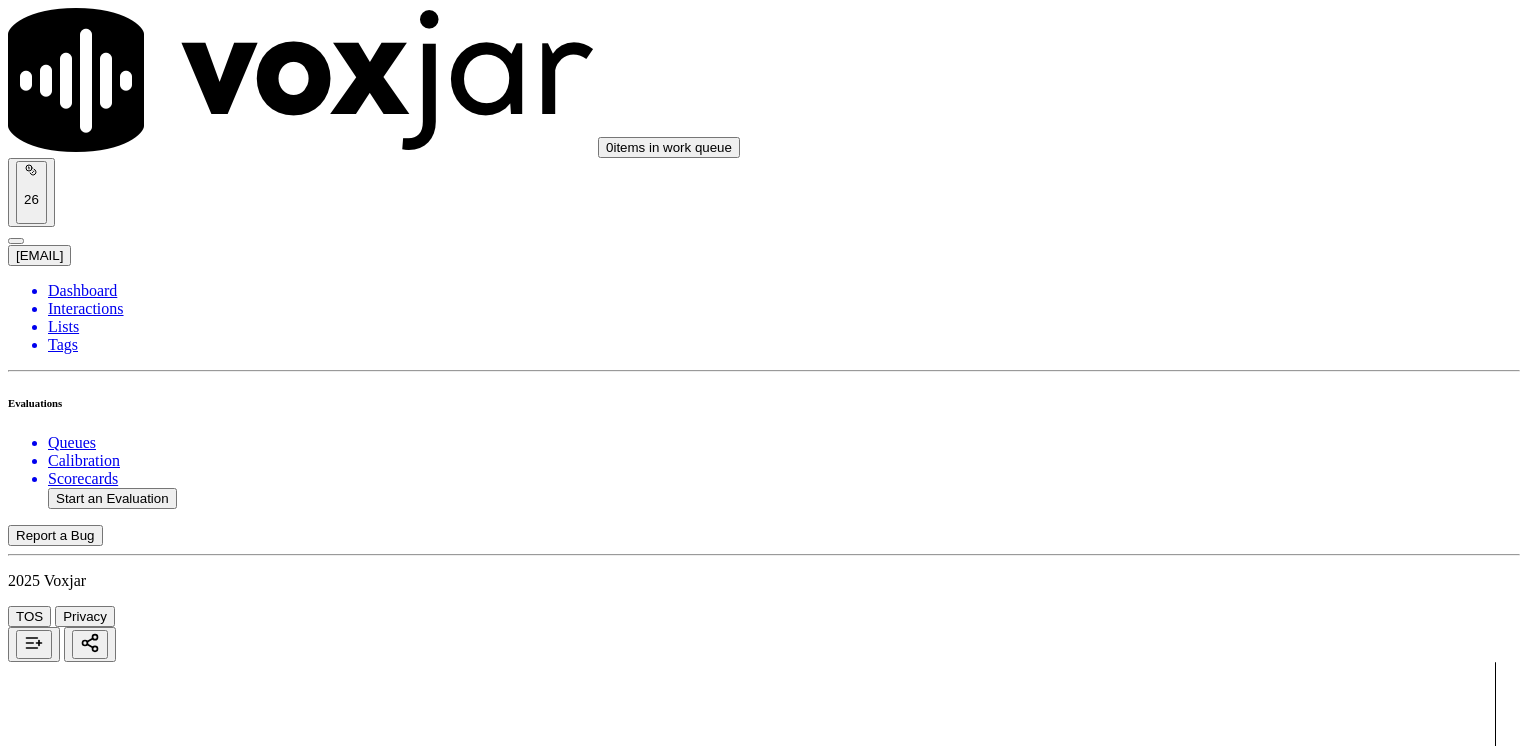 scroll, scrollTop: 0, scrollLeft: 0, axis: both 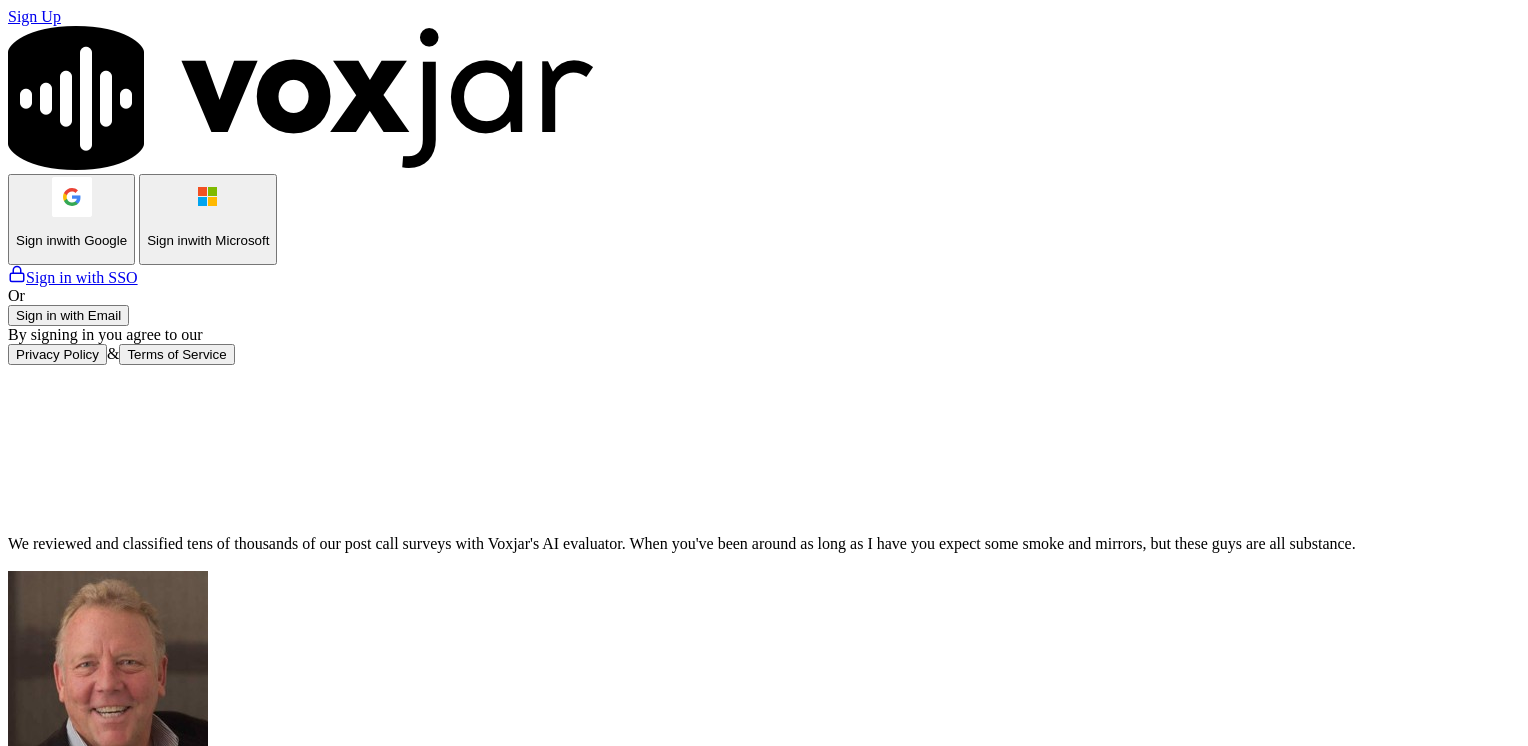 click on "Sign in with Email" at bounding box center (68, 315) 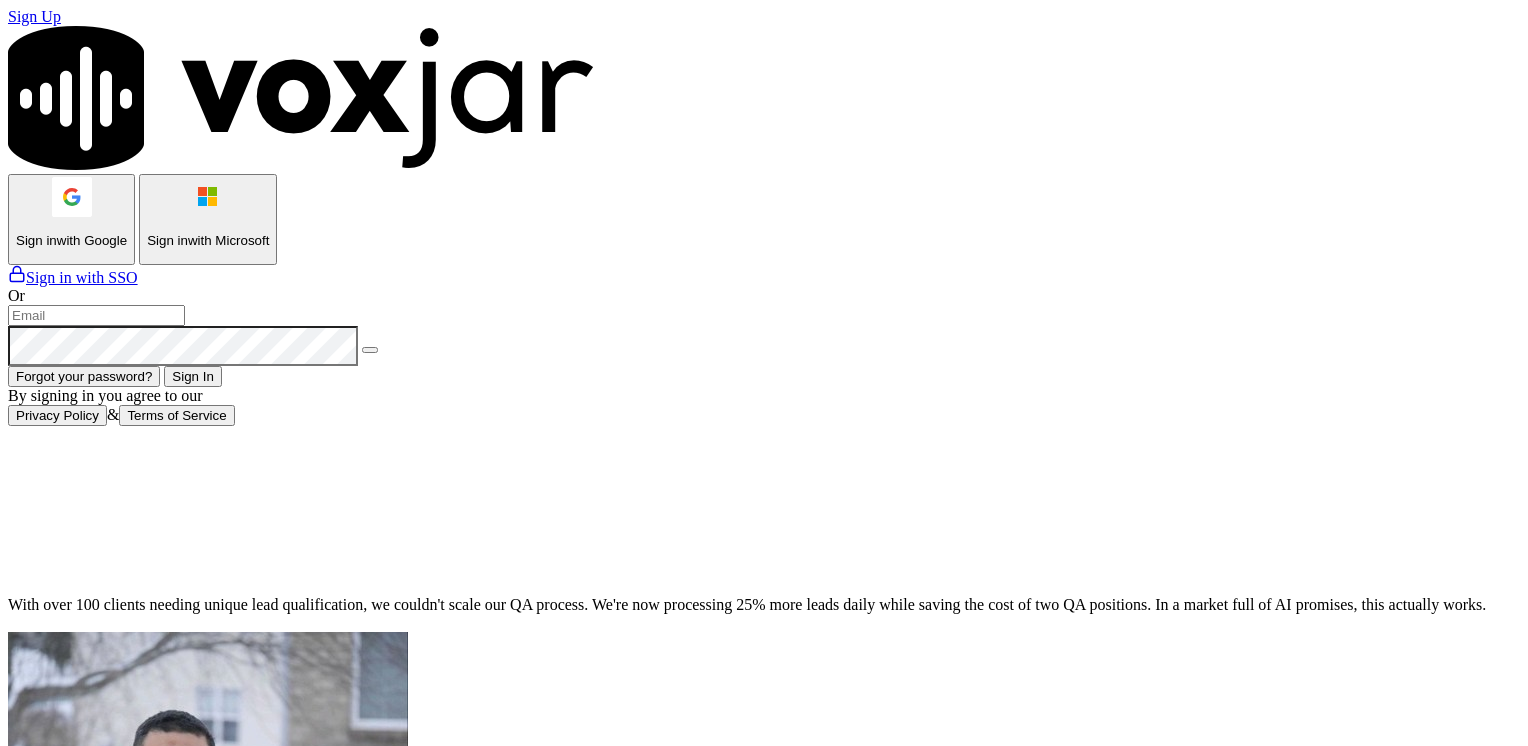 click at bounding box center (96, 315) 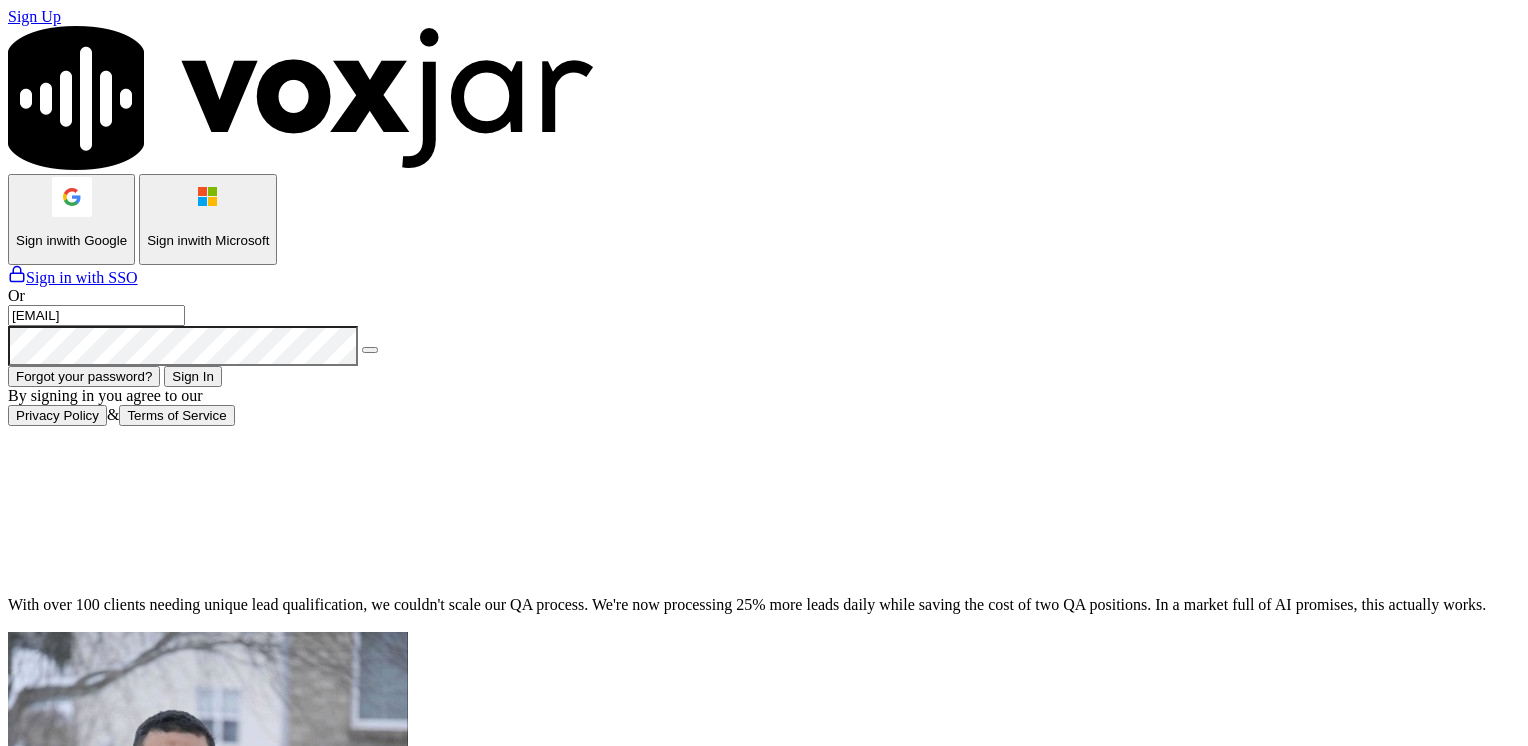 type on "[EMAIL]" 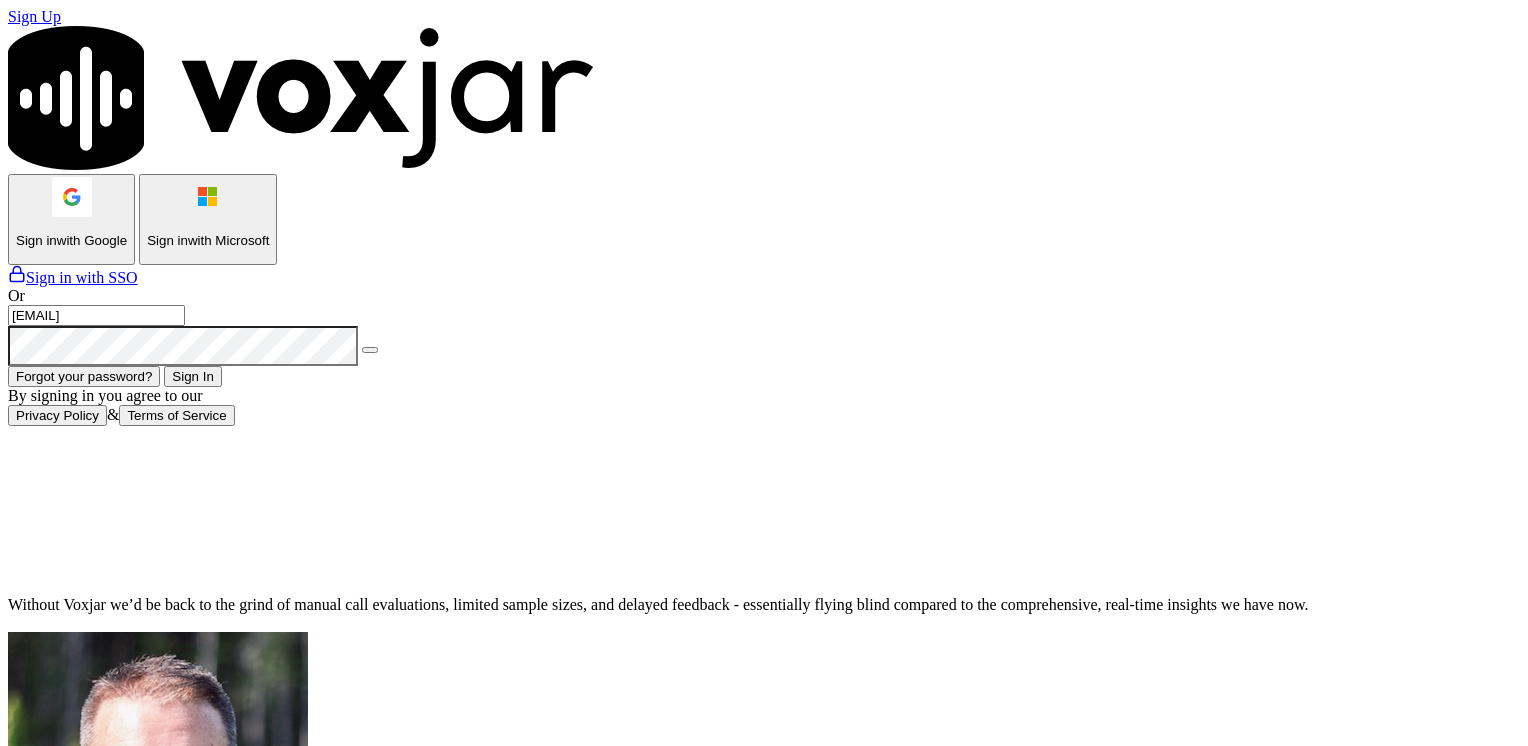 click on "Sign In" at bounding box center (193, 376) 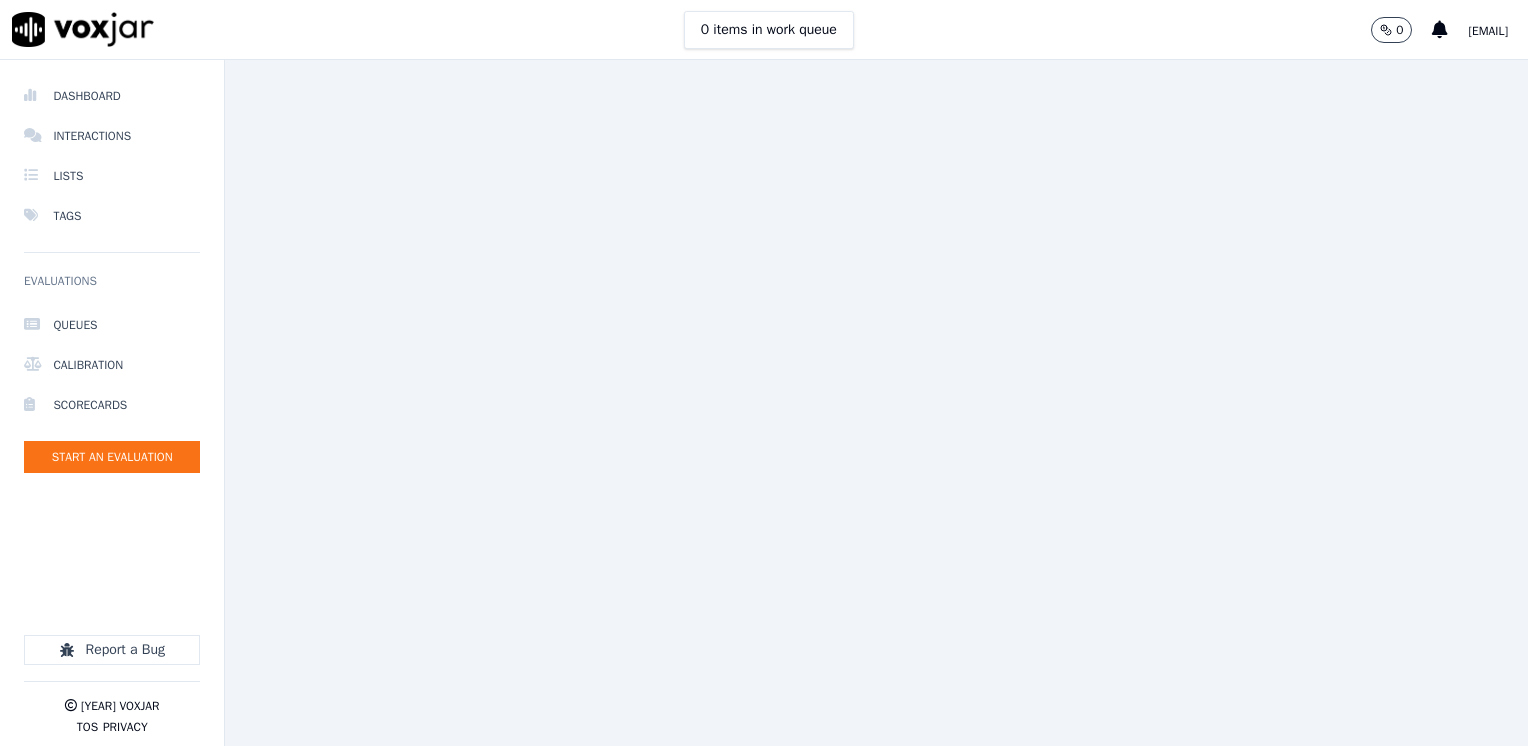 scroll, scrollTop: 0, scrollLeft: 0, axis: both 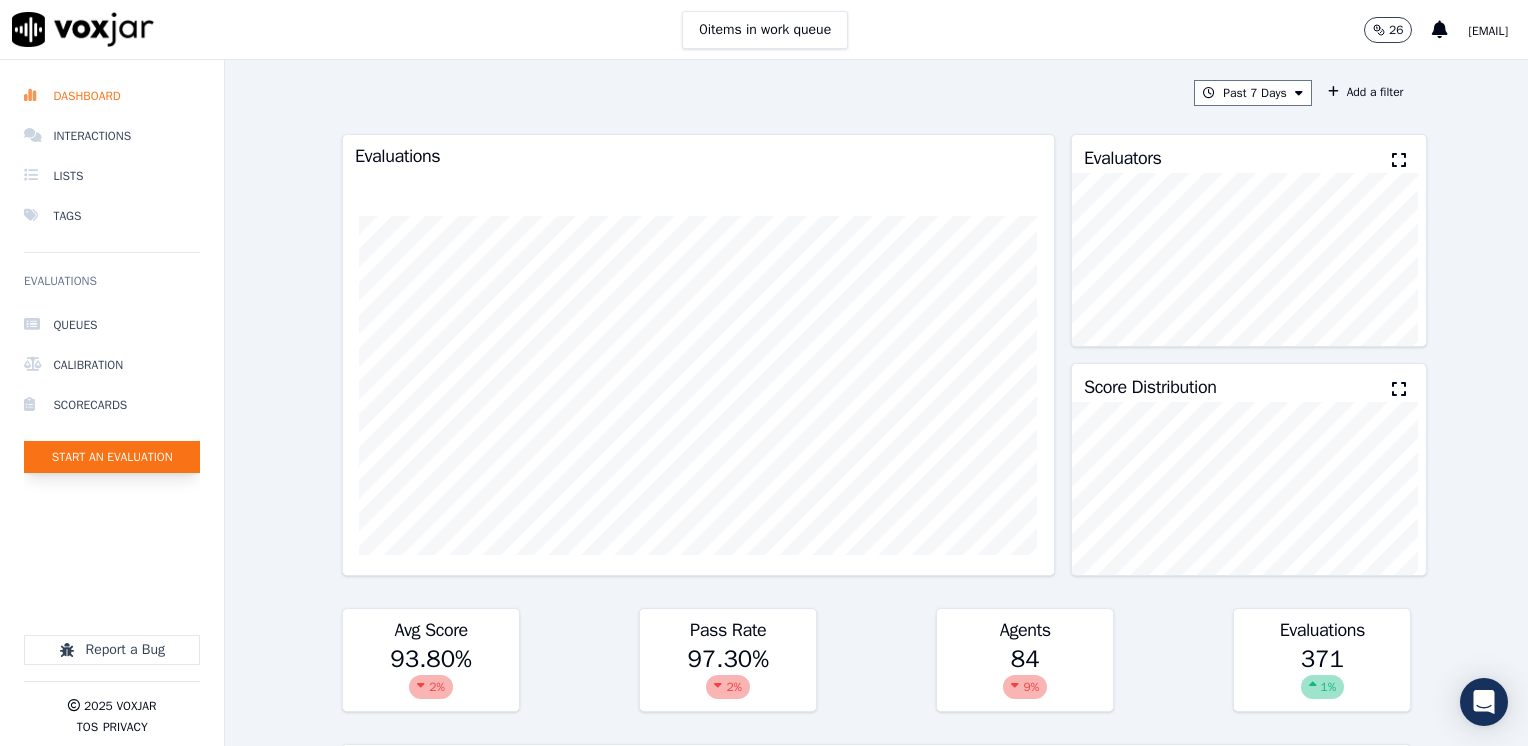 click on "Start an Evaluation" 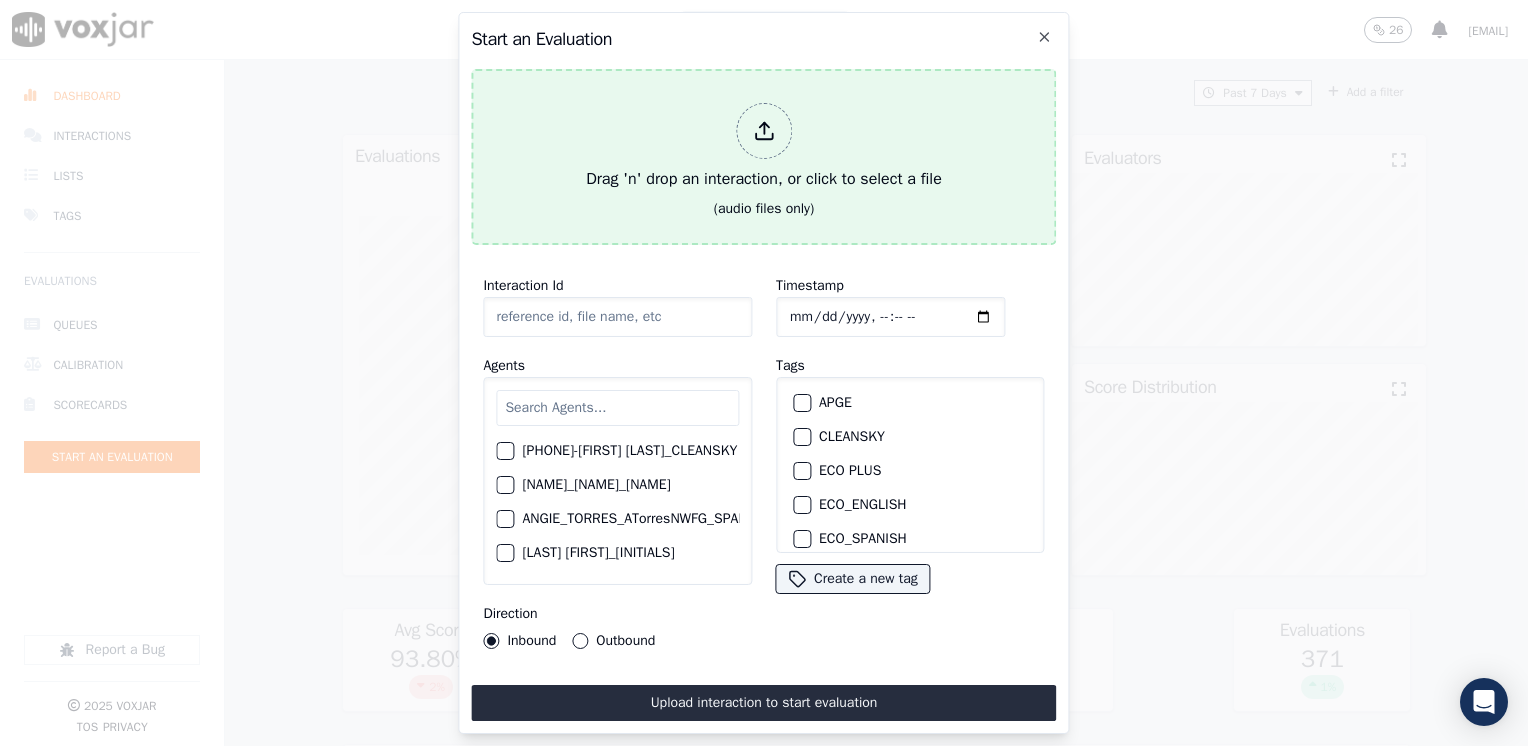 click at bounding box center (764, 131) 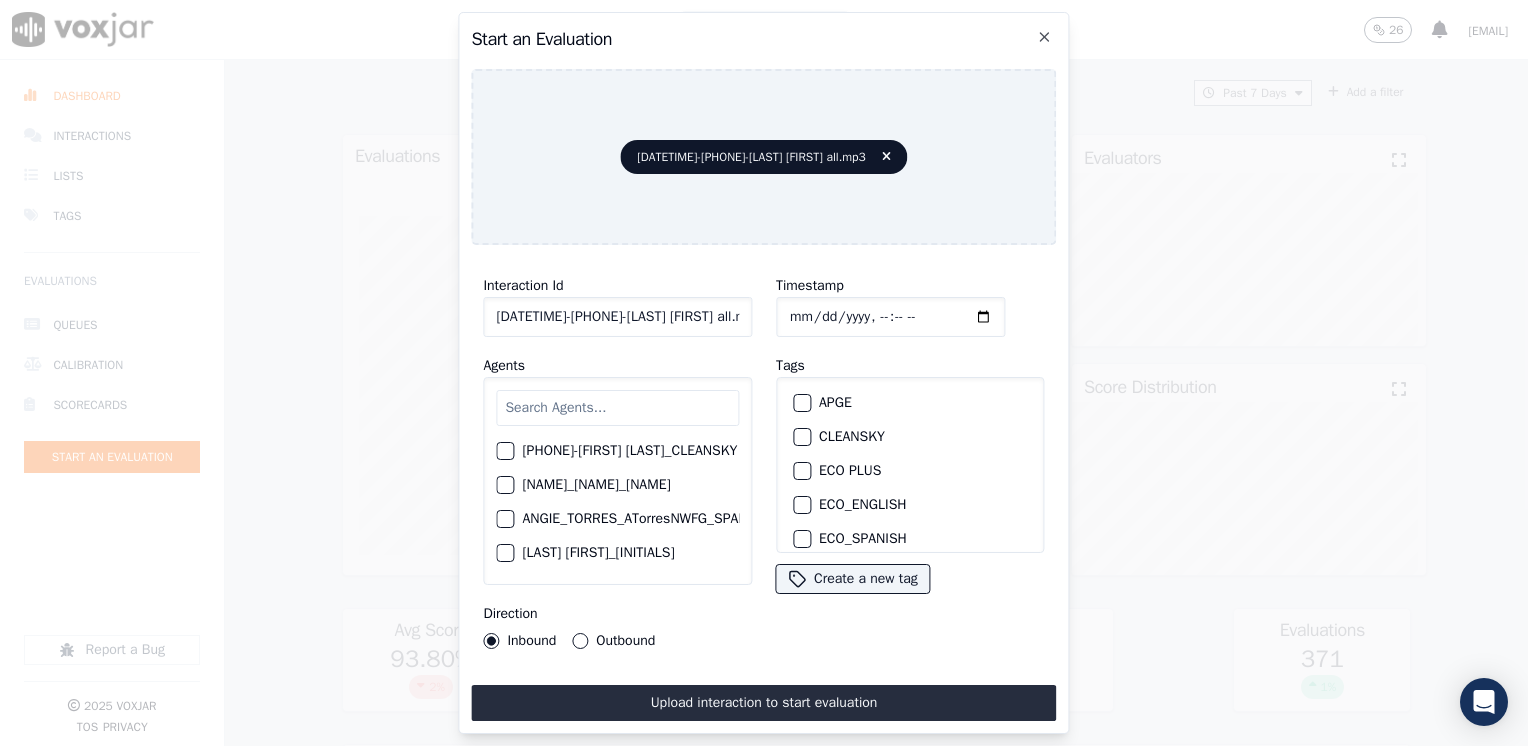 click at bounding box center (617, 408) 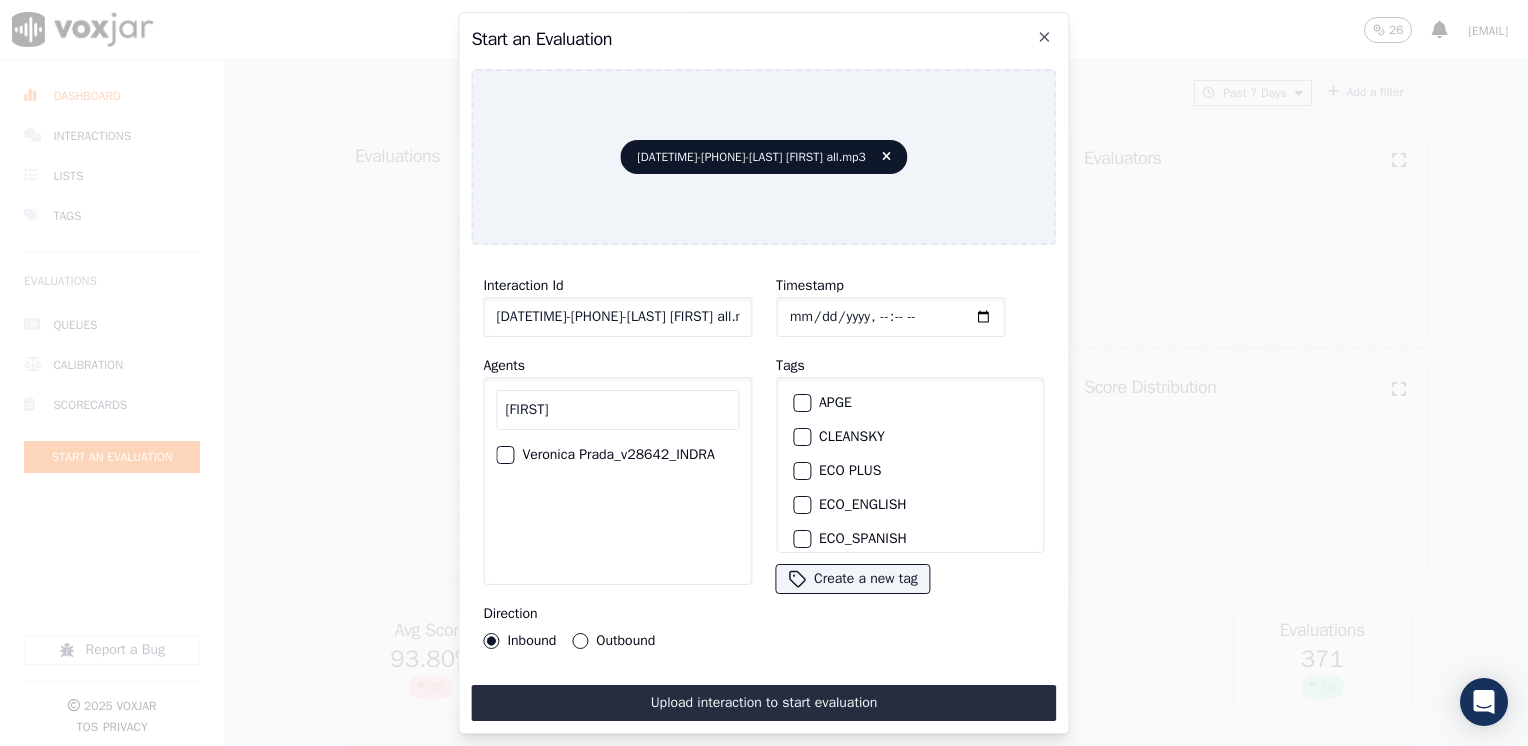 type on "[FIRST]" 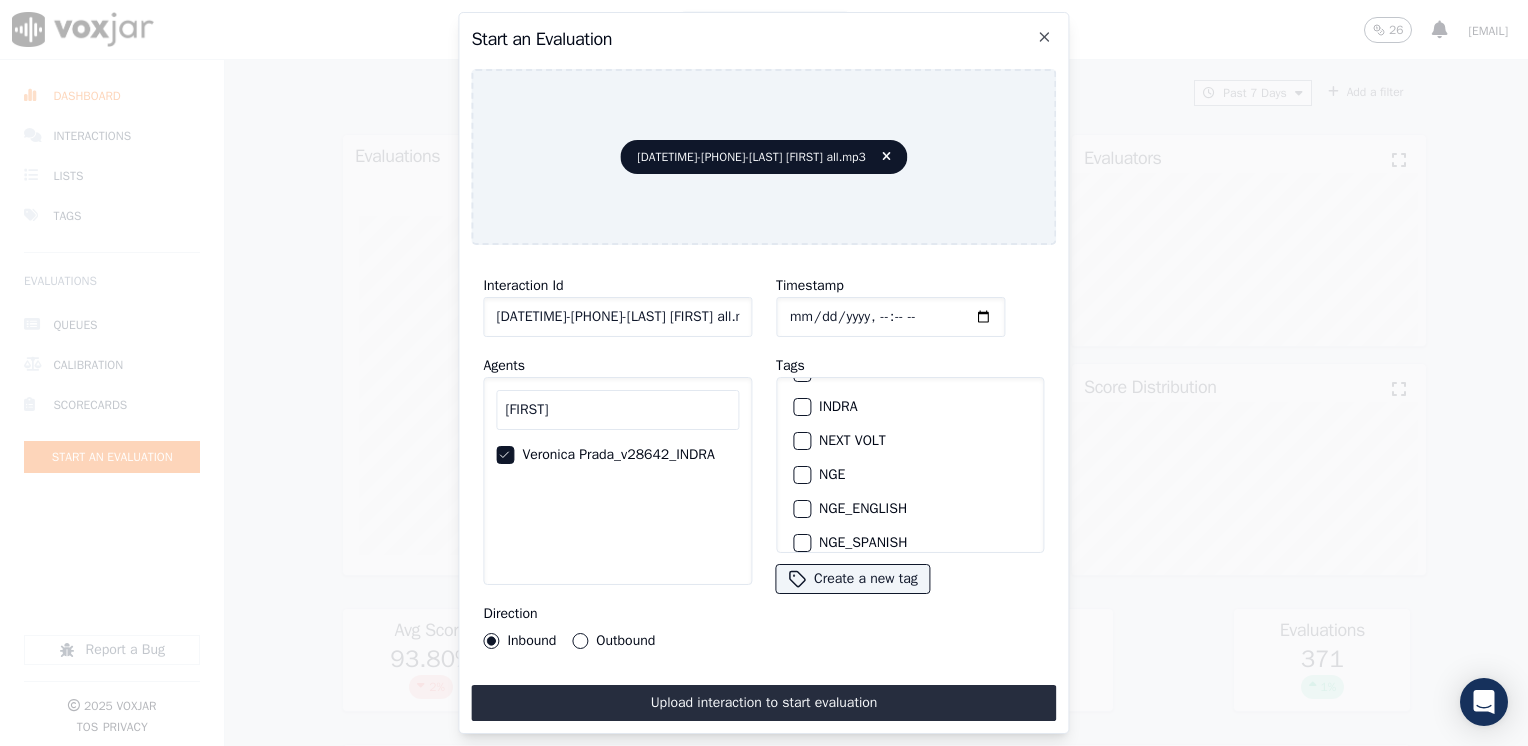 scroll, scrollTop: 100, scrollLeft: 0, axis: vertical 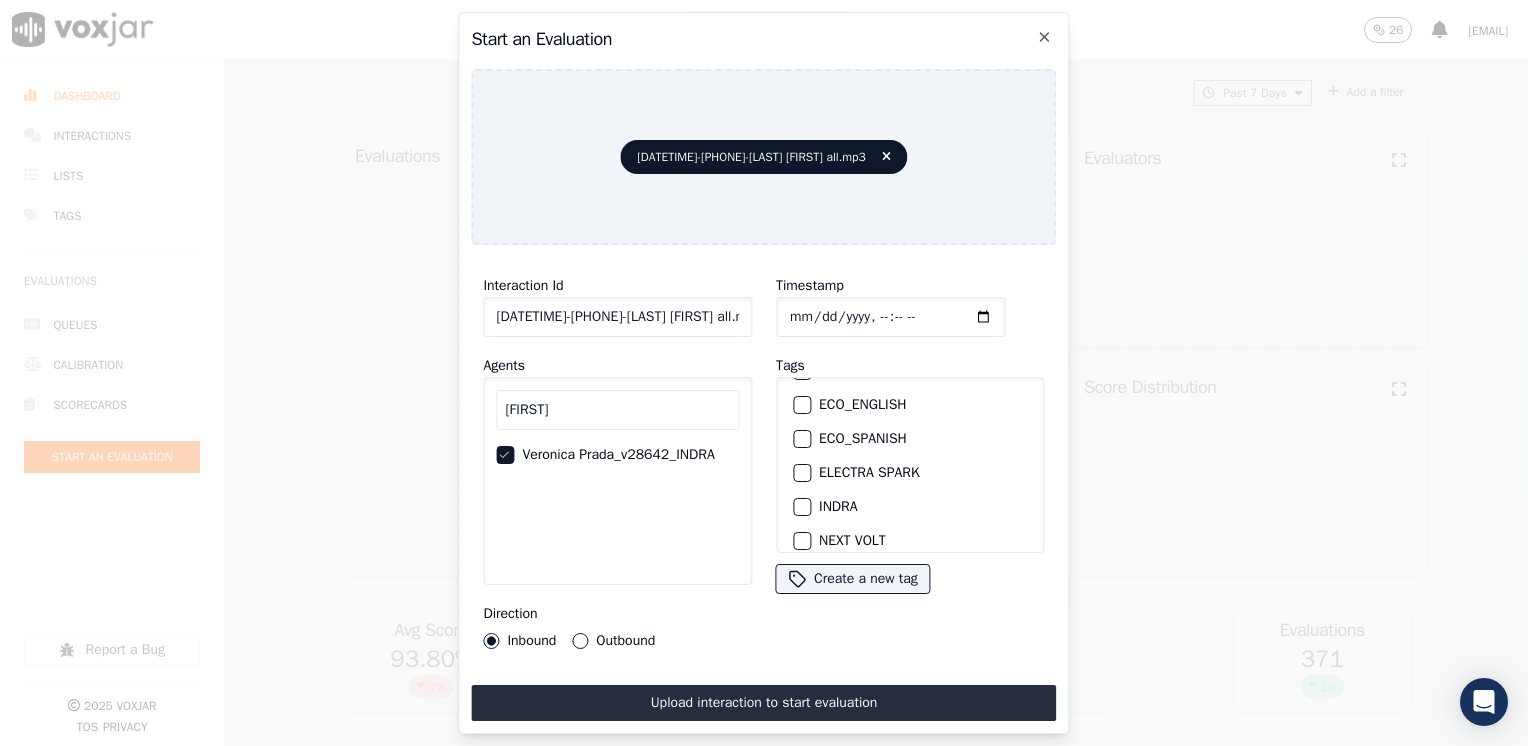 click at bounding box center [801, 507] 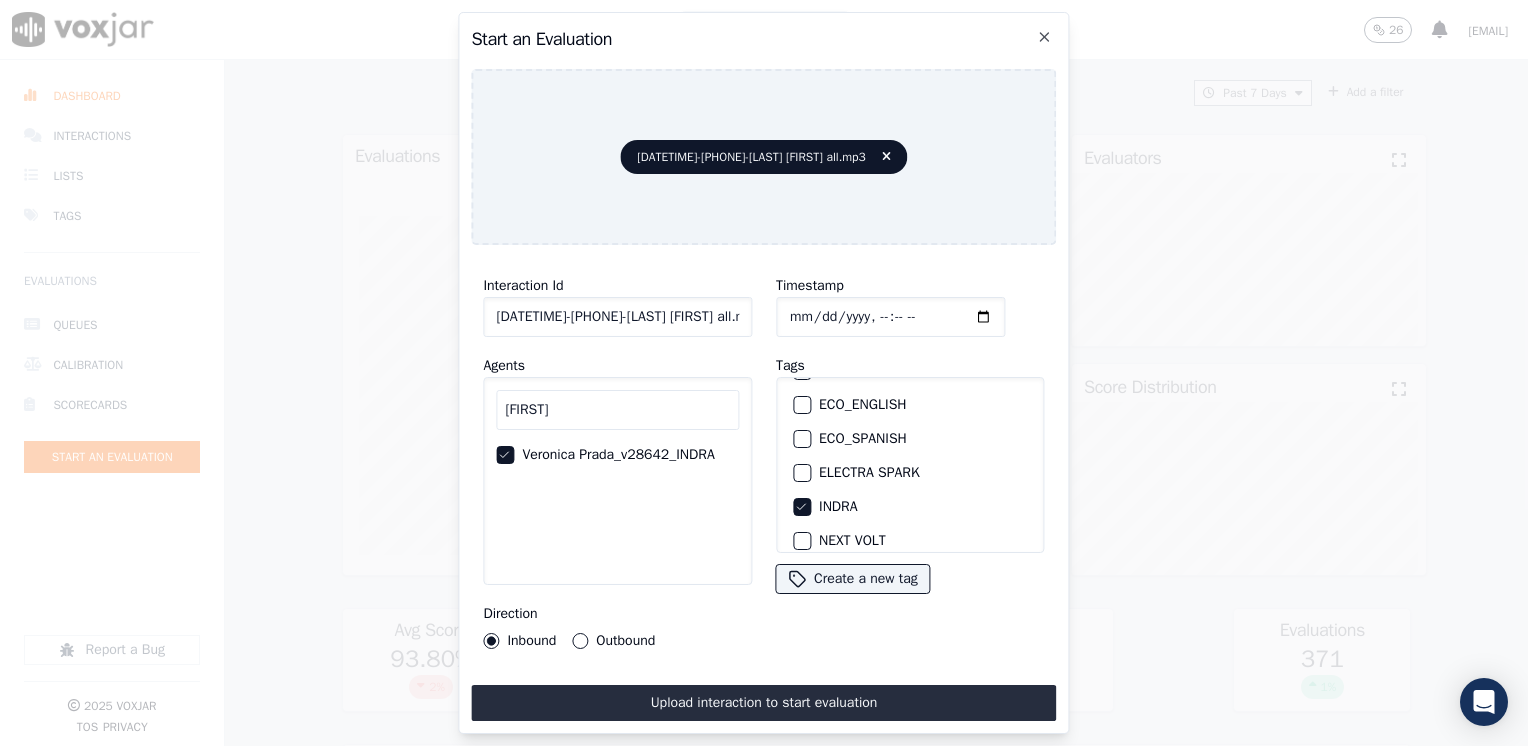 click on "Timestamp" 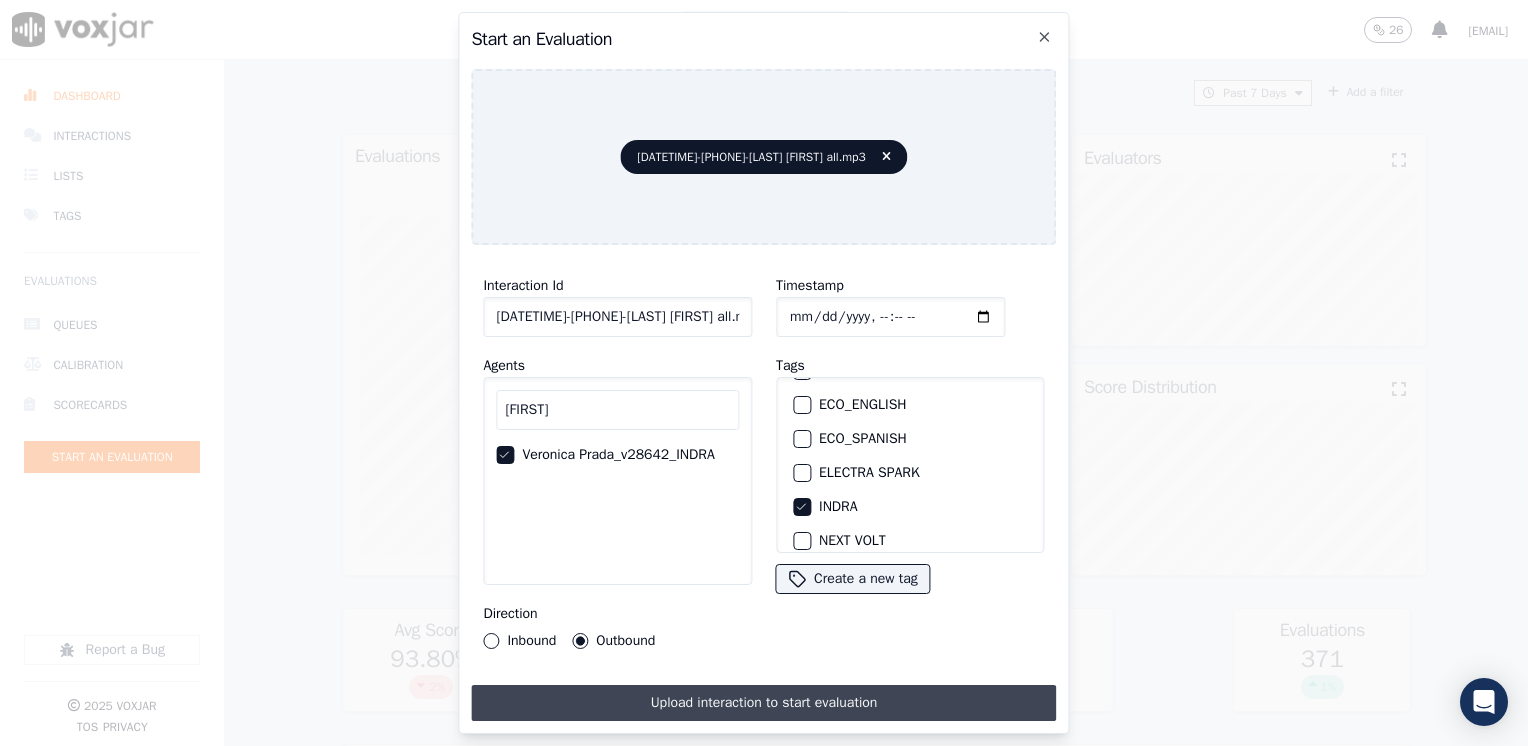 click on "Upload interaction to start evaluation" at bounding box center [763, 703] 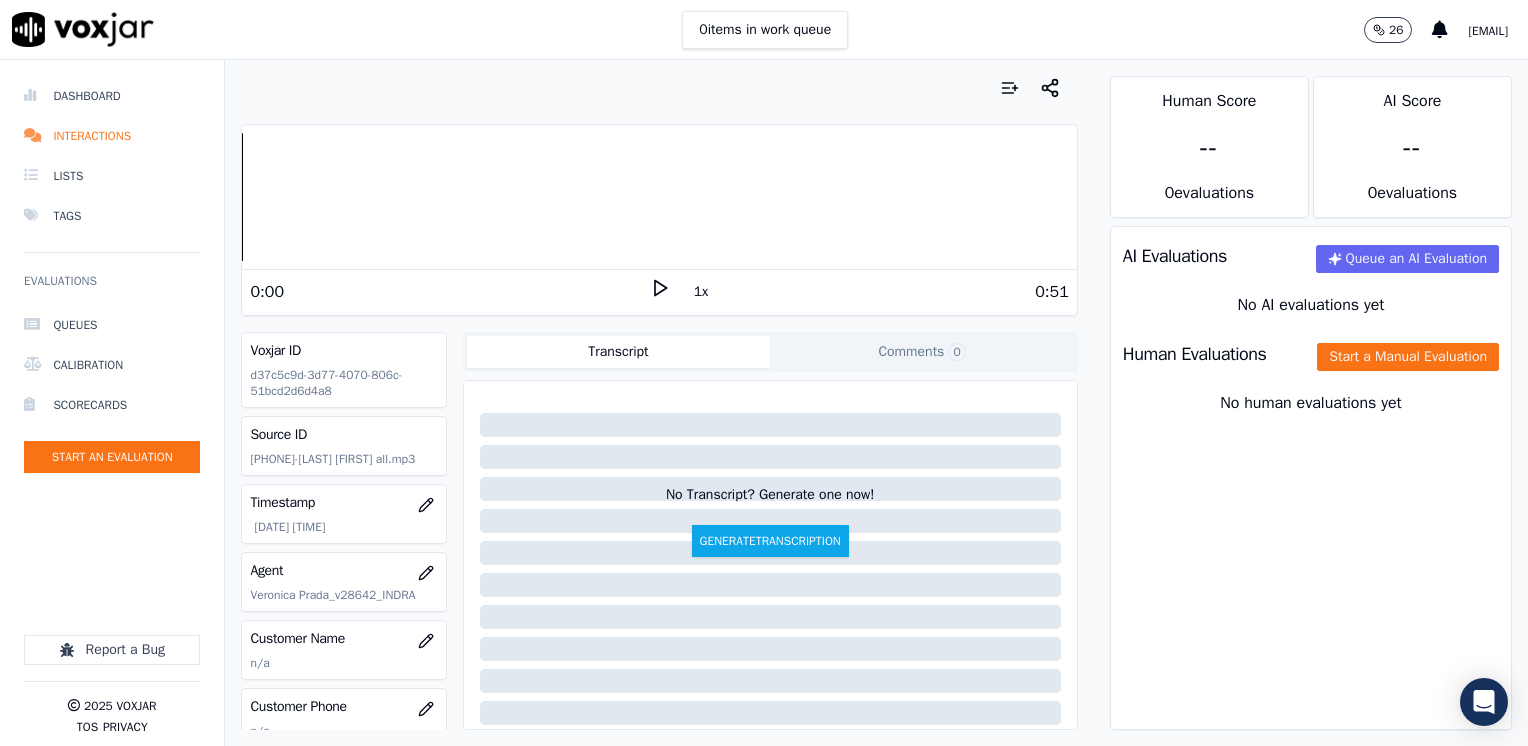 click 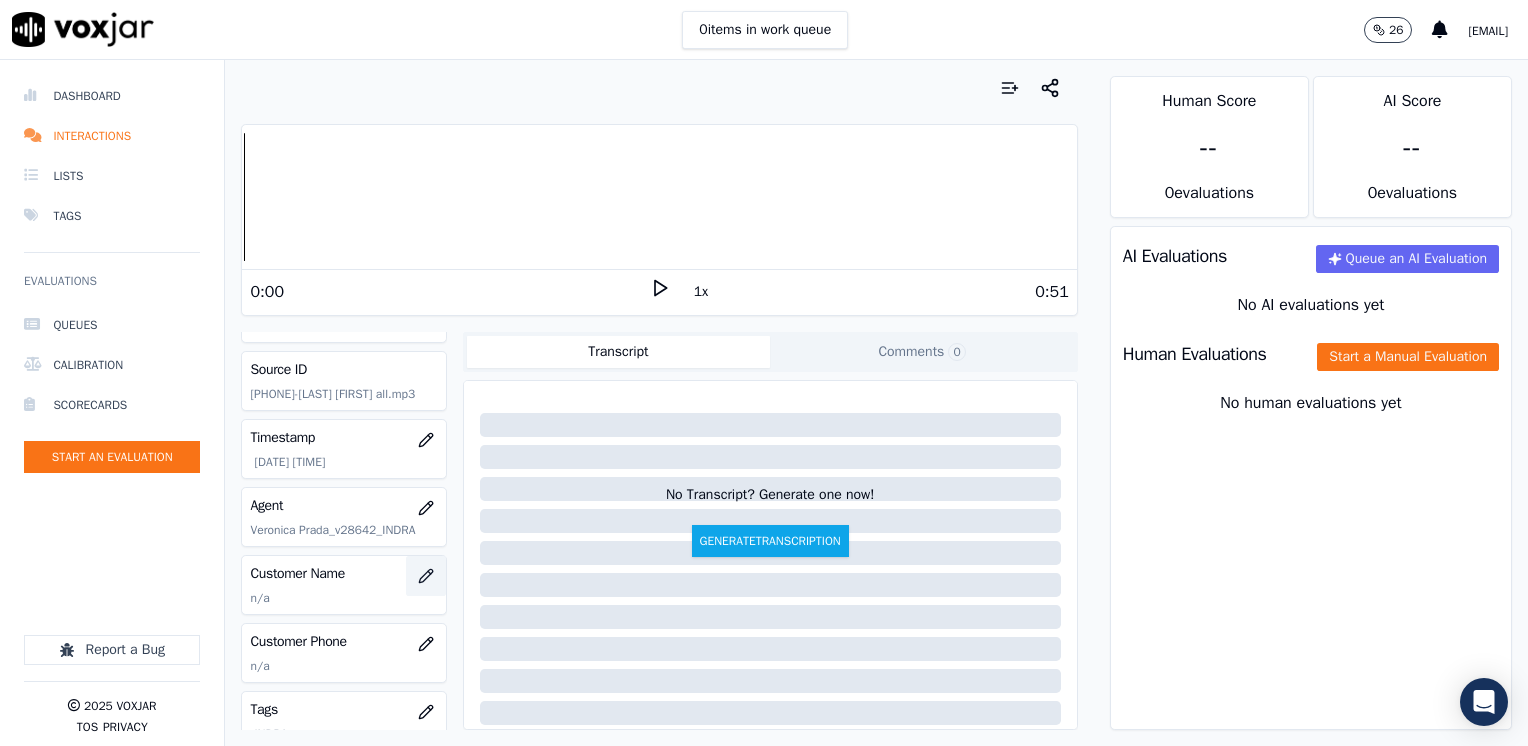 scroll, scrollTop: 100, scrollLeft: 0, axis: vertical 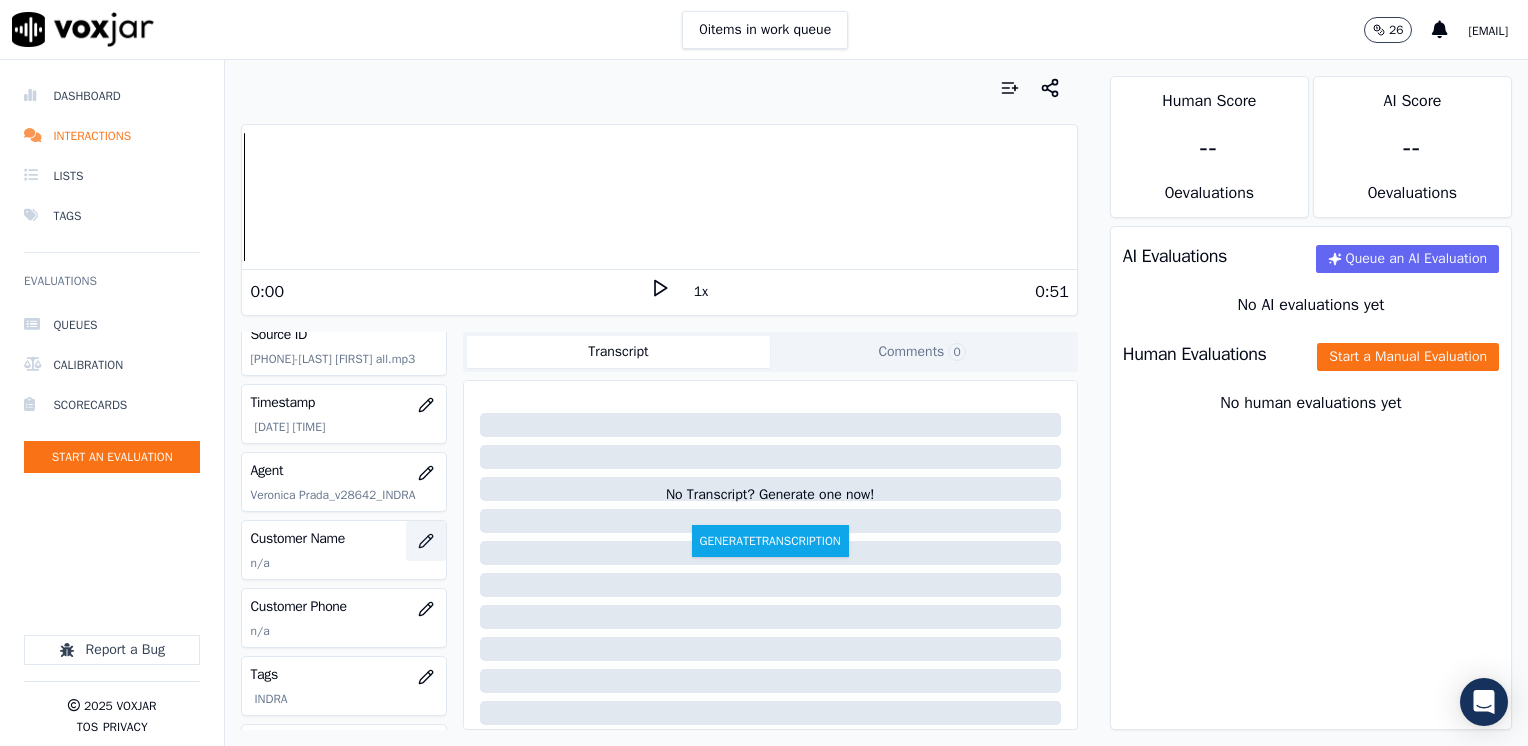 click 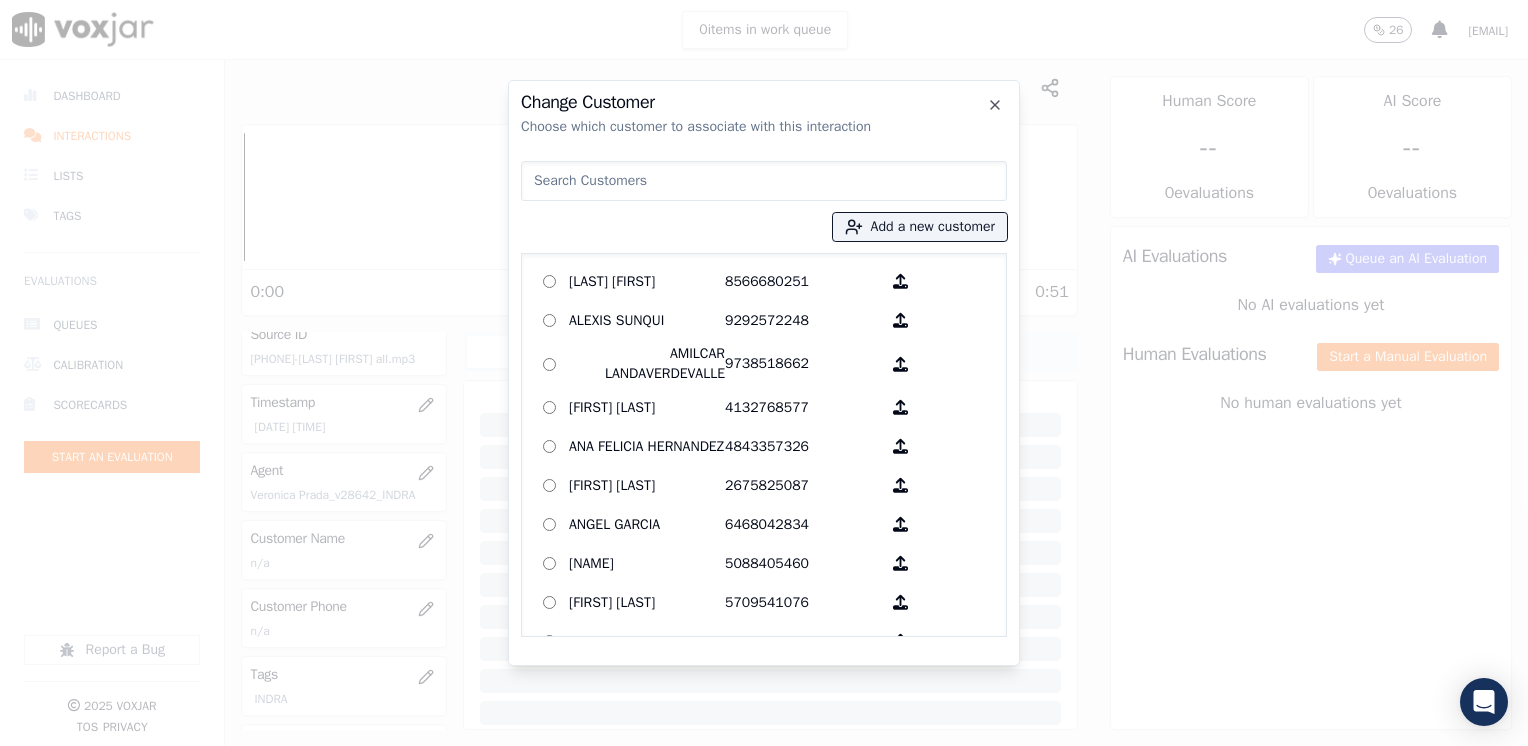 click at bounding box center (764, 181) 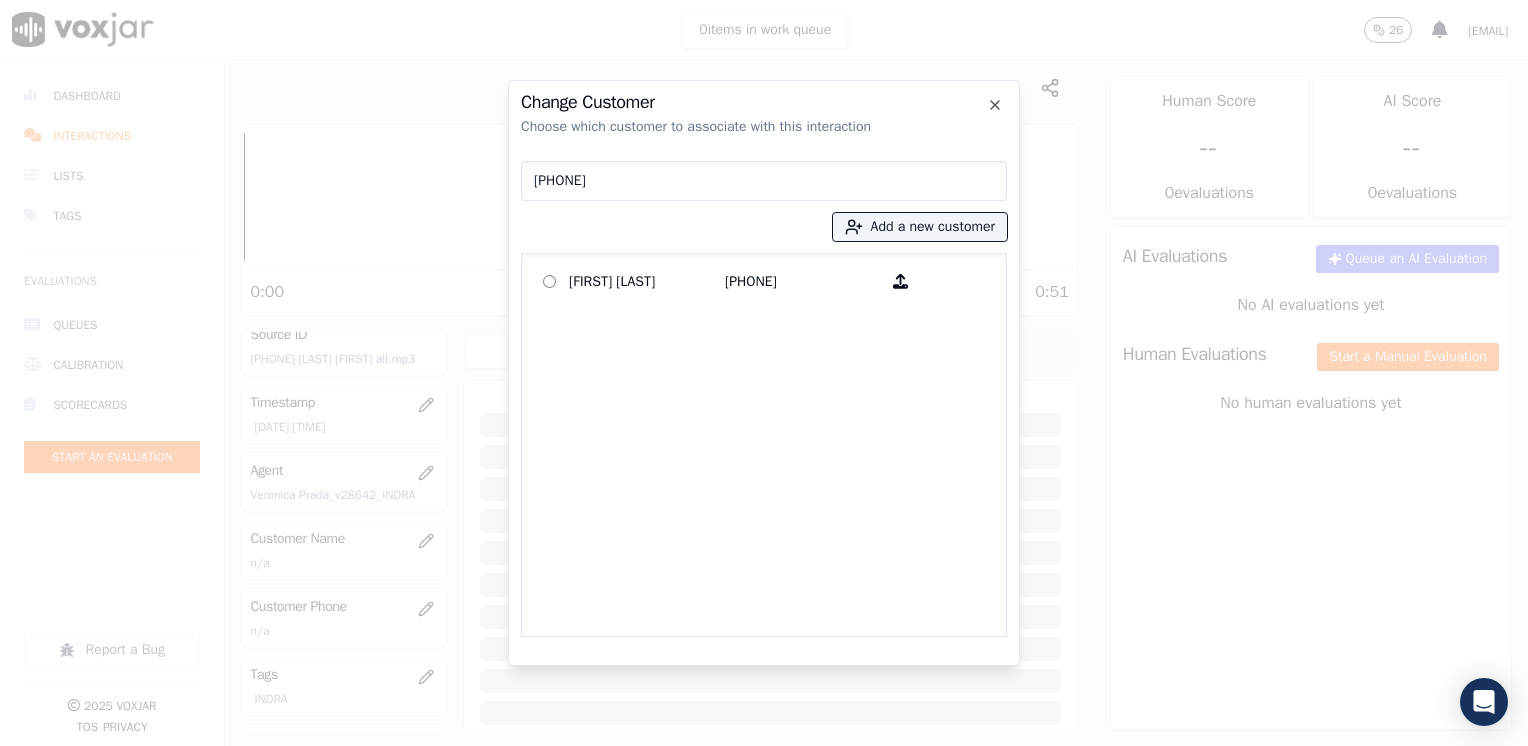 type on "[PHONE]" 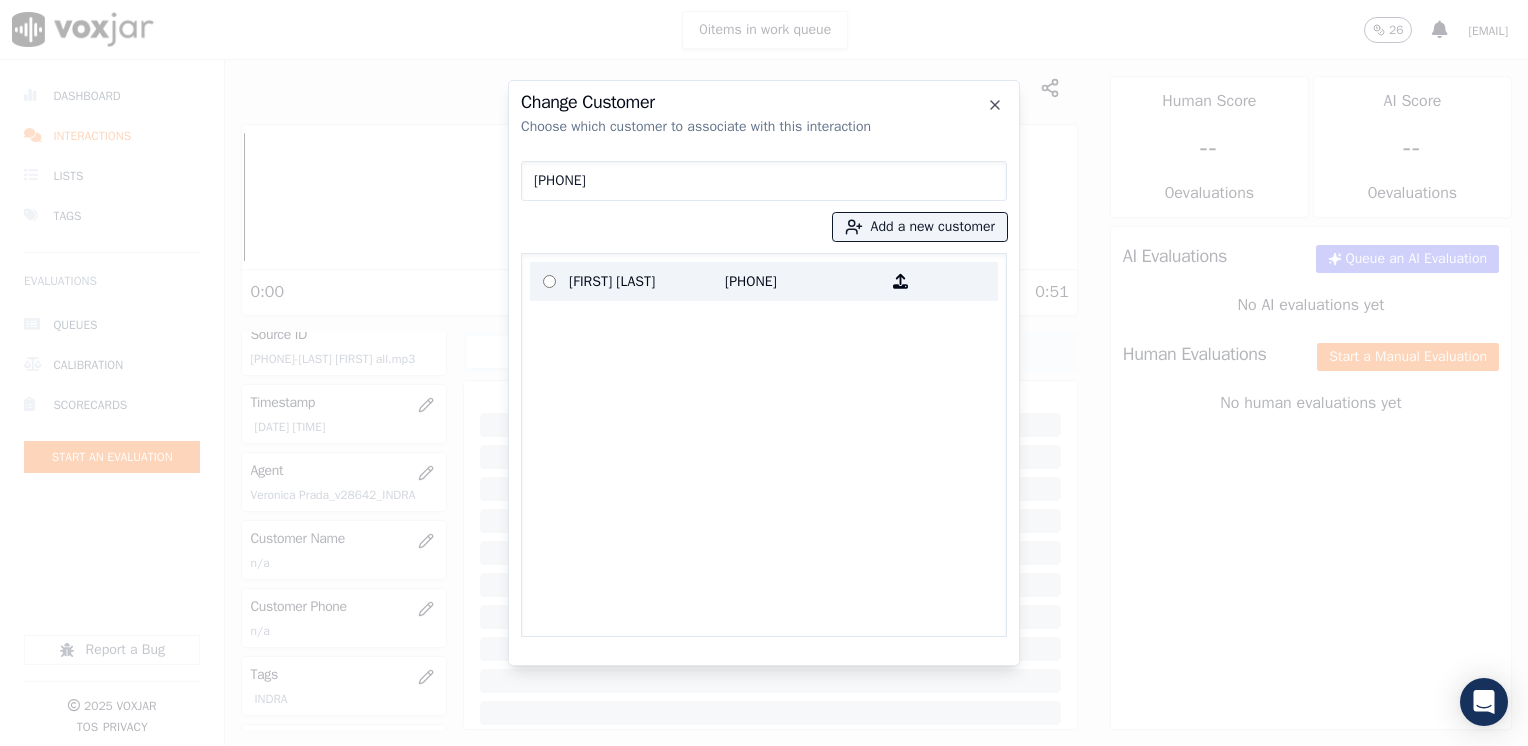 click on "[FIRST] [LAST]" at bounding box center (647, 281) 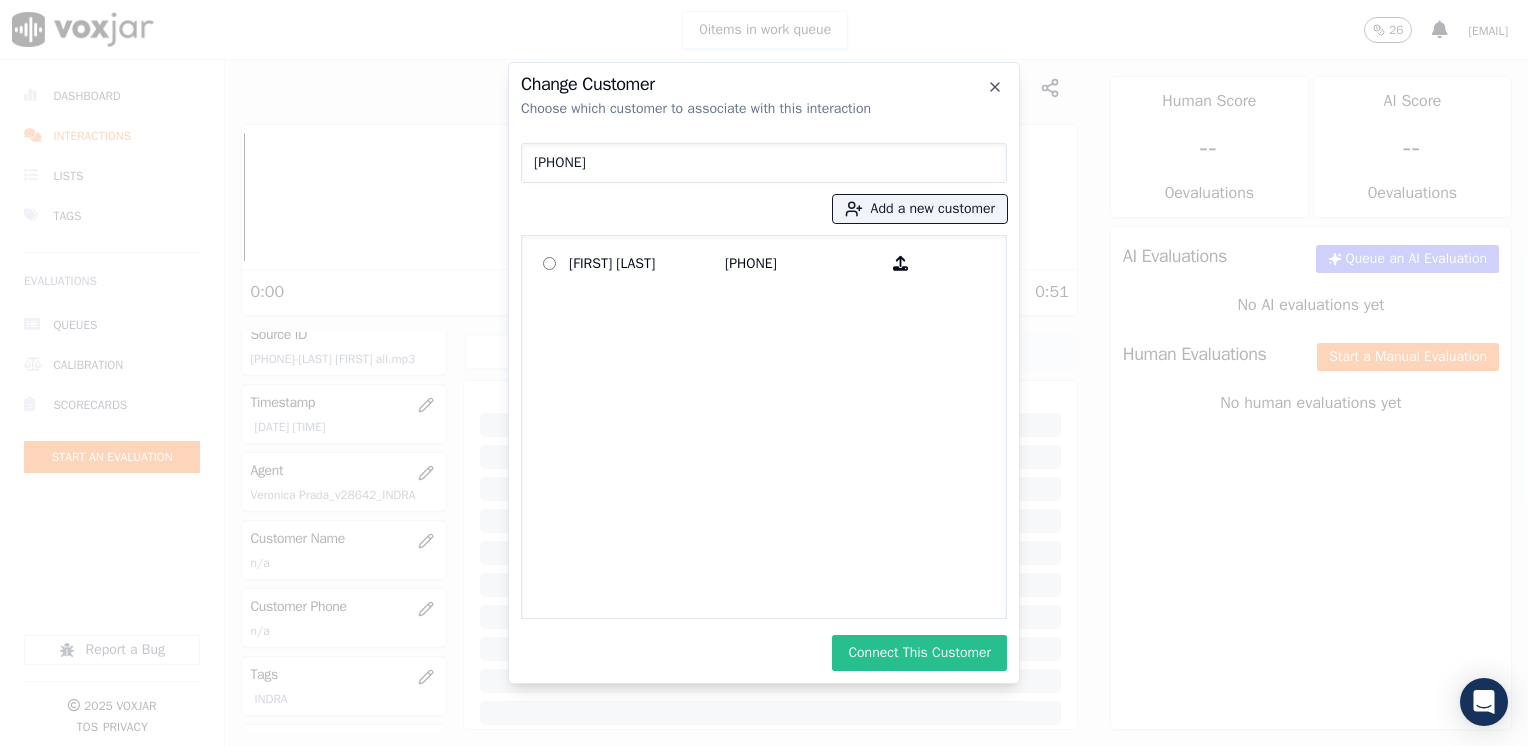 click on "Connect This Customer" at bounding box center [919, 653] 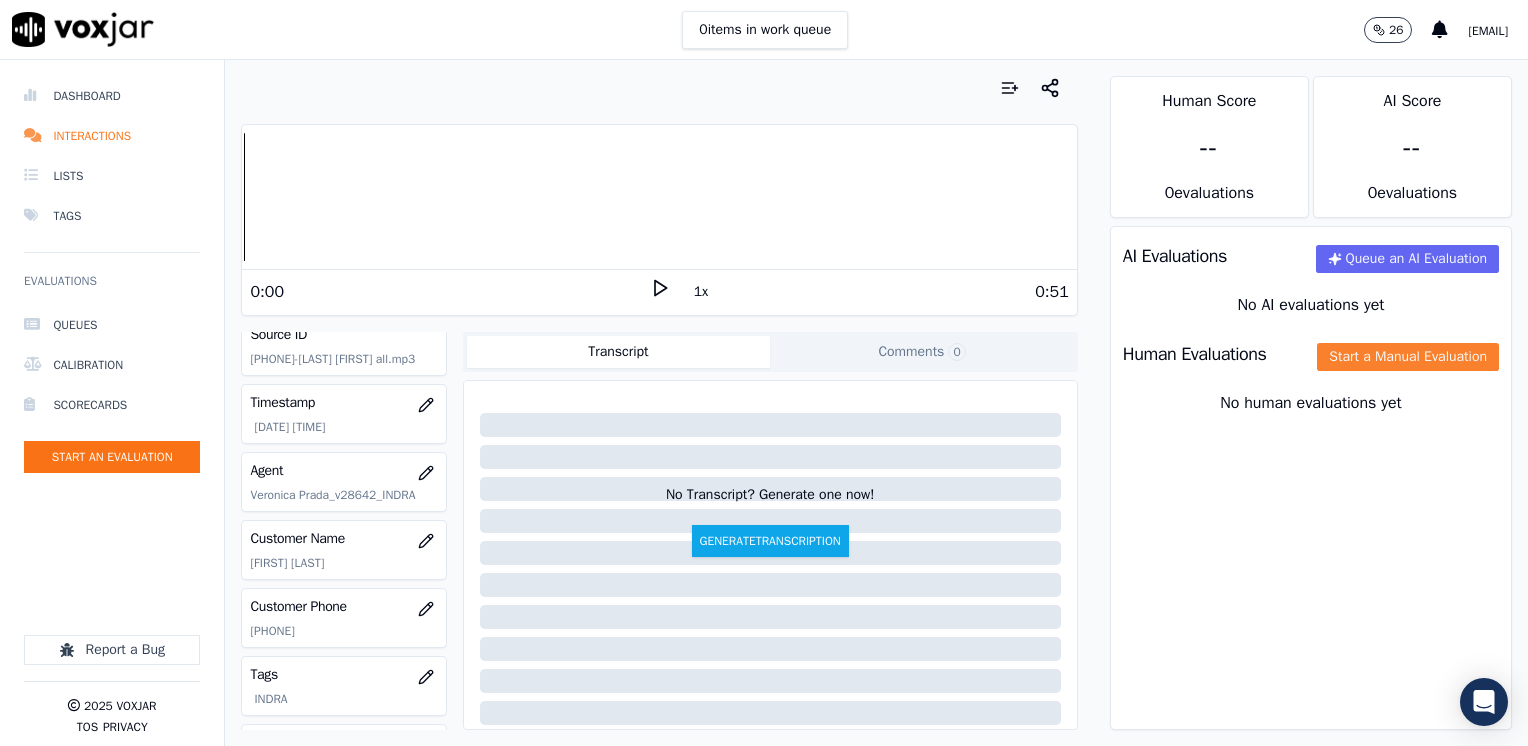 click on "Start a Manual Evaluation" 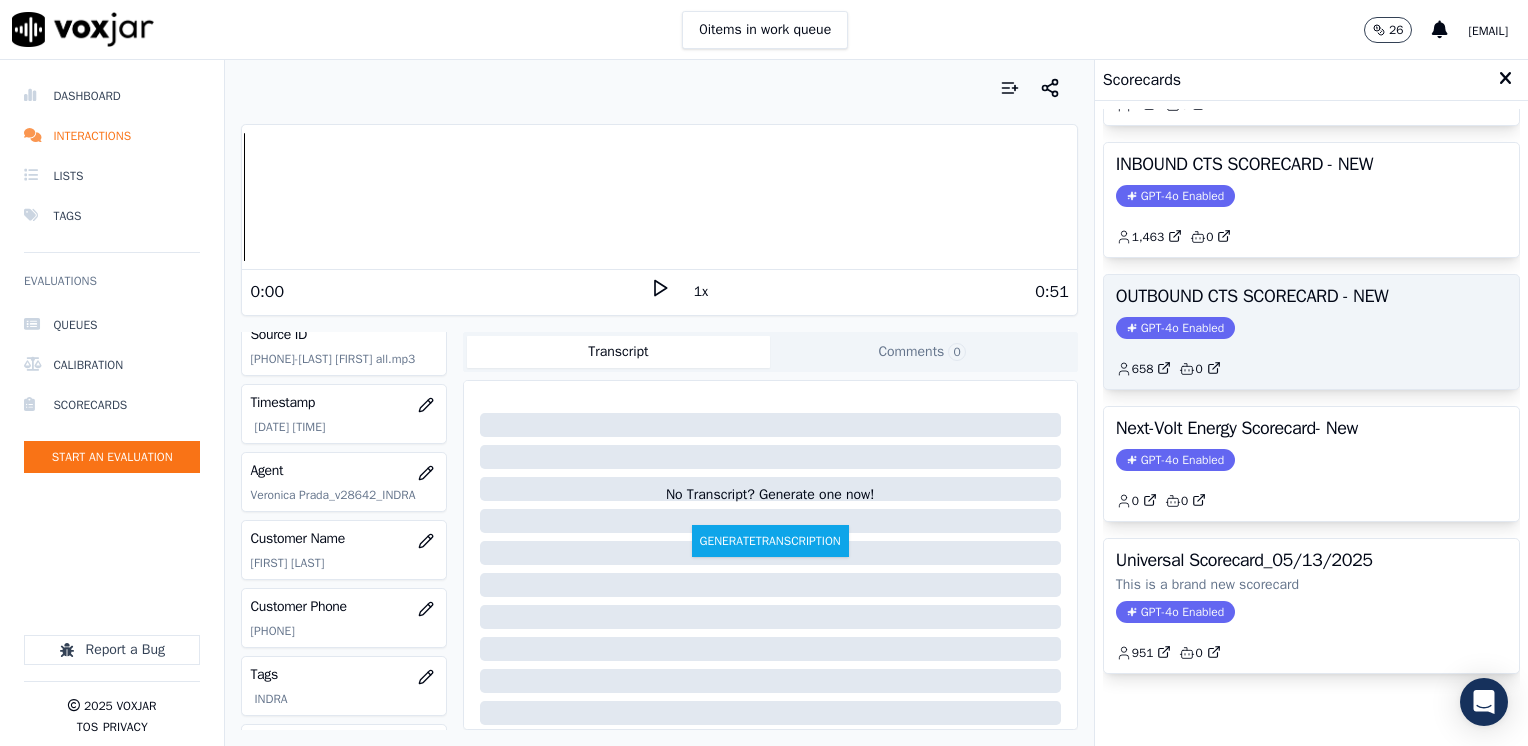 scroll, scrollTop: 27, scrollLeft: 0, axis: vertical 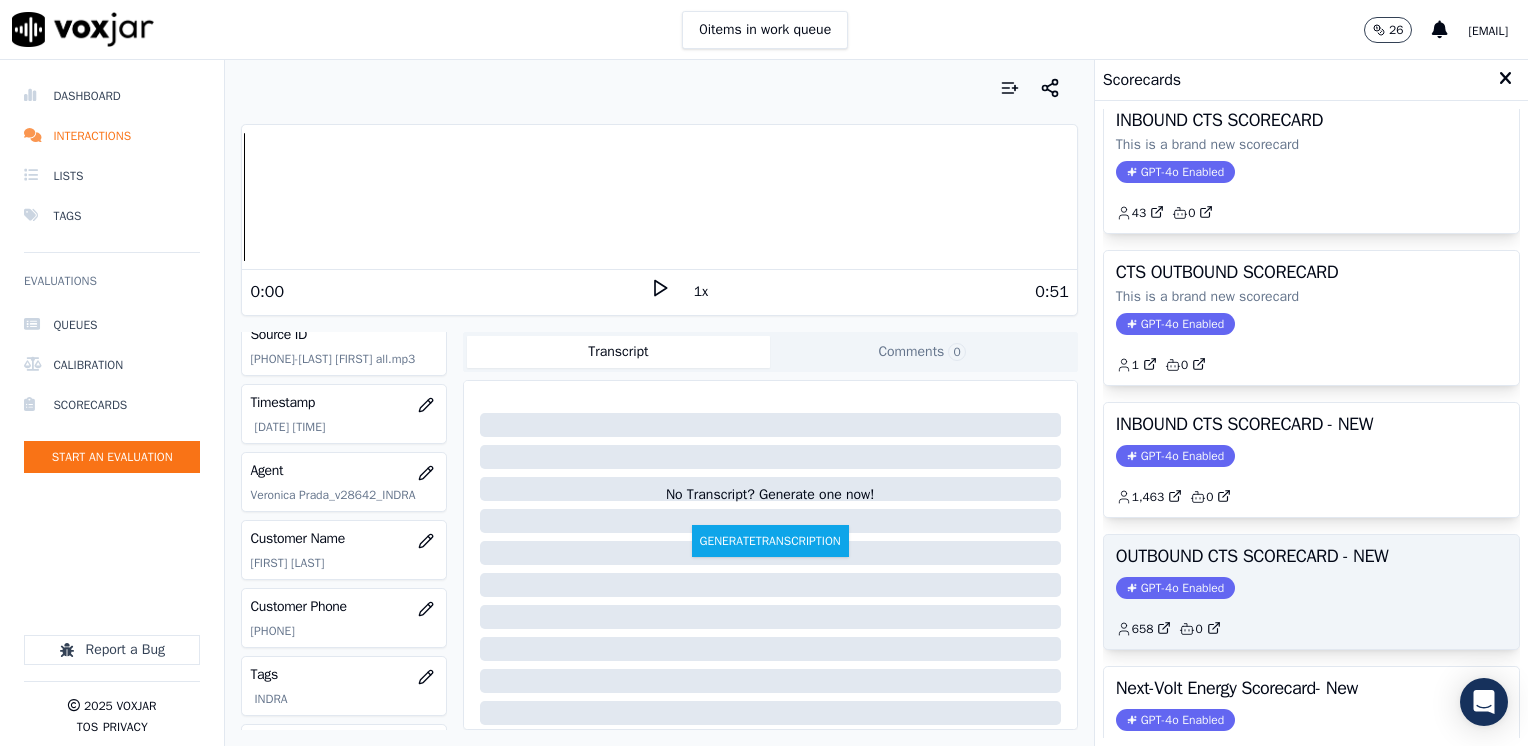 click on "GPT-4o Enabled" at bounding box center (1175, 588) 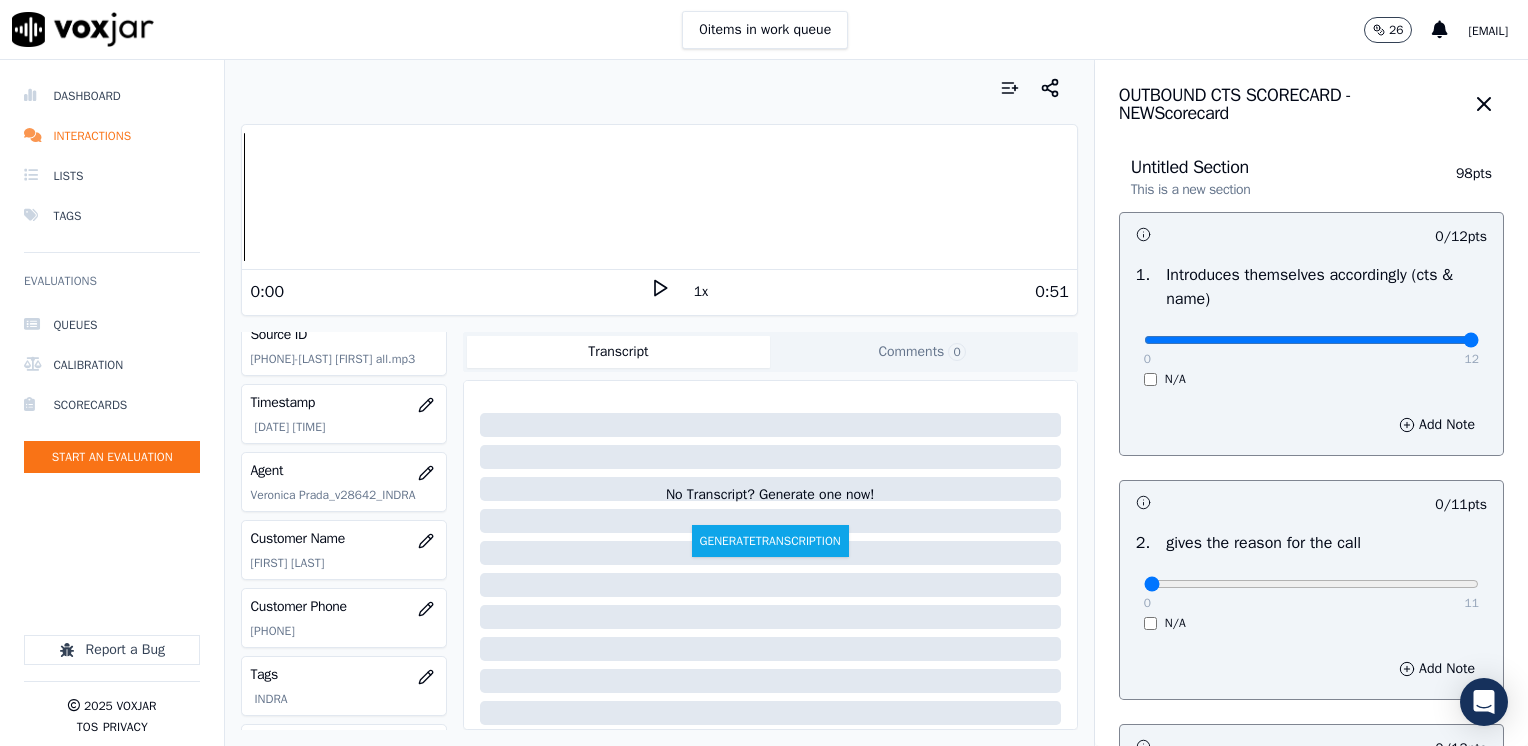 drag, startPoint x: 1132, startPoint y: 338, endPoint x: 1531, endPoint y: 337, distance: 399.00125 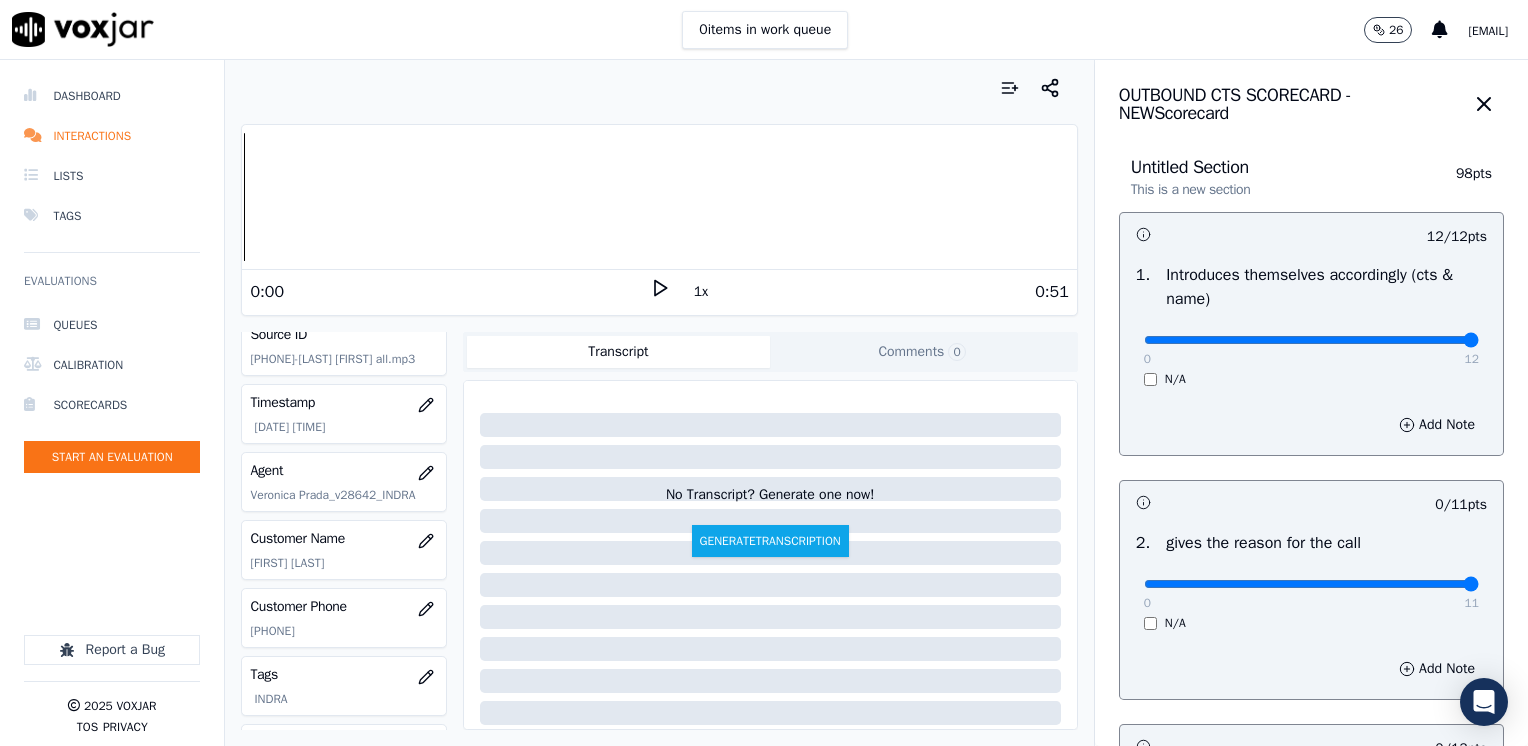 drag, startPoint x: 1125, startPoint y: 590, endPoint x: 1531, endPoint y: 588, distance: 406.0049 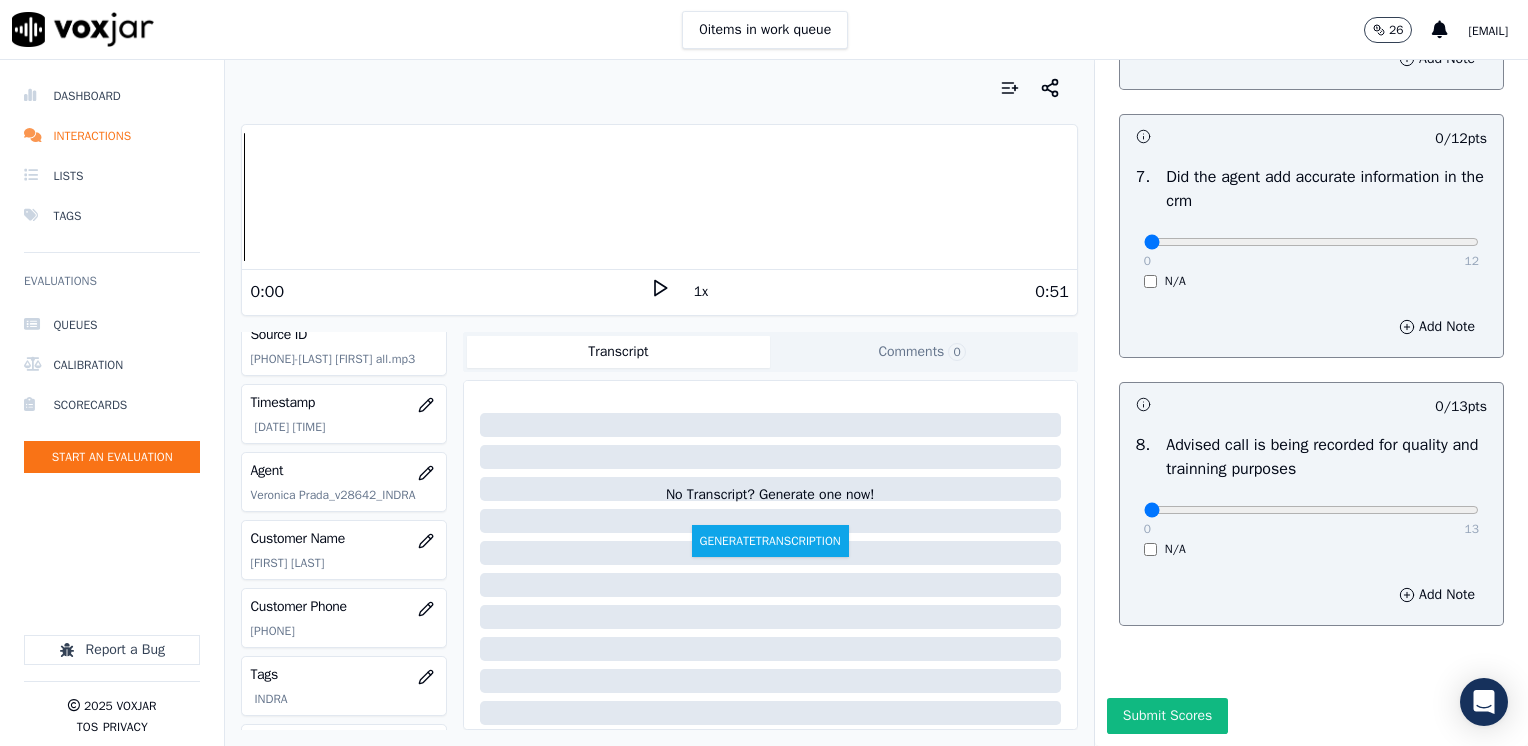 scroll, scrollTop: 1748, scrollLeft: 0, axis: vertical 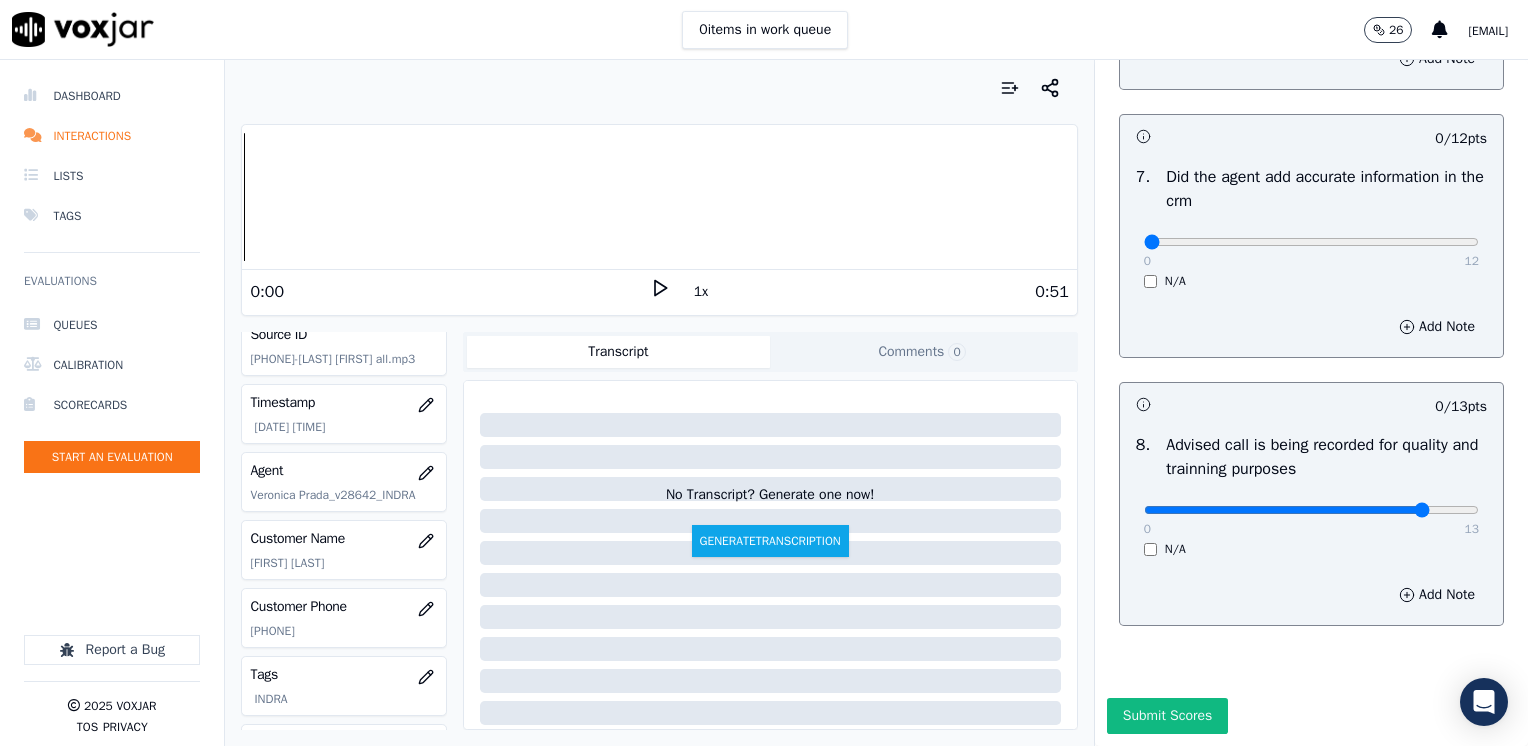 type on "11" 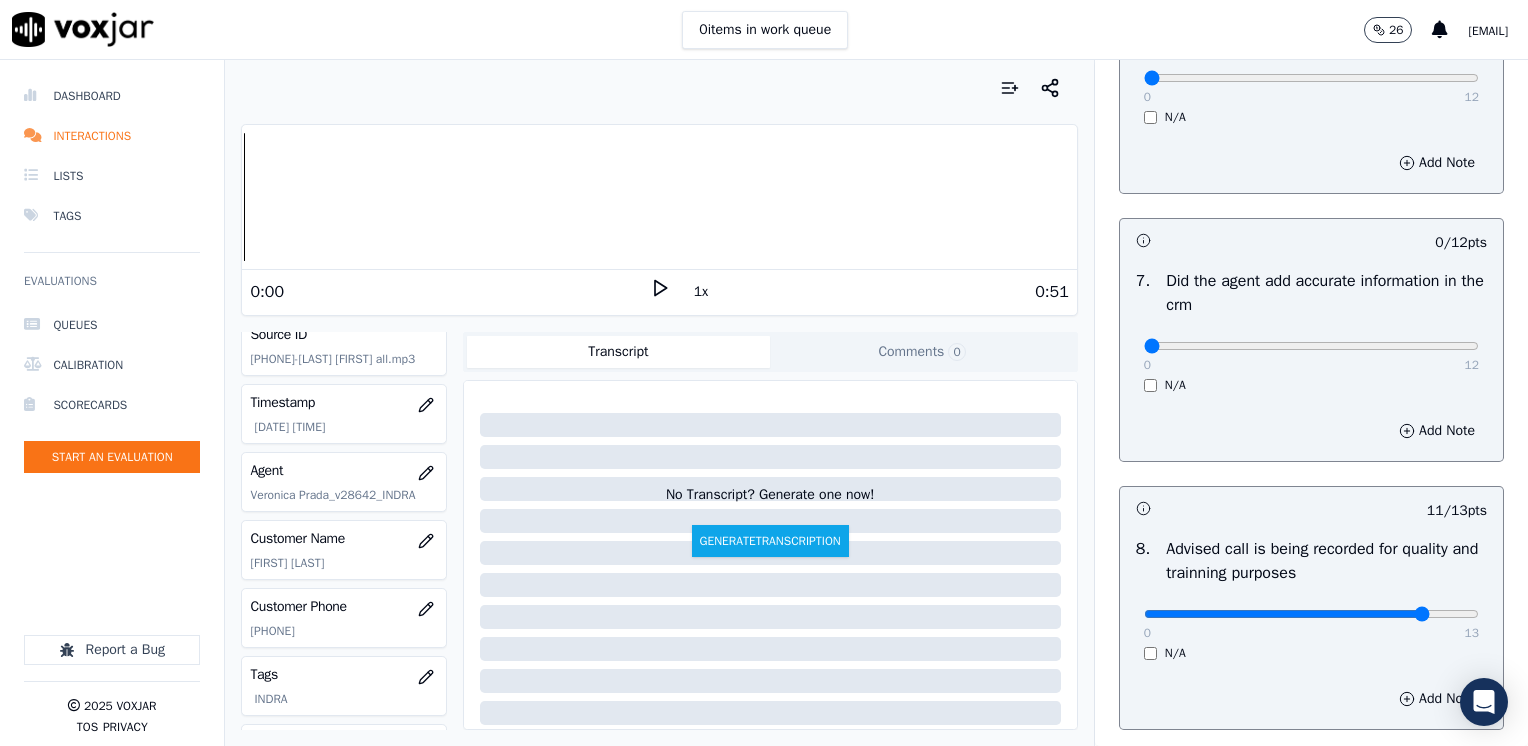 scroll, scrollTop: 1348, scrollLeft: 0, axis: vertical 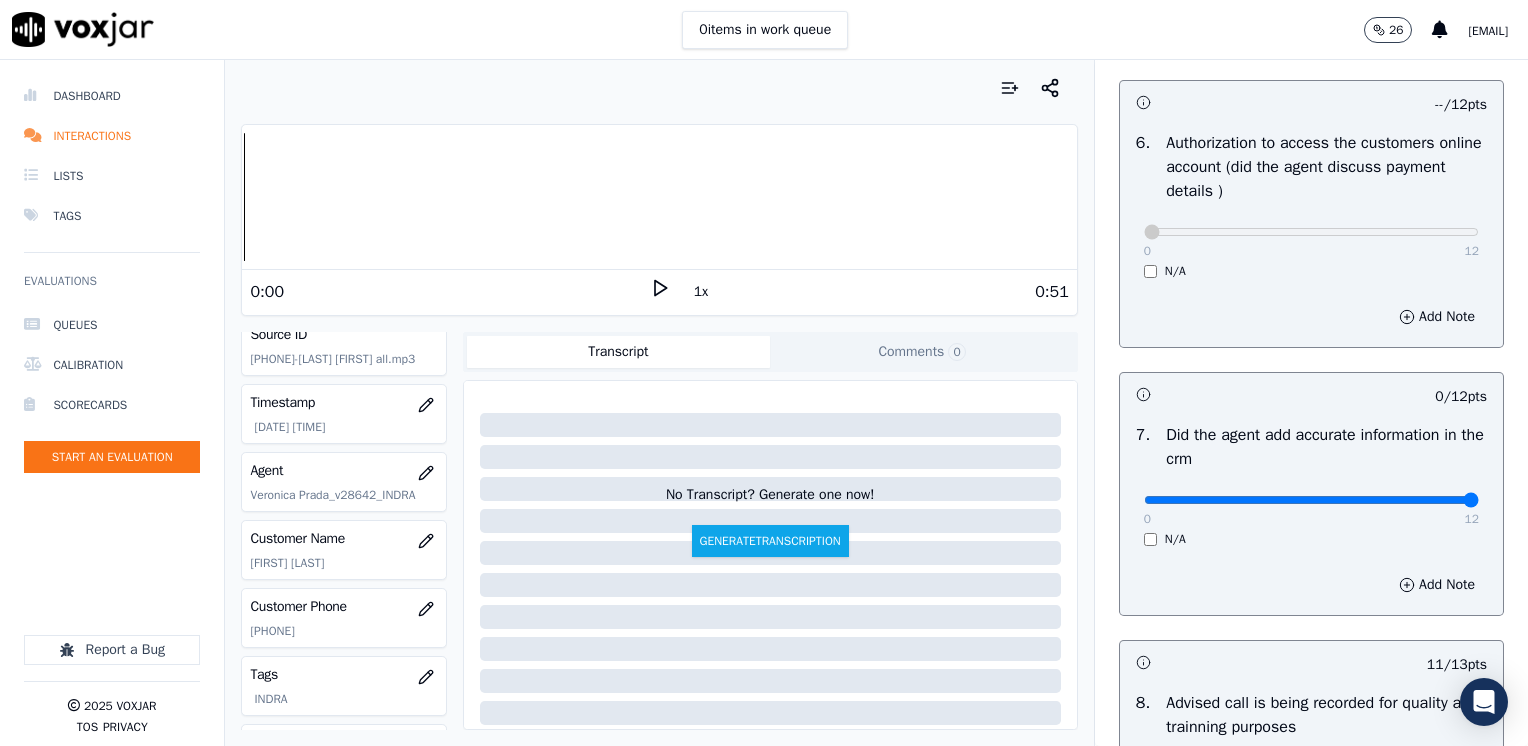 drag, startPoint x: 1130, startPoint y: 497, endPoint x: 1531, endPoint y: 478, distance: 401.44986 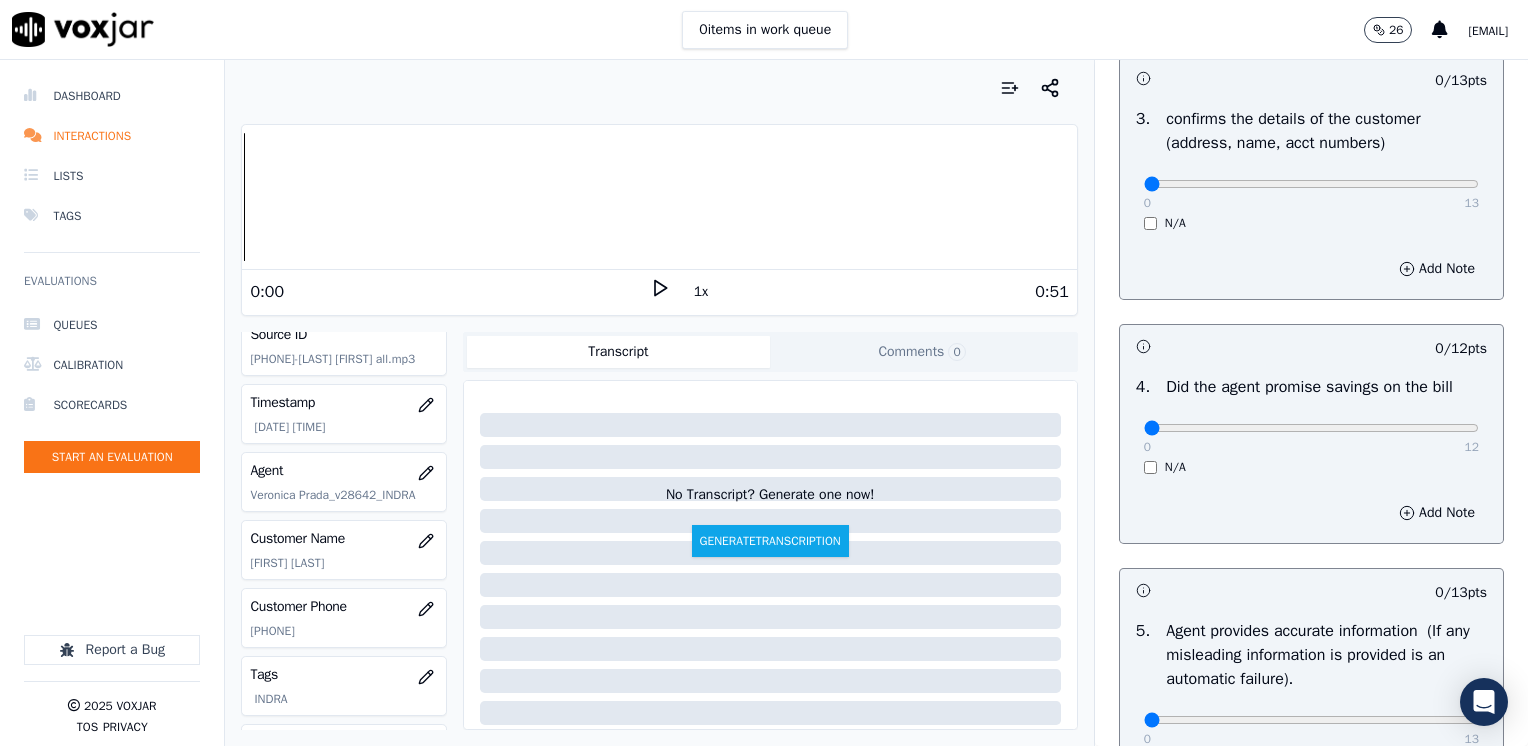 scroll, scrollTop: 548, scrollLeft: 0, axis: vertical 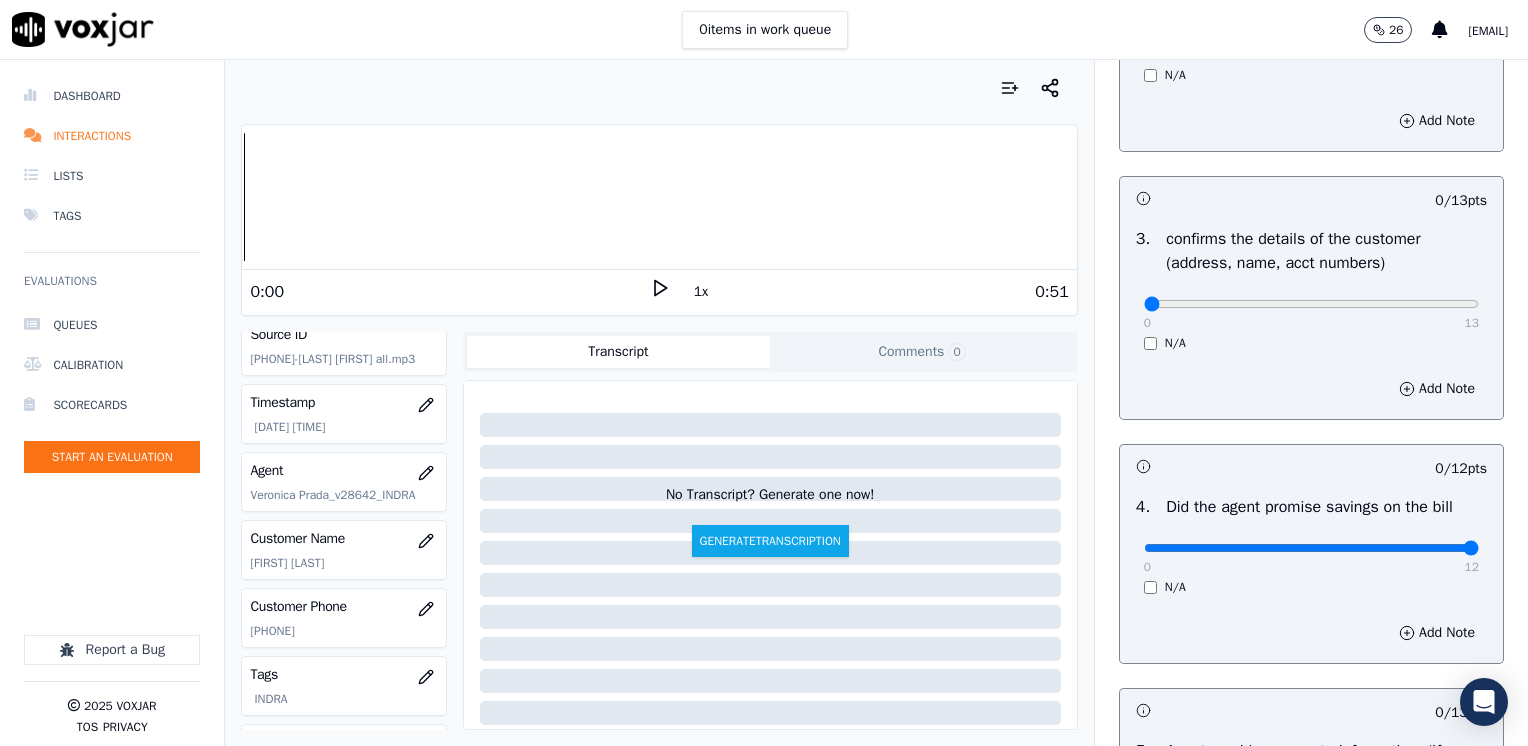 drag, startPoint x: 1133, startPoint y: 546, endPoint x: 1531, endPoint y: 555, distance: 398.10175 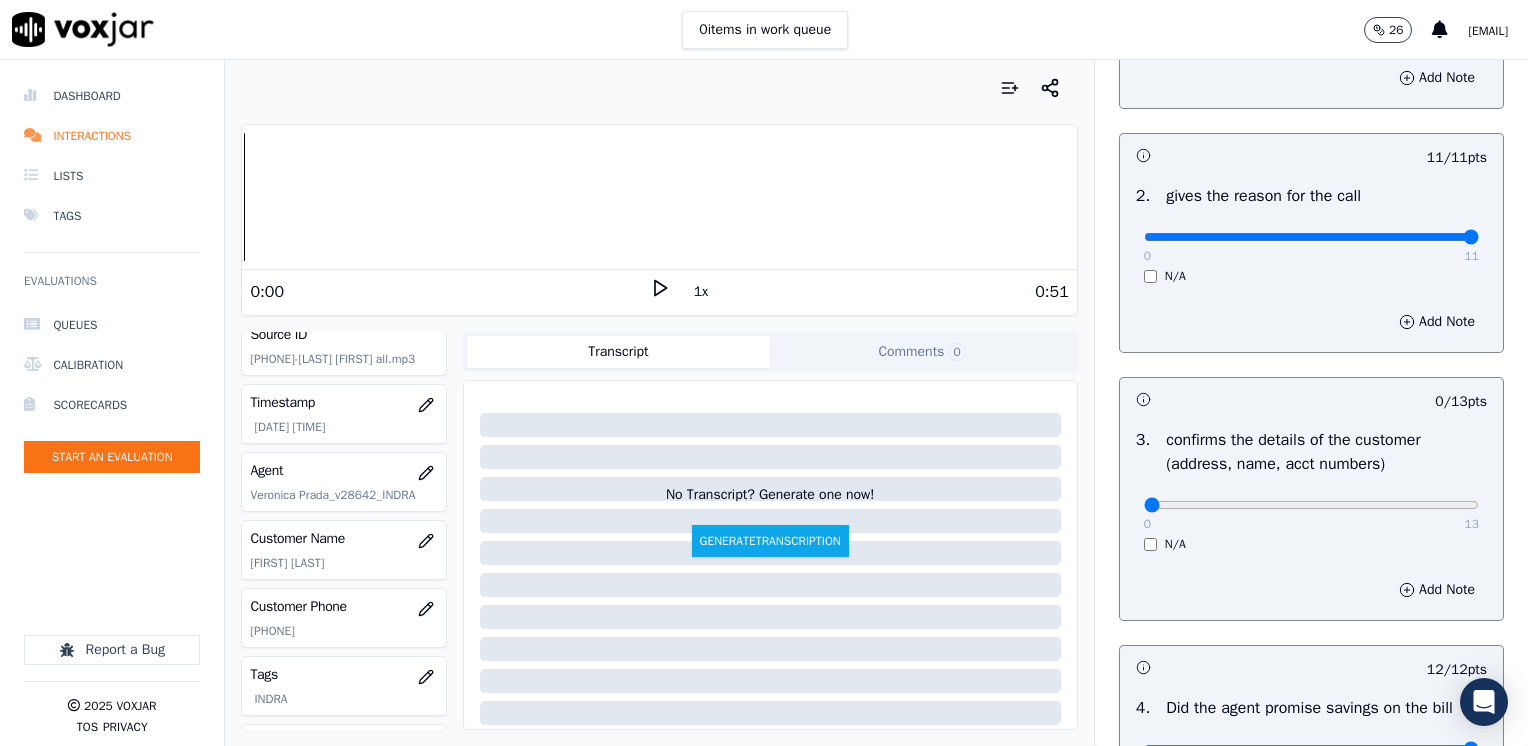 scroll, scrollTop: 248, scrollLeft: 0, axis: vertical 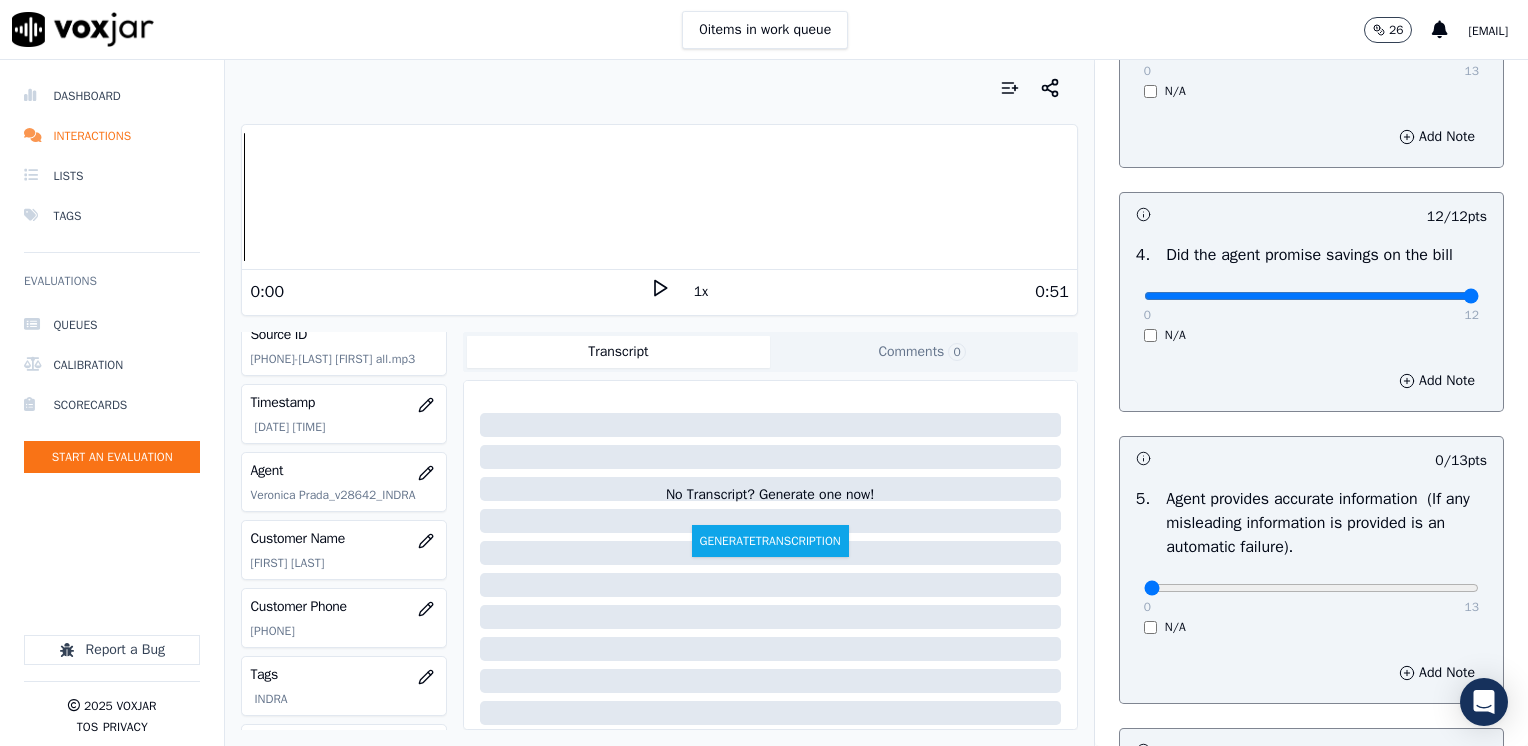 click on "Add Note" at bounding box center (1311, 381) 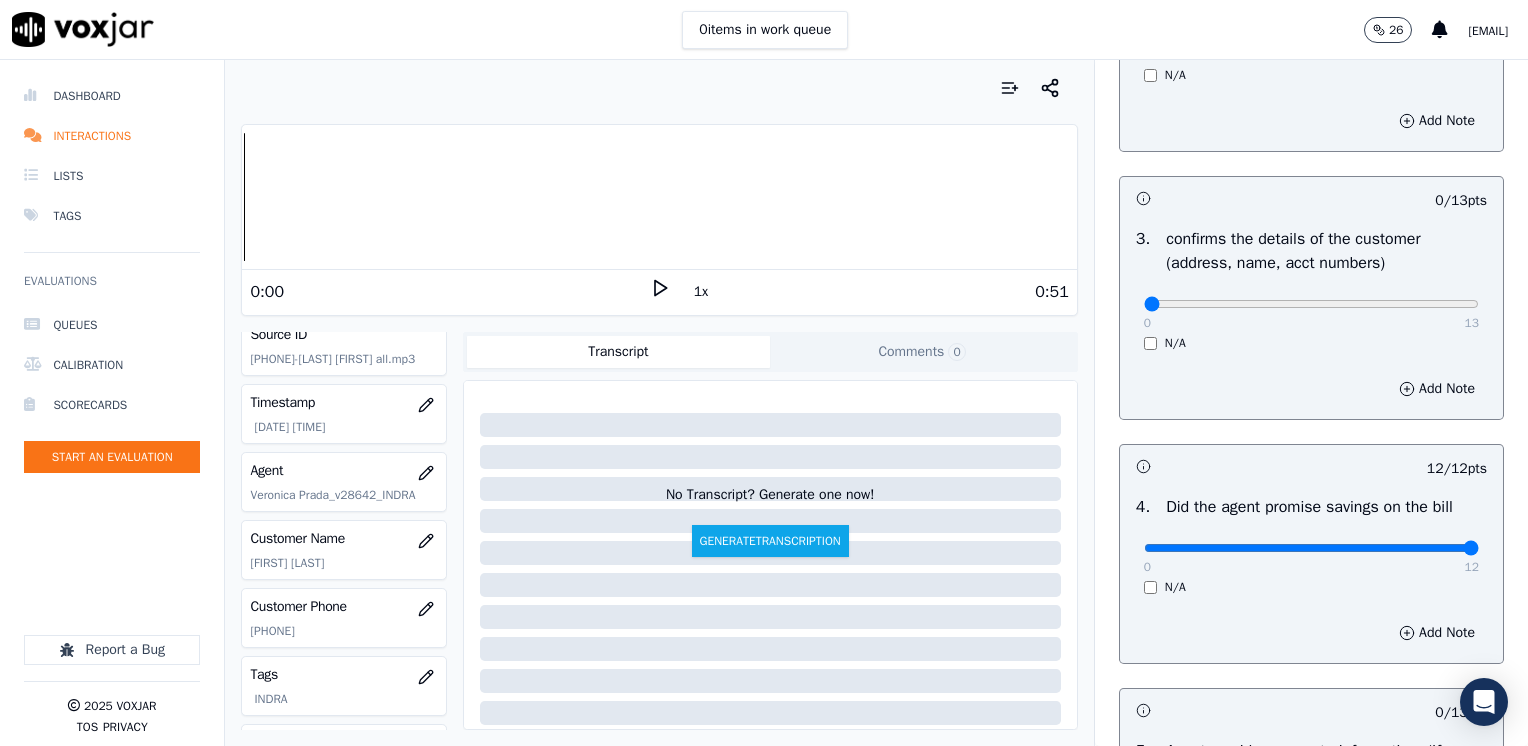scroll, scrollTop: 0, scrollLeft: 0, axis: both 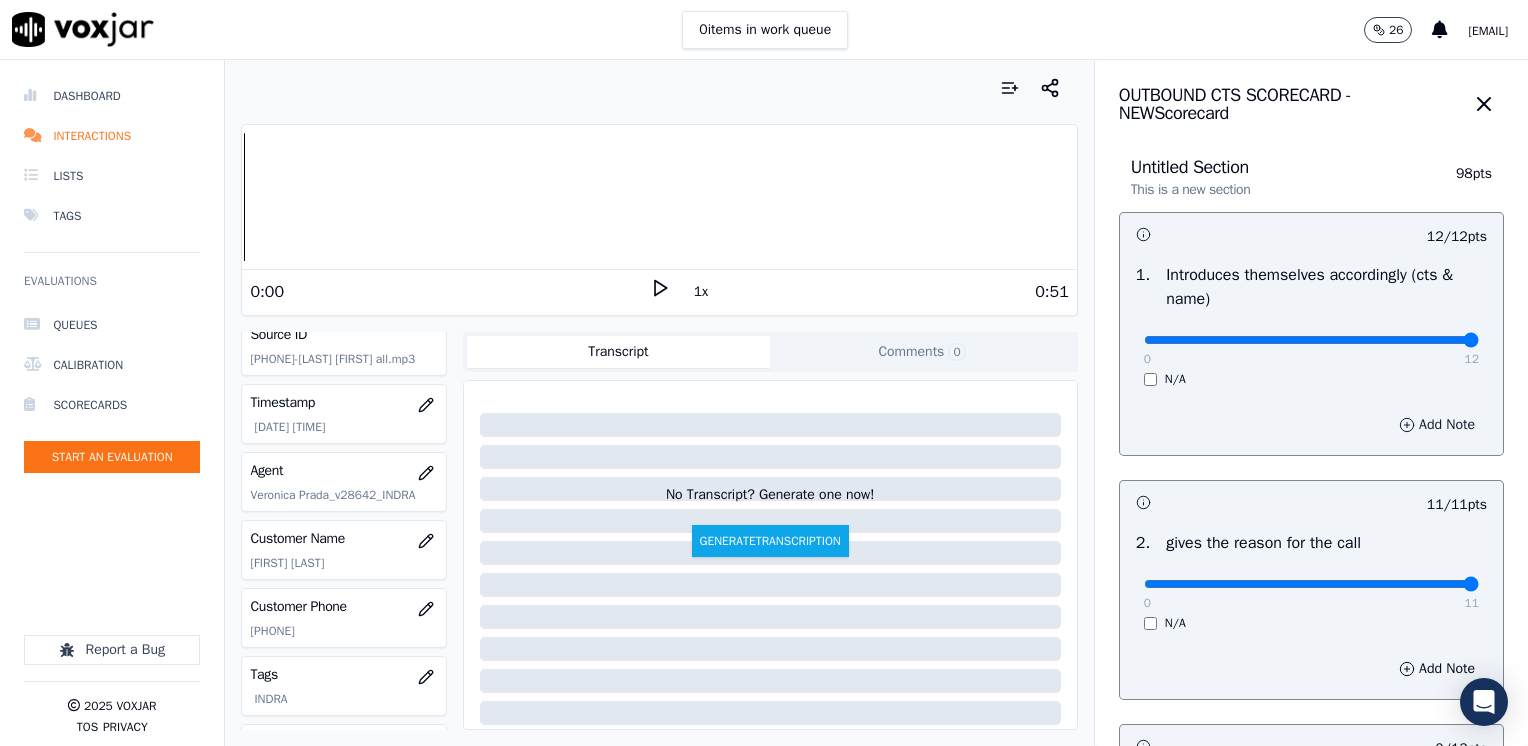 click on "Add Note" at bounding box center [1437, 425] 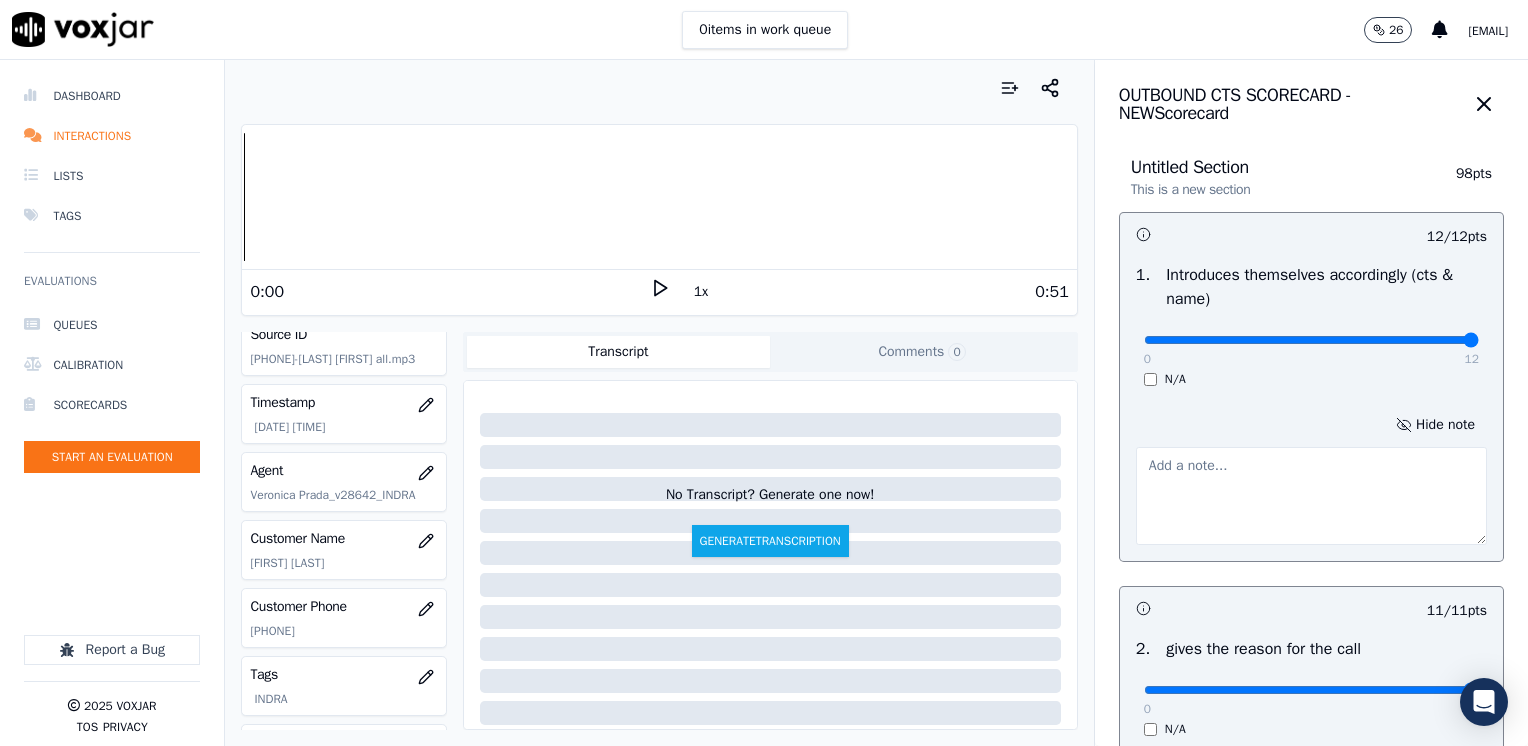 click at bounding box center [1311, 496] 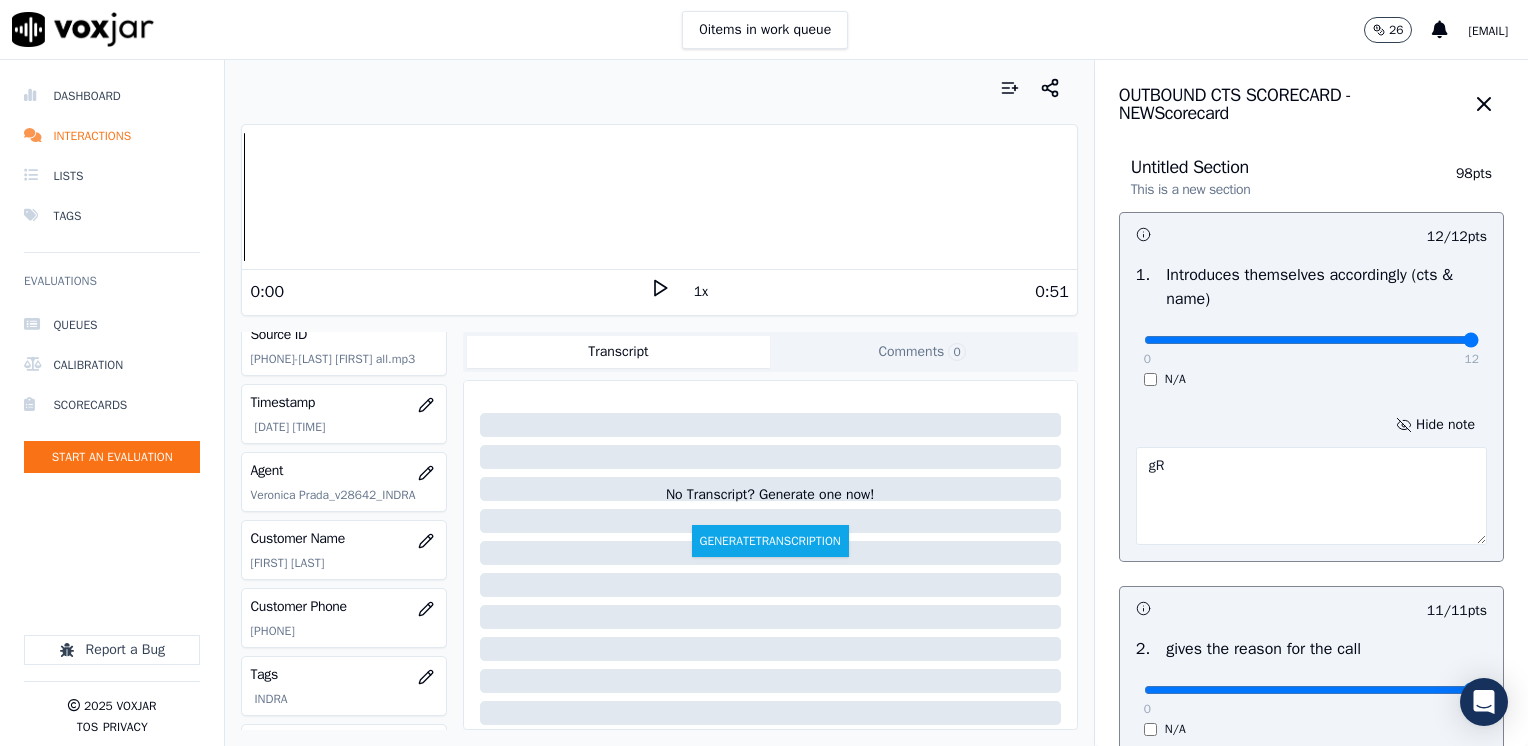 type on "g" 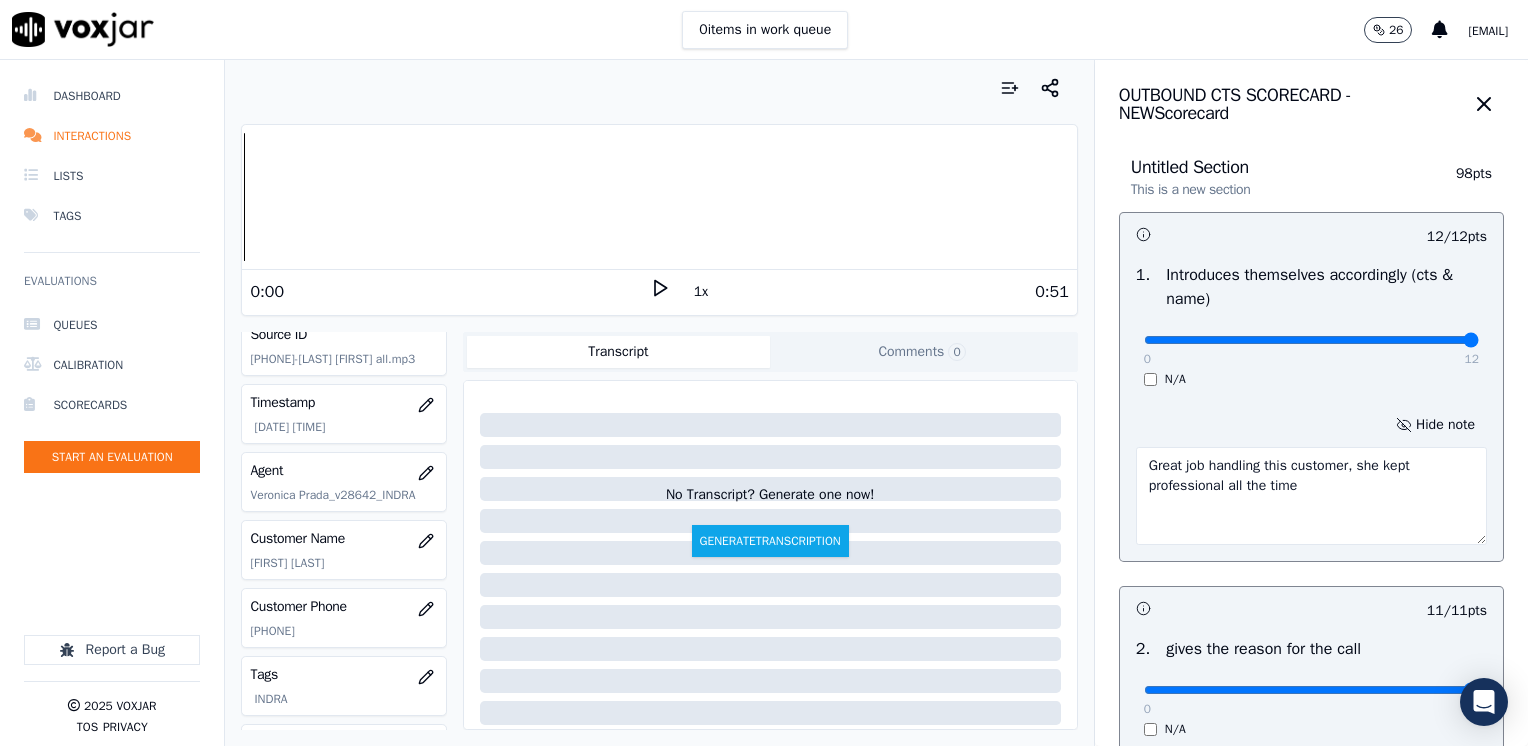 type on "Great job handling this customer, she kept professional all the time" 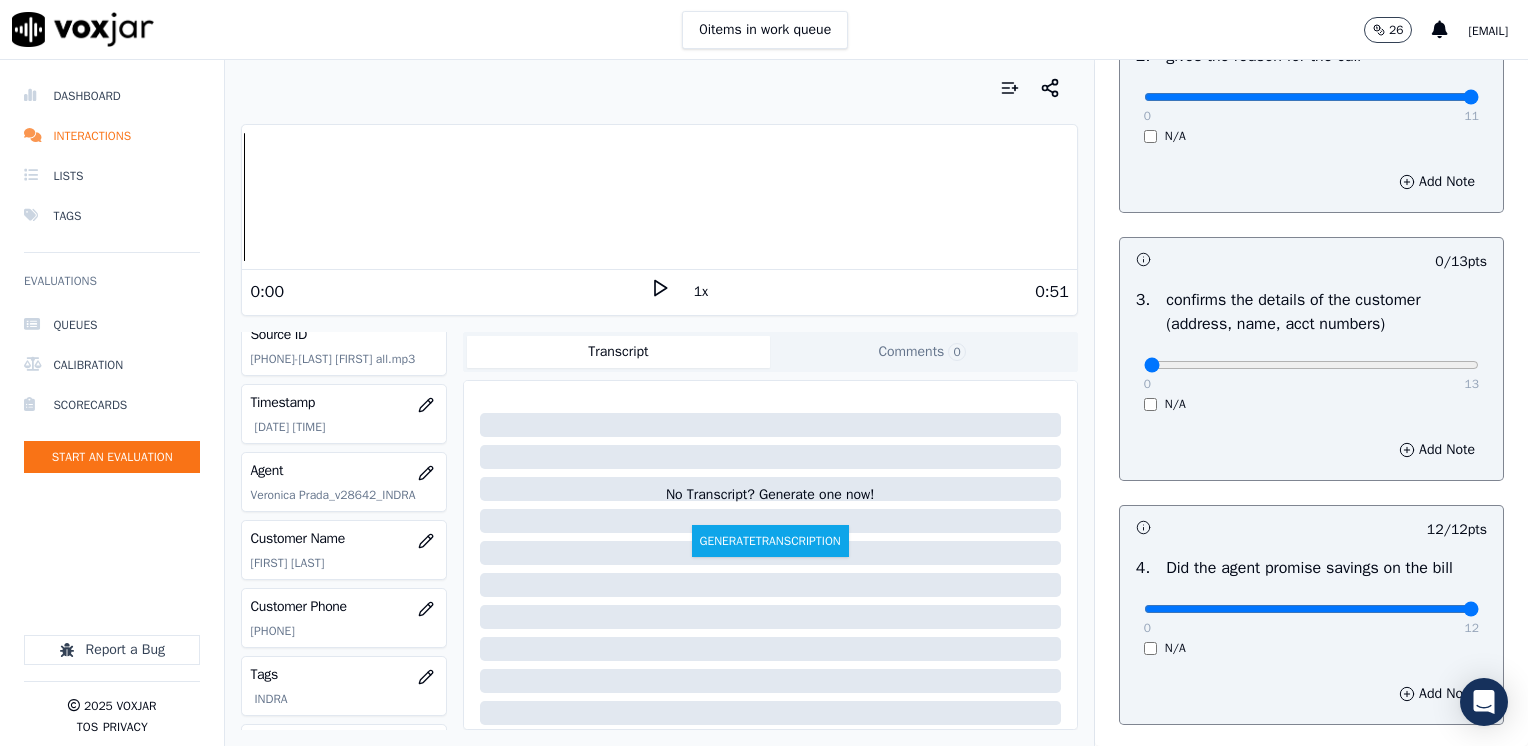 scroll, scrollTop: 700, scrollLeft: 0, axis: vertical 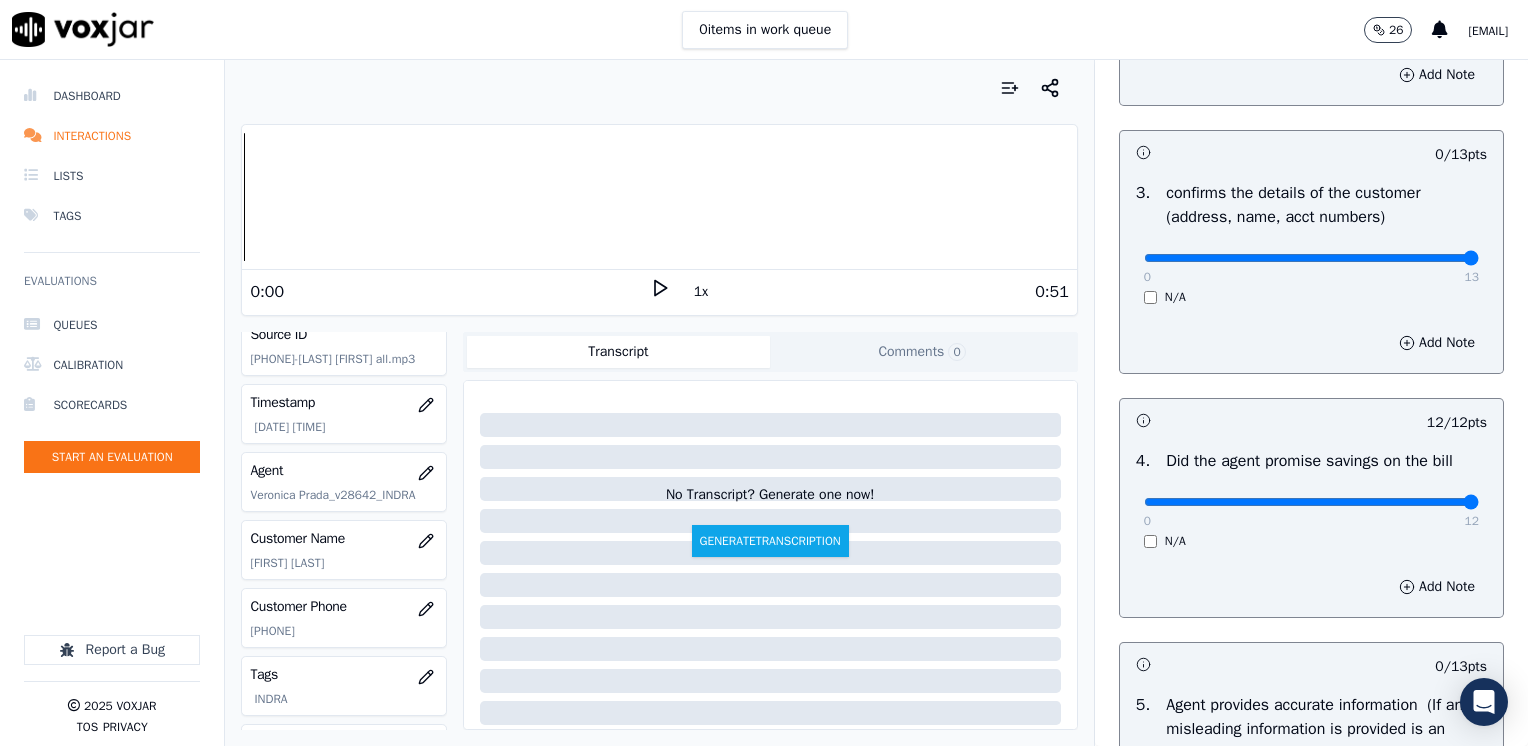 drag, startPoint x: 1125, startPoint y: 254, endPoint x: 1531, endPoint y: 319, distance: 411.1703 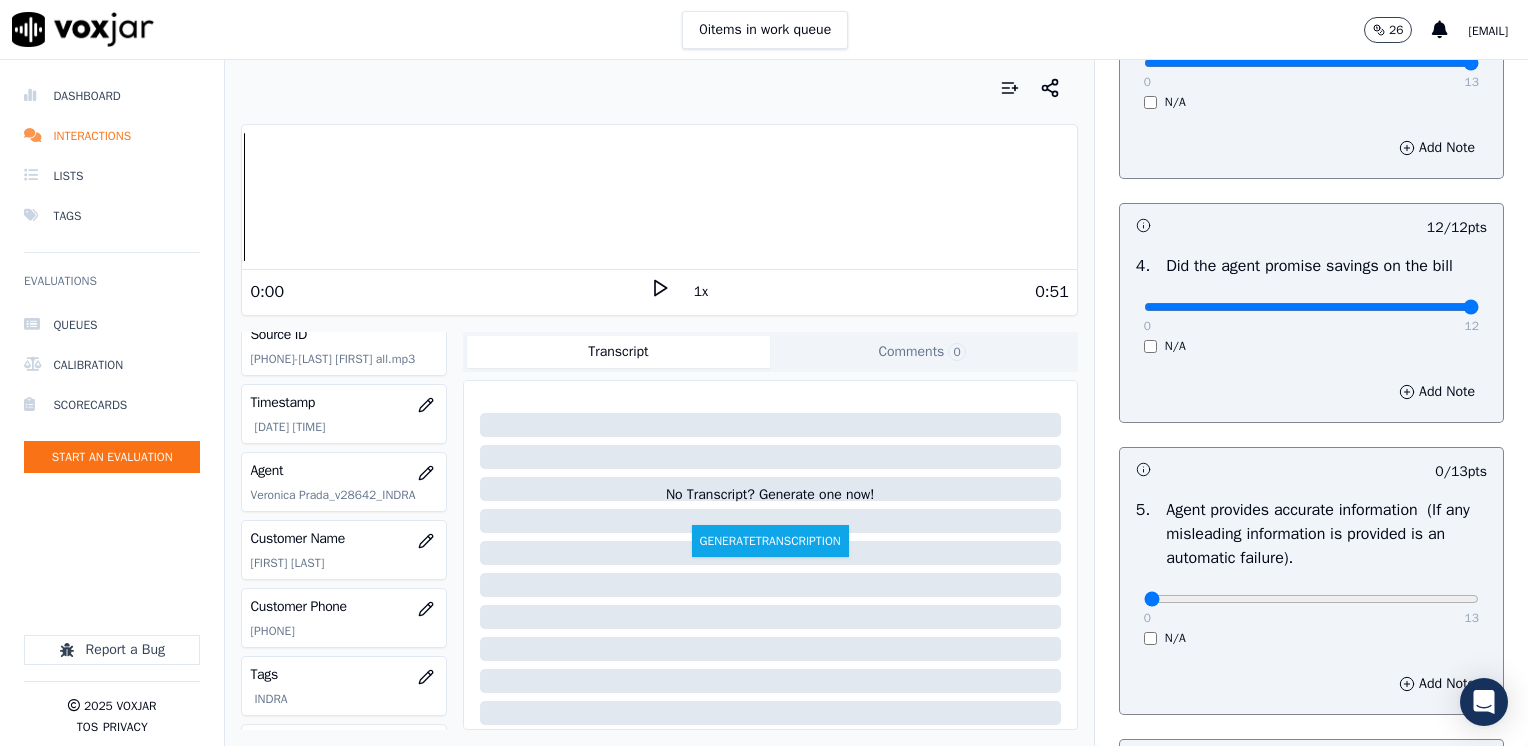 scroll, scrollTop: 1100, scrollLeft: 0, axis: vertical 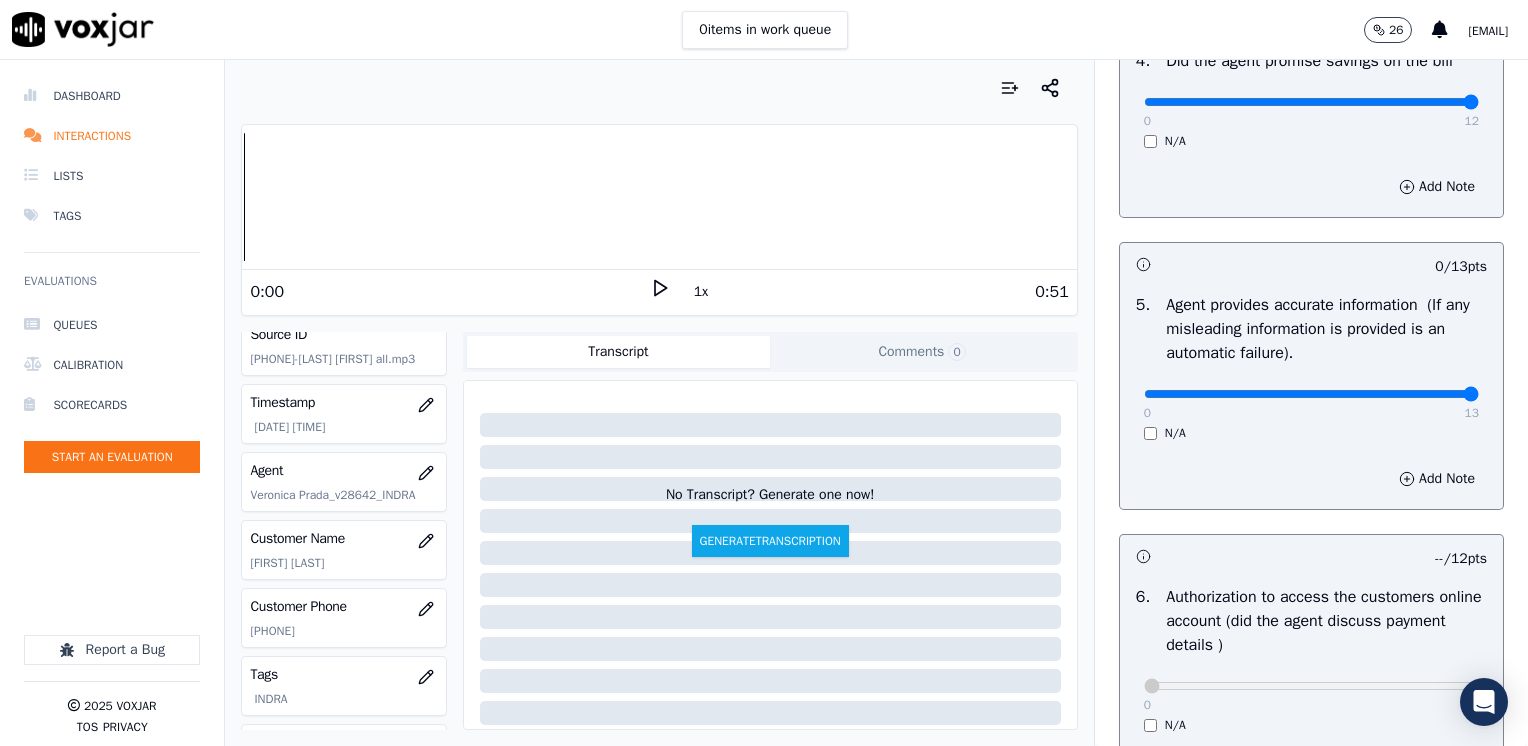 drag, startPoint x: 1126, startPoint y: 394, endPoint x: 1531, endPoint y: 454, distance: 409.42032 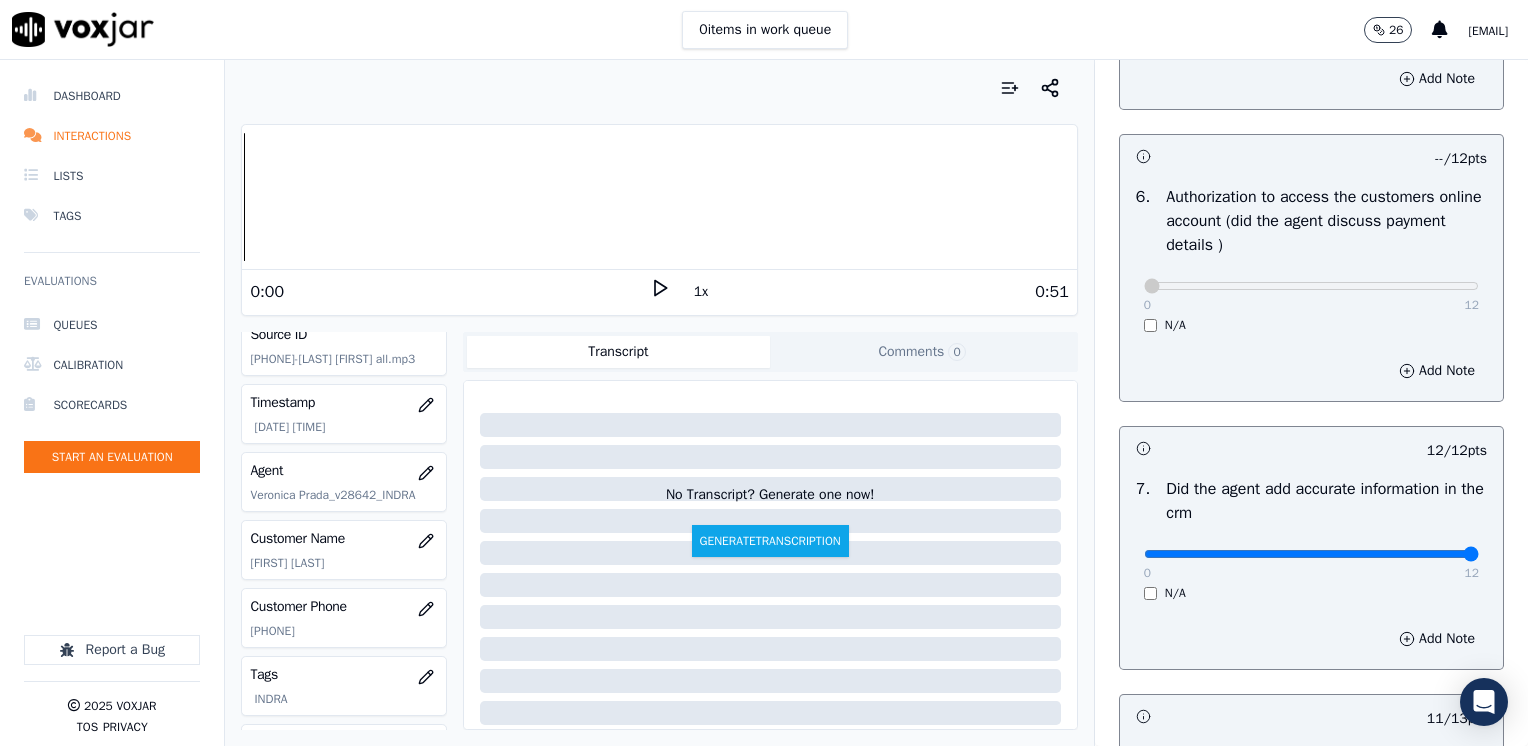 scroll, scrollTop: 1853, scrollLeft: 0, axis: vertical 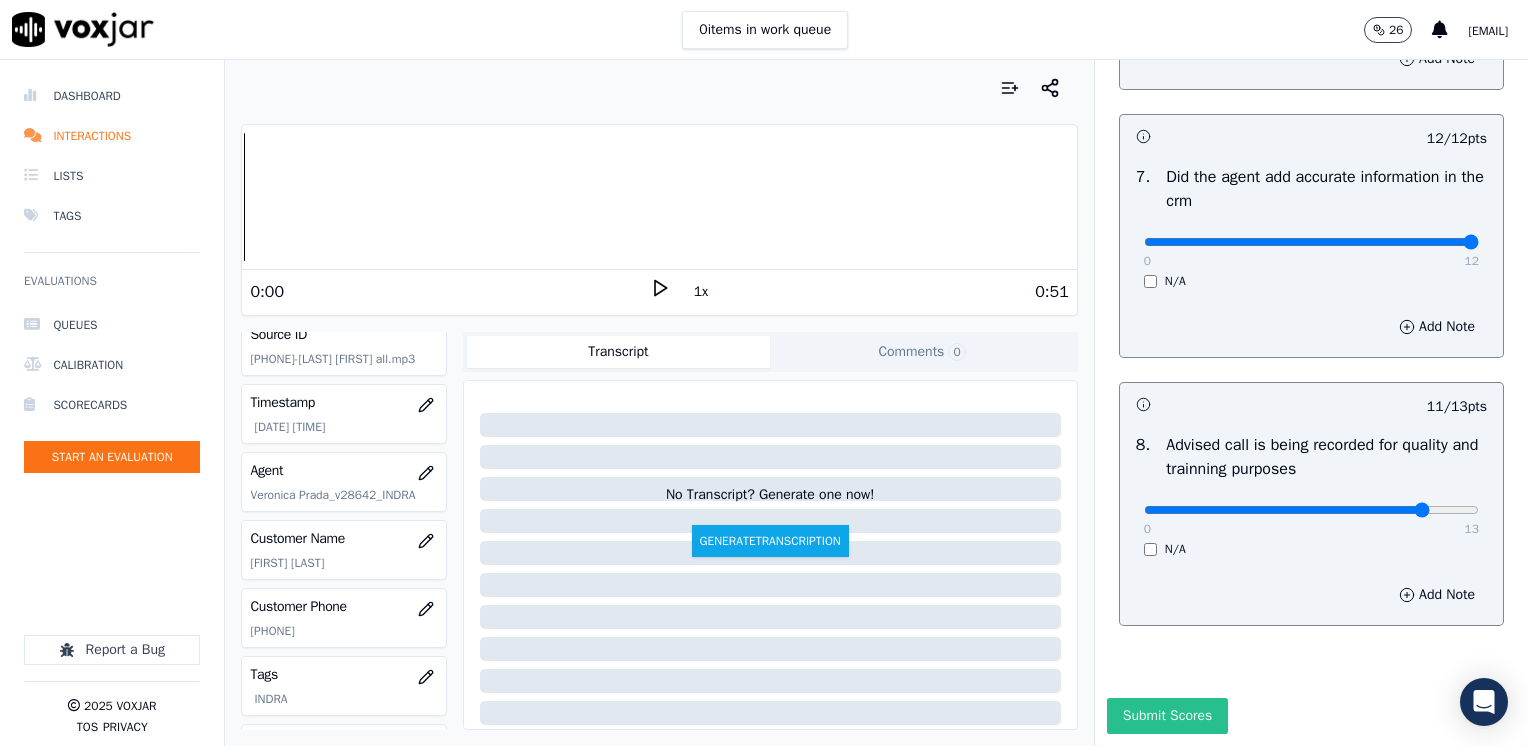 click on "Submit Scores" at bounding box center (1167, 716) 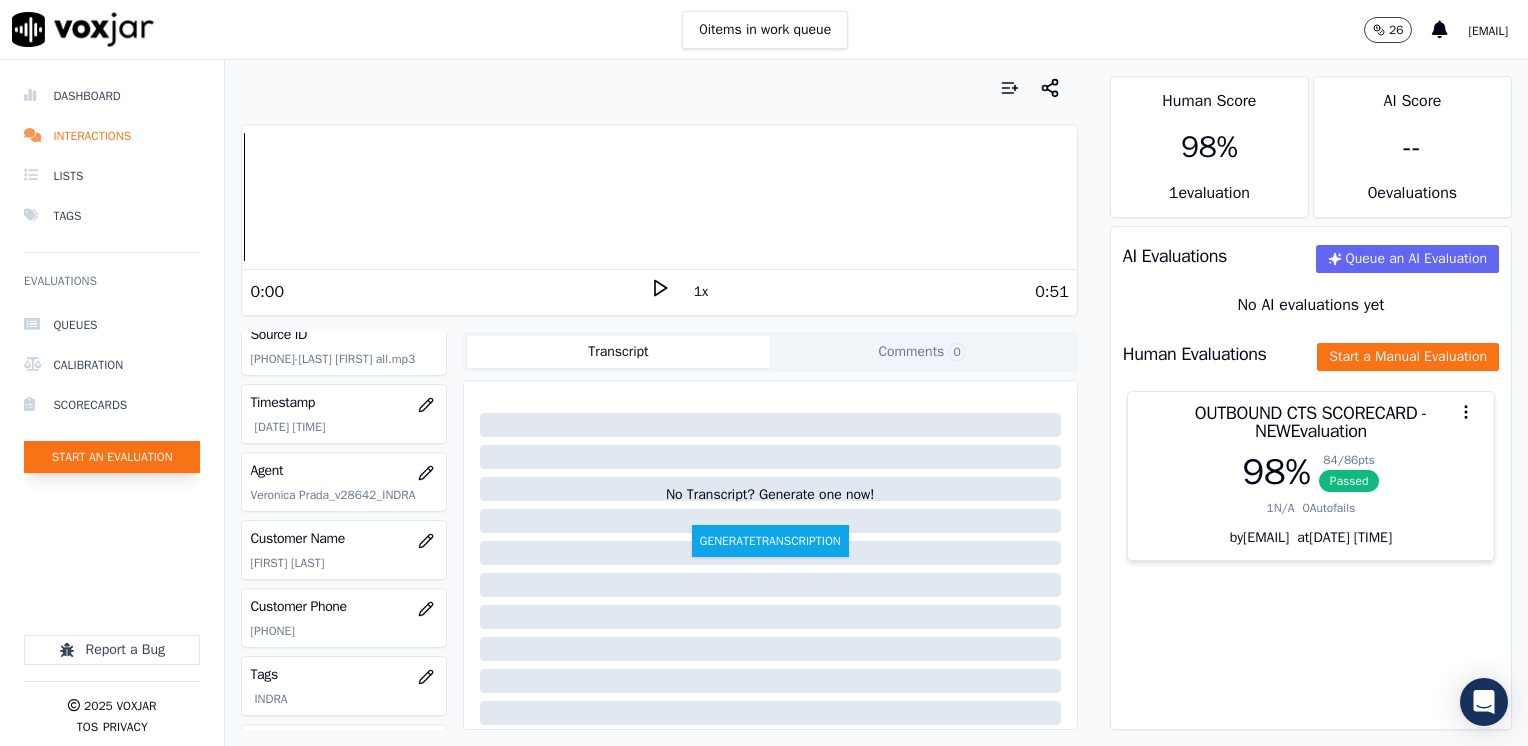 click on "Start an Evaluation" 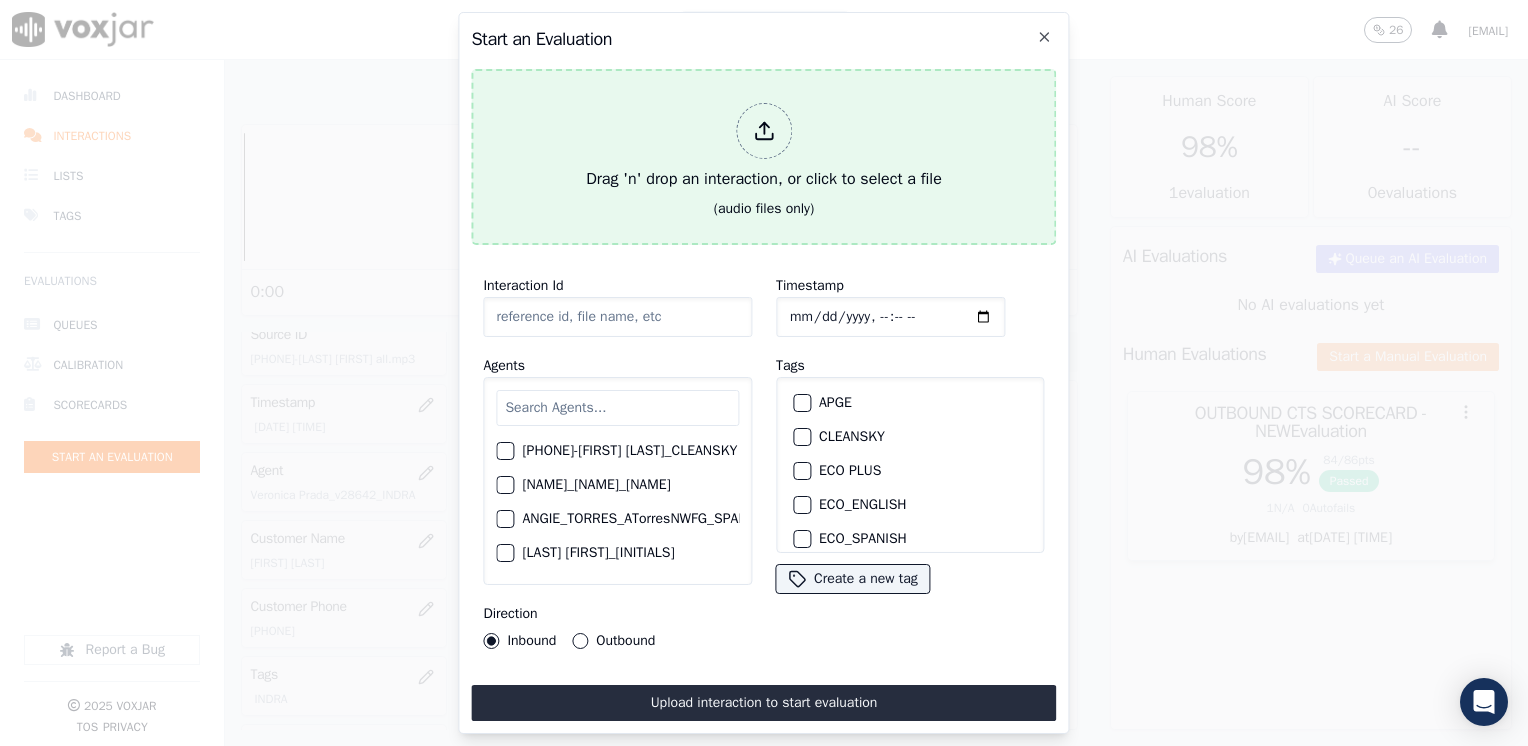 click at bounding box center (764, 131) 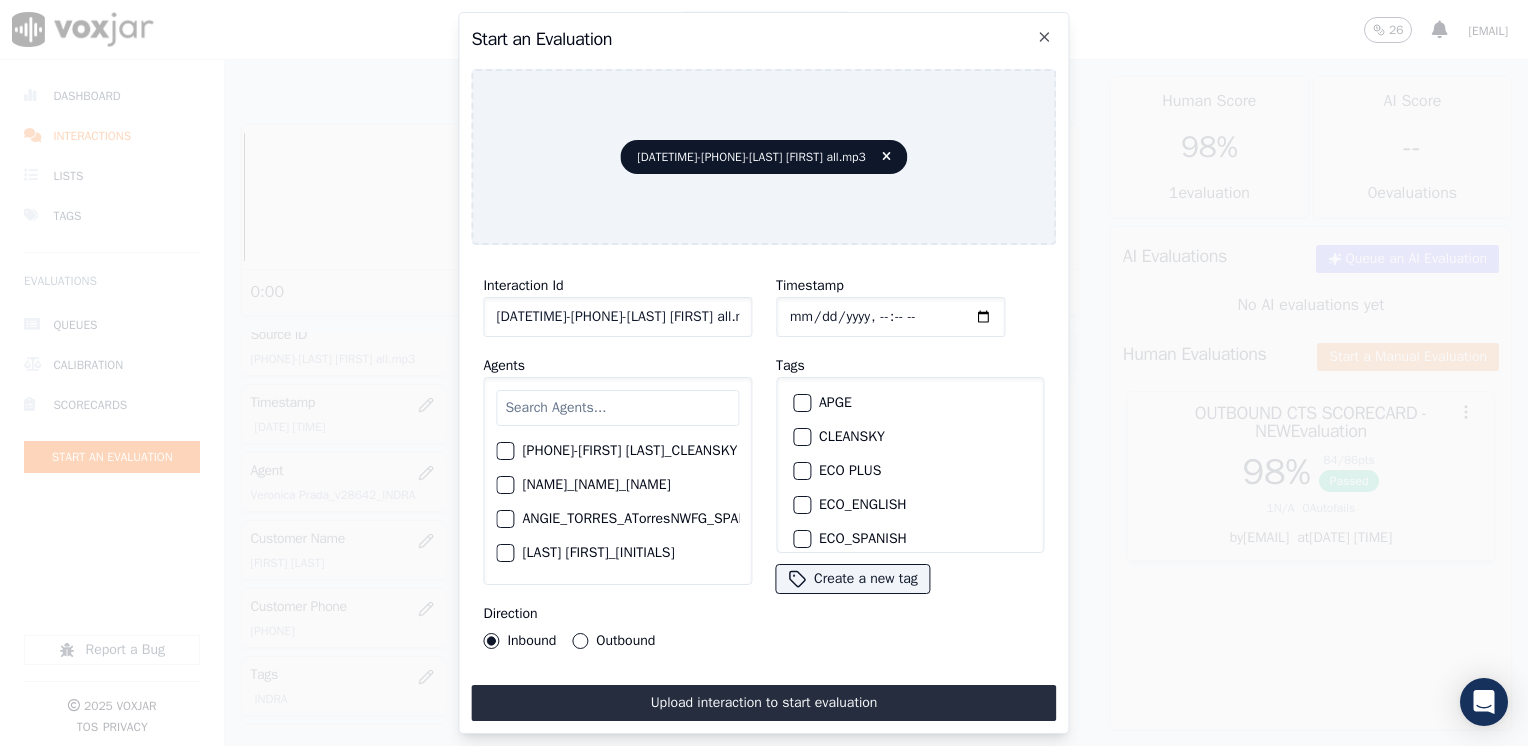 click at bounding box center (617, 408) 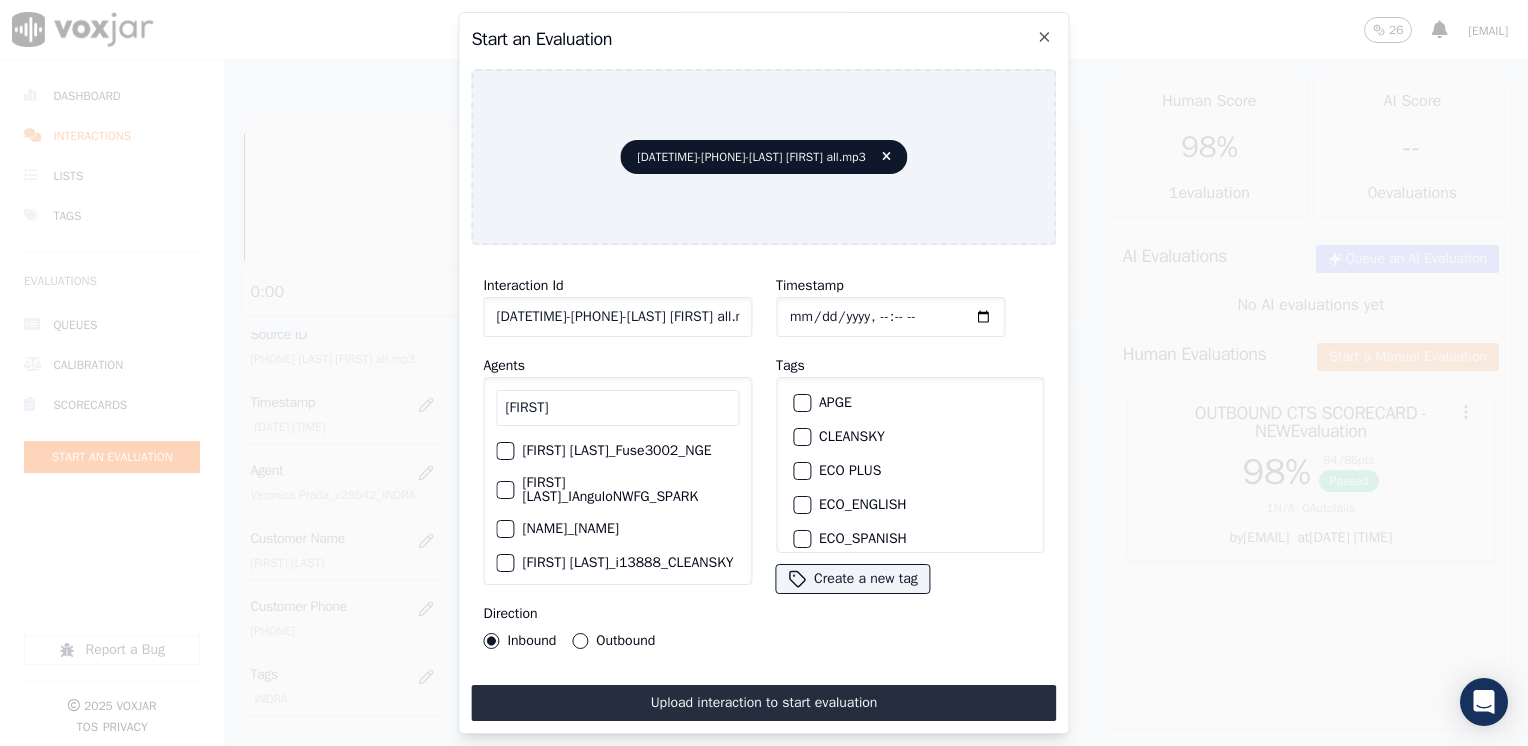 type on "[FIRST]" 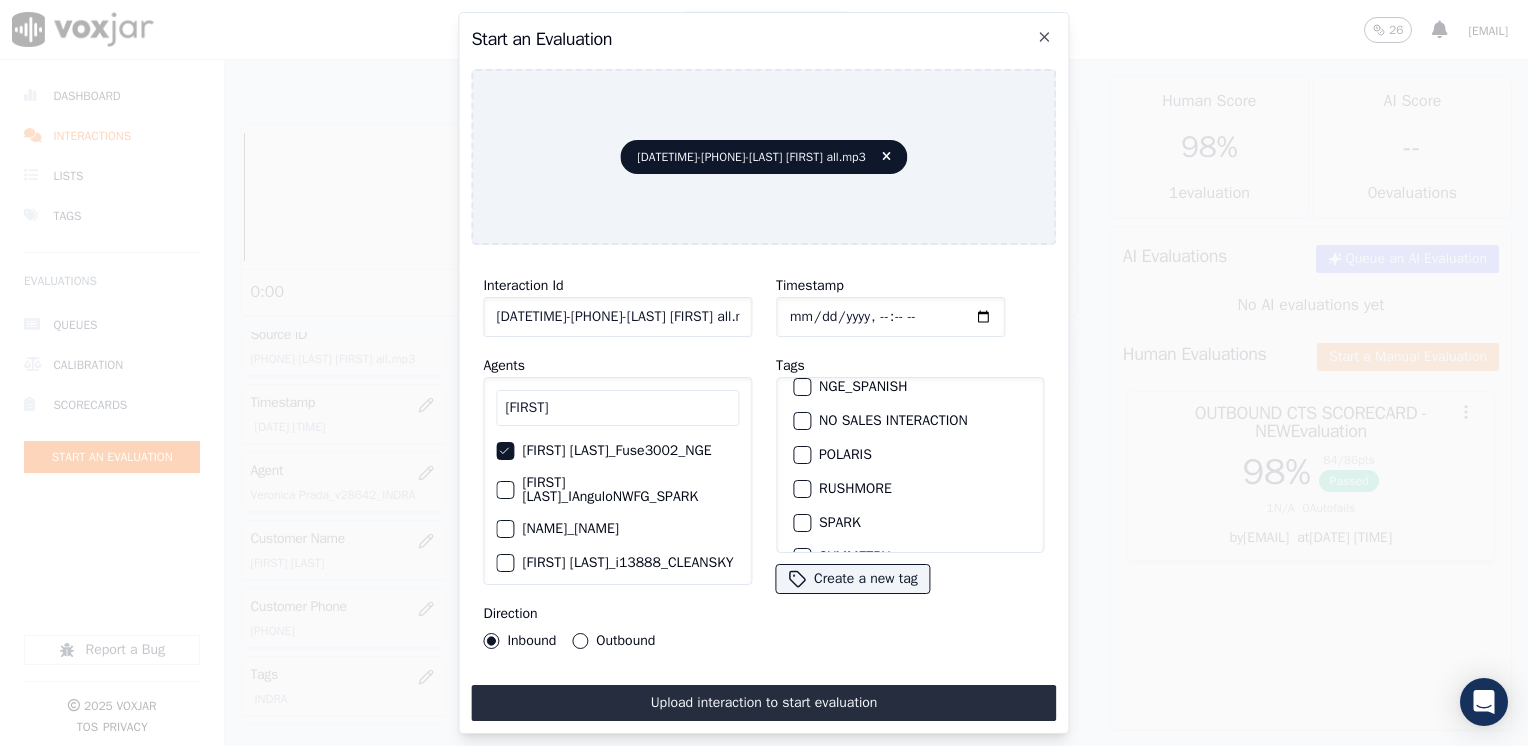 scroll, scrollTop: 400, scrollLeft: 0, axis: vertical 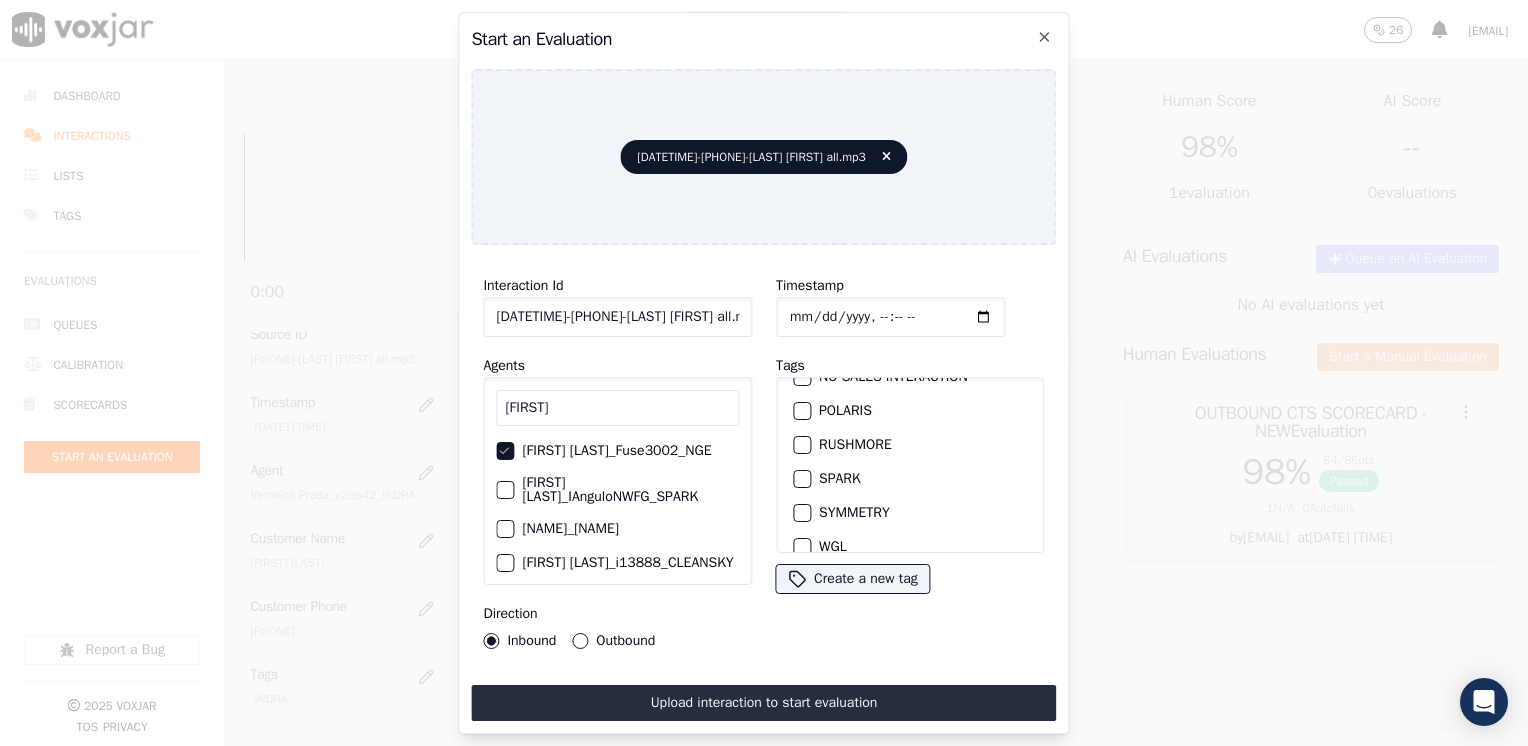 click at bounding box center (801, 479) 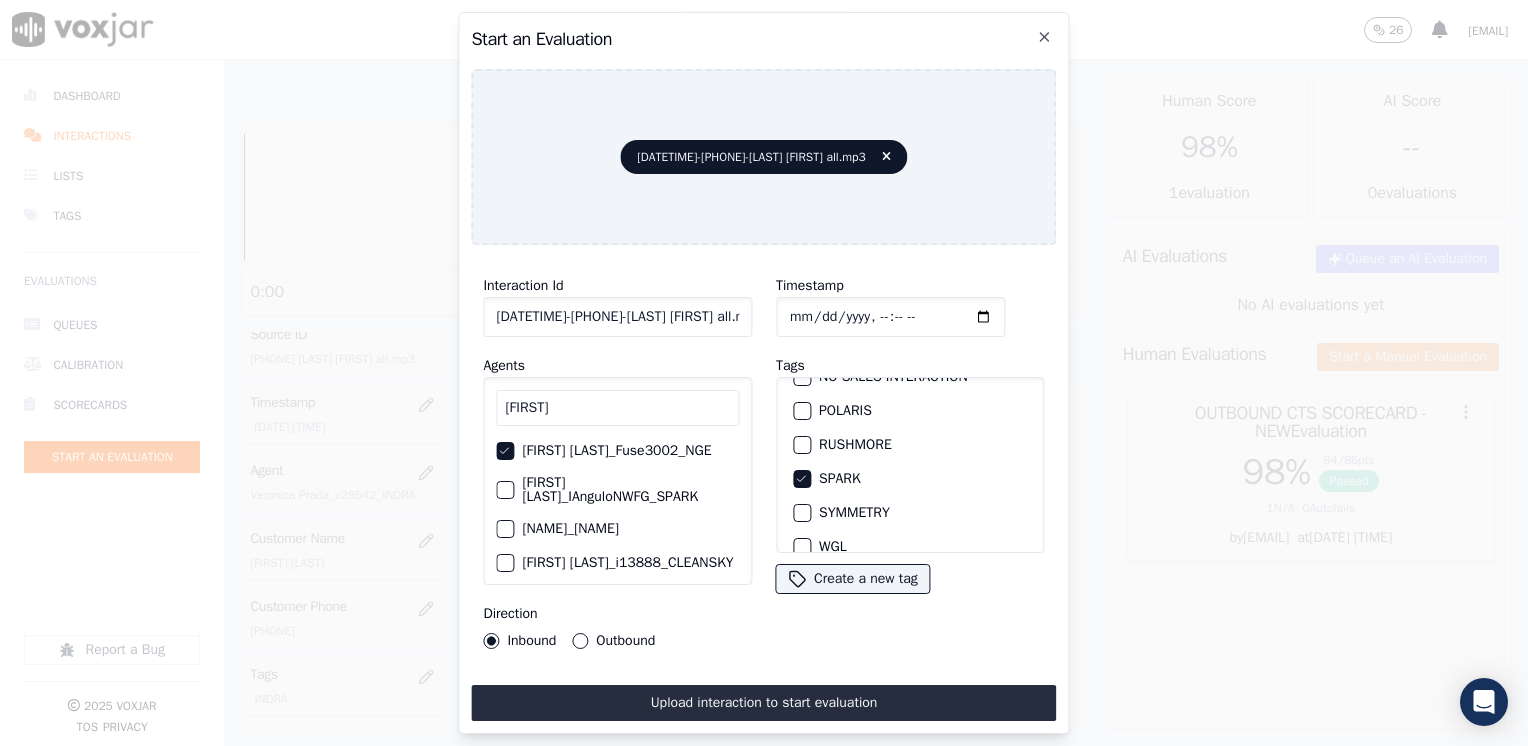 click on "Timestamp" 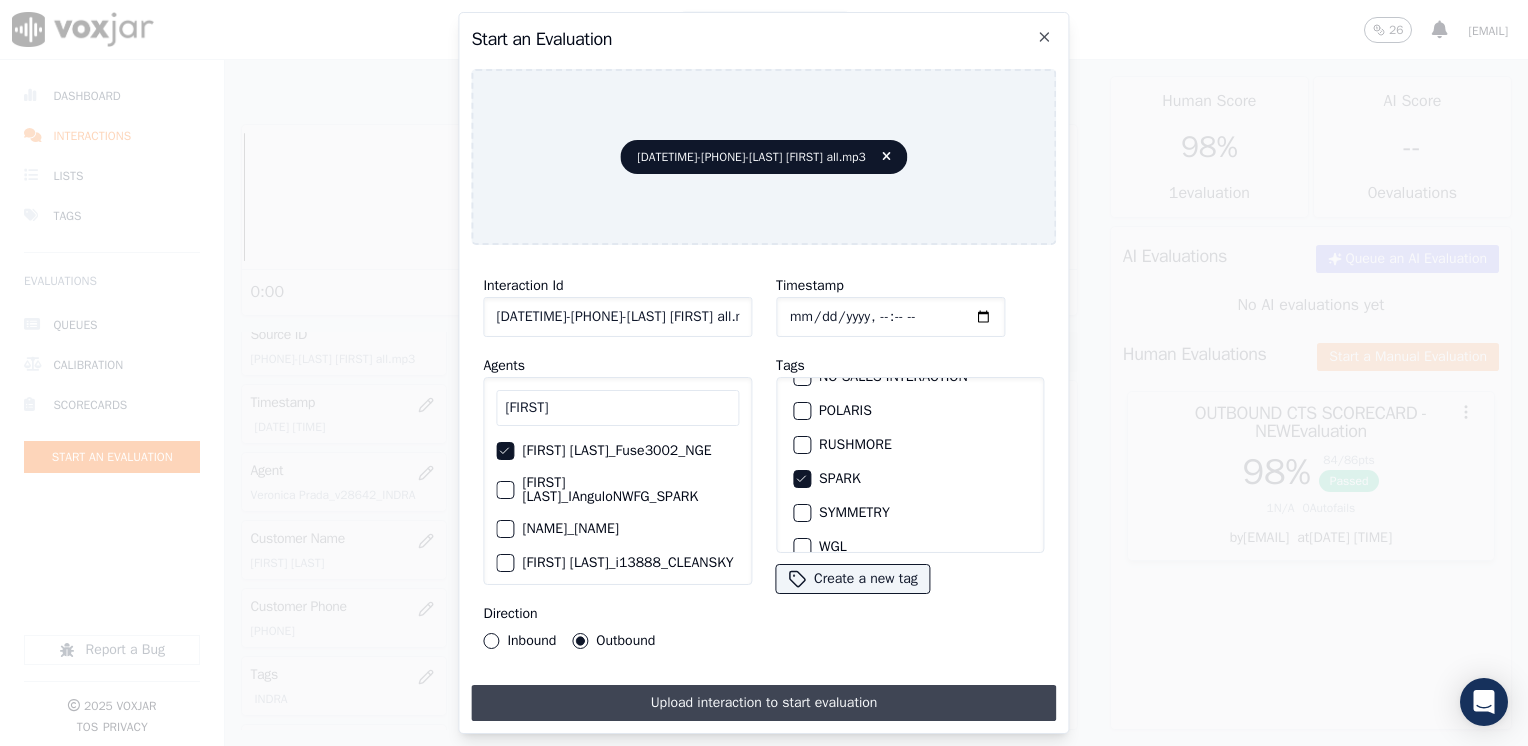 click on "Upload interaction to start evaluation" at bounding box center (763, 703) 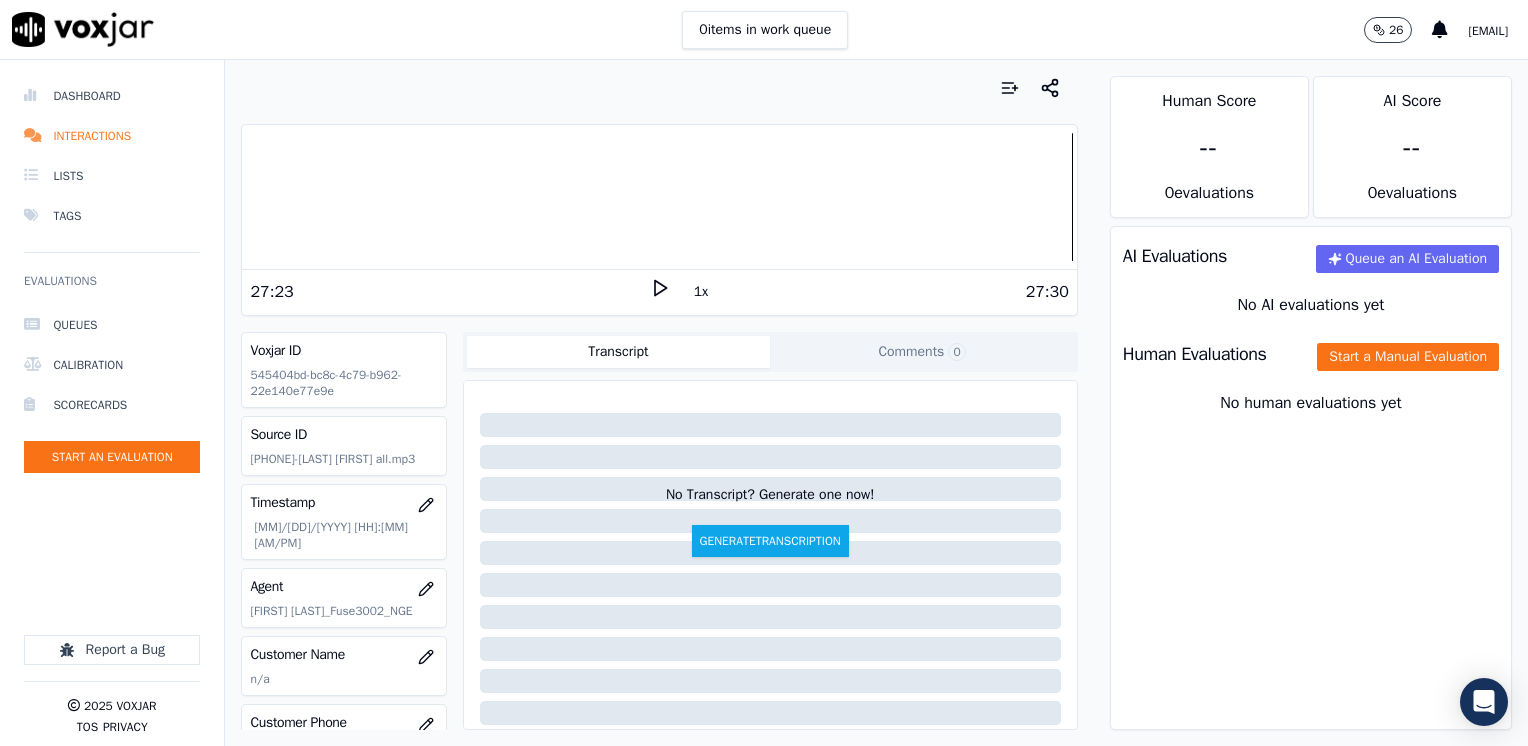 scroll, scrollTop: 100, scrollLeft: 0, axis: vertical 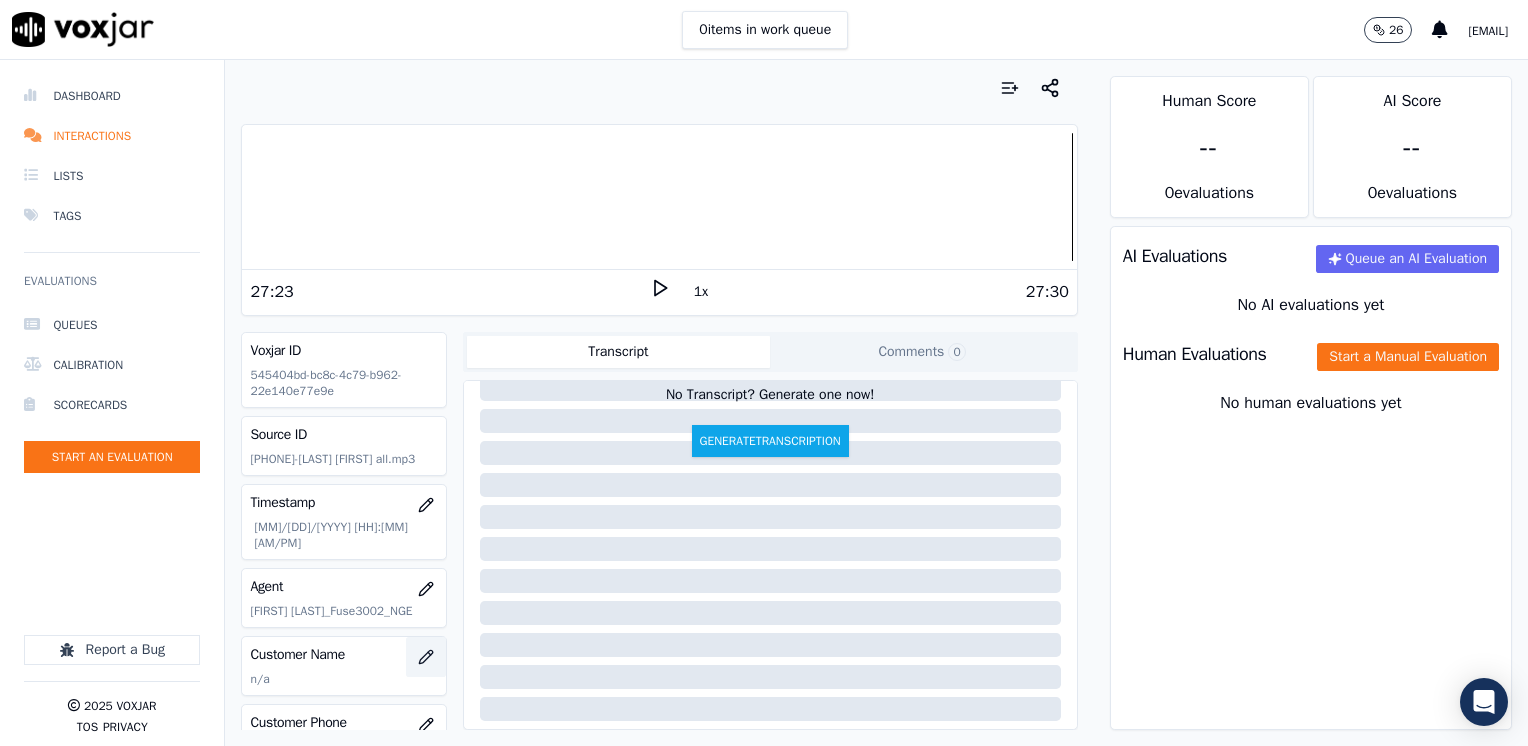 click at bounding box center (426, 657) 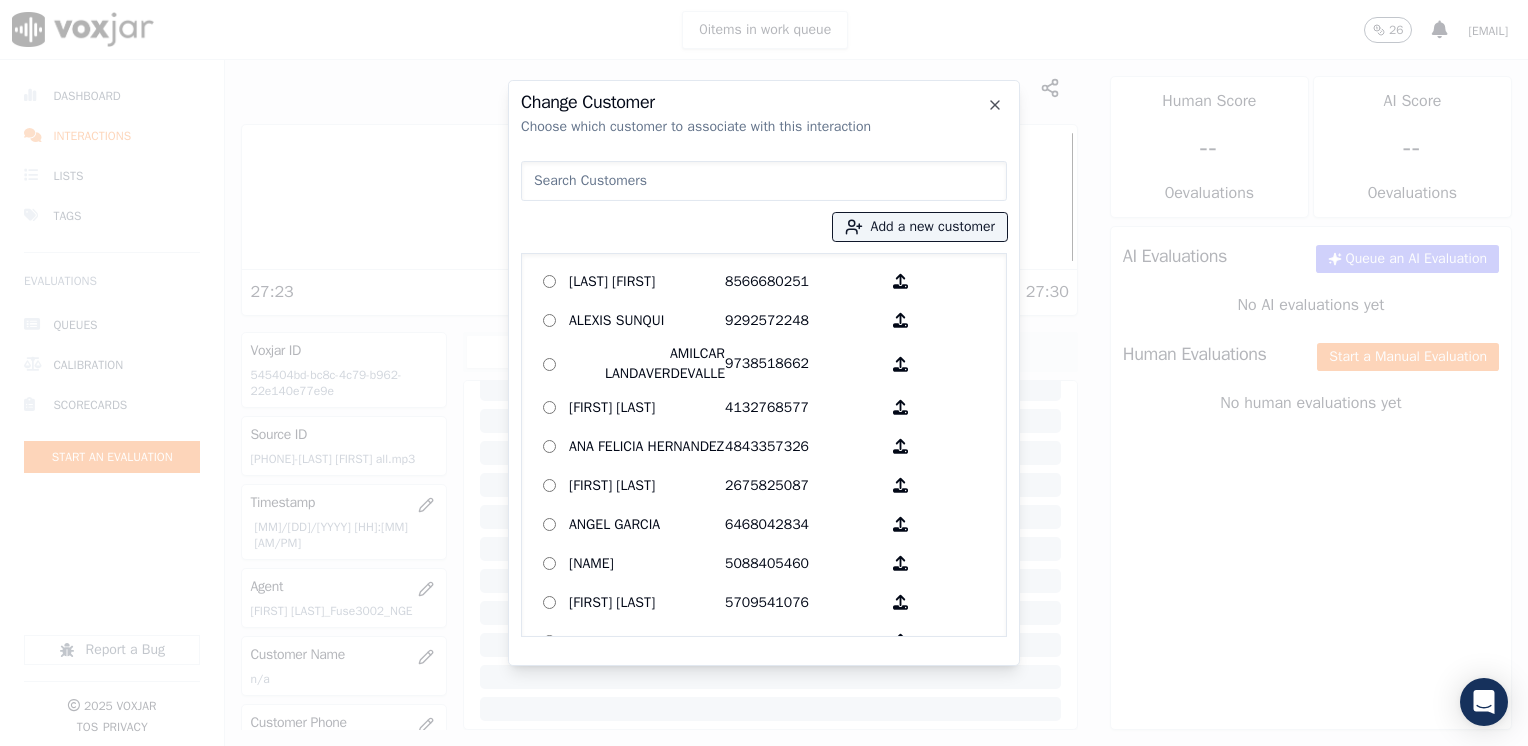 click at bounding box center [764, 181] 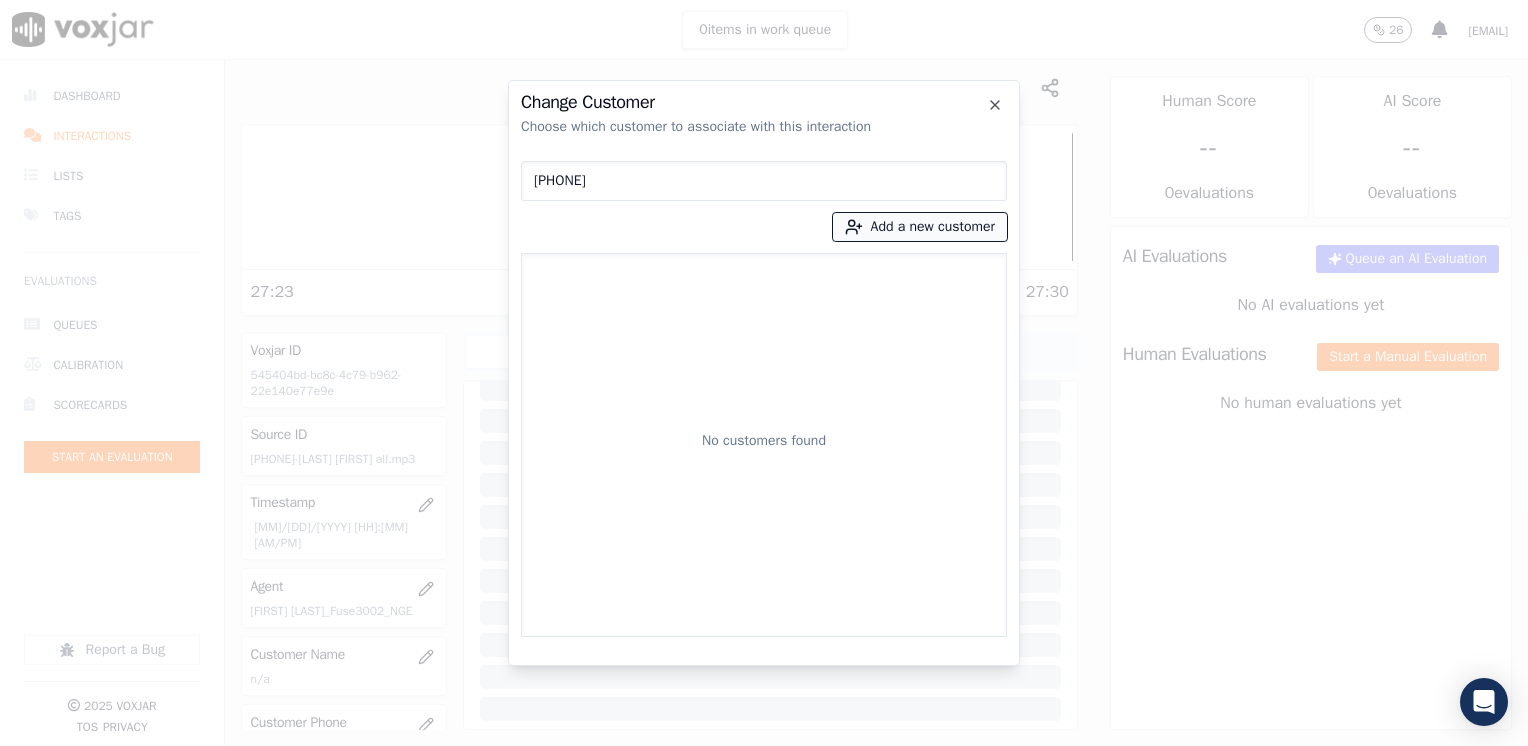 type on "[PHONE]" 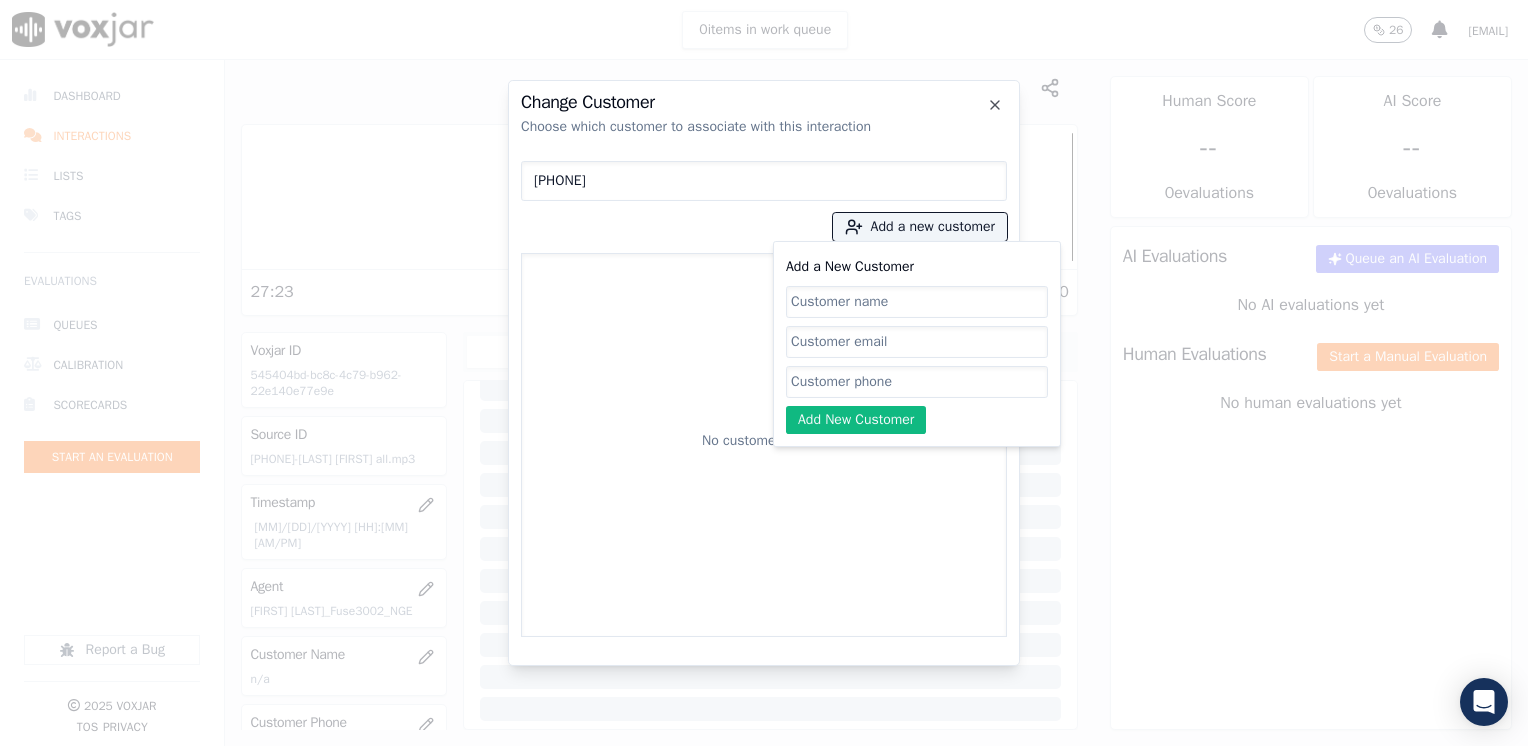 click on "Add a New Customer" 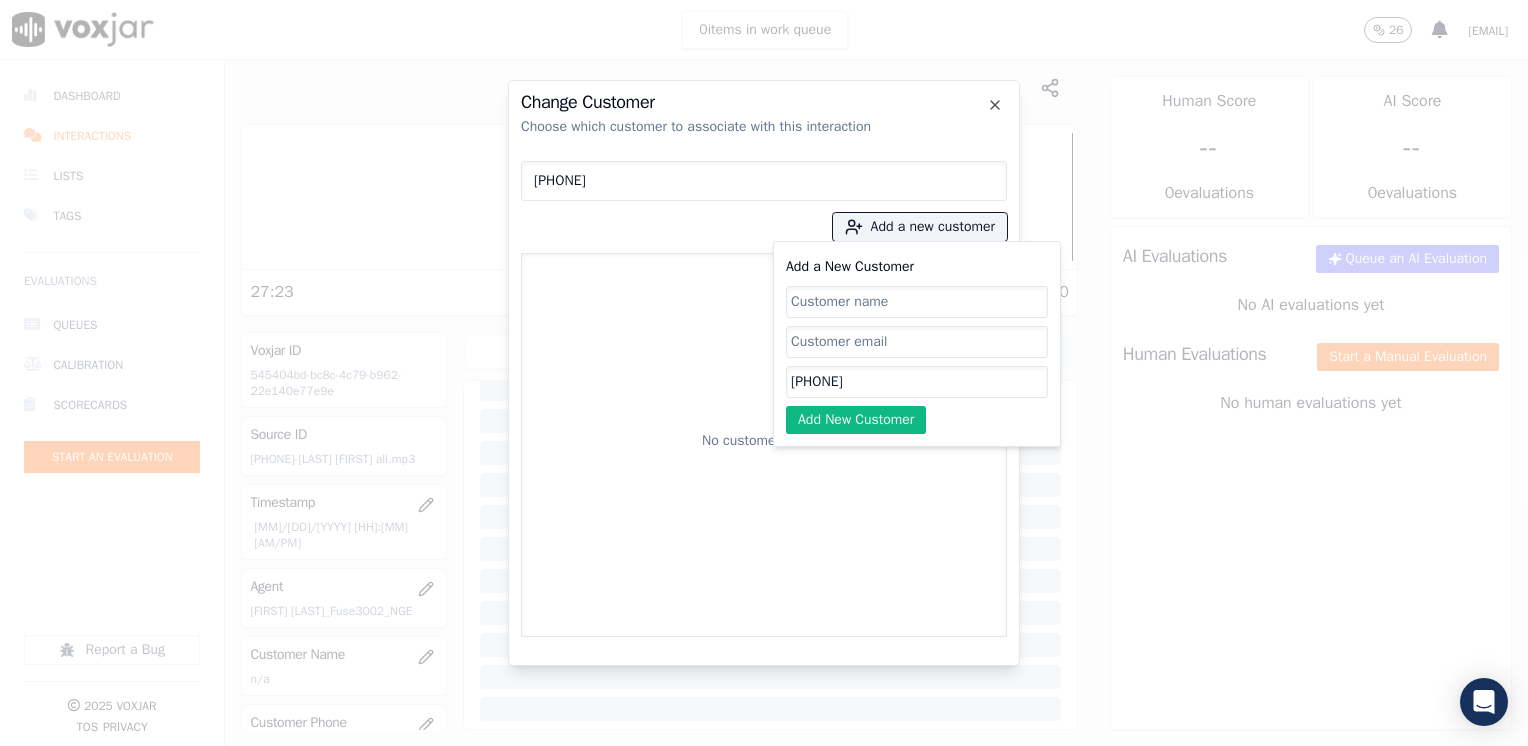 type on "[PHONE]" 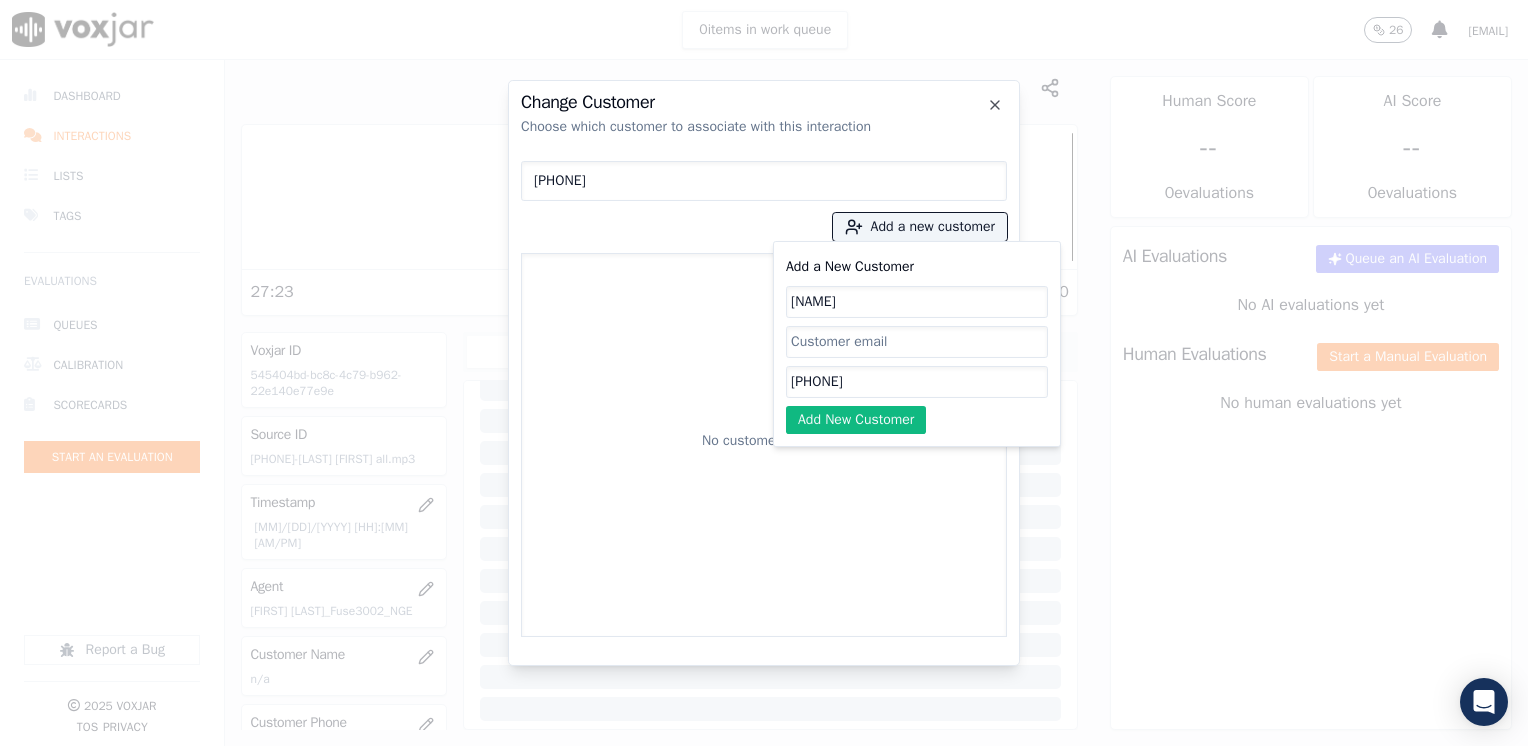 type on "[NAME]" 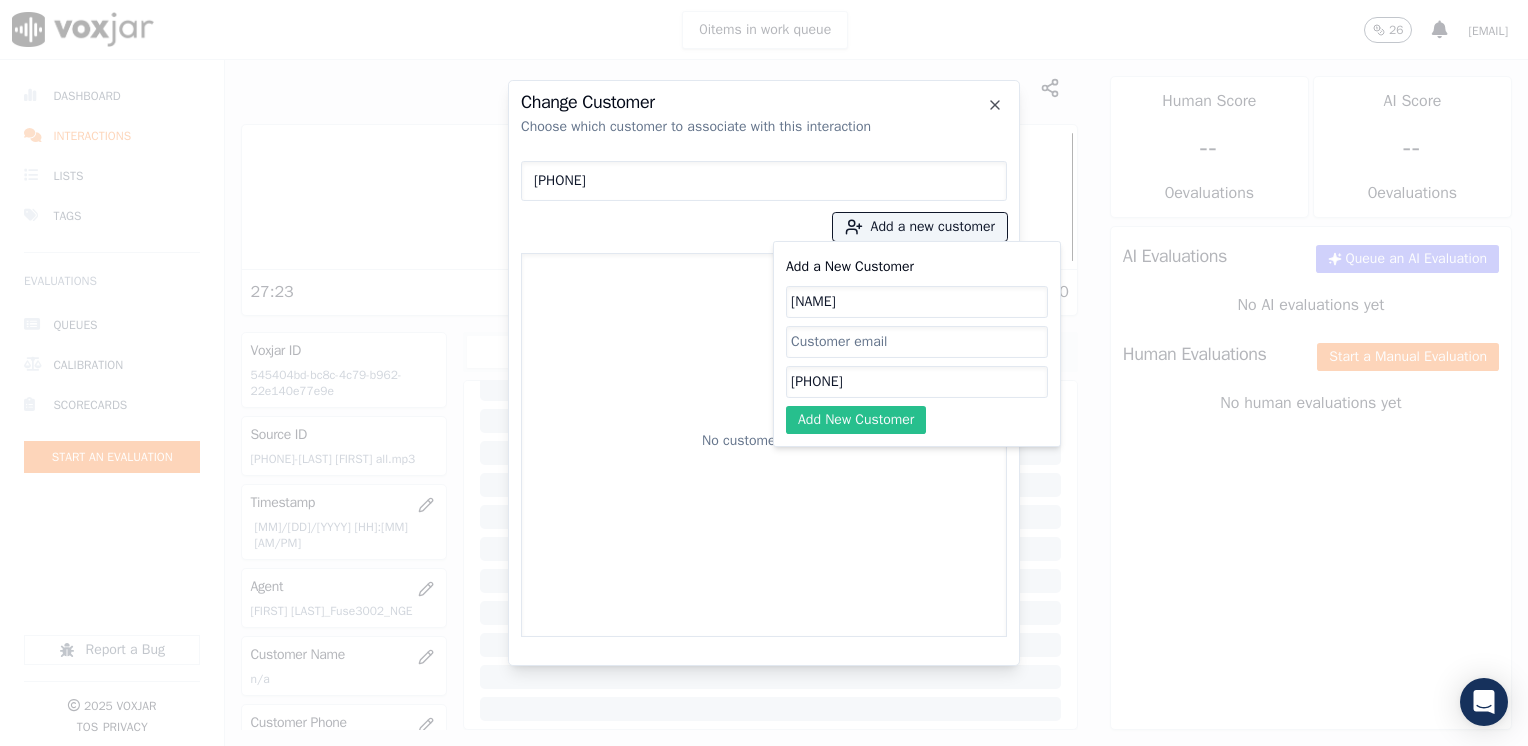 click on "Add New Customer" 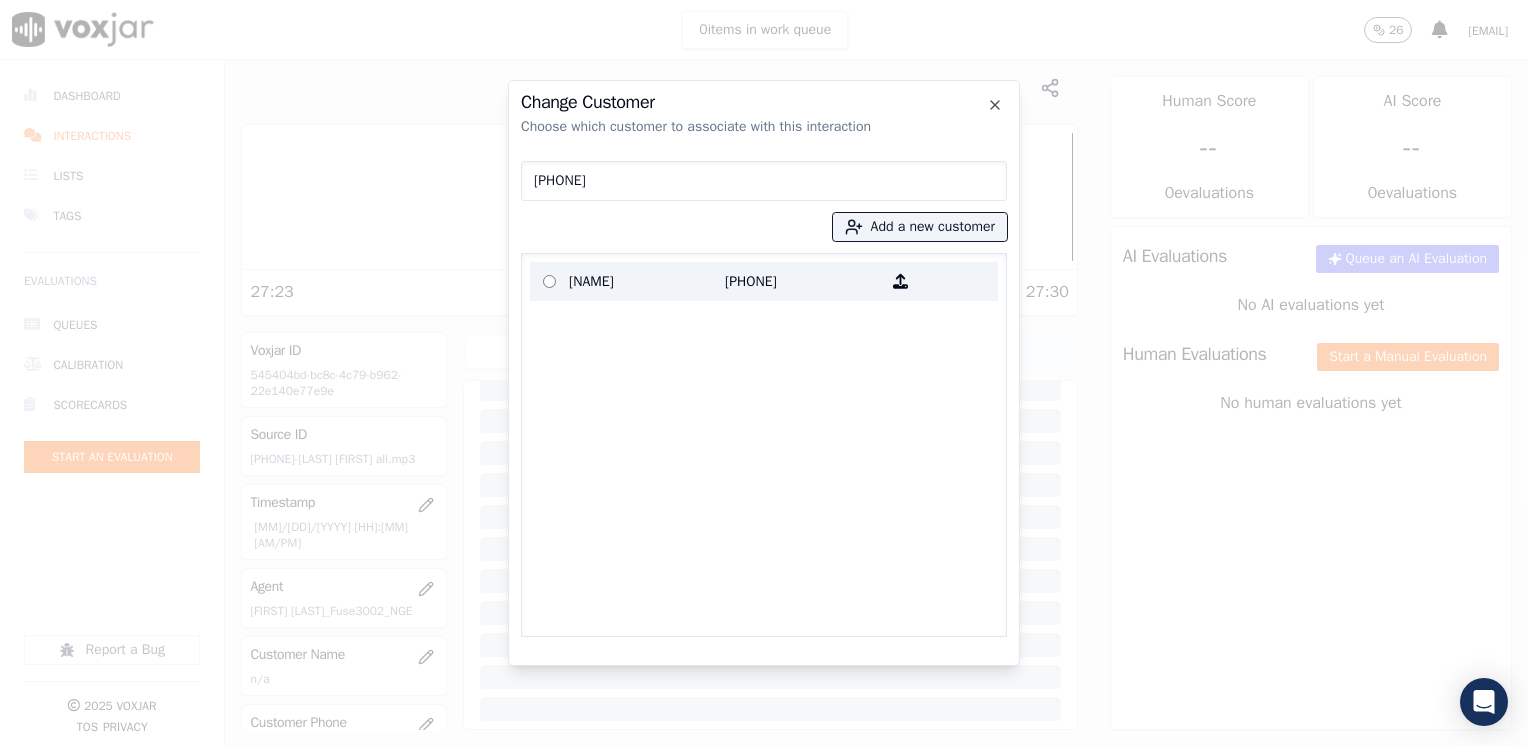 click on "[NAME]" at bounding box center (647, 281) 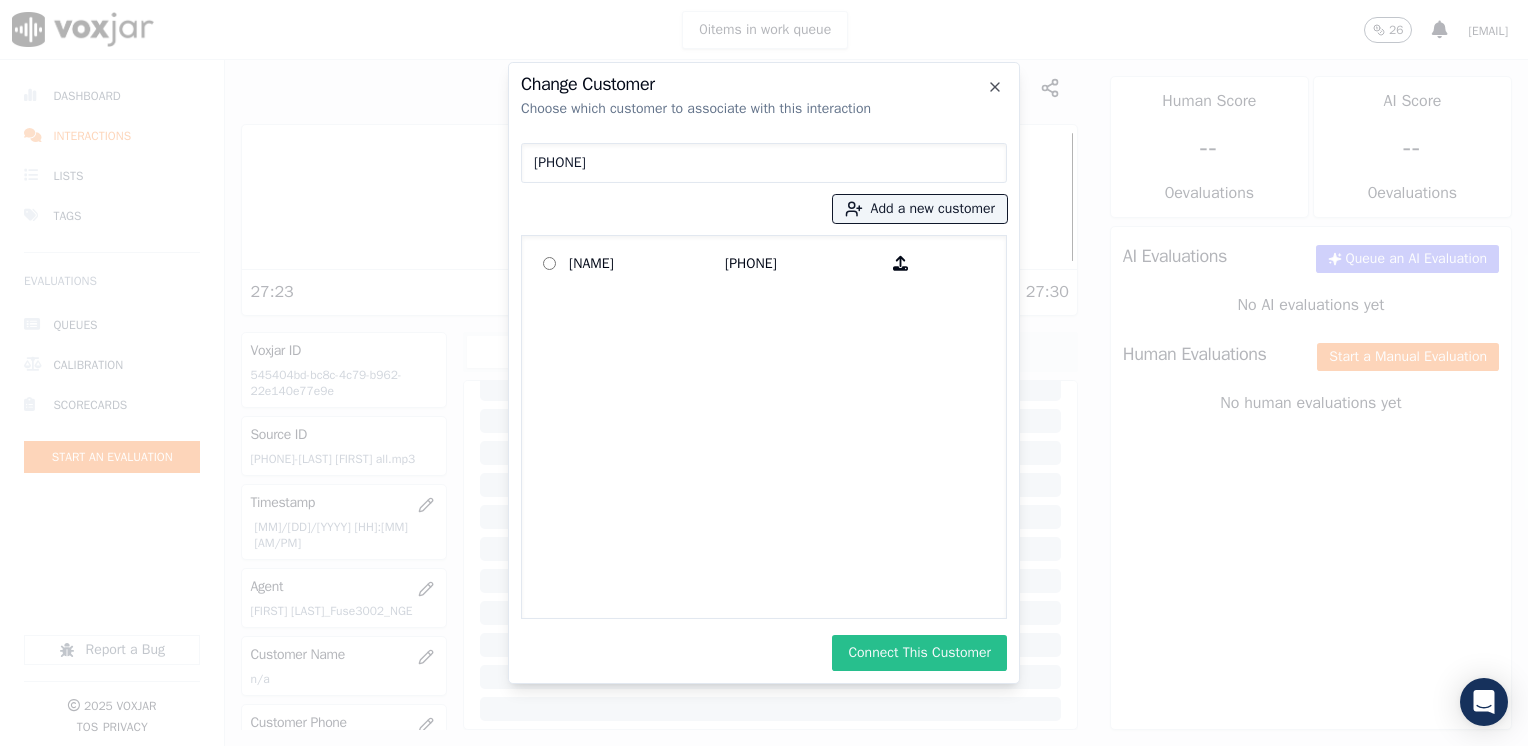 click on "Connect This Customer" at bounding box center [919, 653] 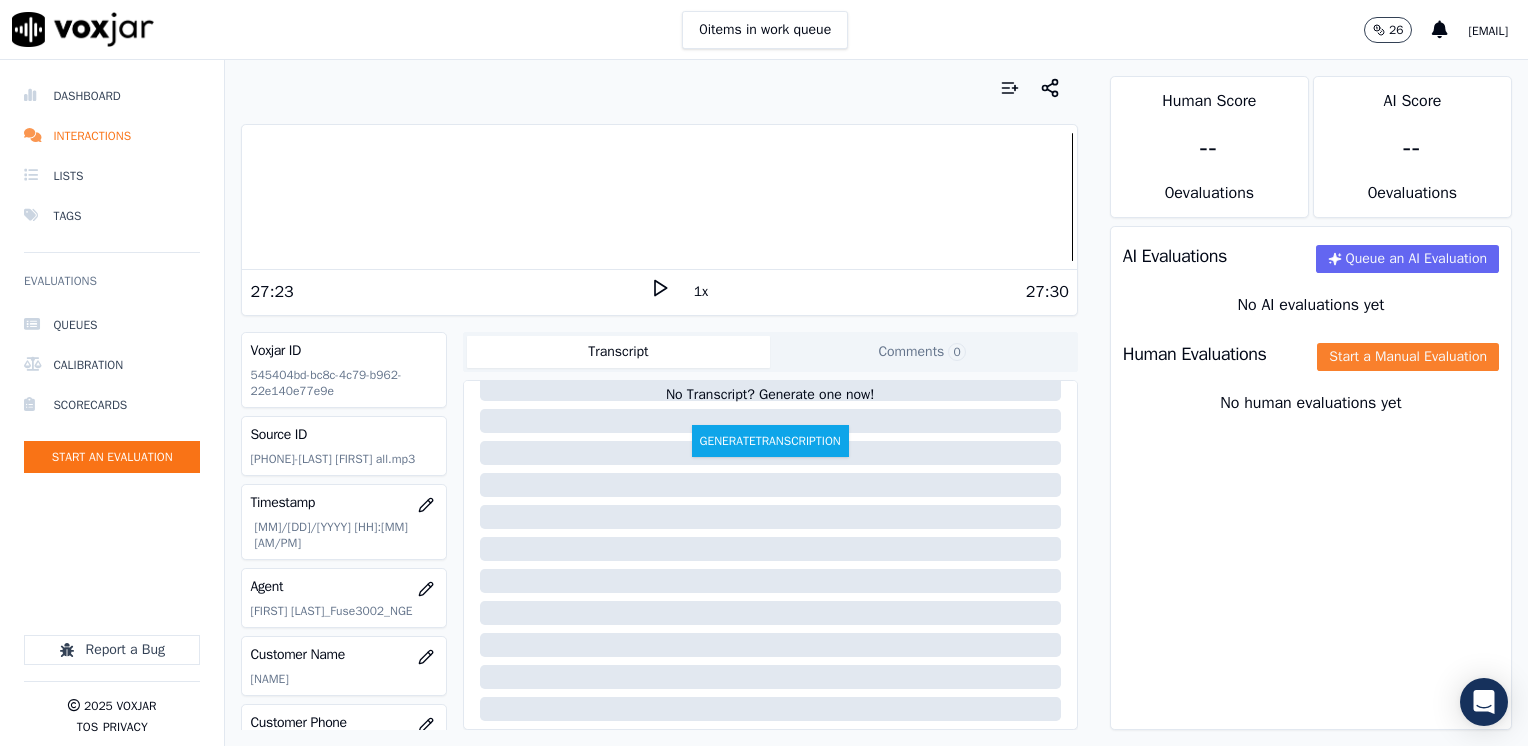 click on "Start a Manual Evaluation" 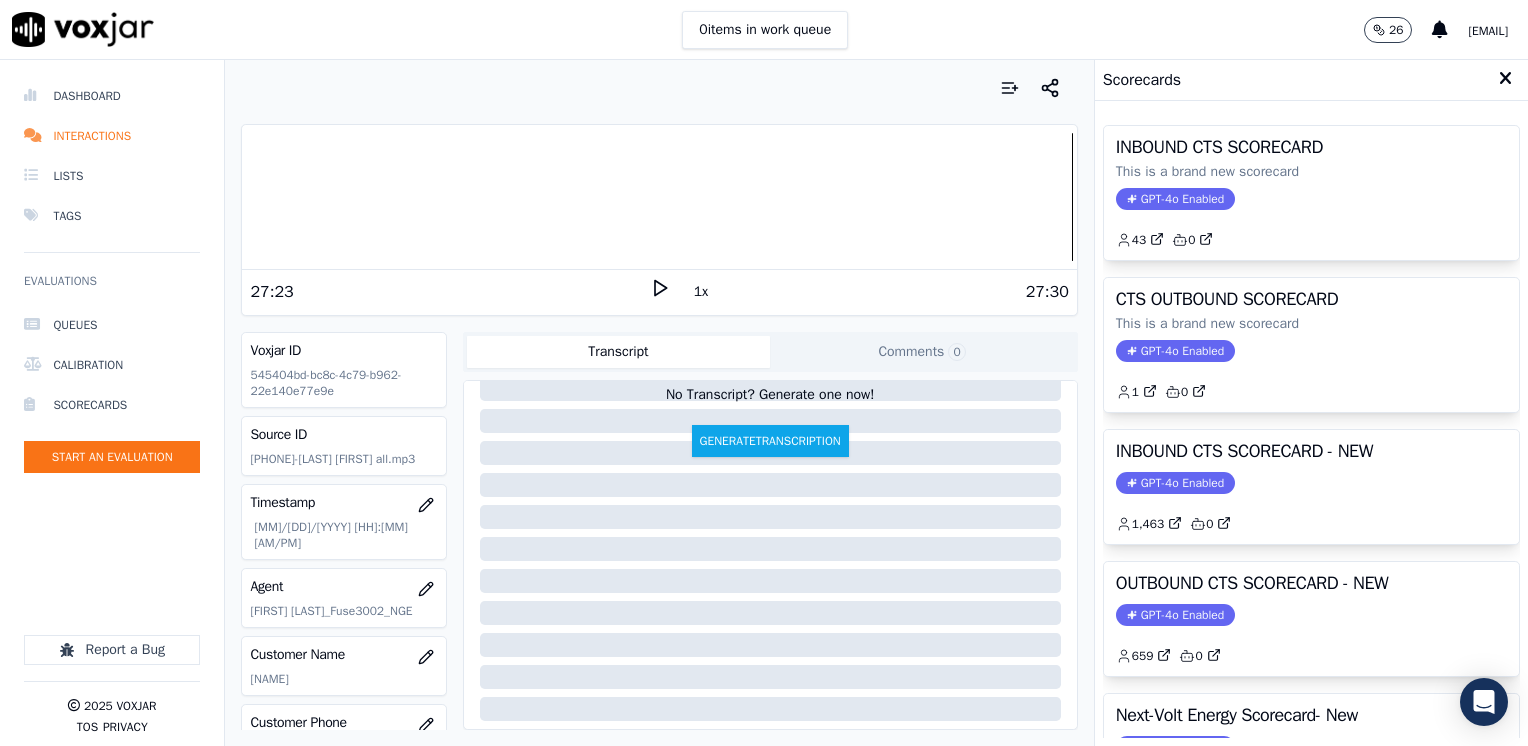 click on "GPT-4o Enabled" at bounding box center (1175, 615) 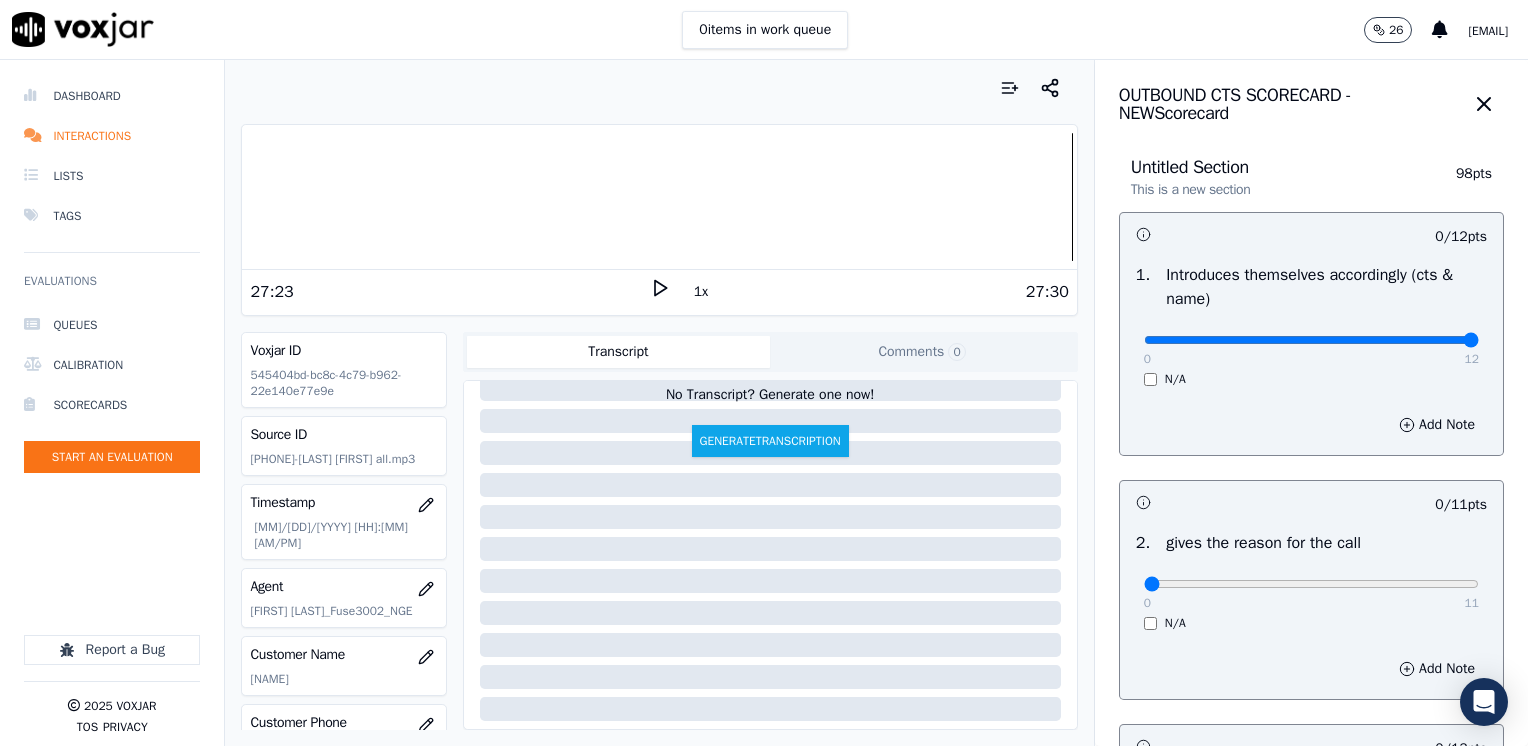 drag, startPoint x: 1128, startPoint y: 343, endPoint x: 1531, endPoint y: 350, distance: 403.0608 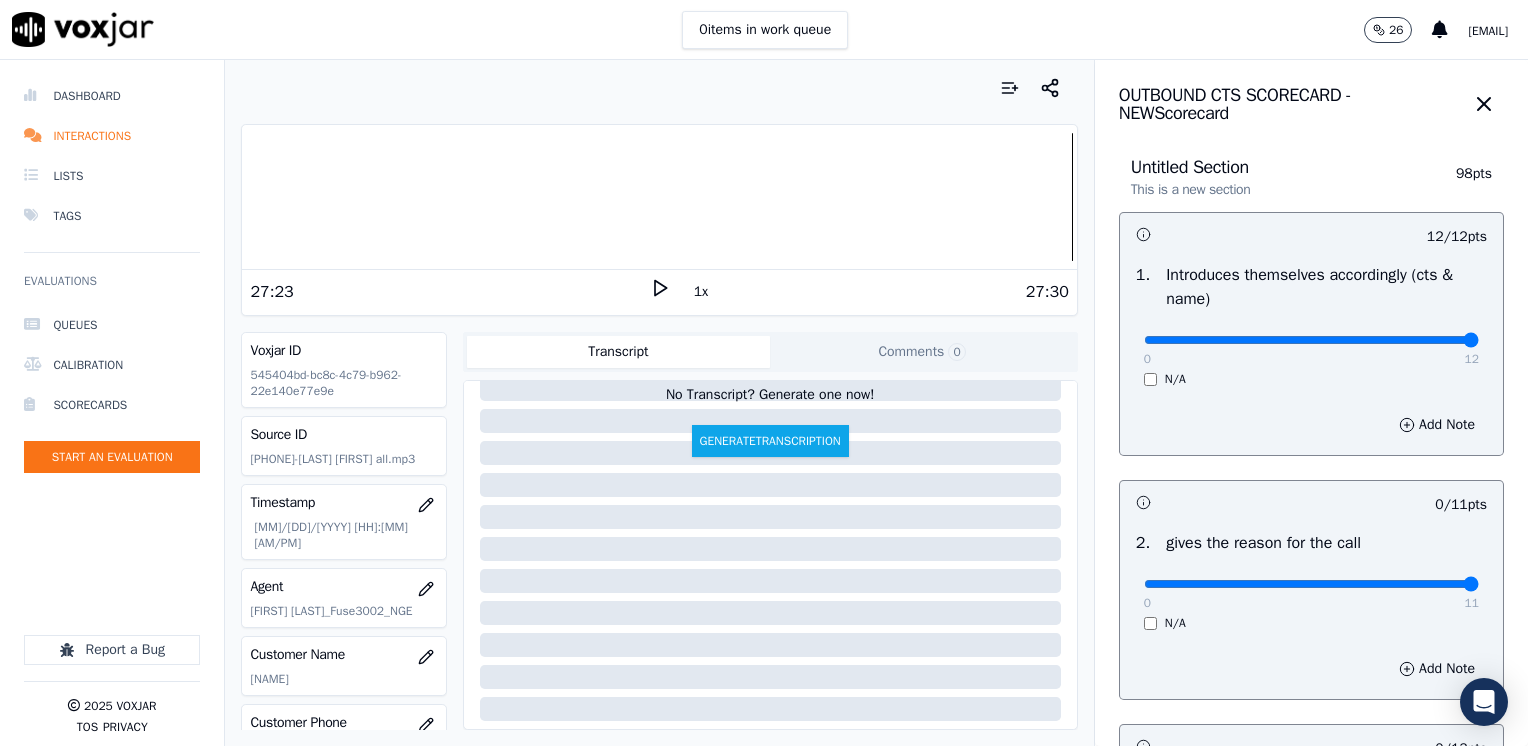 drag, startPoint x: 1157, startPoint y: 582, endPoint x: 1531, endPoint y: 578, distance: 374.0214 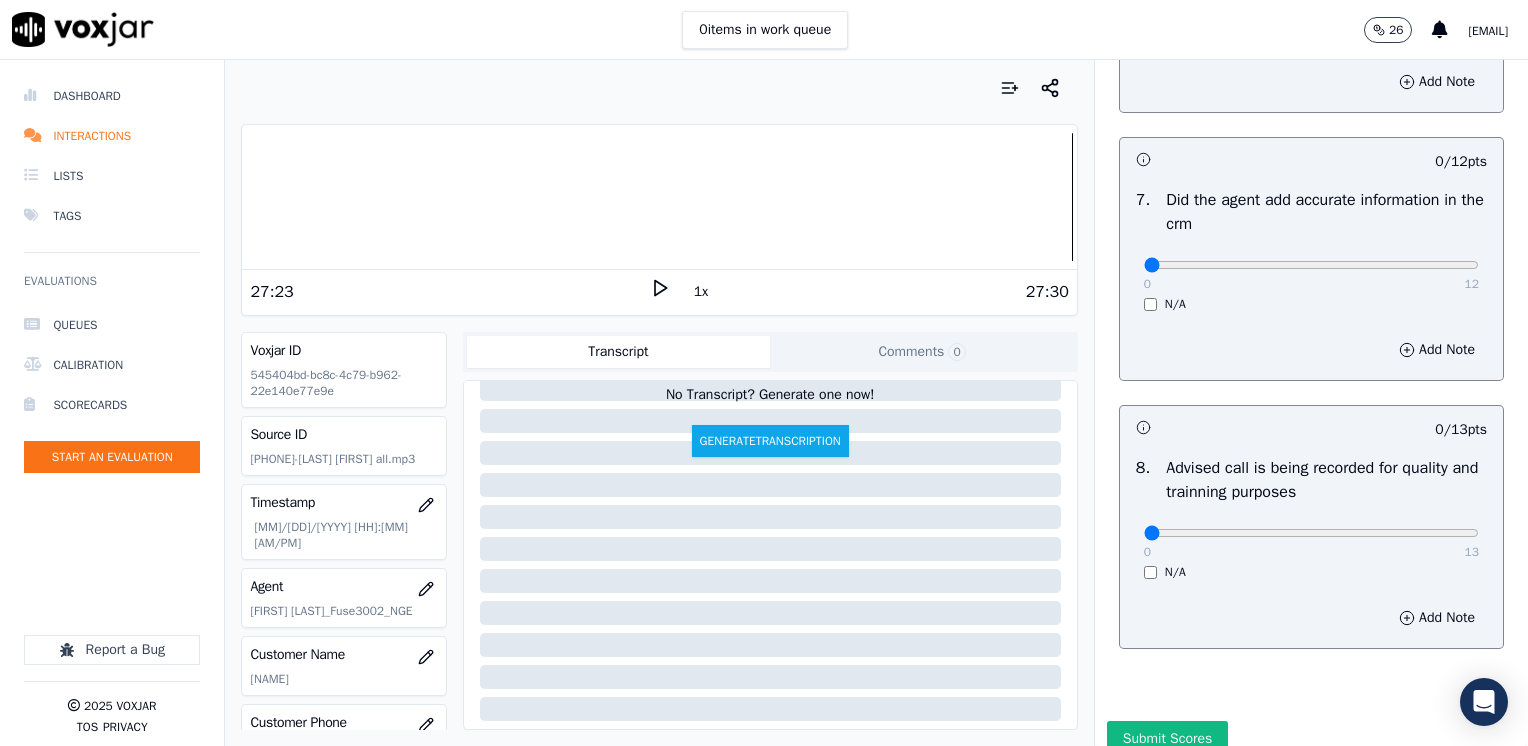 scroll, scrollTop: 1748, scrollLeft: 0, axis: vertical 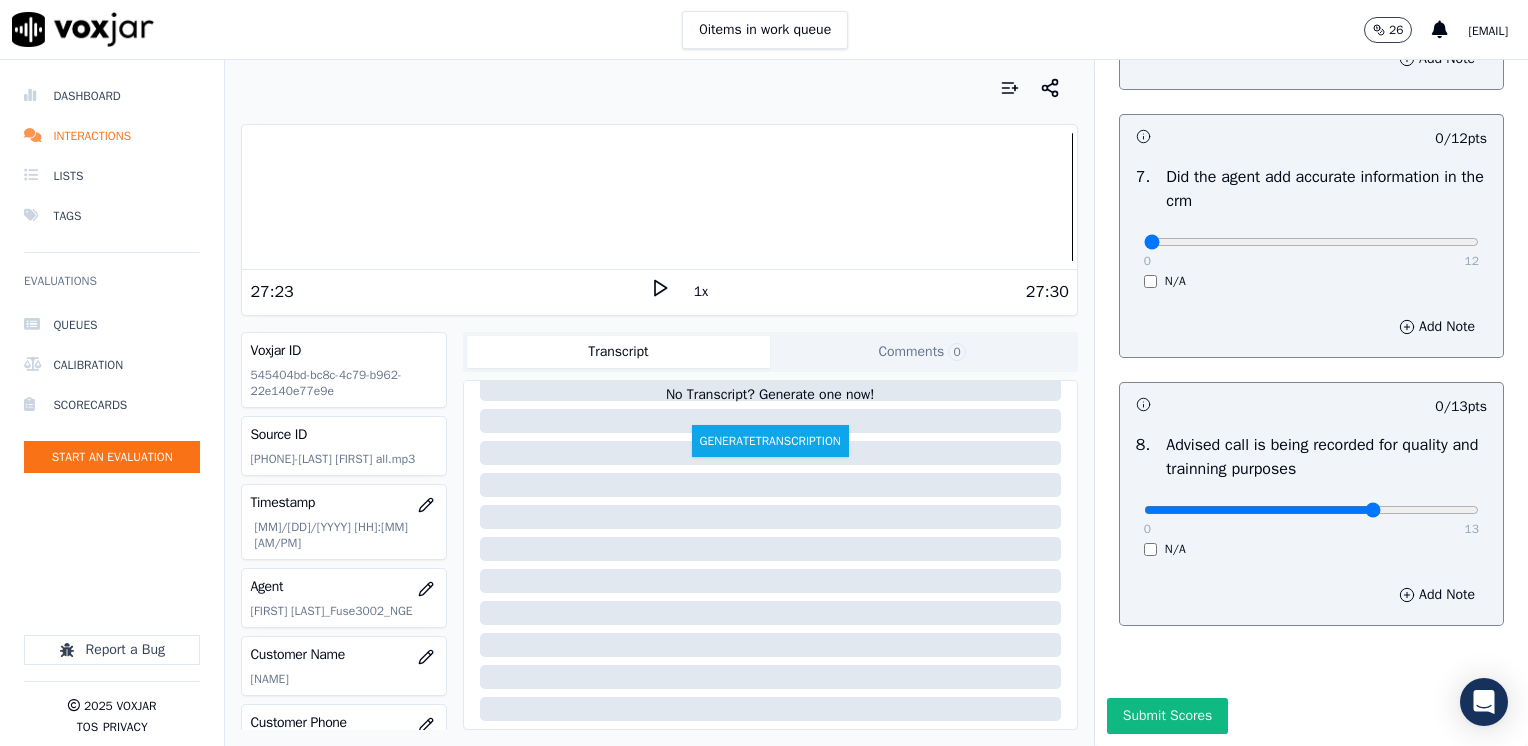 click at bounding box center [1311, -1366] 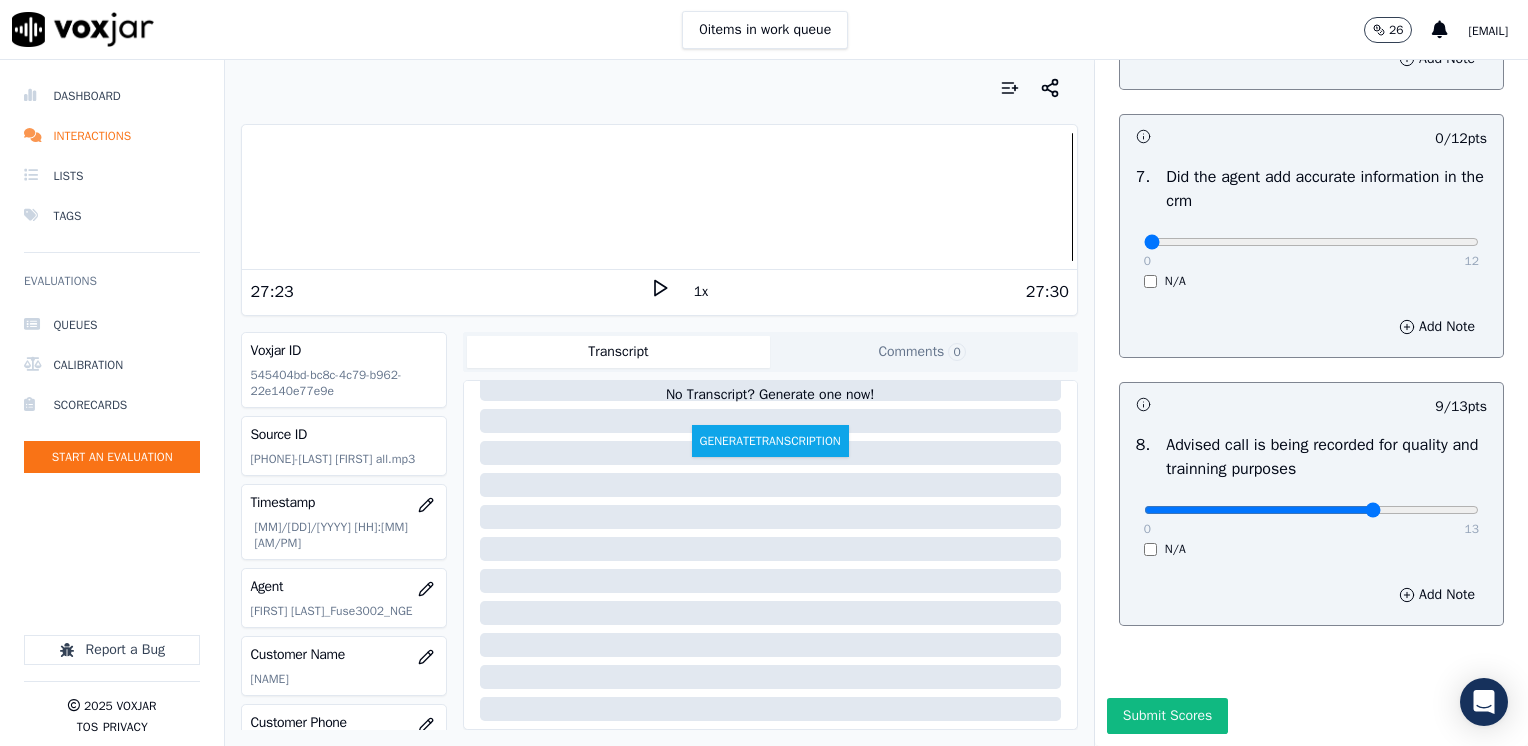 click on "0   13" at bounding box center (1311, 509) 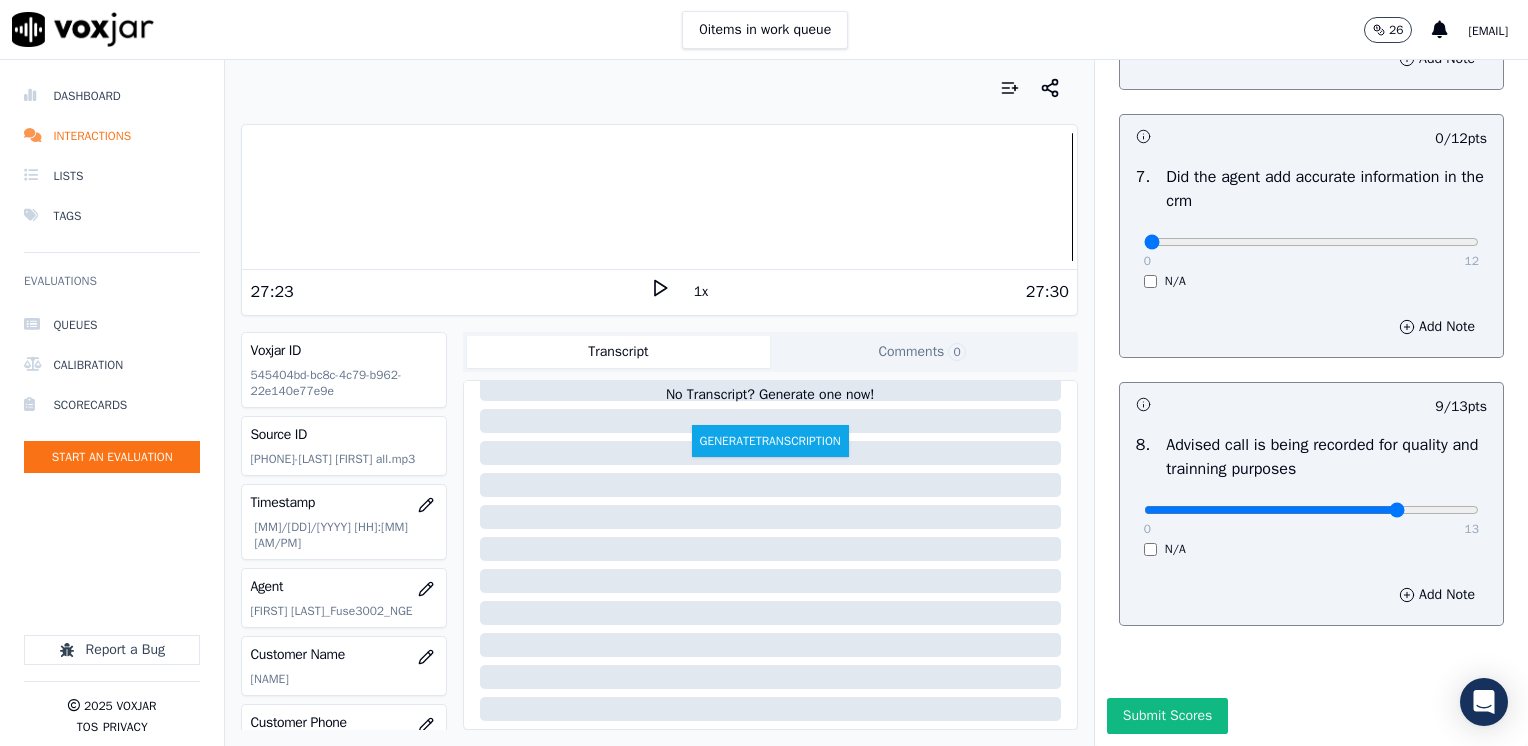 type on "10" 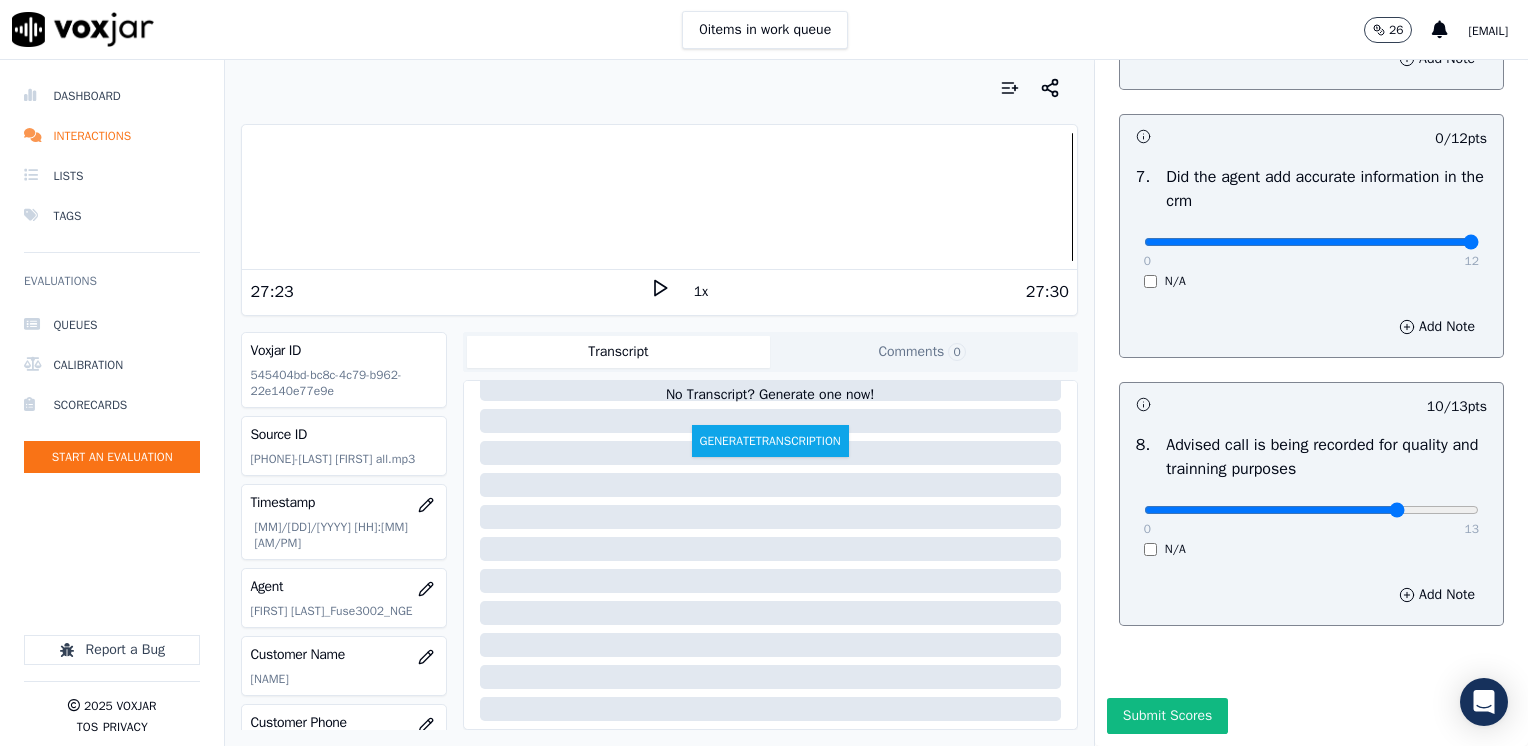 drag, startPoint x: 1132, startPoint y: 192, endPoint x: 1531, endPoint y: 204, distance: 399.18042 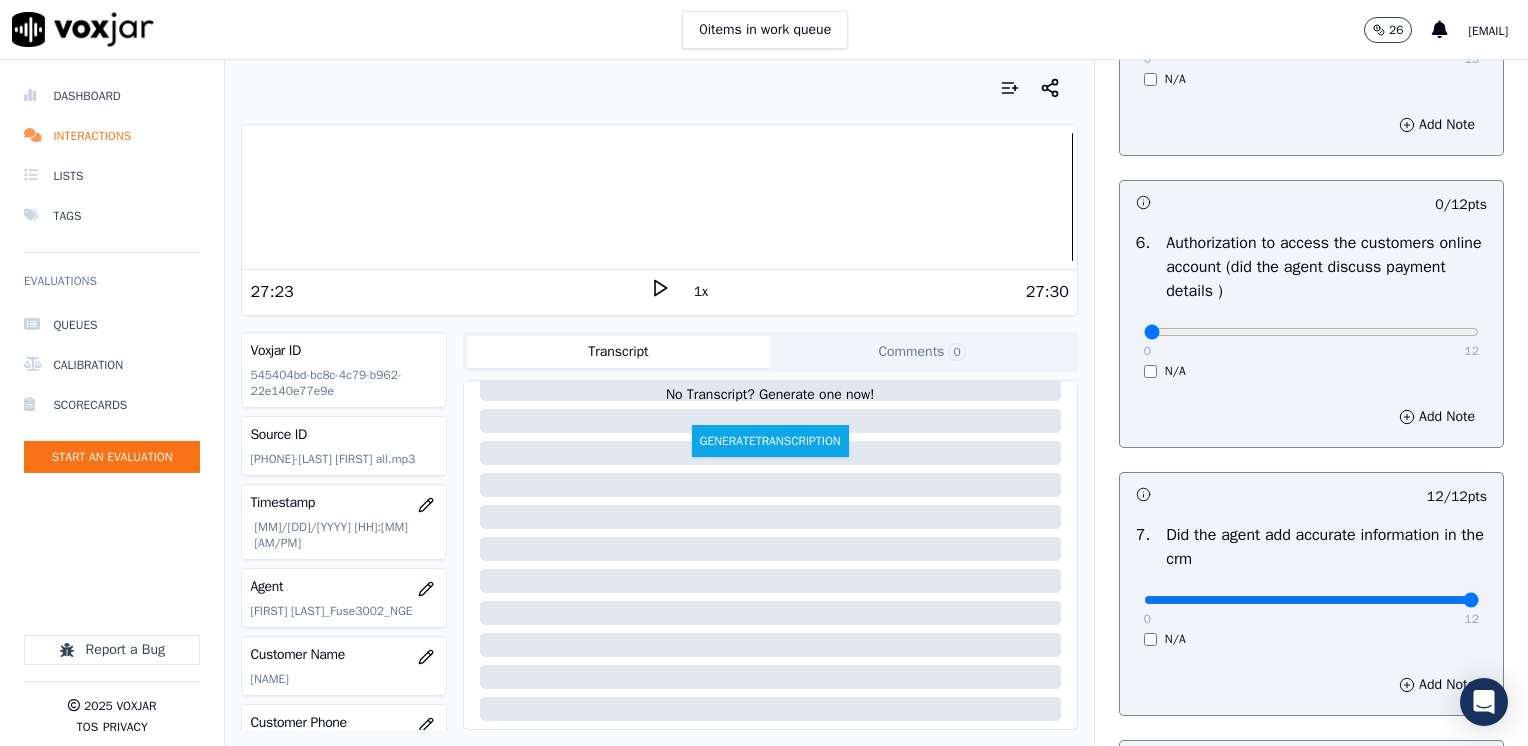 scroll, scrollTop: 1148, scrollLeft: 0, axis: vertical 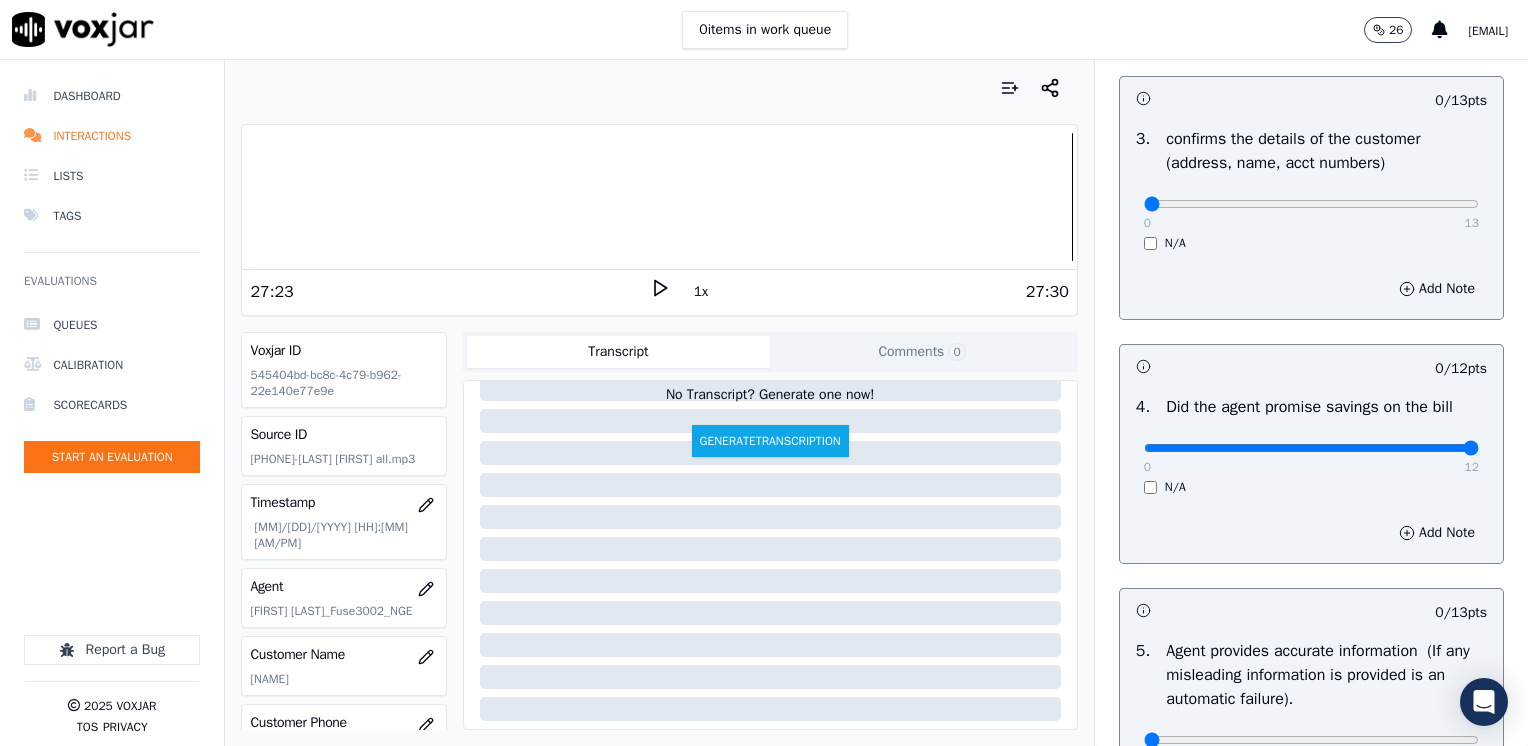 drag, startPoint x: 1128, startPoint y: 451, endPoint x: 1531, endPoint y: 494, distance: 405.28757 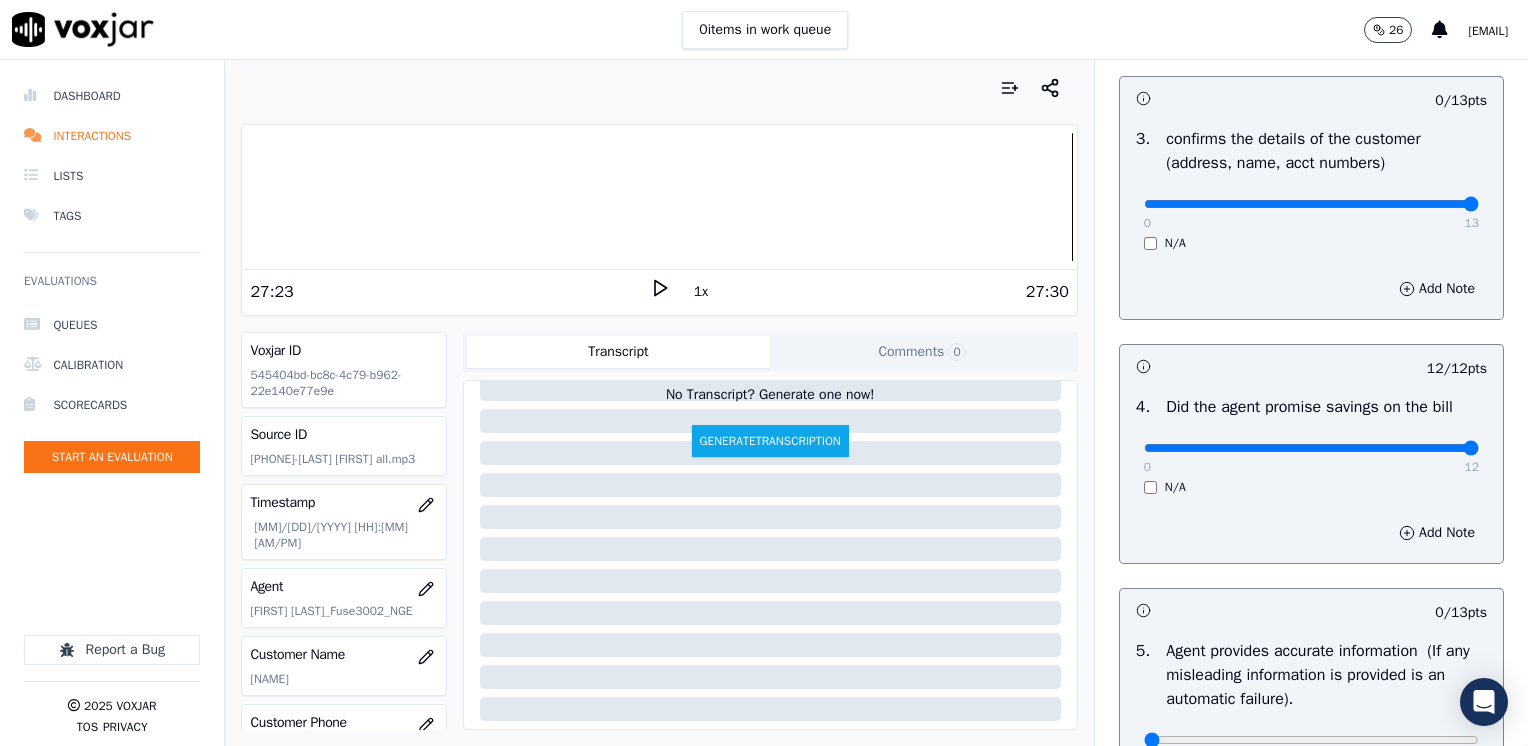drag, startPoint x: 1135, startPoint y: 197, endPoint x: 1531, endPoint y: 281, distance: 404.81107 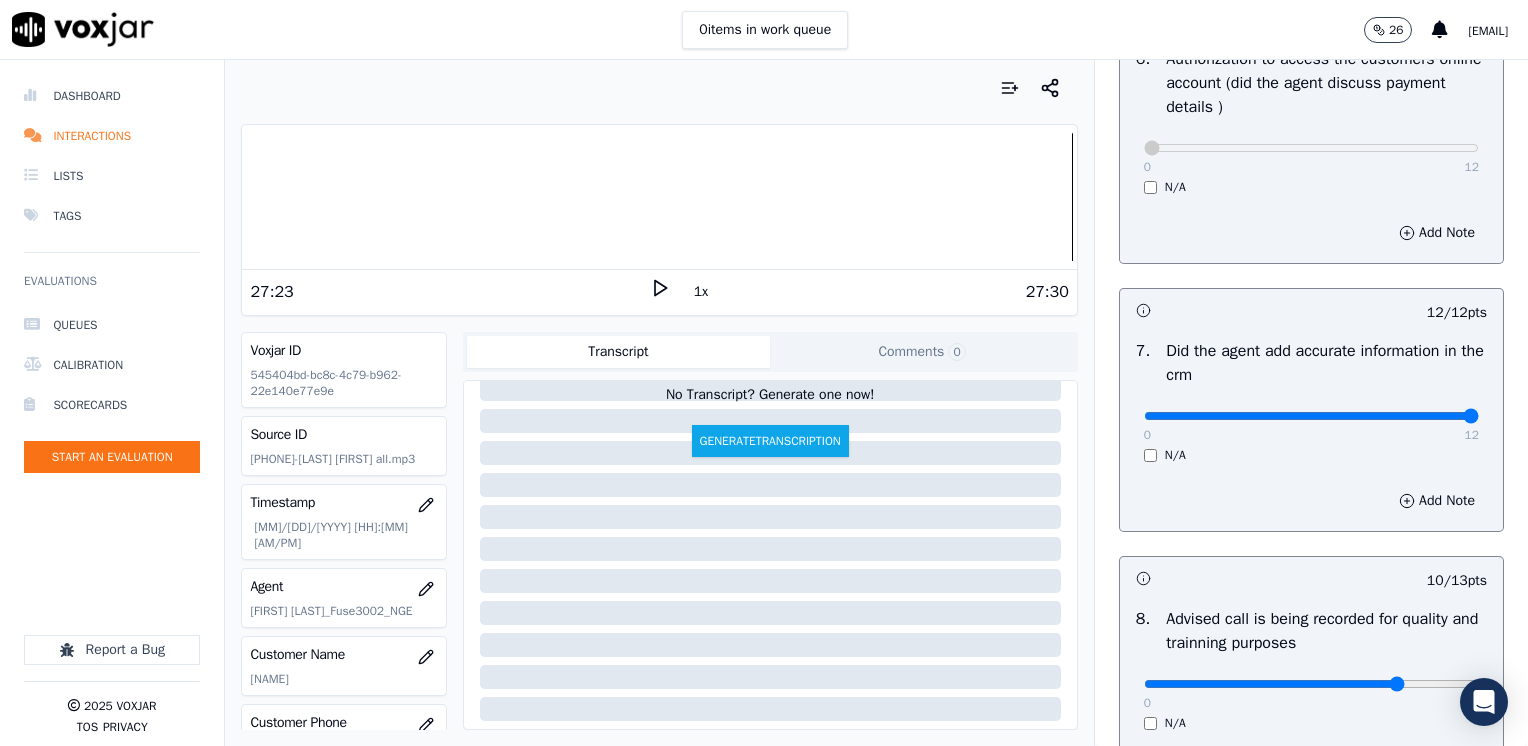 scroll, scrollTop: 1748, scrollLeft: 0, axis: vertical 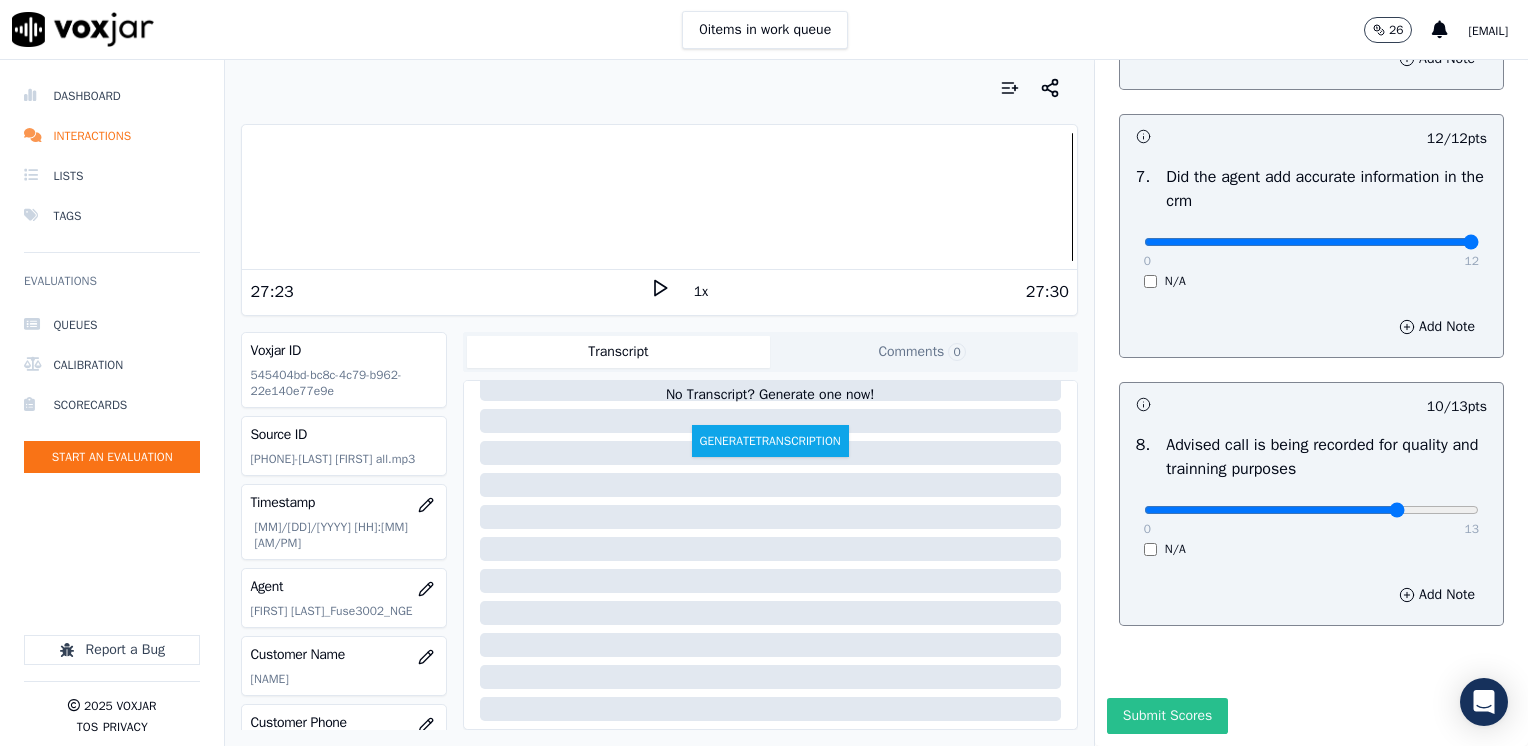 click on "Submit Scores" at bounding box center [1167, 716] 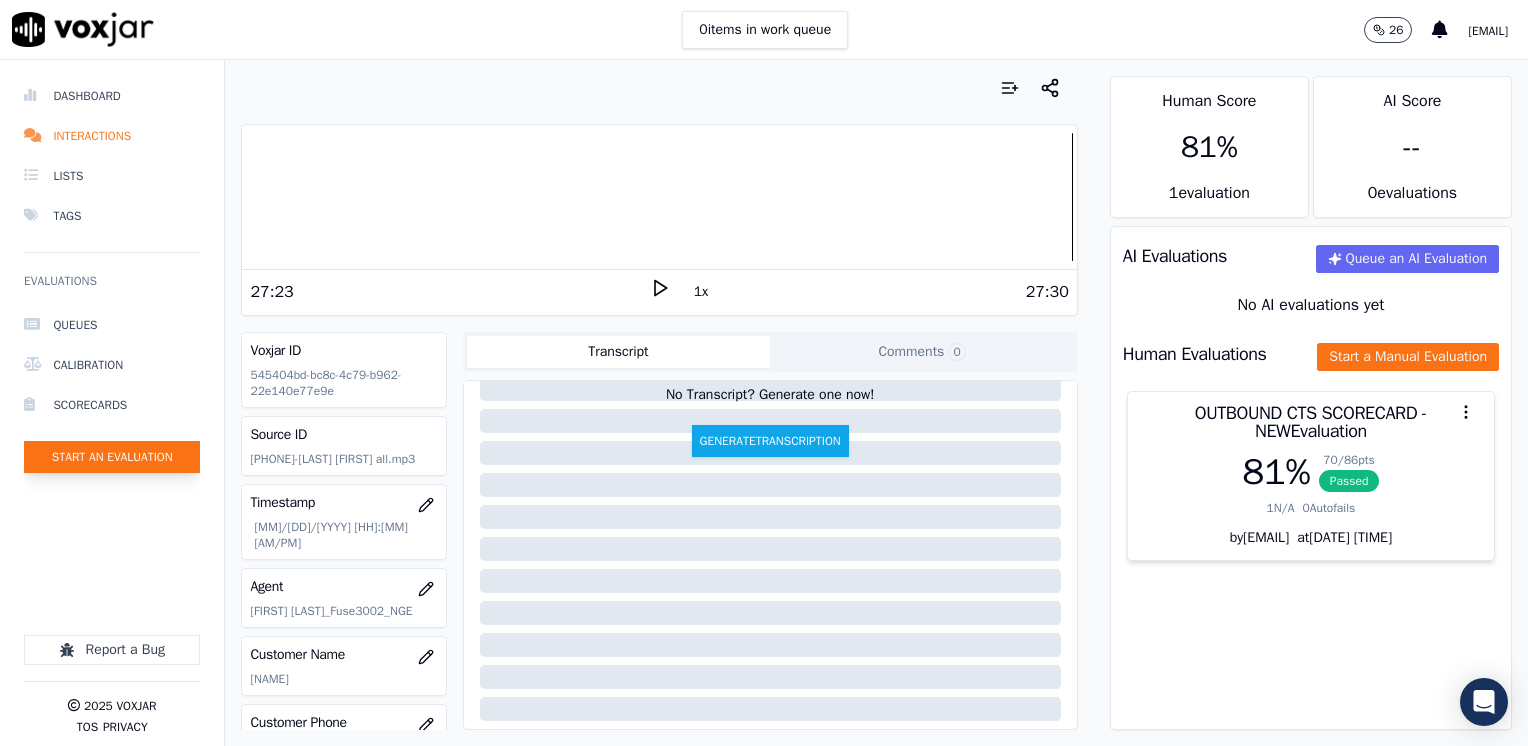 click on "Start an Evaluation" 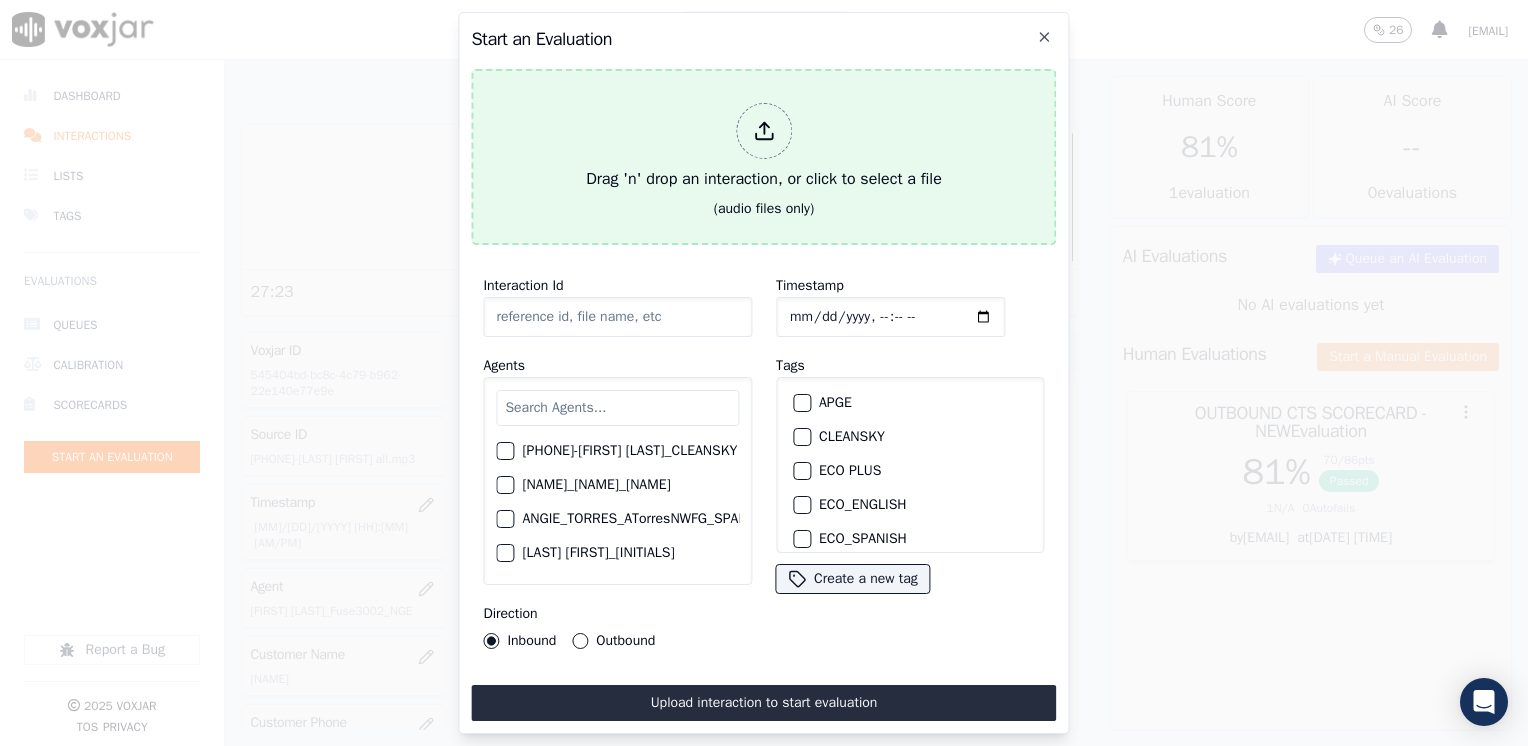 click 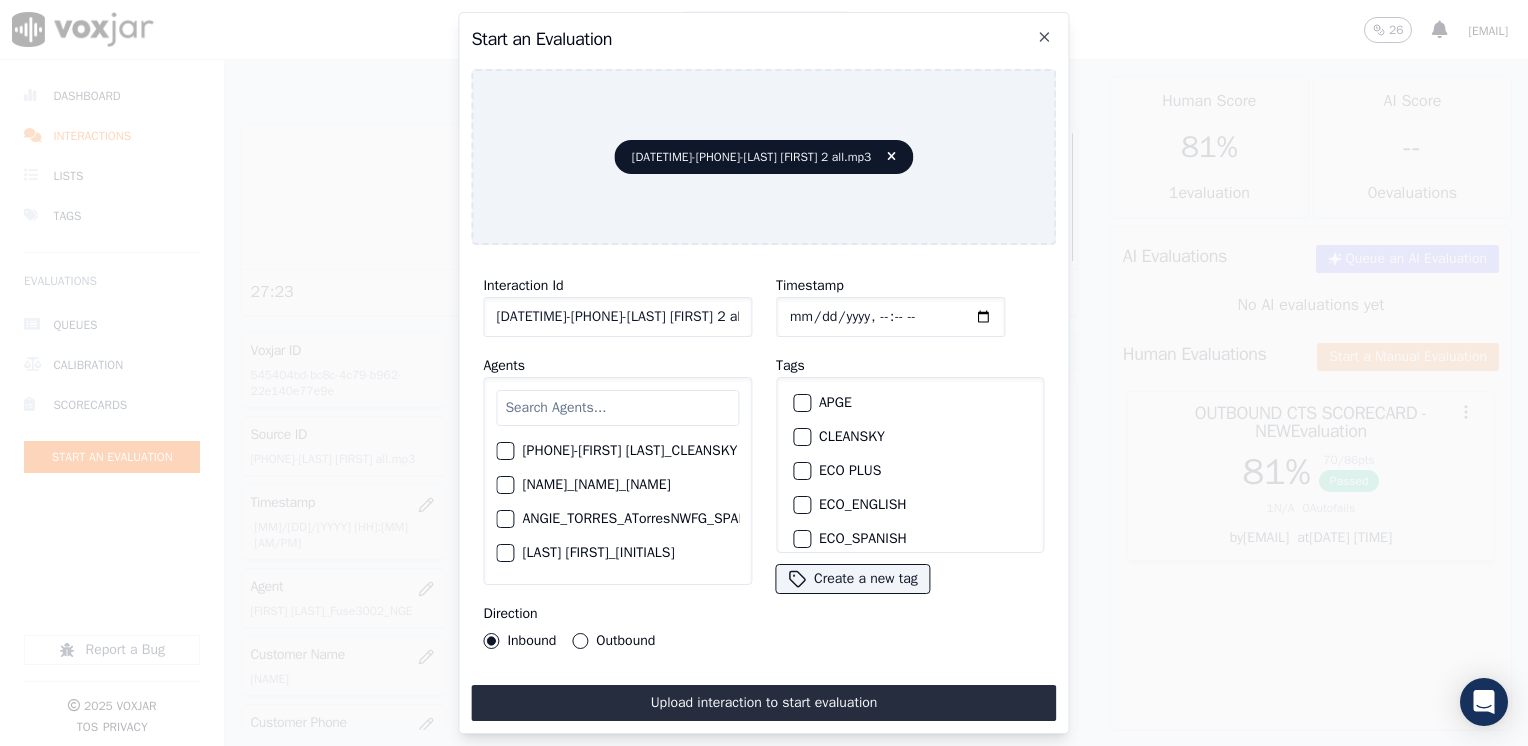 click at bounding box center (617, 408) 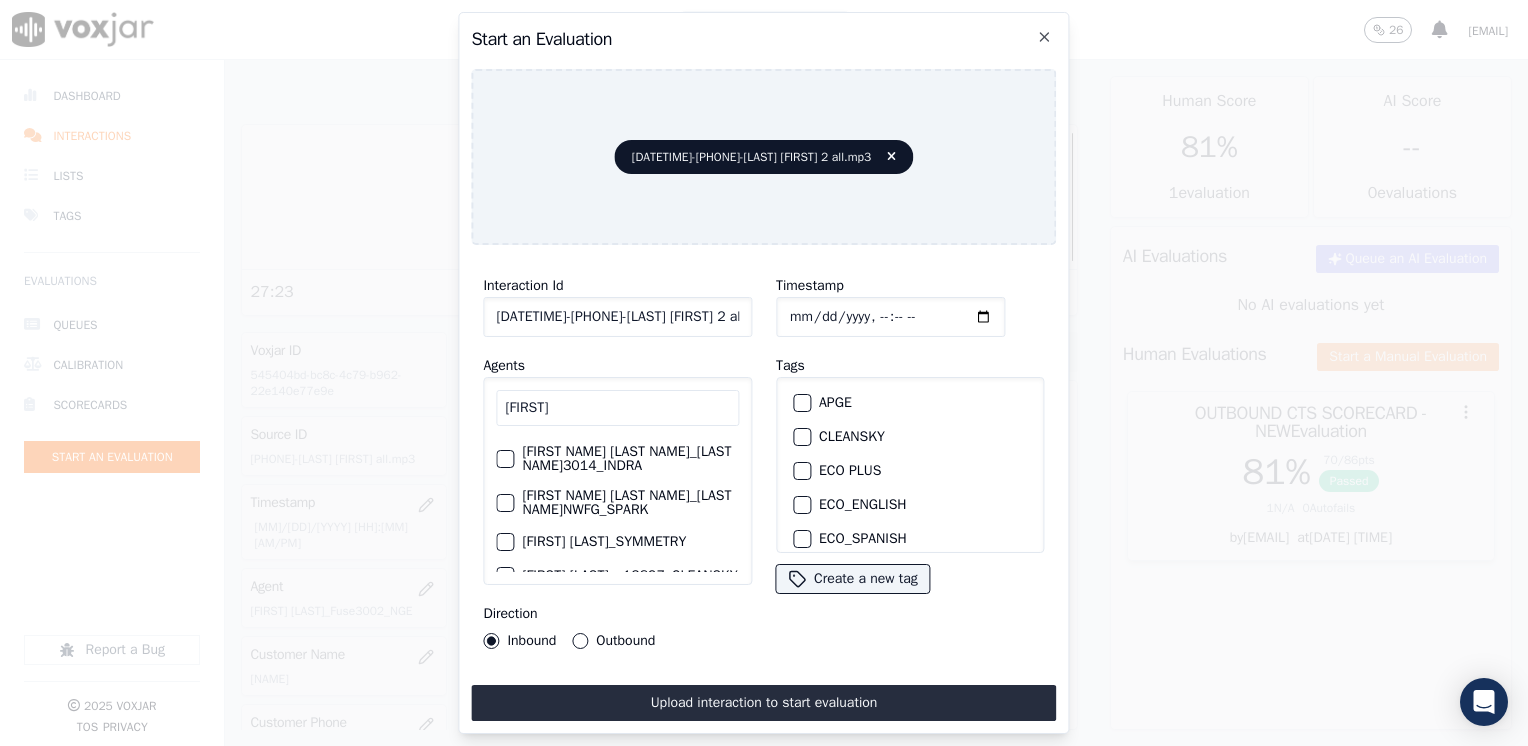 scroll, scrollTop: 100, scrollLeft: 0, axis: vertical 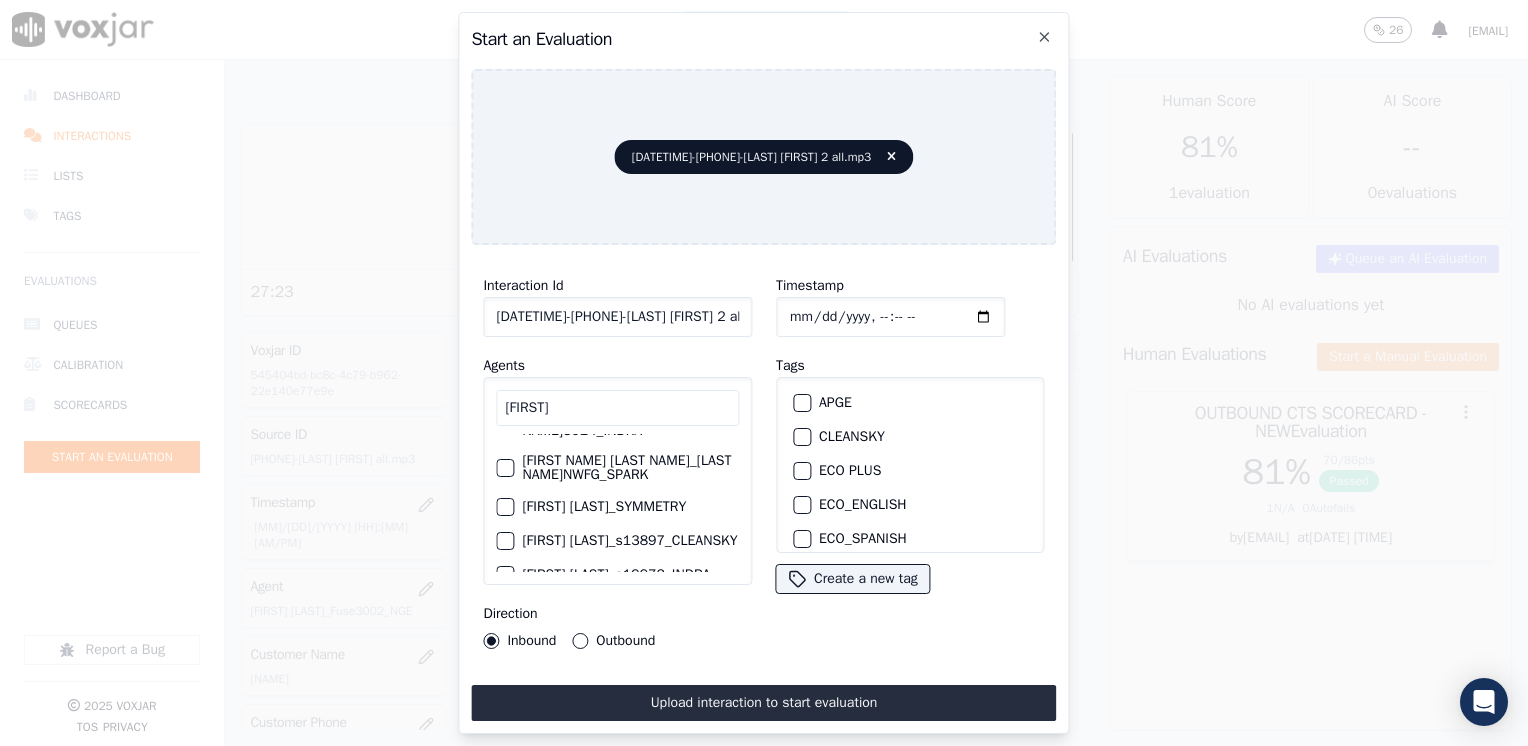 type on "[FIRST]" 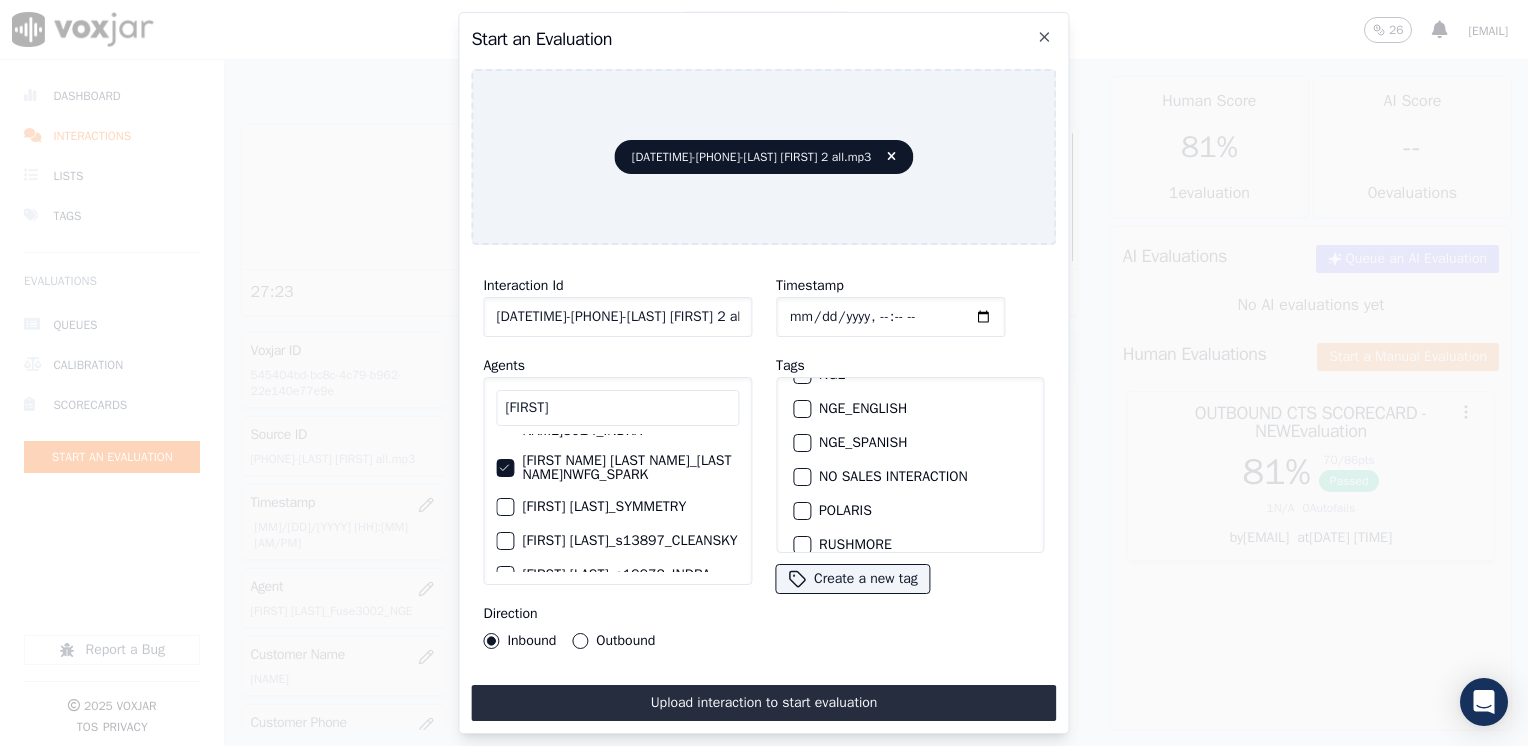 scroll, scrollTop: 400, scrollLeft: 0, axis: vertical 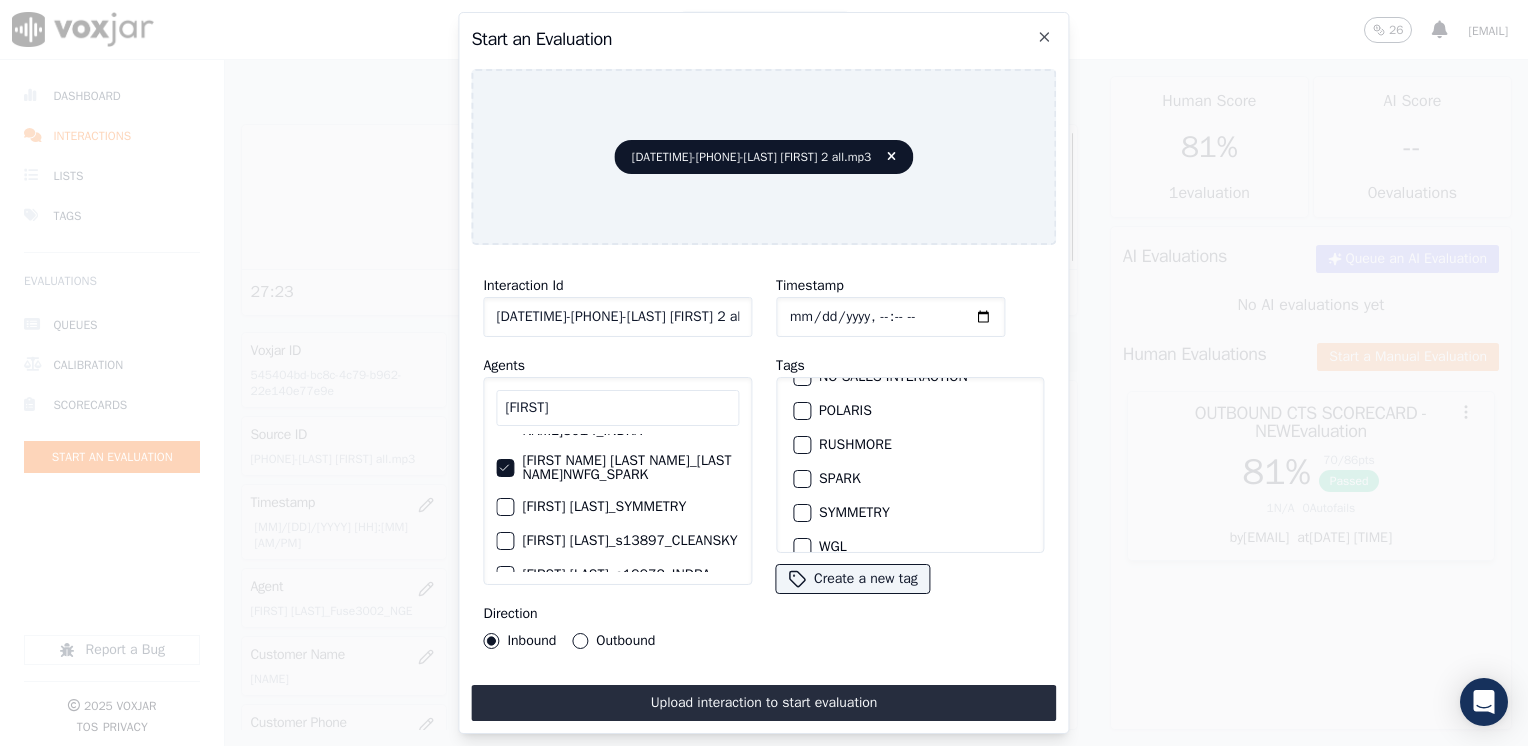 click at bounding box center [801, 479] 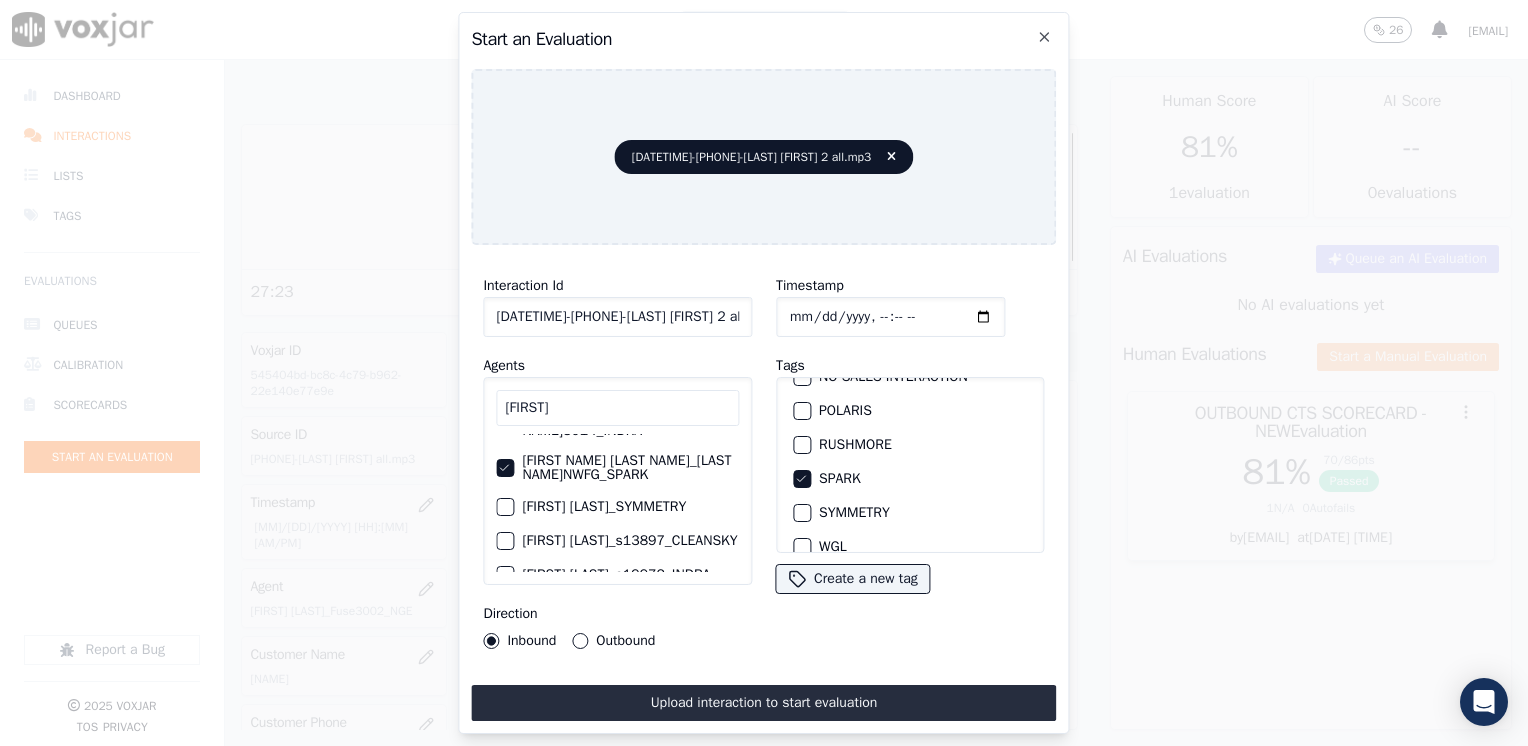 click on "Timestamp" 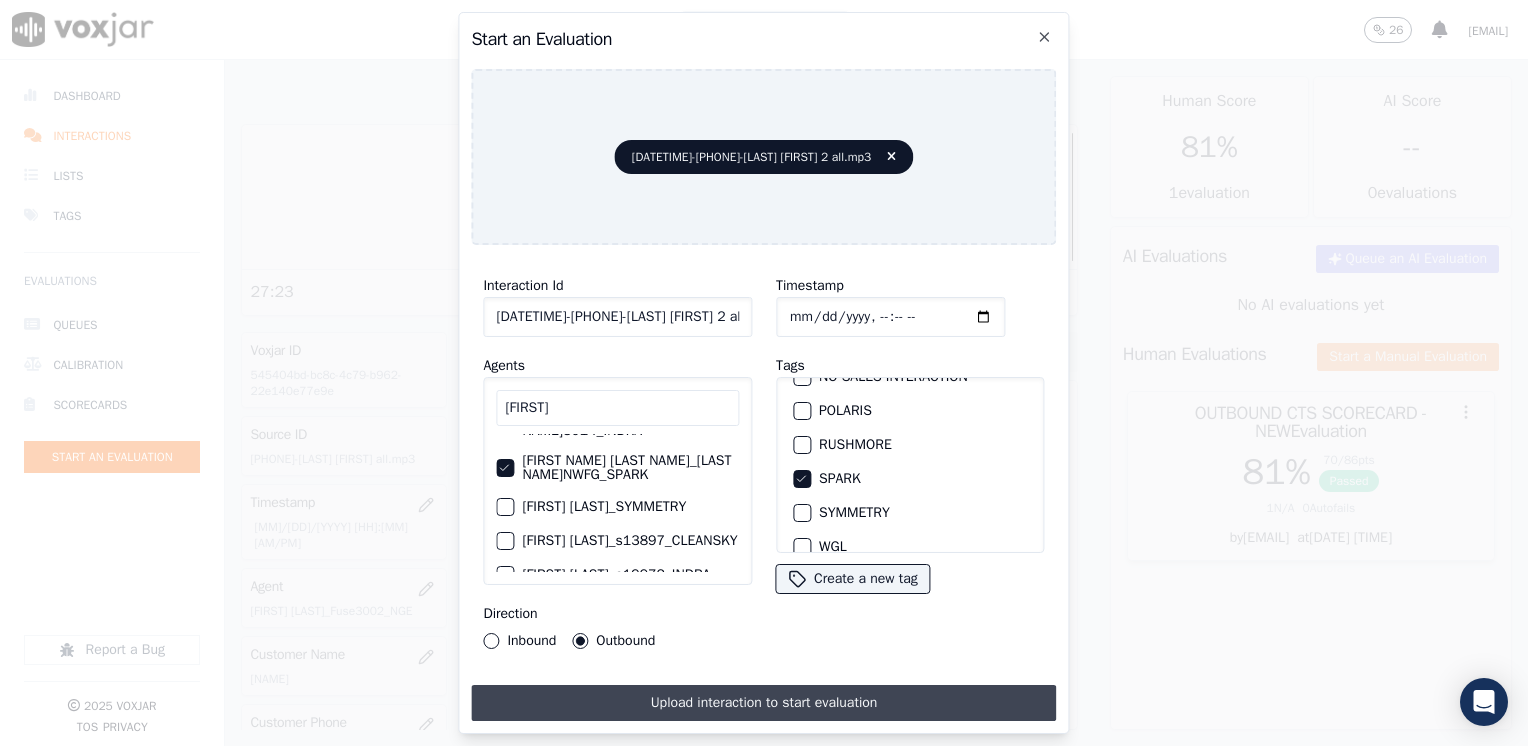 click on "Upload interaction to start evaluation" at bounding box center [763, 703] 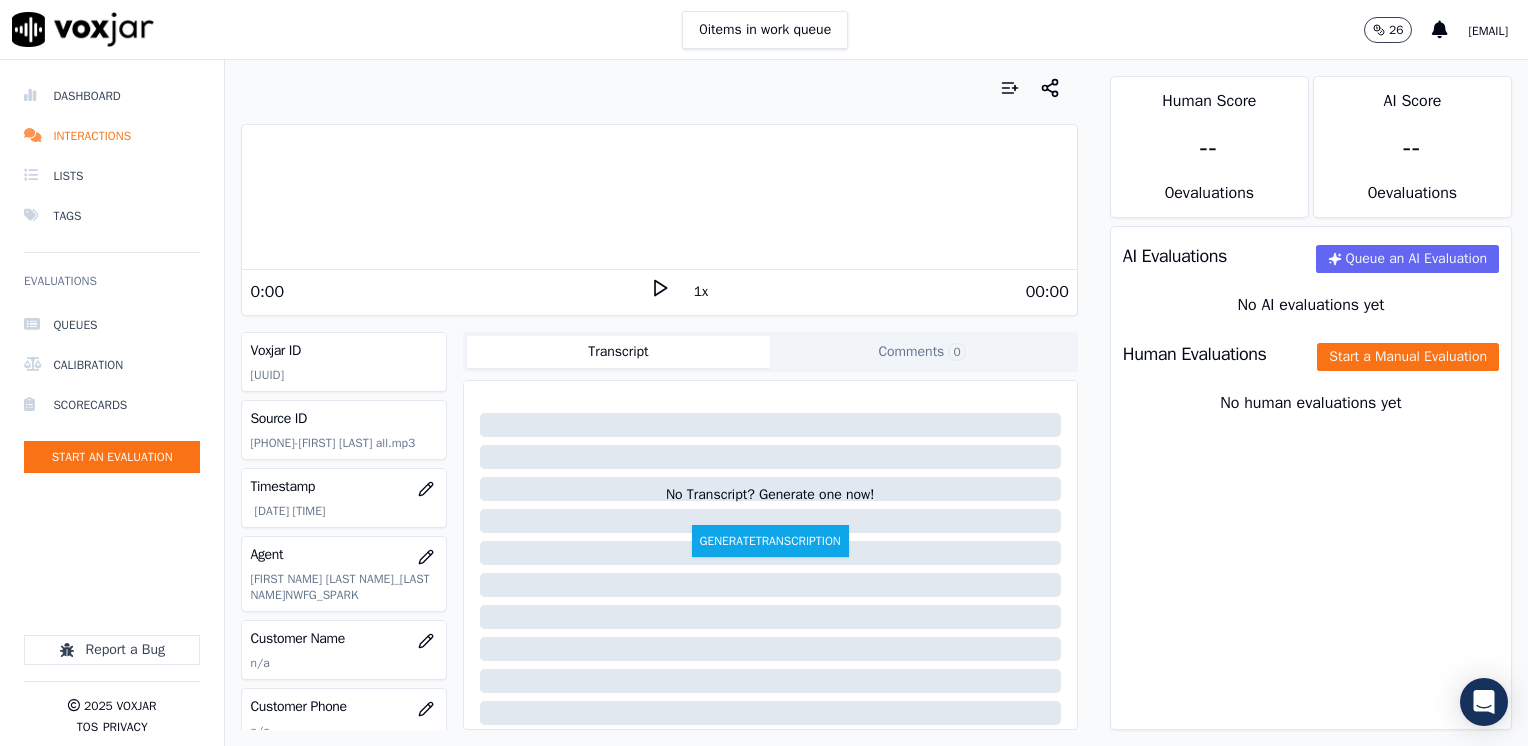 click 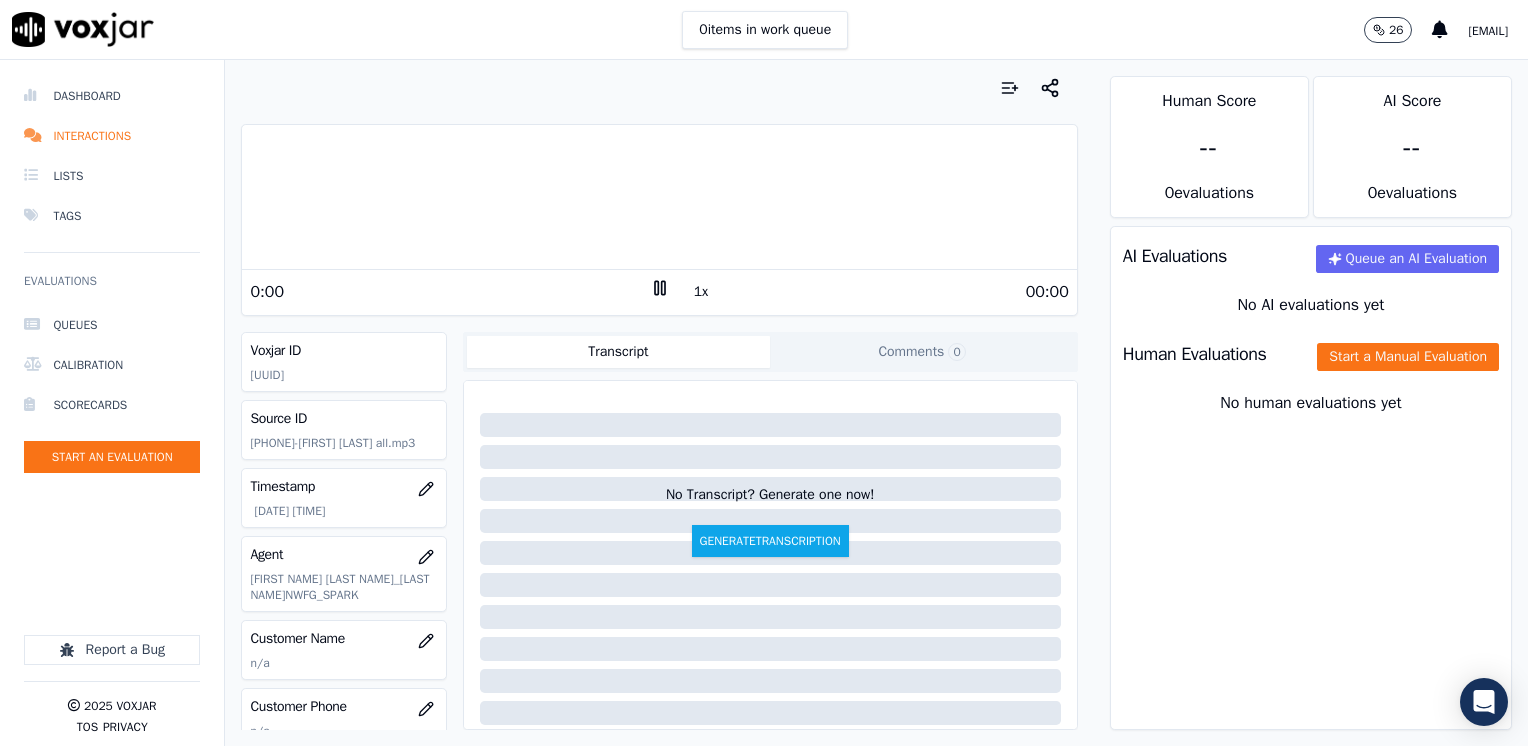click 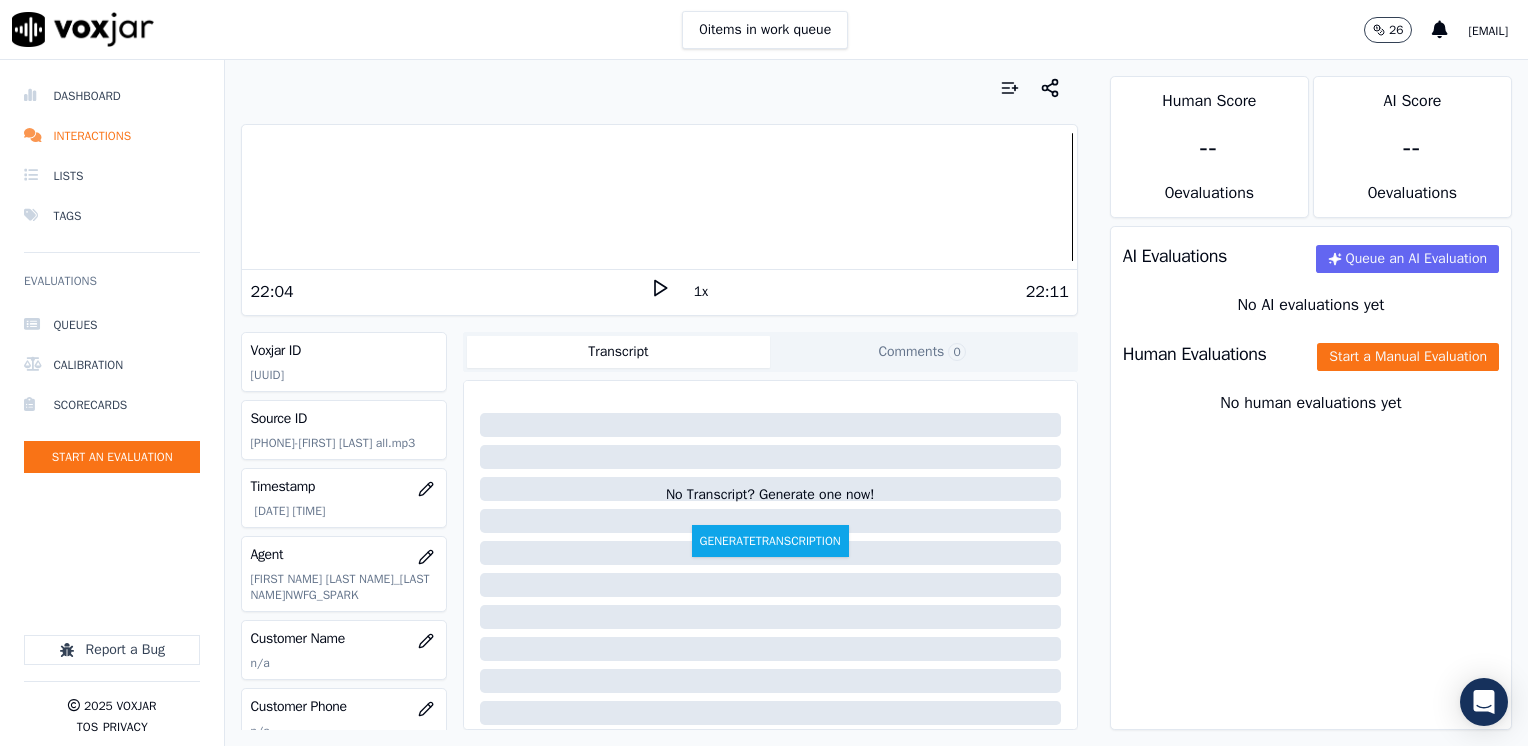 scroll, scrollTop: 100, scrollLeft: 0, axis: vertical 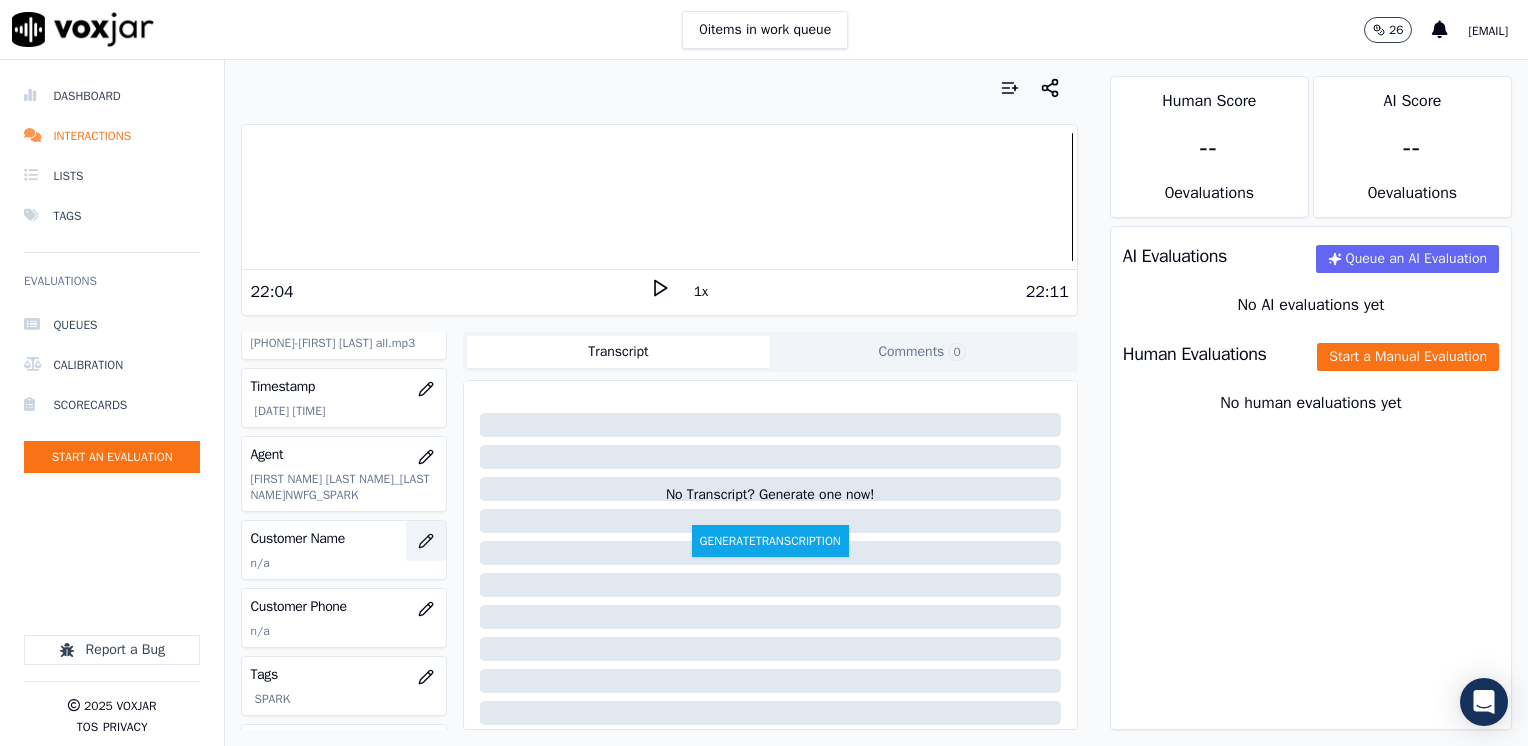 click 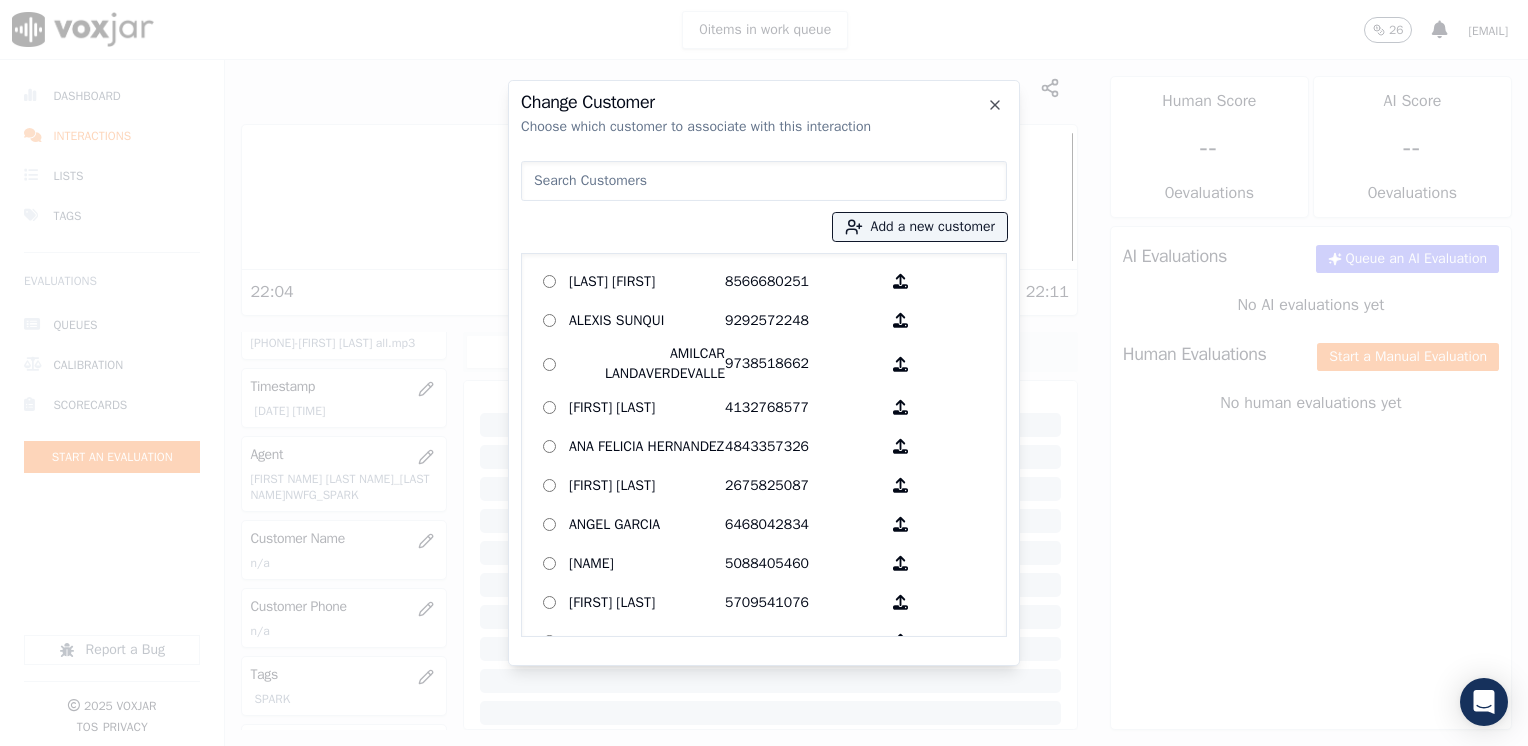 click at bounding box center (764, 181) 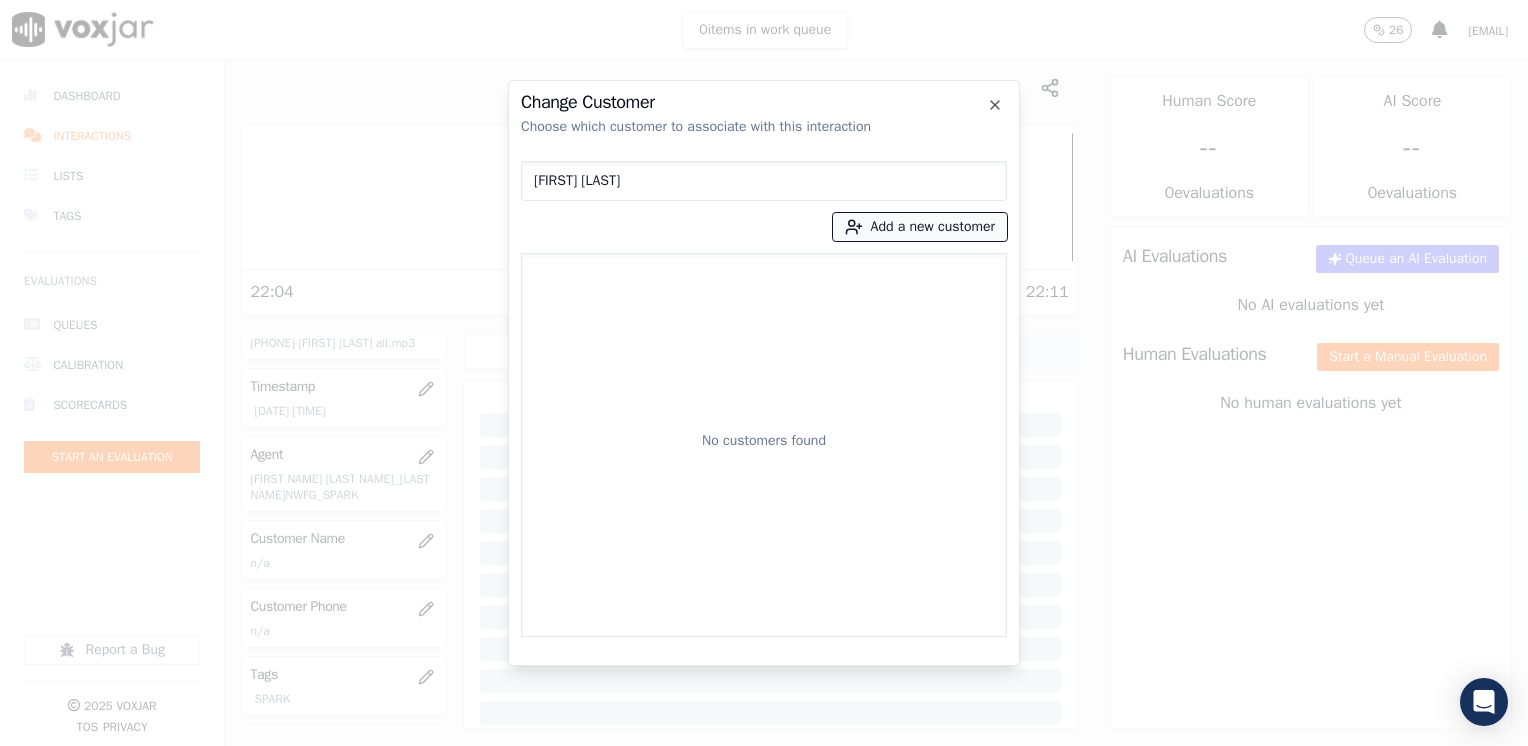 type on "[FIRST] [LAST]" 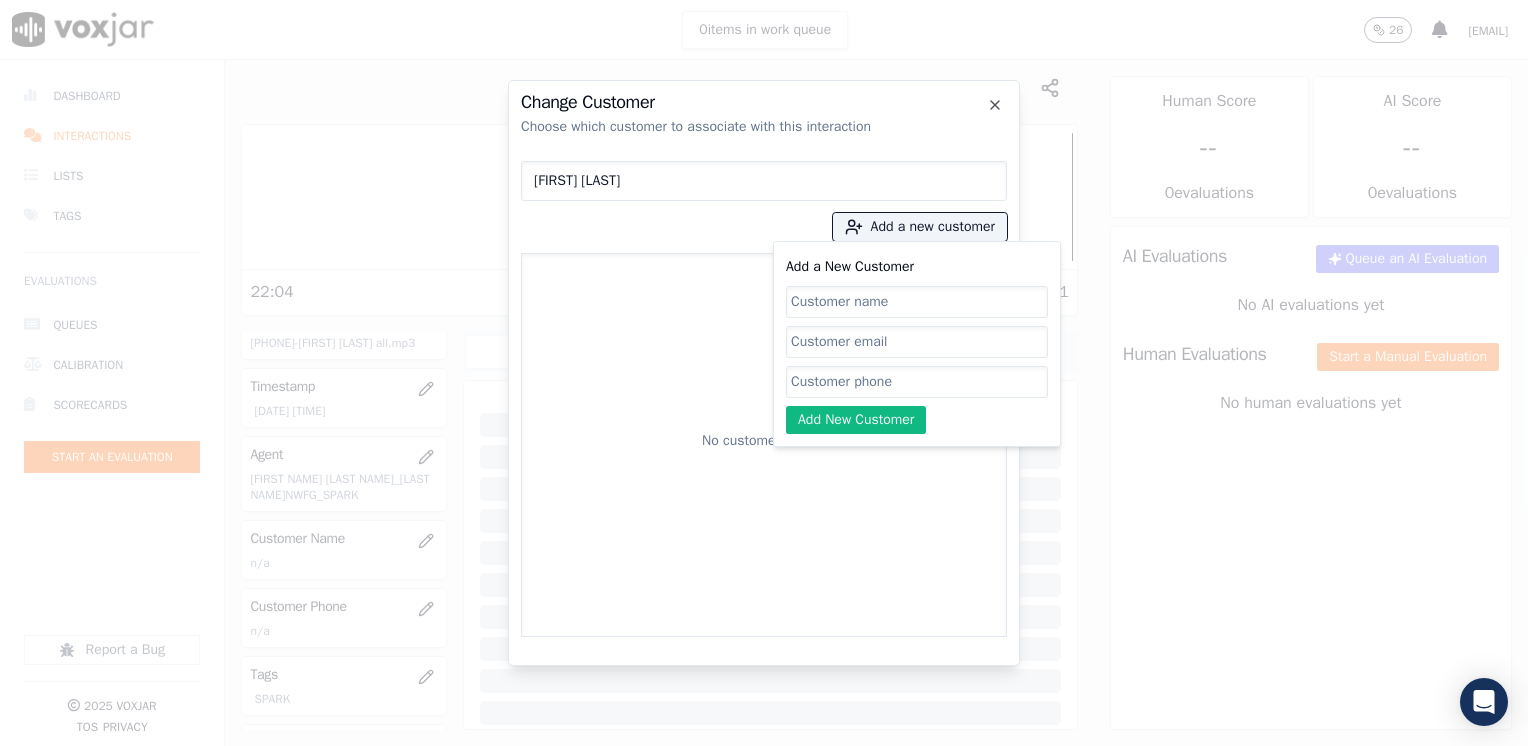 click on "Add a New Customer" 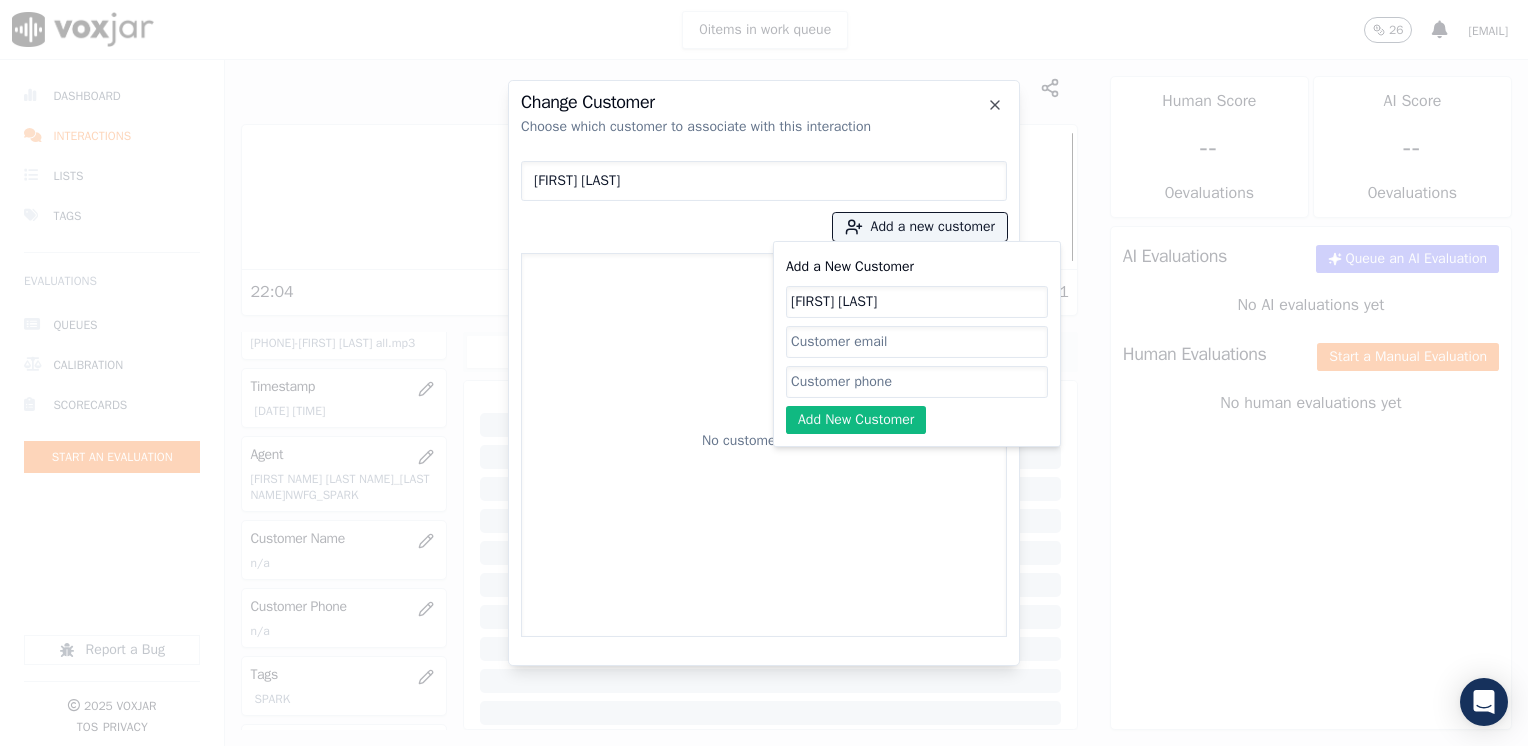 type on "[FIRST] [LAST]" 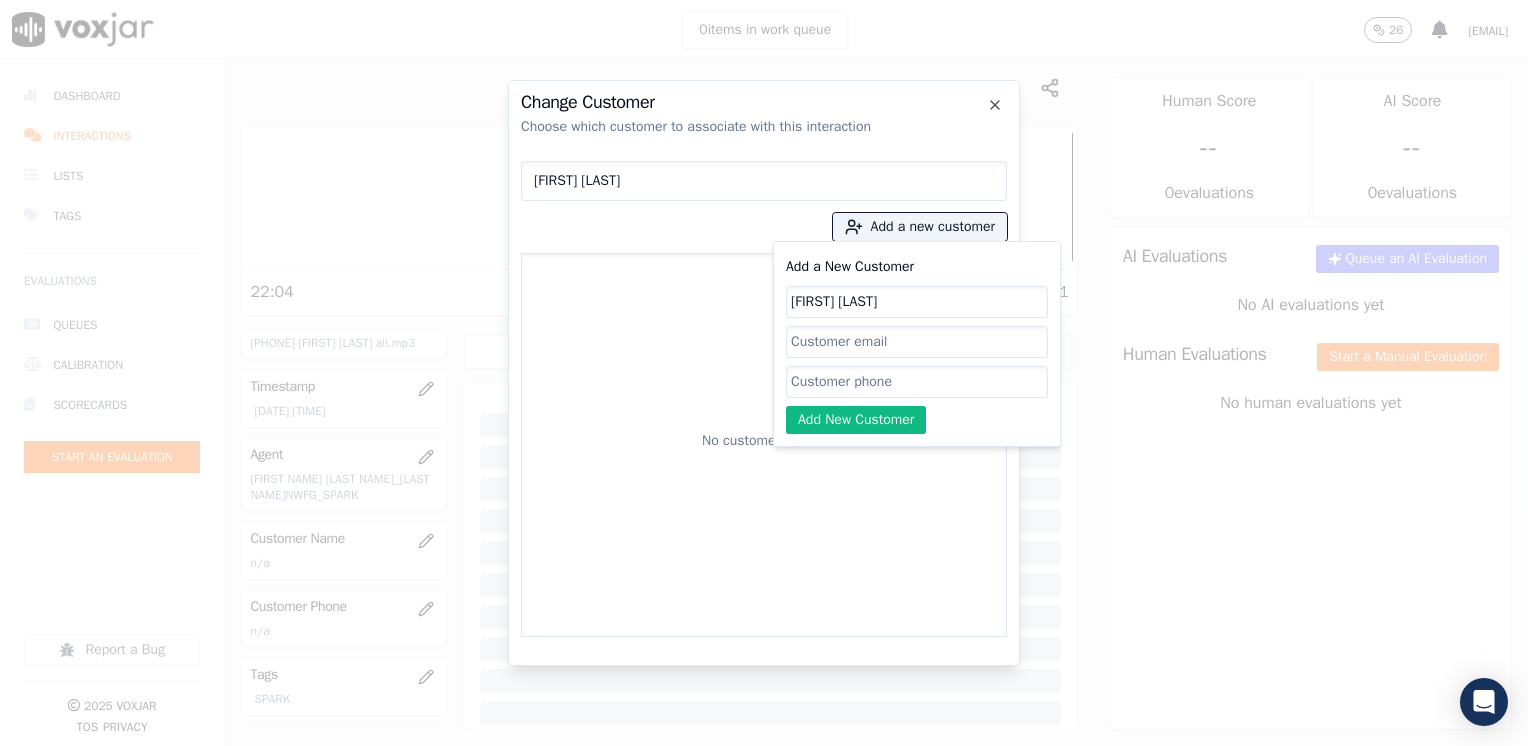 click on "Add a New Customer" 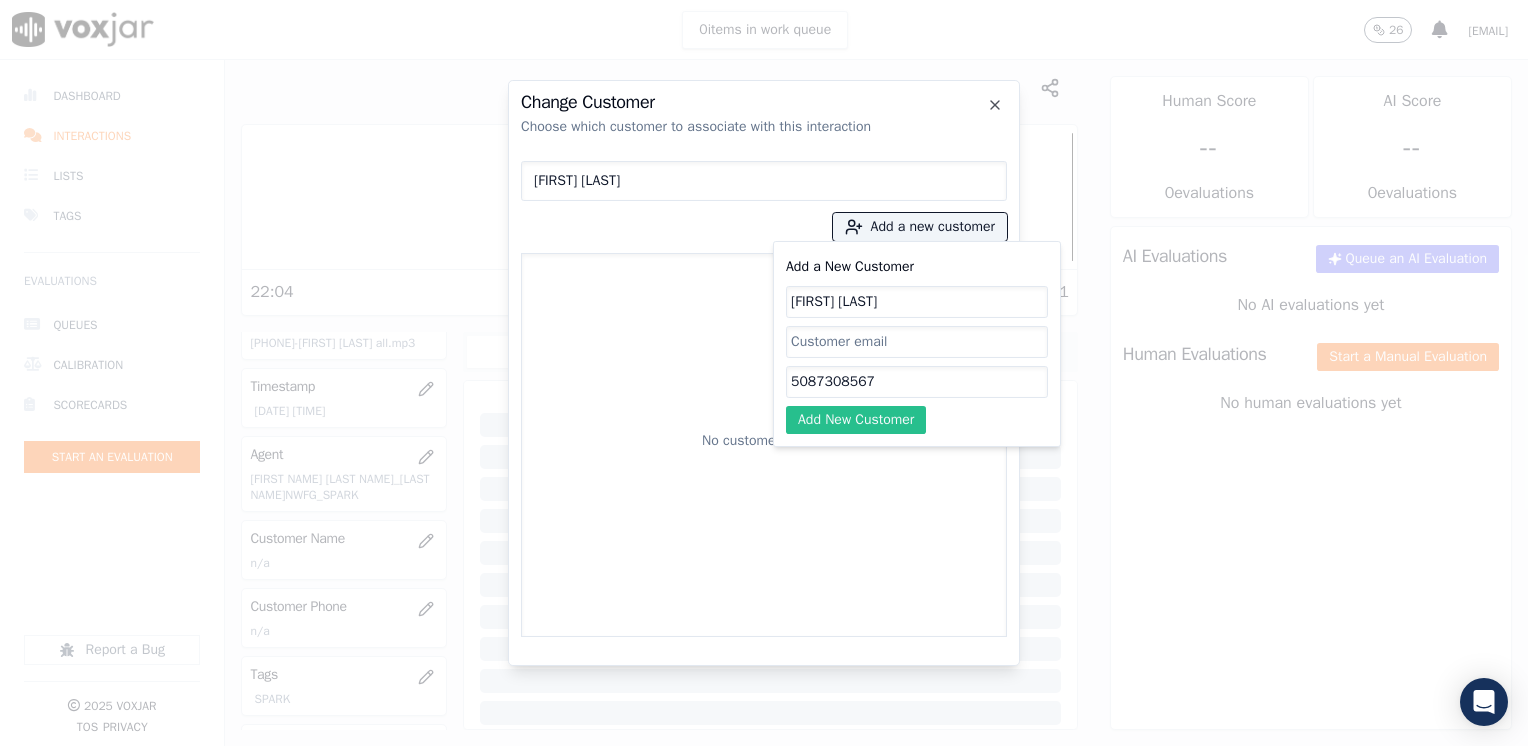 type on "5087308567" 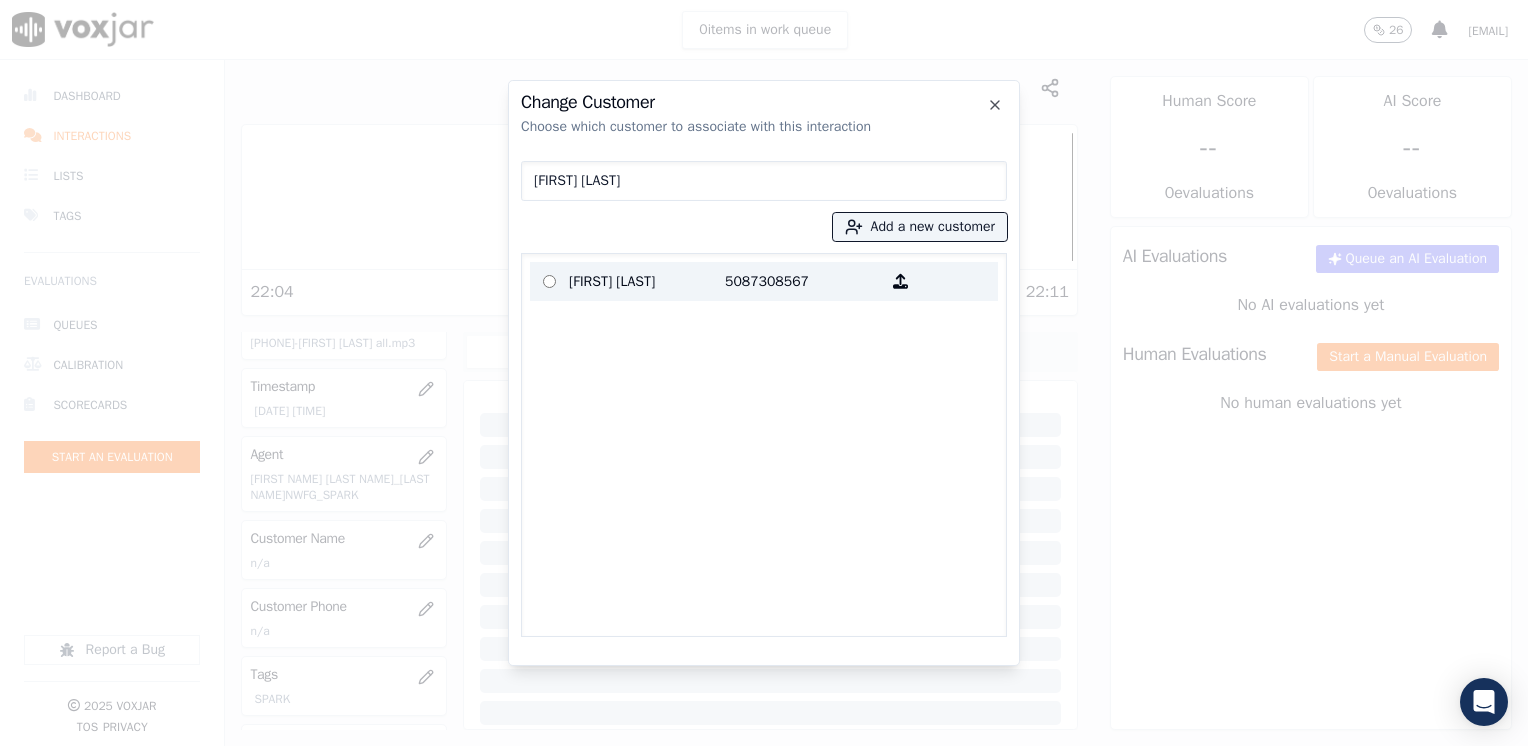 click on "5087308567" at bounding box center [803, 281] 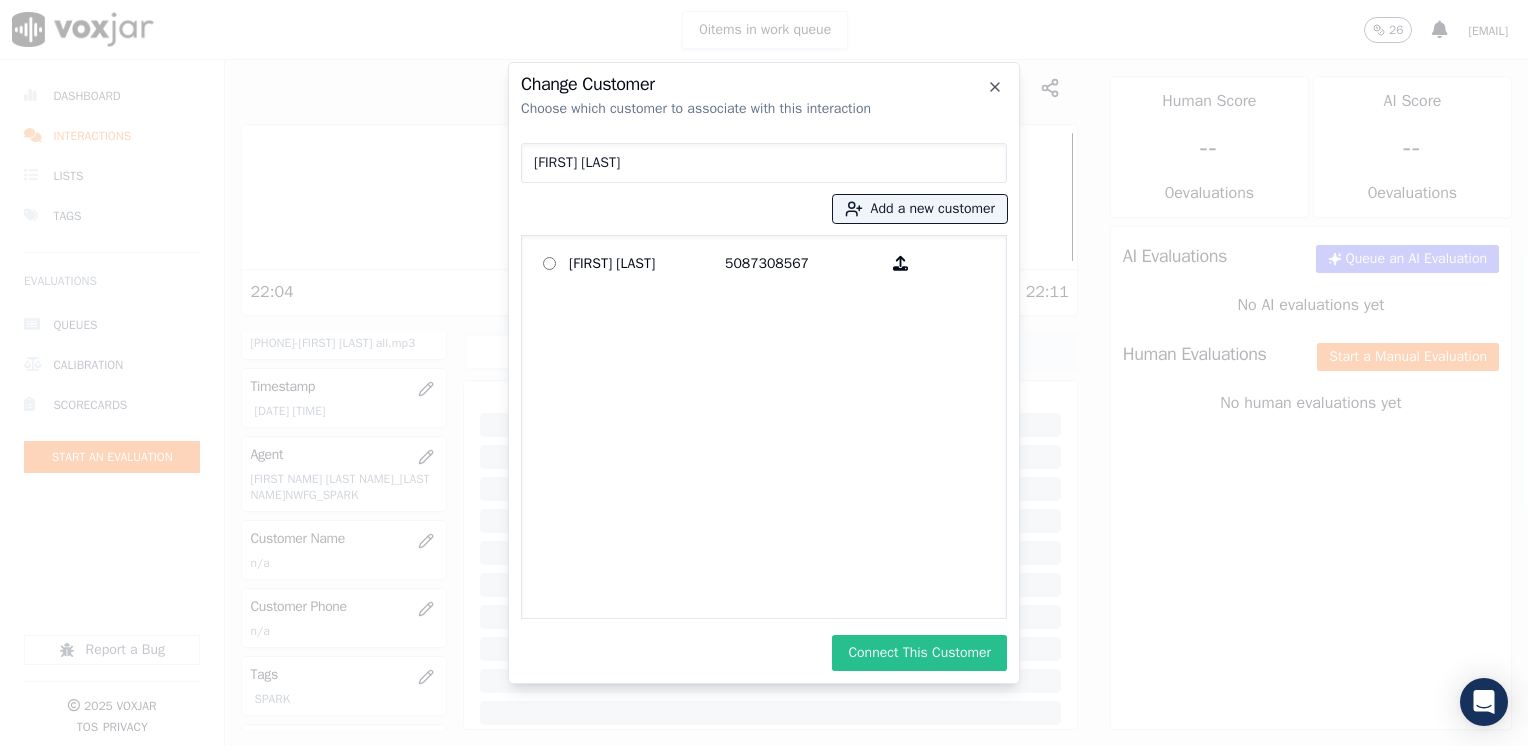 click on "Connect This Customer" at bounding box center (919, 653) 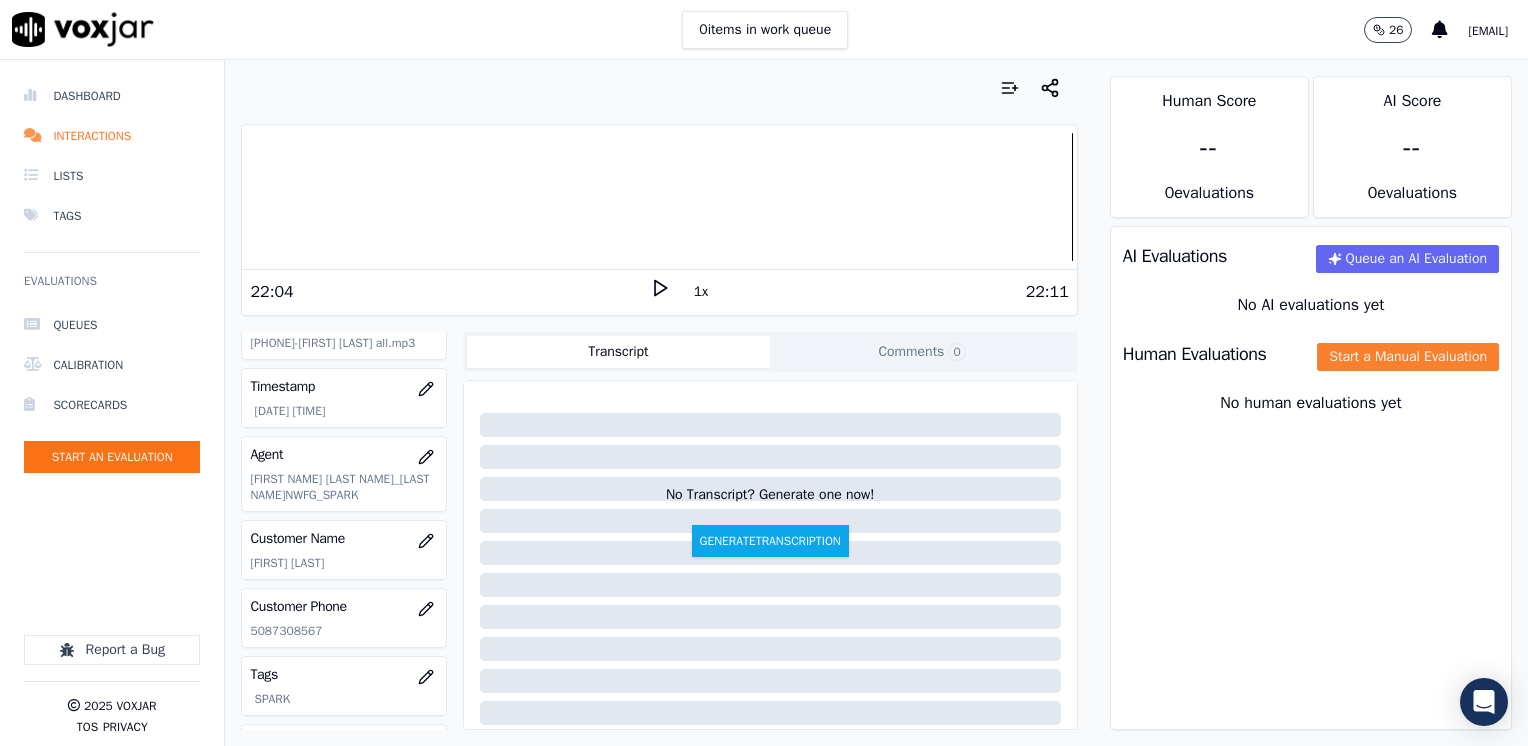 click on "Start a Manual Evaluation" 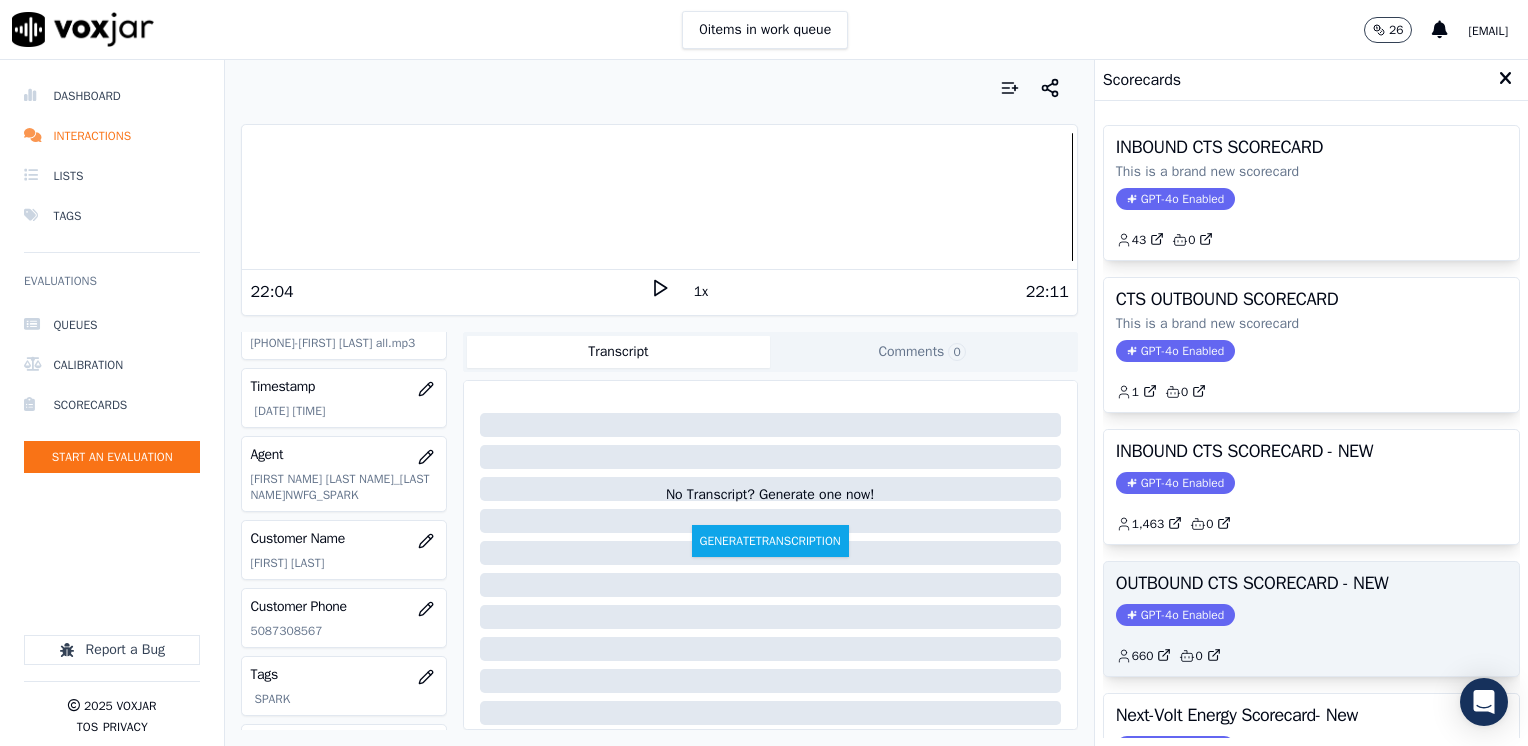 click on "OUTBOUND CTS SCORECARD - NEW        GPT-4o Enabled       660         0" at bounding box center (1311, 619) 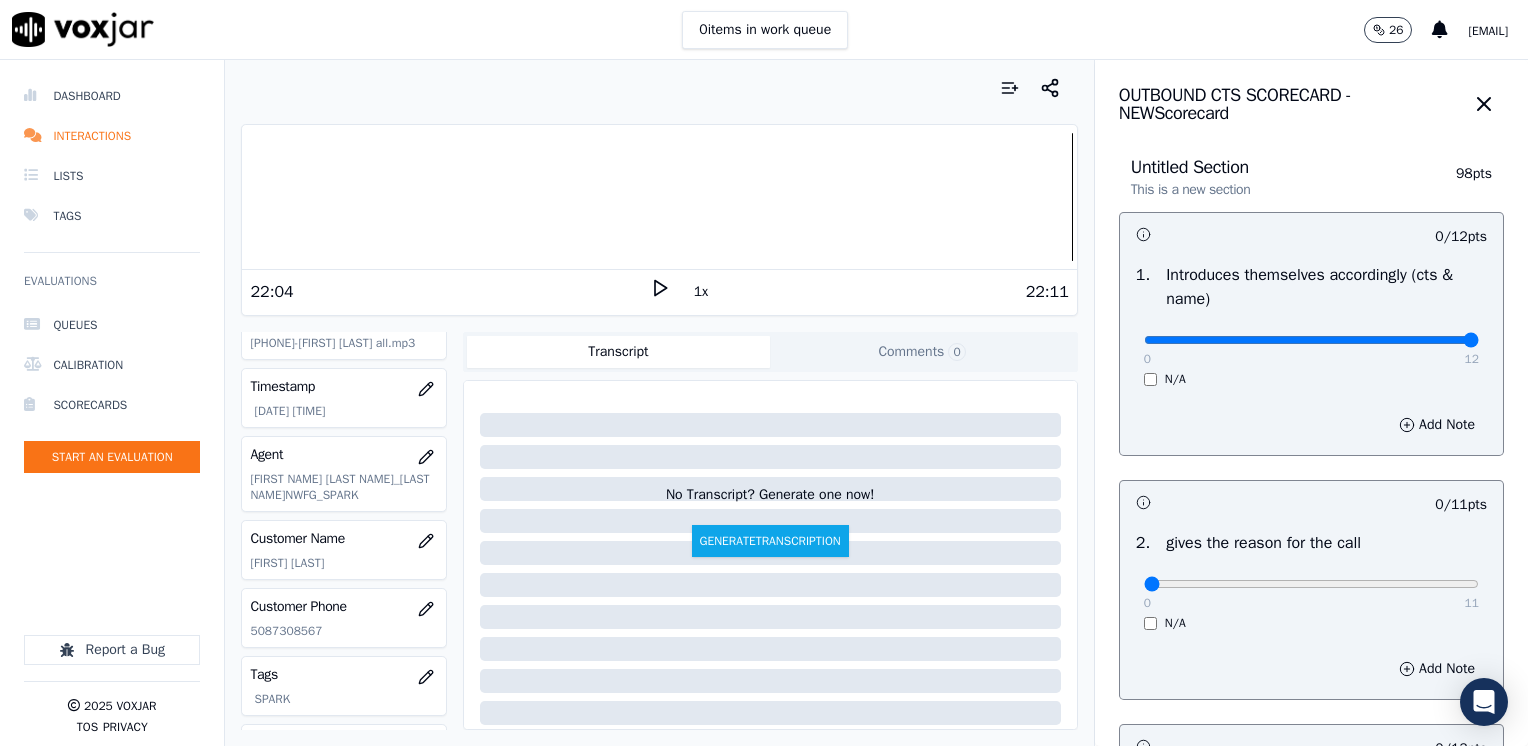 drag, startPoint x: 1128, startPoint y: 340, endPoint x: 1488, endPoint y: 430, distance: 371.0795 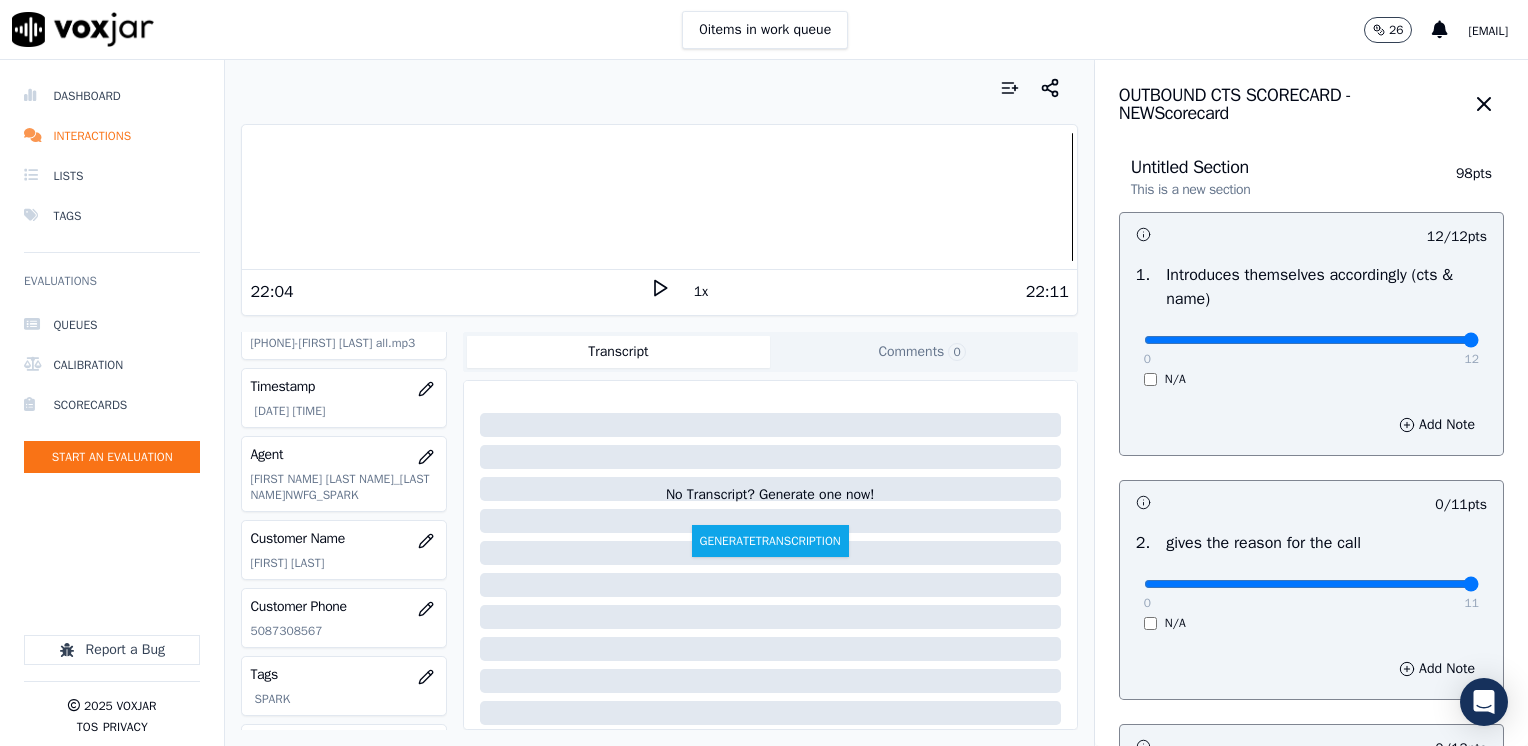 drag, startPoint x: 1128, startPoint y: 578, endPoint x: 1527, endPoint y: 523, distance: 402.7729 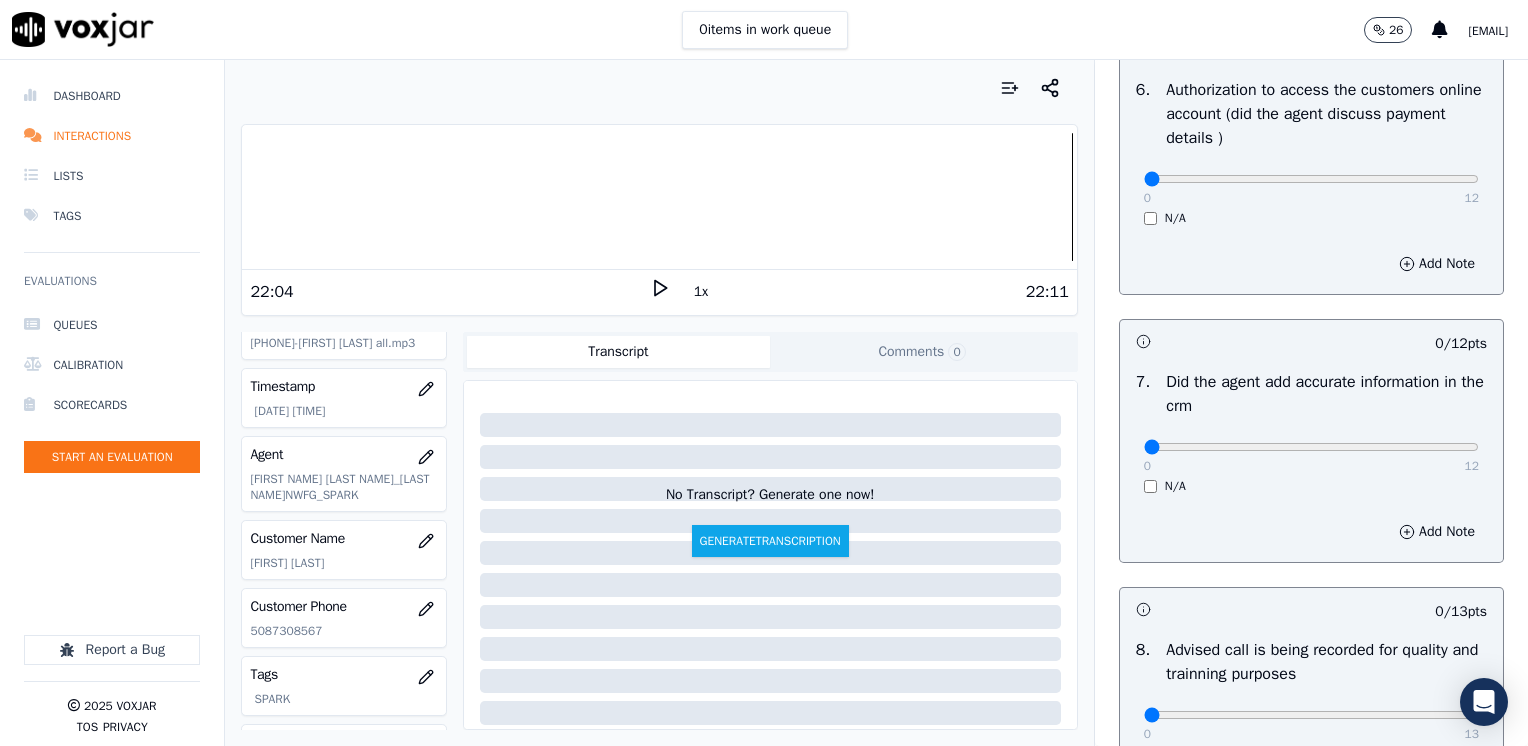 scroll, scrollTop: 1700, scrollLeft: 0, axis: vertical 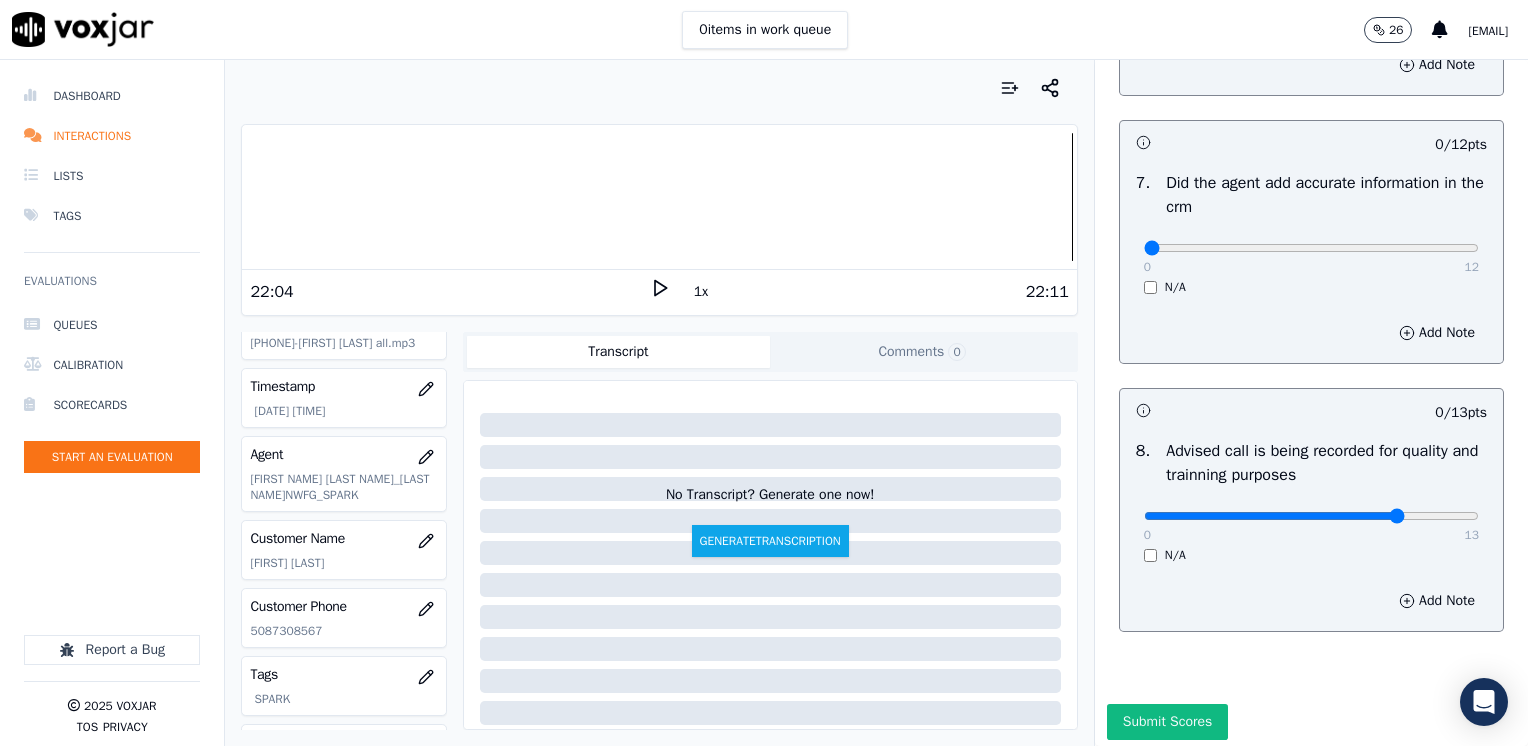 type on "10" 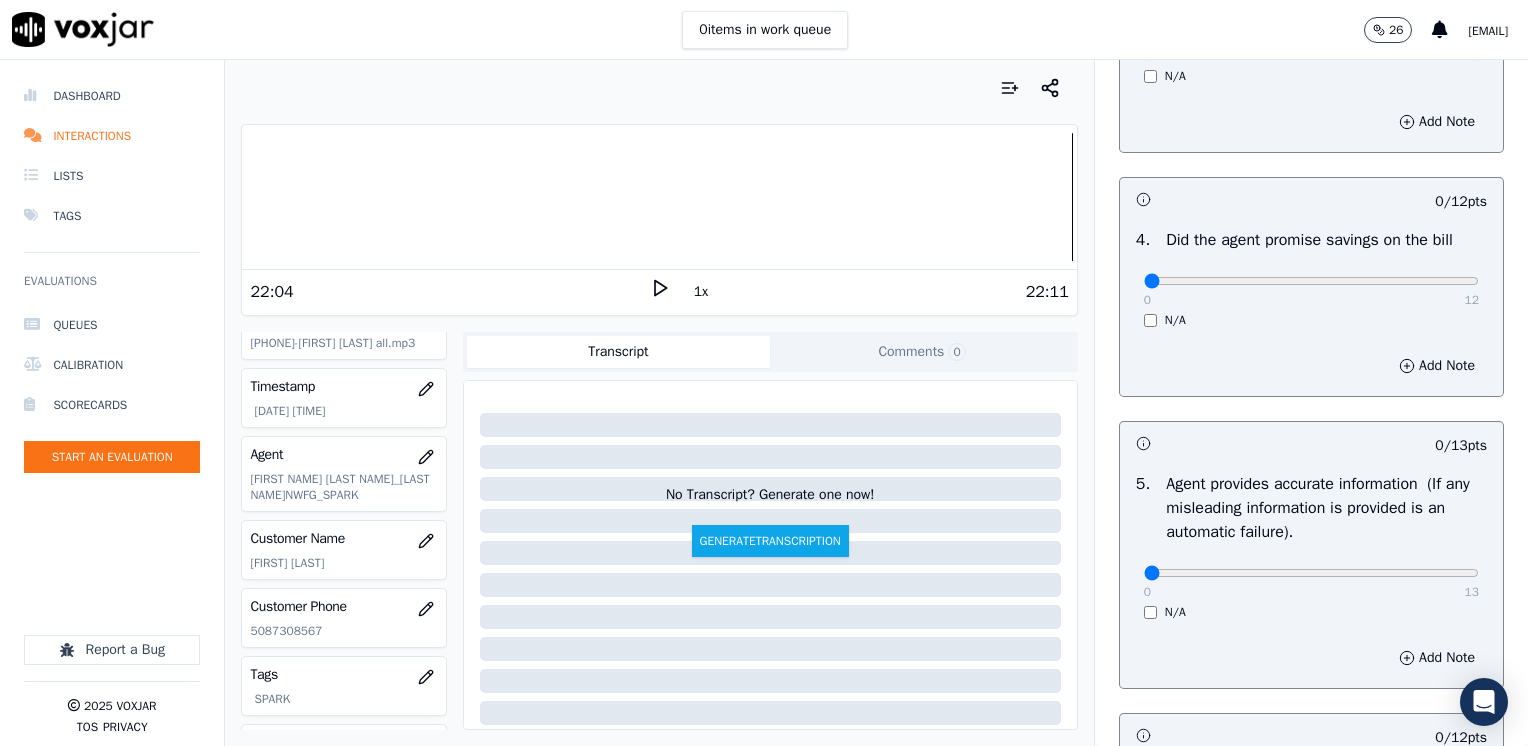 scroll, scrollTop: 800, scrollLeft: 0, axis: vertical 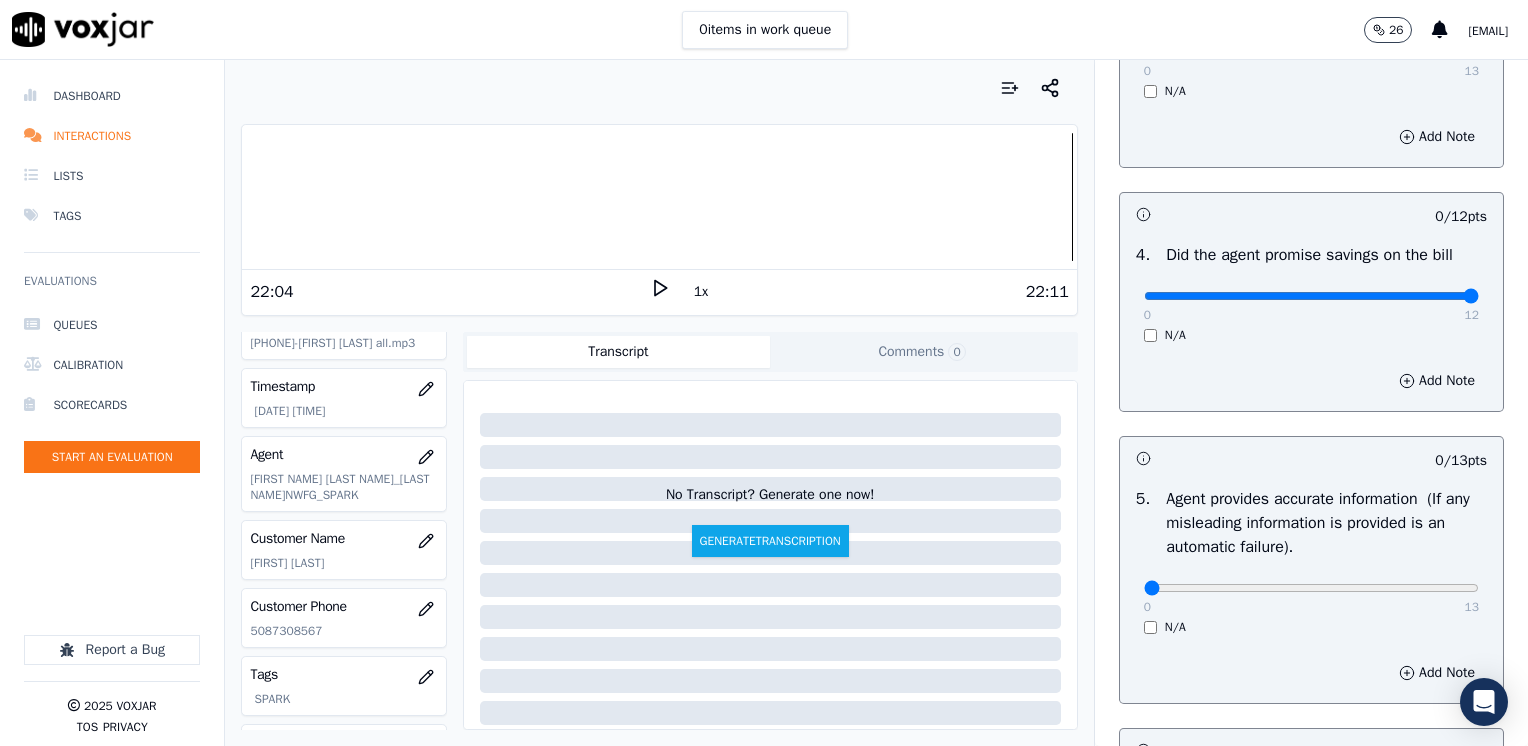 drag, startPoint x: 1129, startPoint y: 291, endPoint x: 1531, endPoint y: 287, distance: 402.0199 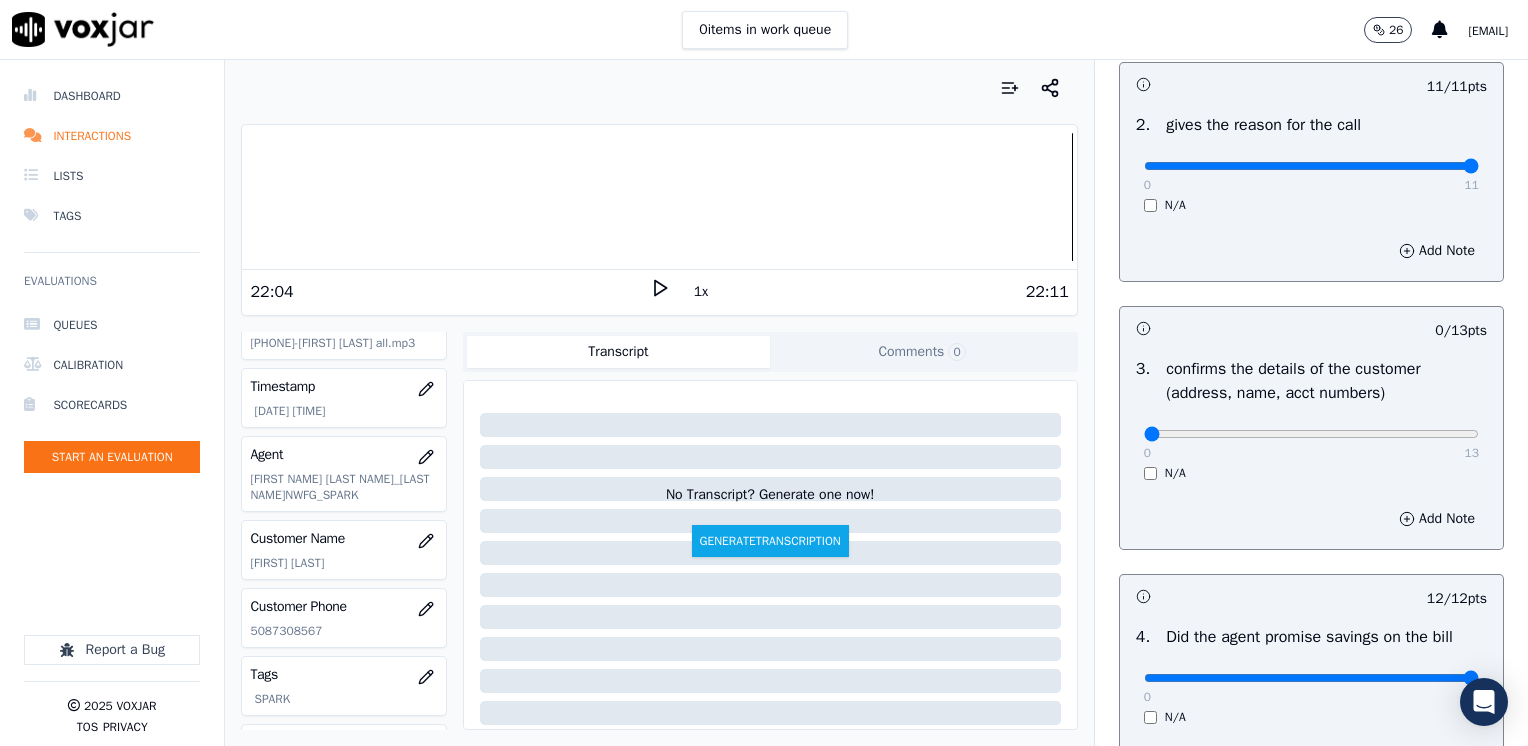 scroll, scrollTop: 200, scrollLeft: 0, axis: vertical 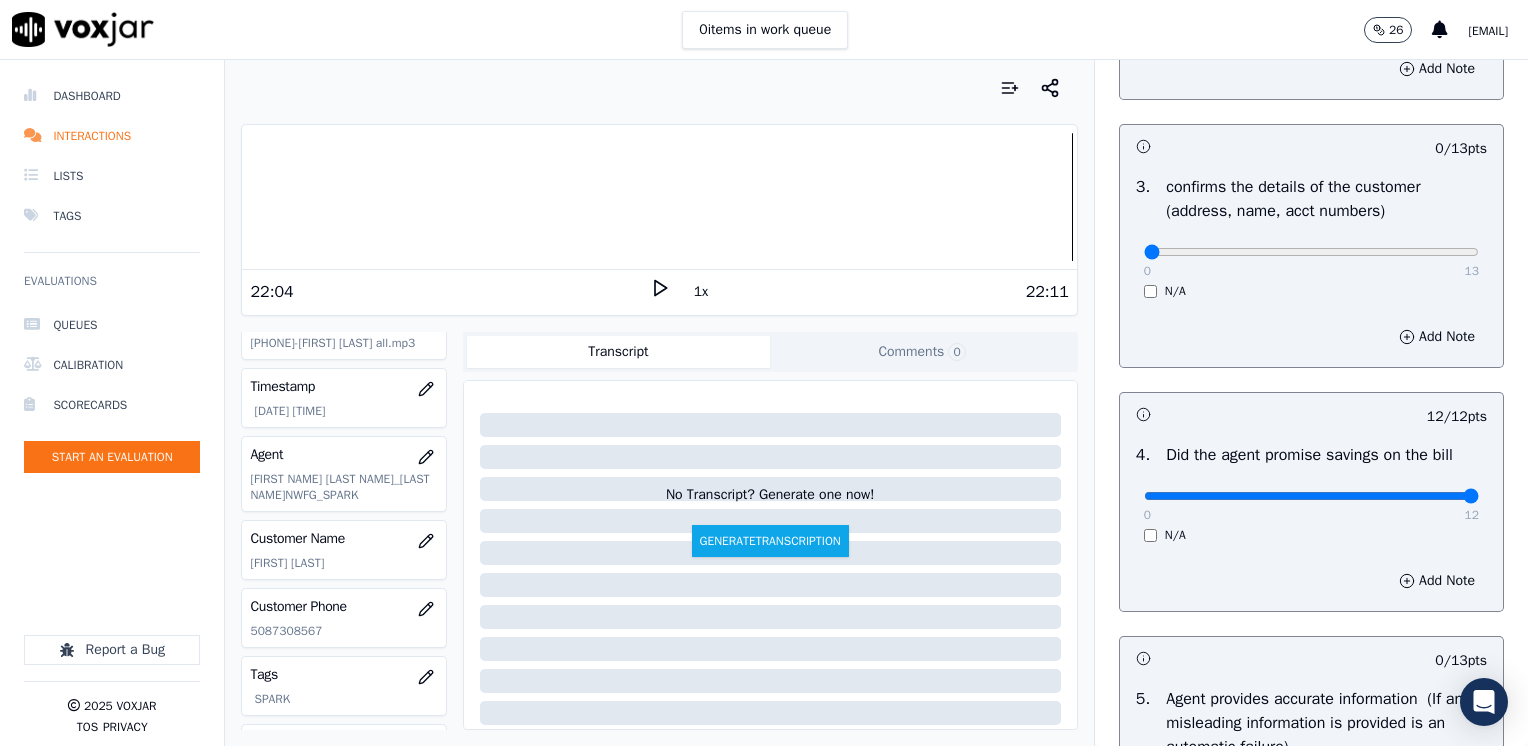 click on "[NUM] .   Did the agent promise savings on the bill     [NUM]   [NUM]     N/A" at bounding box center (1311, 493) 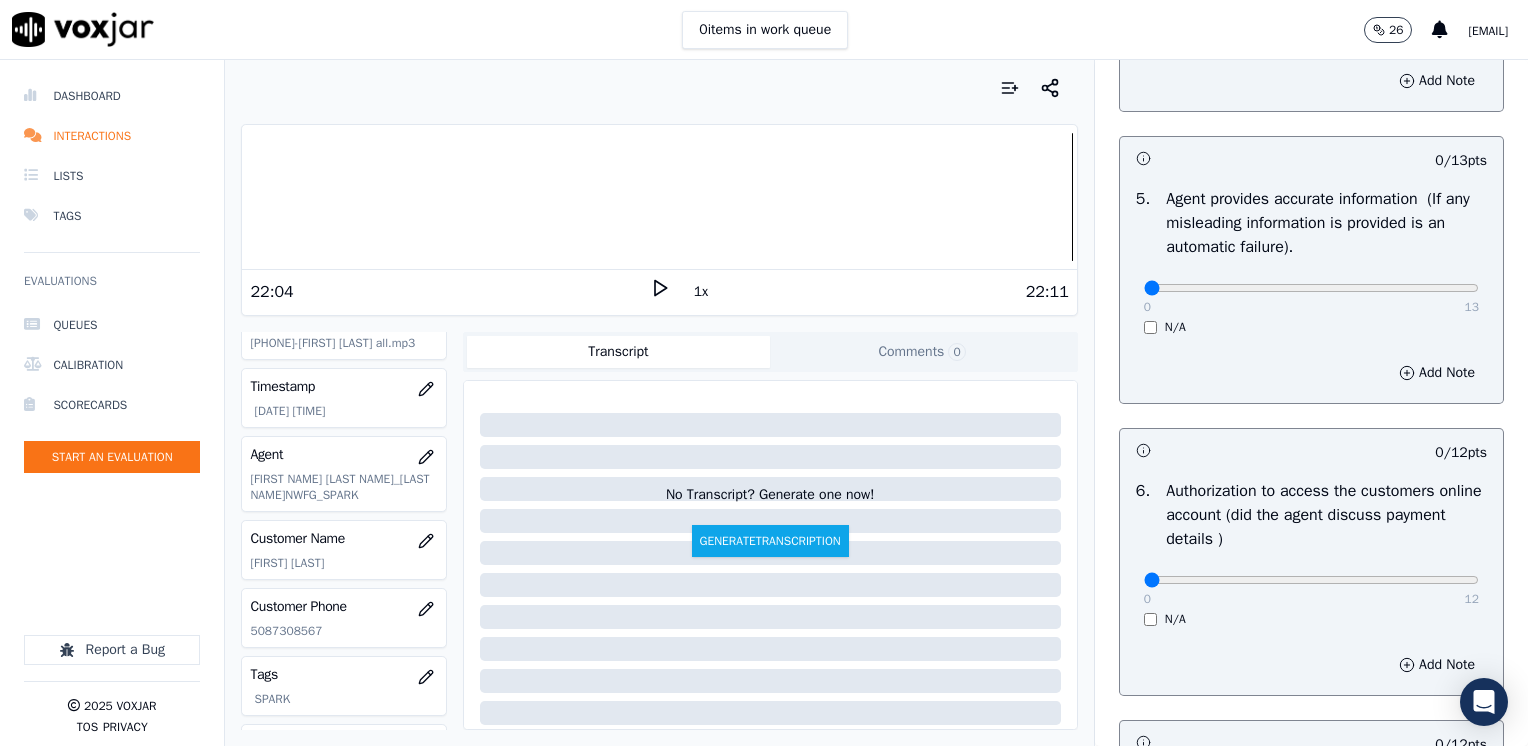scroll, scrollTop: 1400, scrollLeft: 0, axis: vertical 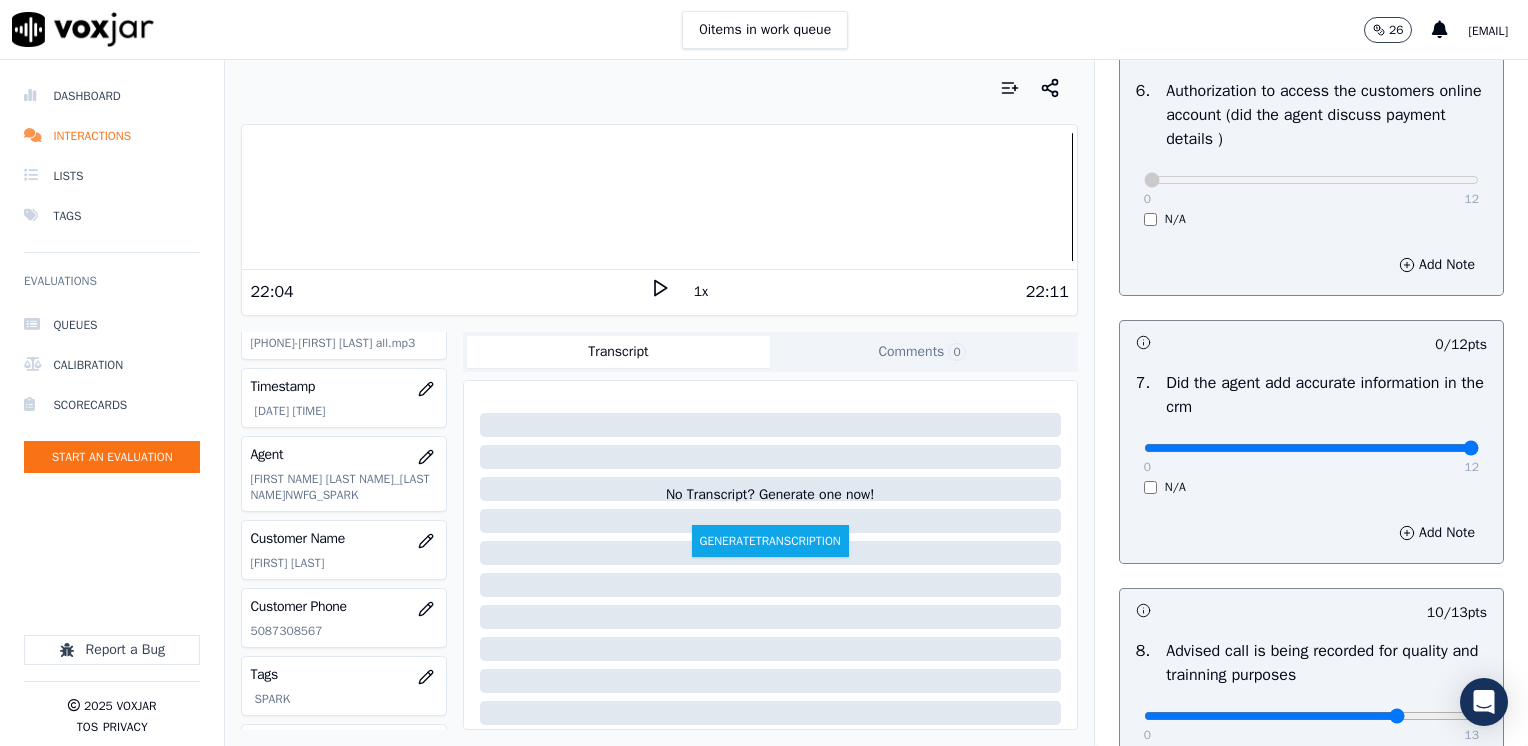 drag, startPoint x: 1132, startPoint y: 446, endPoint x: 1531, endPoint y: 484, distance: 400.80545 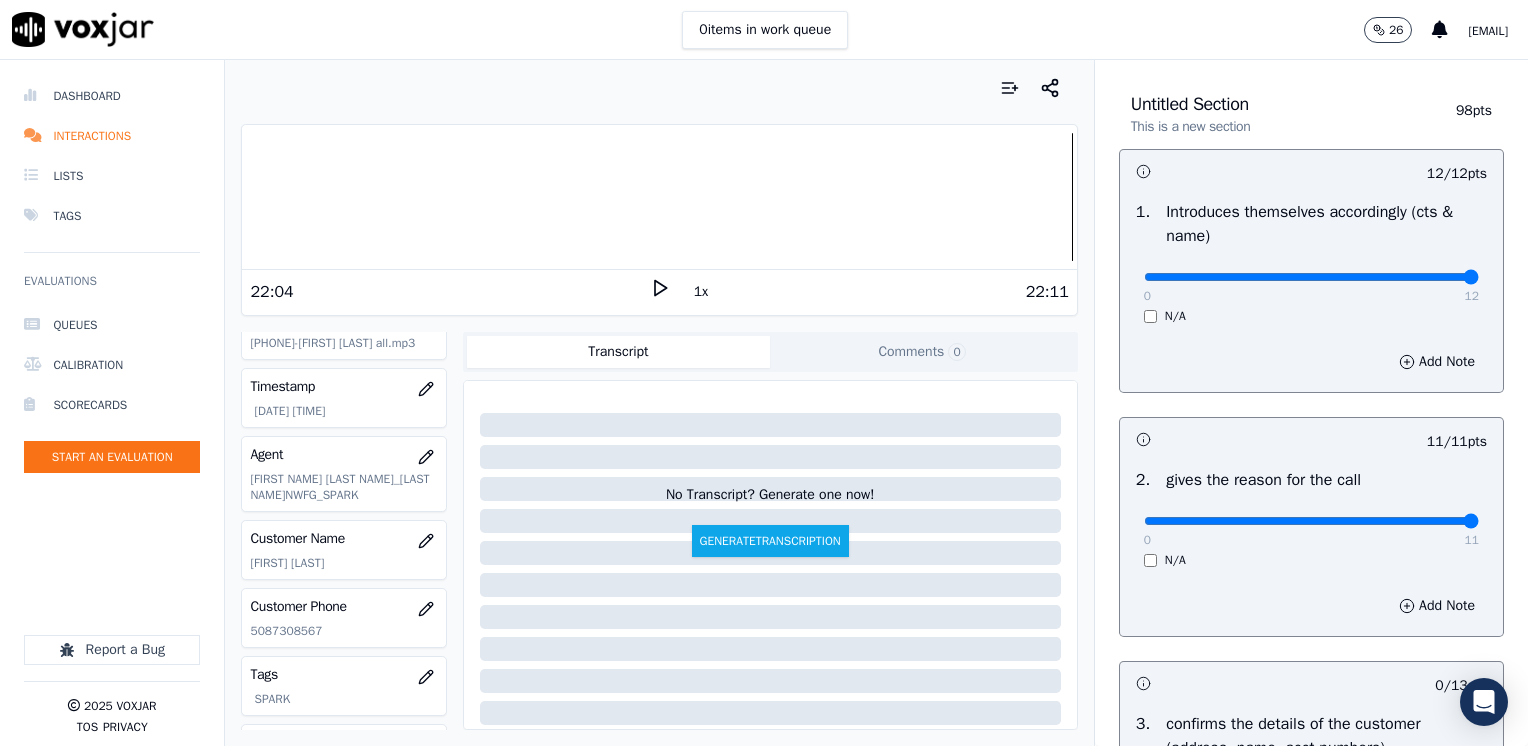 scroll, scrollTop: 0, scrollLeft: 0, axis: both 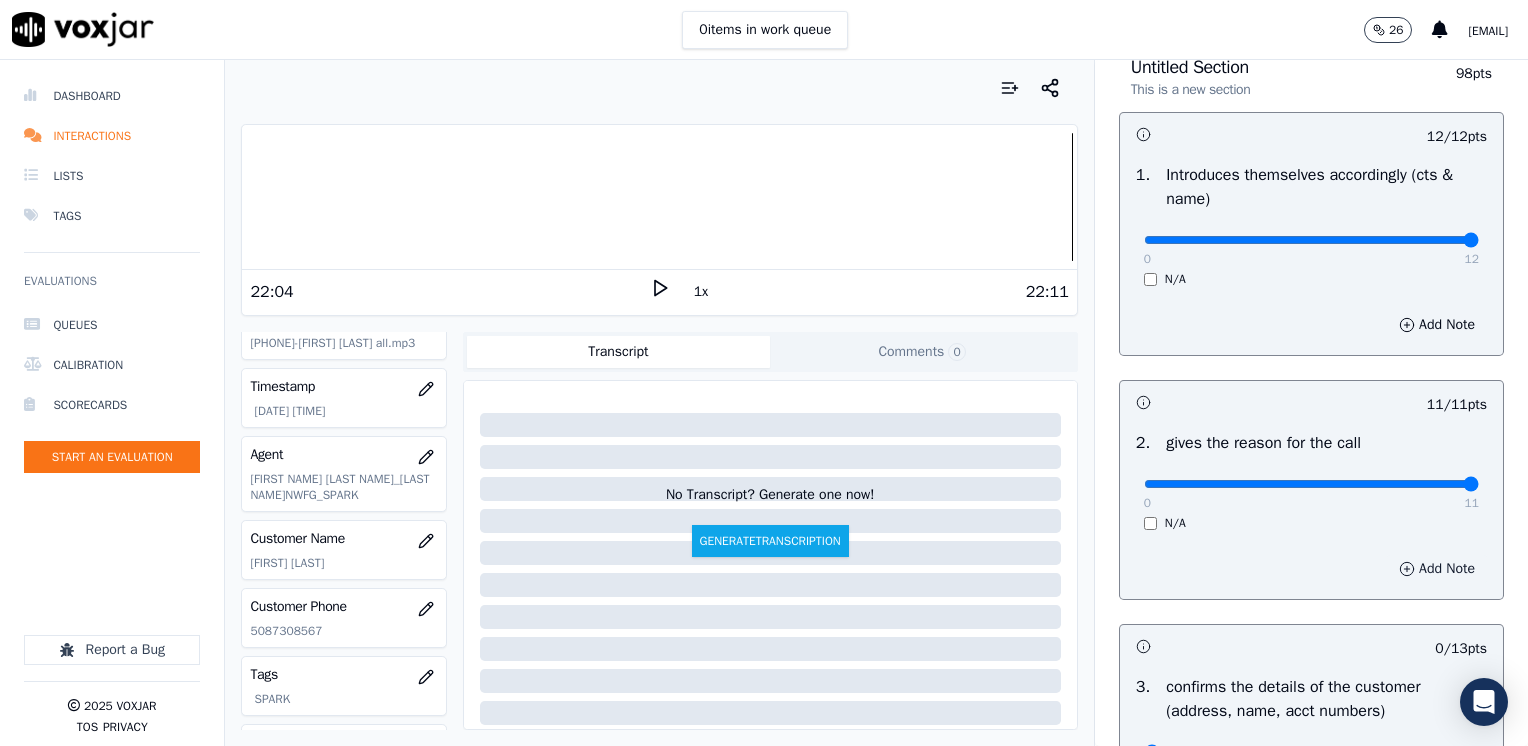 click on "Add Note" at bounding box center [1437, 569] 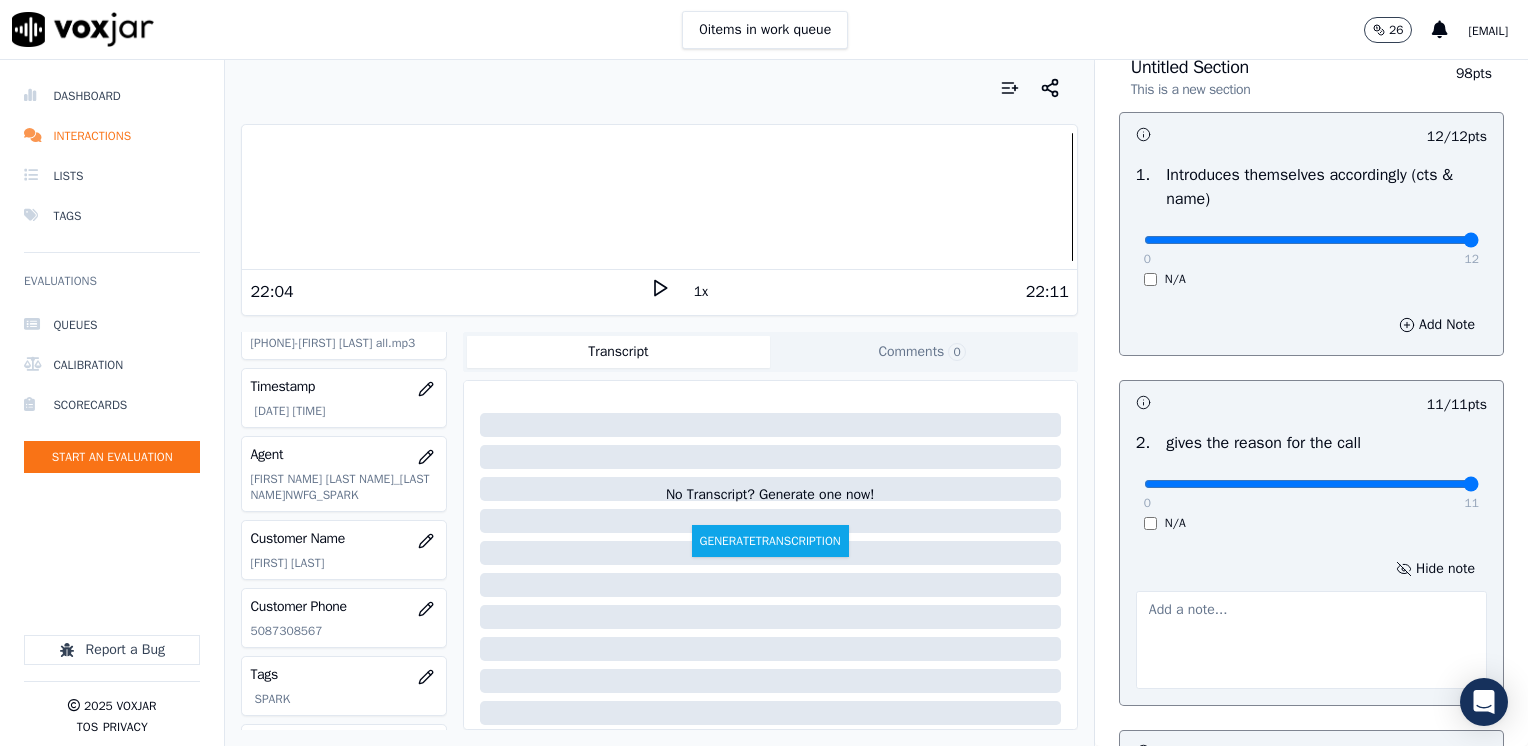 click at bounding box center [1311, 640] 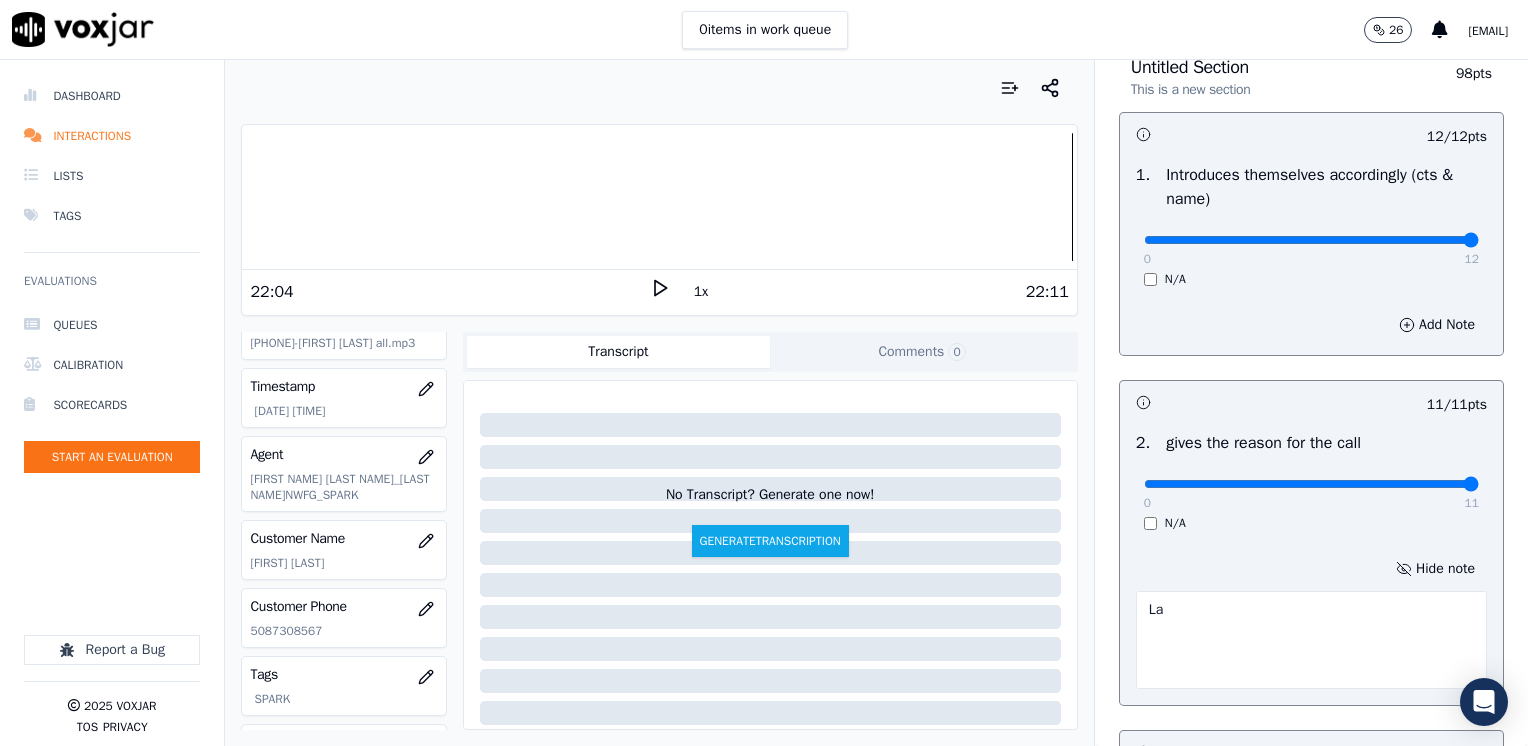 type on "L" 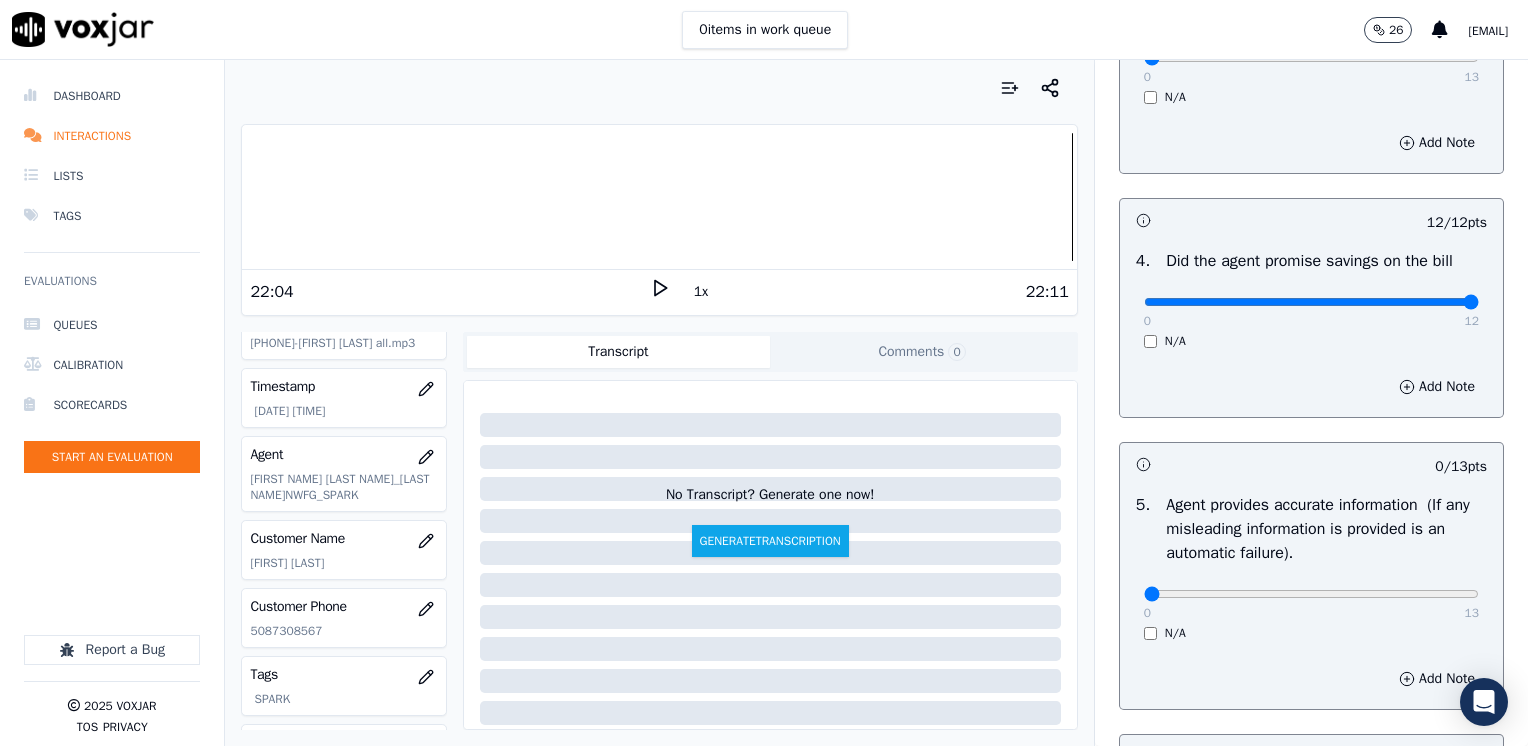 scroll, scrollTop: 600, scrollLeft: 0, axis: vertical 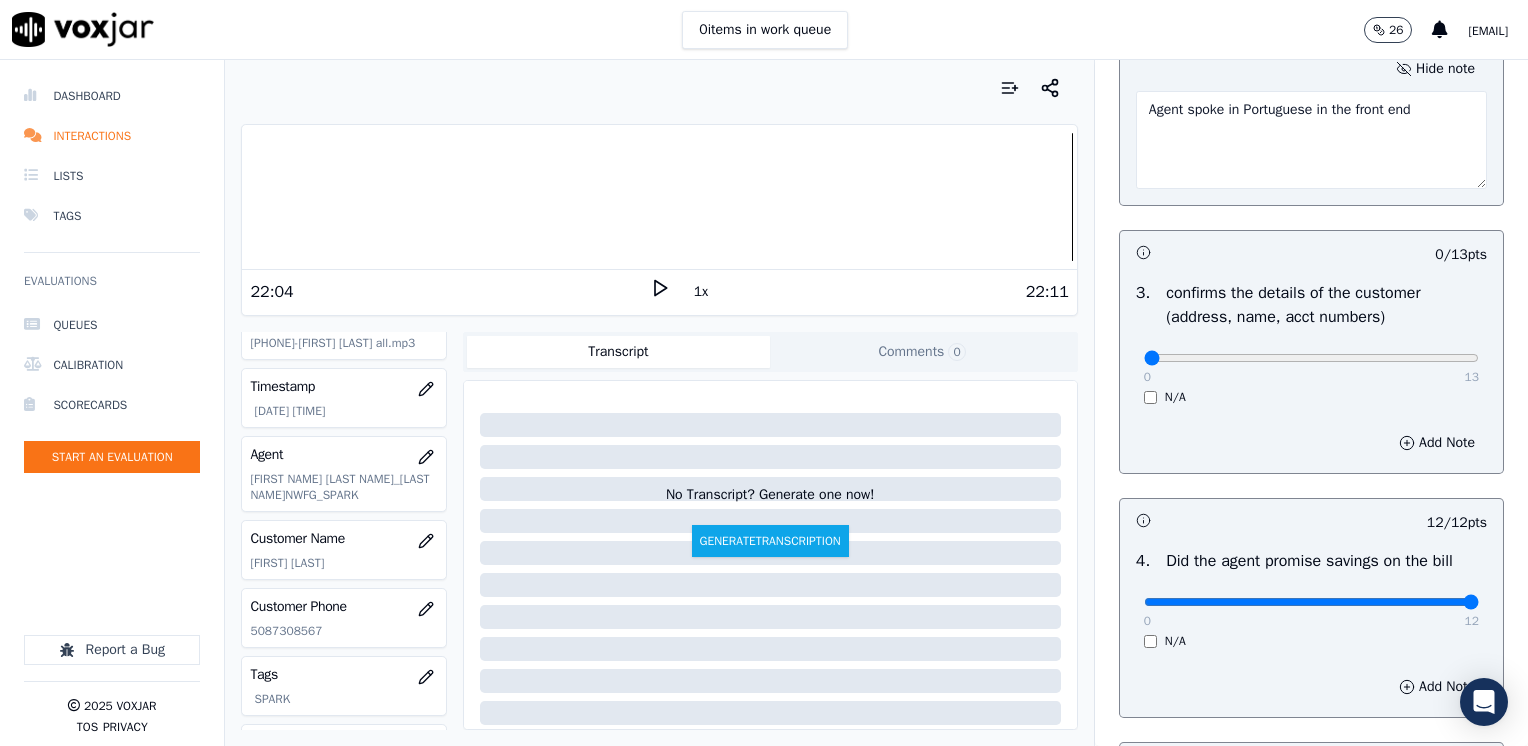 type on "Agent spoke in Portuguese in the front end" 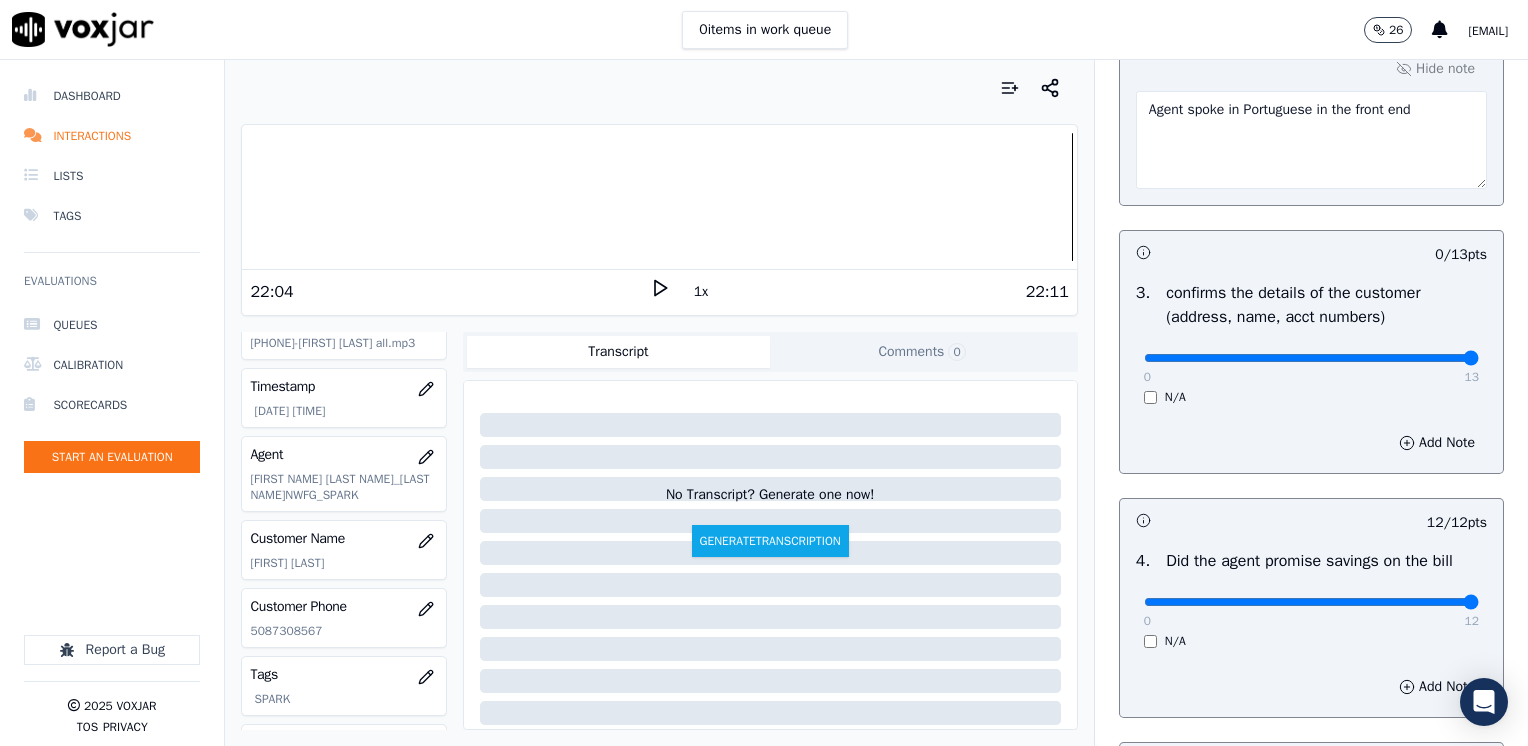 drag, startPoint x: 1131, startPoint y: 358, endPoint x: 1531, endPoint y: 358, distance: 400 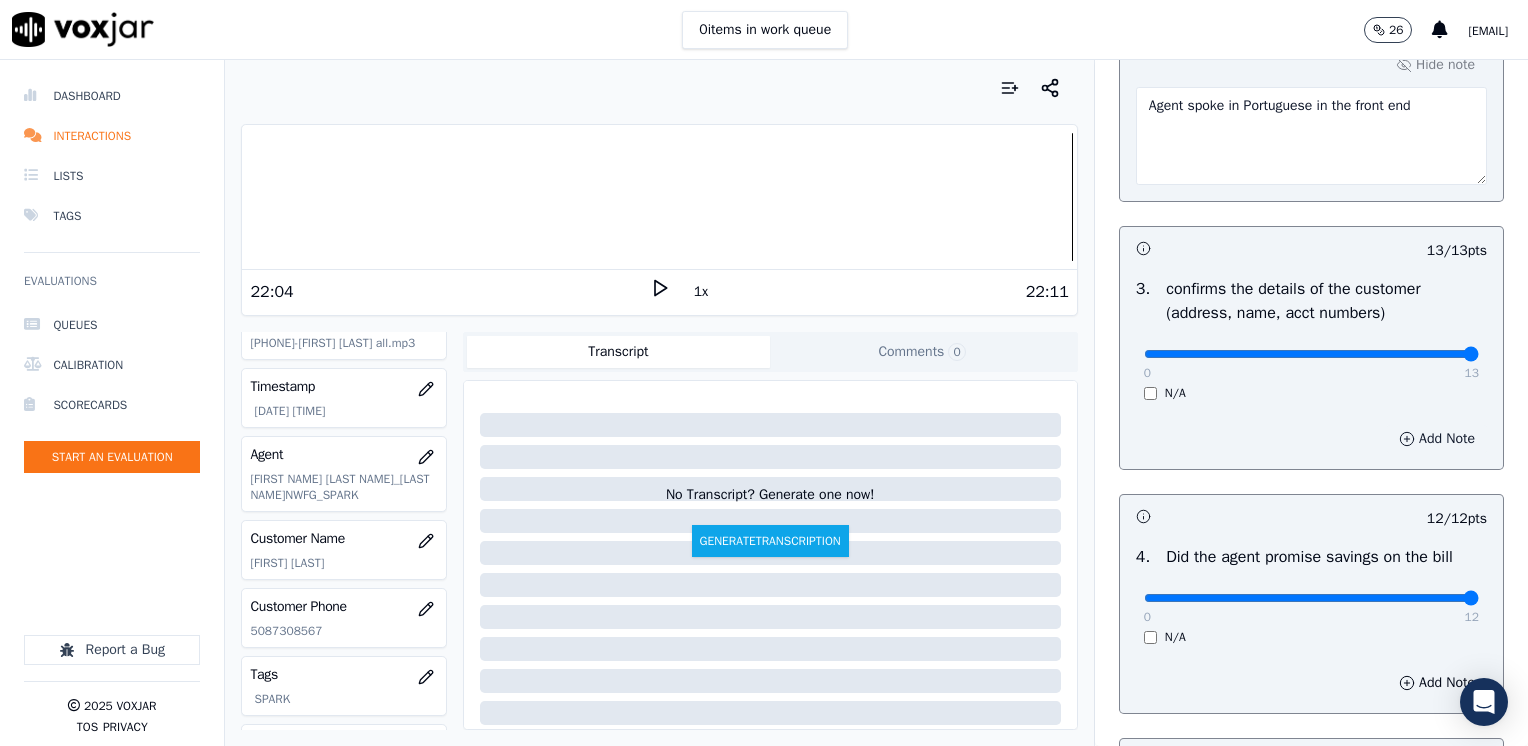 scroll, scrollTop: 600, scrollLeft: 0, axis: vertical 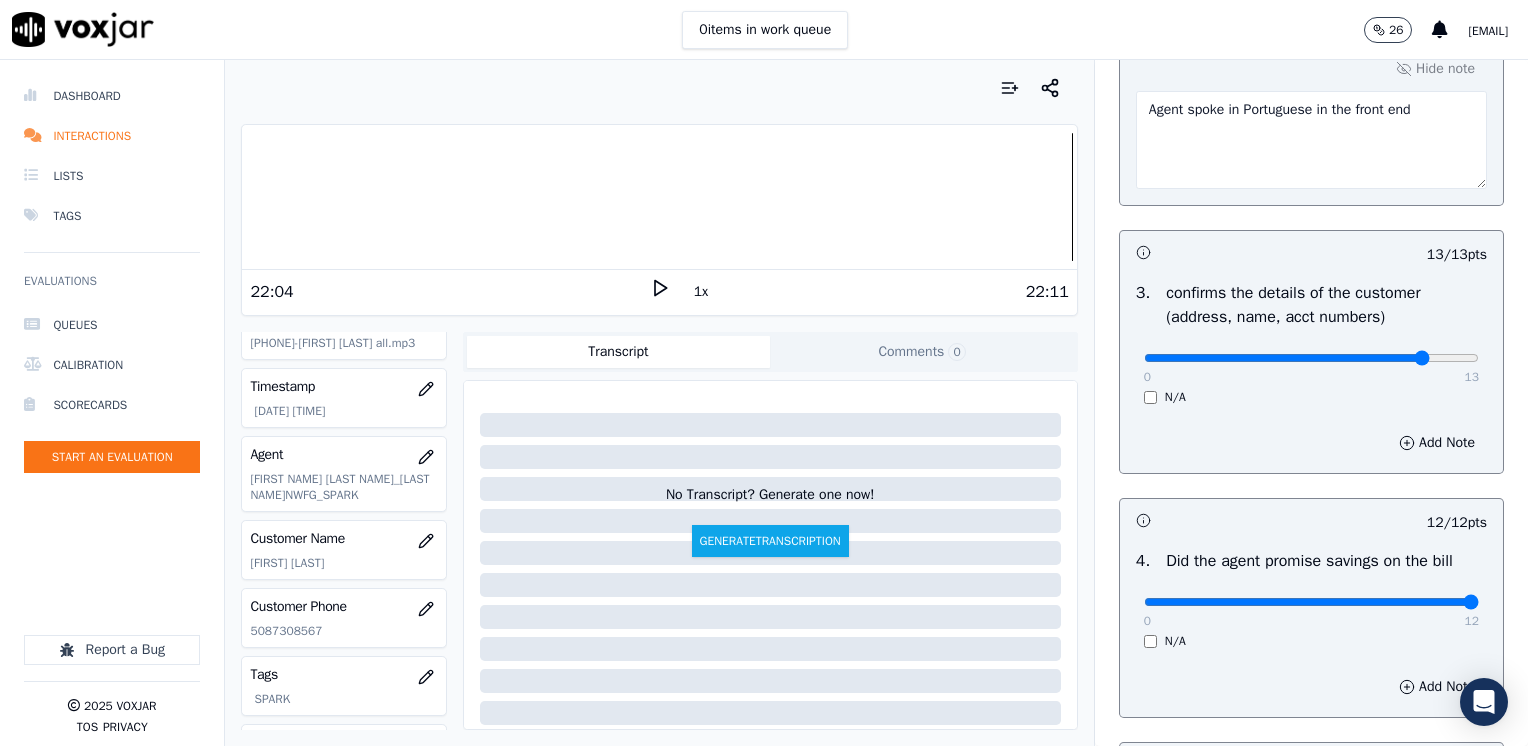click at bounding box center [1311, -260] 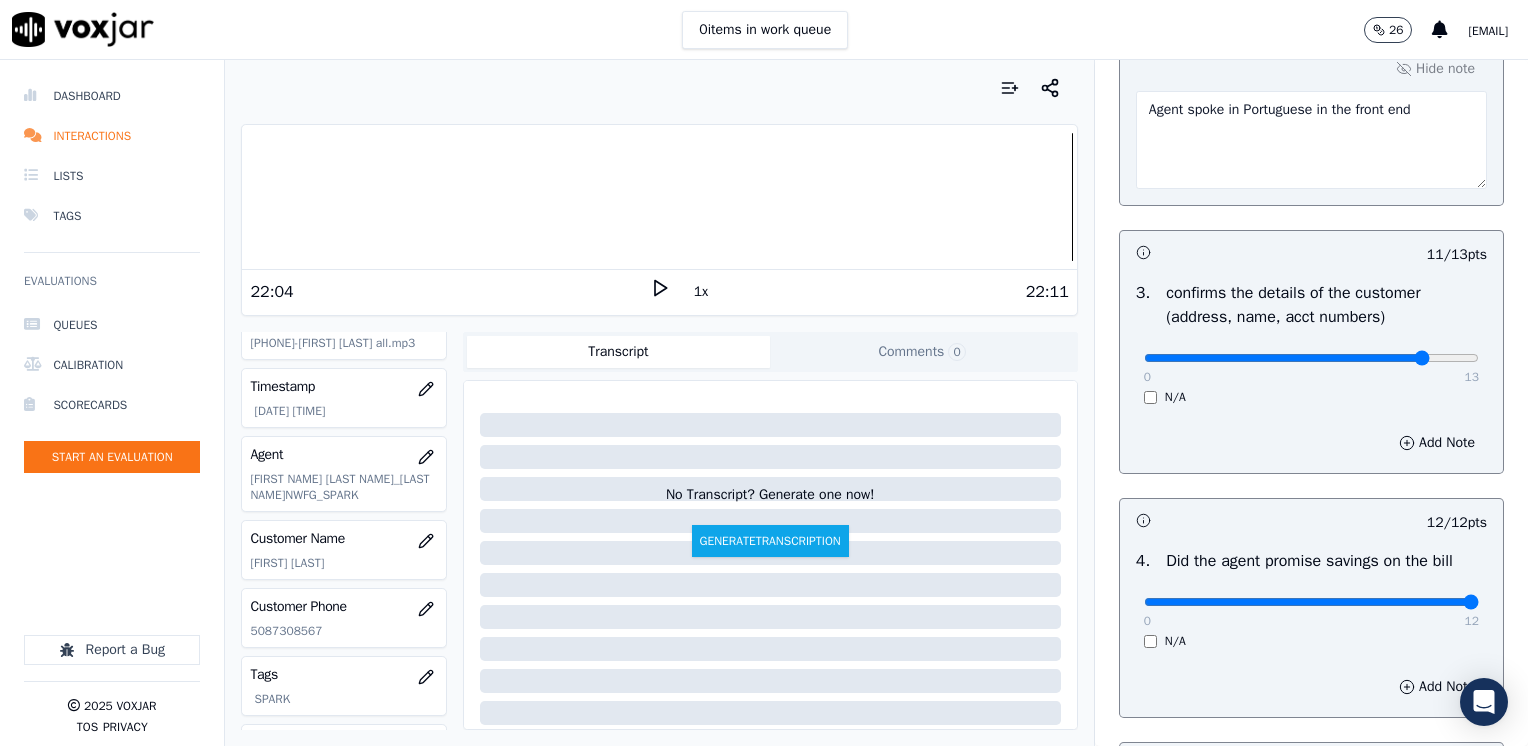 click at bounding box center [1311, -260] 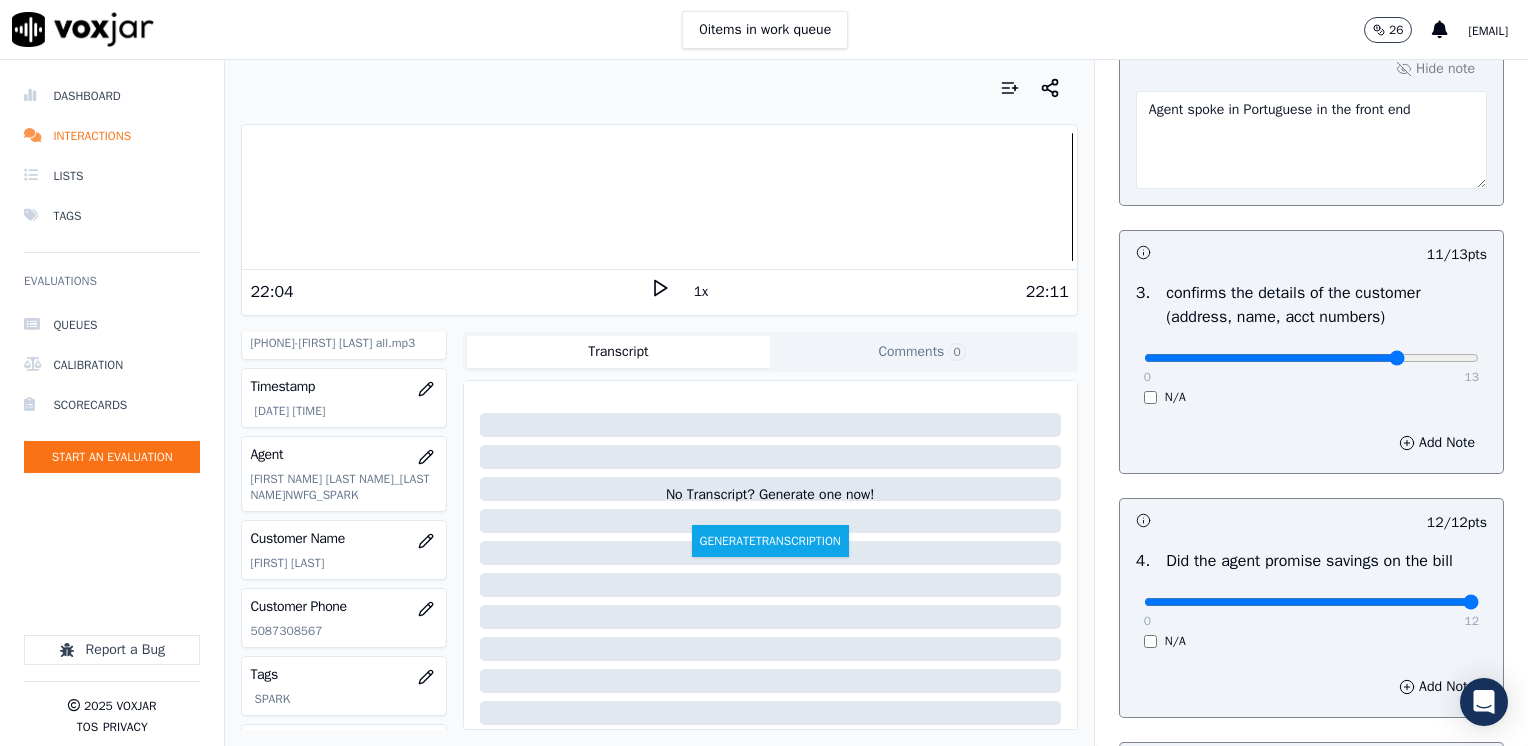 type on "10" 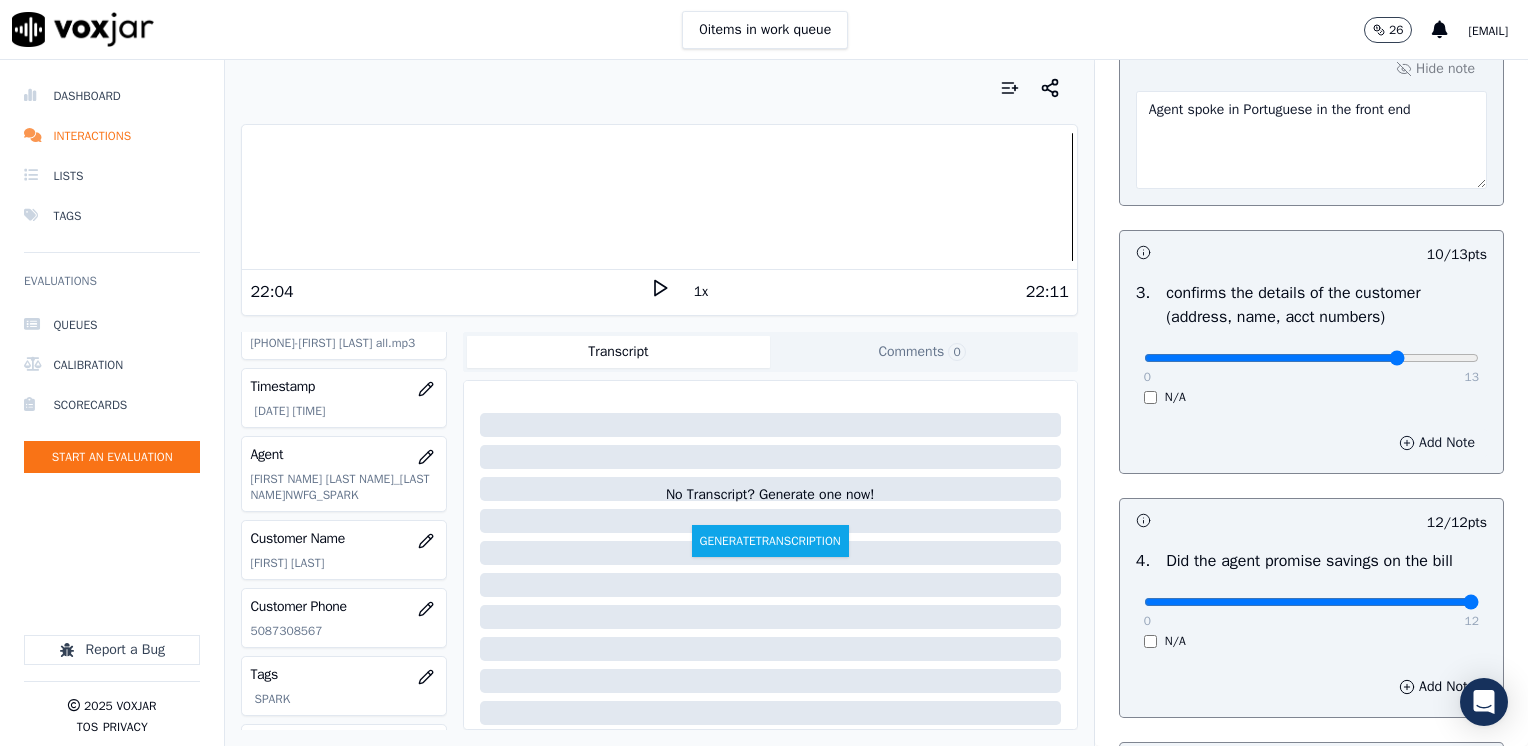 click on "Add Note" at bounding box center (1437, 443) 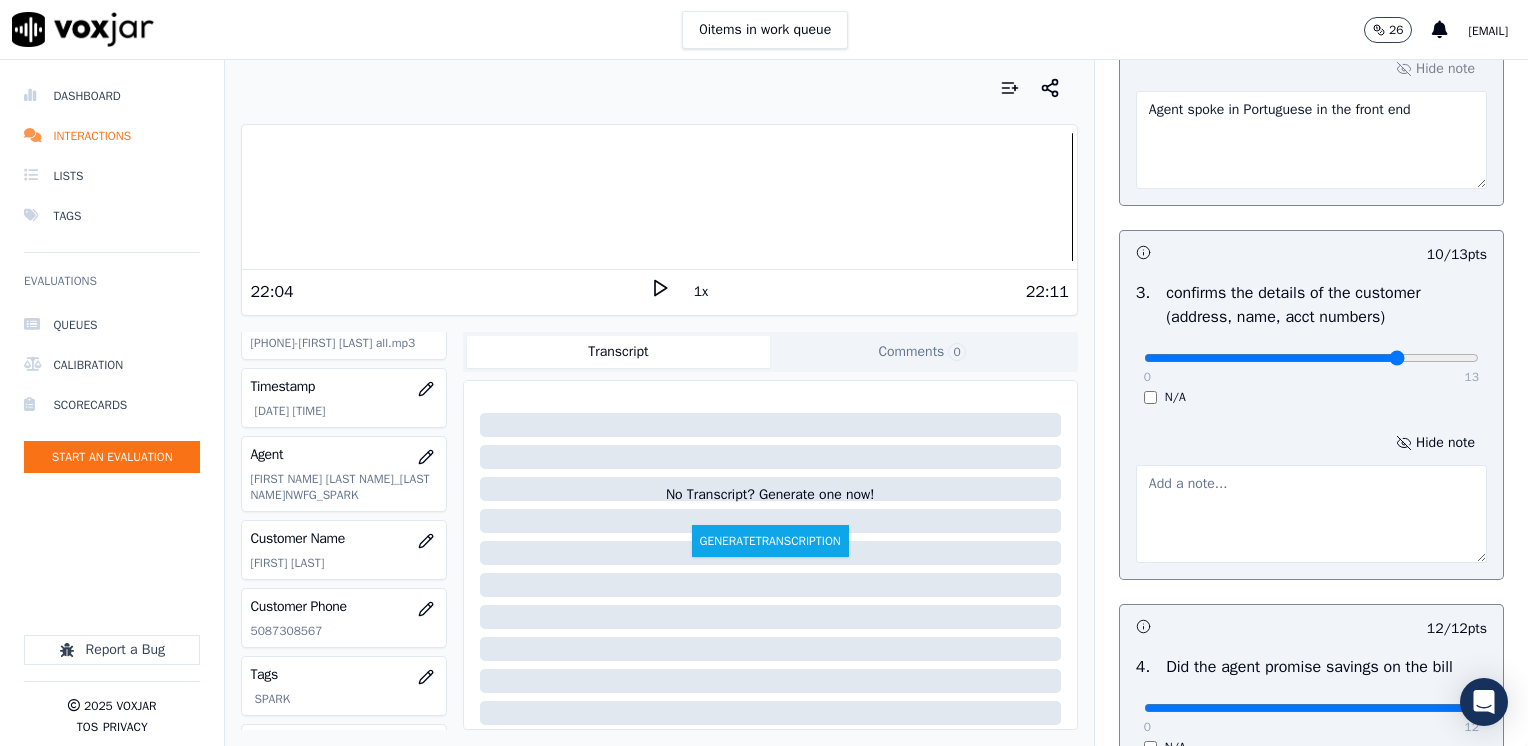 click at bounding box center [1311, 514] 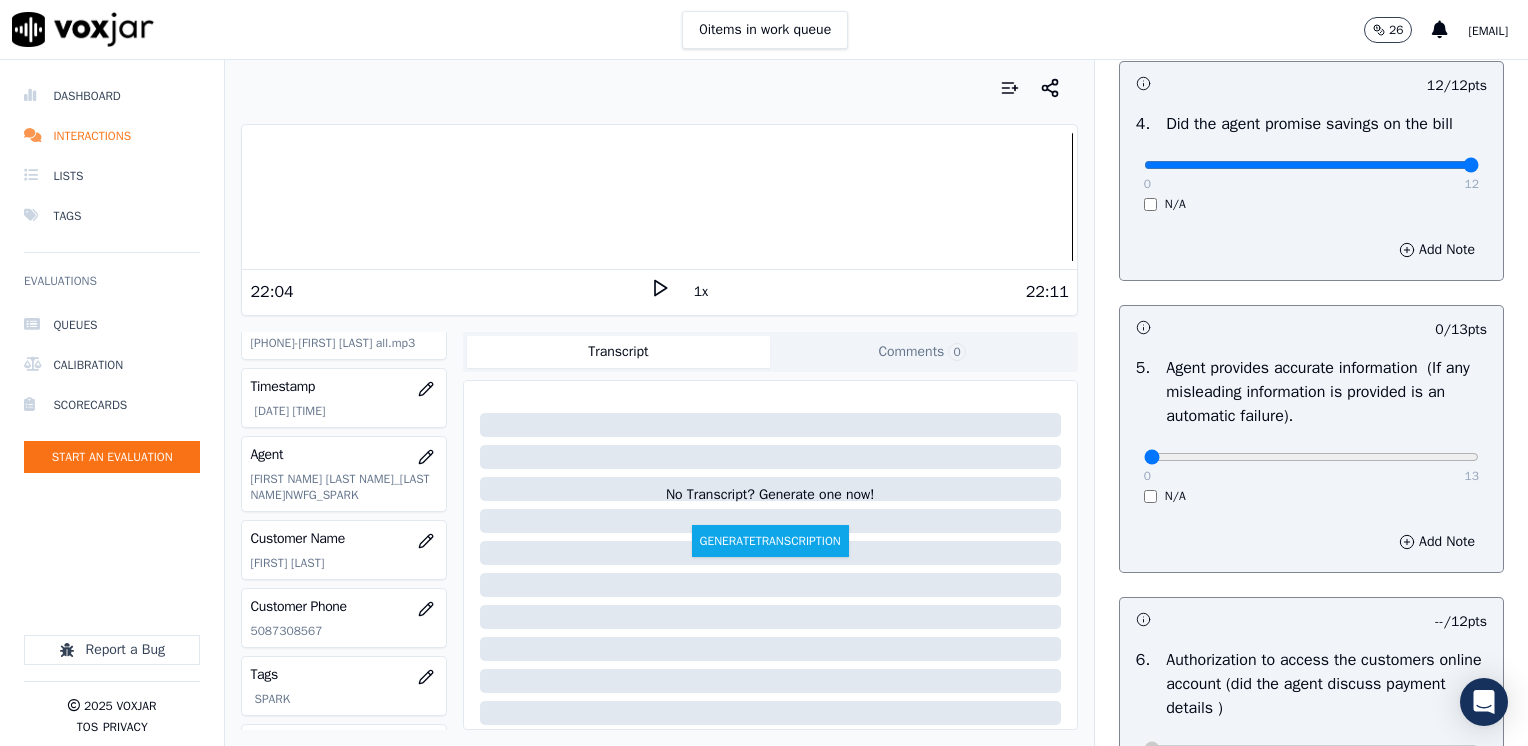 scroll, scrollTop: 1400, scrollLeft: 0, axis: vertical 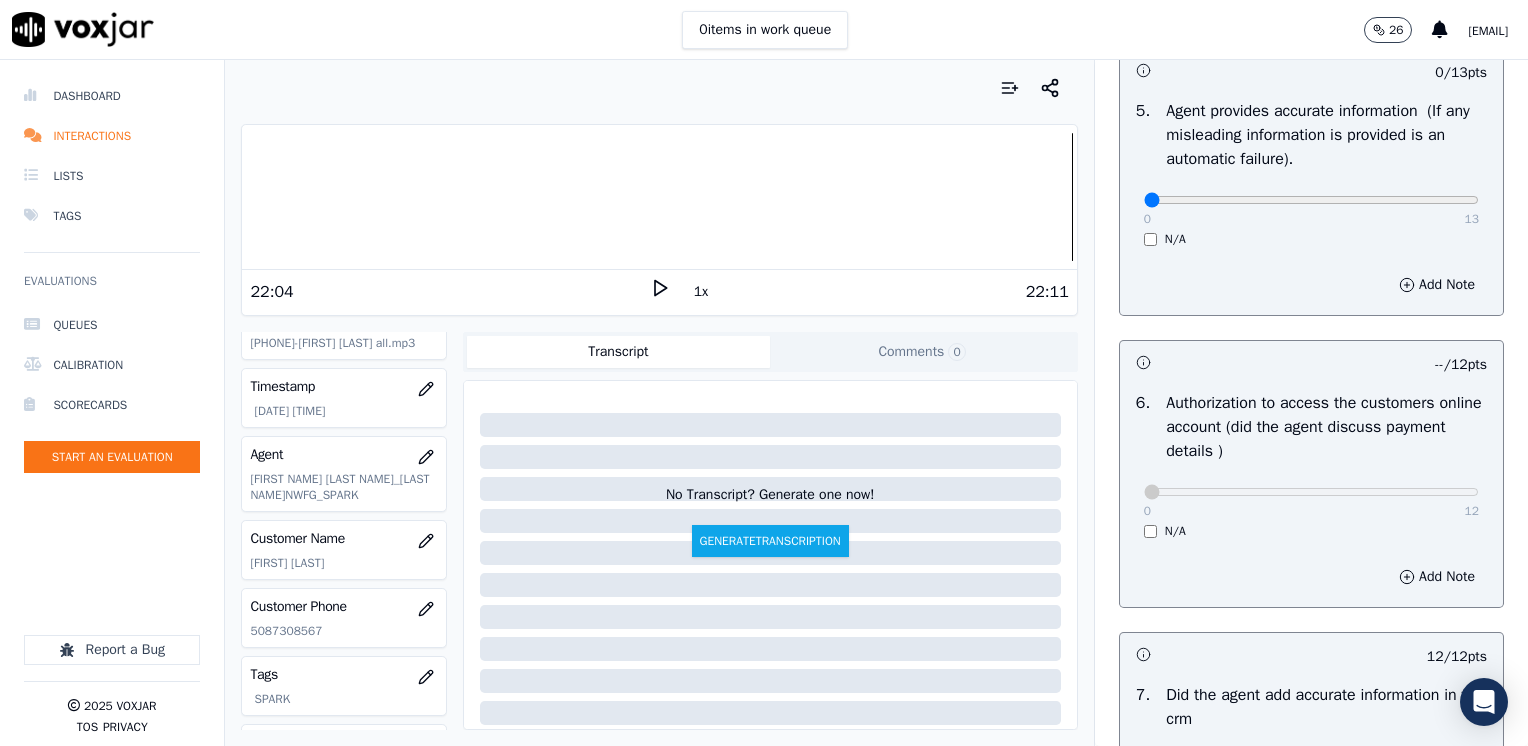 type on "Make sure to confirm full service address before reading the script" 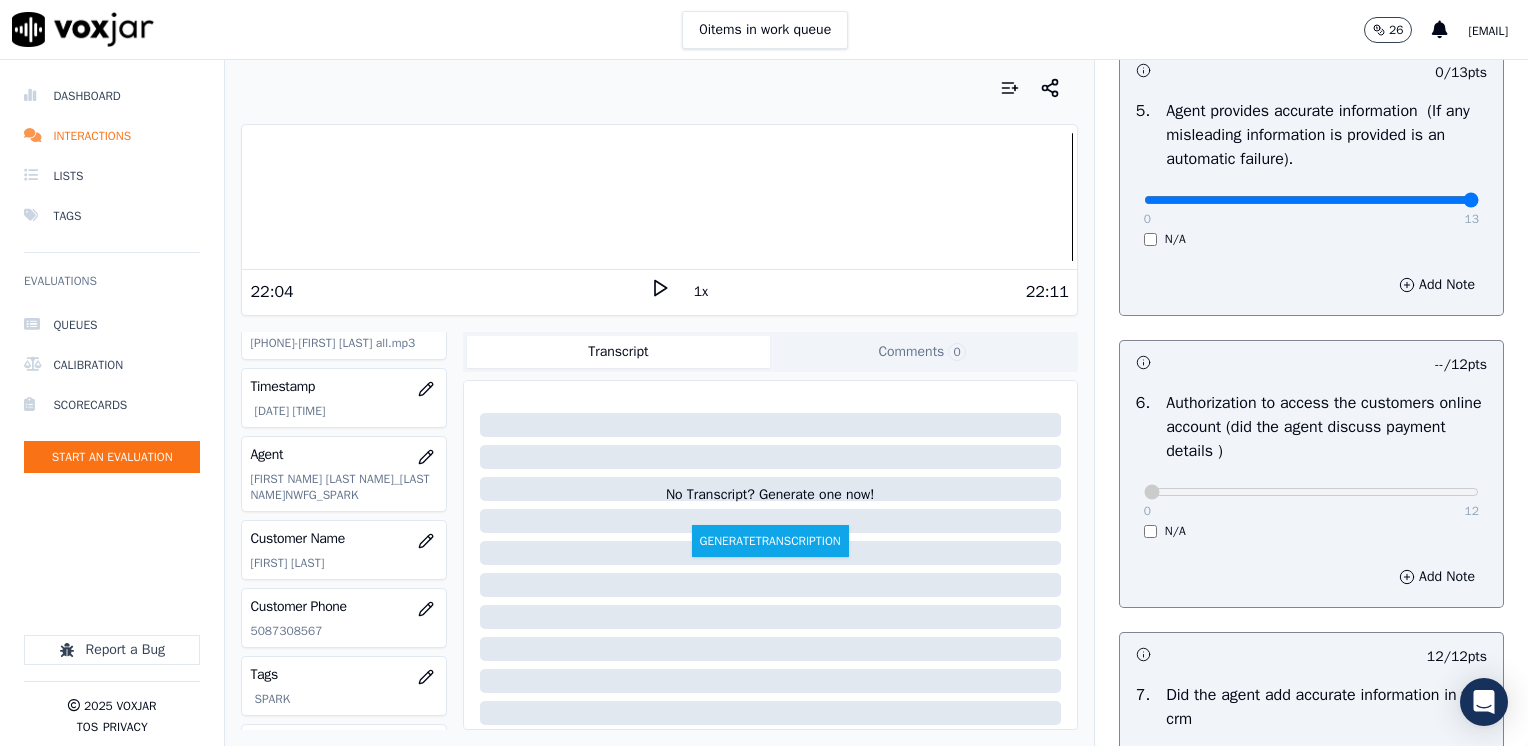 drag, startPoint x: 1127, startPoint y: 198, endPoint x: 1531, endPoint y: 270, distance: 410.3657 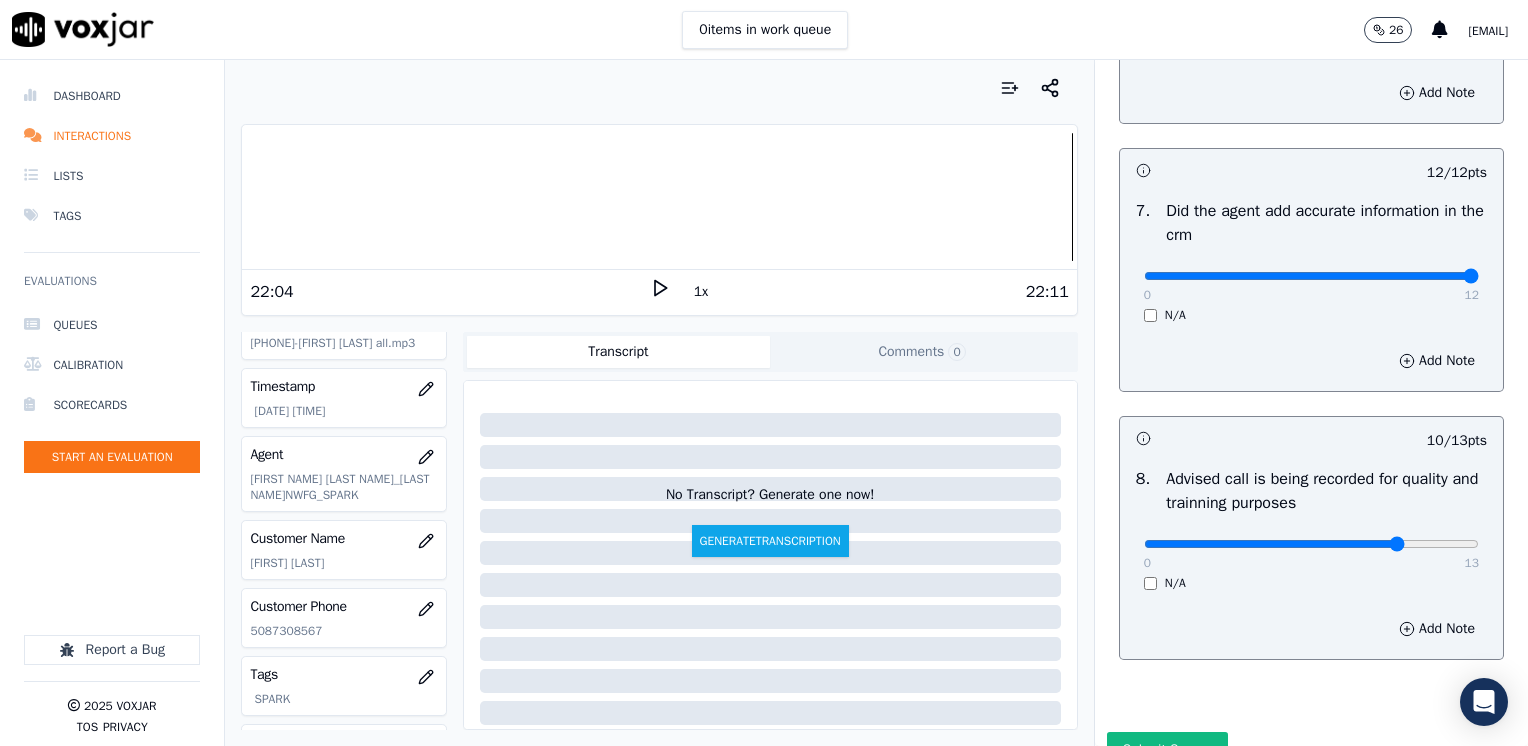 scroll, scrollTop: 1959, scrollLeft: 0, axis: vertical 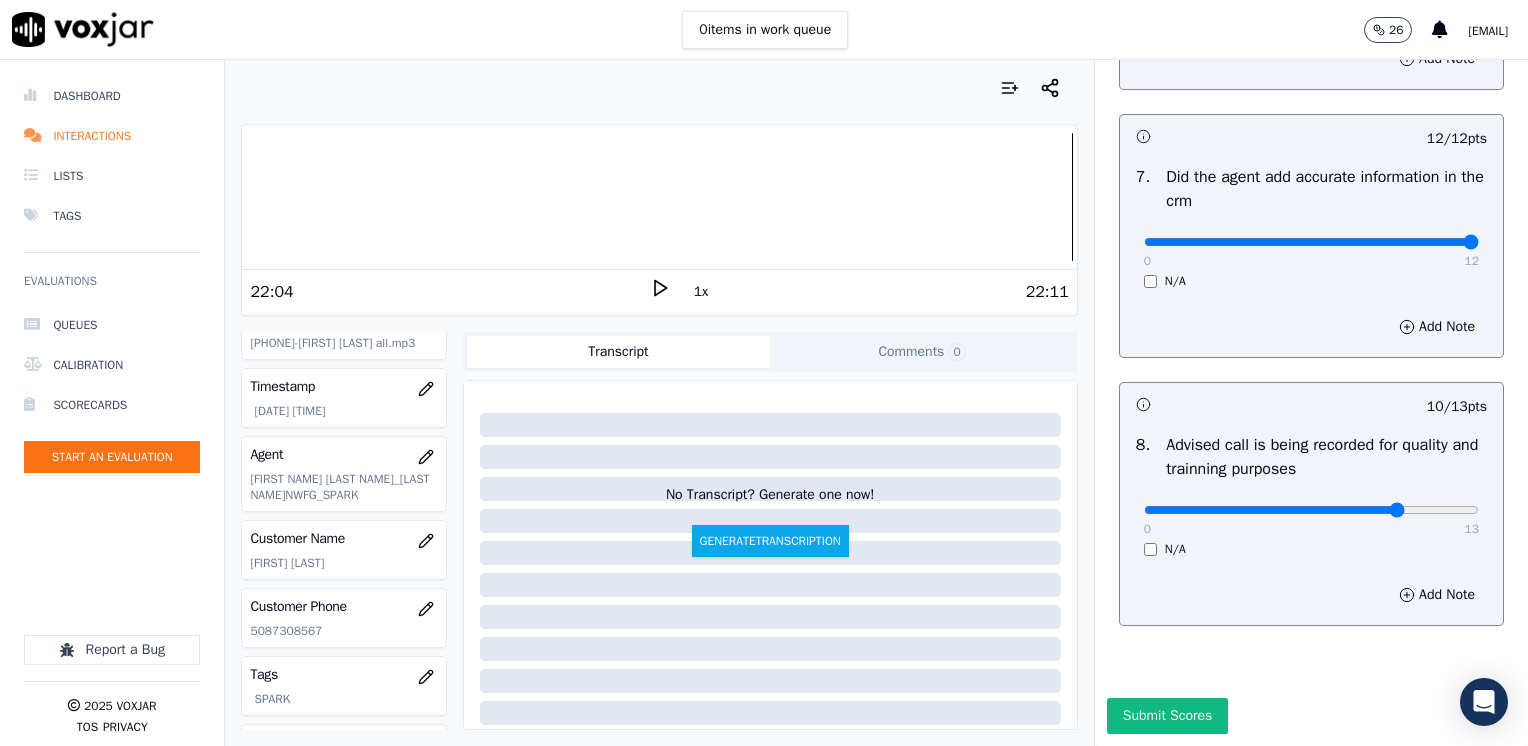 click on "Submit Scores" at bounding box center [1167, 716] 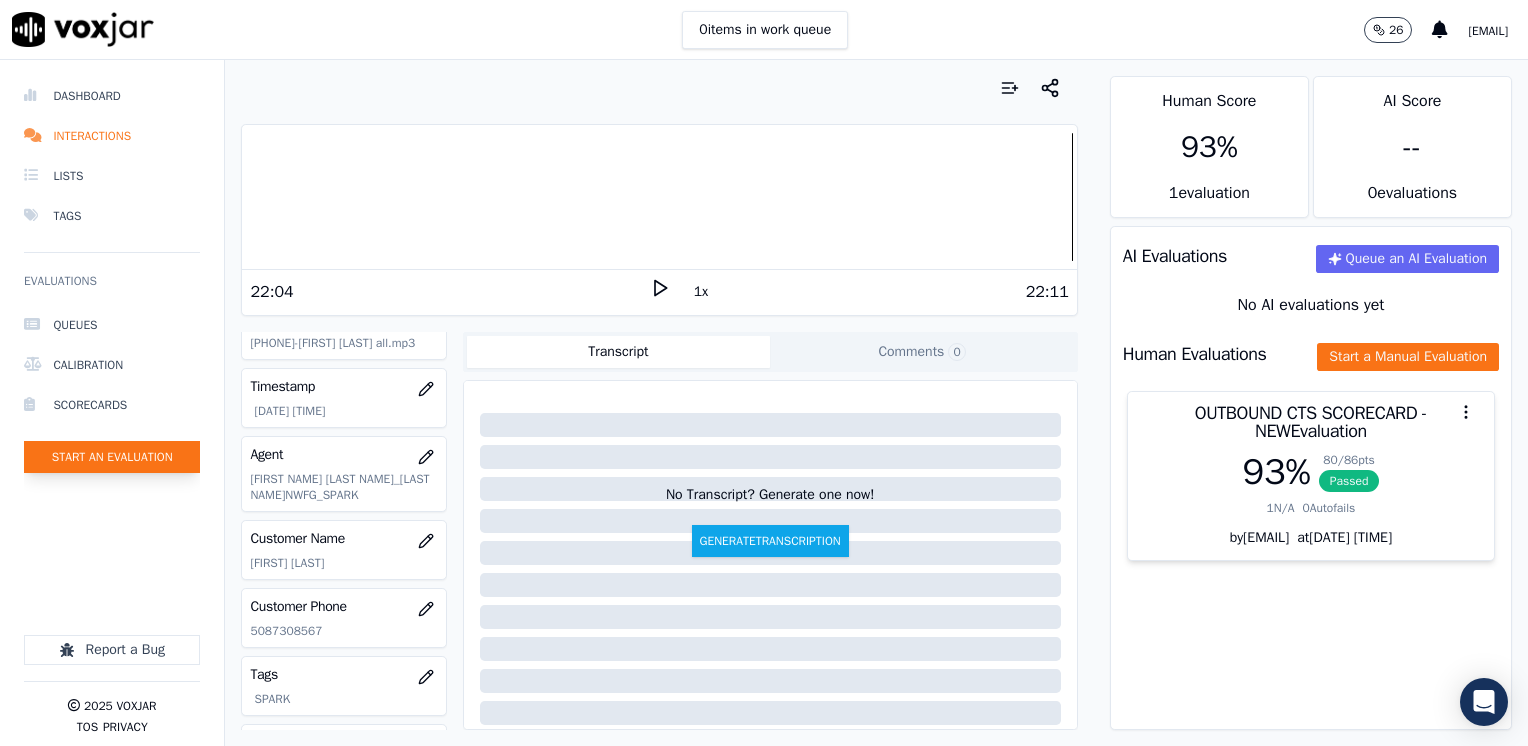 click on "Start an Evaluation" 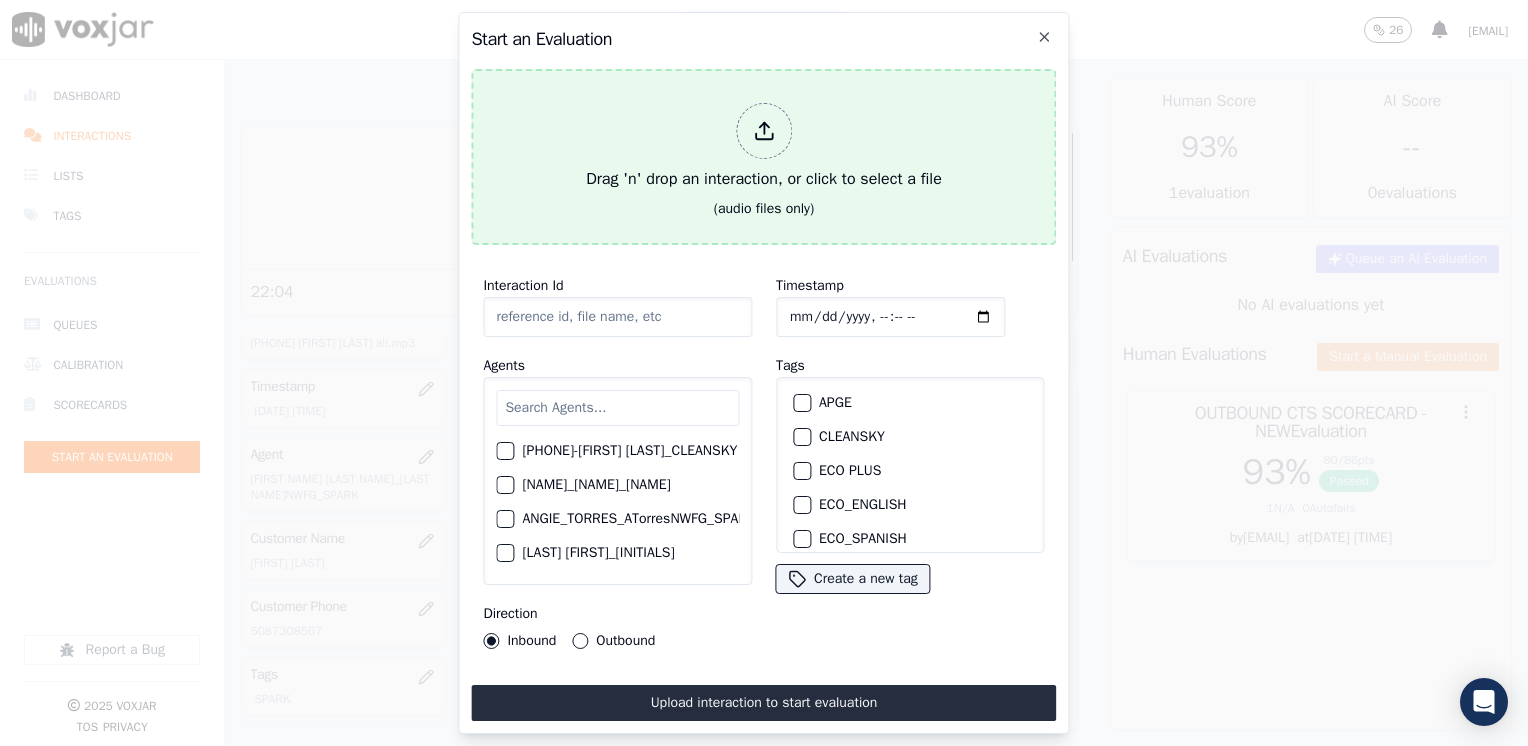 click at bounding box center [764, 131] 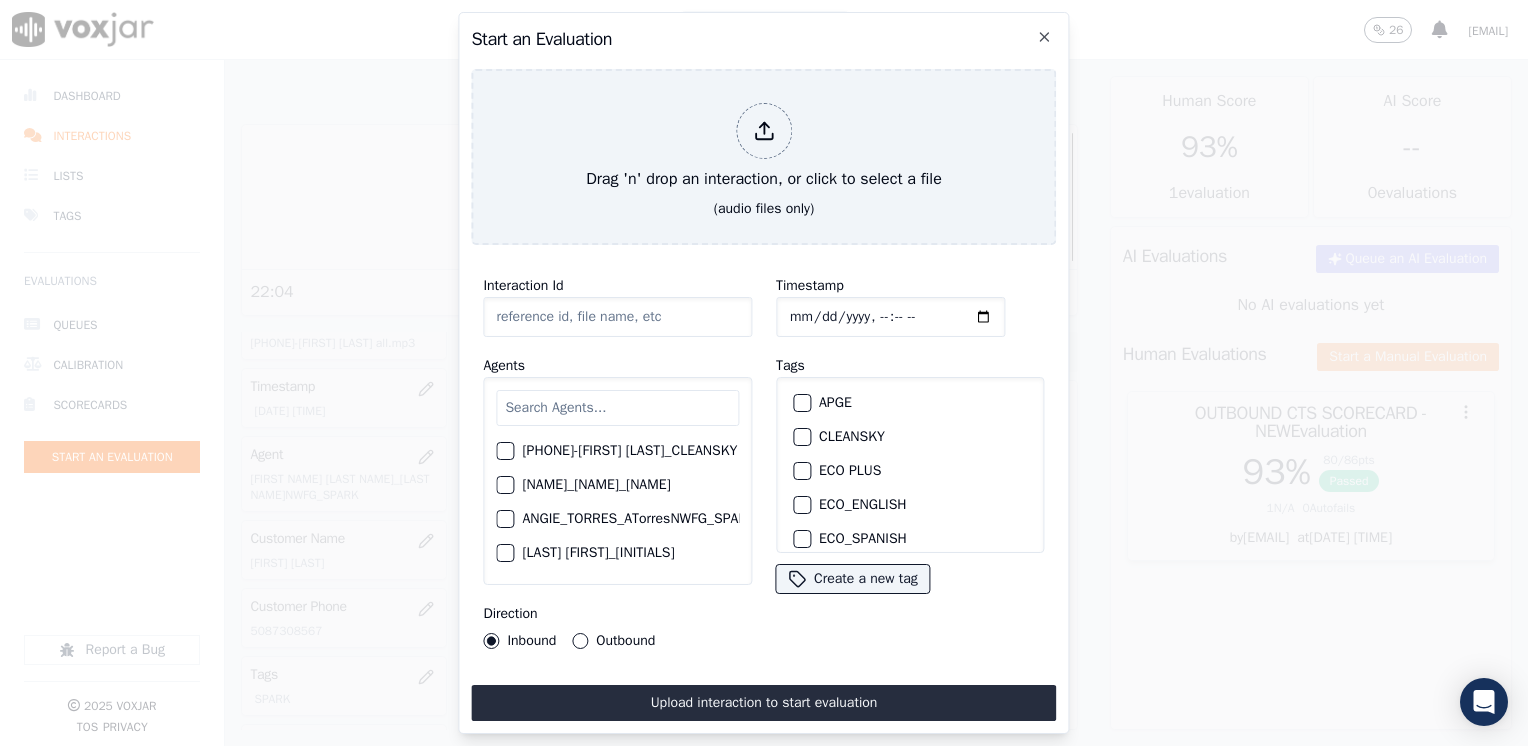 click at bounding box center [617, 408] 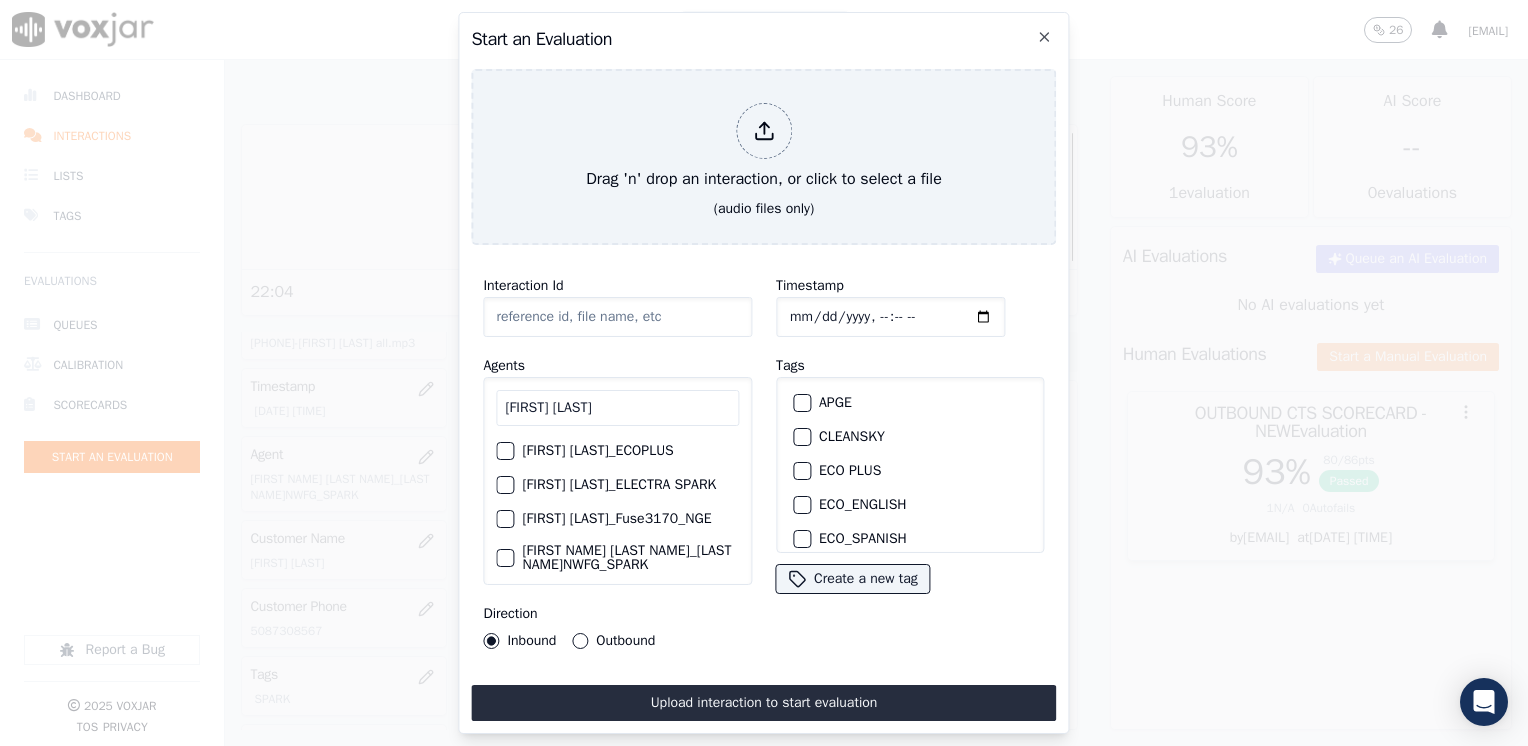 type on "[FIRST] [LAST]" 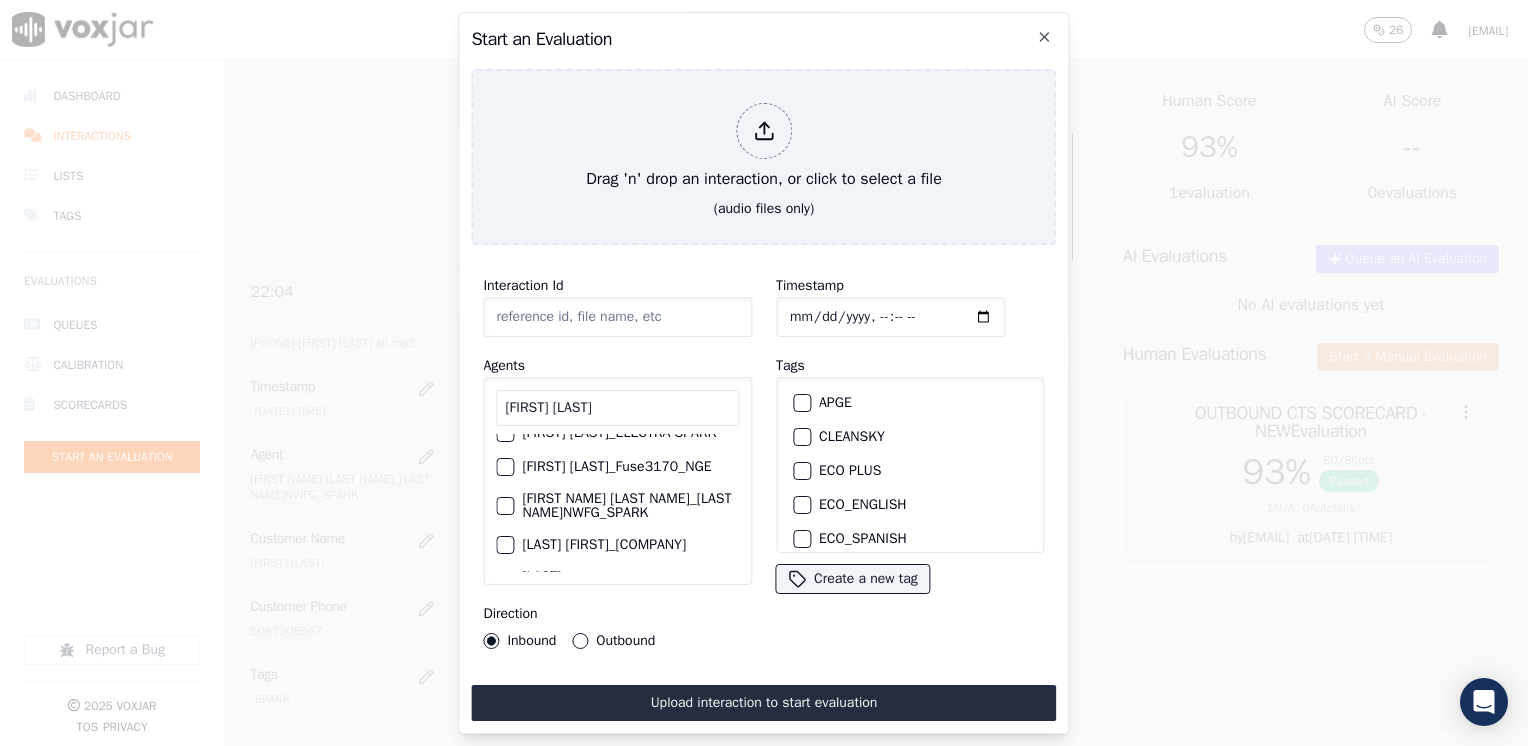 scroll, scrollTop: 100, scrollLeft: 0, axis: vertical 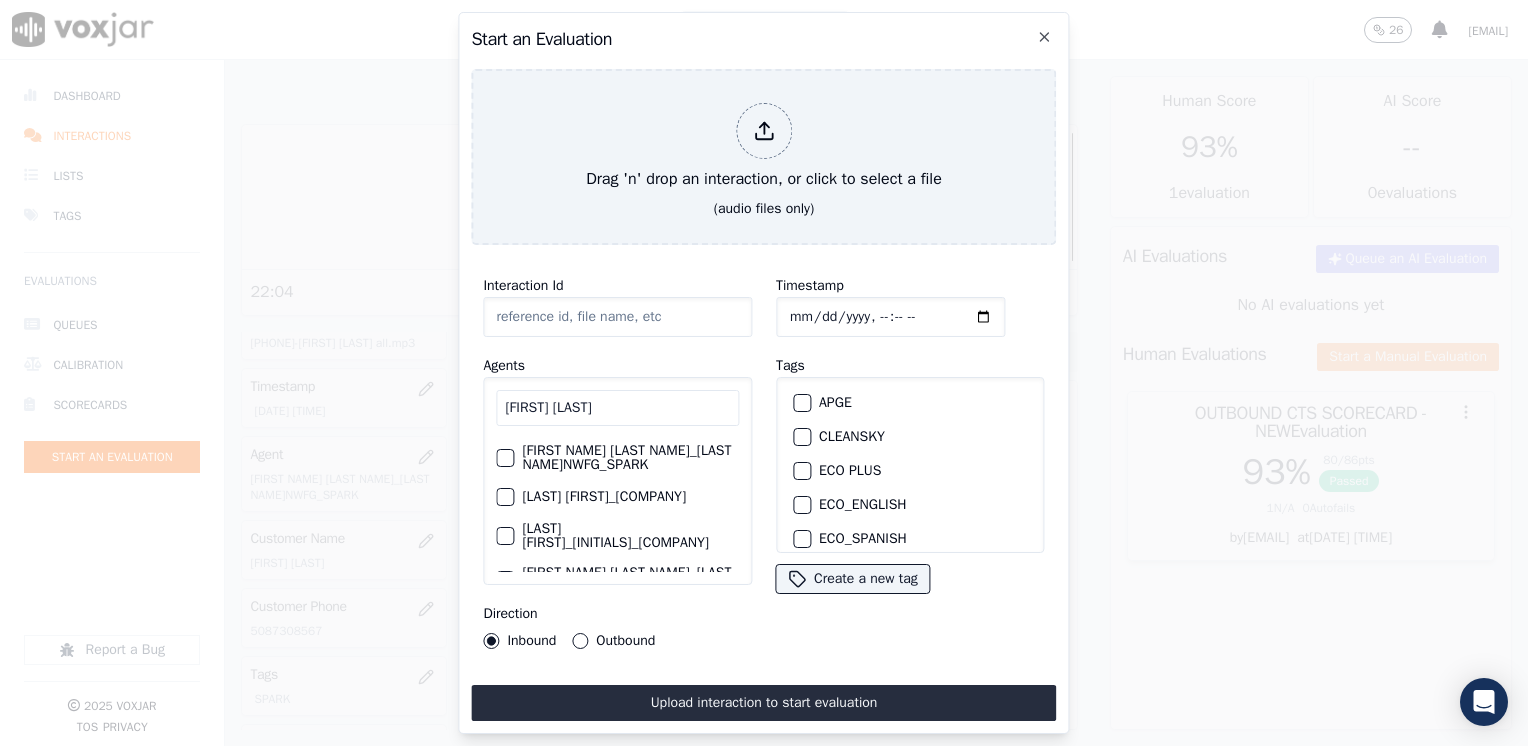 click at bounding box center (504, 458) 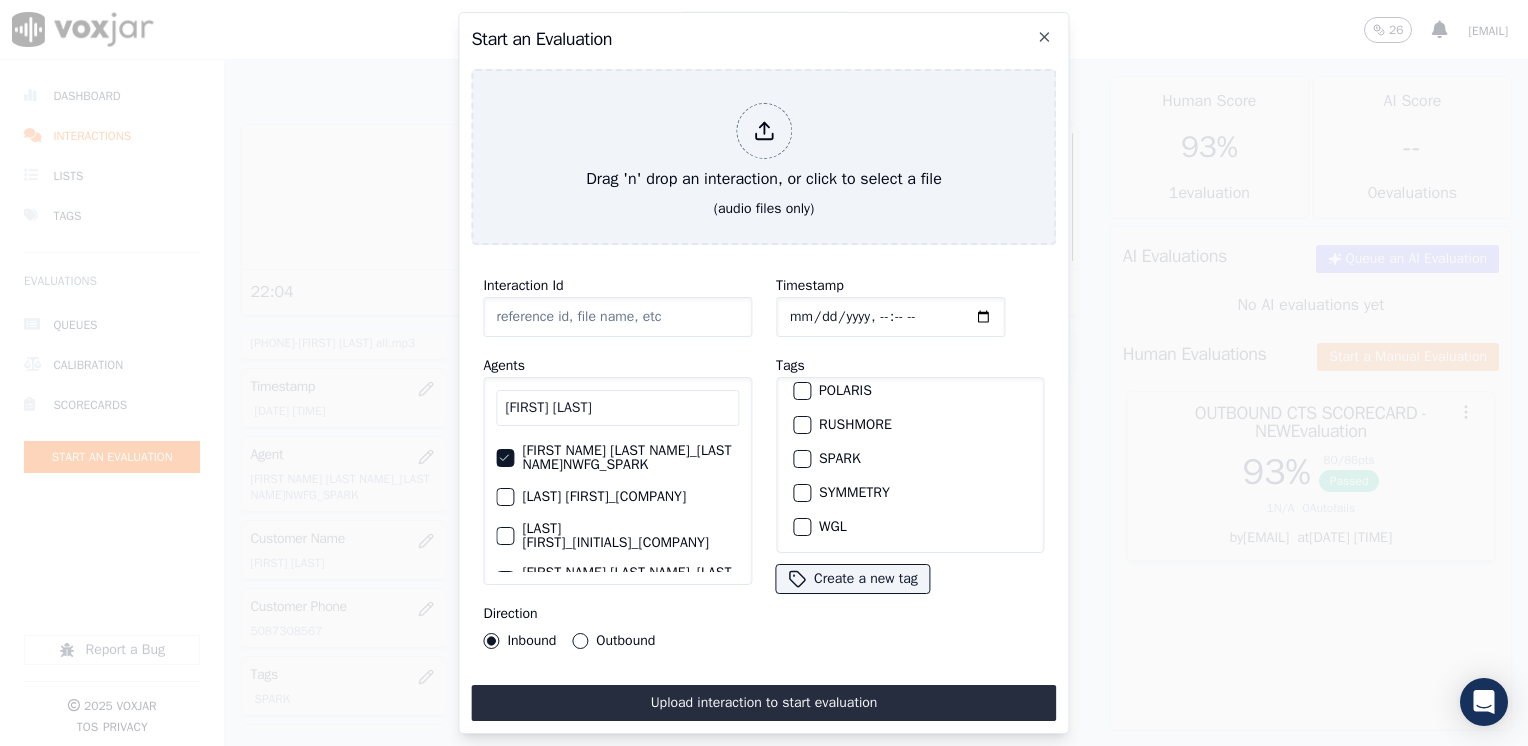scroll, scrollTop: 428, scrollLeft: 0, axis: vertical 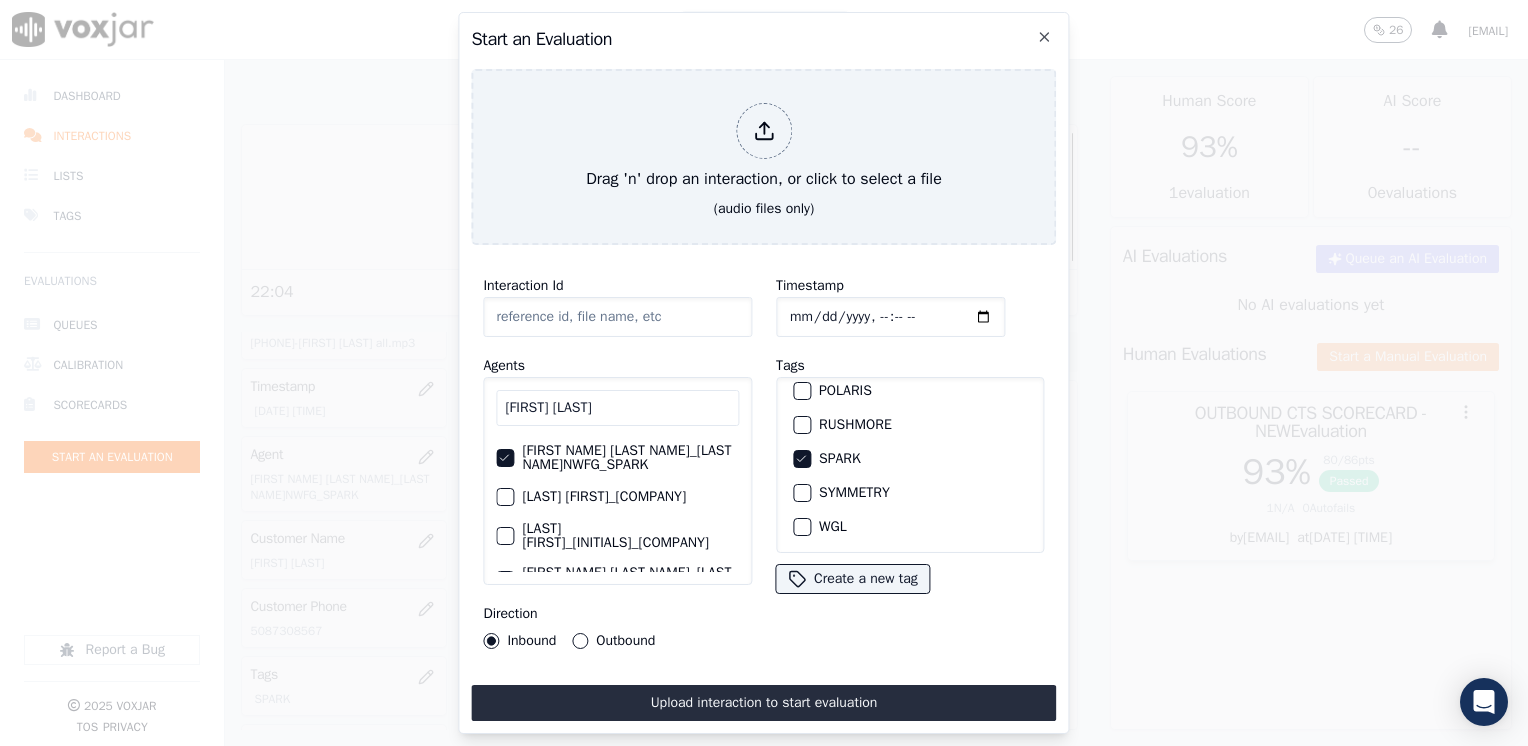click on "Timestamp" 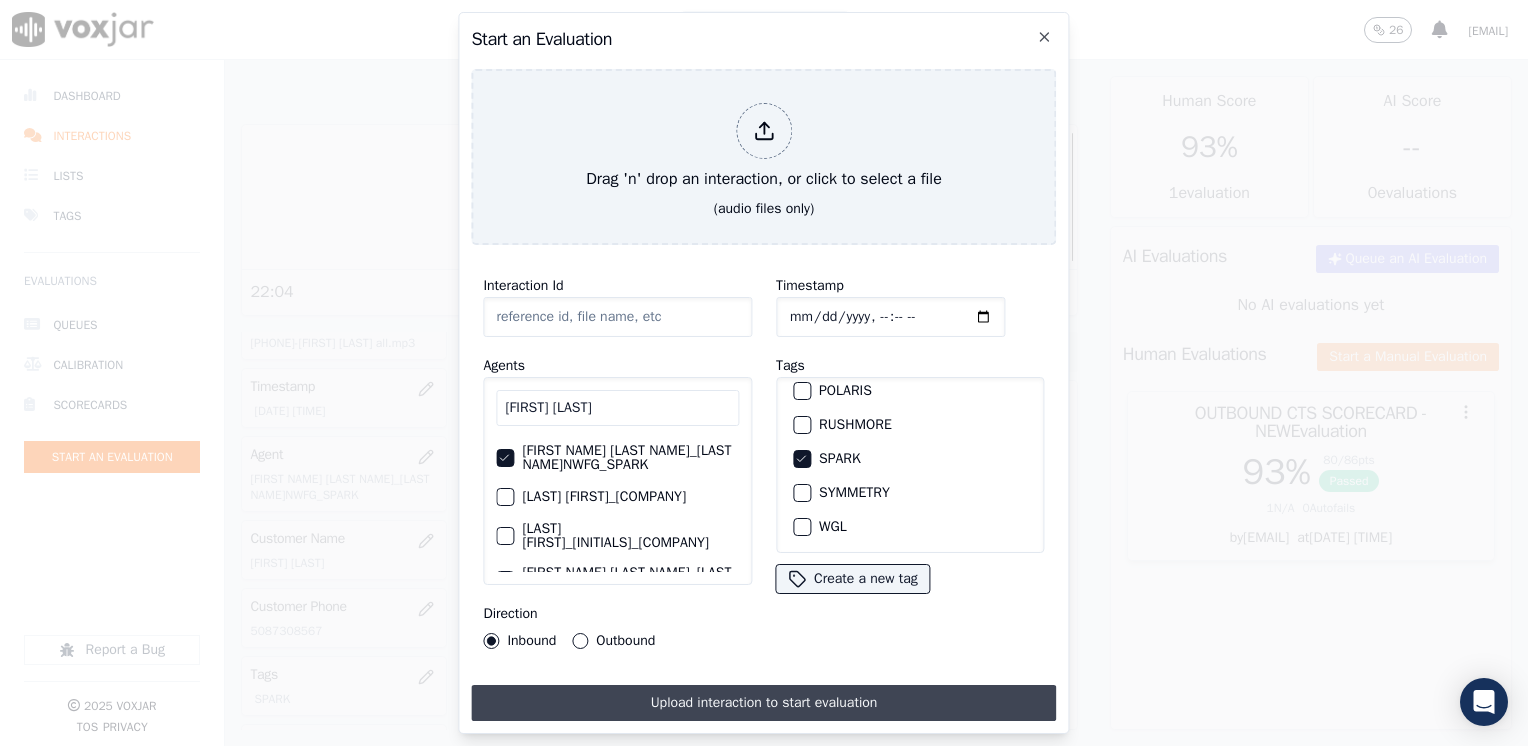 type on "[YYYY]-[MM]-[DD]T[HH]:[MM]" 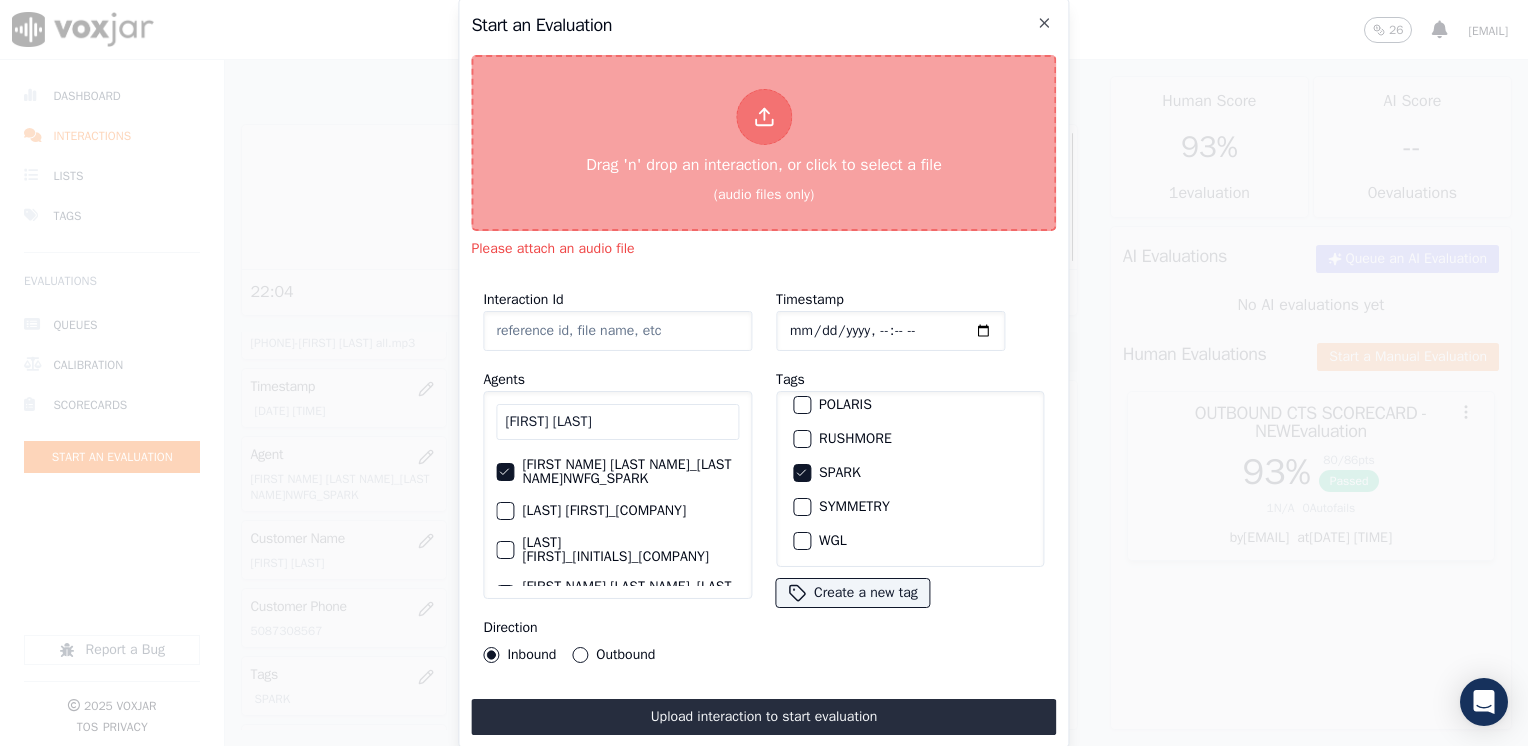 click 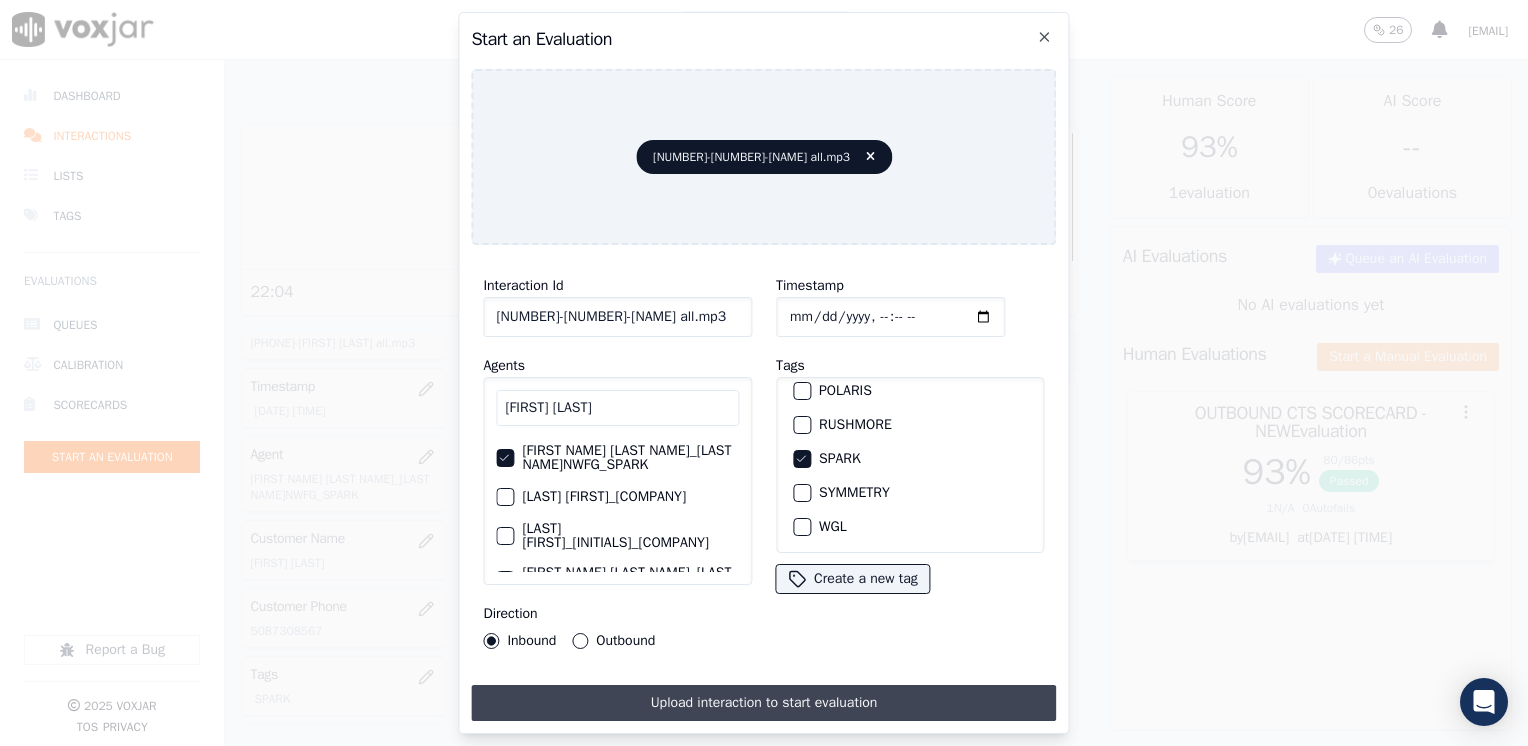 click on "Upload interaction to start evaluation" at bounding box center [763, 703] 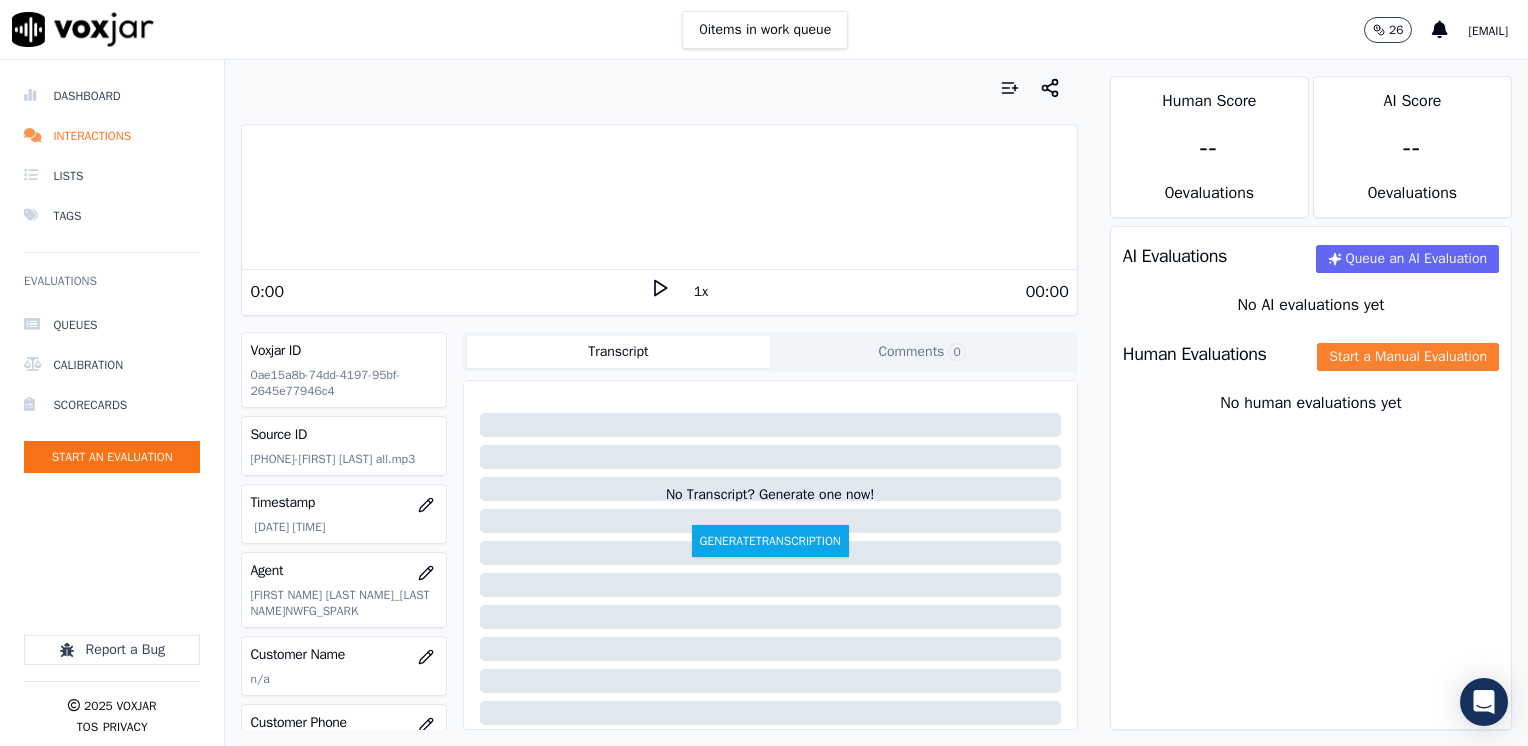 click on "Start a Manual Evaluation" 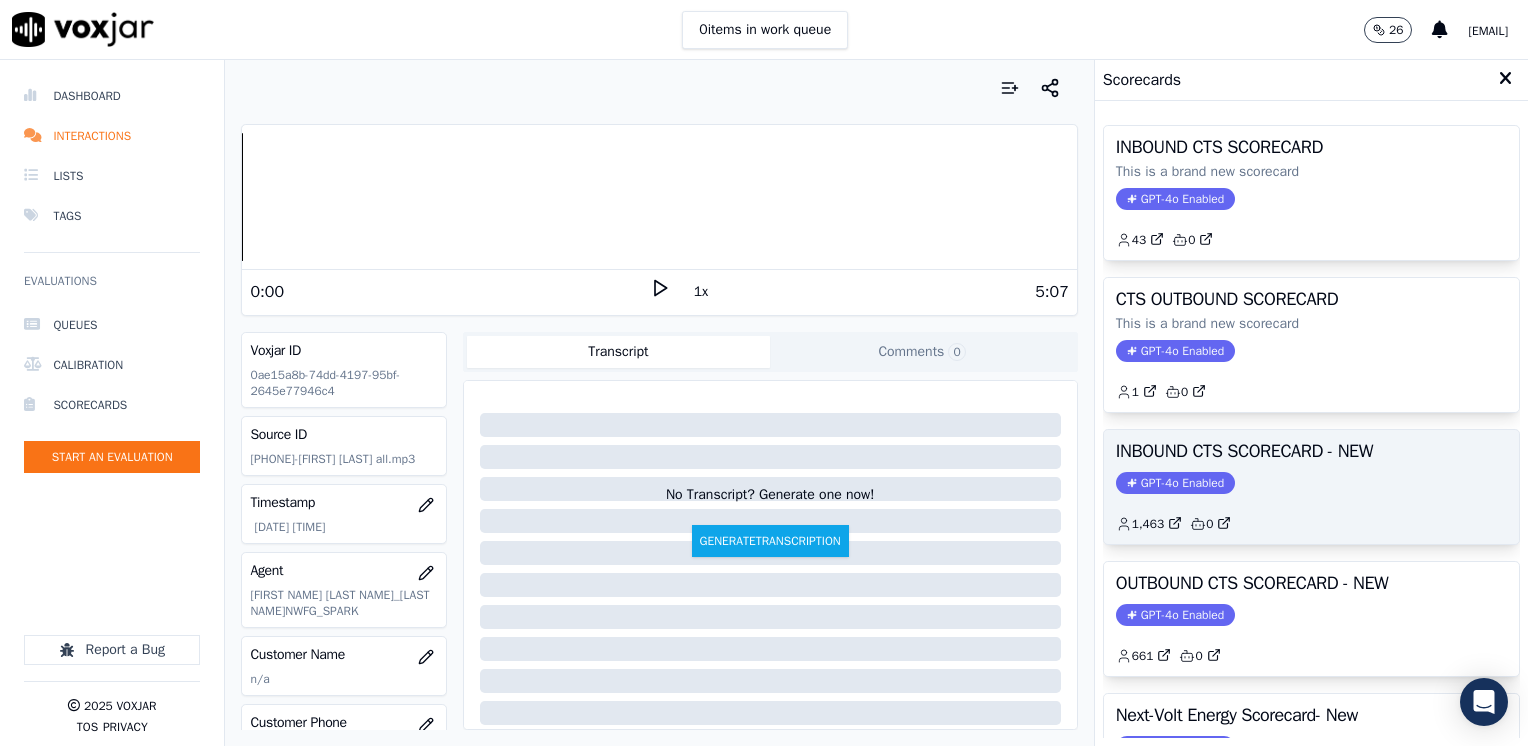 click on "GPT-4o Enabled" at bounding box center [1175, 483] 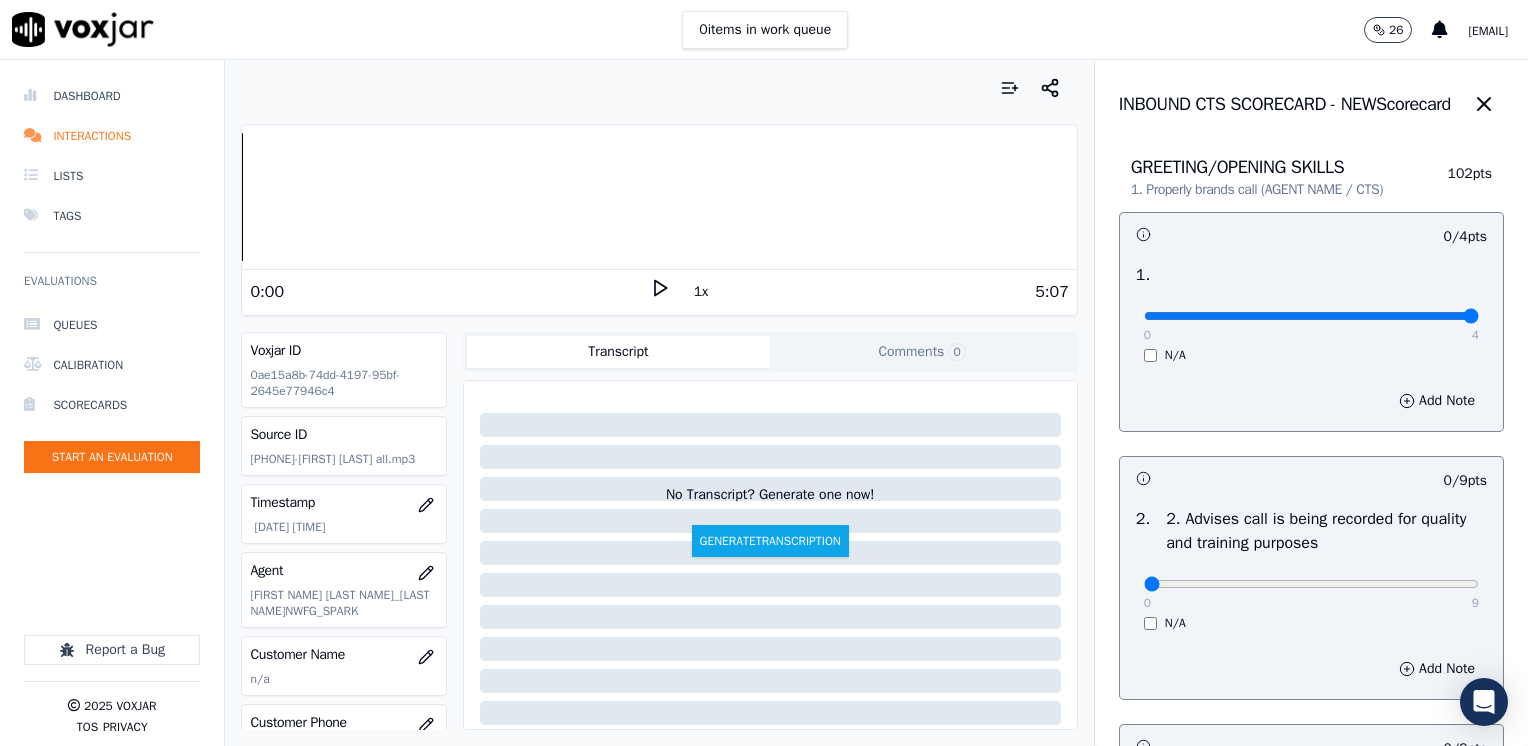 drag, startPoint x: 1136, startPoint y: 310, endPoint x: 1531, endPoint y: 310, distance: 395 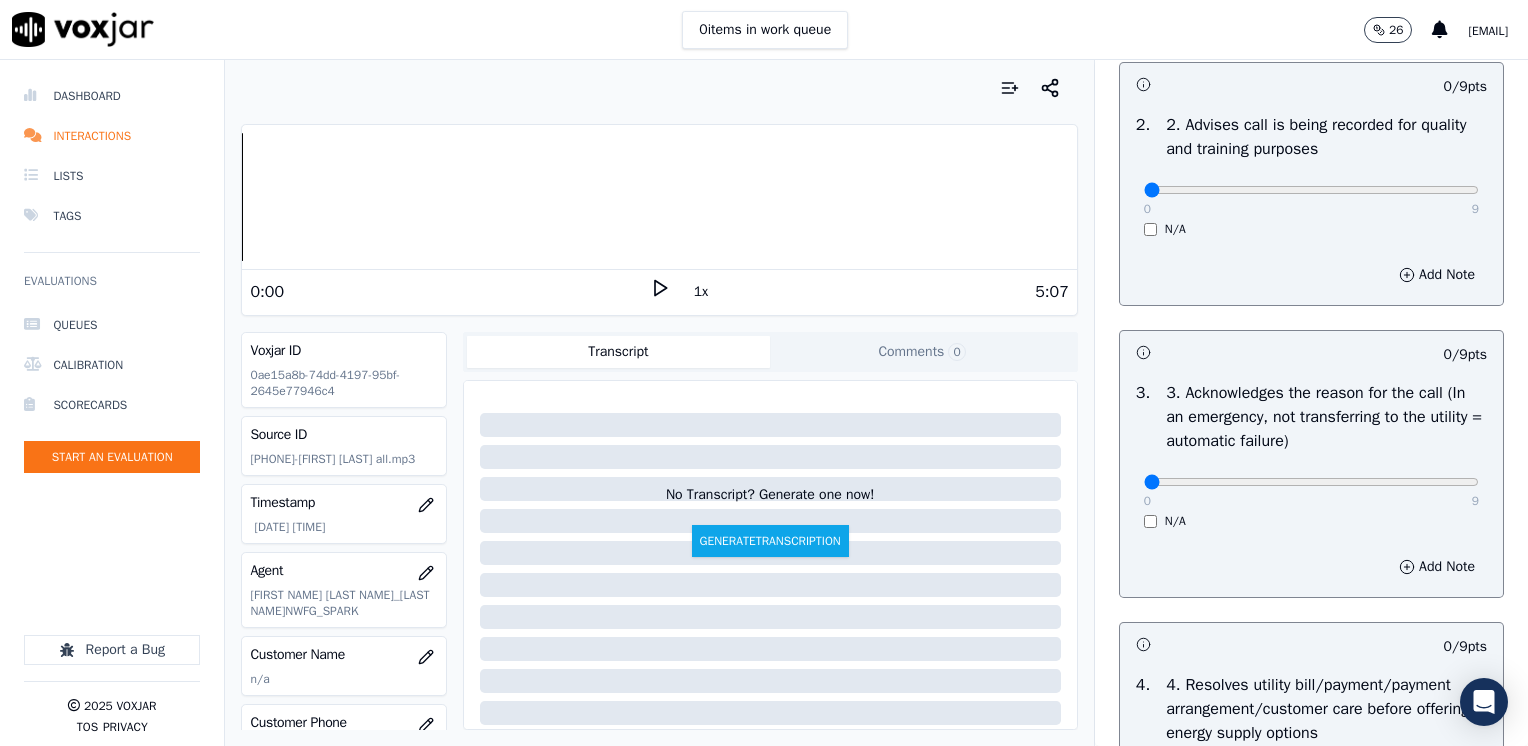 scroll, scrollTop: 400, scrollLeft: 0, axis: vertical 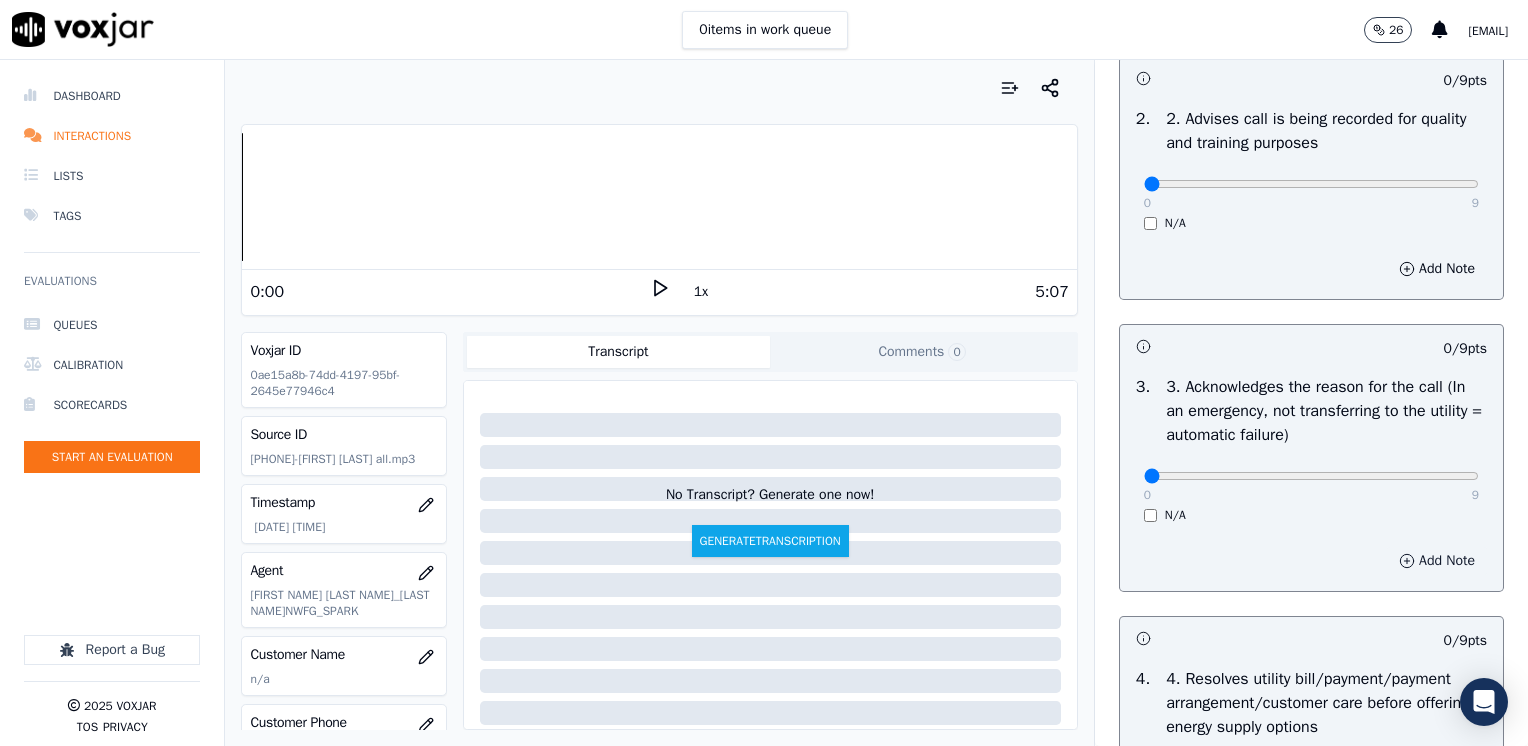 click on "Add Note" at bounding box center (1437, 561) 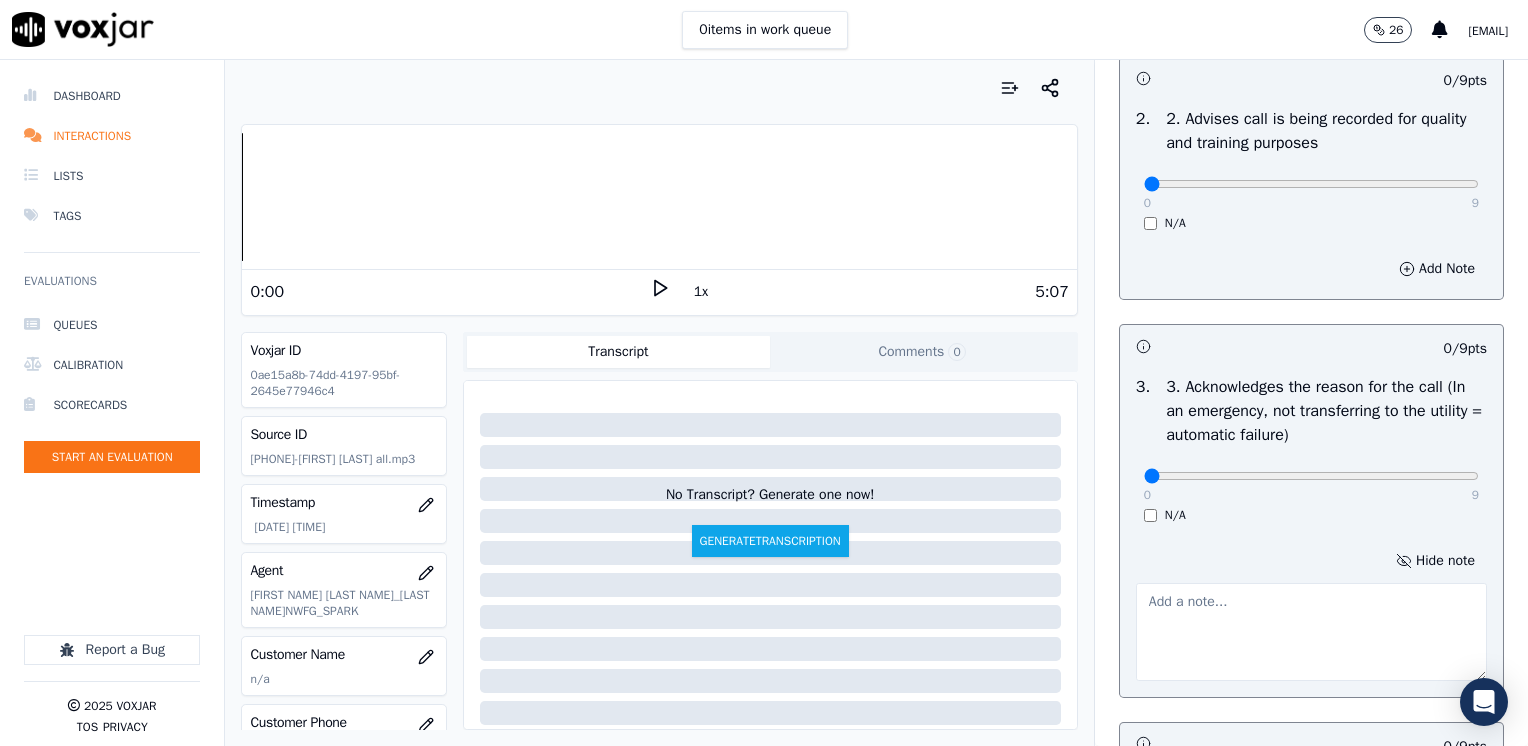 click at bounding box center [1311, 632] 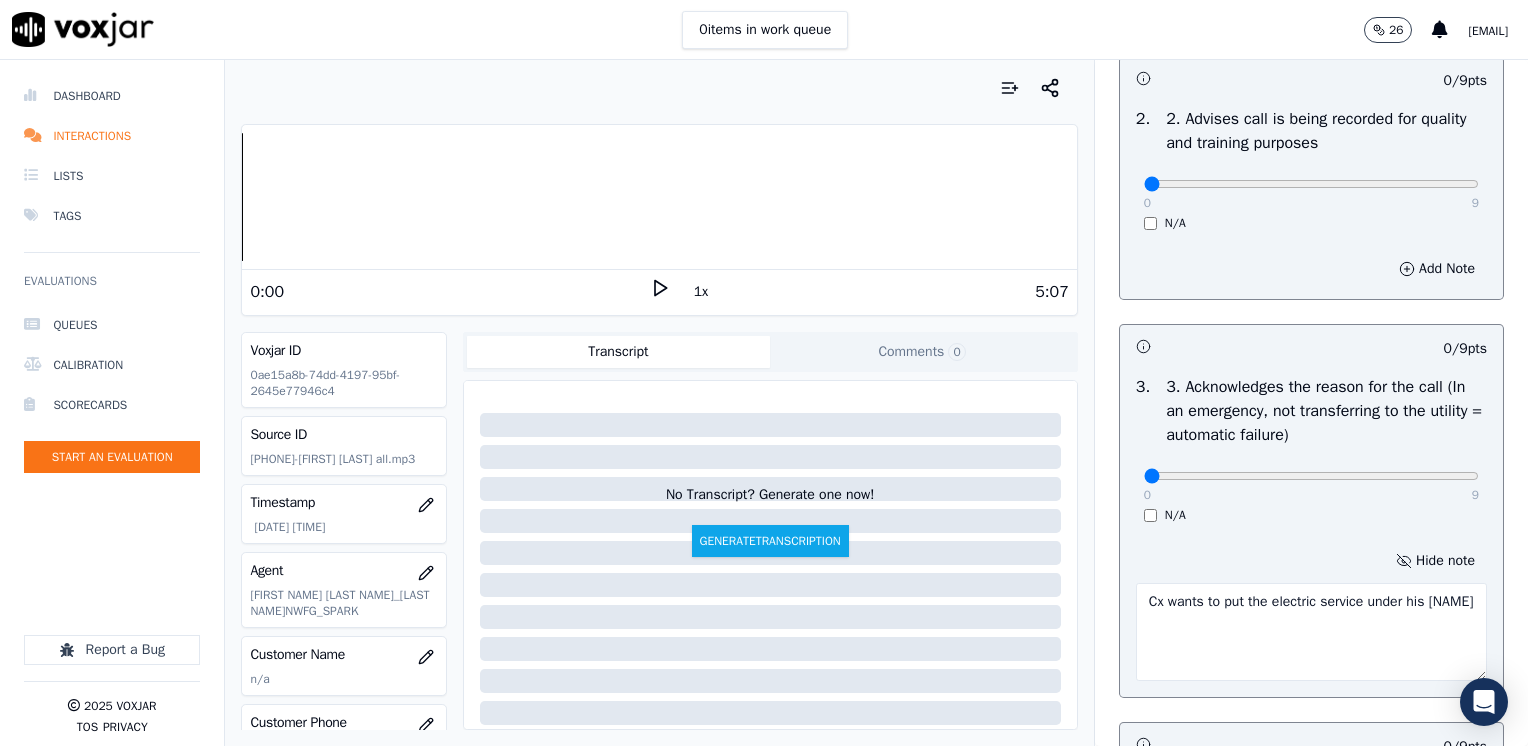 type on "Cx wants to put the electric service under his [NAME]" 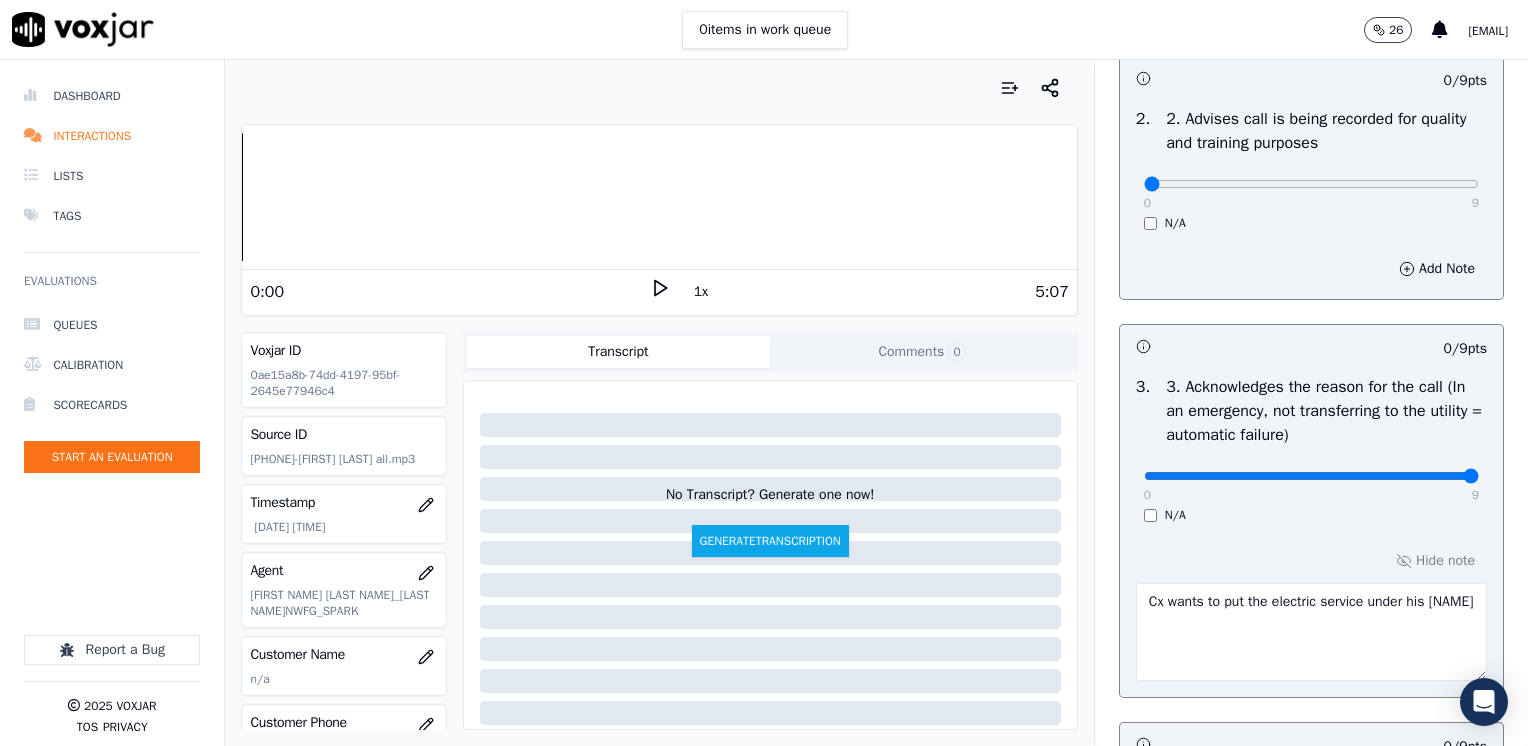 drag, startPoint x: 1131, startPoint y: 472, endPoint x: 1531, endPoint y: 524, distance: 403.36584 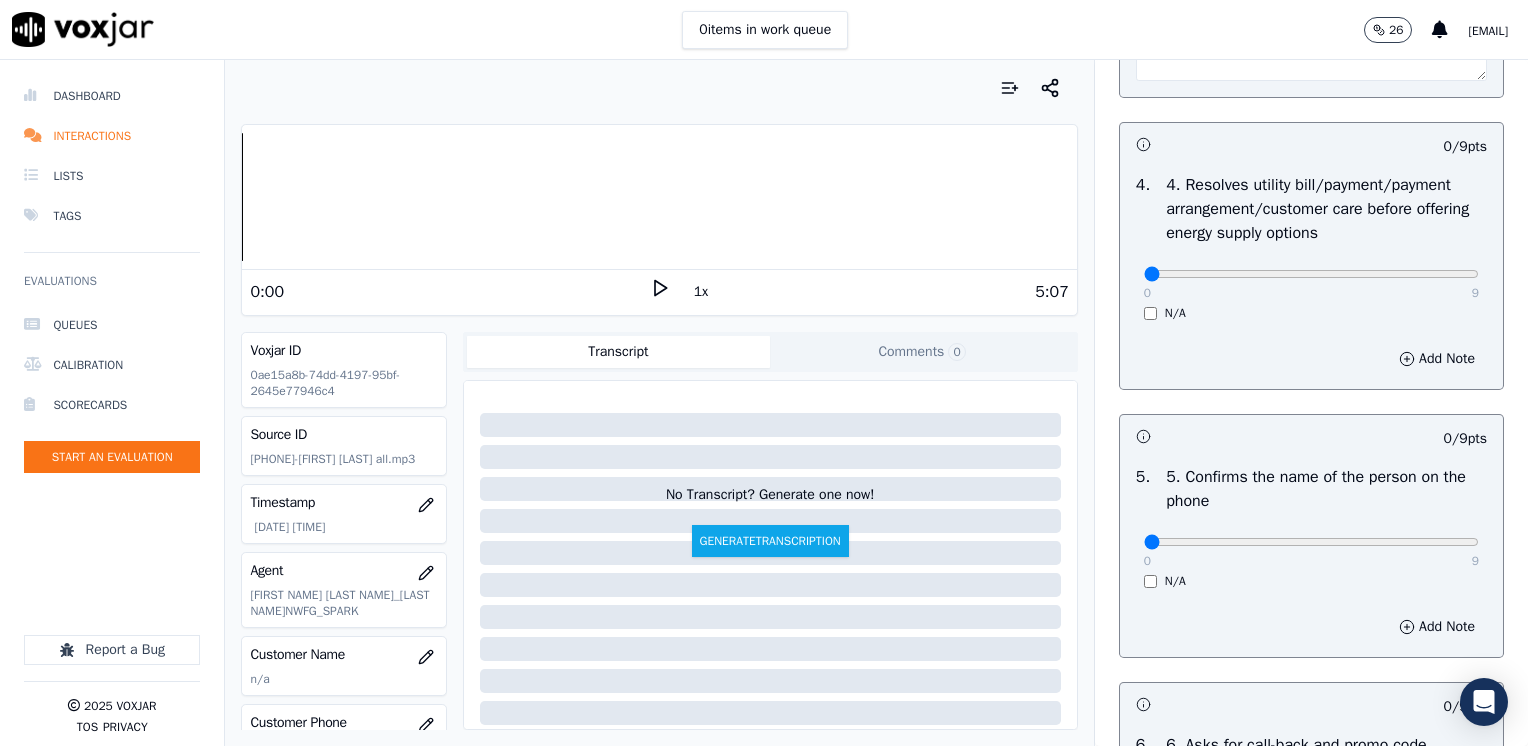 scroll, scrollTop: 1300, scrollLeft: 0, axis: vertical 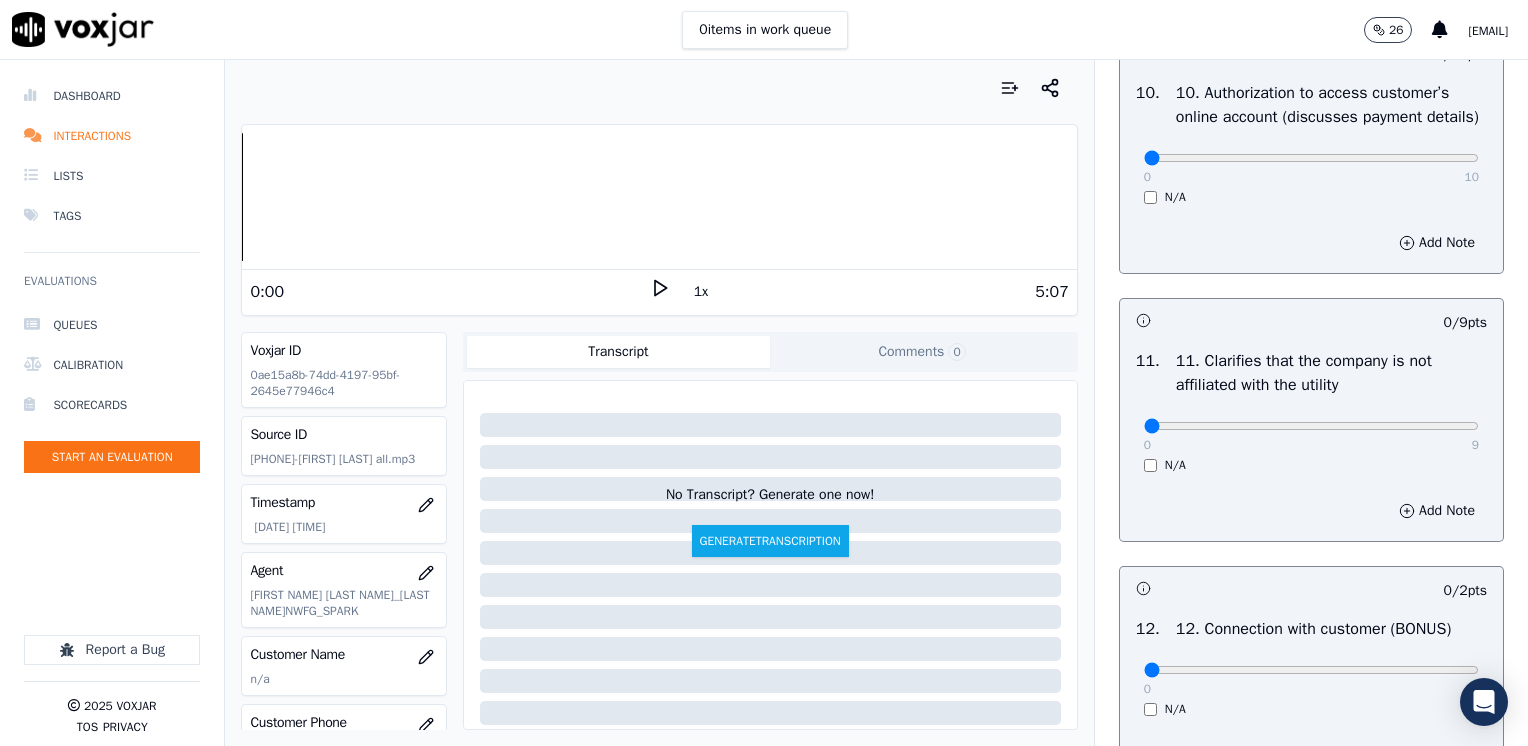 click on "Your browser does not support the audio element.   0:00     1x   5:07   Voxjar ID   0ae15a8b-74dd-4197-95bf-2645e77946c4   Source ID   [PHONE]-[FIRST] [LAST] 1 all.mp3   Timestamp
[DATE] [TIME]     Agent
[FIRST] [LAST]_LMercadoNWFG_SPARK     Customer Name     n/a     Customer Phone     n/a     Tags
SPARK     Source     manualUpload   Type     AUDIO       Transcript   Comments  0   No Transcript? Generate one now!   Generate  Transcription         Add Comment" at bounding box center (659, 403) 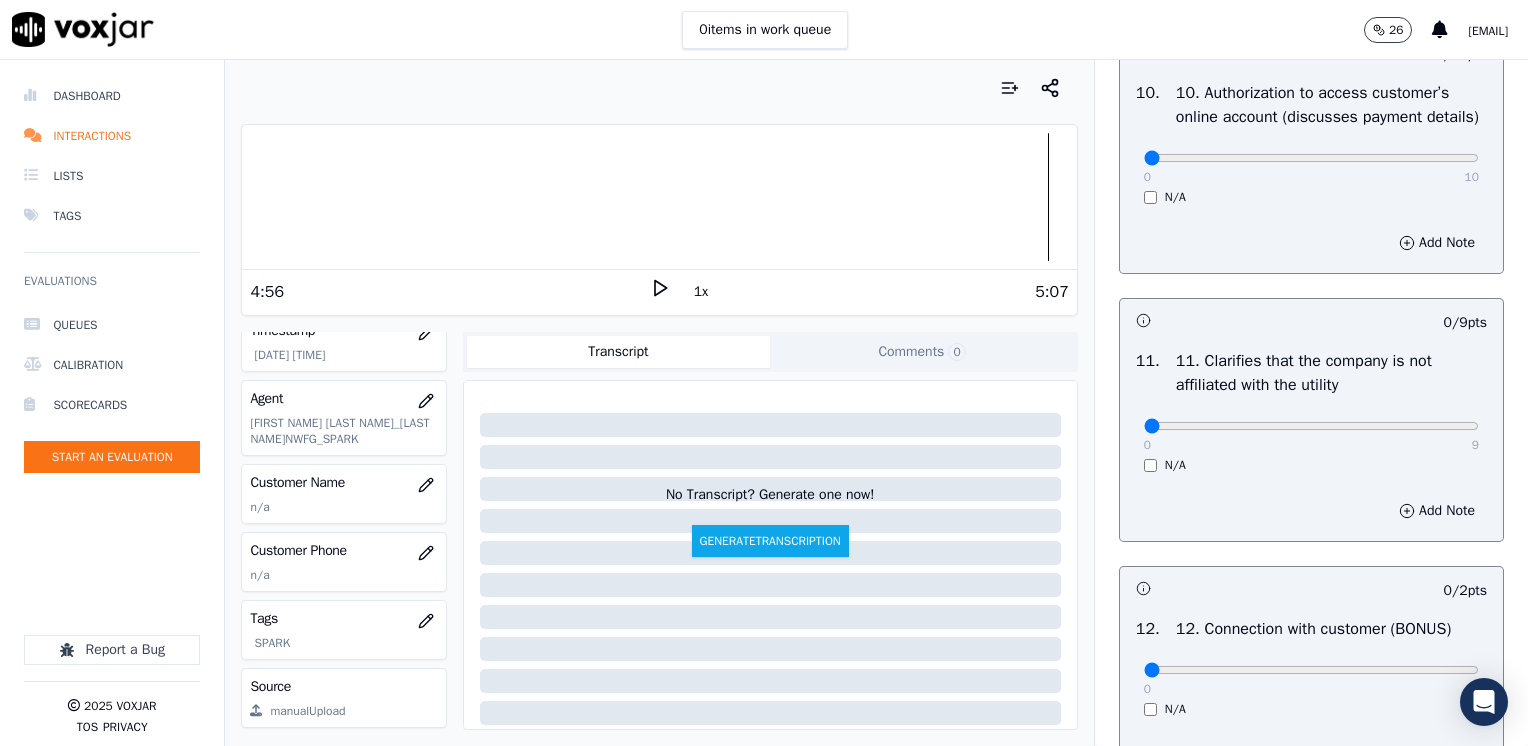 scroll, scrollTop: 200, scrollLeft: 0, axis: vertical 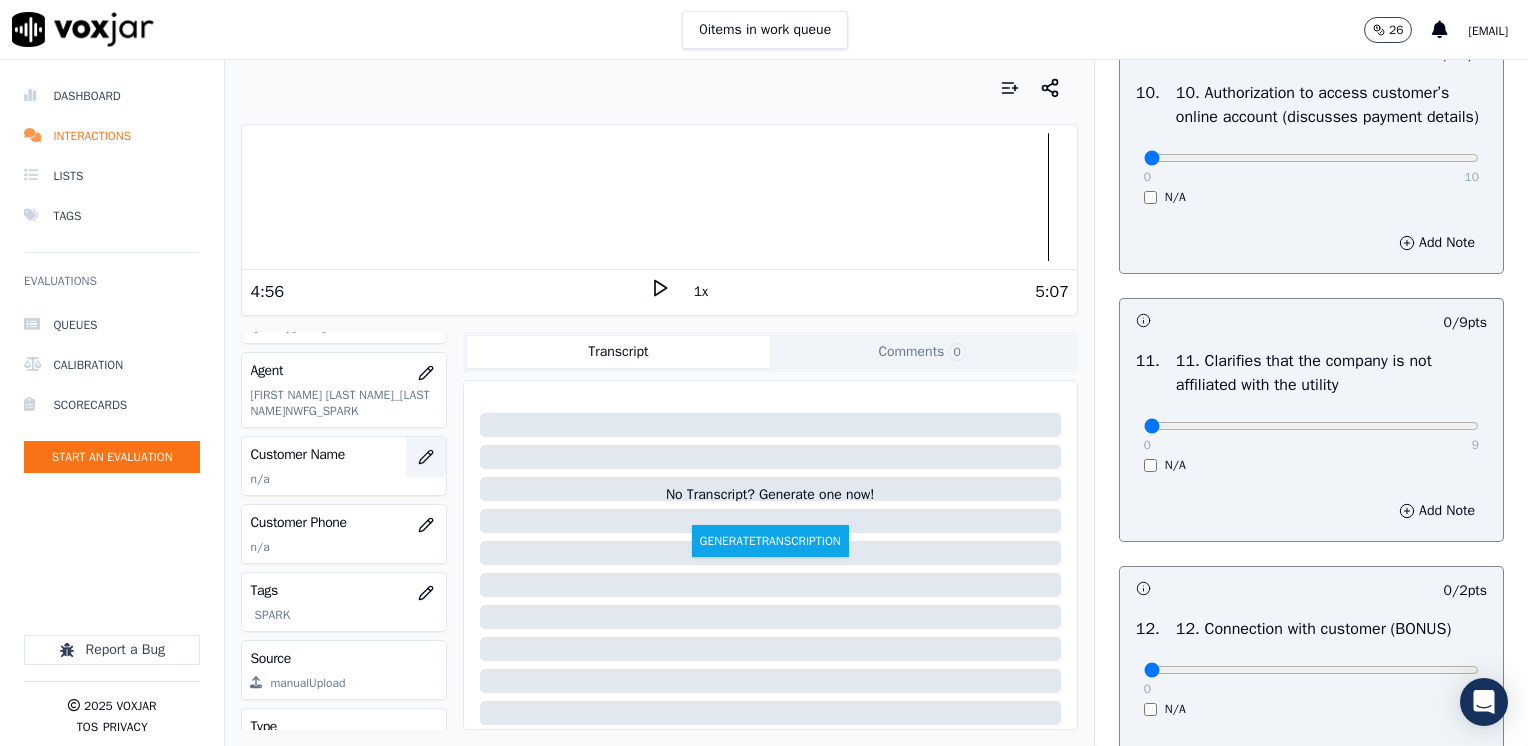 click 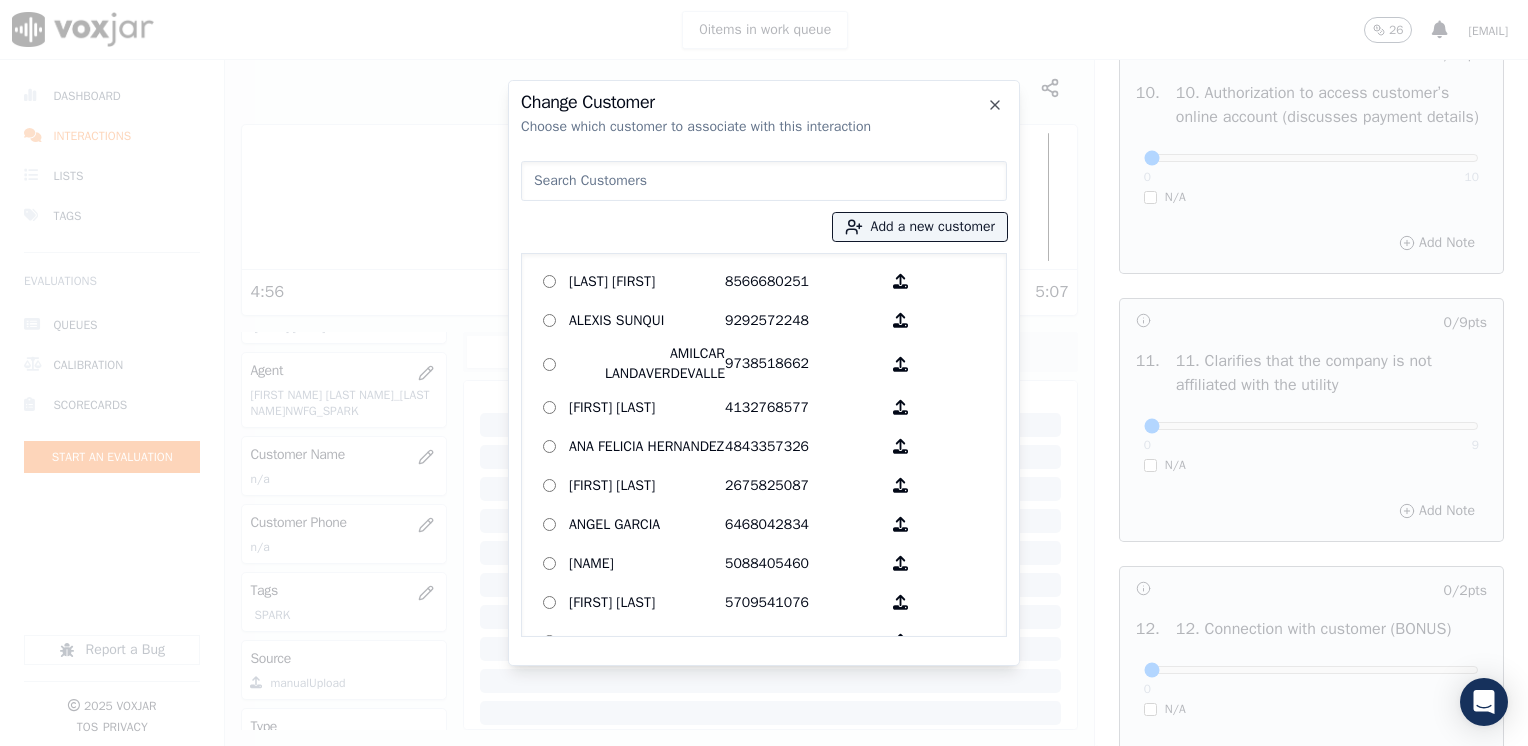 click at bounding box center (764, 181) 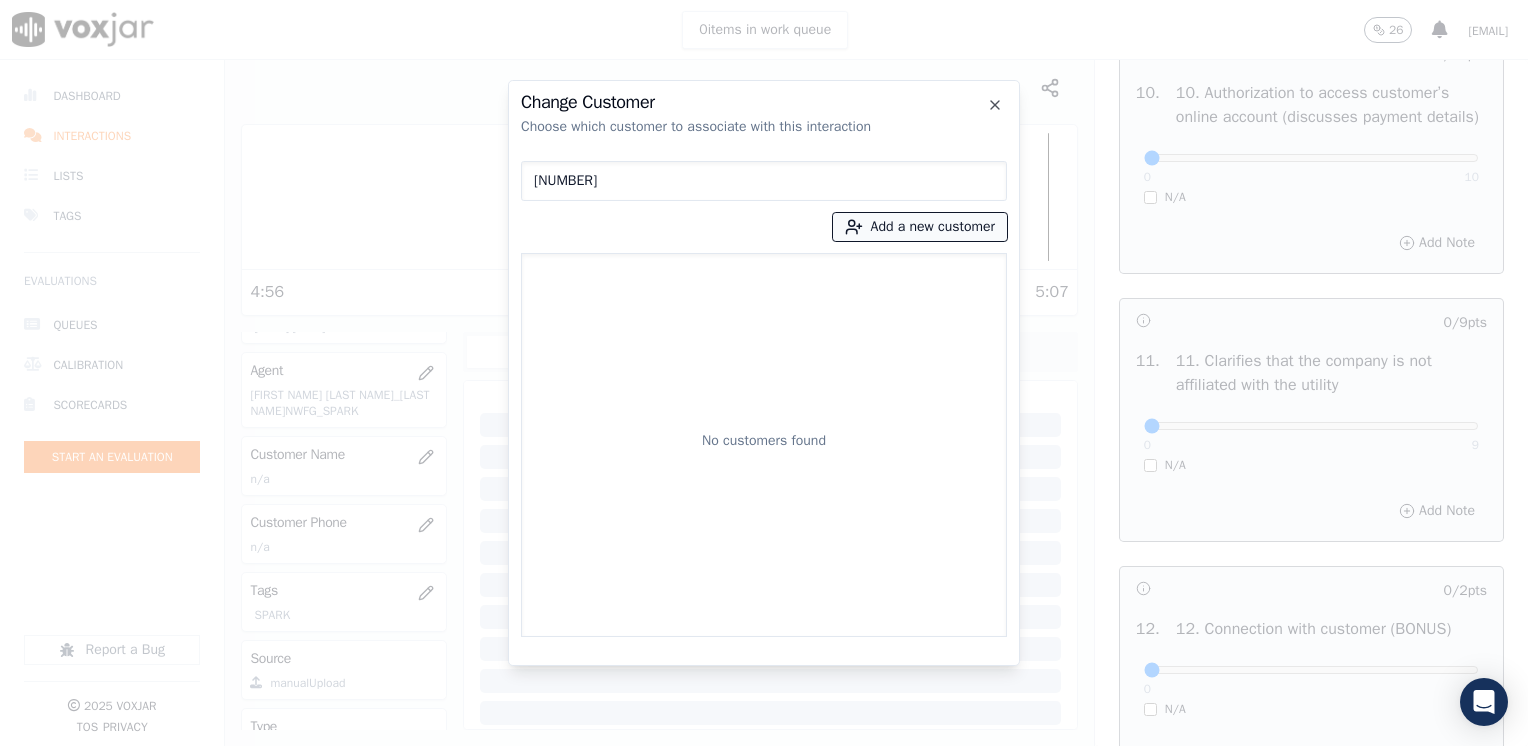 type on "[NUMBER]" 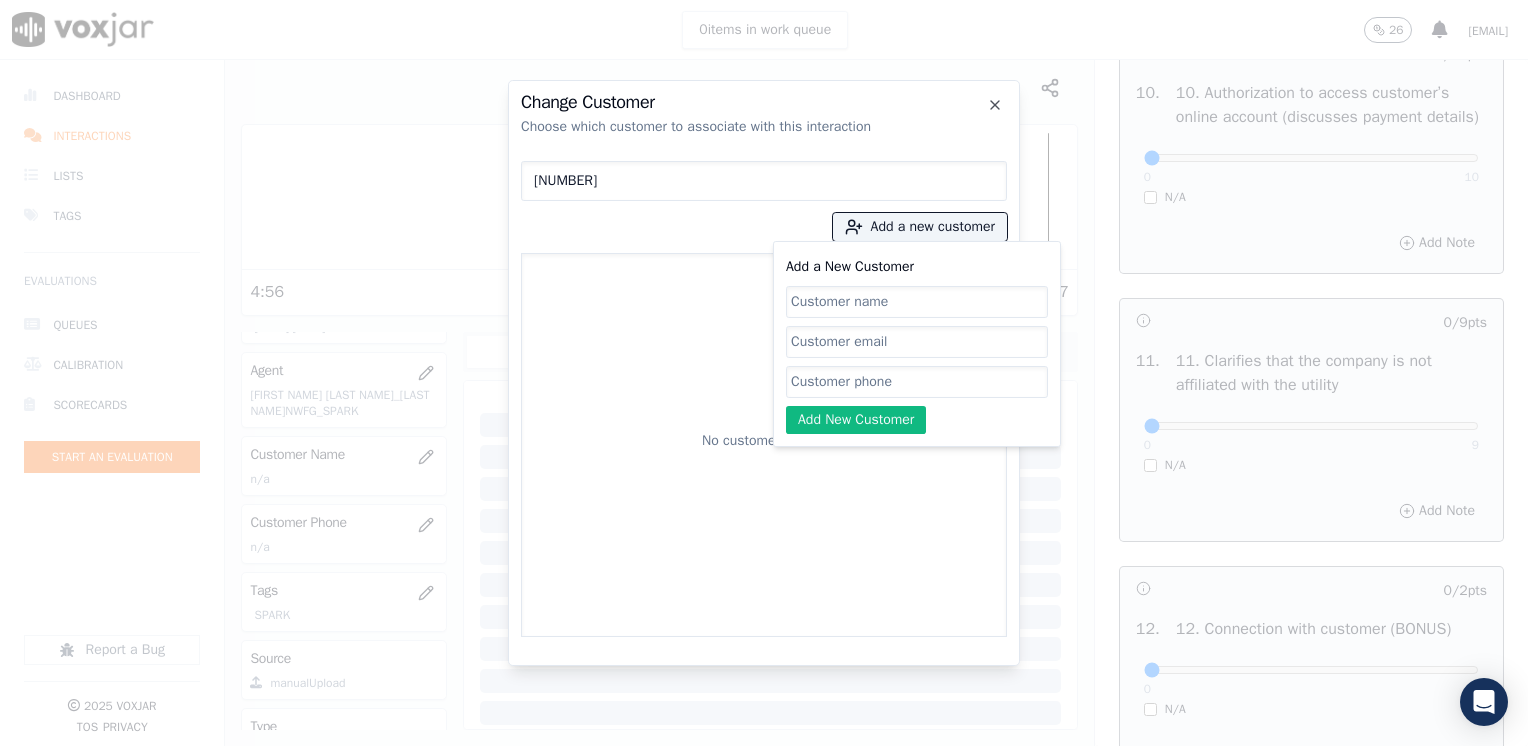 click on "Add a New Customer" 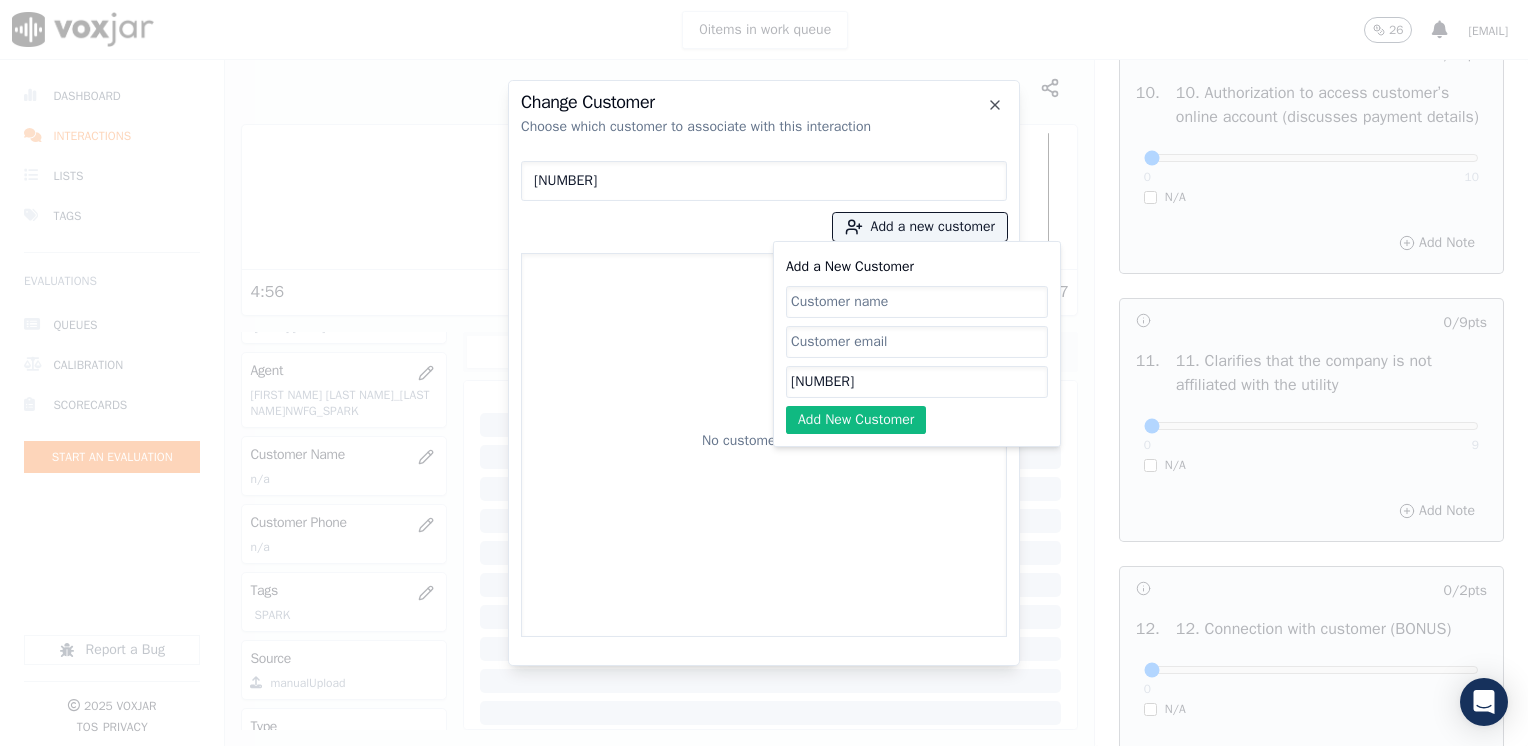 type on "[NUMBER]" 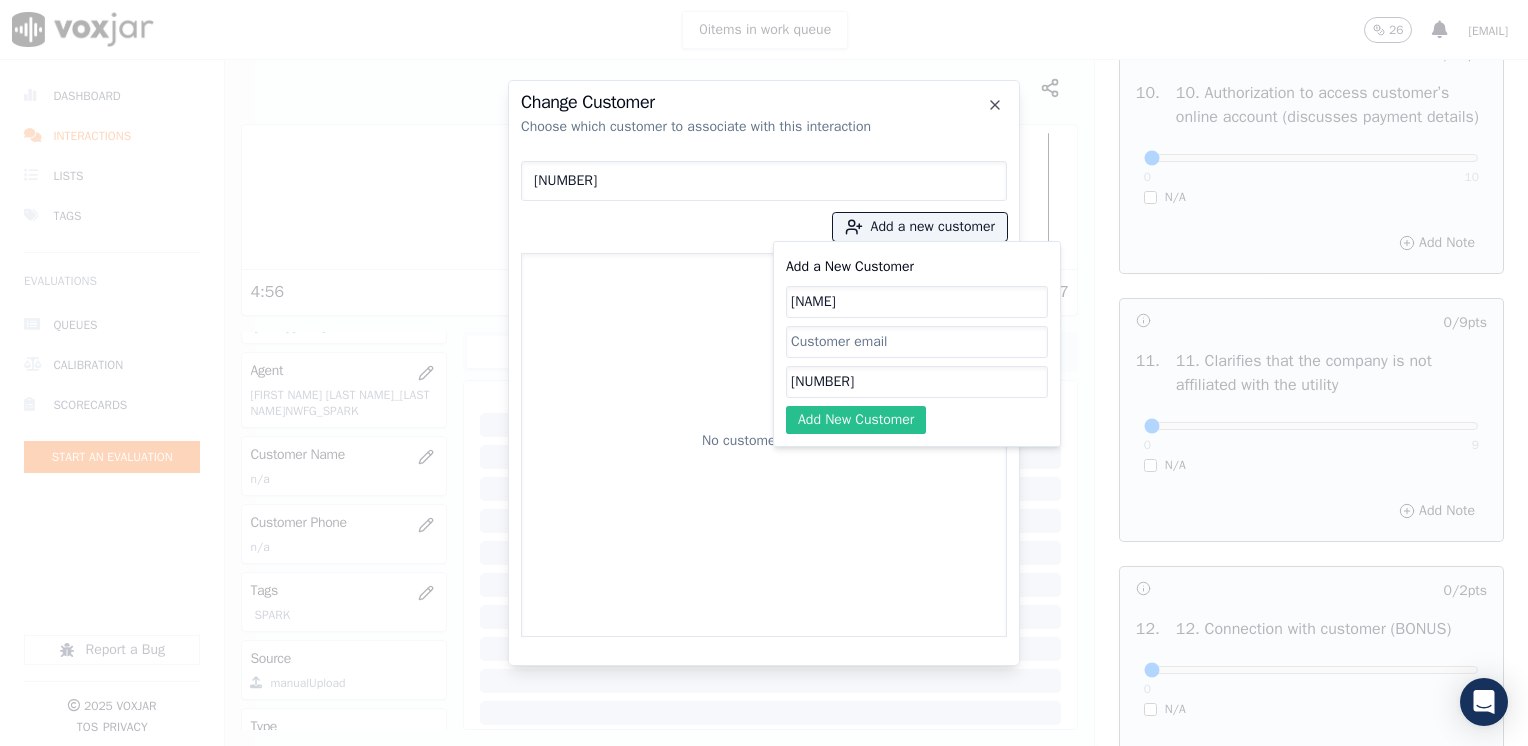type on "[NAME]" 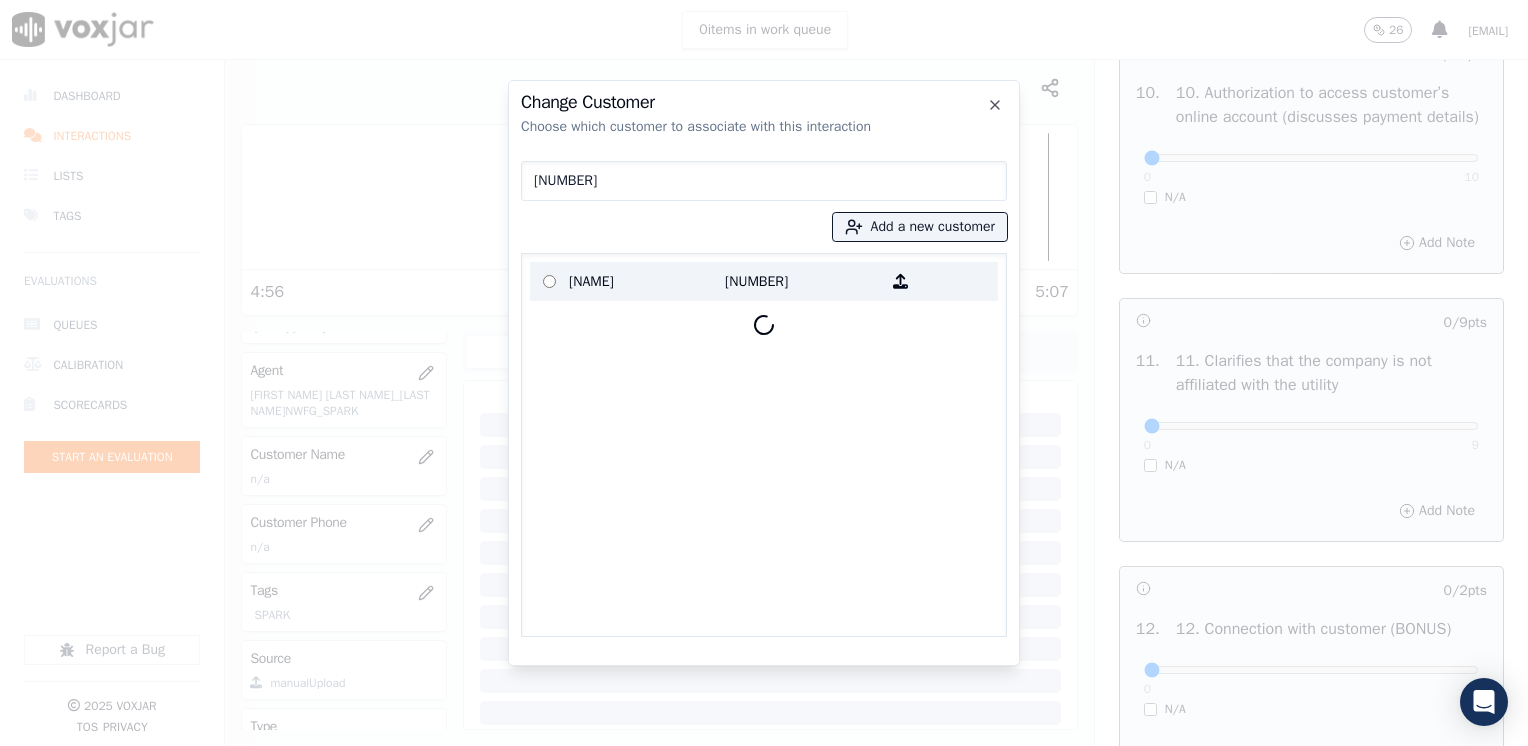 click on "[FIRST] [LAST]   8626004157" at bounding box center (764, 281) 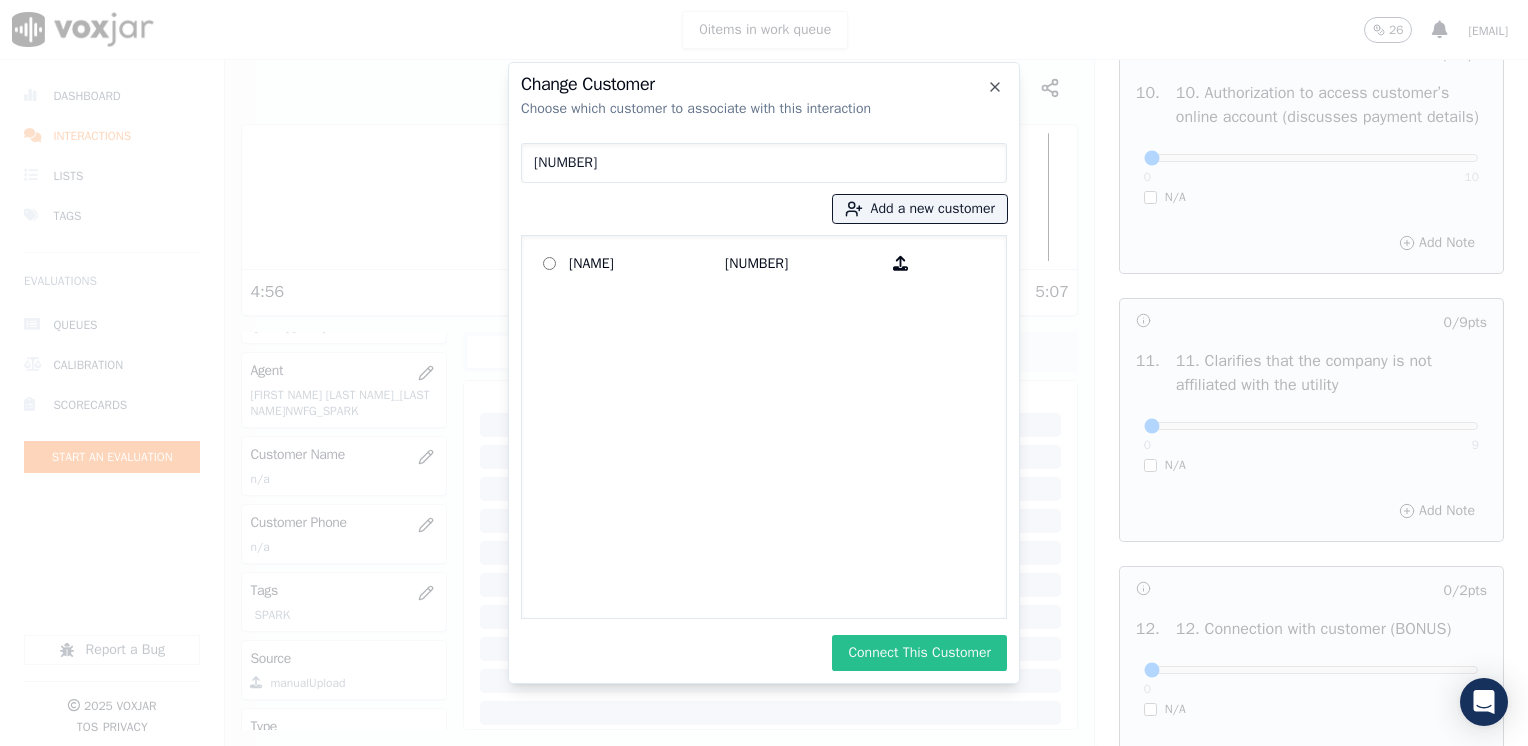click on "Connect This Customer" at bounding box center (919, 653) 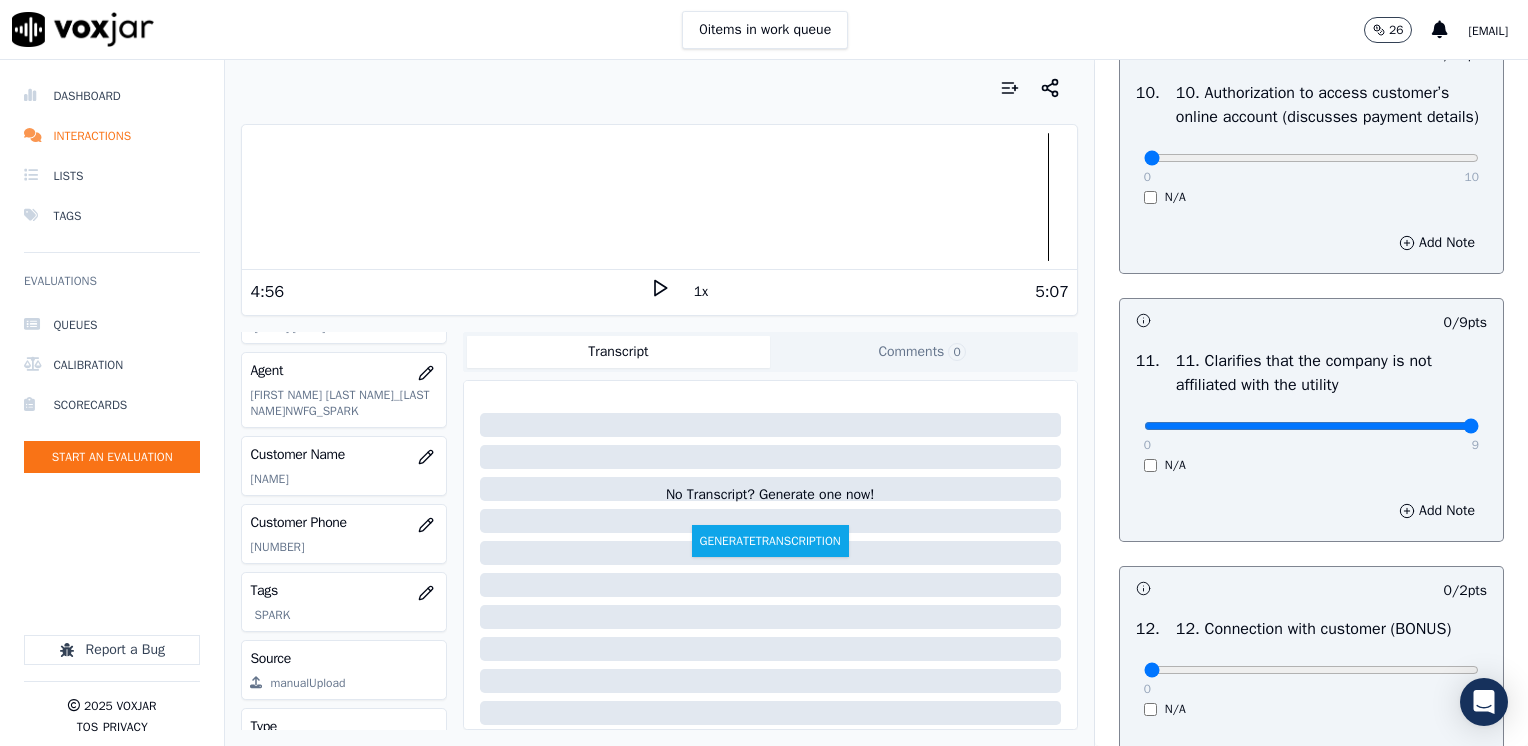 drag, startPoint x: 1128, startPoint y: 473, endPoint x: 1531, endPoint y: 473, distance: 403 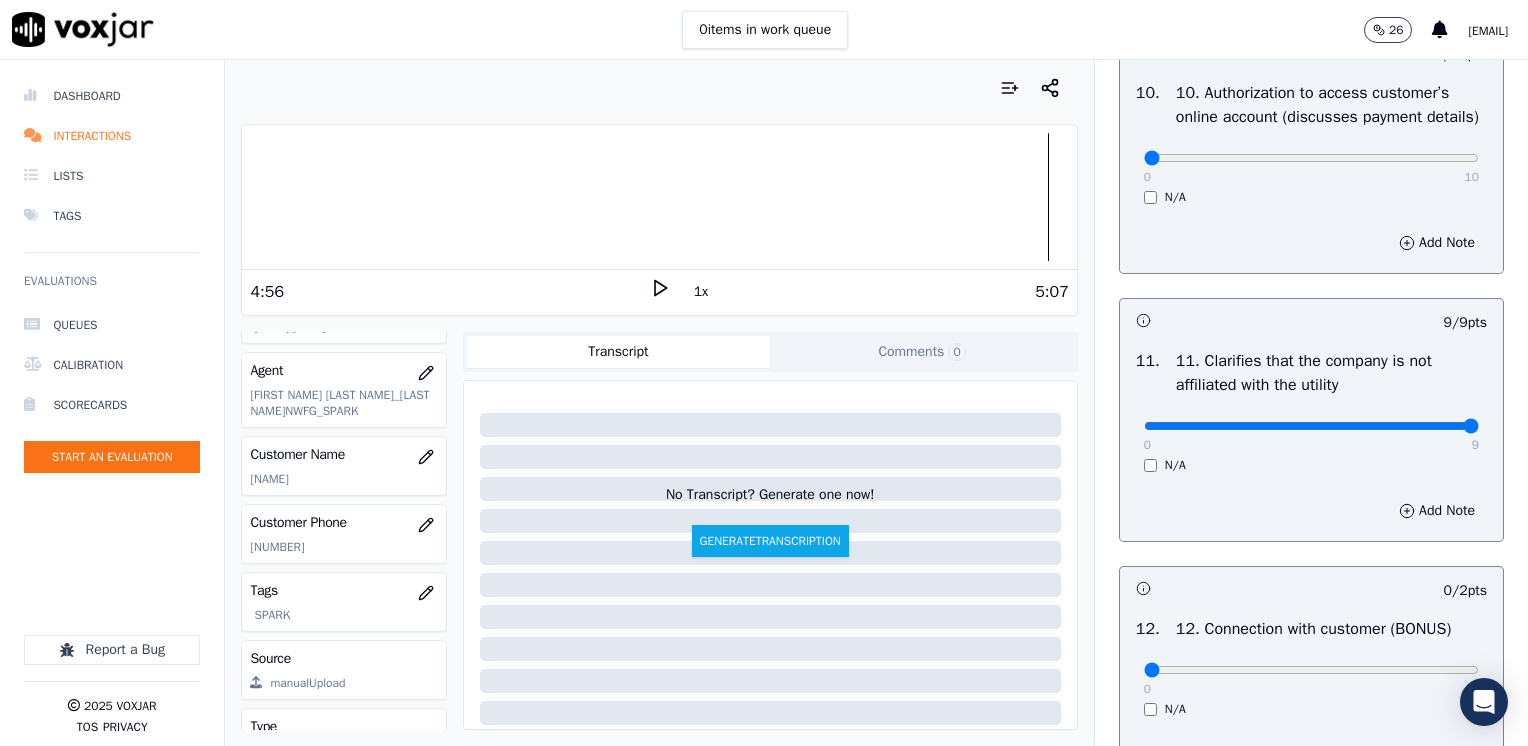scroll, scrollTop: 2900, scrollLeft: 0, axis: vertical 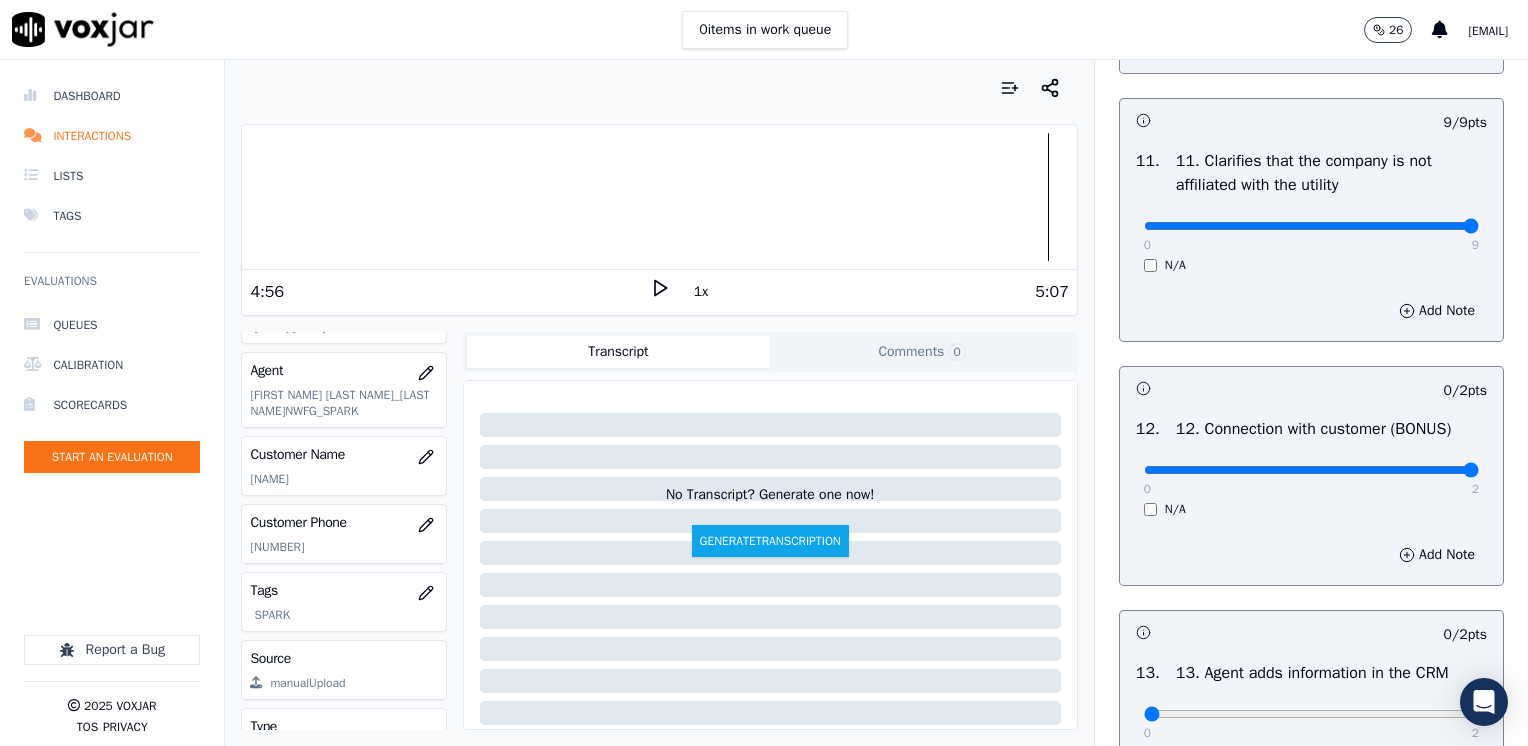 drag, startPoint x: 1133, startPoint y: 516, endPoint x: 1531, endPoint y: 516, distance: 398 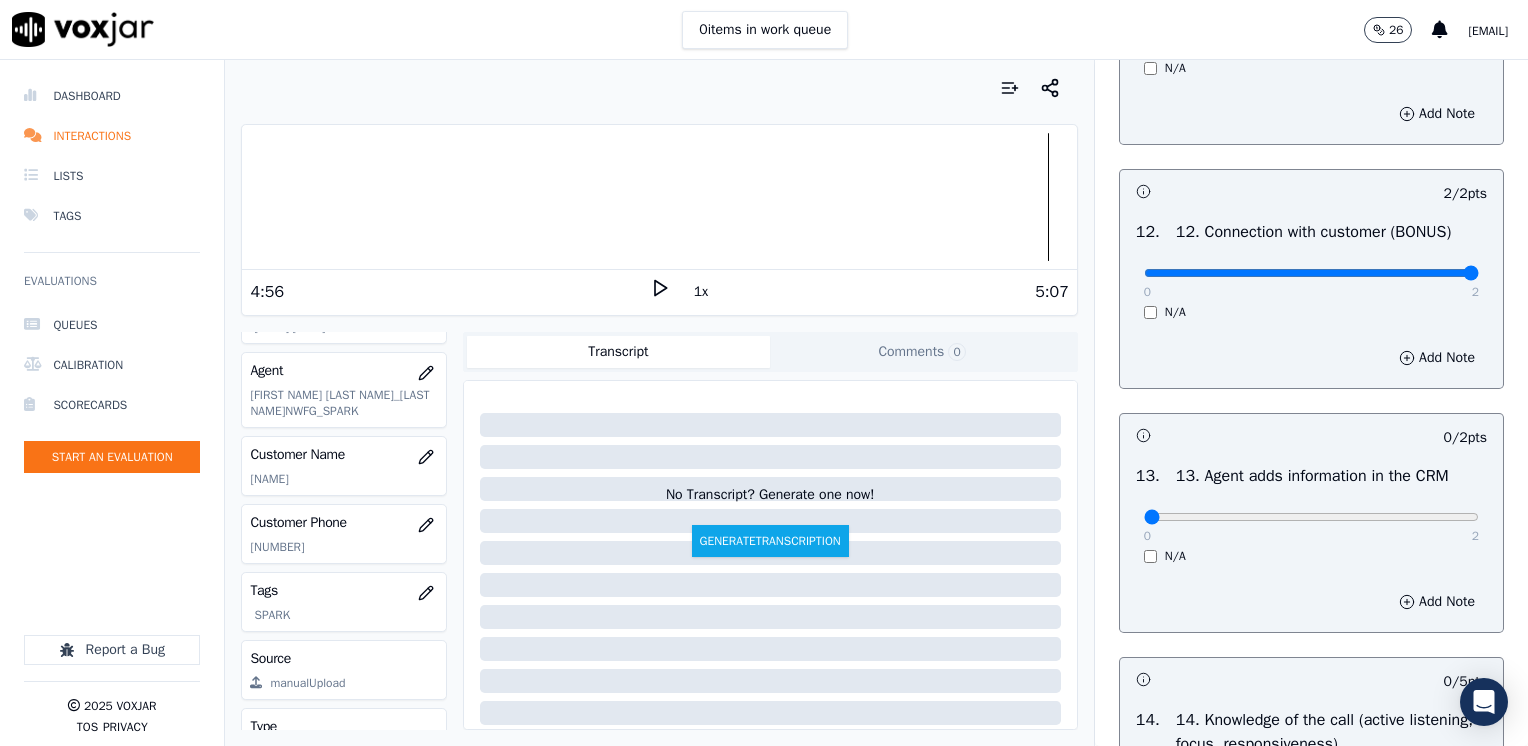 scroll, scrollTop: 3100, scrollLeft: 0, axis: vertical 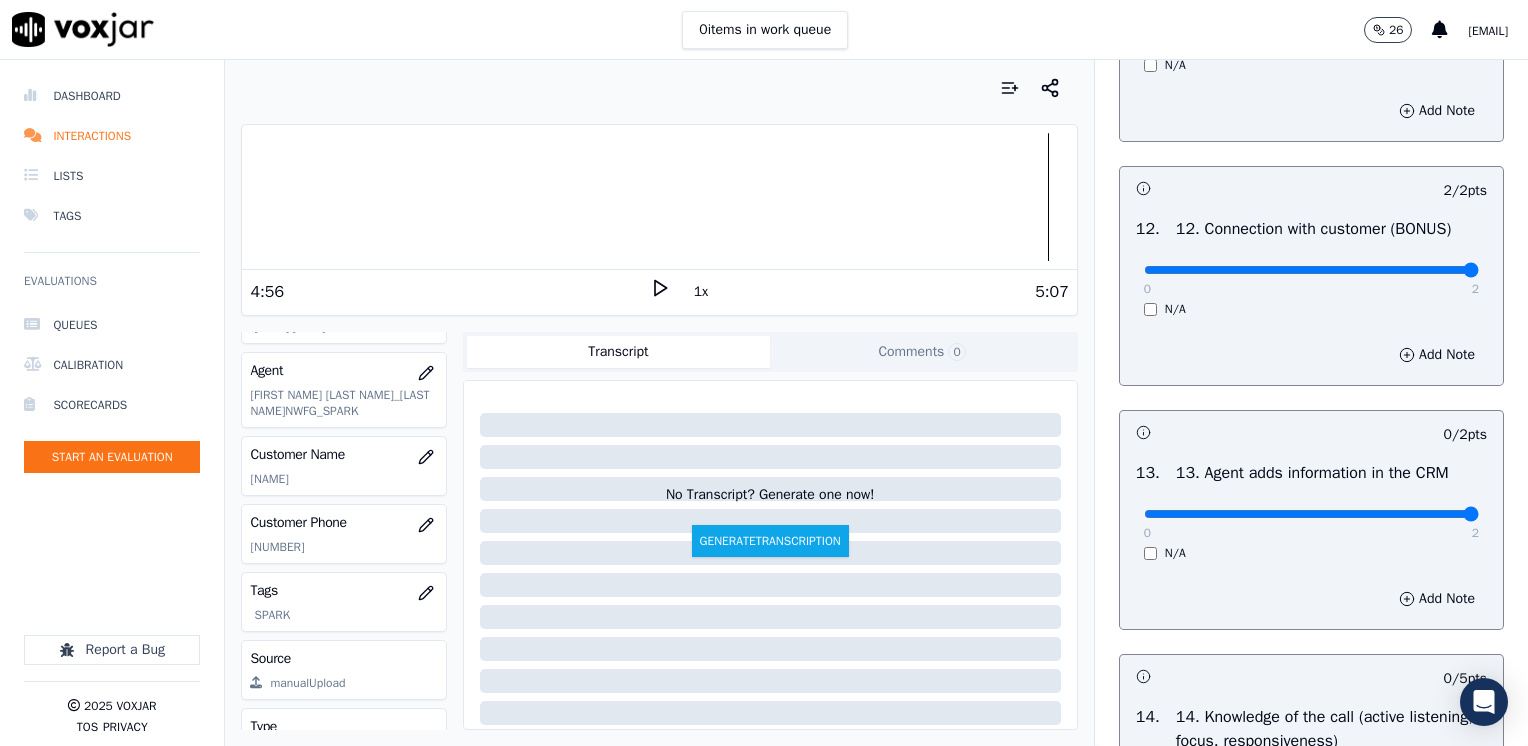 drag, startPoint x: 1130, startPoint y: 557, endPoint x: 1520, endPoint y: 545, distance: 390.18457 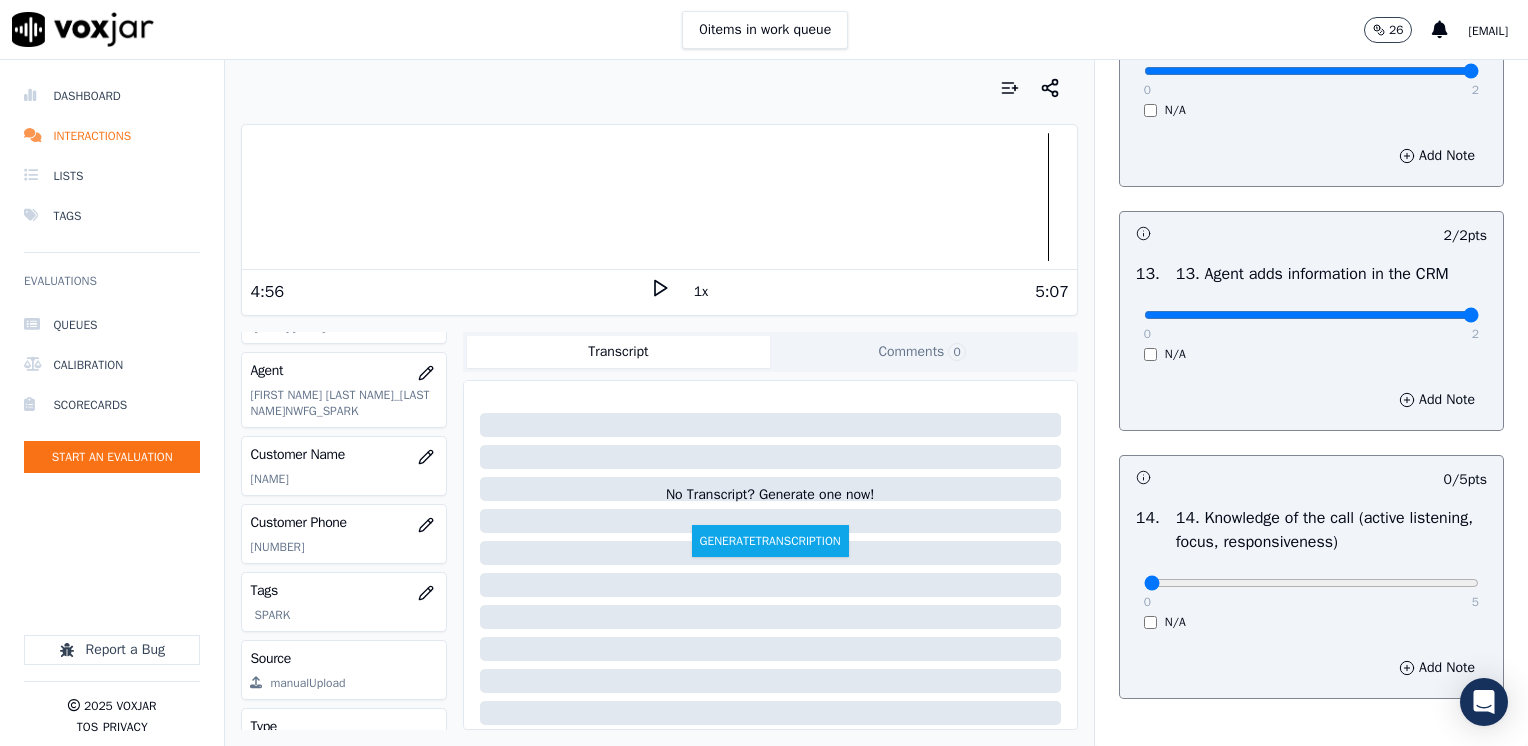scroll, scrollTop: 3300, scrollLeft: 0, axis: vertical 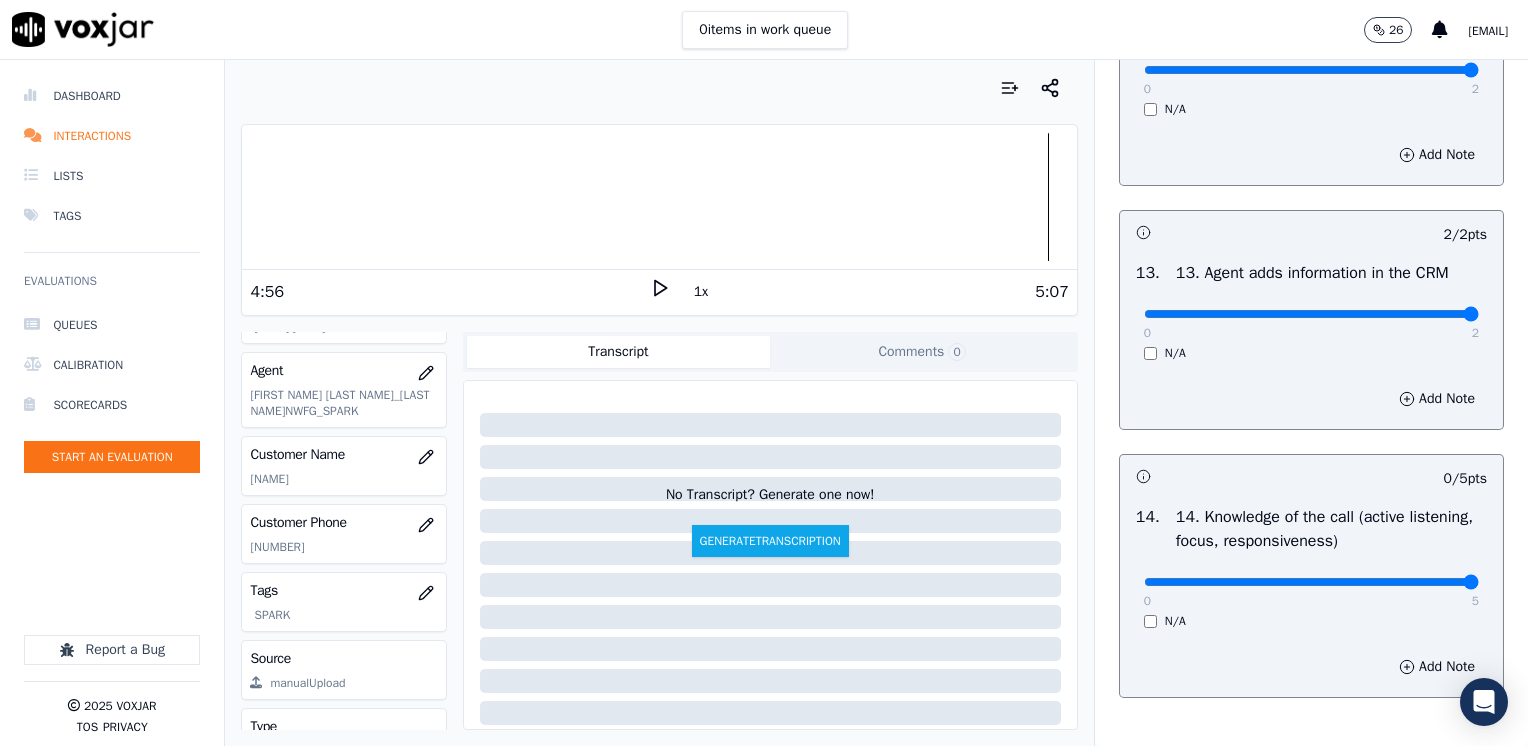 drag, startPoint x: 1157, startPoint y: 624, endPoint x: 1531, endPoint y: 632, distance: 374.08554 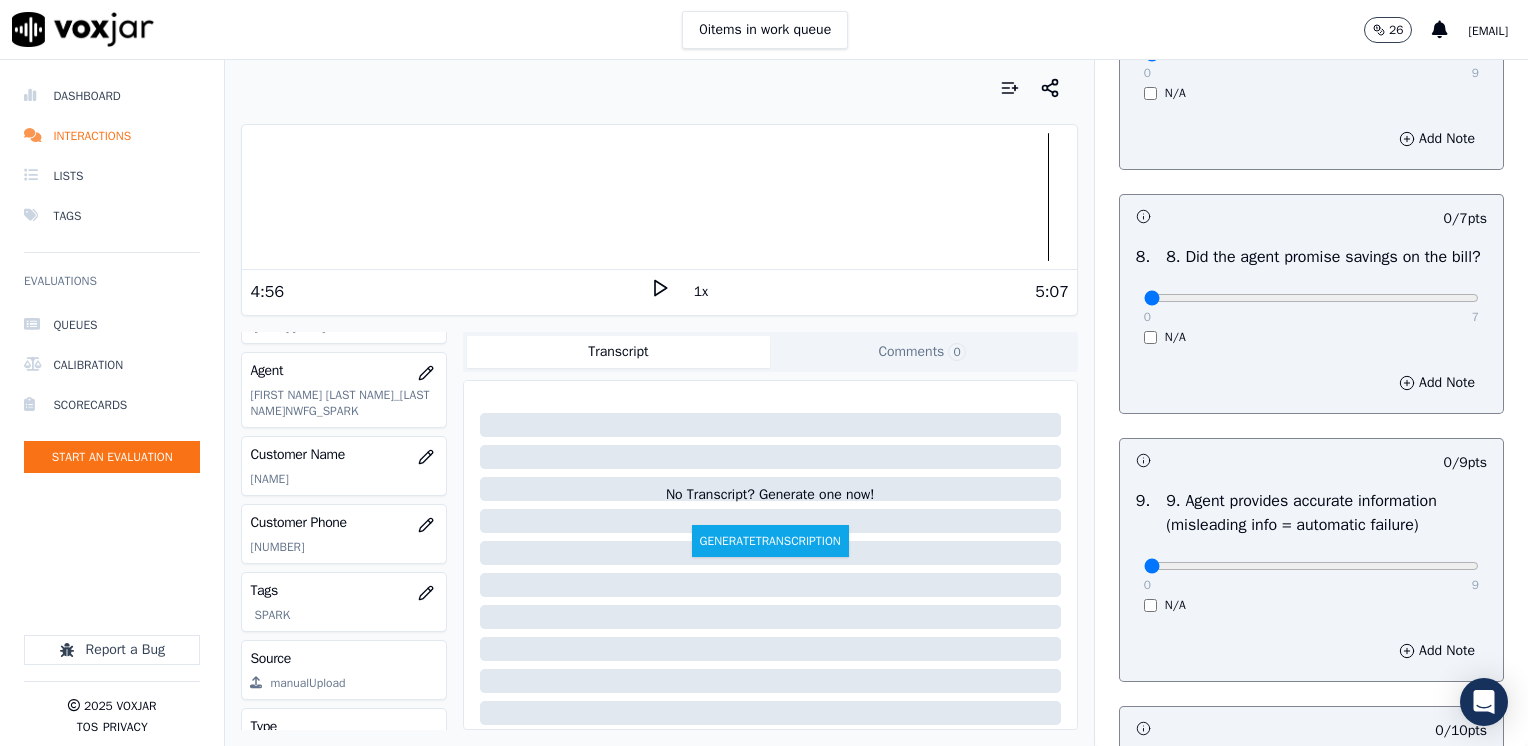 scroll, scrollTop: 1859, scrollLeft: 0, axis: vertical 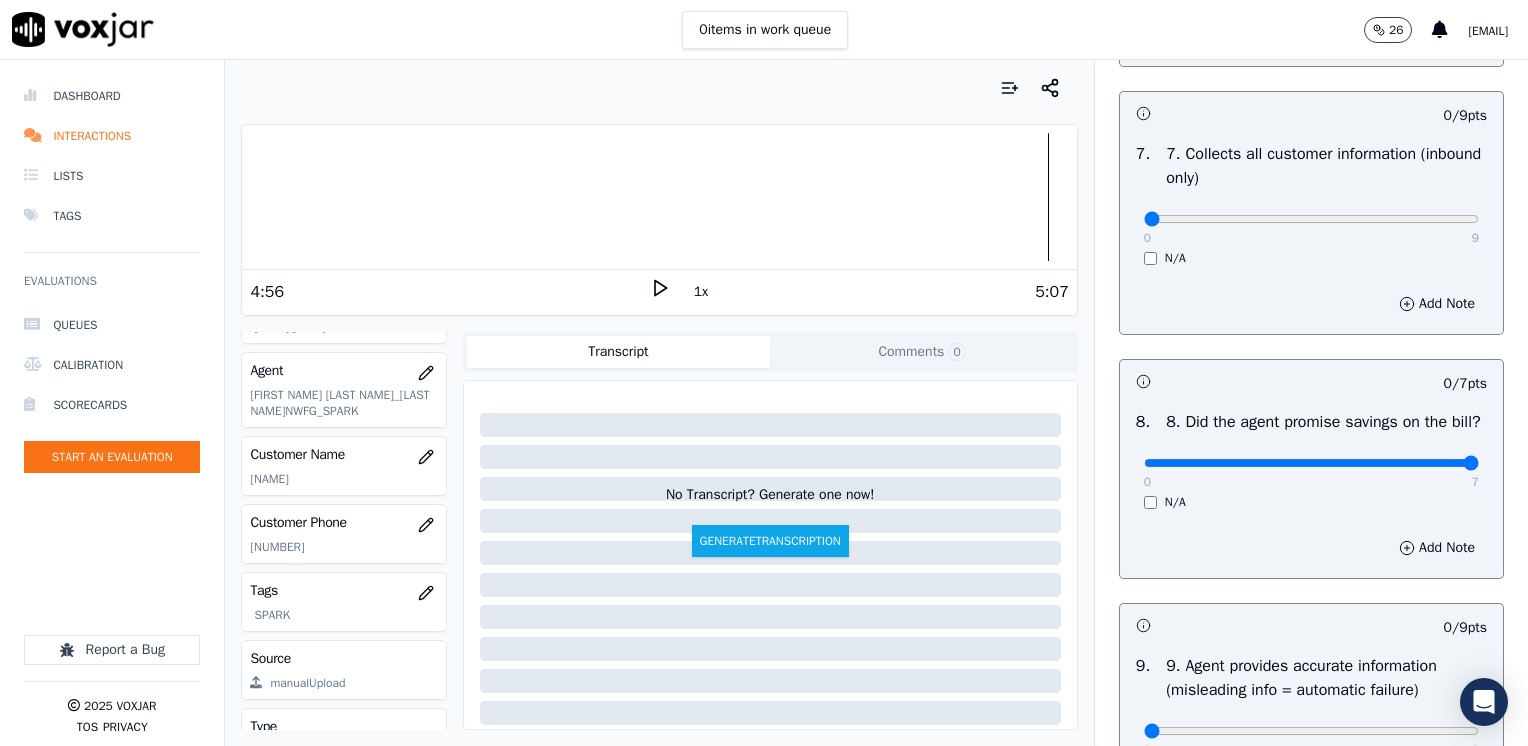 drag, startPoint x: 1131, startPoint y: 486, endPoint x: 1514, endPoint y: 478, distance: 383.08353 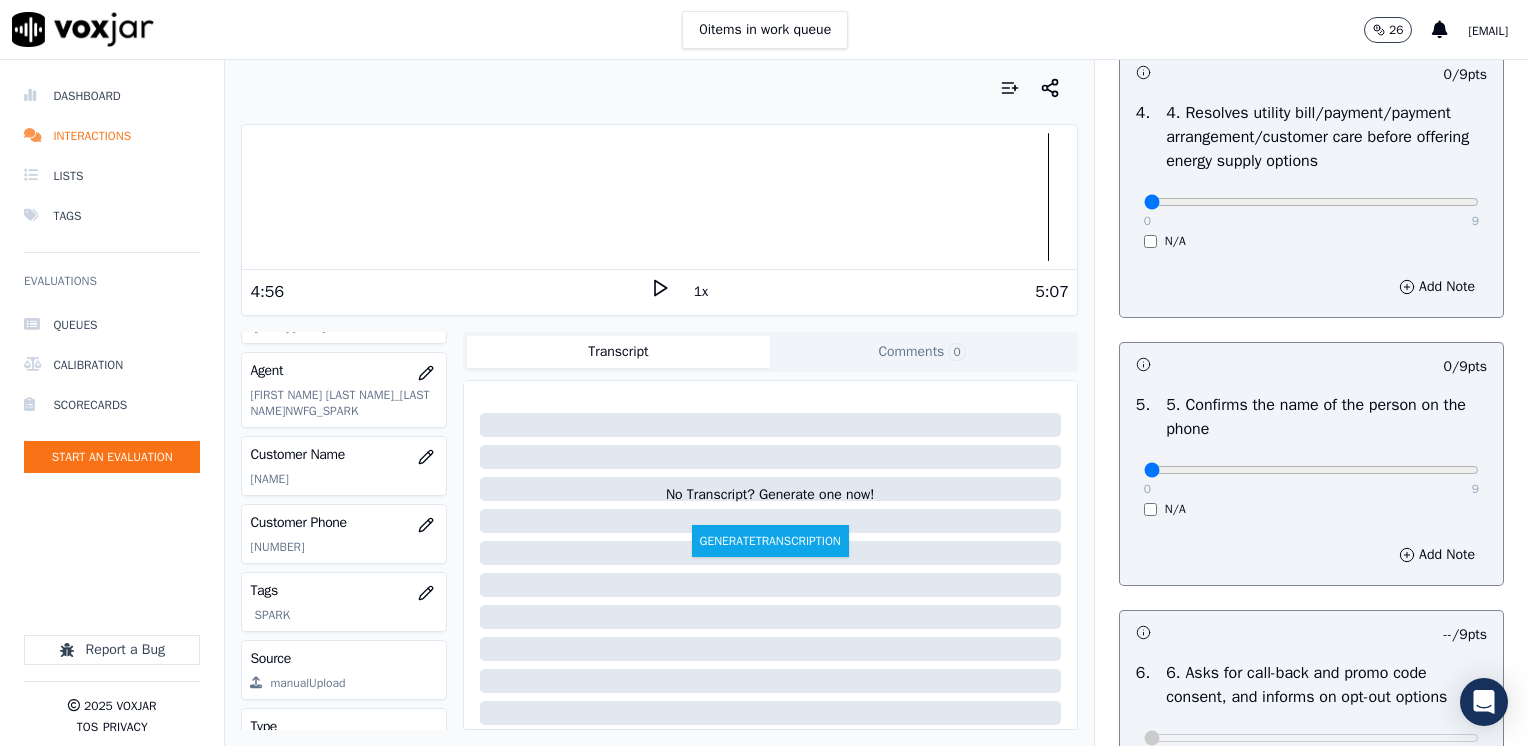 scroll, scrollTop: 1059, scrollLeft: 0, axis: vertical 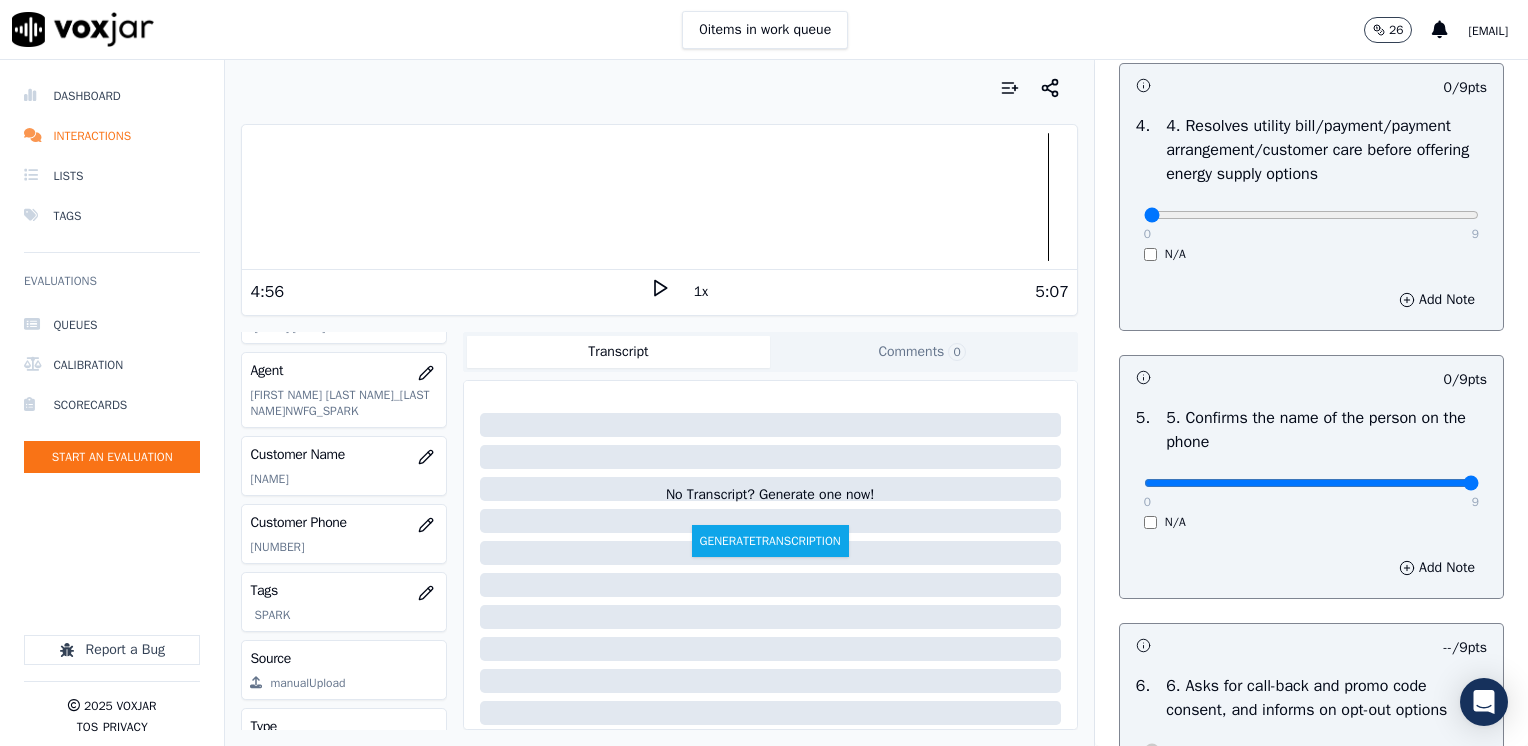 drag, startPoint x: 1131, startPoint y: 487, endPoint x: 1531, endPoint y: 480, distance: 400.06125 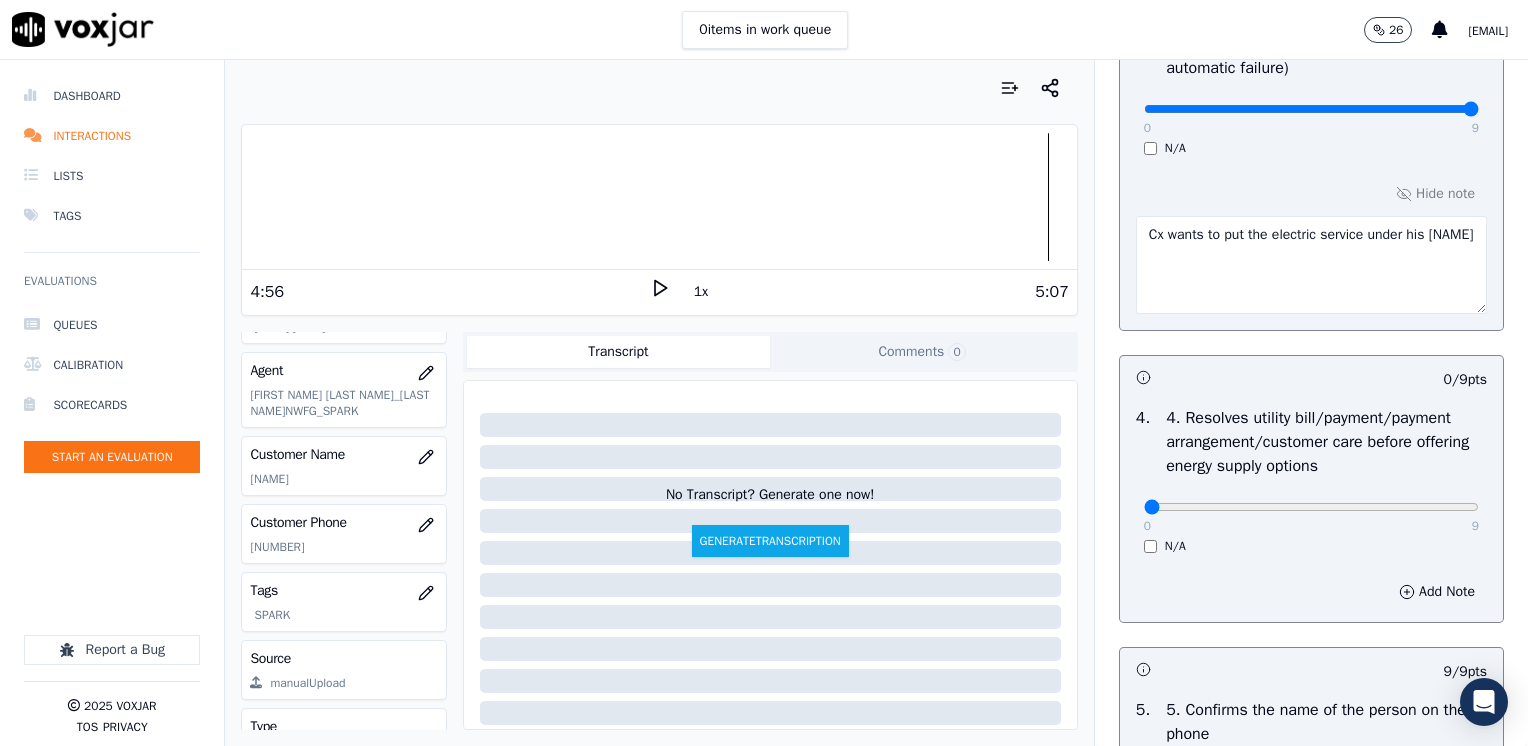 scroll, scrollTop: 759, scrollLeft: 0, axis: vertical 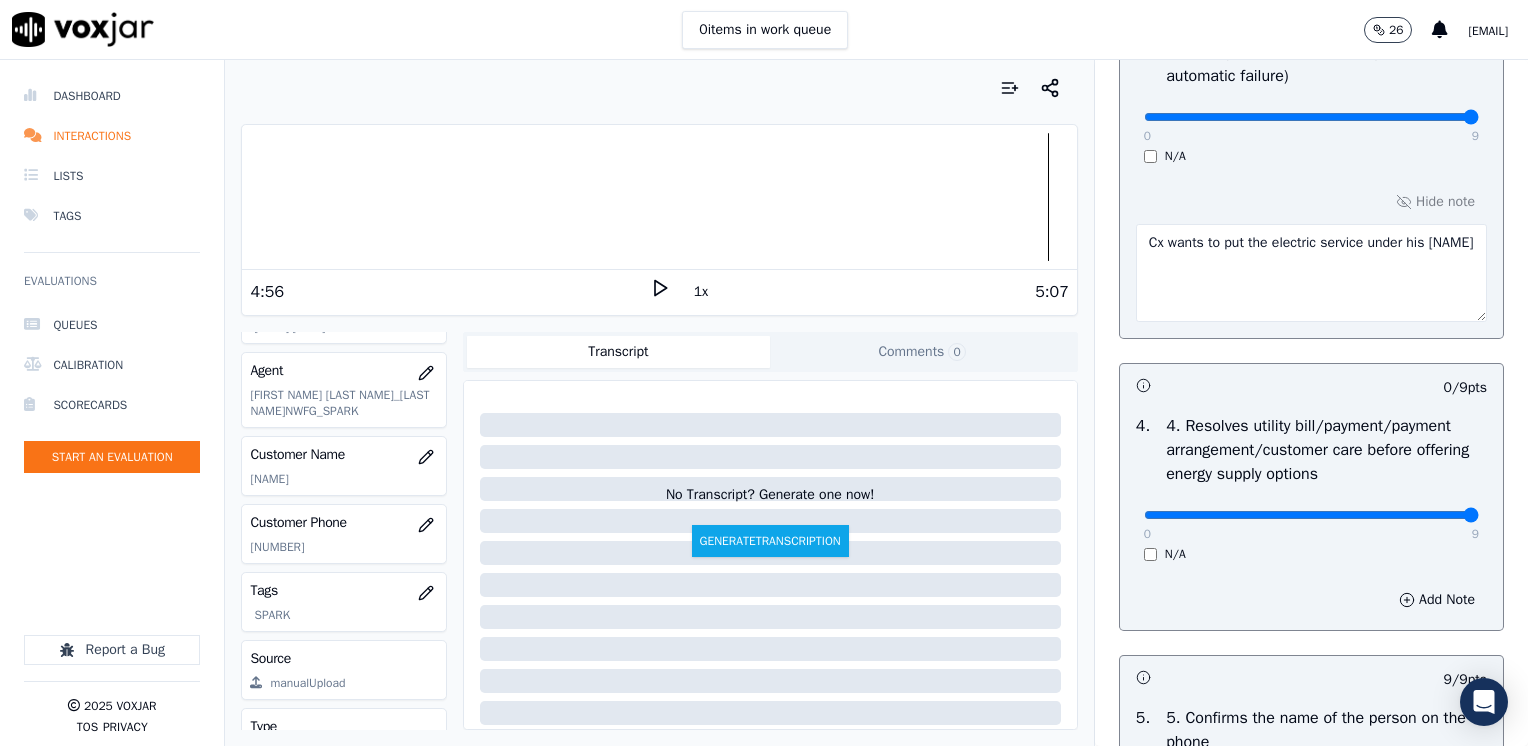 drag, startPoint x: 1129, startPoint y: 514, endPoint x: 1516, endPoint y: 501, distance: 387.2183 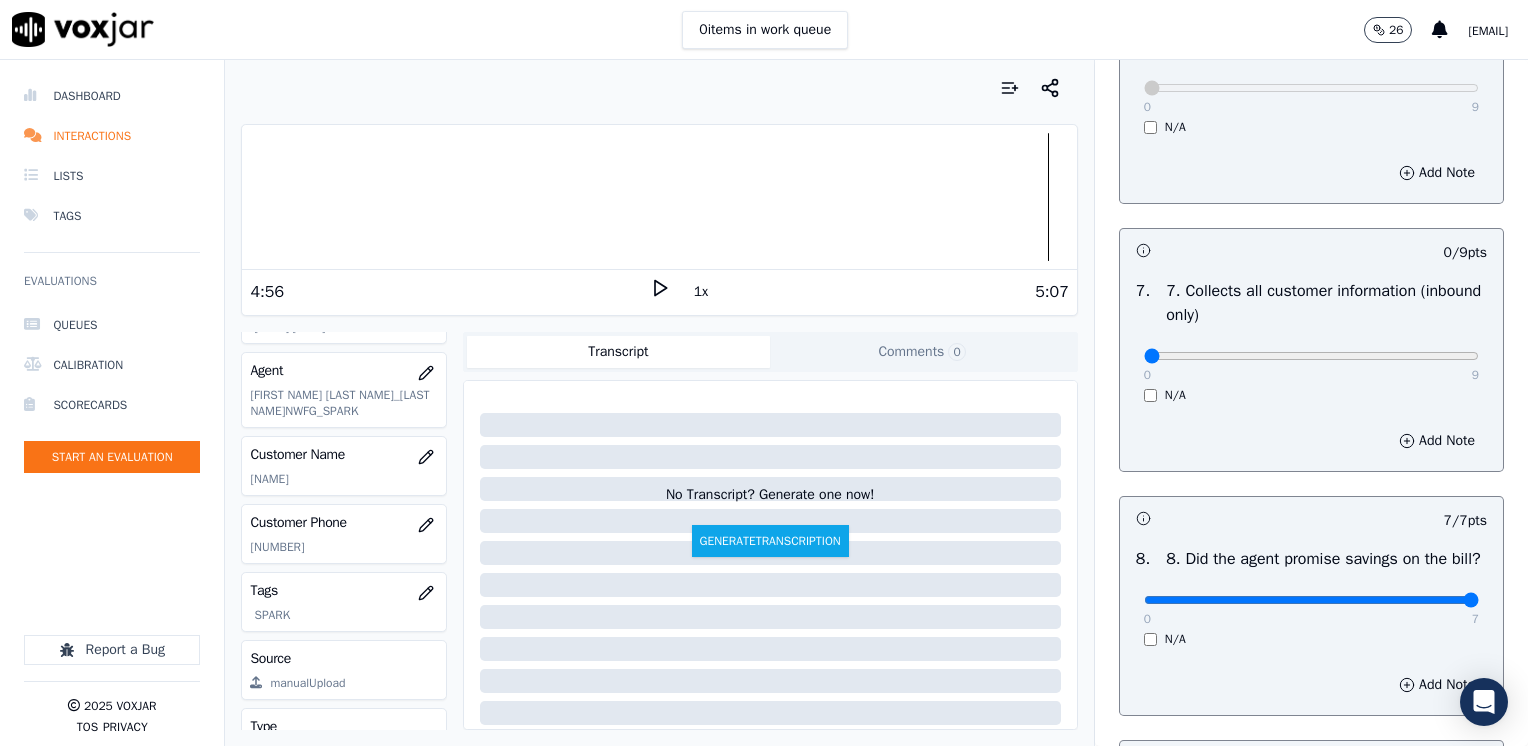 scroll, scrollTop: 1700, scrollLeft: 0, axis: vertical 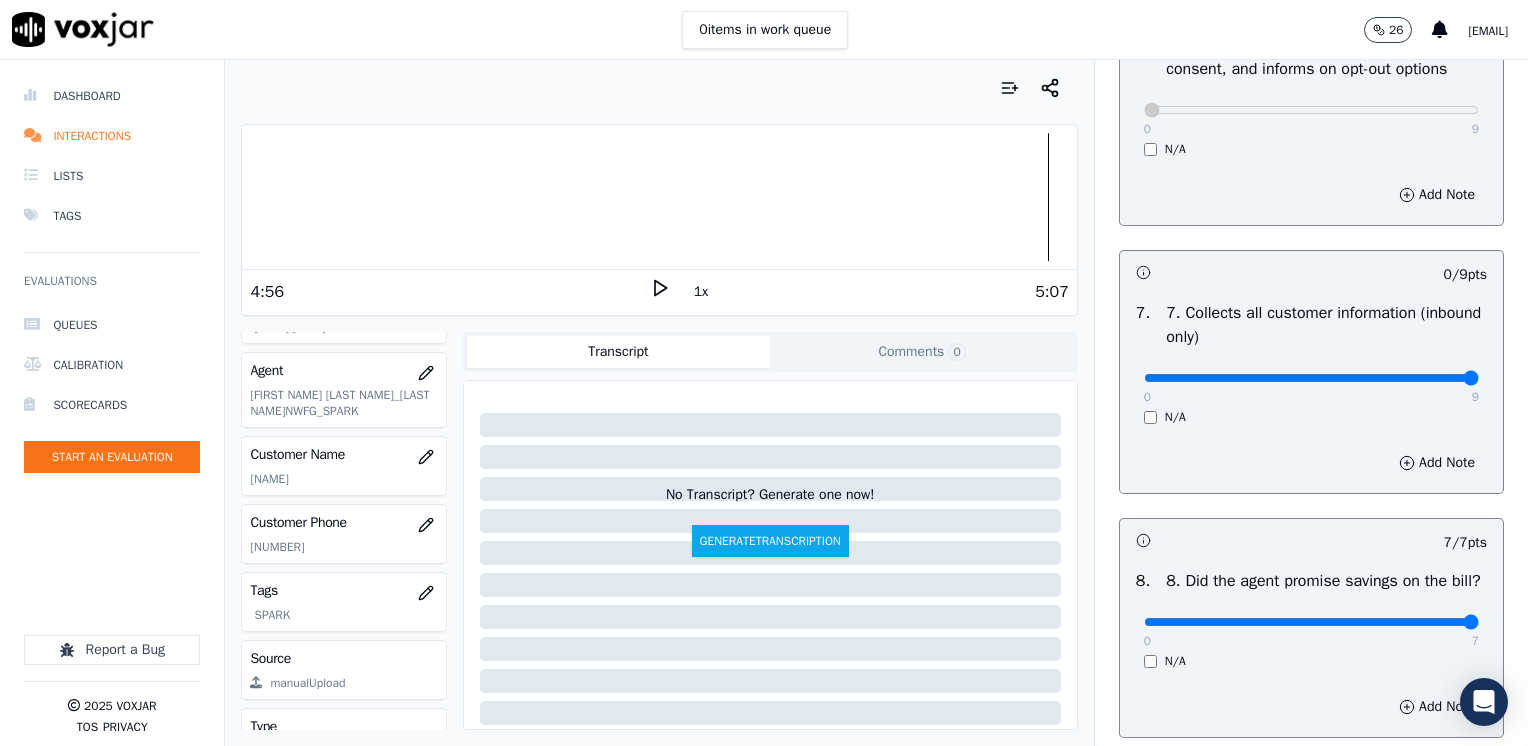 drag, startPoint x: 1135, startPoint y: 377, endPoint x: 1501, endPoint y: 375, distance: 366.00546 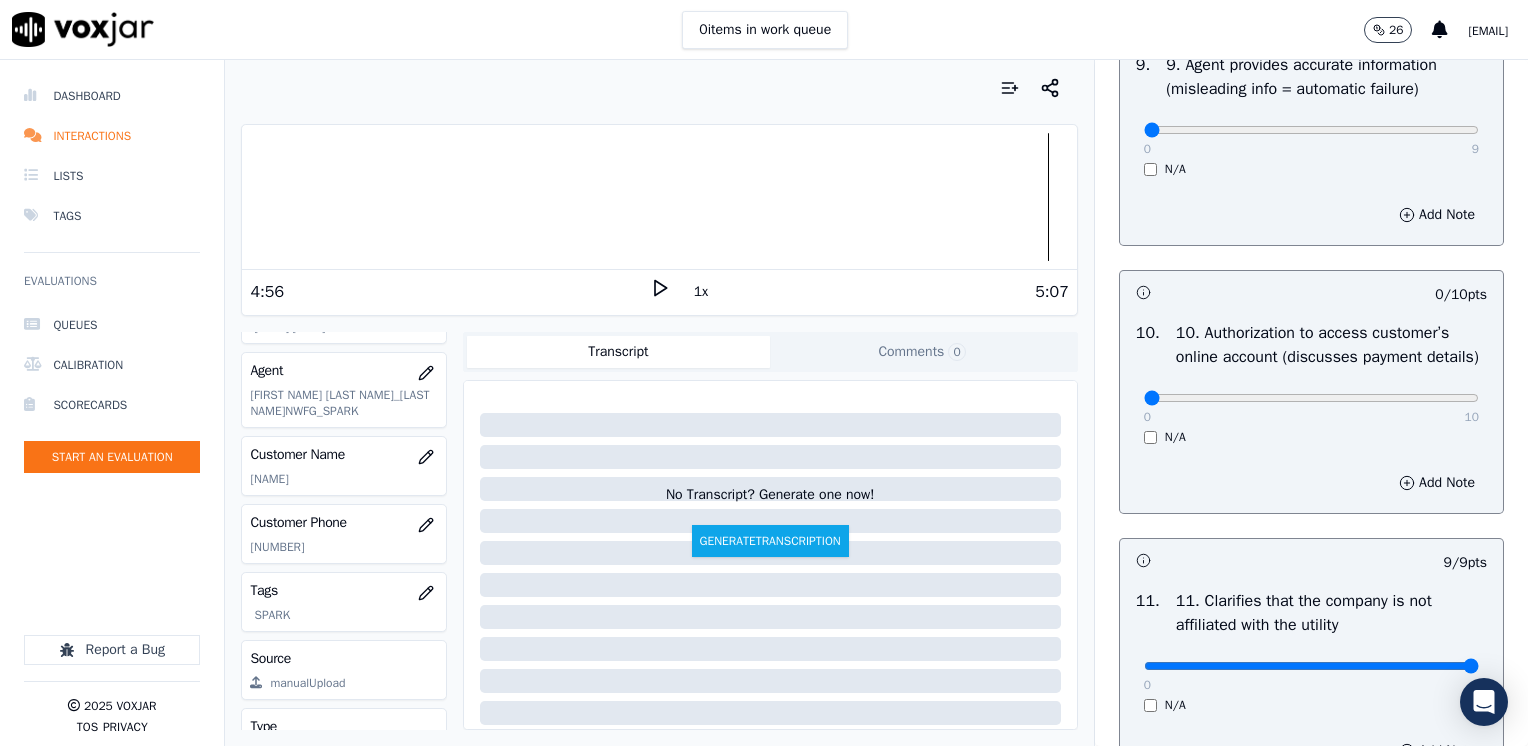 scroll, scrollTop: 2459, scrollLeft: 0, axis: vertical 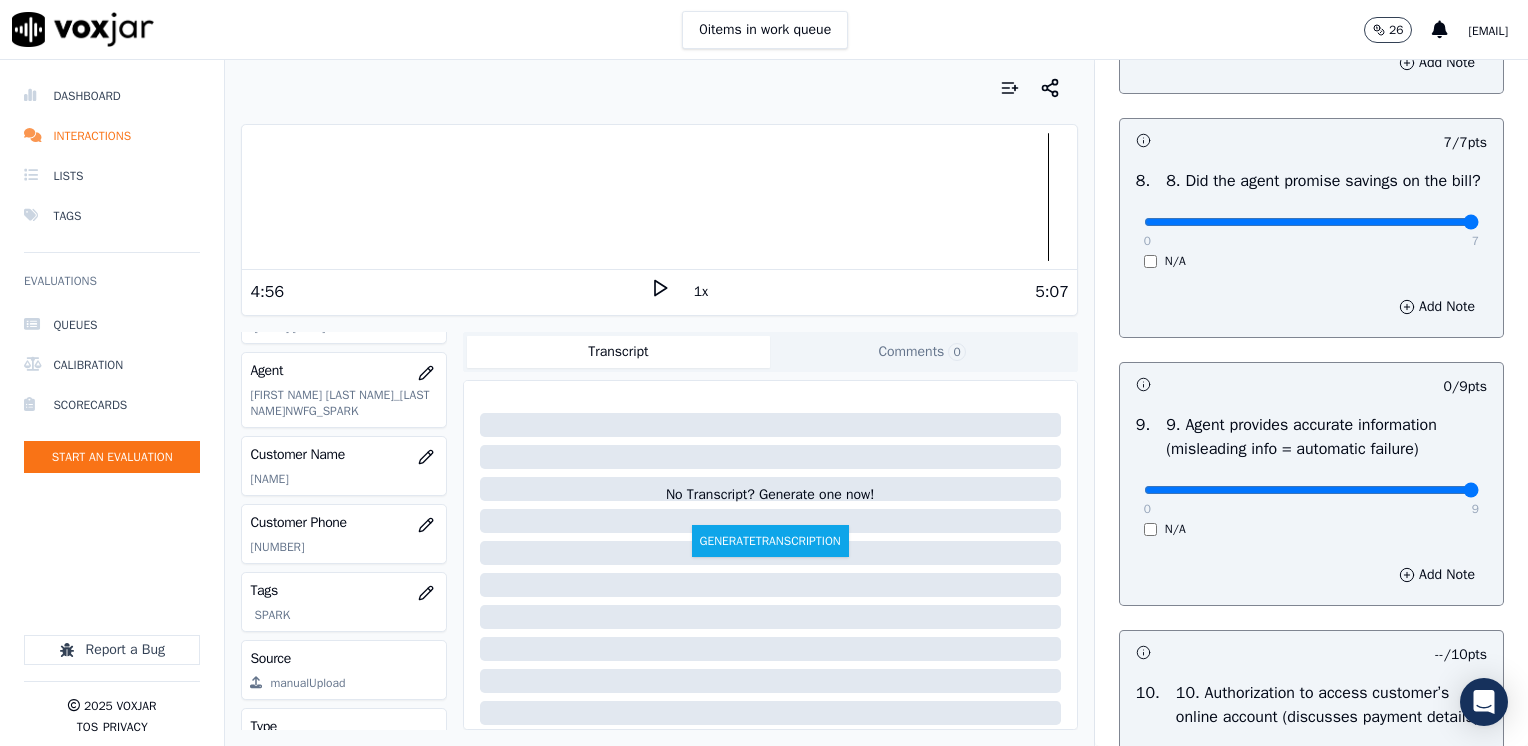 drag, startPoint x: 1135, startPoint y: 514, endPoint x: 1527, endPoint y: 502, distance: 392.18362 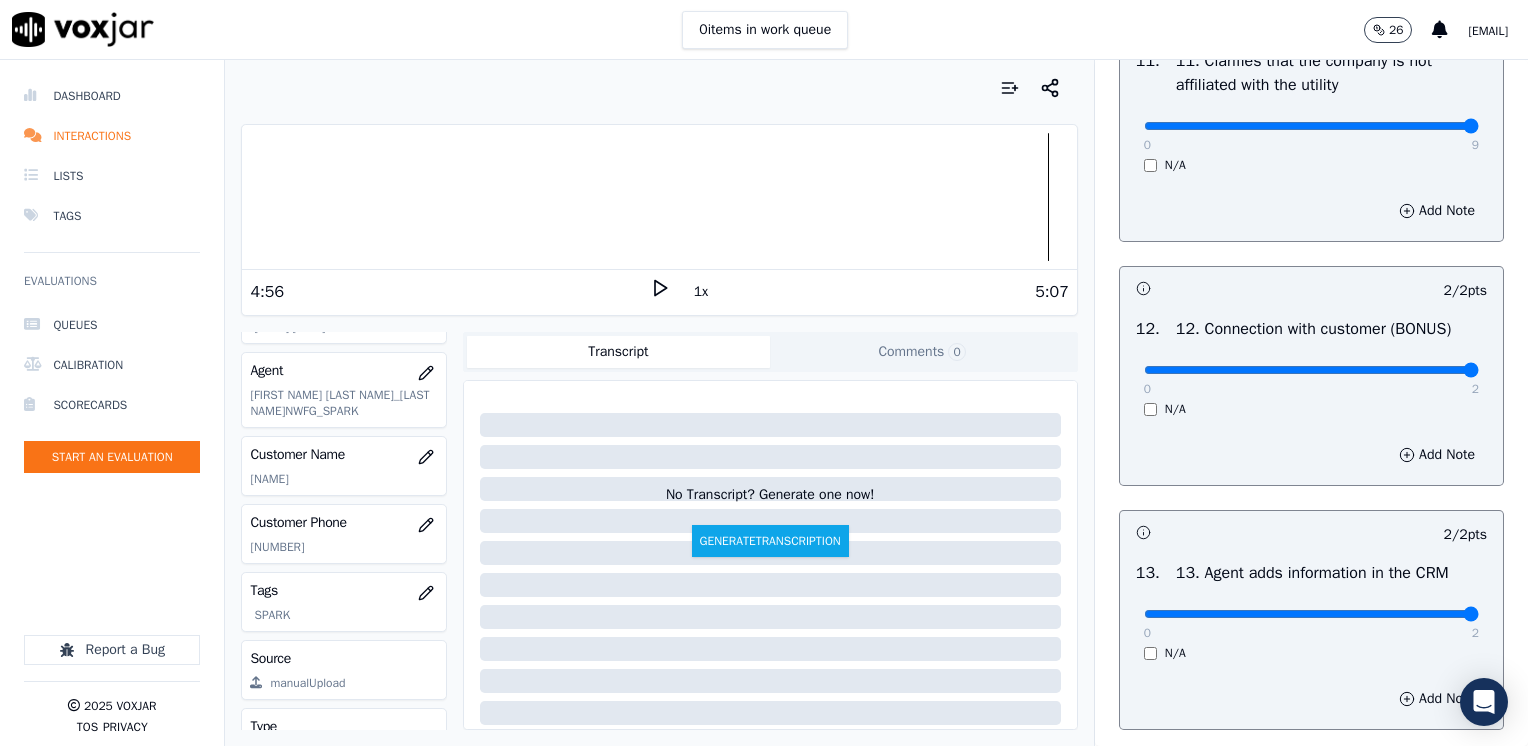 scroll, scrollTop: 3459, scrollLeft: 0, axis: vertical 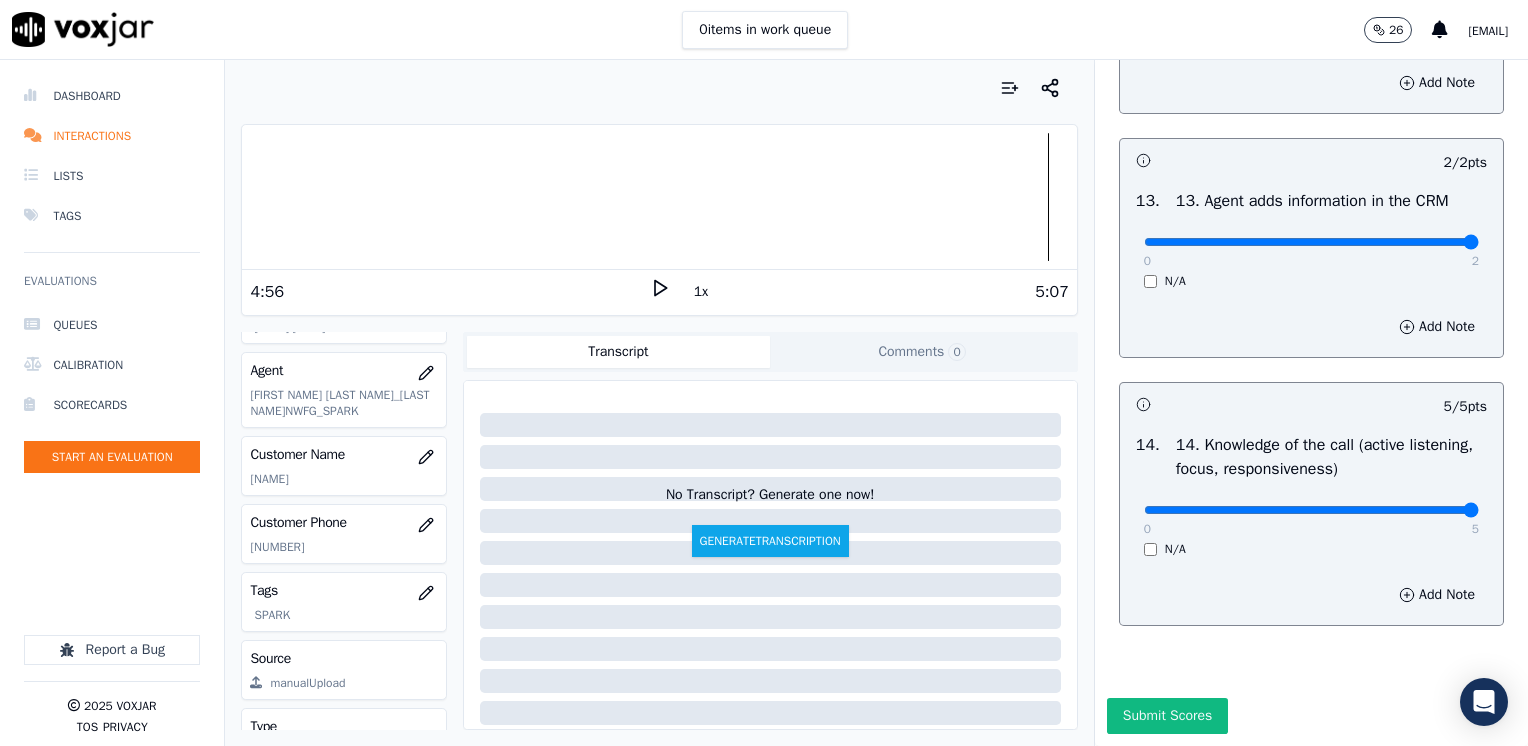 click on "GREETING/OPENING SKILLS   1. Properly brands call (AGENT NAME / CTS)   102  pts                 4 / 4  pts     1 .       0   4     N/A      Add Note                           0 / 9  pts     2 .   2. Advises call is being recorded for quality and training purposes     0   9     N/A      Add Note                           9 / 9  pts     3 .   3. Acknowledges the reason for the call (In an emergency, not transferring to the utility = automatic failure)     0   9     N/A      Hide note   Cx wants to put the electric service under his hame                         9 / 9  pts     4 .   4. Resolves utility bill/payment/payment arrangement/customer care before offering energy supply options     0   9     N/A      Add Note                           9 / 9  pts     5 .   5. Confirms the name of the person on the phone     0   9     N/A      Add Note                           -- / 9  pts     6 .   6. Asks for call-back and promo code consent, and informs on opt-out options     0   9     N/A      Add Note" at bounding box center (1311, -1288) 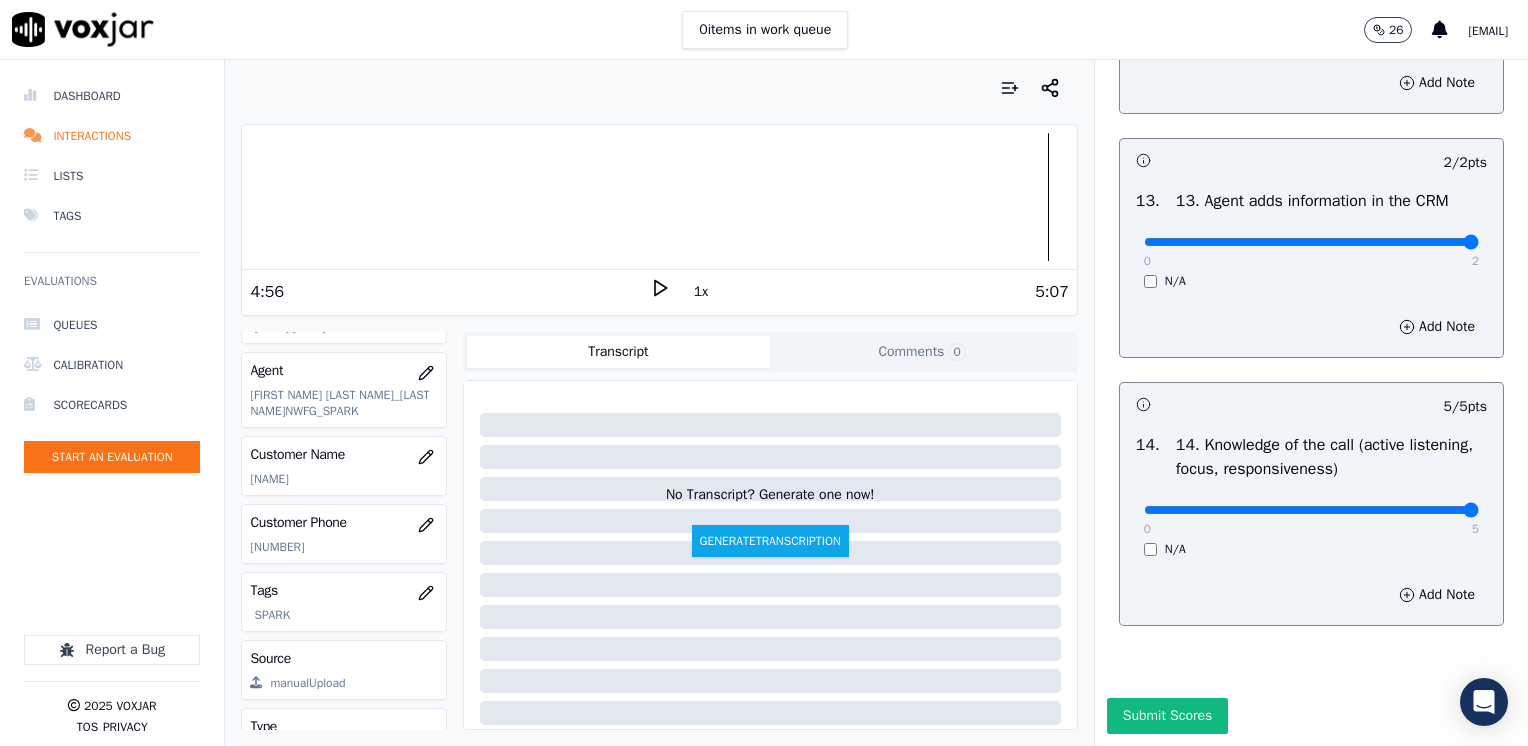 click on "Submit Scores" at bounding box center (1167, 716) 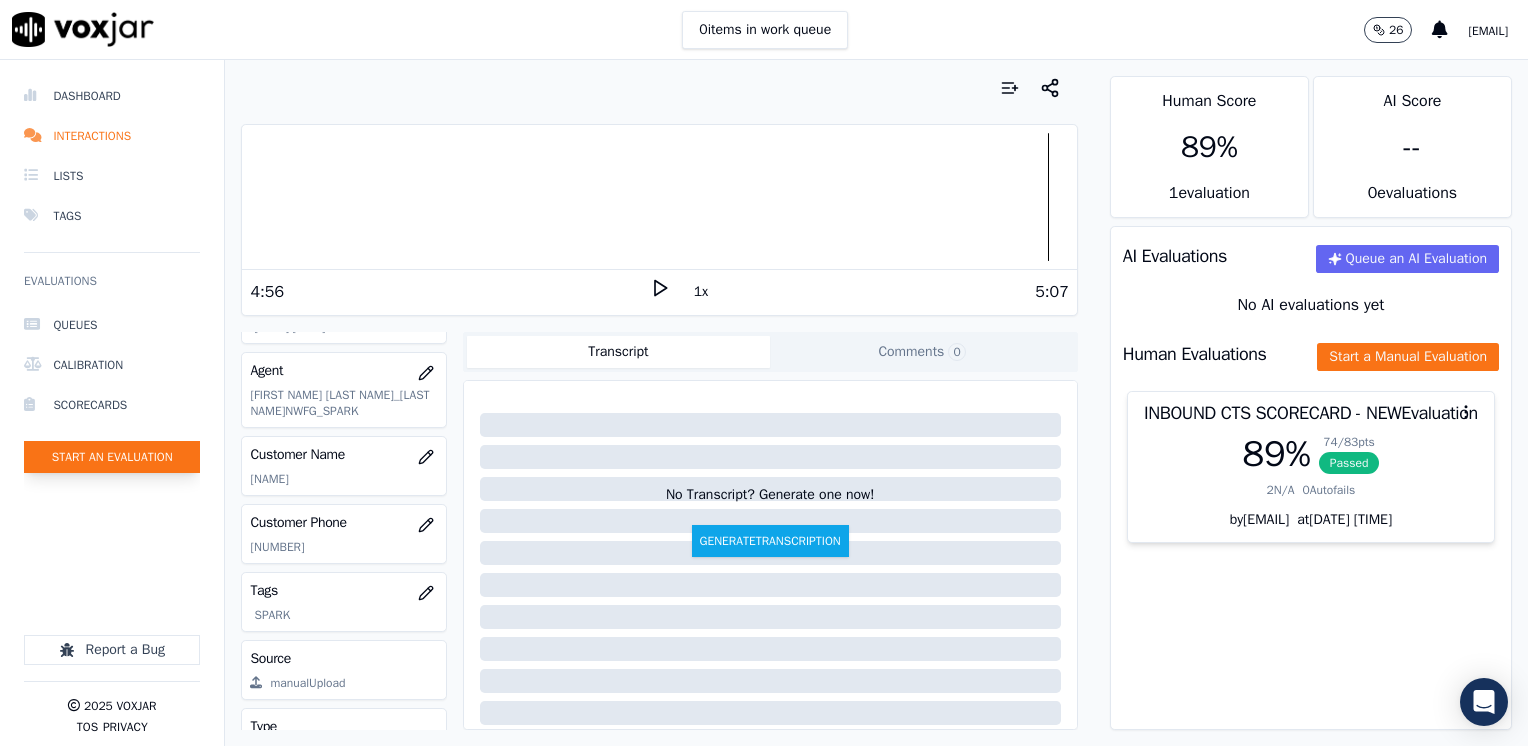 click on "Start an Evaluation" 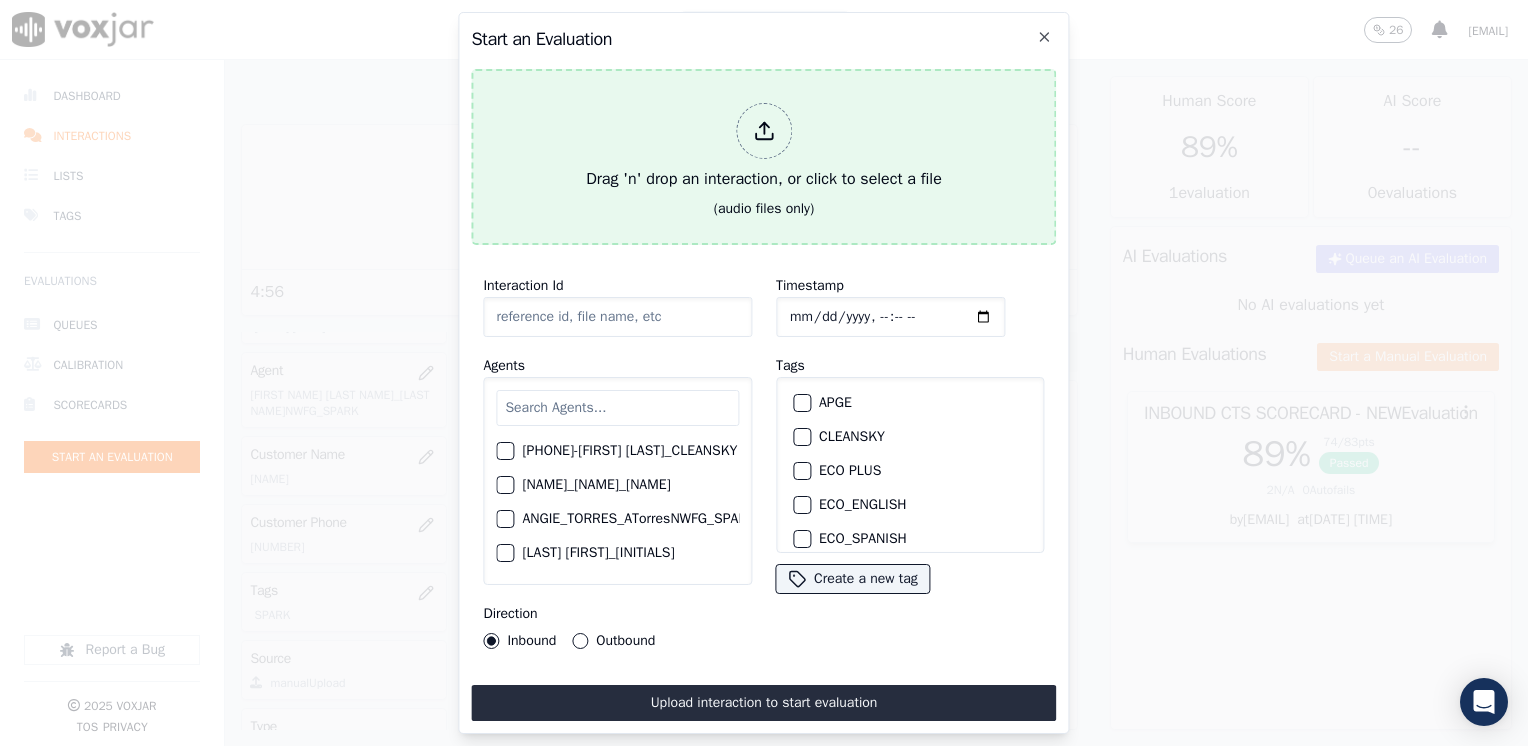 click 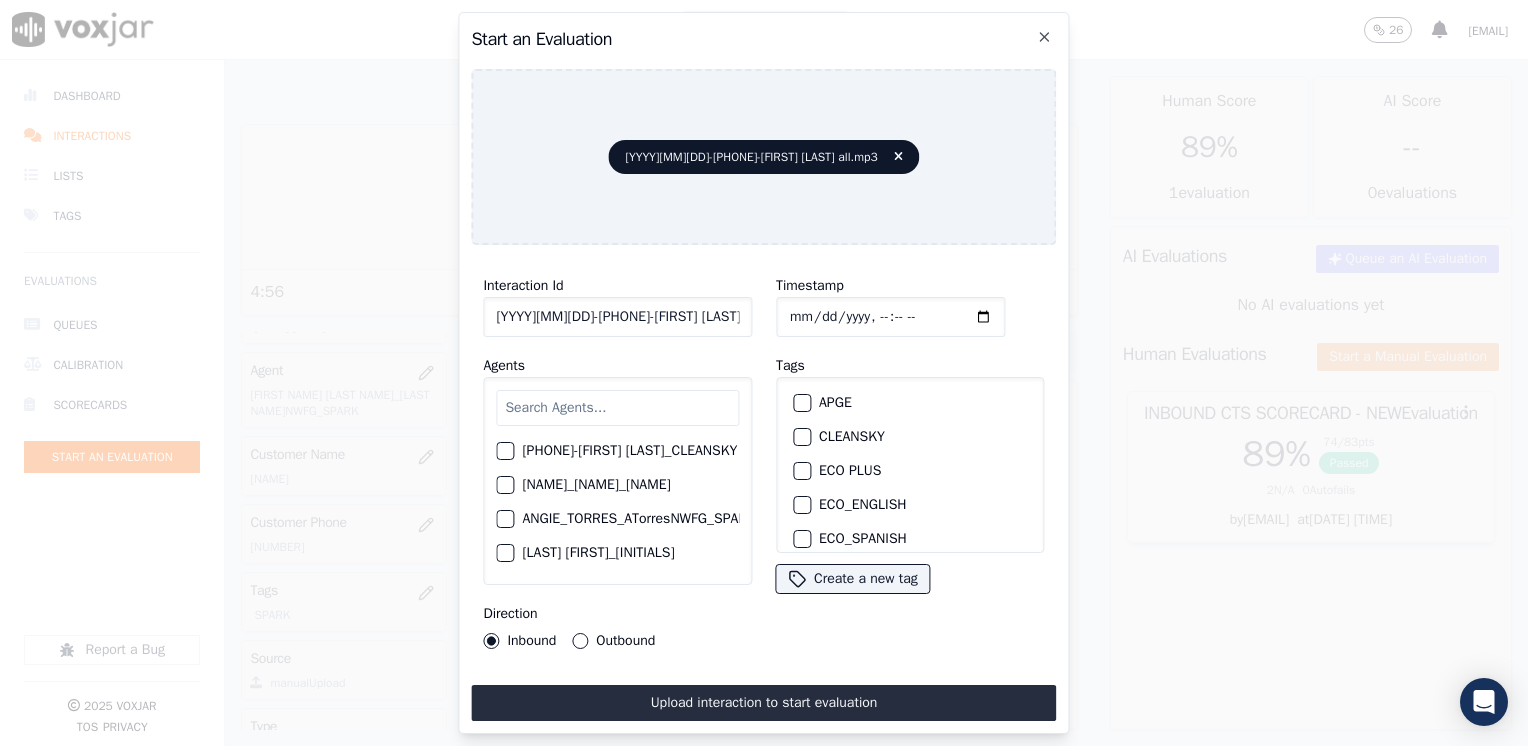 click at bounding box center [617, 408] 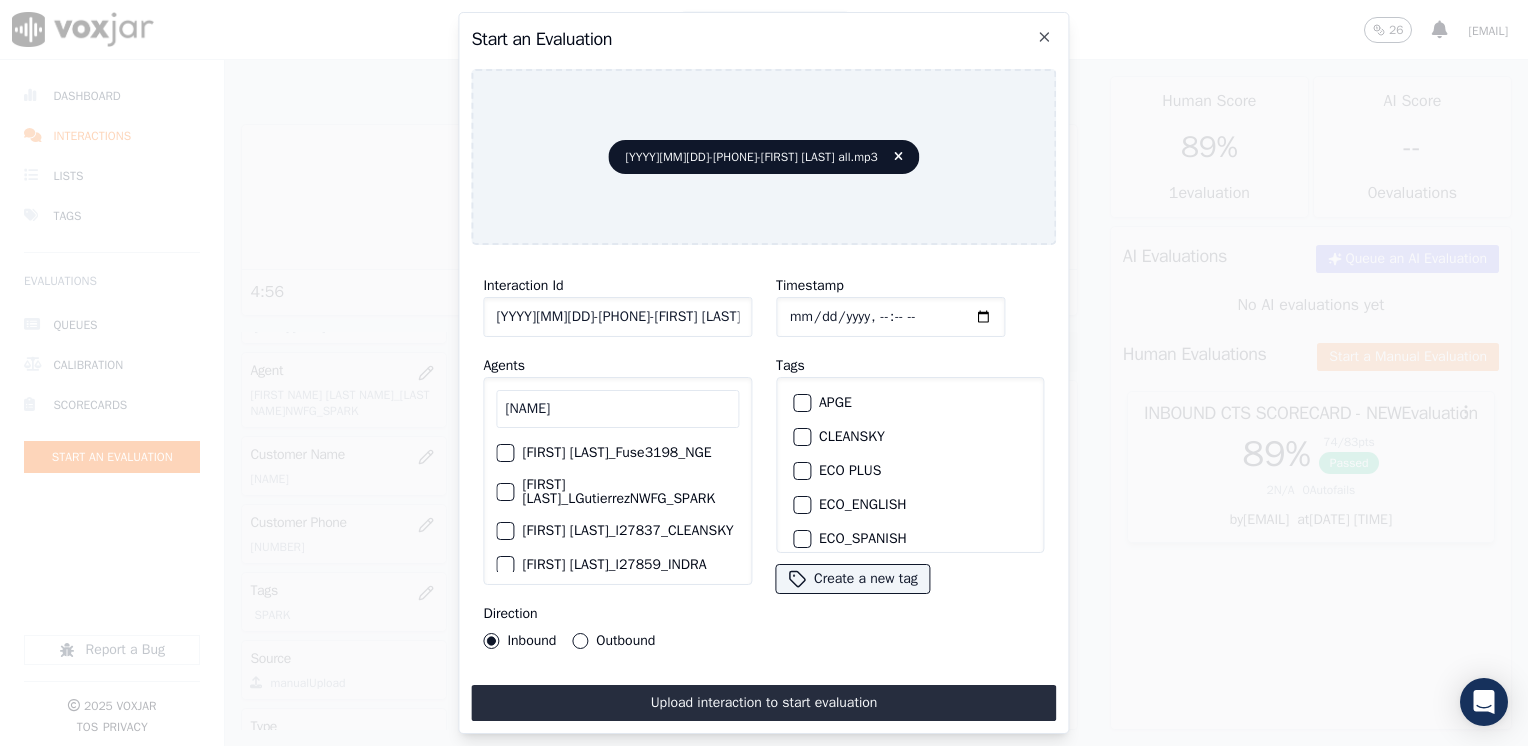 scroll, scrollTop: 32, scrollLeft: 0, axis: vertical 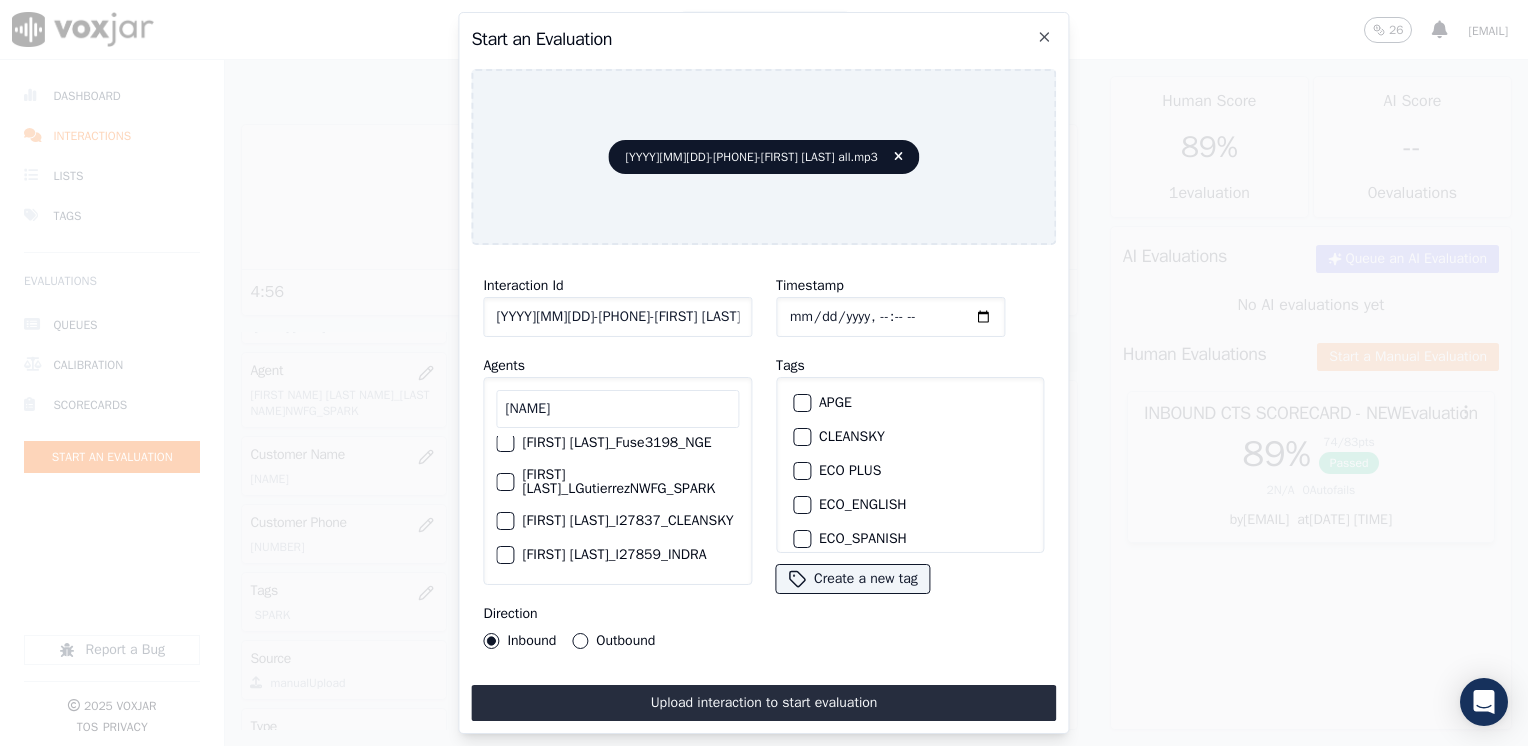 type on "[NAME]" 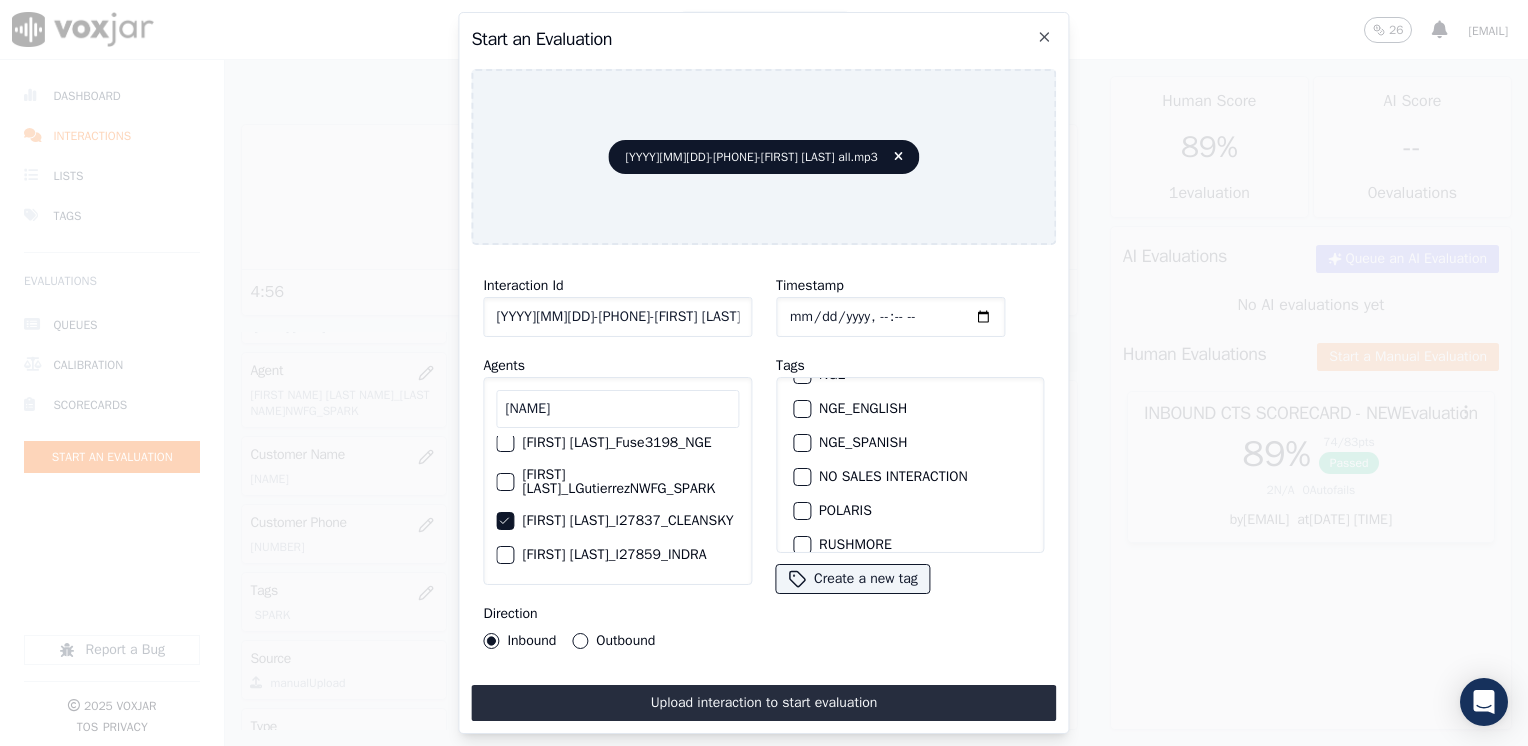 scroll, scrollTop: 400, scrollLeft: 0, axis: vertical 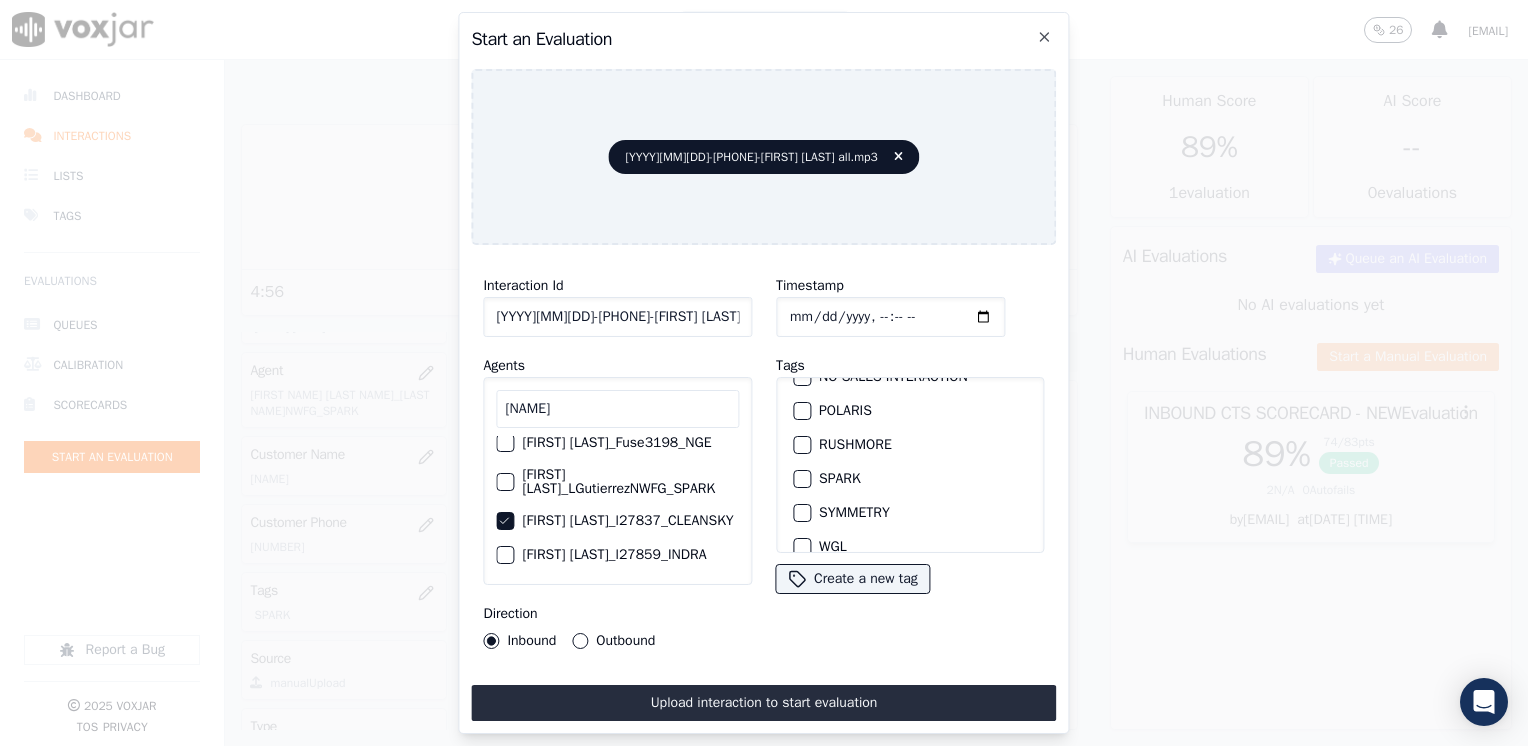 click on "SPARK" at bounding box center [802, 479] 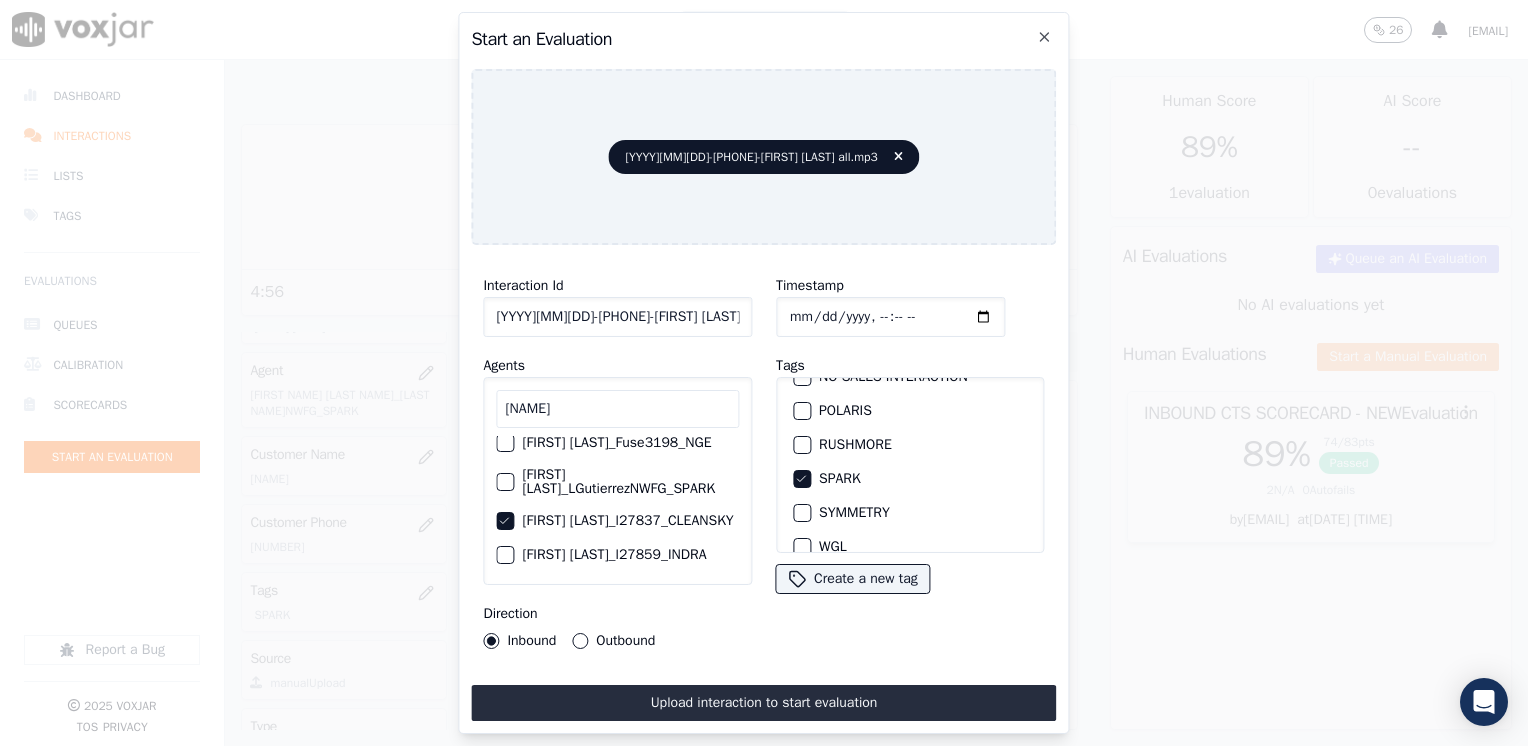 click on "Timestamp" 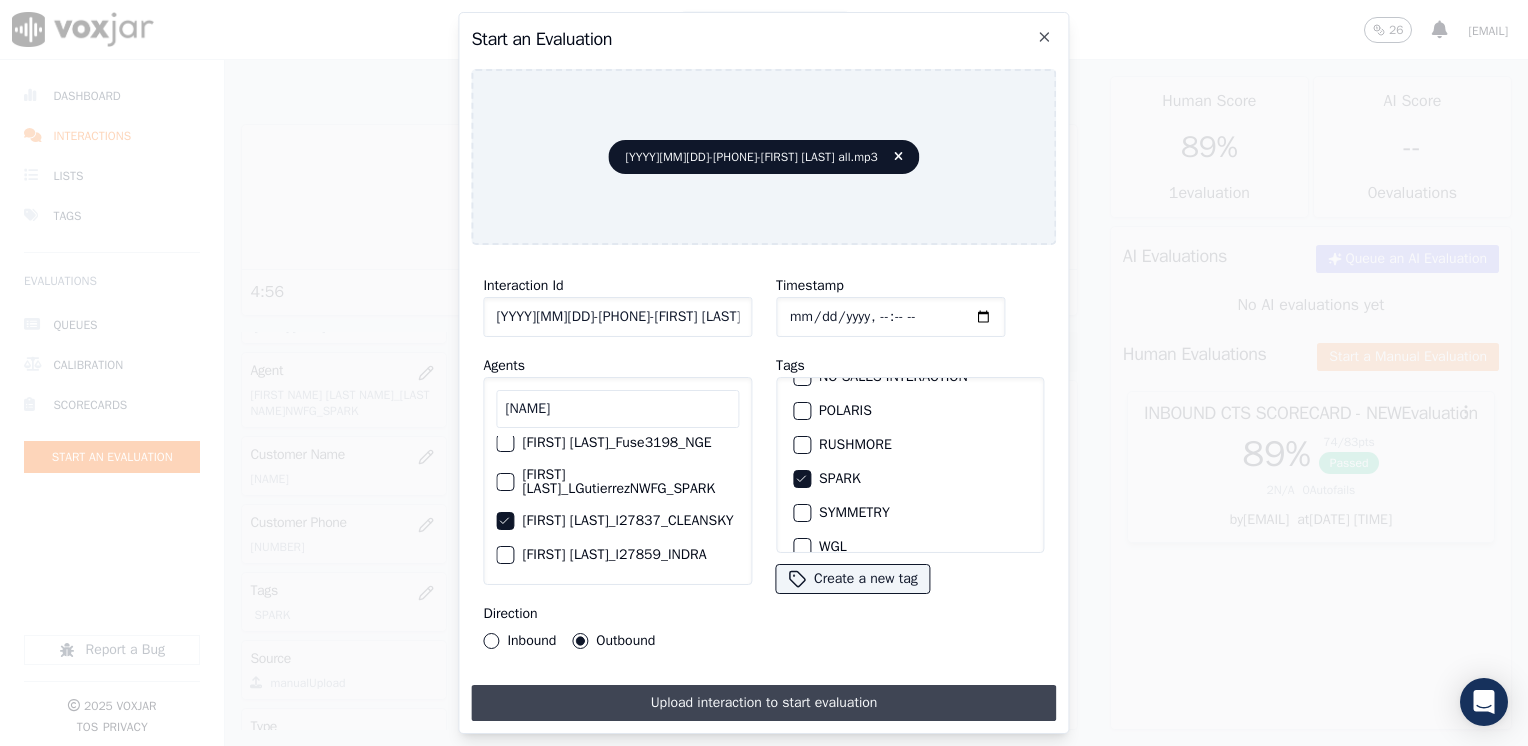 click on "Upload interaction to start evaluation" at bounding box center (763, 703) 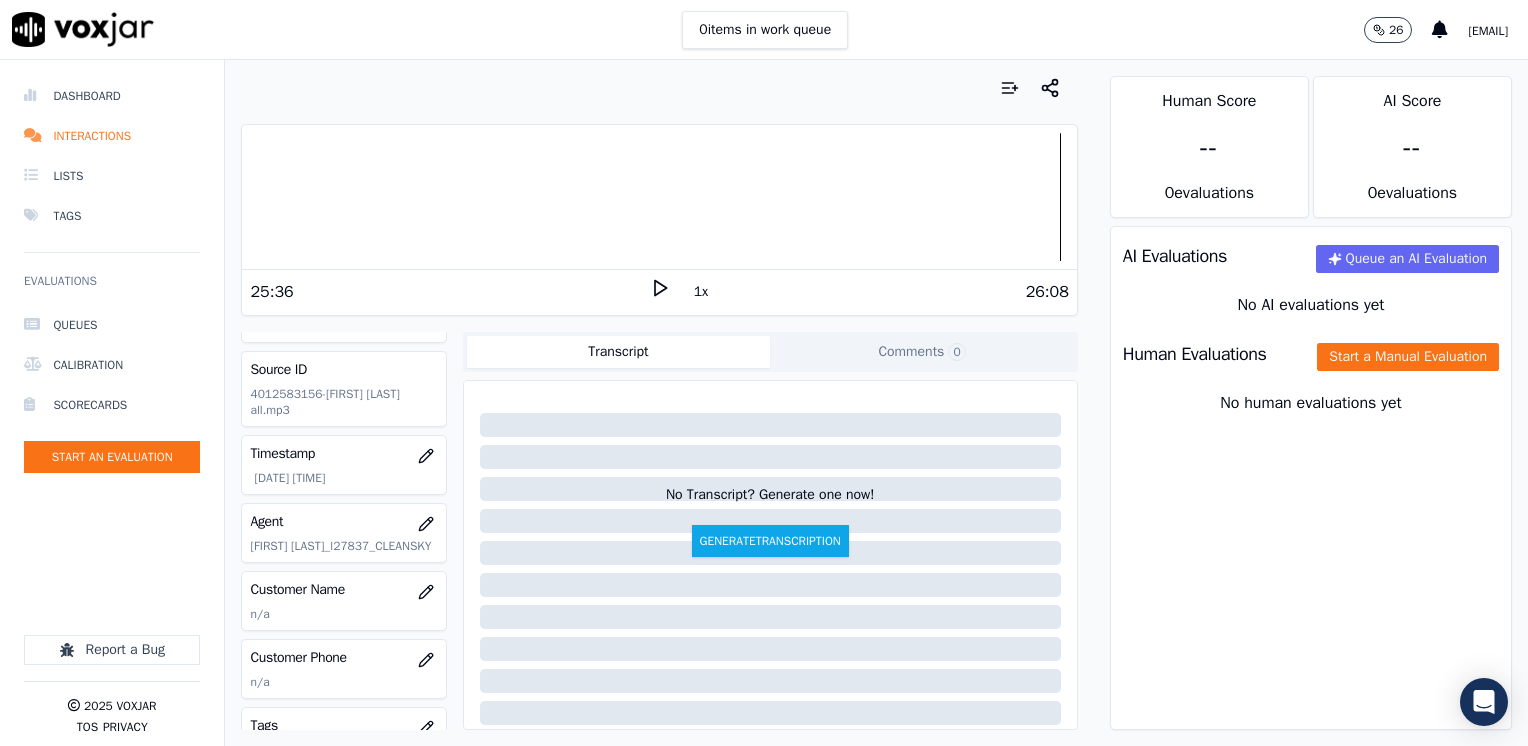 scroll, scrollTop: 200, scrollLeft: 0, axis: vertical 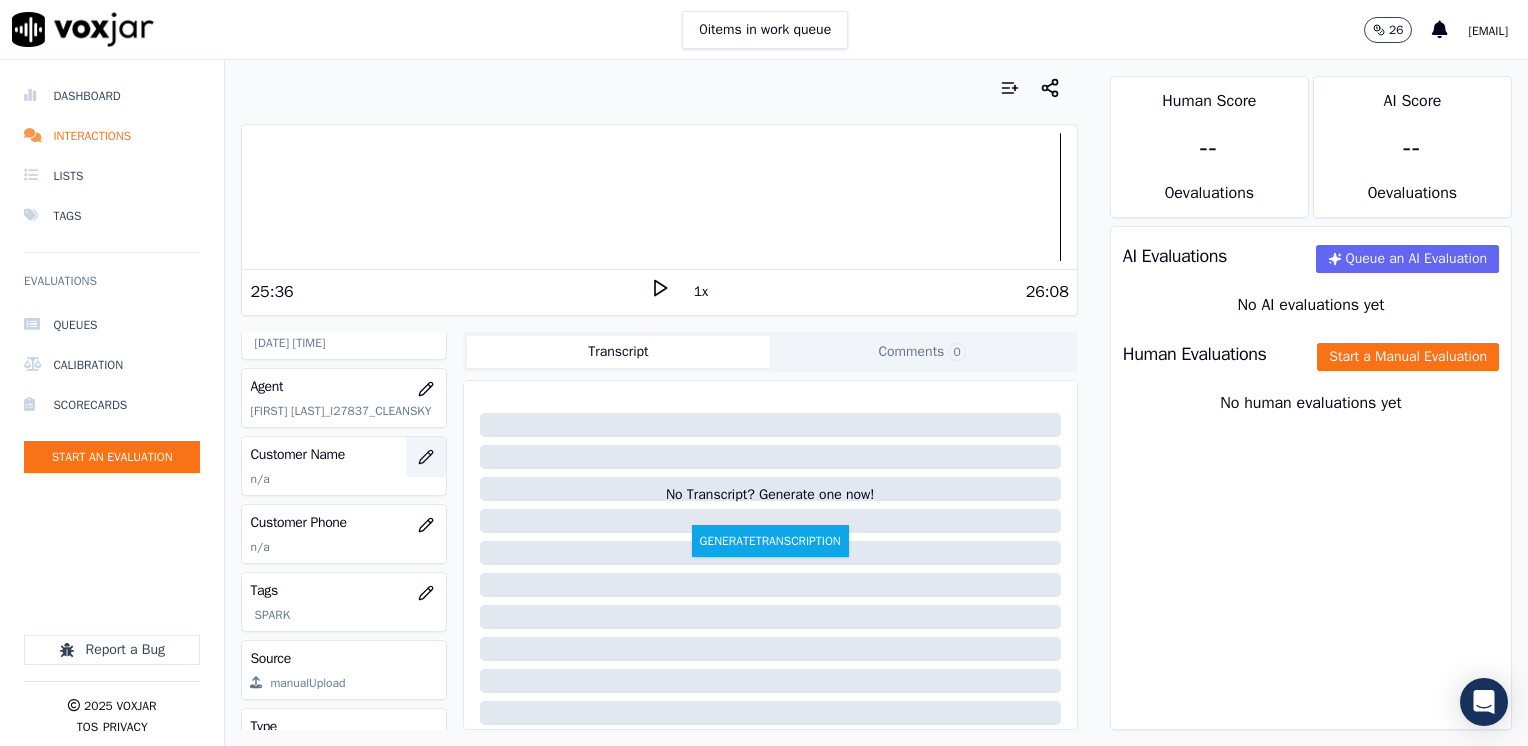 click at bounding box center (426, 457) 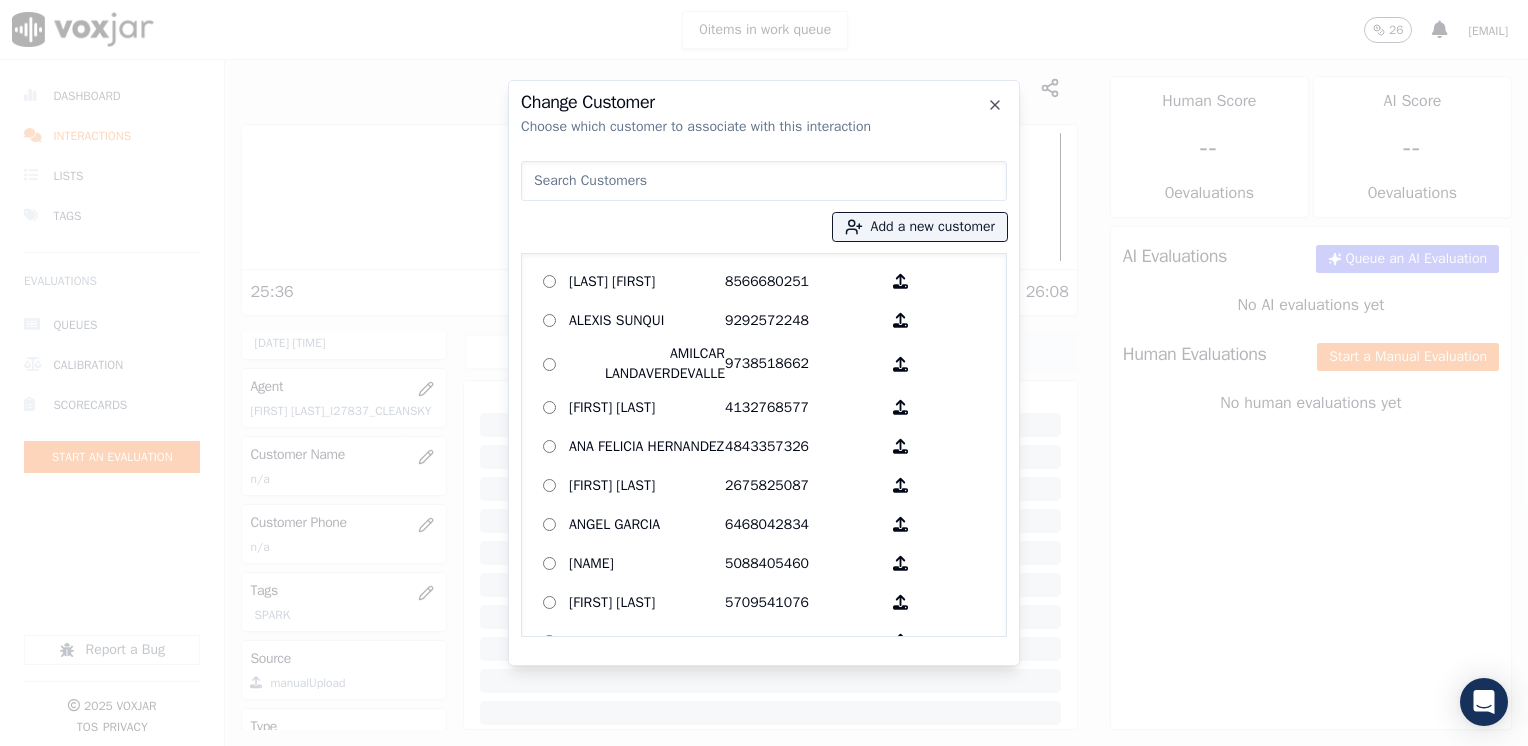 click at bounding box center [764, 181] 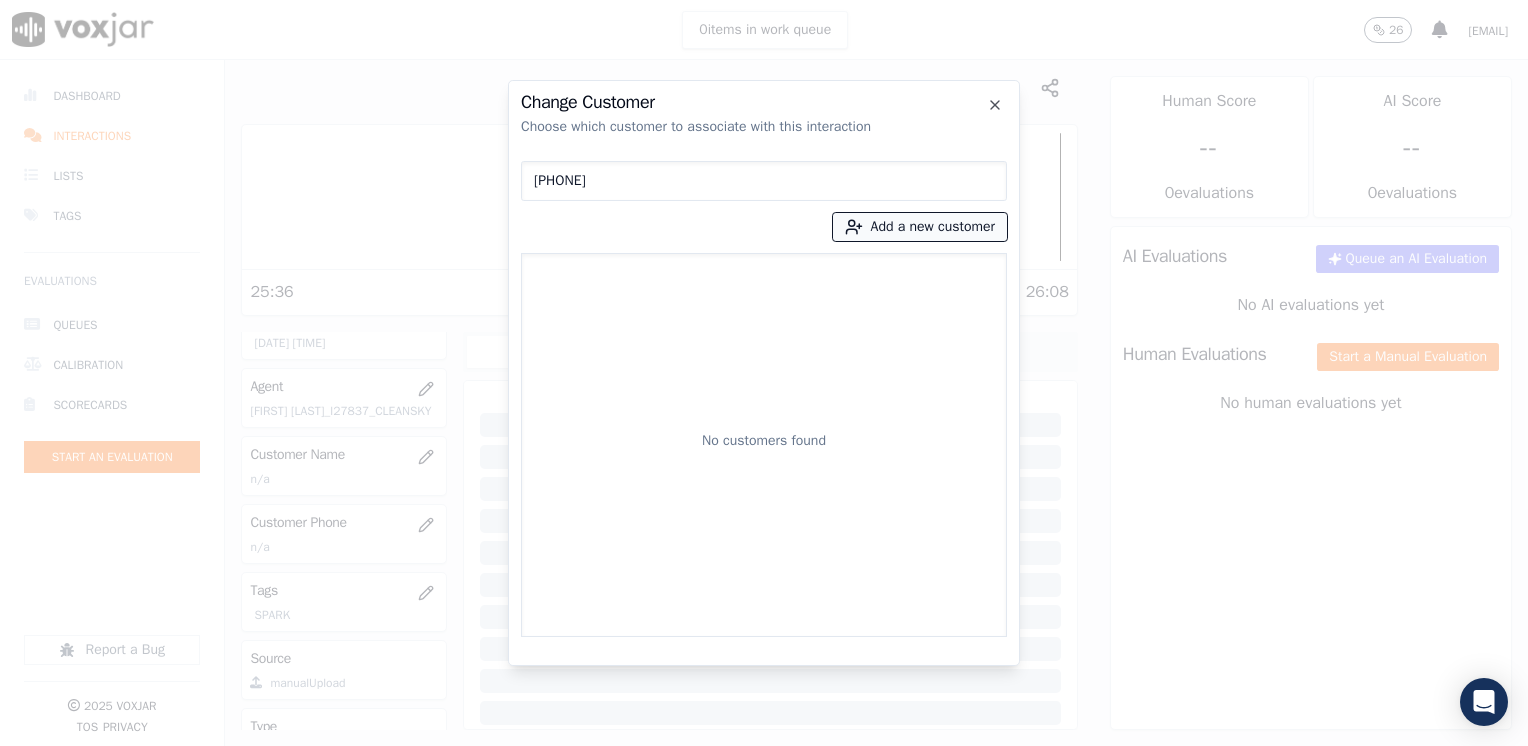type on "[PHONE]" 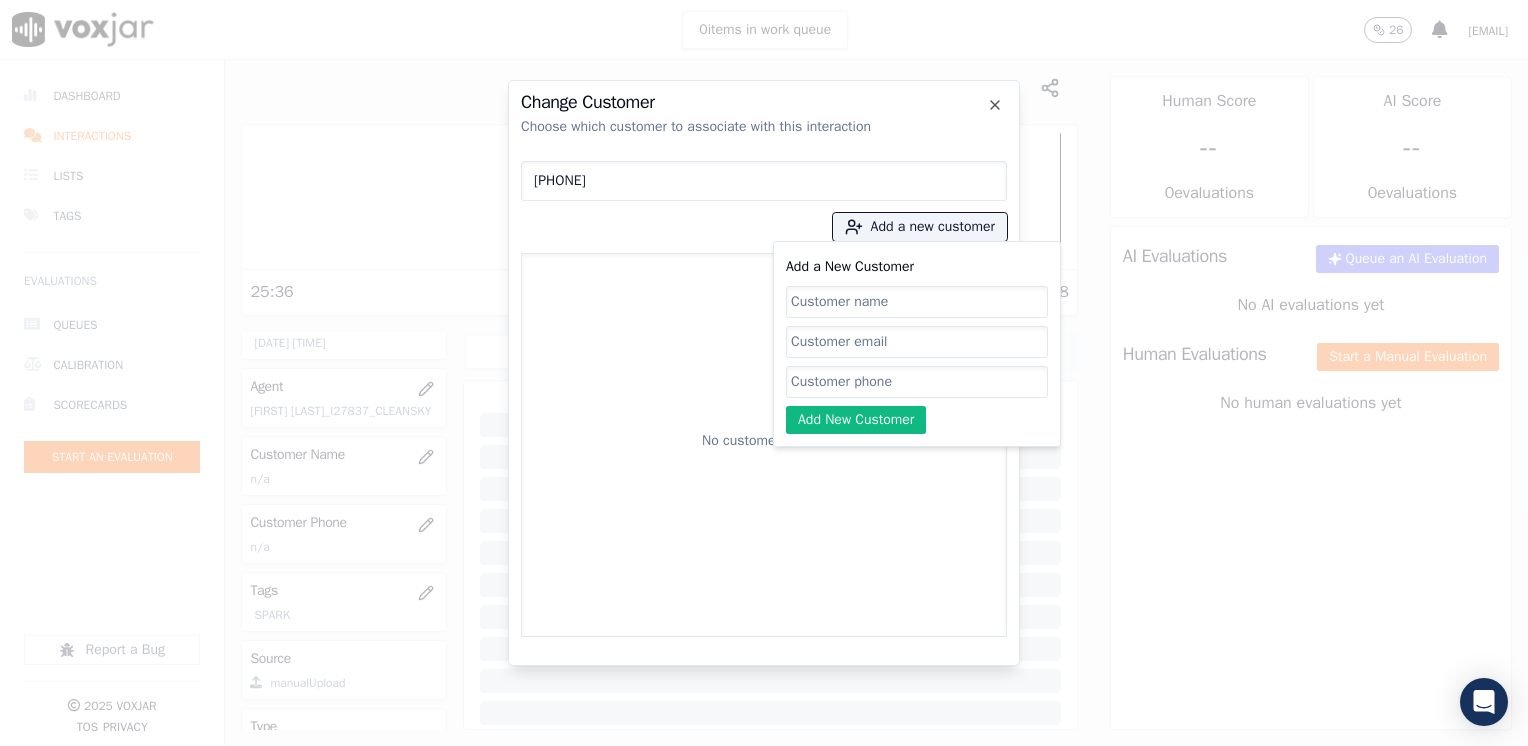 click on "Add a New Customer" 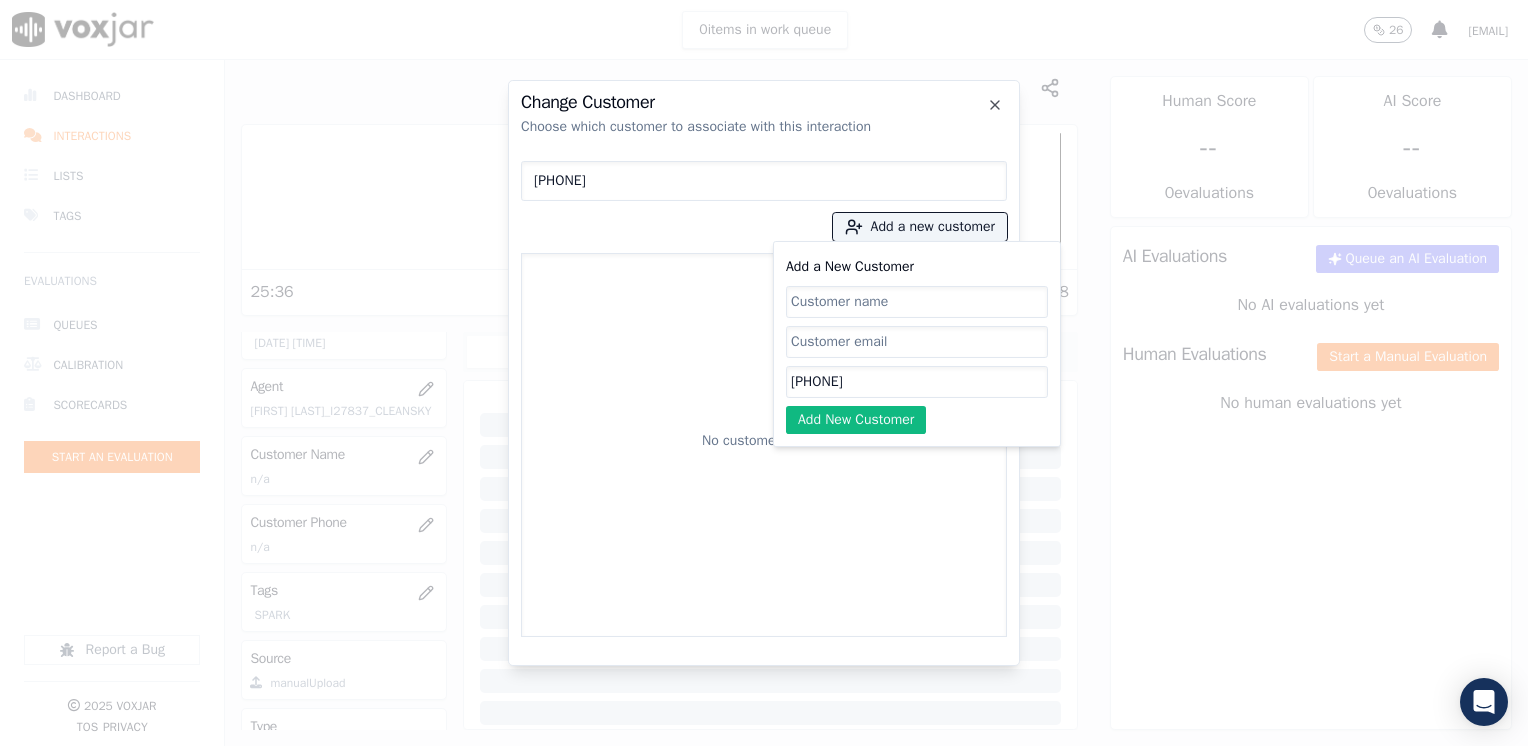 type on "[PHONE]" 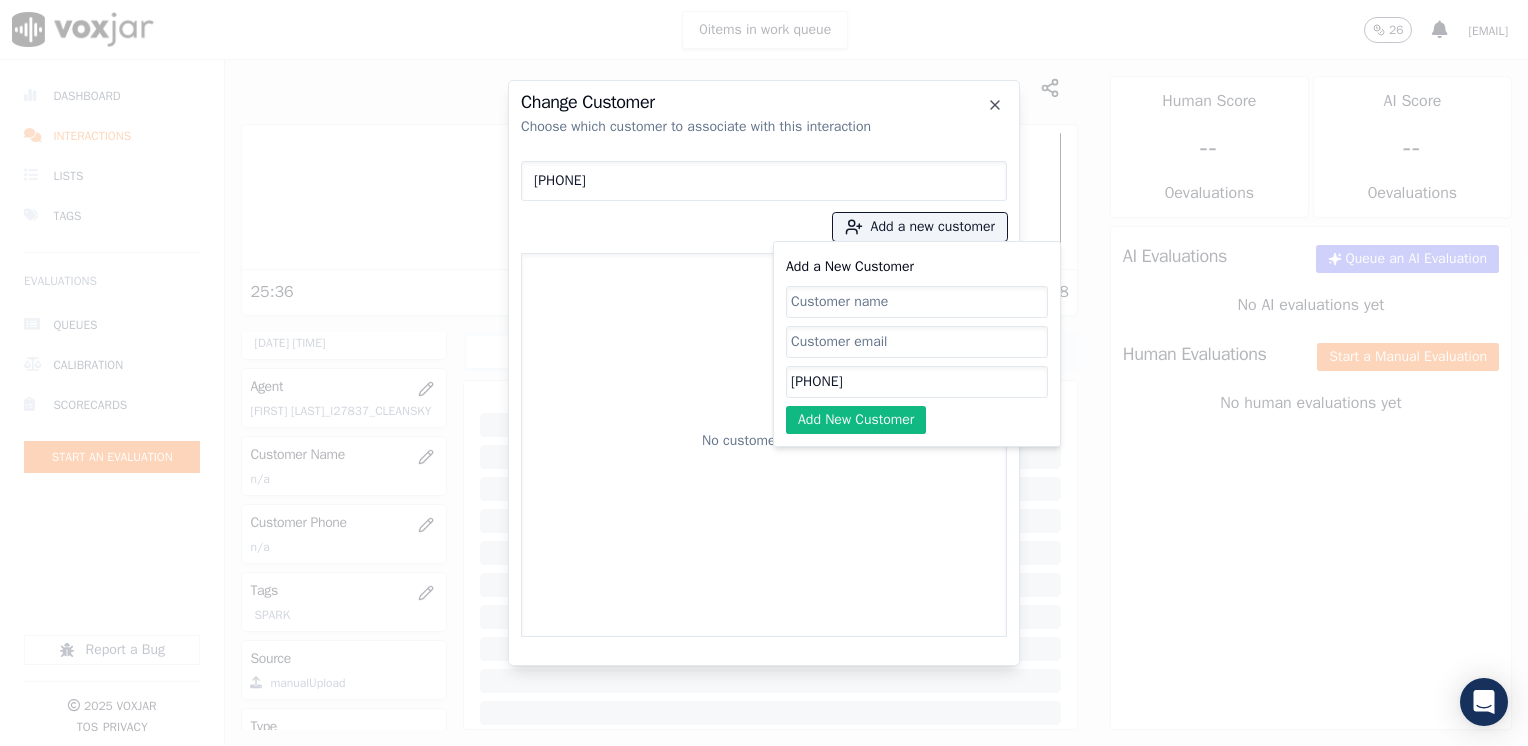 click on "Add a New Customer" 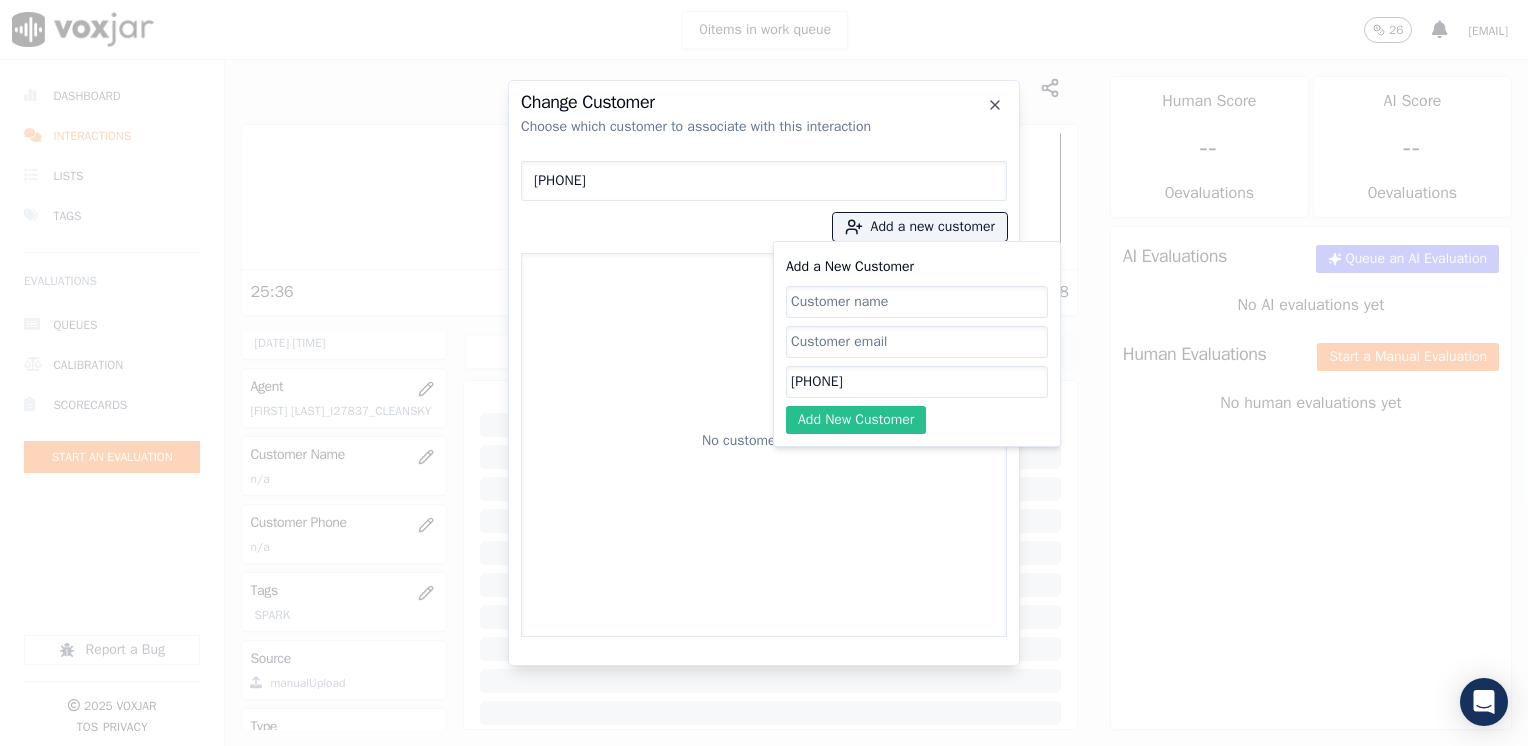 paste on "[FIRST NAME] [LAST NAME]" 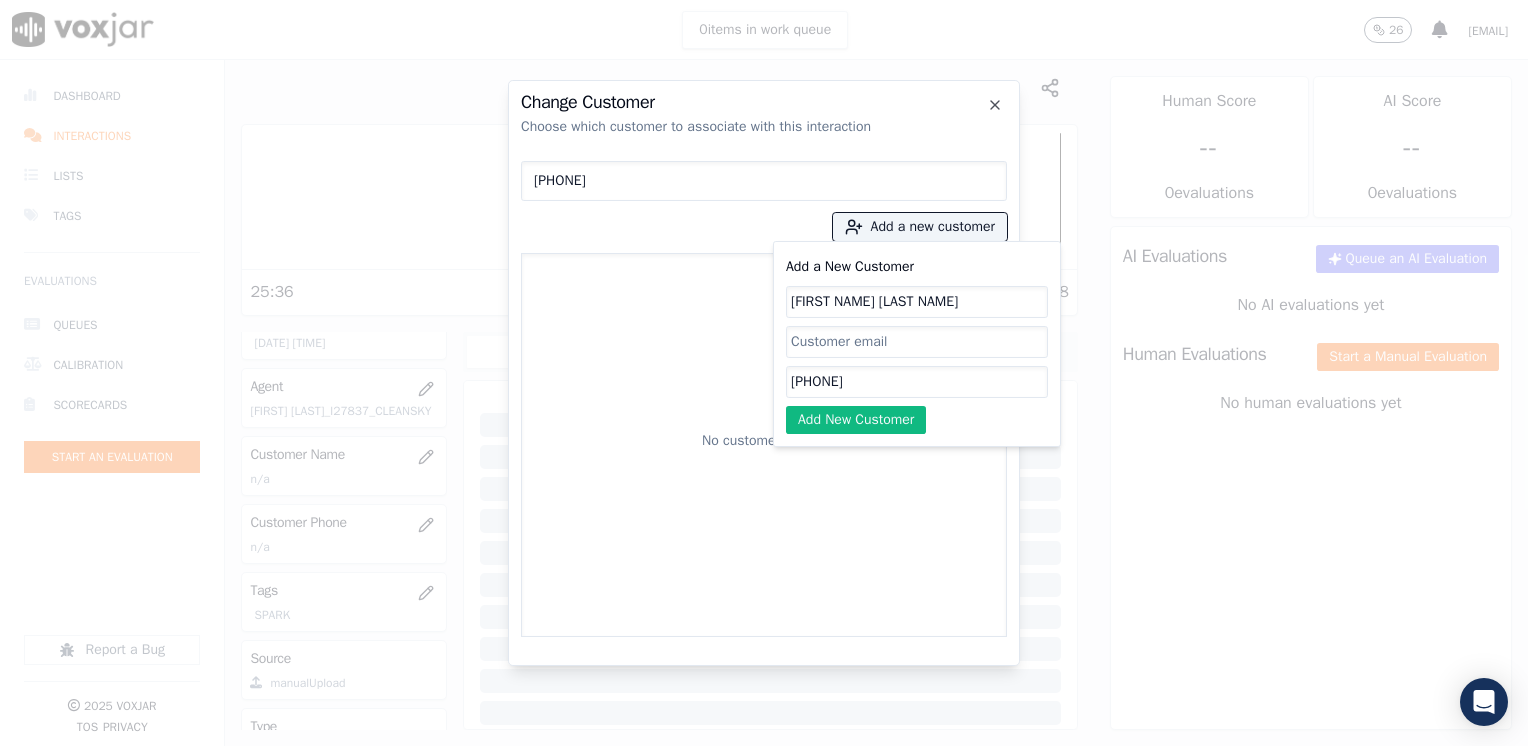type on "[FIRST NAME] [LAST NAME]" 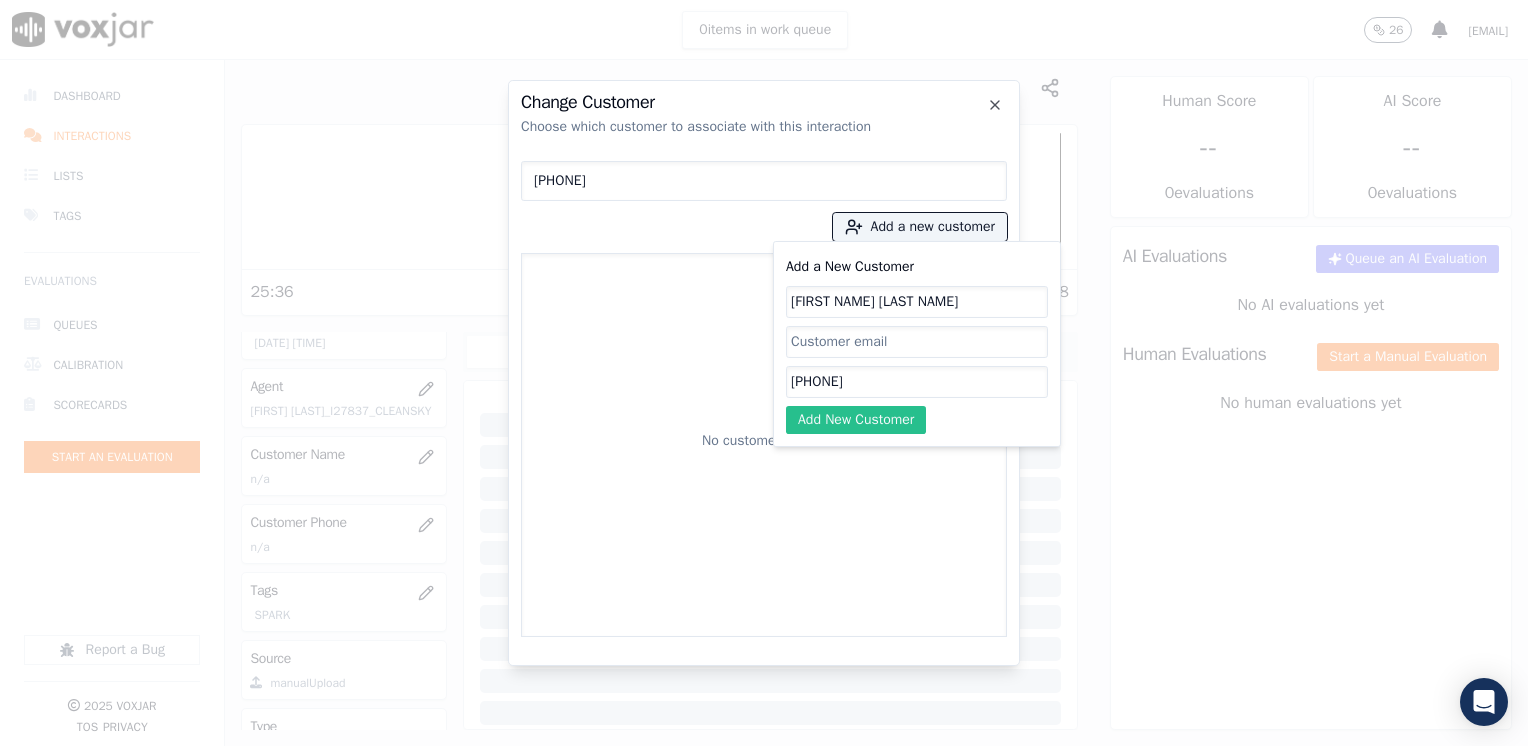 click on "Add New Customer" 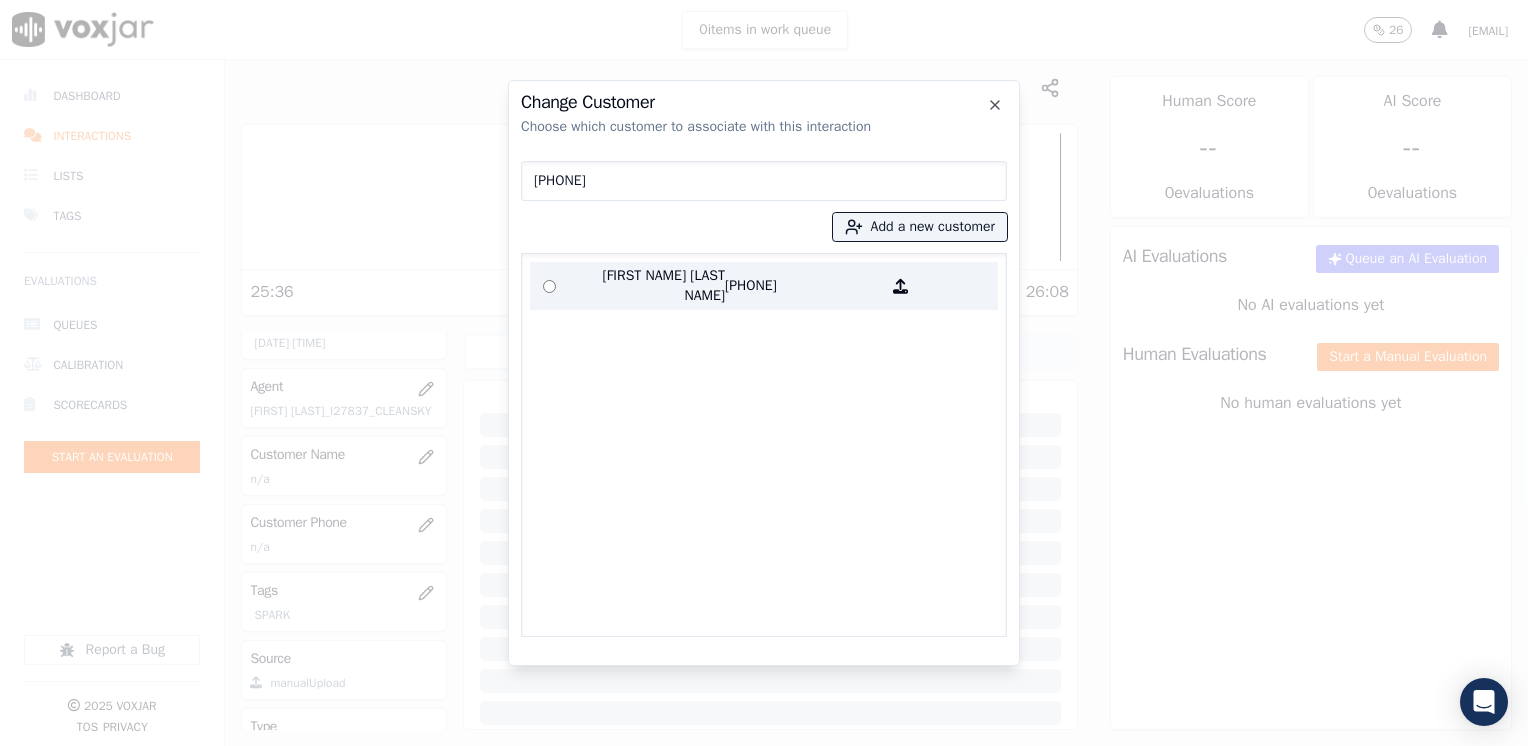click on "[FIRST NAME] [LAST NAME]" at bounding box center (647, 286) 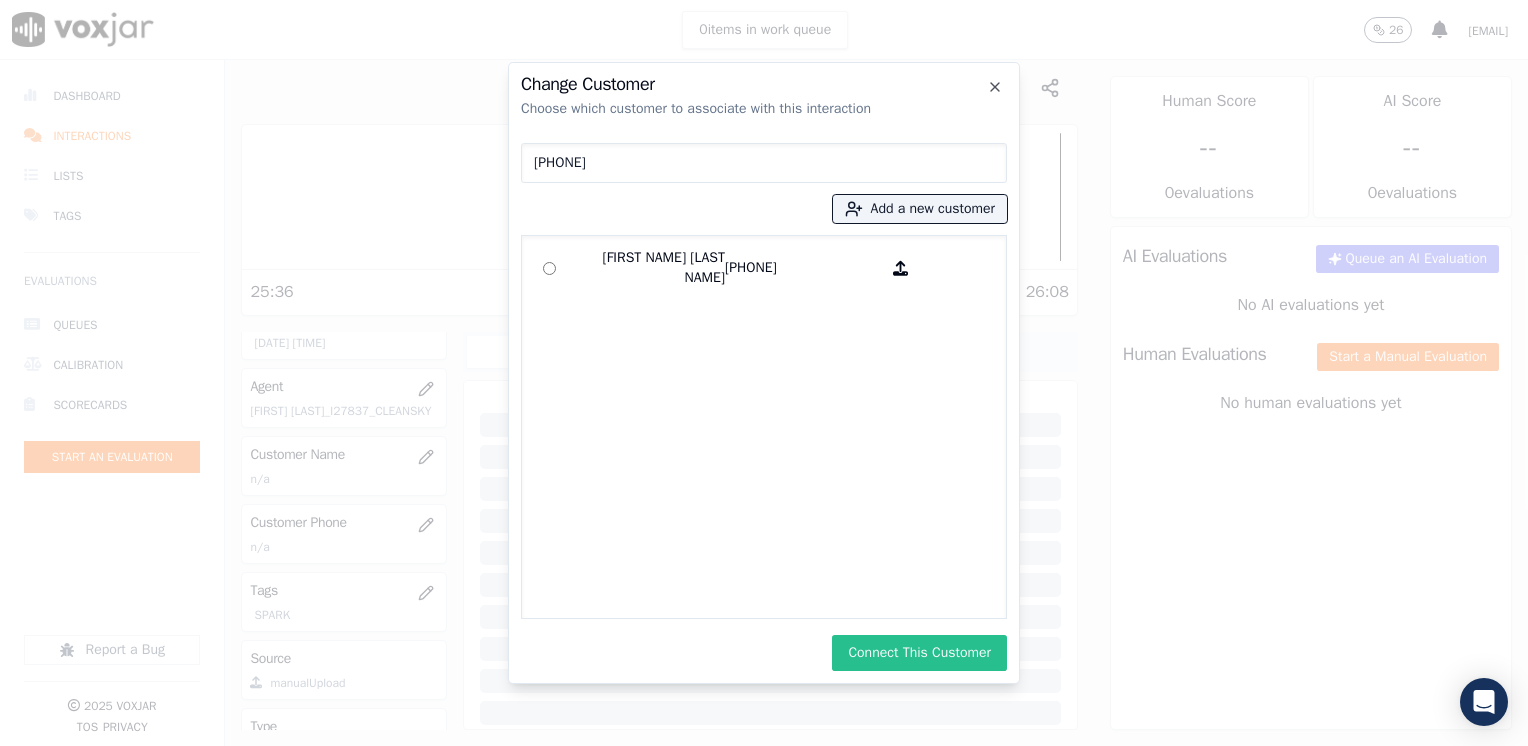 click on "Connect This Customer" at bounding box center (919, 653) 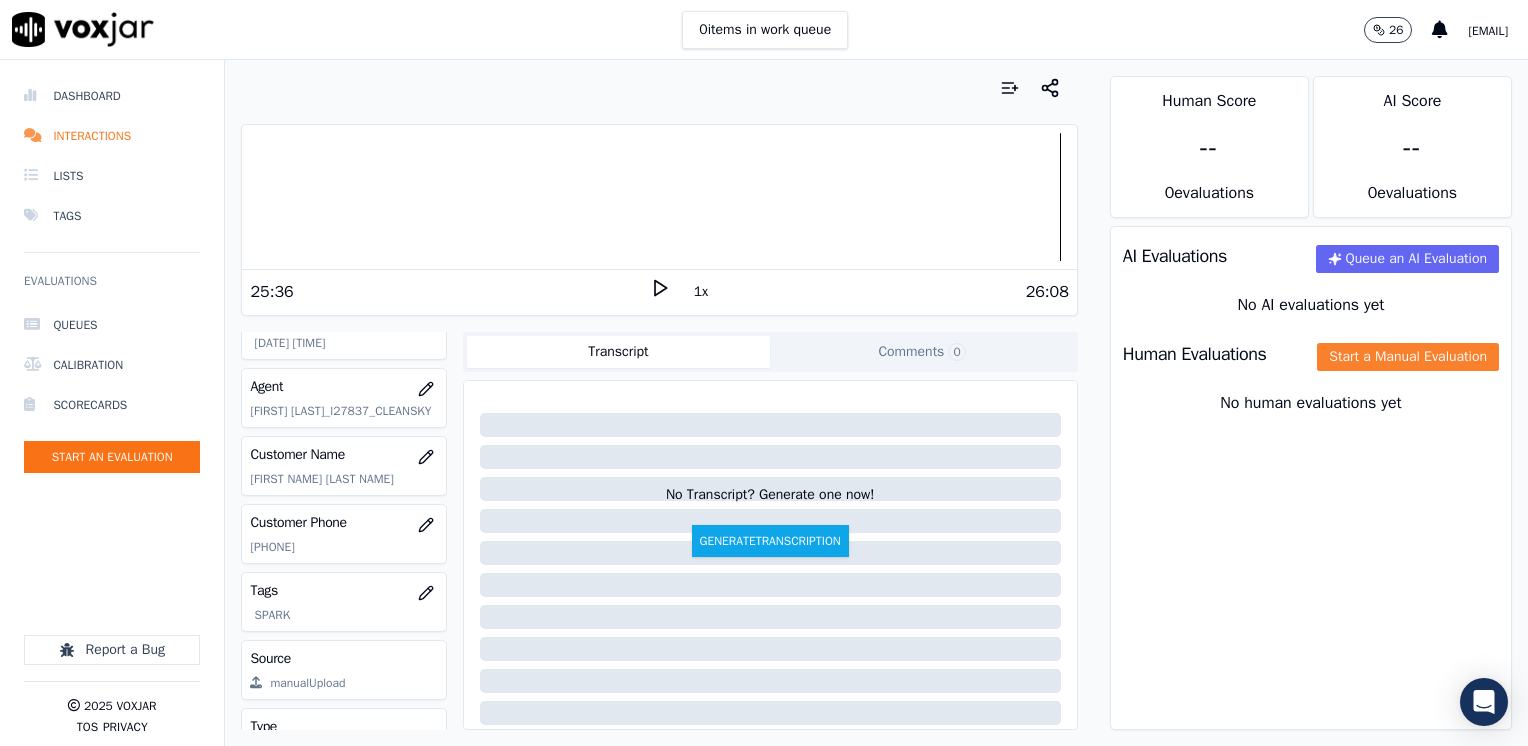click on "Start a Manual Evaluation" 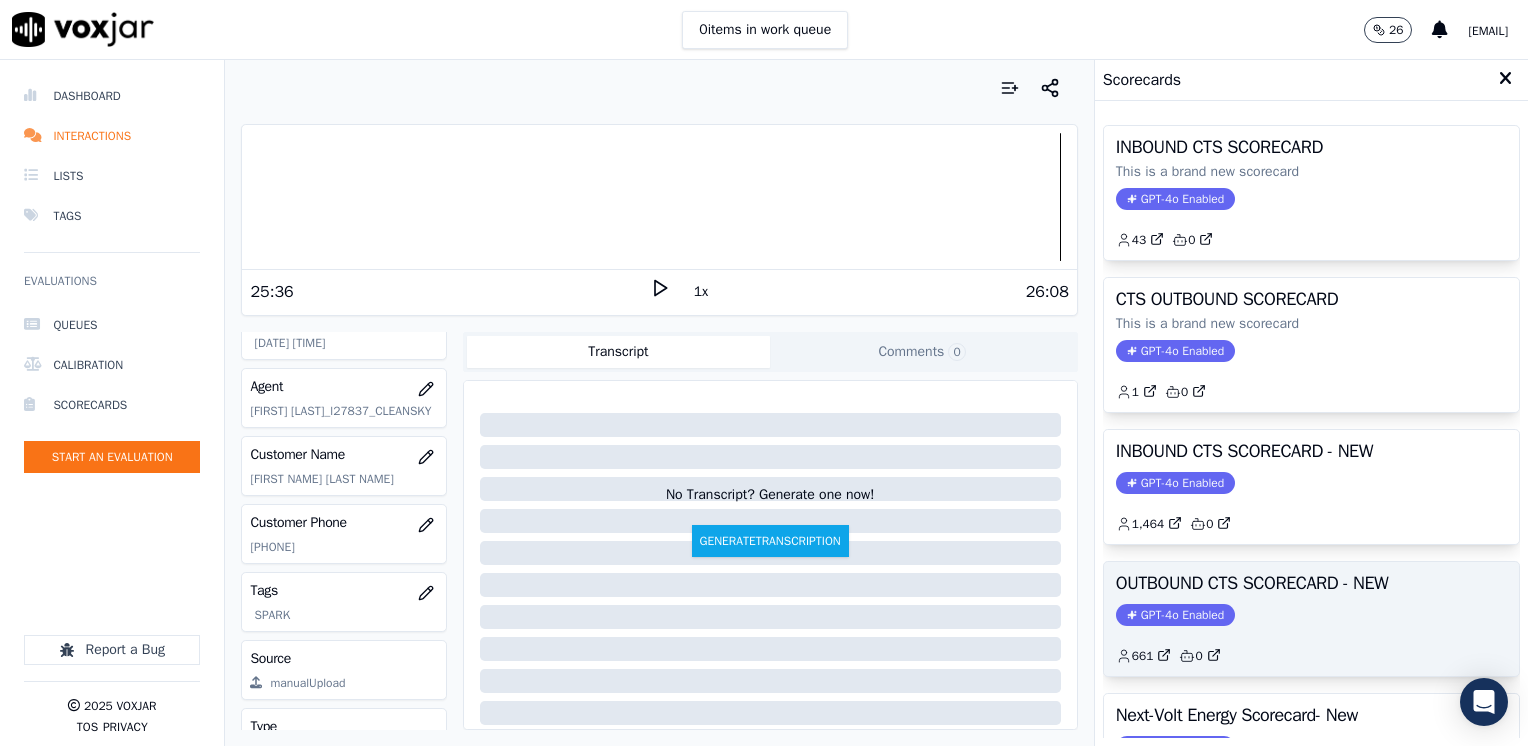 click on "GPT-4o Enabled" at bounding box center (1175, 615) 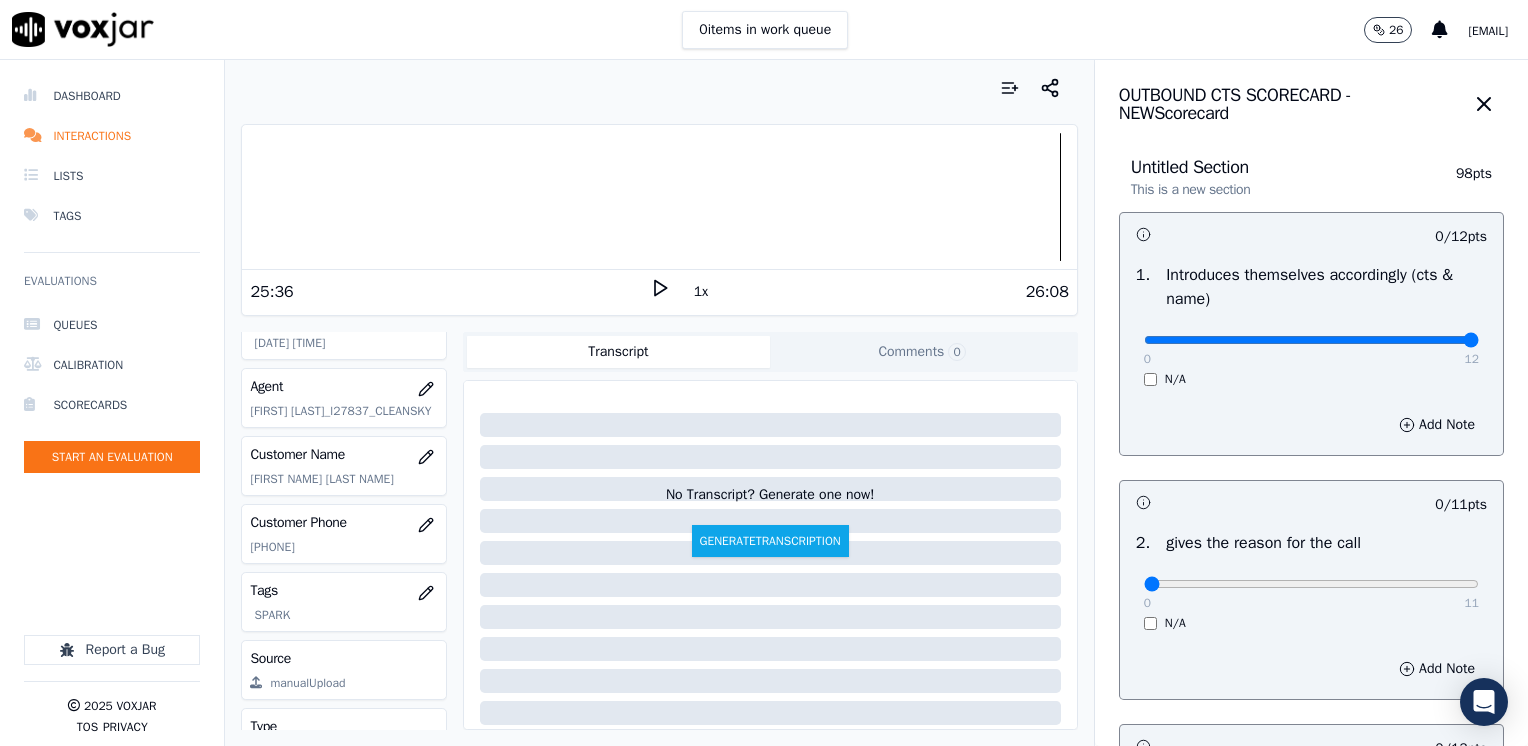 drag, startPoint x: 1130, startPoint y: 335, endPoint x: 1531, endPoint y: 335, distance: 401 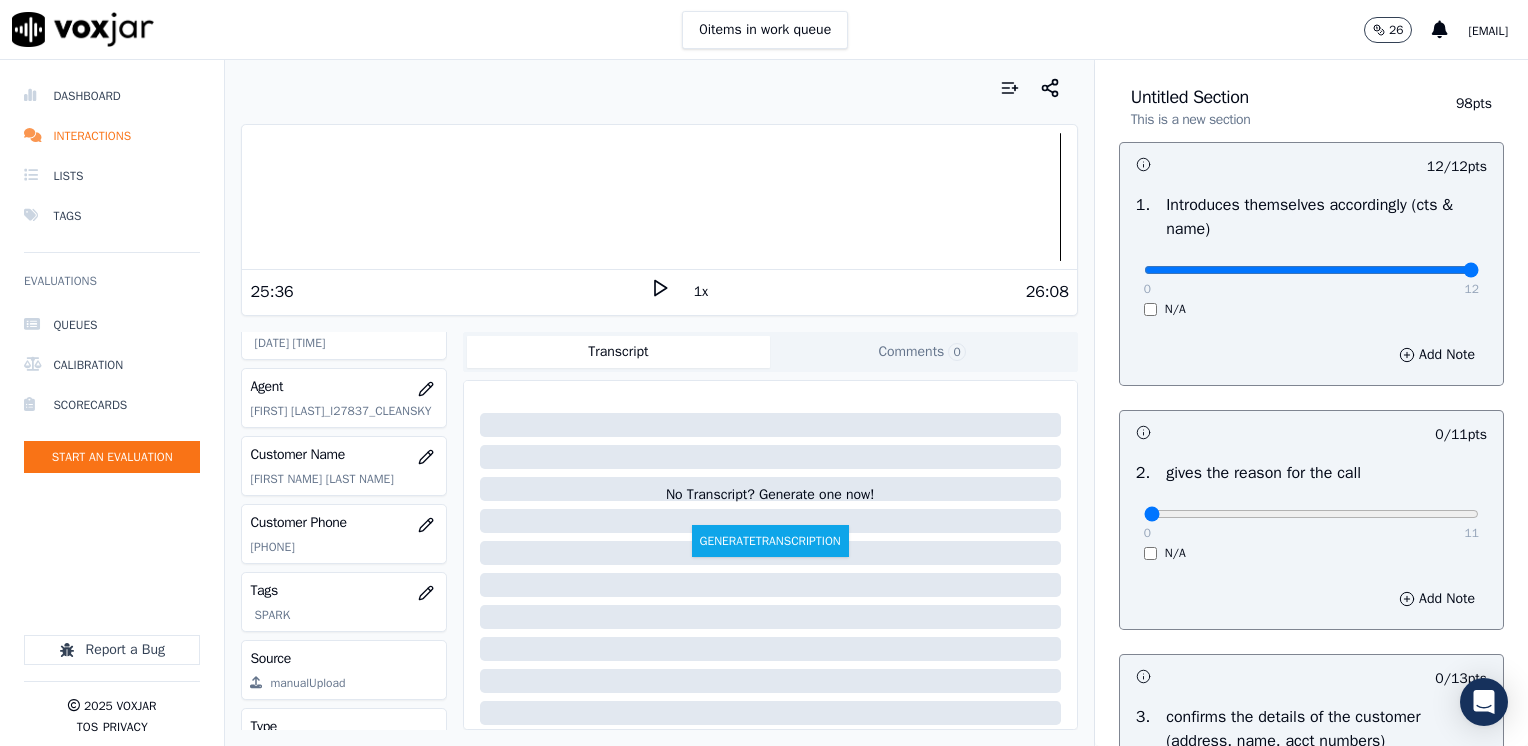 scroll, scrollTop: 100, scrollLeft: 0, axis: vertical 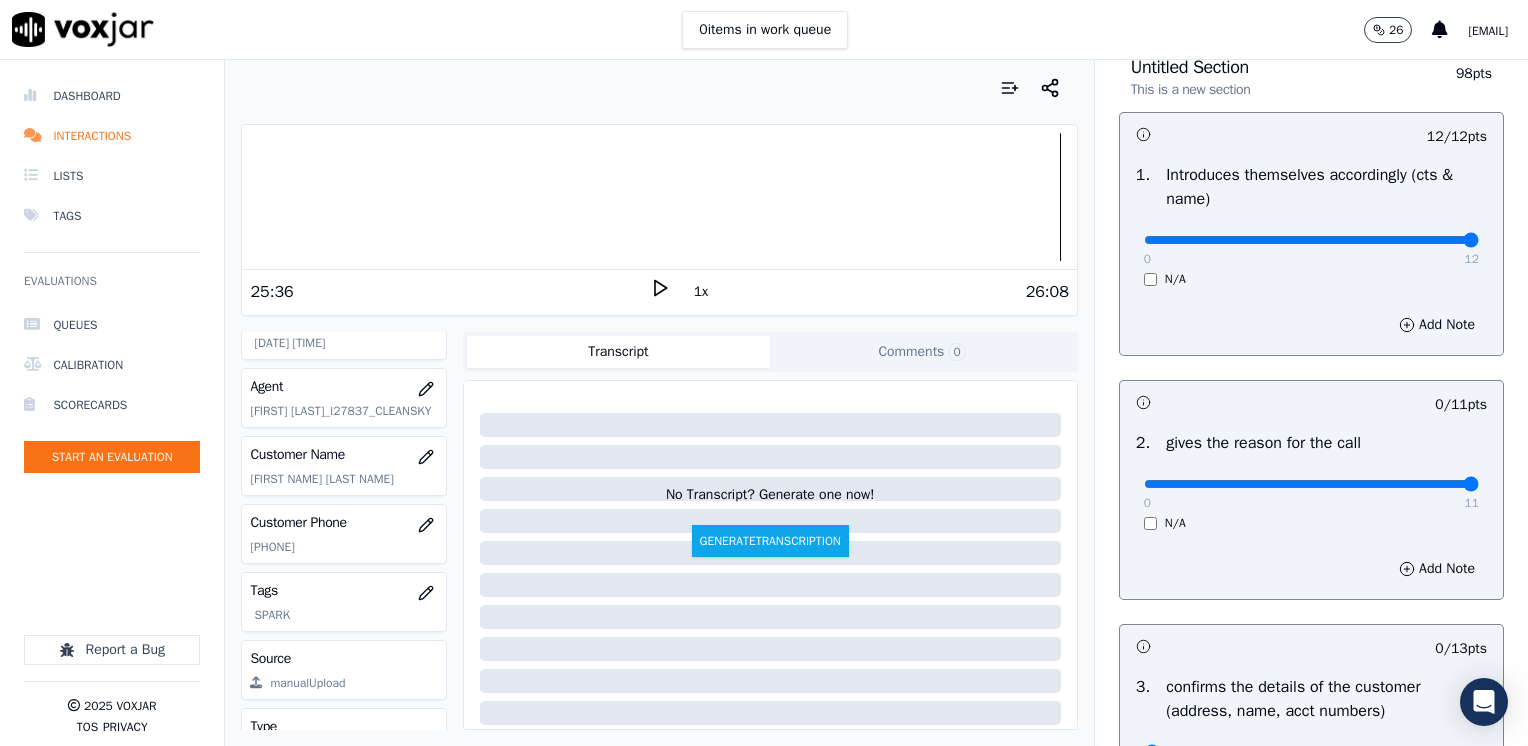 drag, startPoint x: 1141, startPoint y: 486, endPoint x: 1527, endPoint y: 450, distance: 387.6751 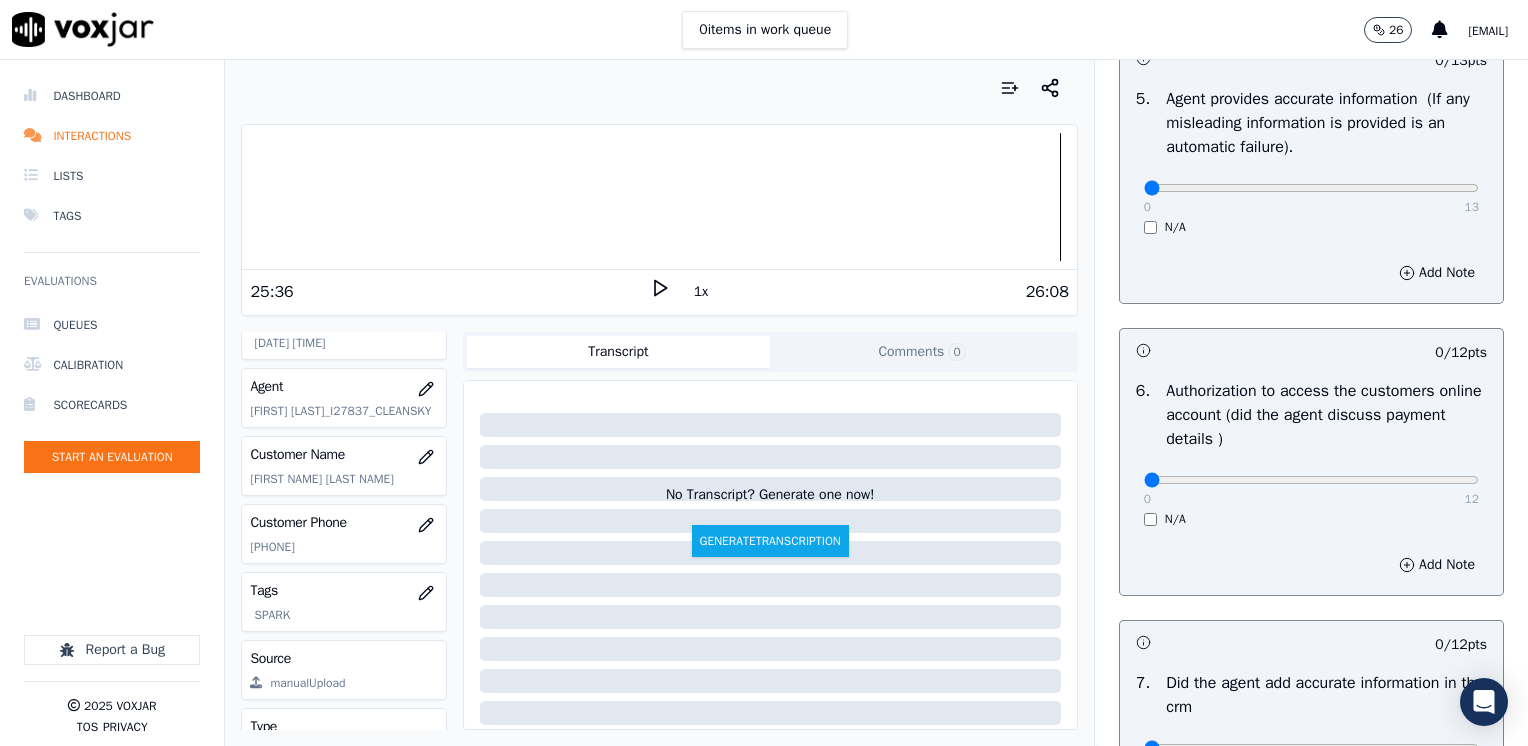 scroll, scrollTop: 1748, scrollLeft: 0, axis: vertical 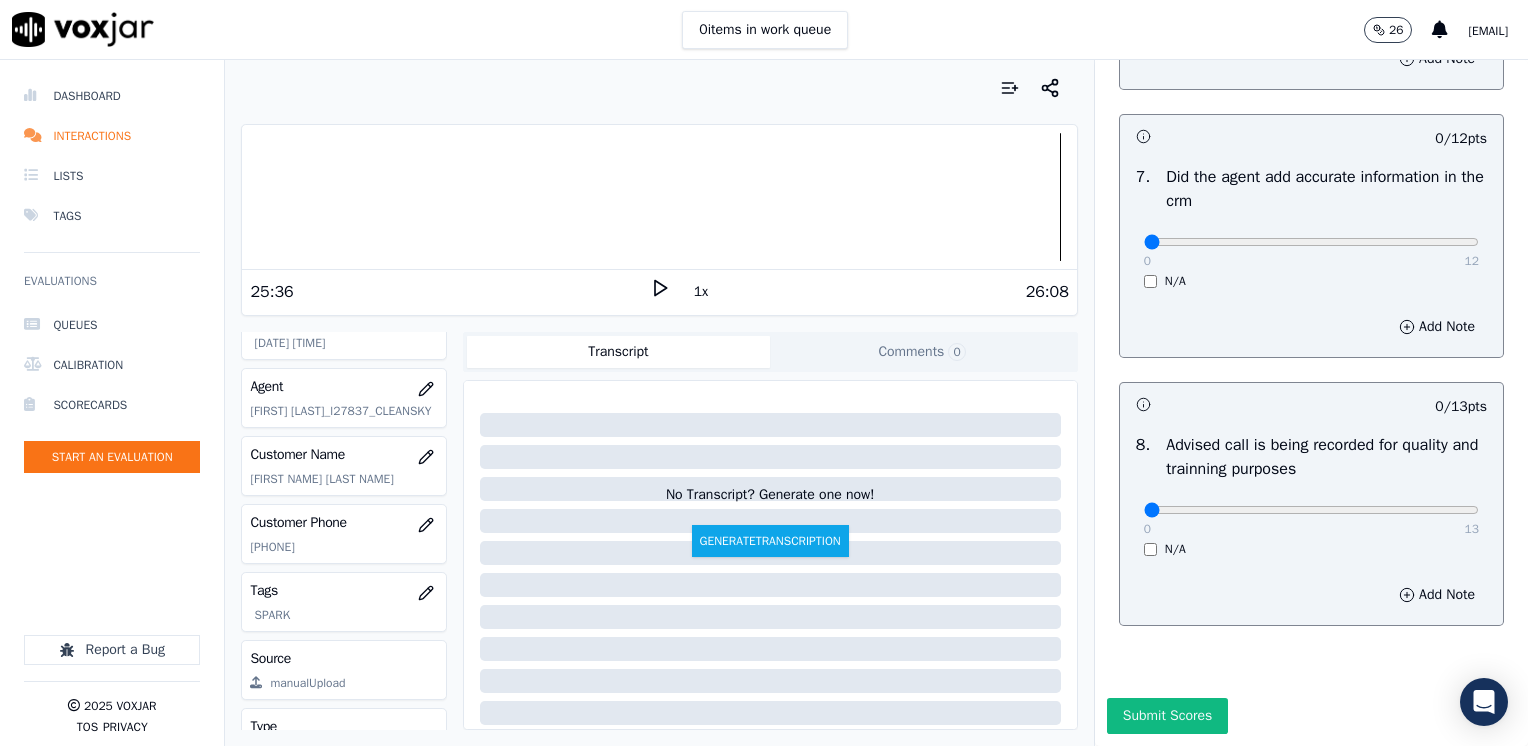 click on "0   13     N/A" at bounding box center (1311, 519) 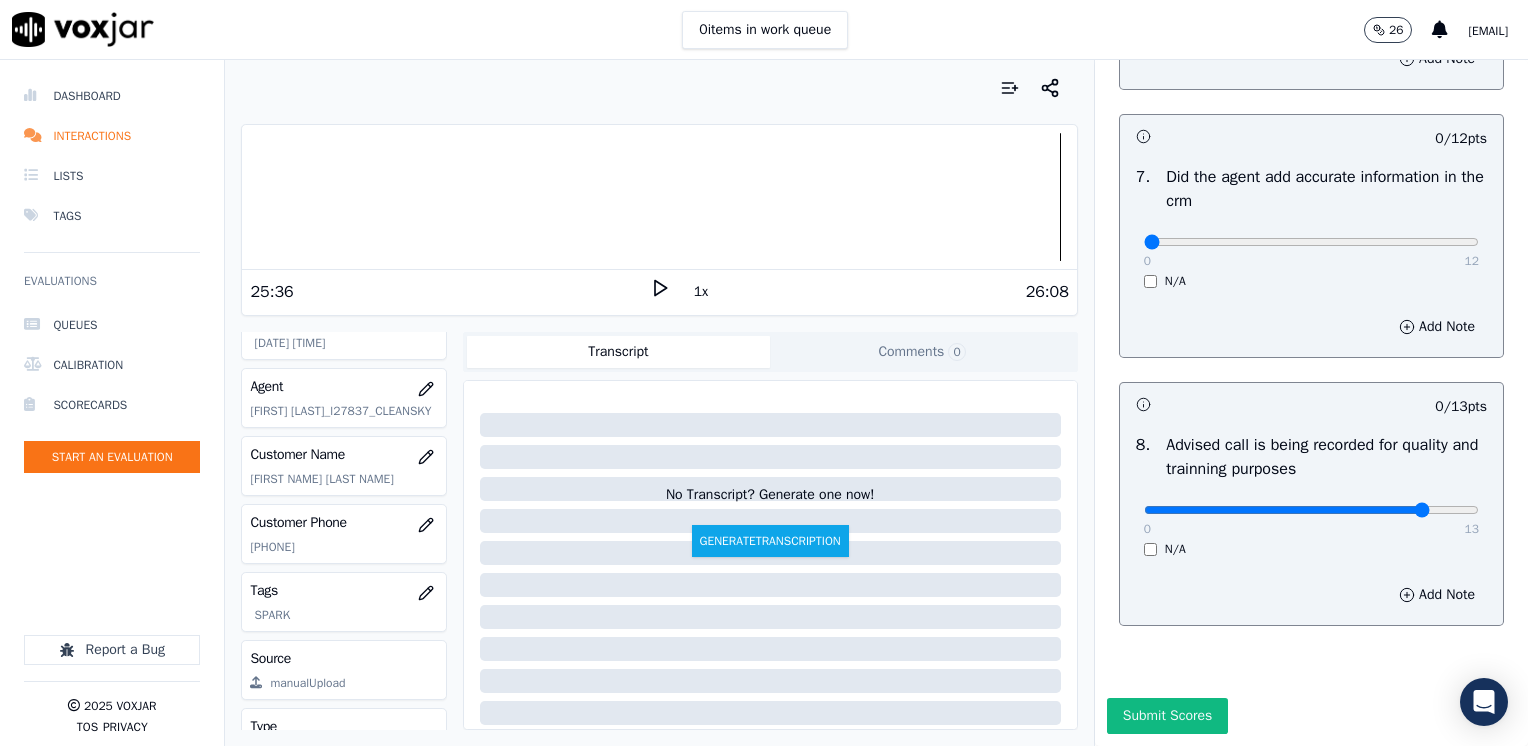 click at bounding box center (1311, -1366) 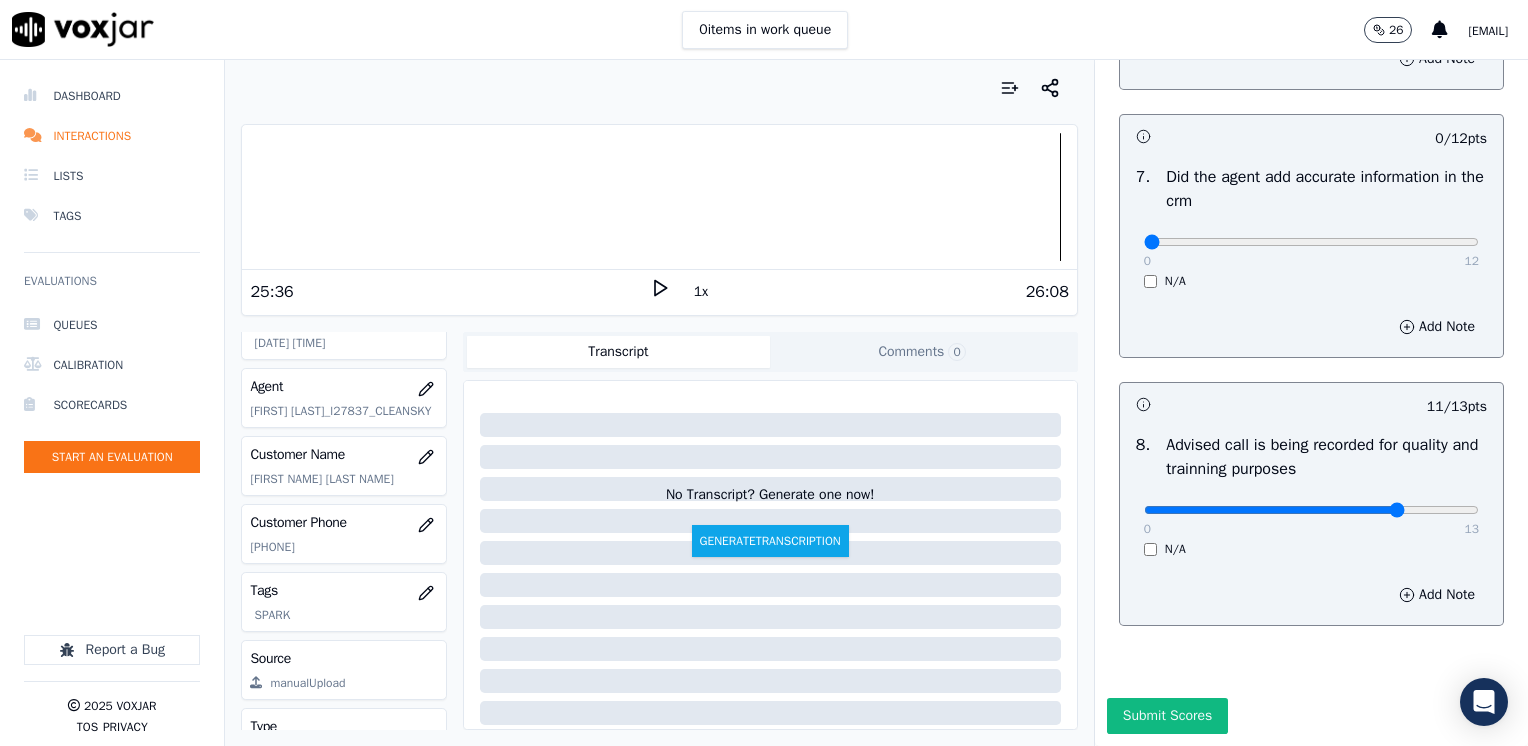 type on "10" 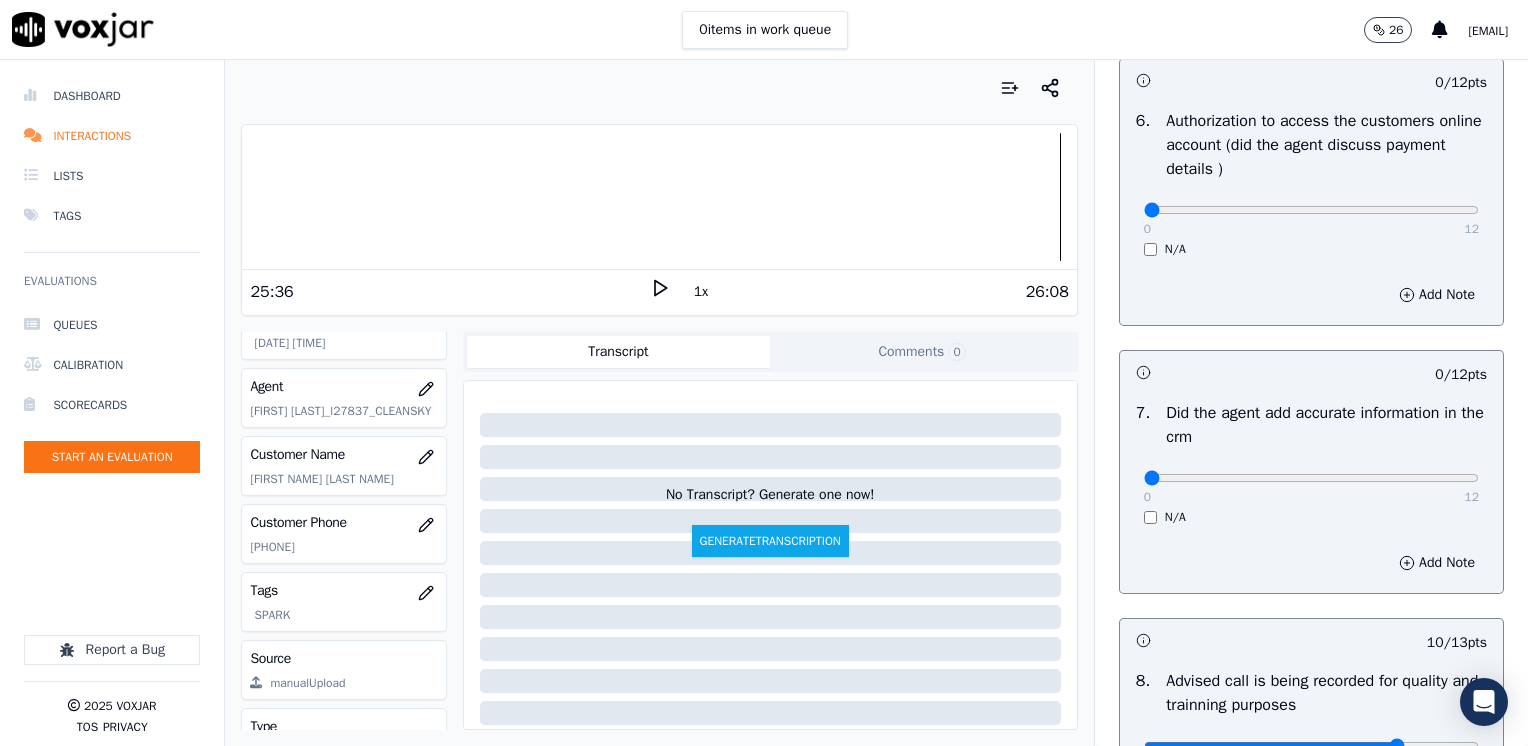 scroll, scrollTop: 1448, scrollLeft: 0, axis: vertical 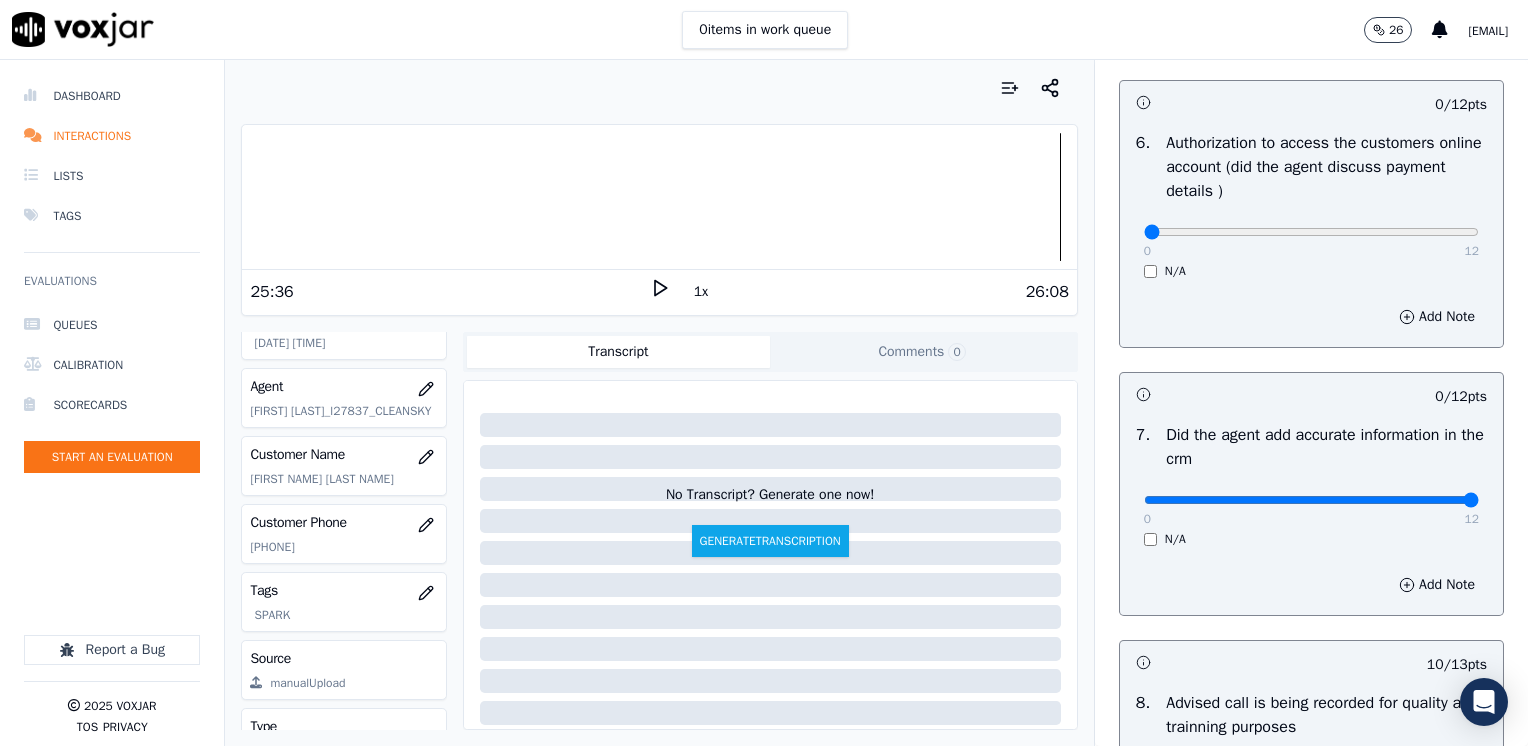 drag, startPoint x: 1129, startPoint y: 494, endPoint x: 1531, endPoint y: 545, distance: 405.22217 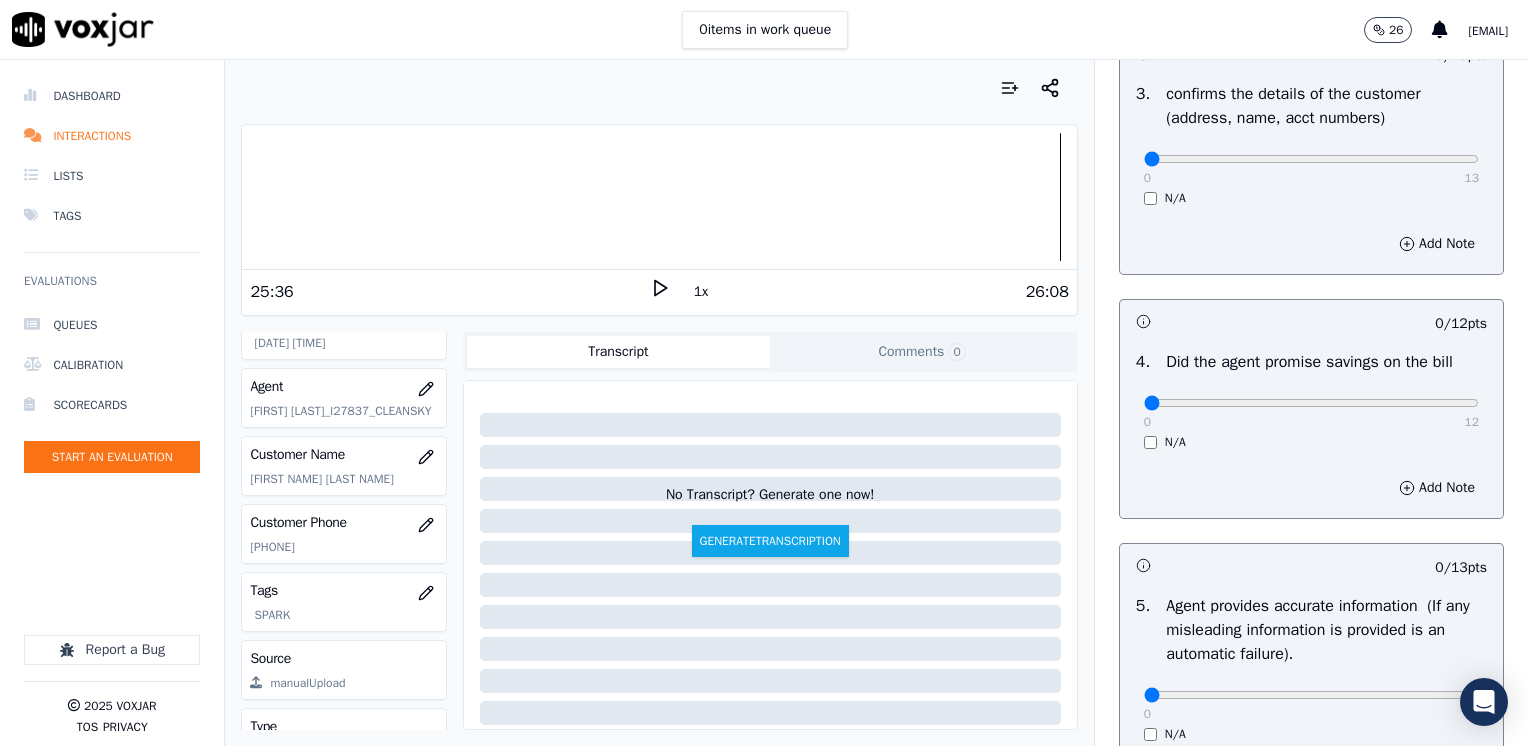 scroll, scrollTop: 648, scrollLeft: 0, axis: vertical 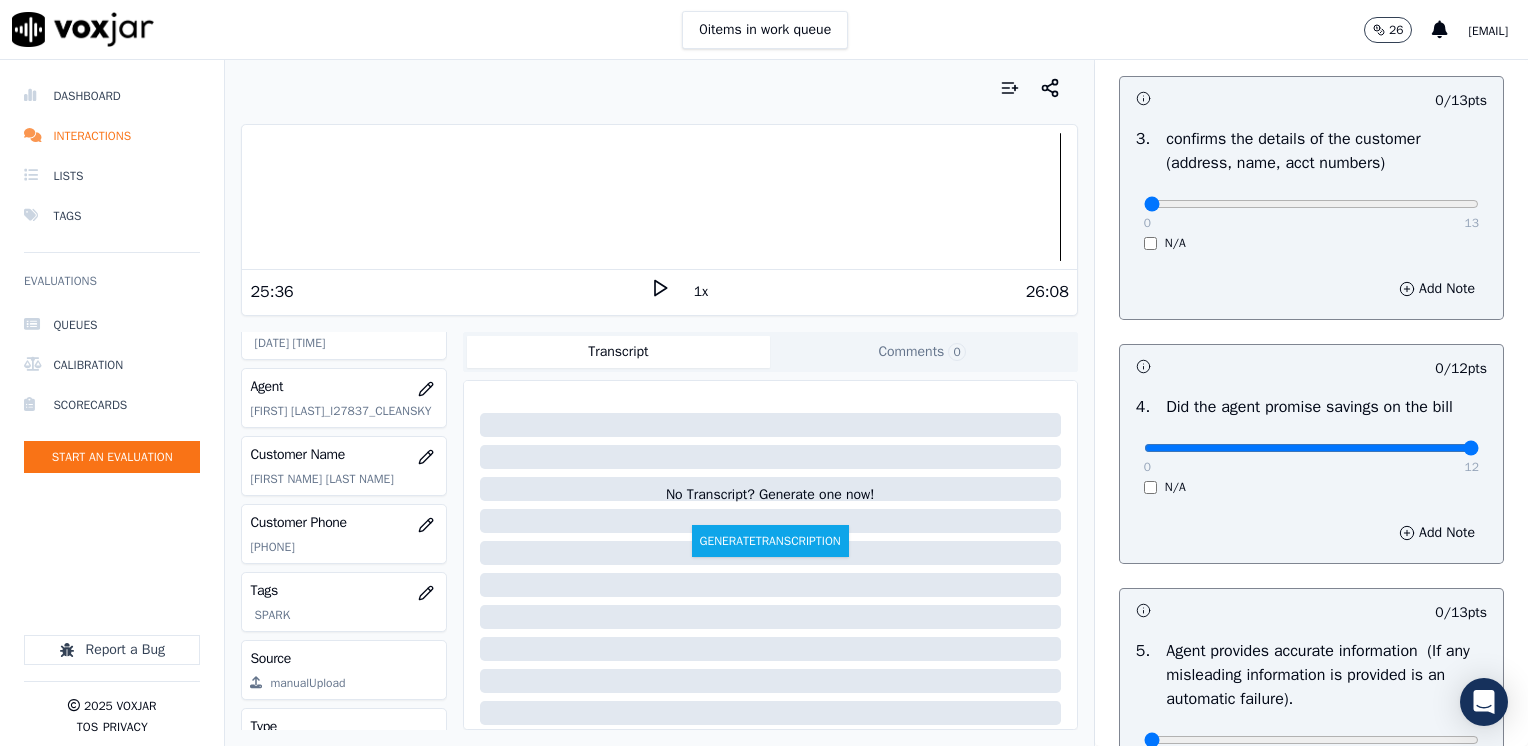 drag, startPoint x: 1132, startPoint y: 444, endPoint x: 1531, endPoint y: 443, distance: 399.00125 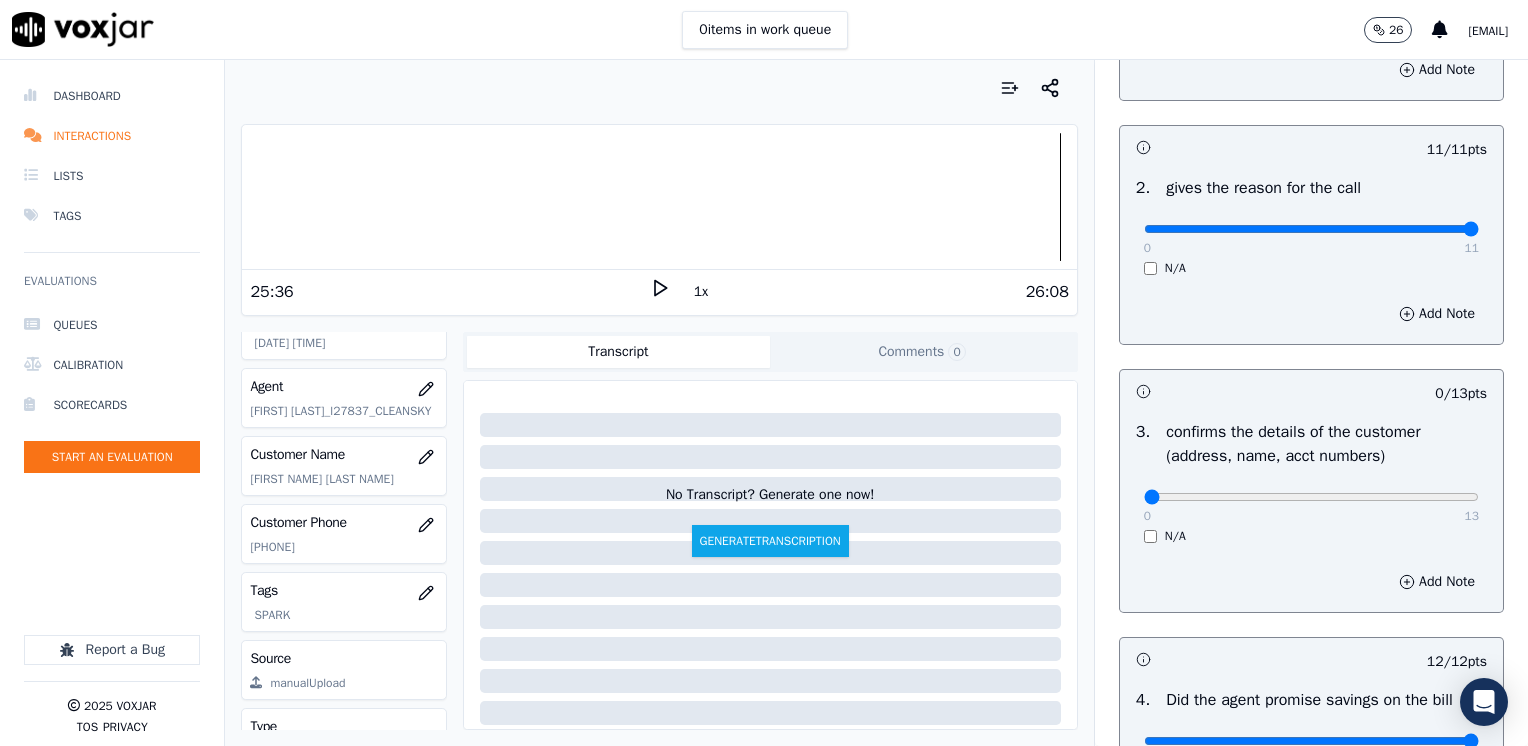 scroll, scrollTop: 348, scrollLeft: 0, axis: vertical 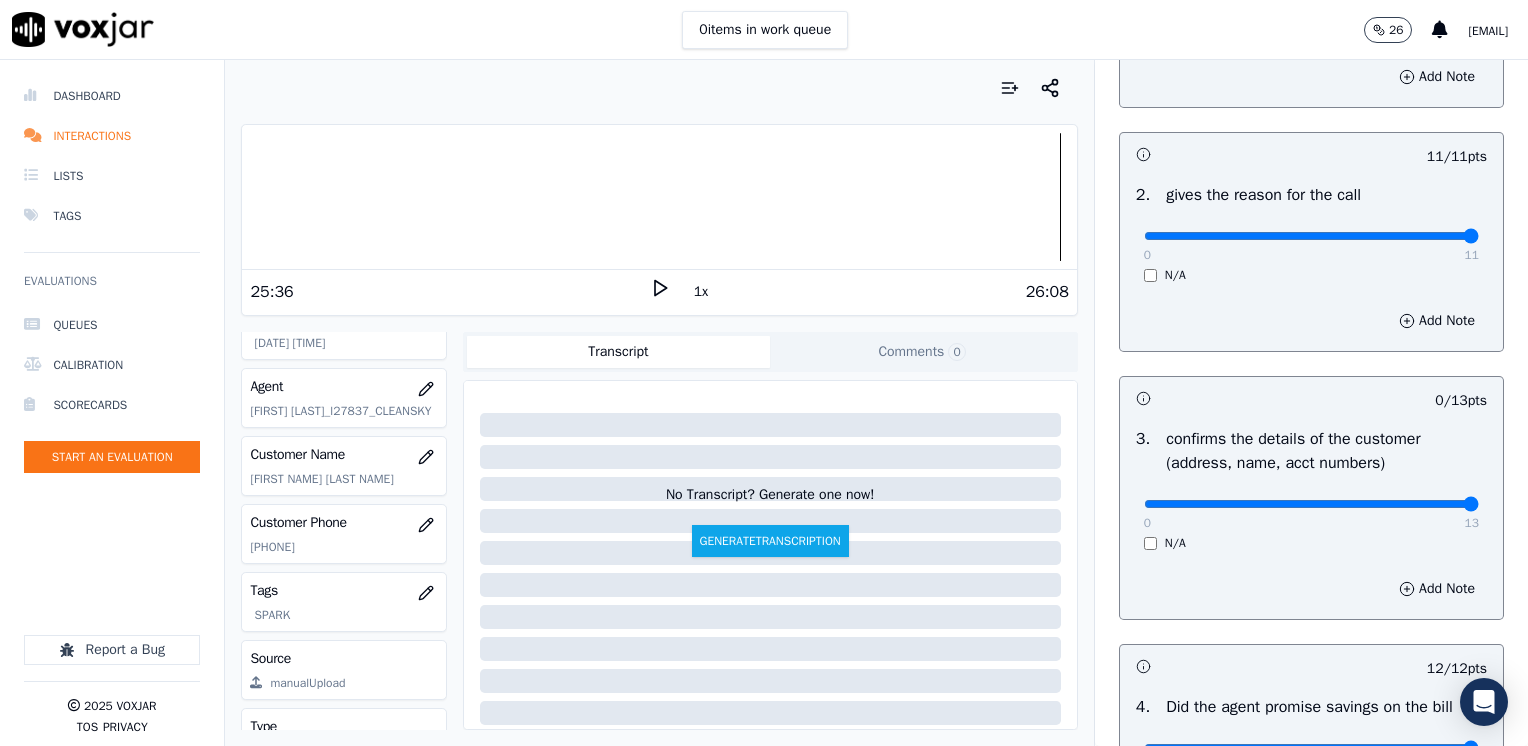 drag, startPoint x: 1134, startPoint y: 505, endPoint x: 1531, endPoint y: 571, distance: 402.44876 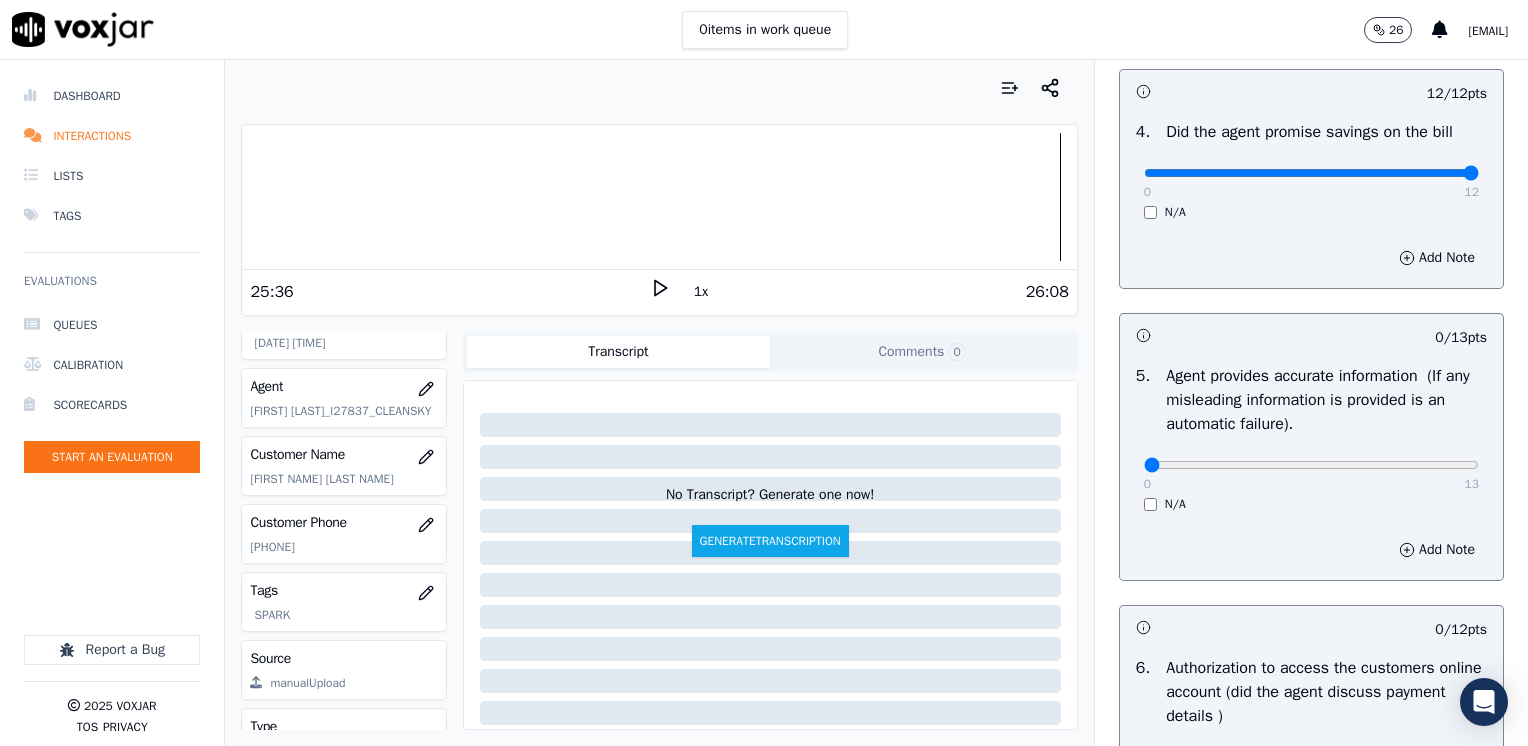 scroll, scrollTop: 948, scrollLeft: 0, axis: vertical 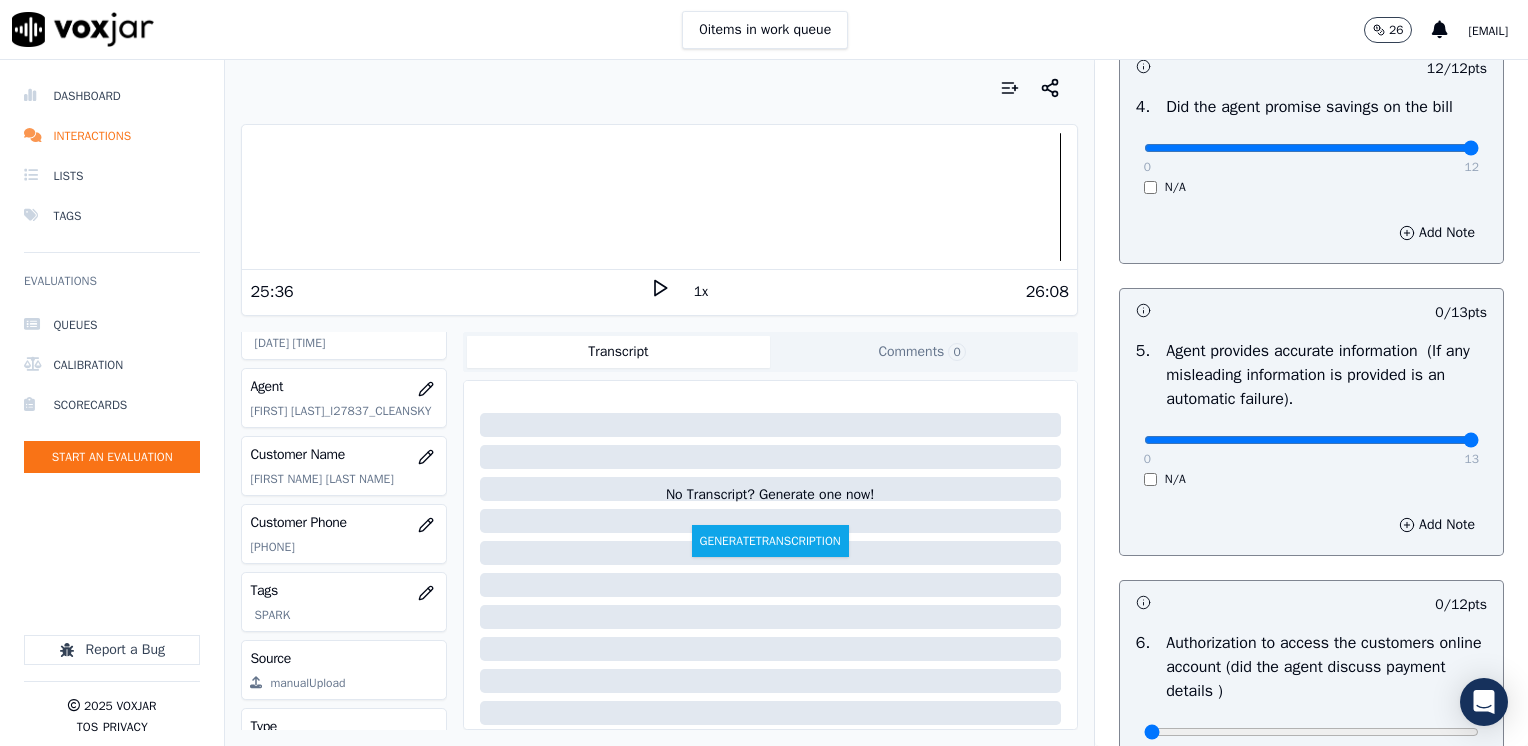 drag, startPoint x: 1132, startPoint y: 433, endPoint x: 1531, endPoint y: 472, distance: 400.9015 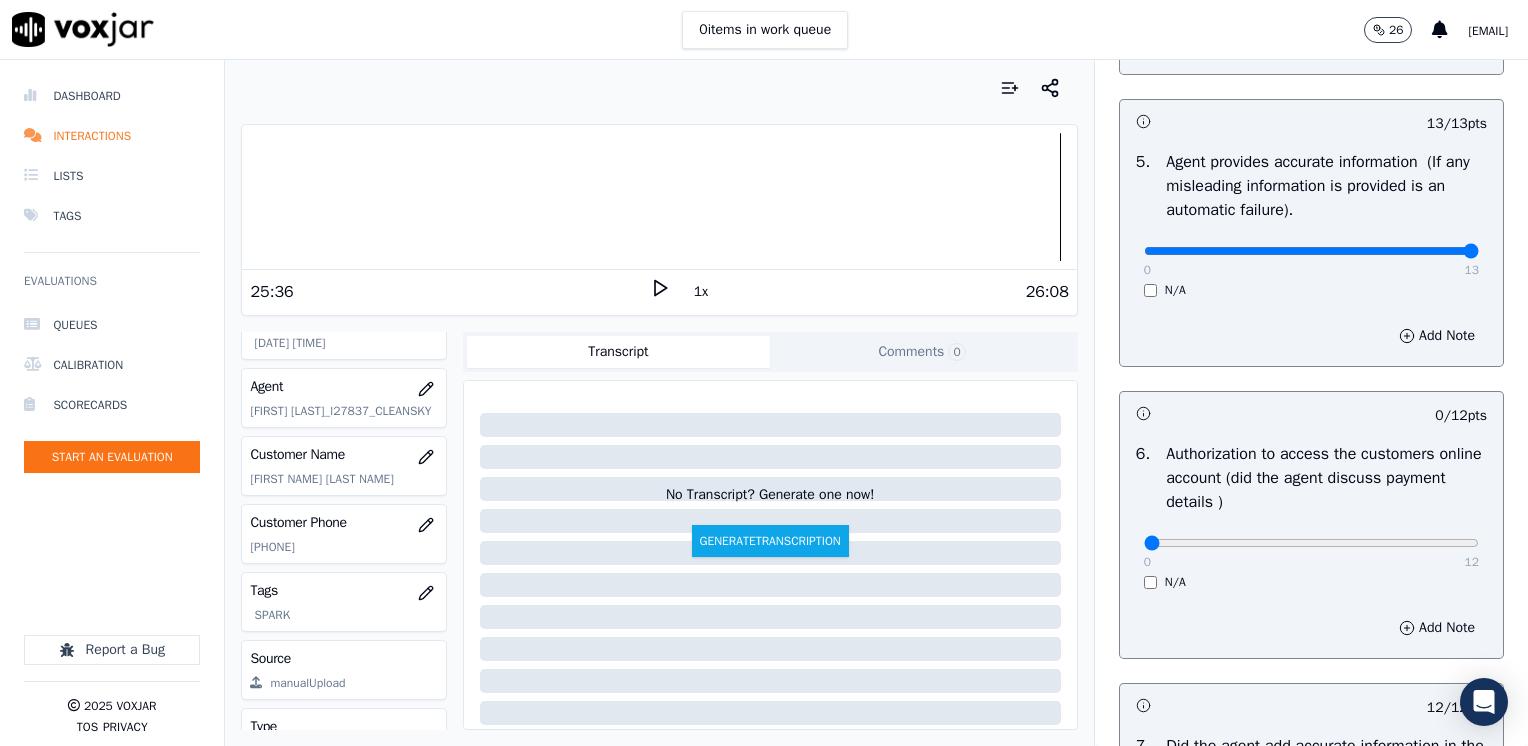 scroll, scrollTop: 1348, scrollLeft: 0, axis: vertical 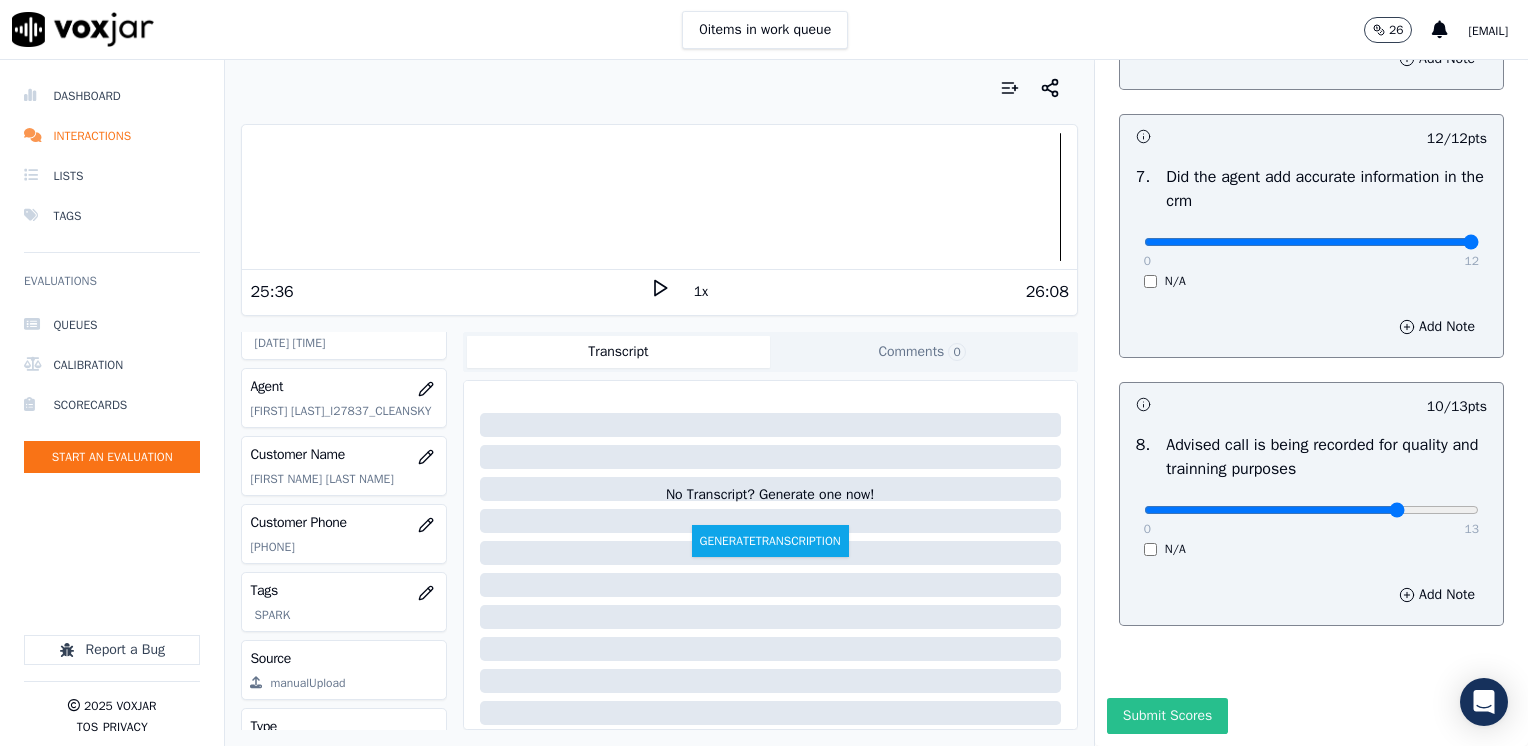click on "Submit Scores" at bounding box center [1167, 716] 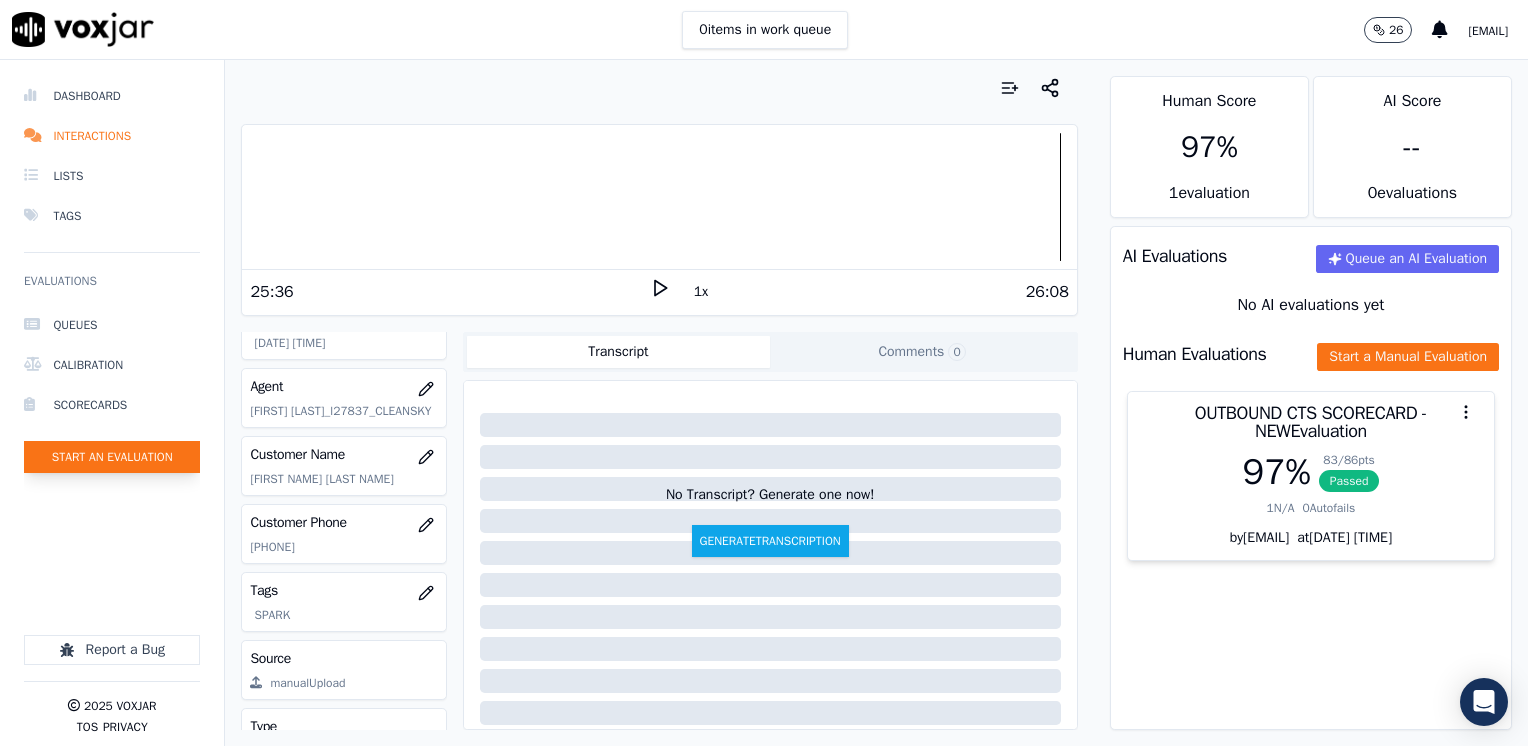 click on "Start an Evaluation" 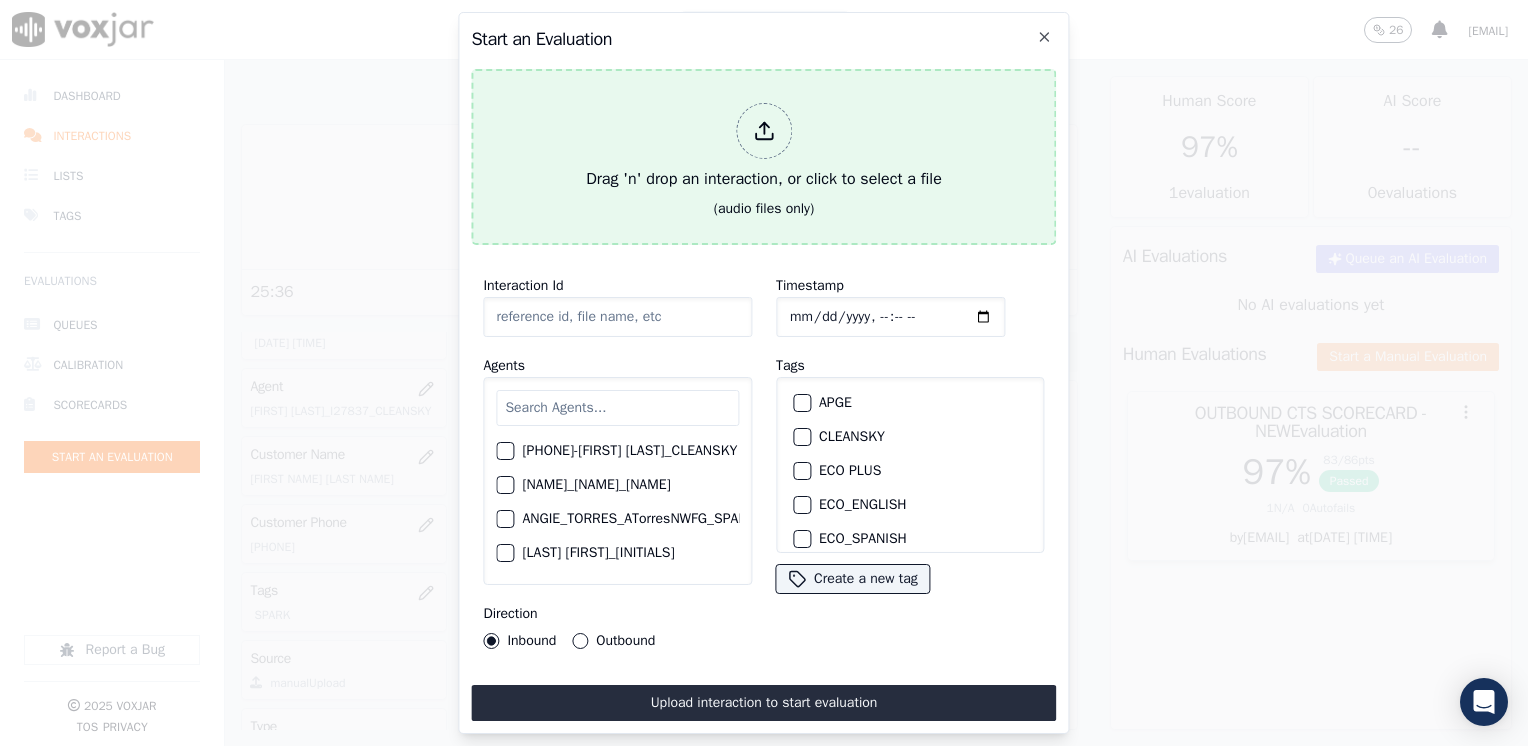 click at bounding box center [764, 131] 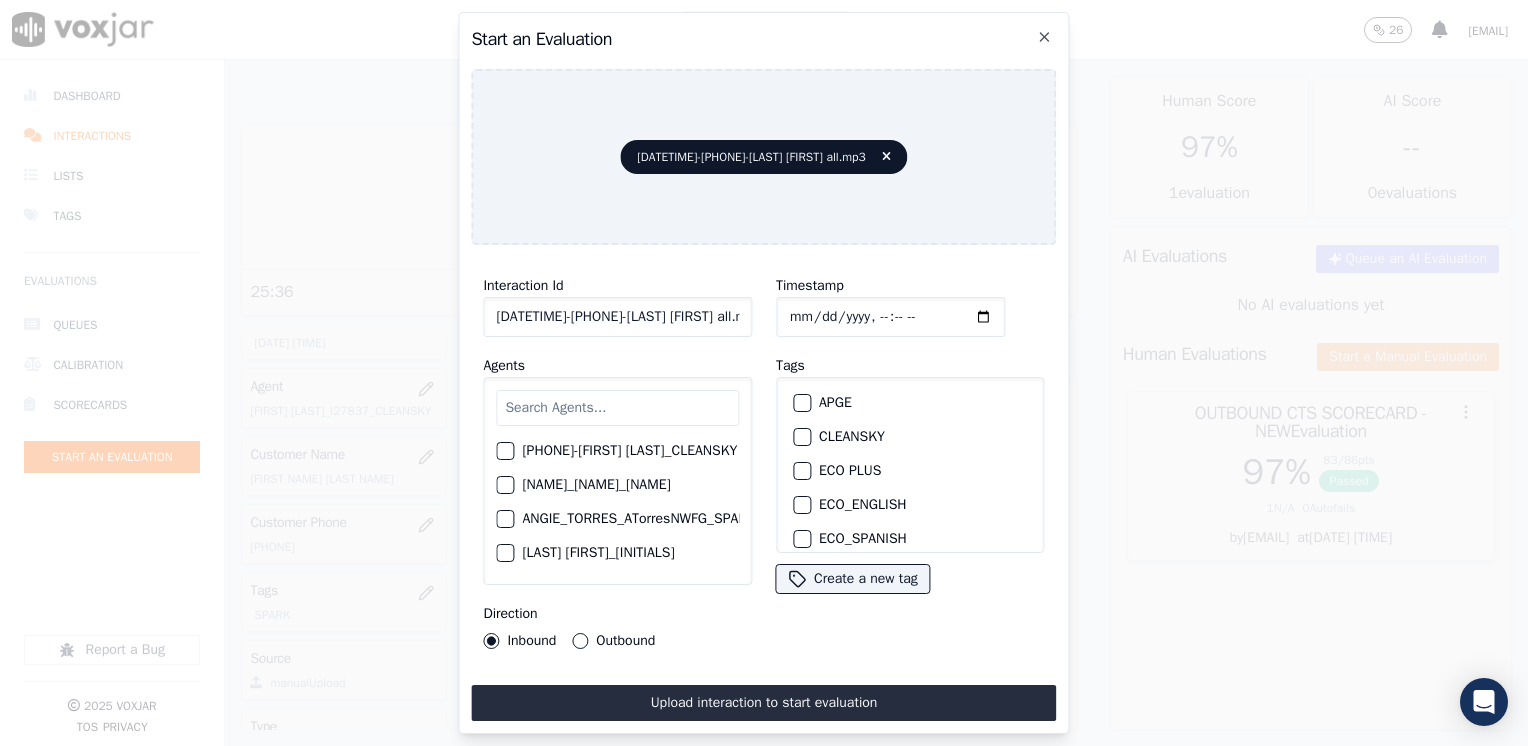 click at bounding box center (617, 408) 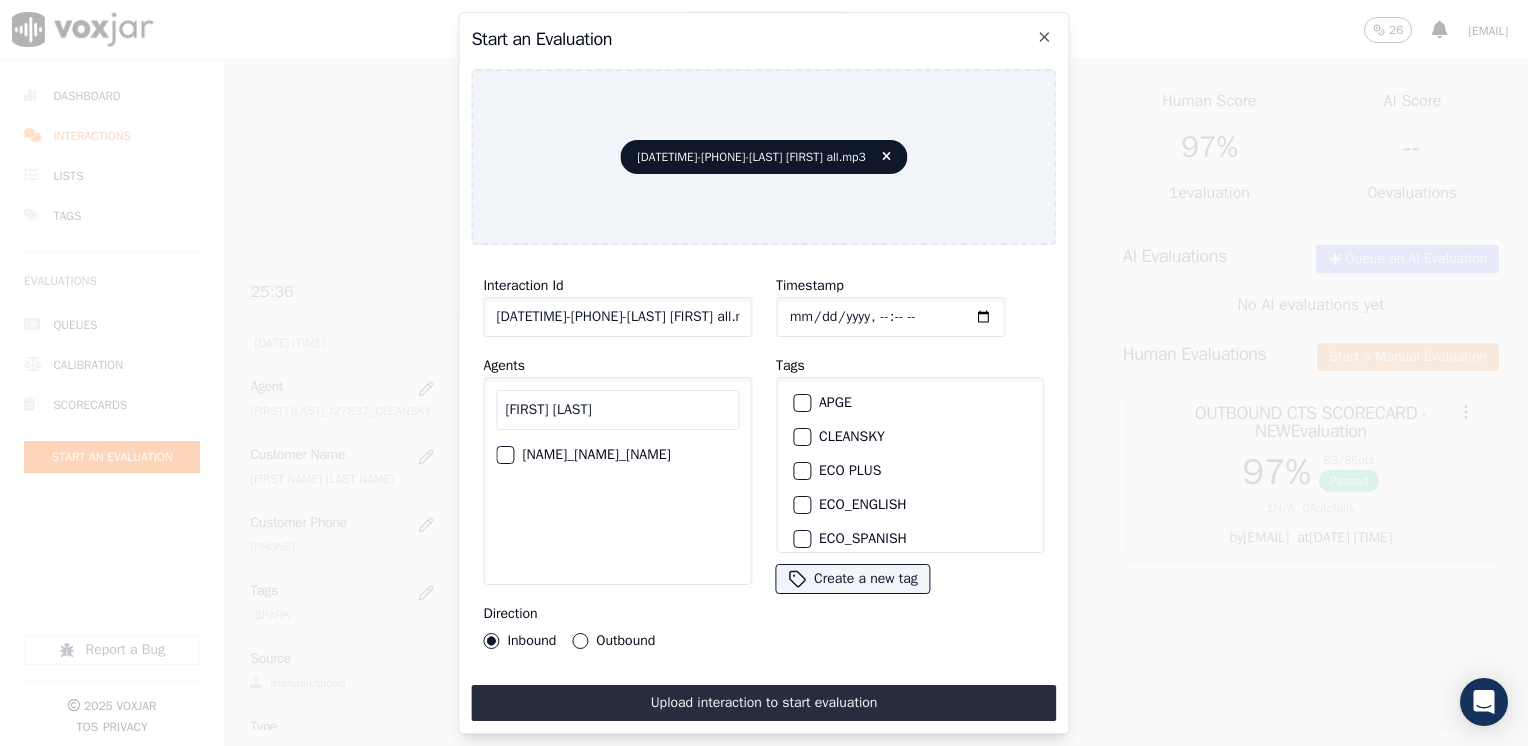 type on "[FIRST] [LAST]" 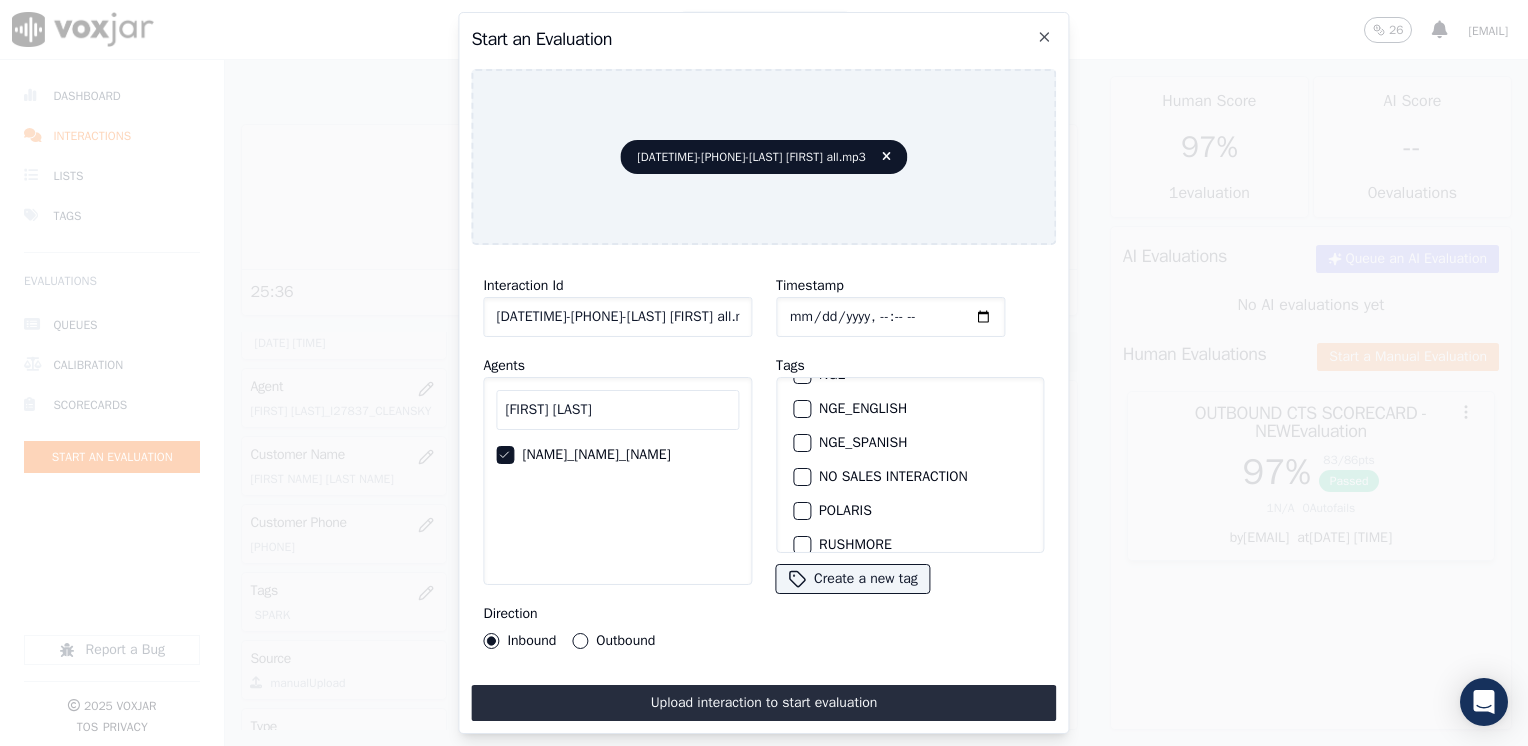 scroll, scrollTop: 400, scrollLeft: 0, axis: vertical 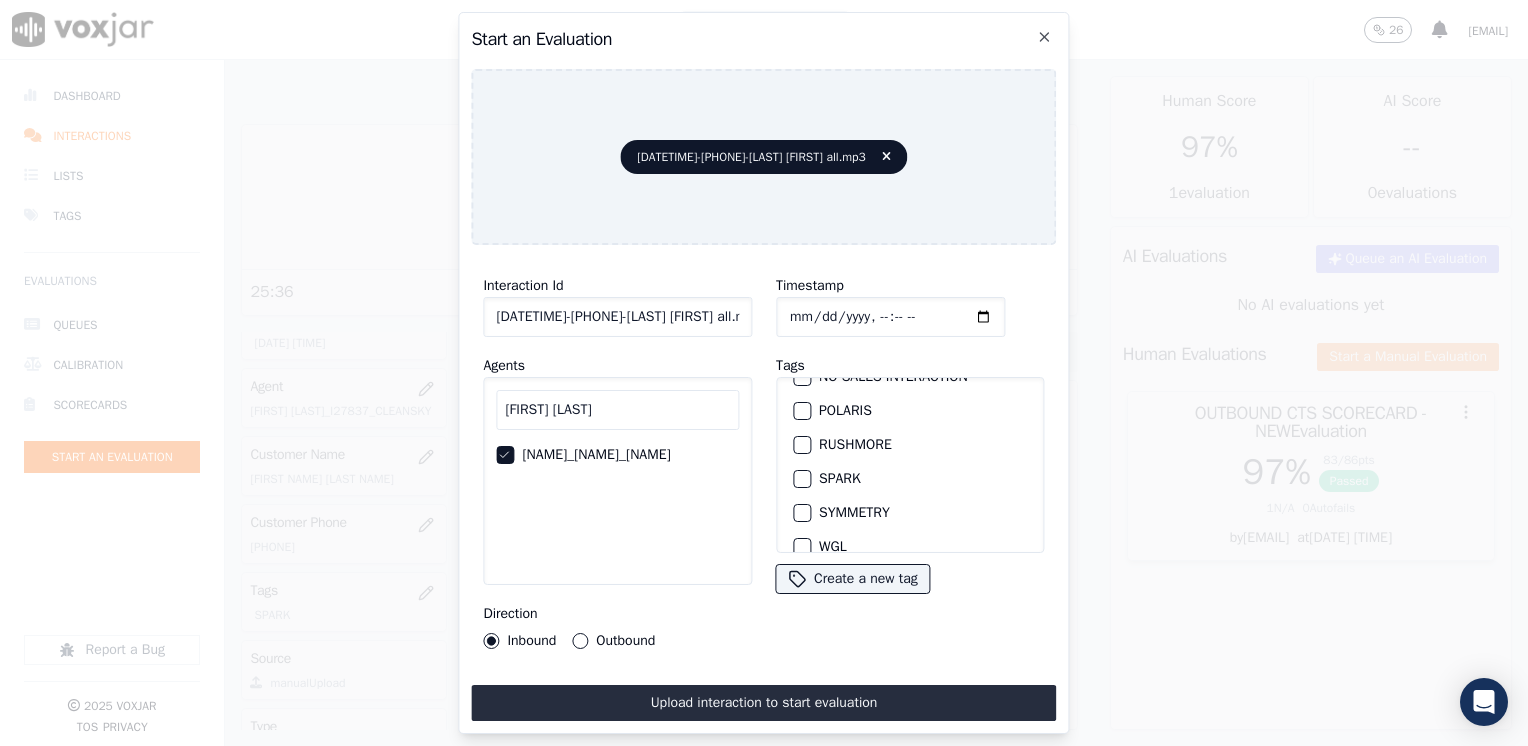 click at bounding box center (801, 479) 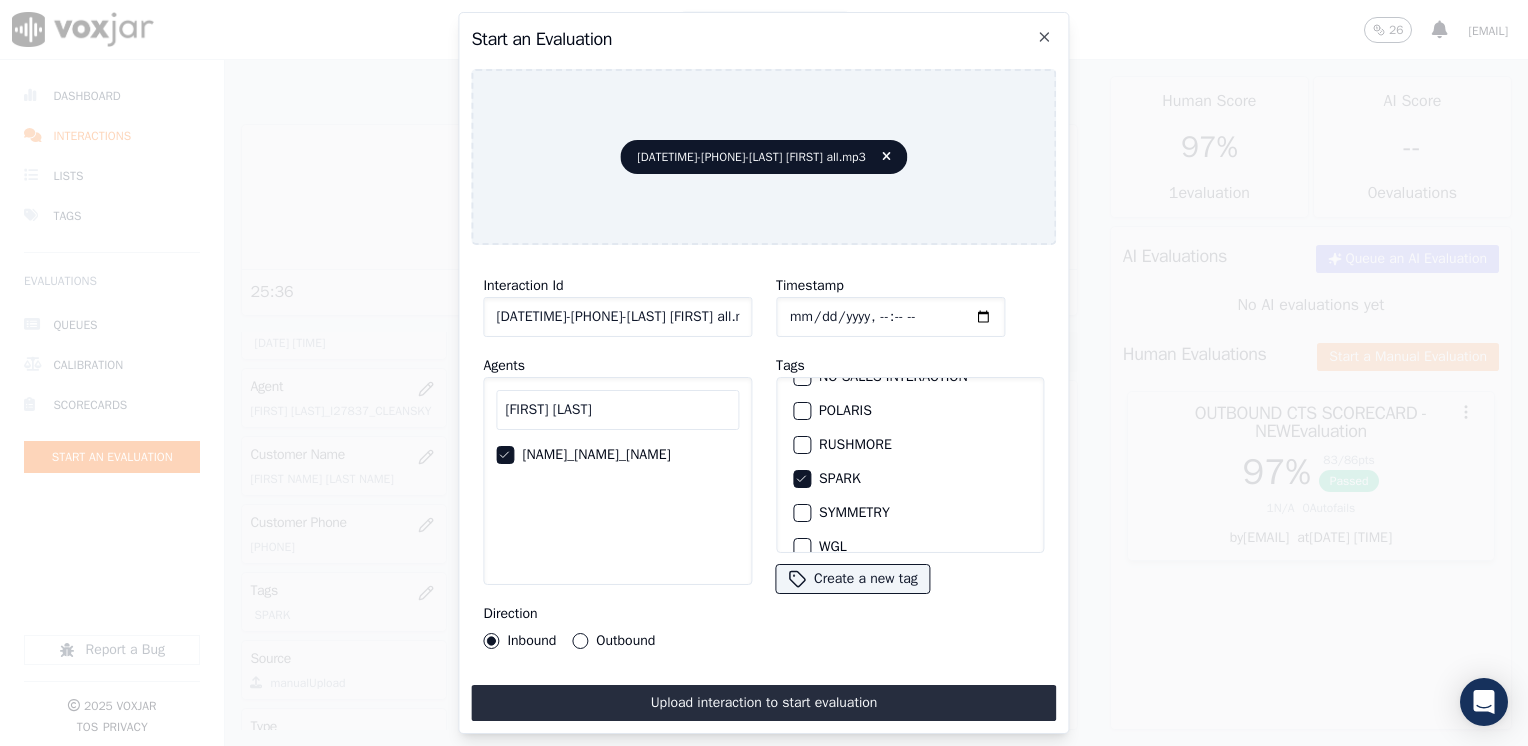 click on "Timestamp" 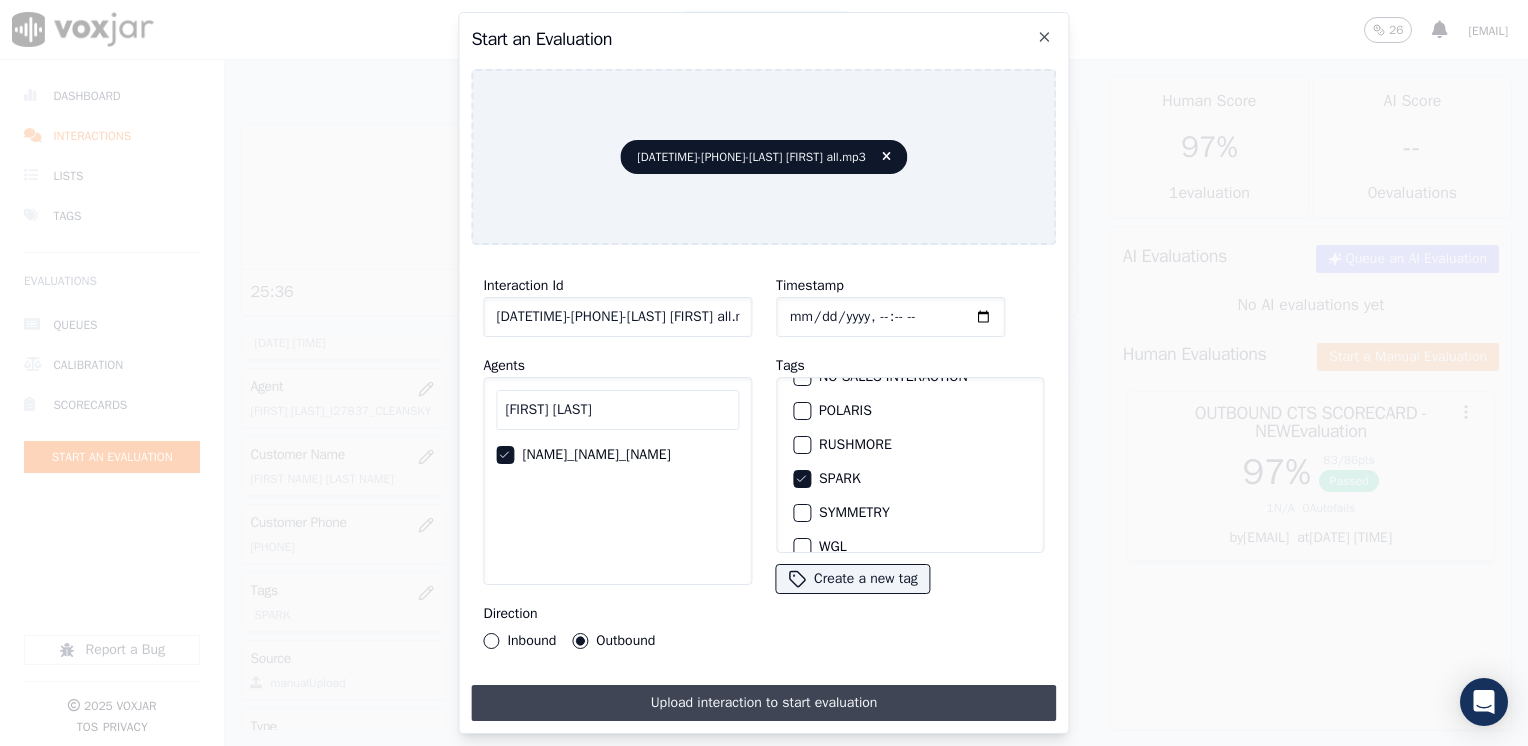 click on "Upload interaction to start evaluation" at bounding box center (763, 703) 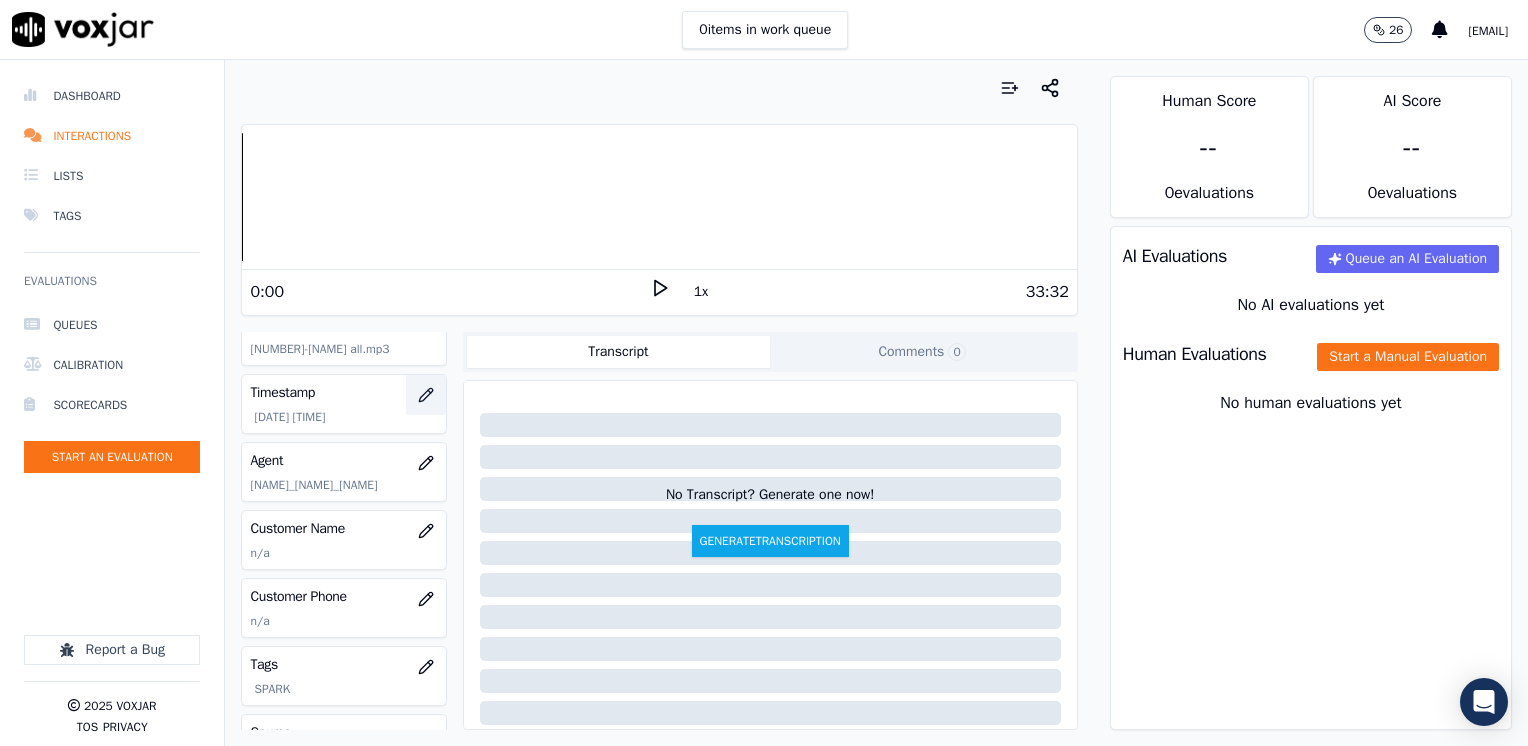 scroll, scrollTop: 200, scrollLeft: 0, axis: vertical 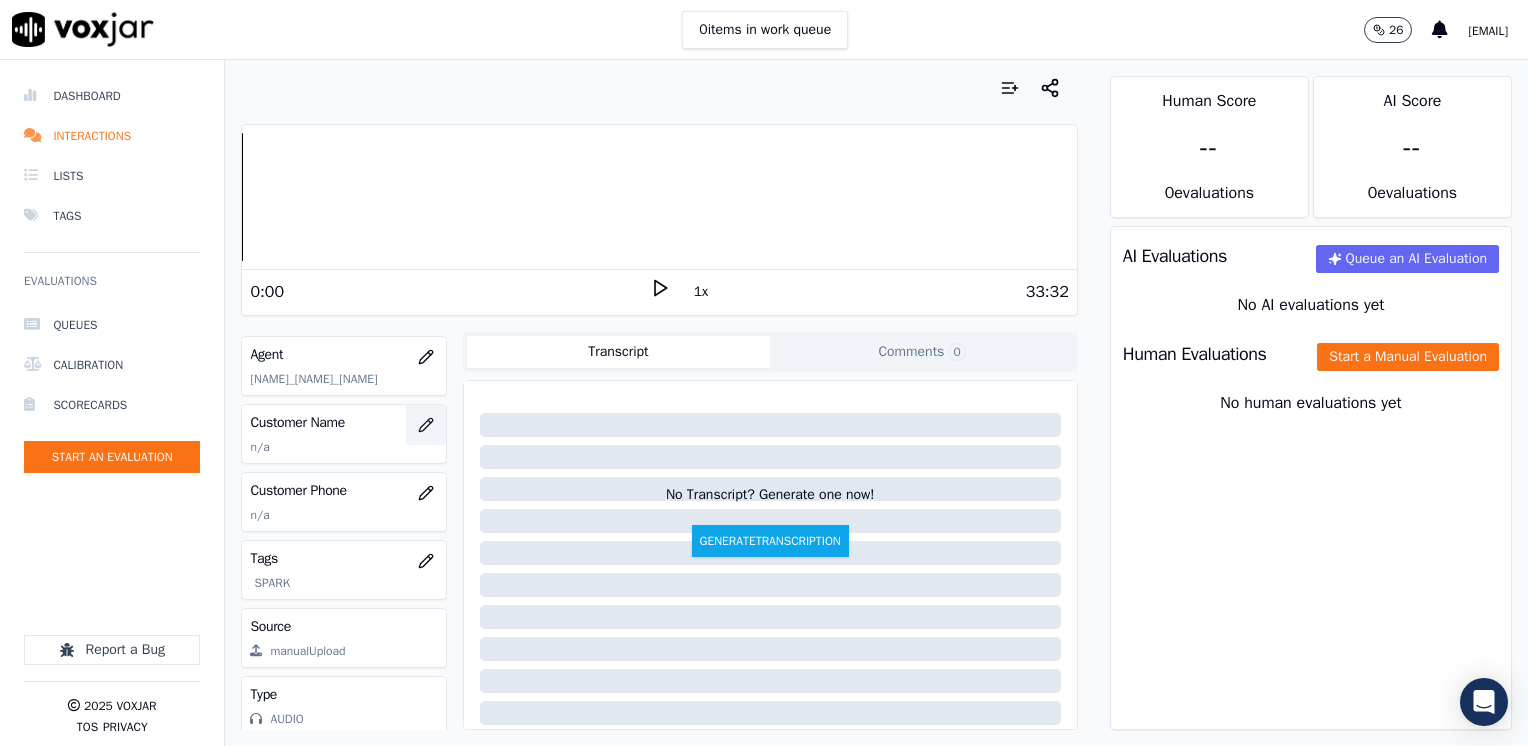 click 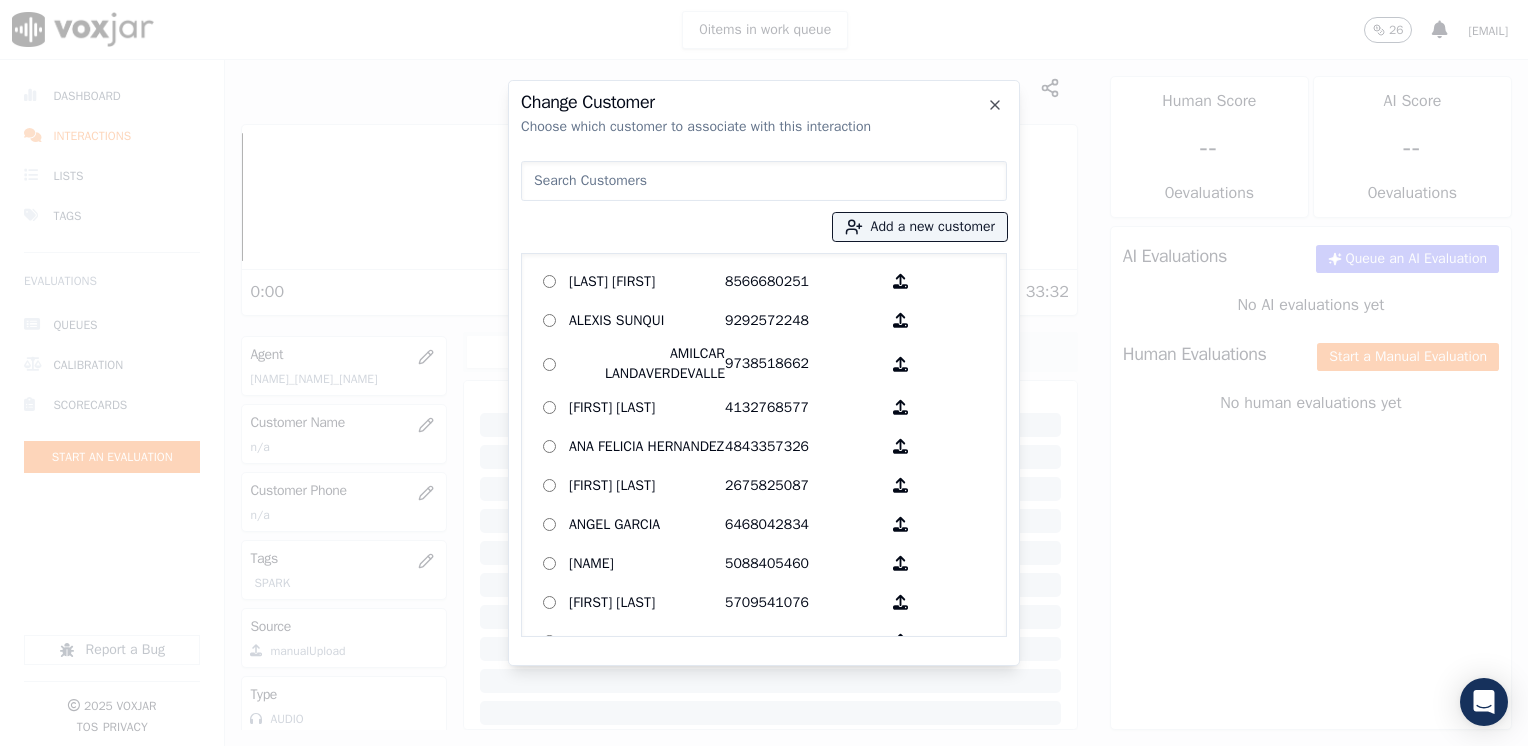 click at bounding box center [764, 181] 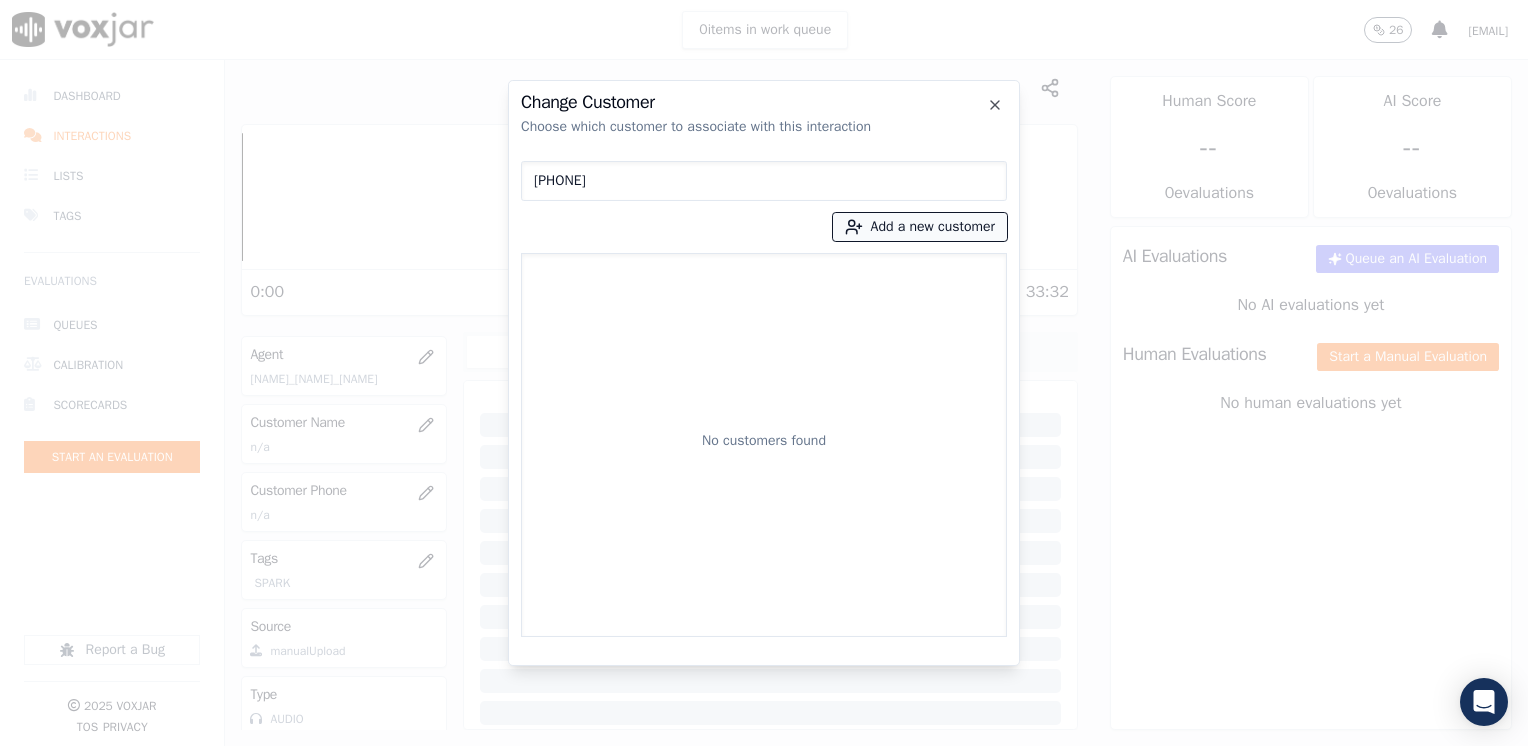 type on "[PHONE]" 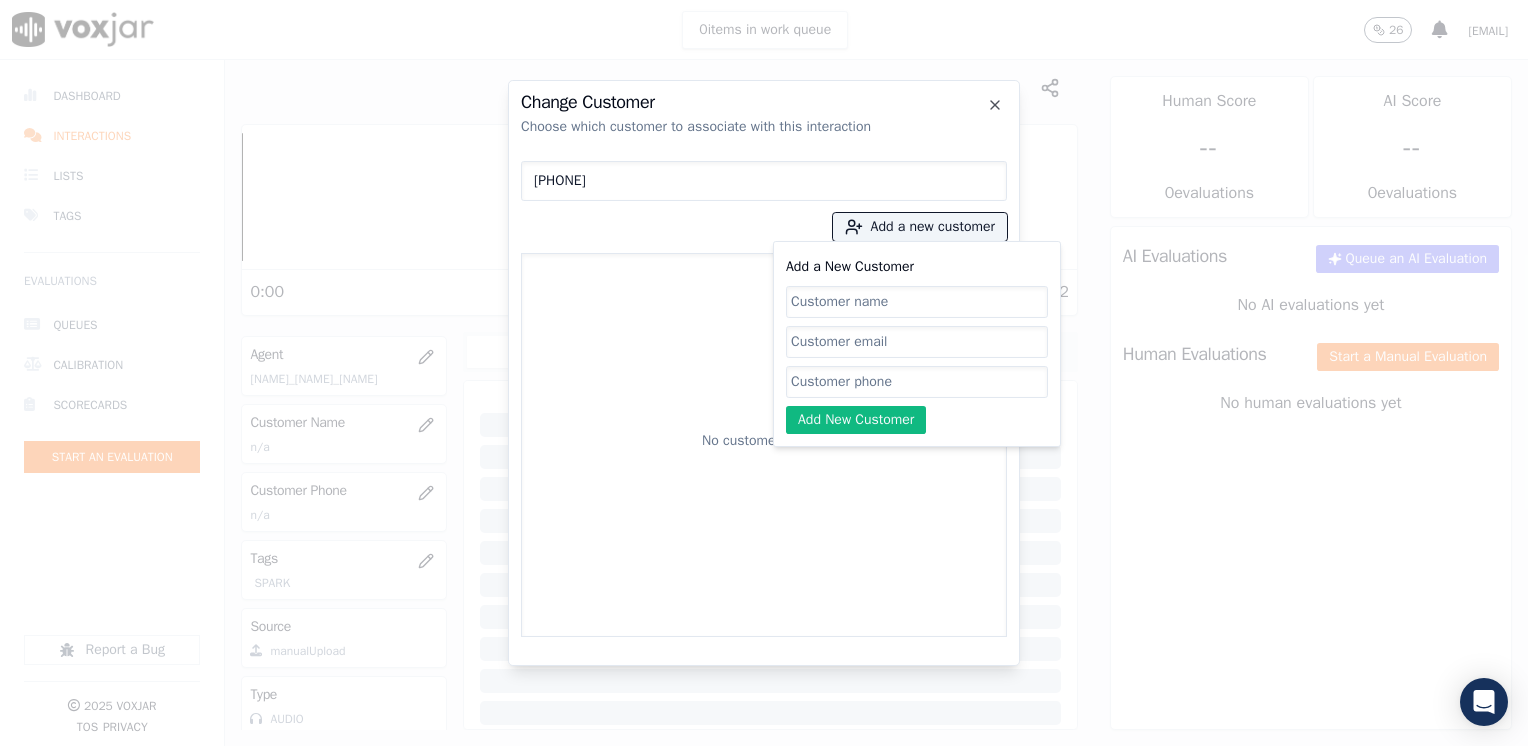 click on "Add a New Customer" 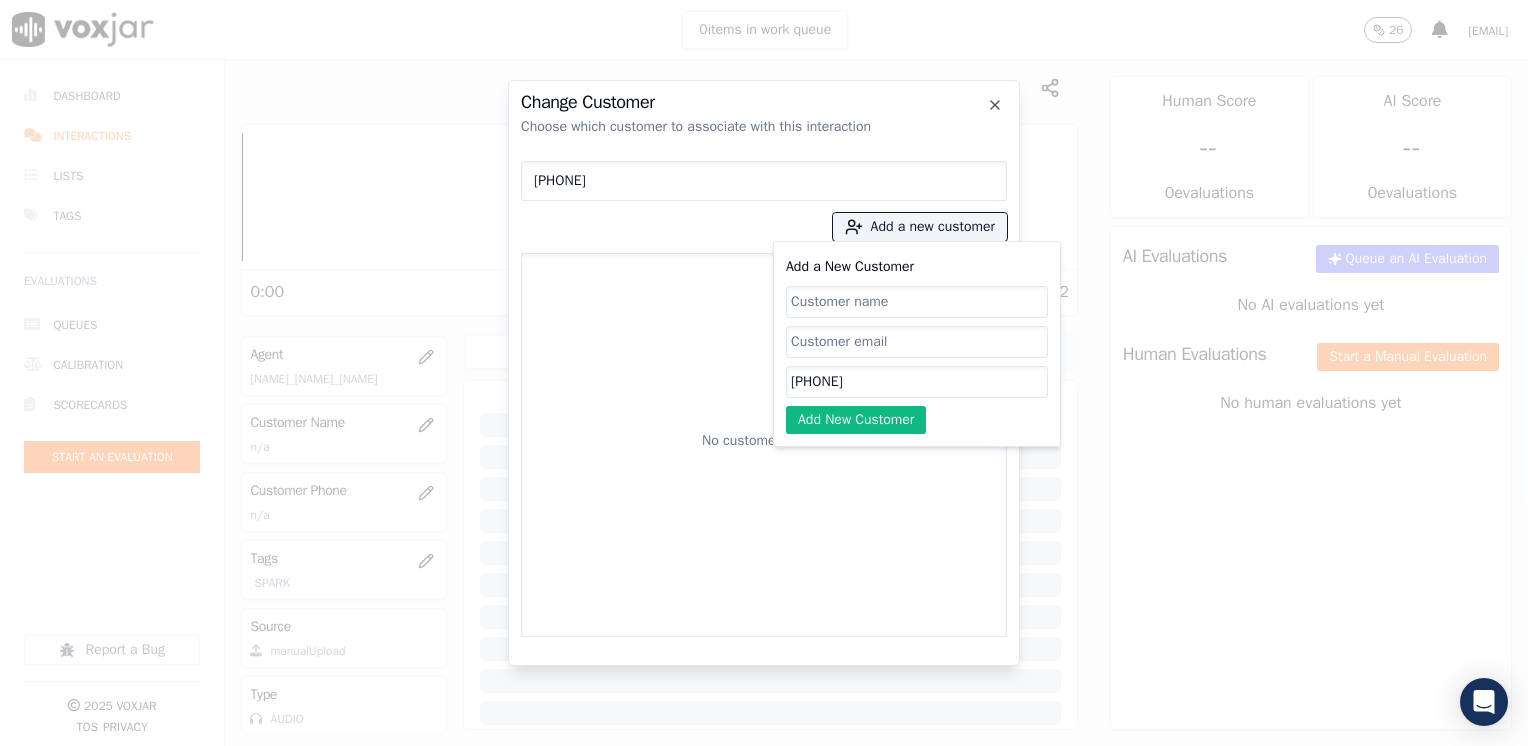 type on "[PHONE]" 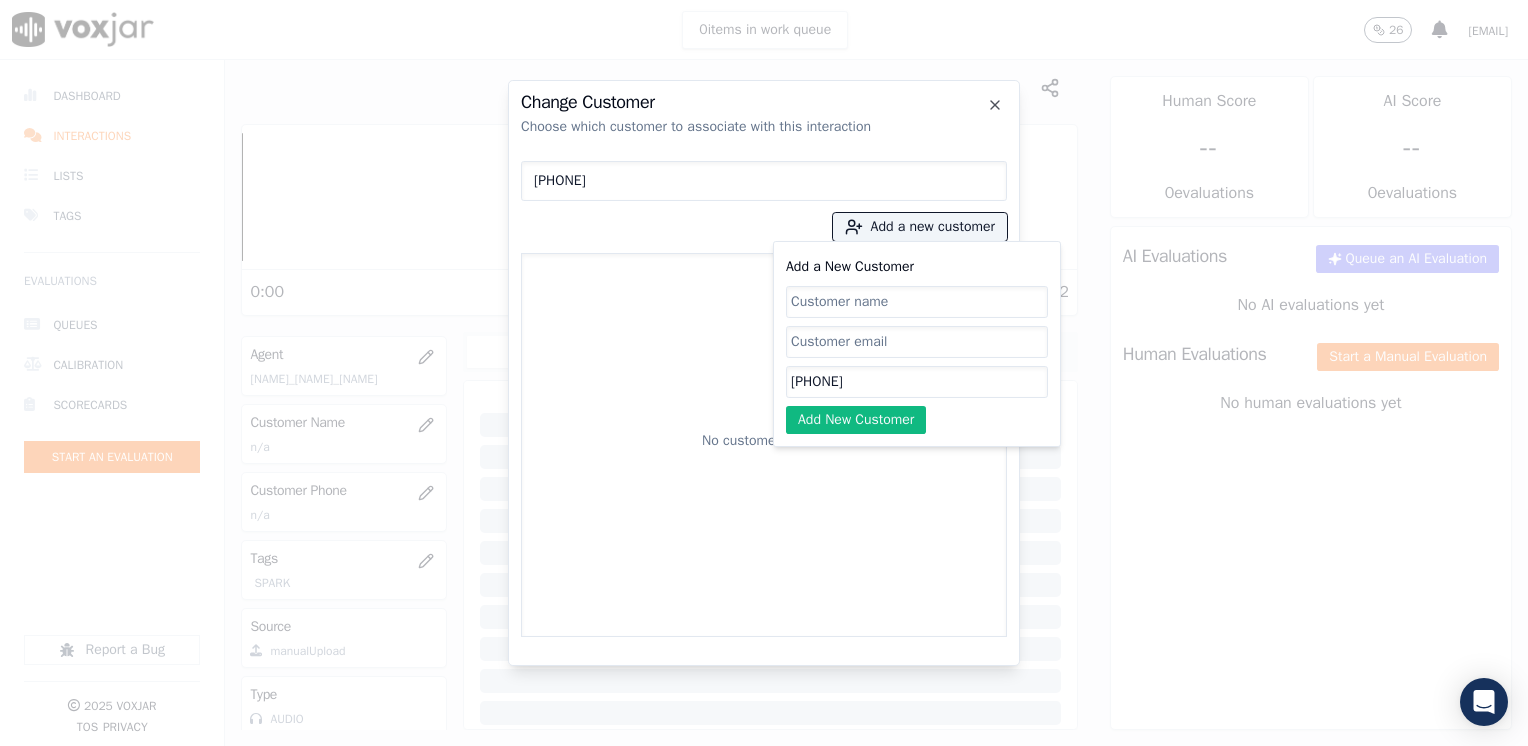 click on "Add a New Customer" 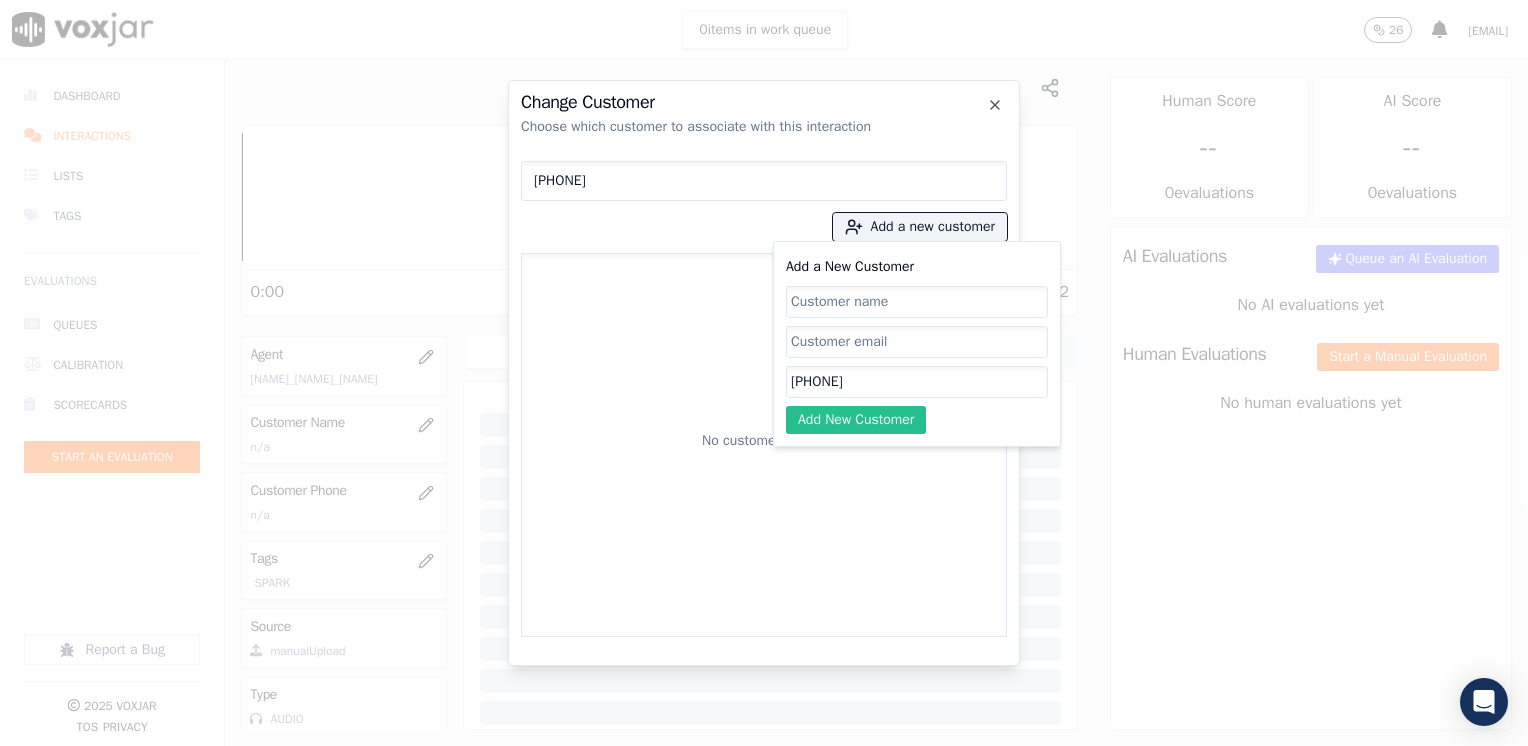 paste on "[FIRST] [LAST]" 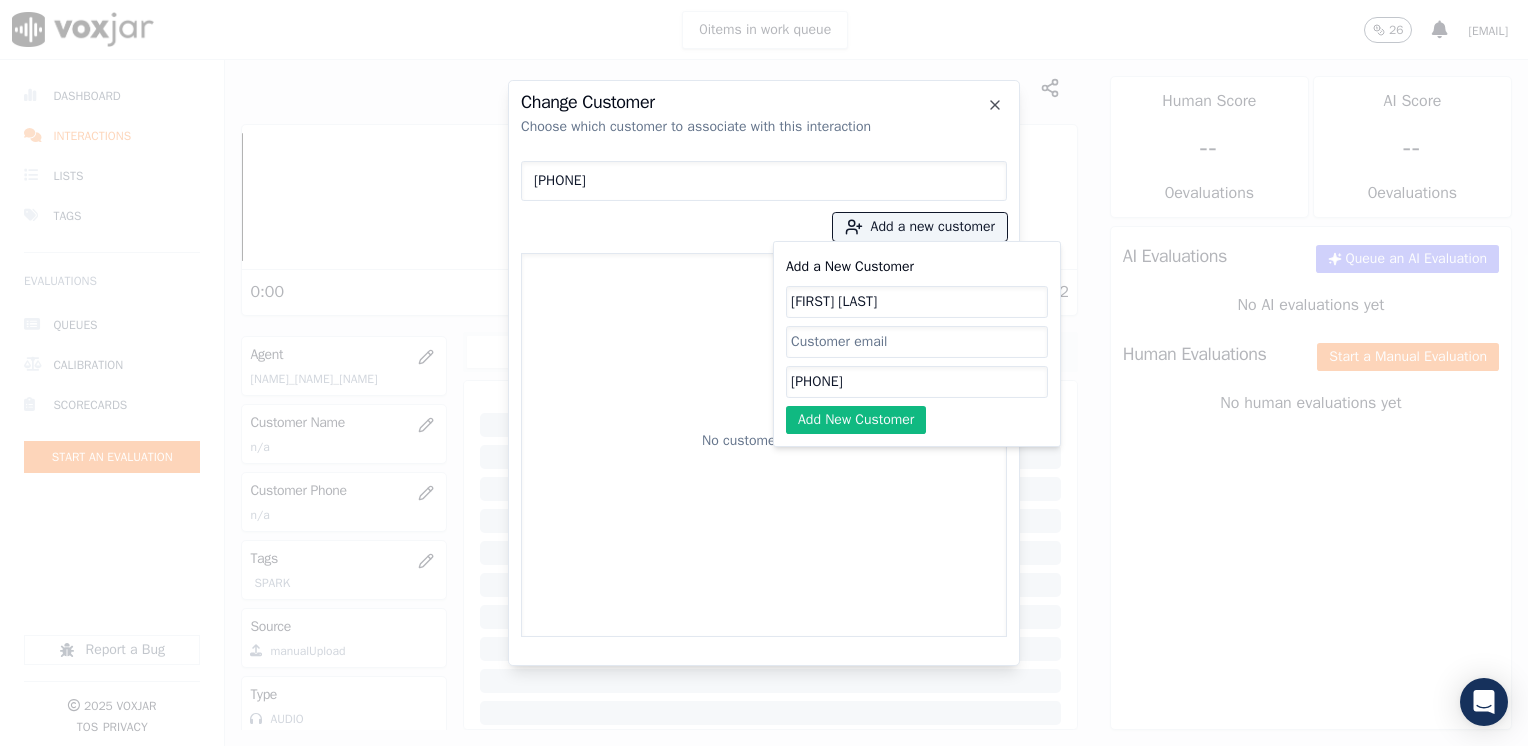 type on "[FIRST] [LAST]" 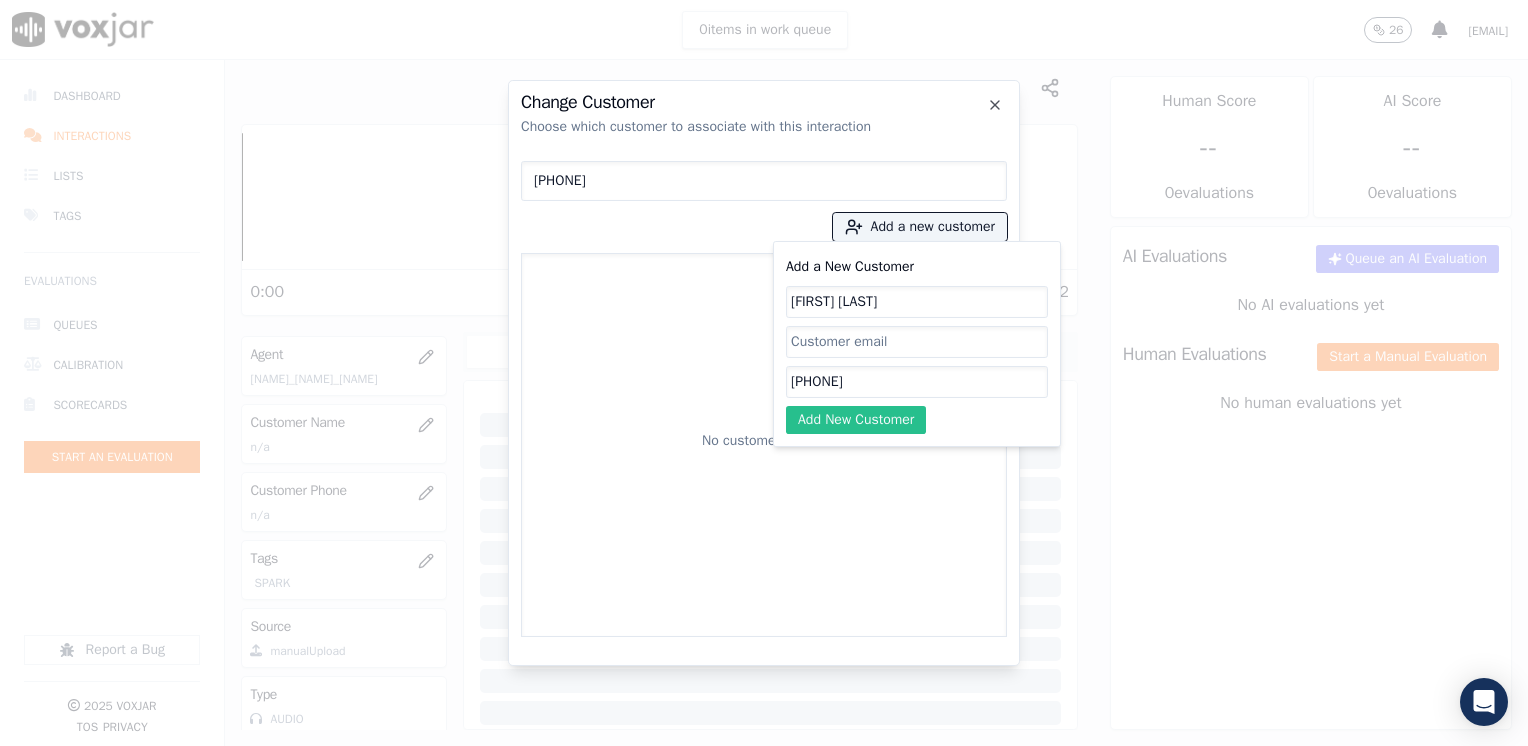drag, startPoint x: 872, startPoint y: 397, endPoint x: 875, endPoint y: 410, distance: 13.341664 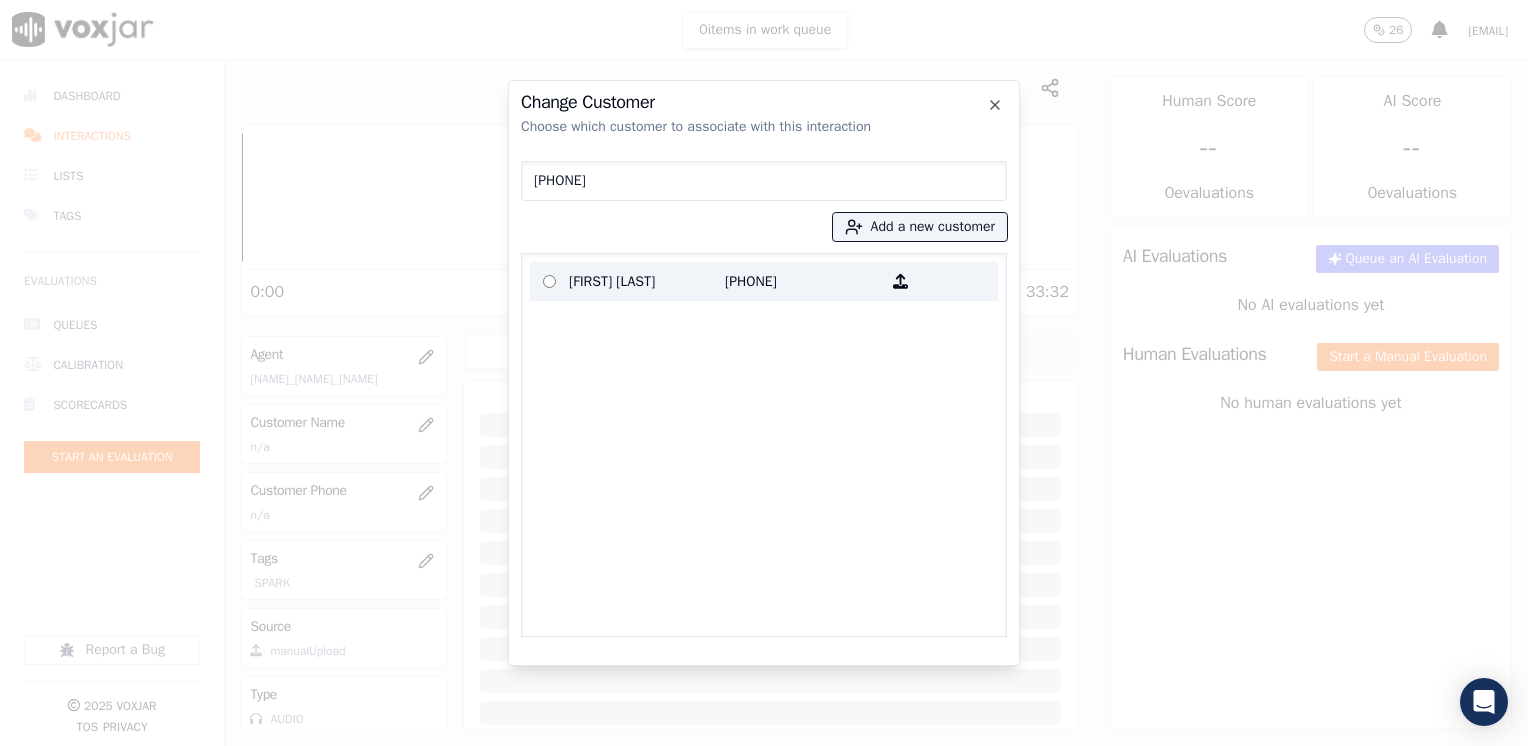 click on "[FIRST] [LAST]" at bounding box center (647, 281) 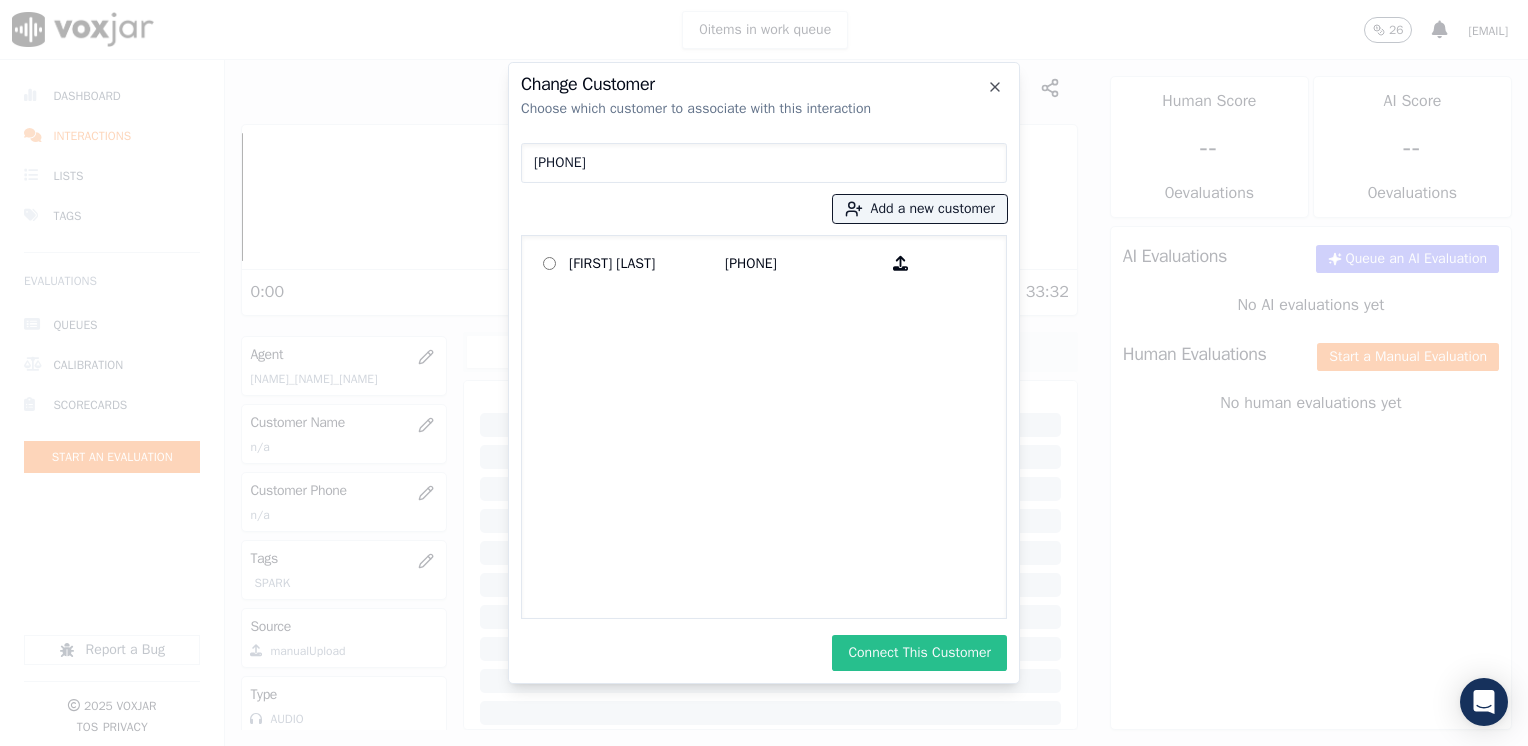 click on "Connect This Customer" at bounding box center (919, 653) 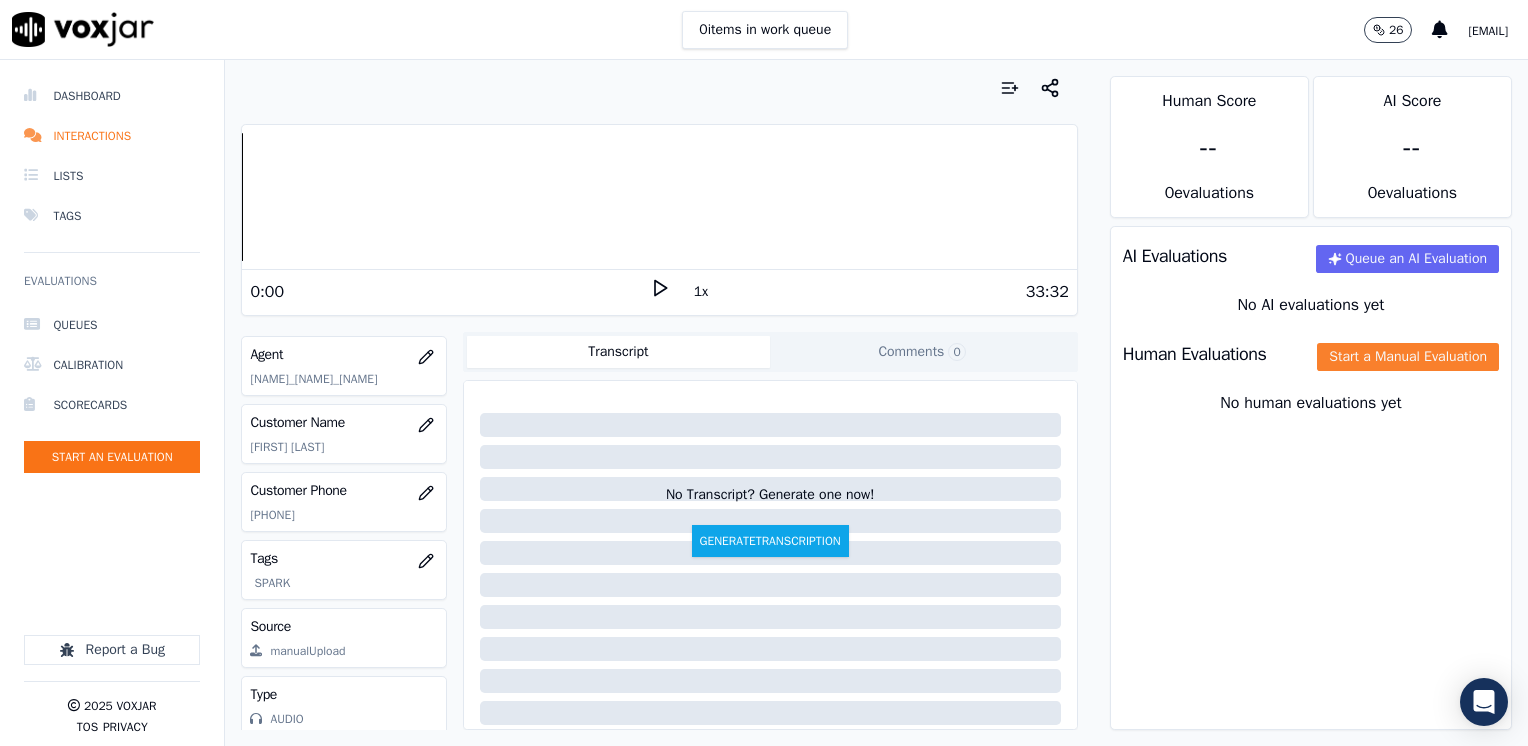 click on "Start a Manual Evaluation" 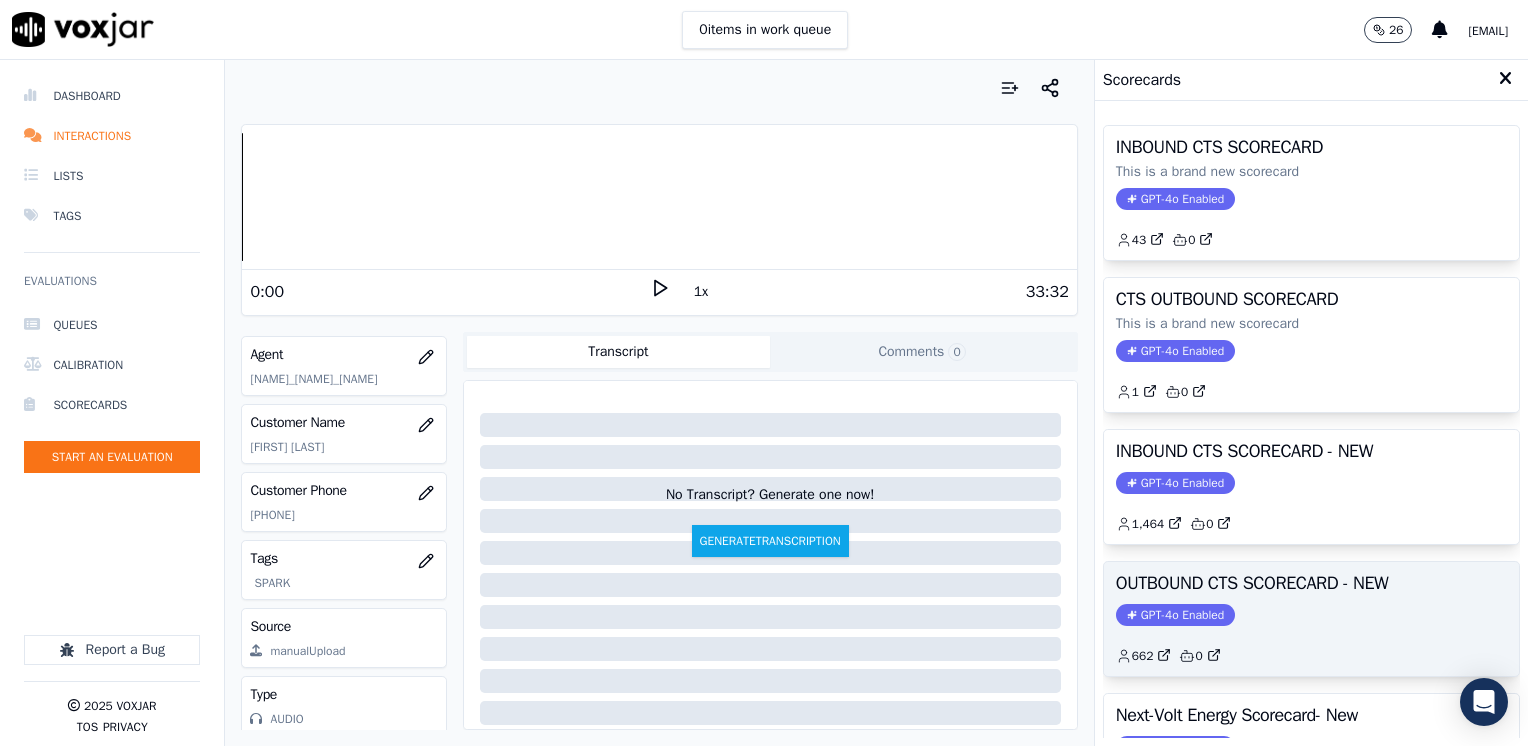 click on "GPT-4o Enabled" at bounding box center [1175, 615] 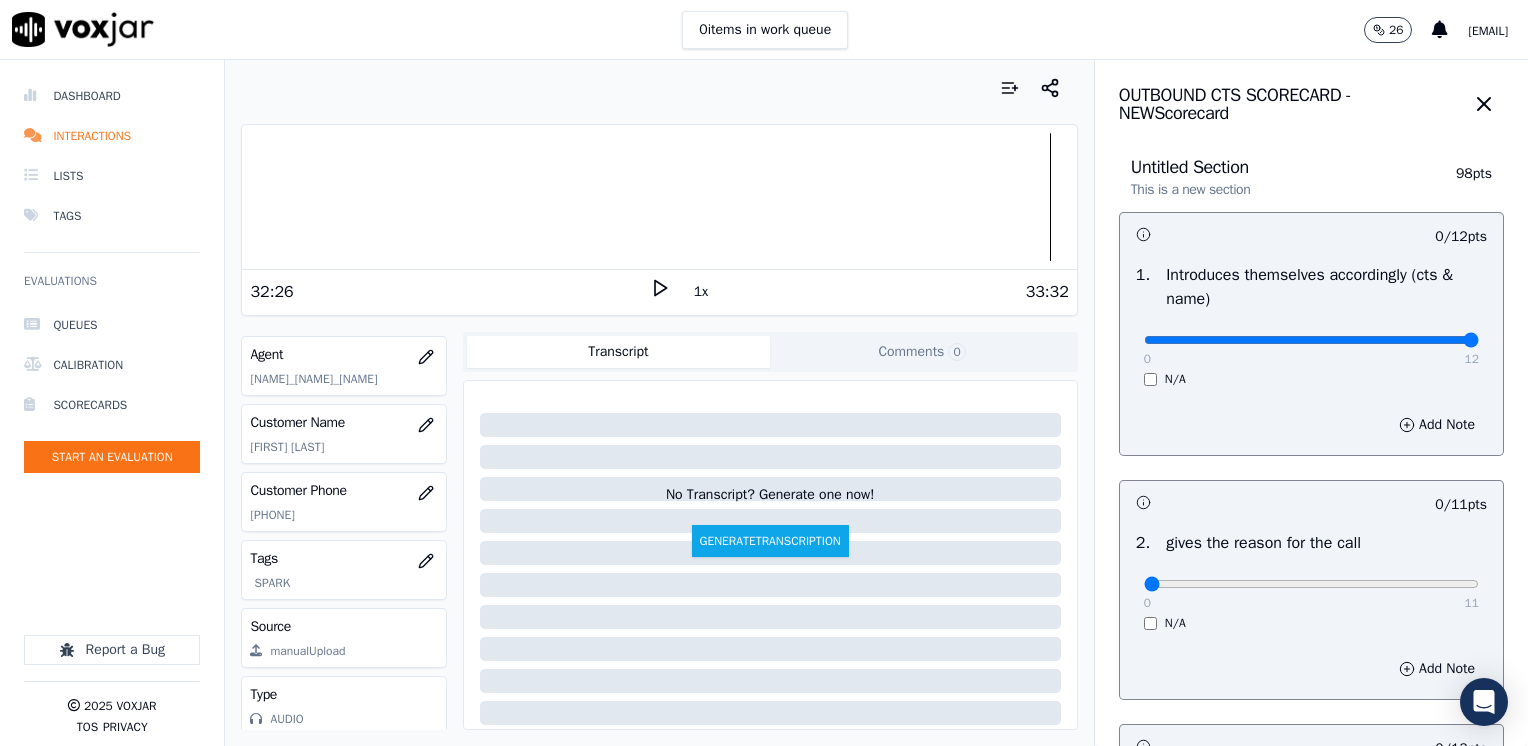drag, startPoint x: 1132, startPoint y: 340, endPoint x: 1527, endPoint y: 376, distance: 396.63712 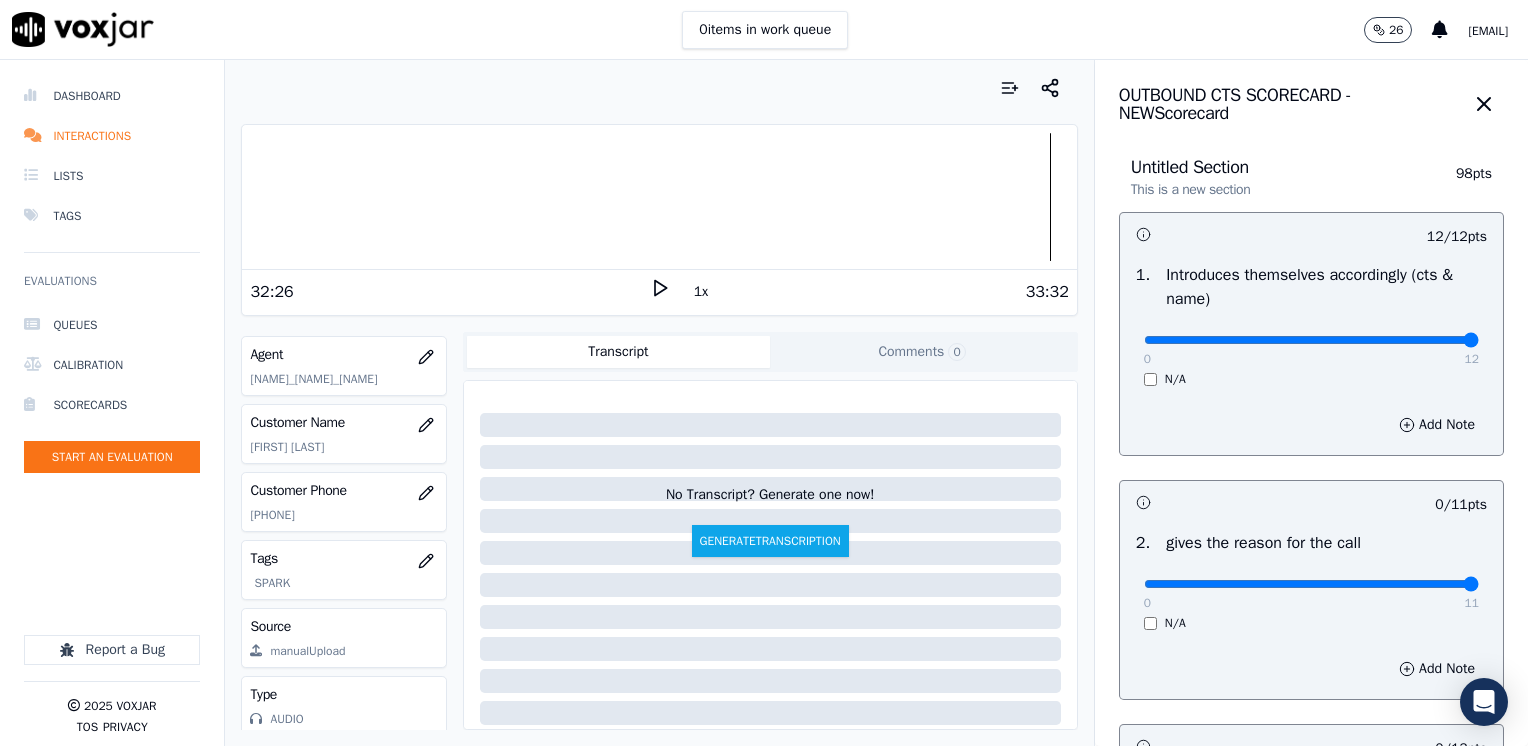 drag, startPoint x: 1136, startPoint y: 586, endPoint x: 1531, endPoint y: 577, distance: 395.1025 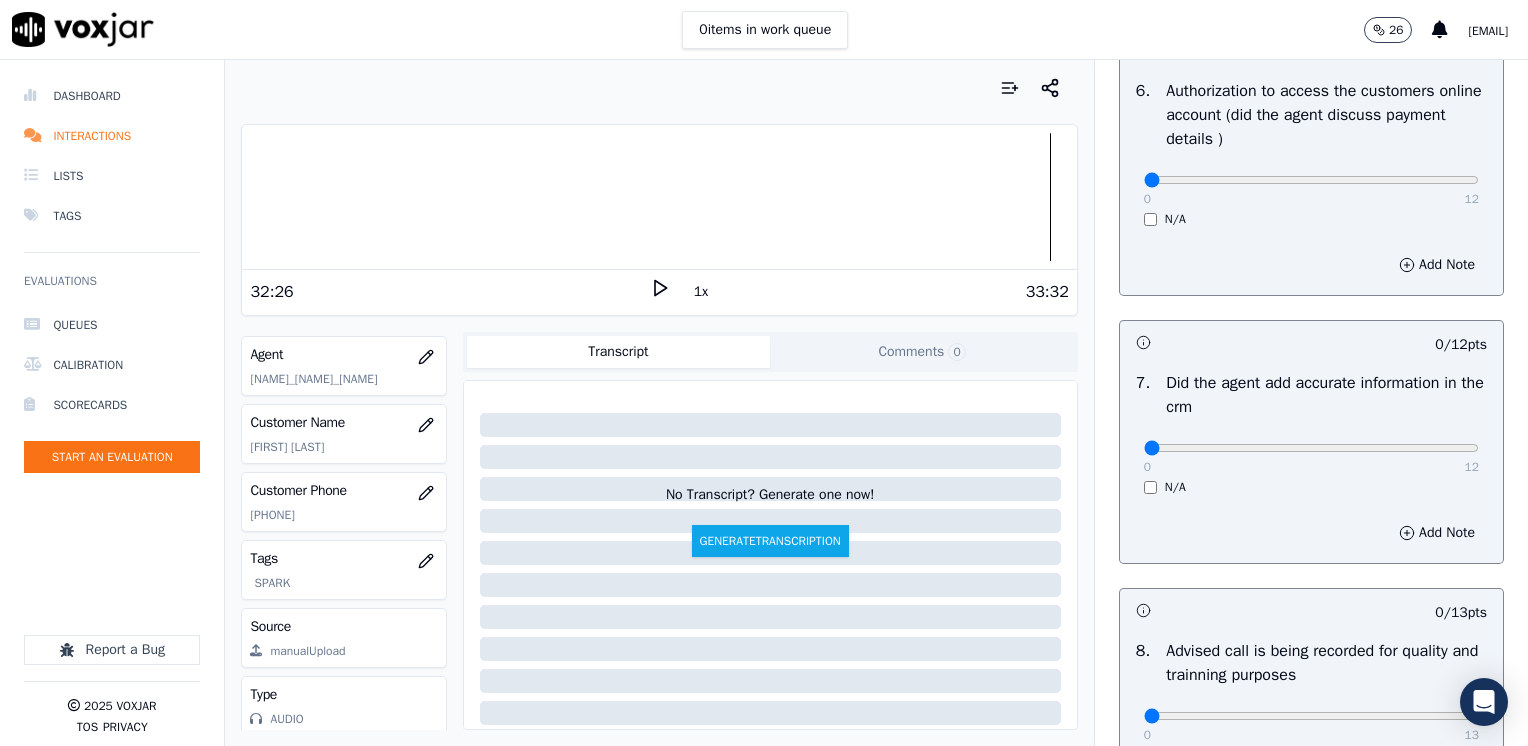scroll, scrollTop: 1748, scrollLeft: 0, axis: vertical 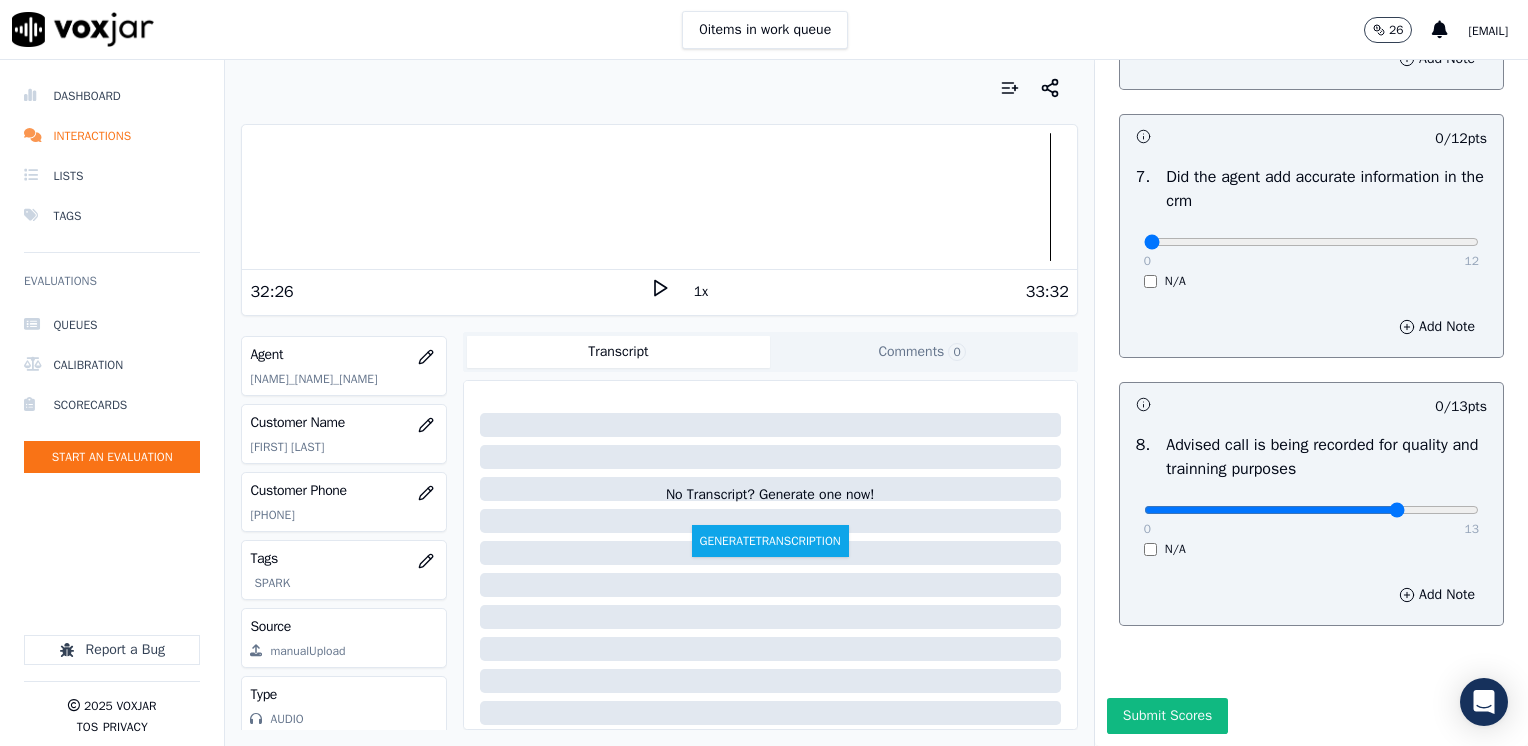 type on "10" 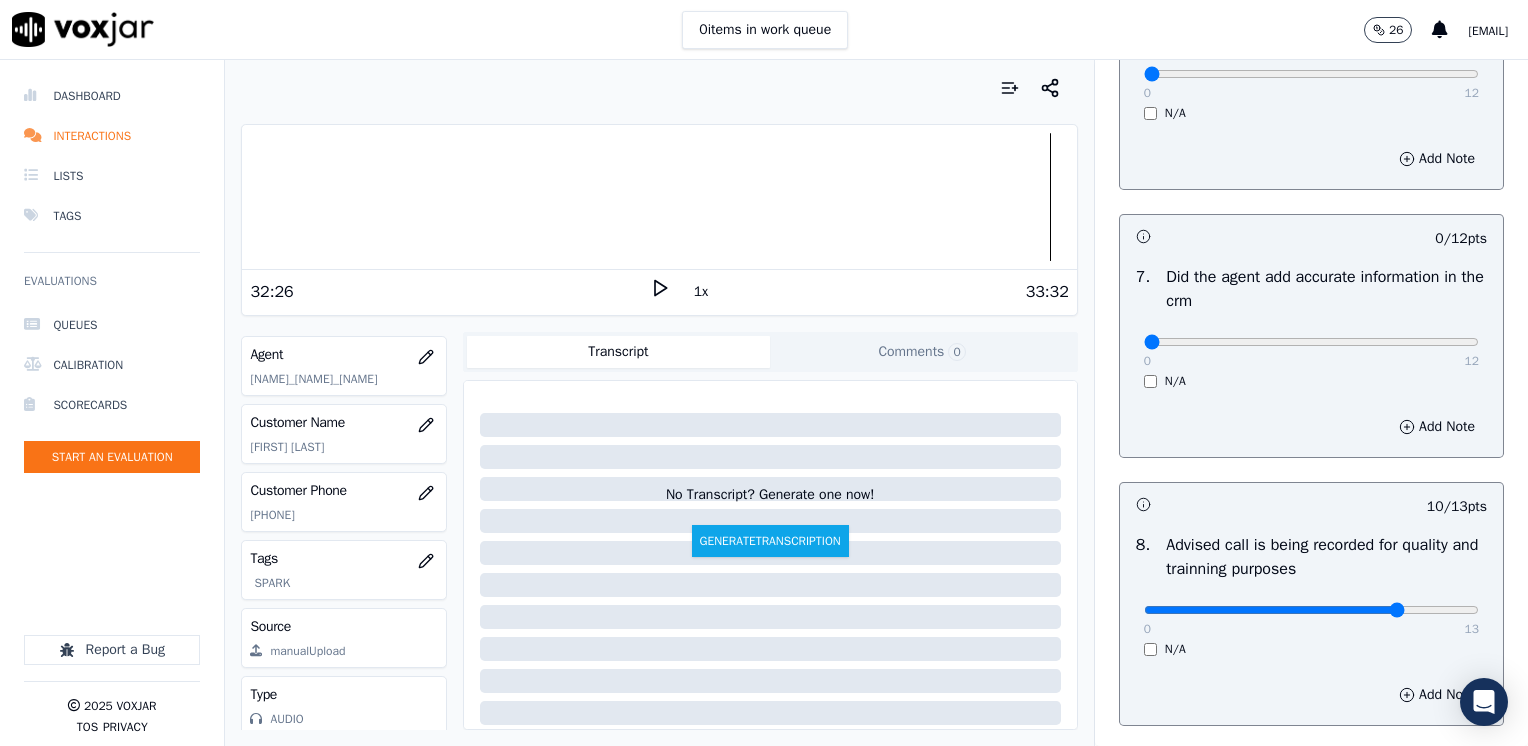 scroll, scrollTop: 1448, scrollLeft: 0, axis: vertical 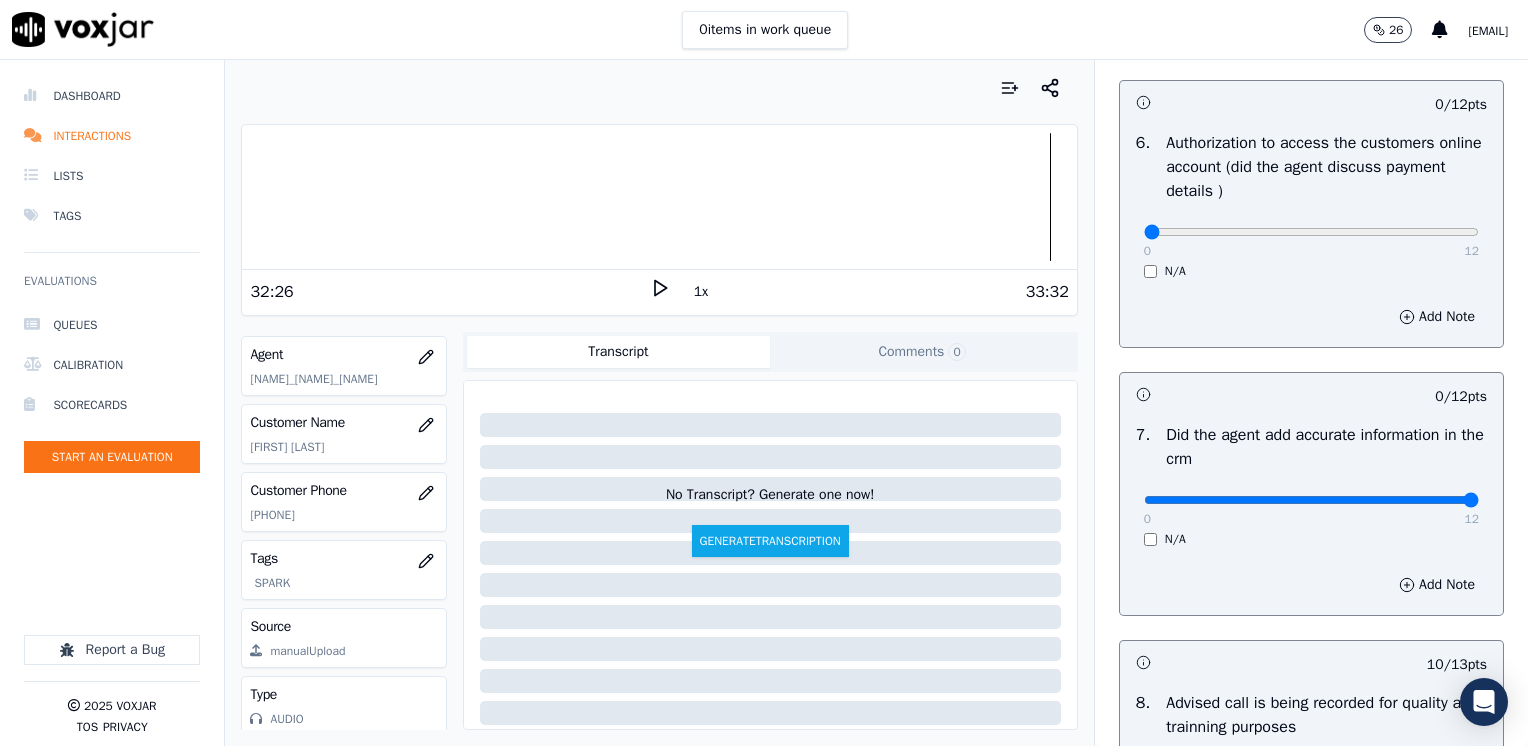 drag, startPoint x: 1135, startPoint y: 494, endPoint x: 1531, endPoint y: 431, distance: 400.98004 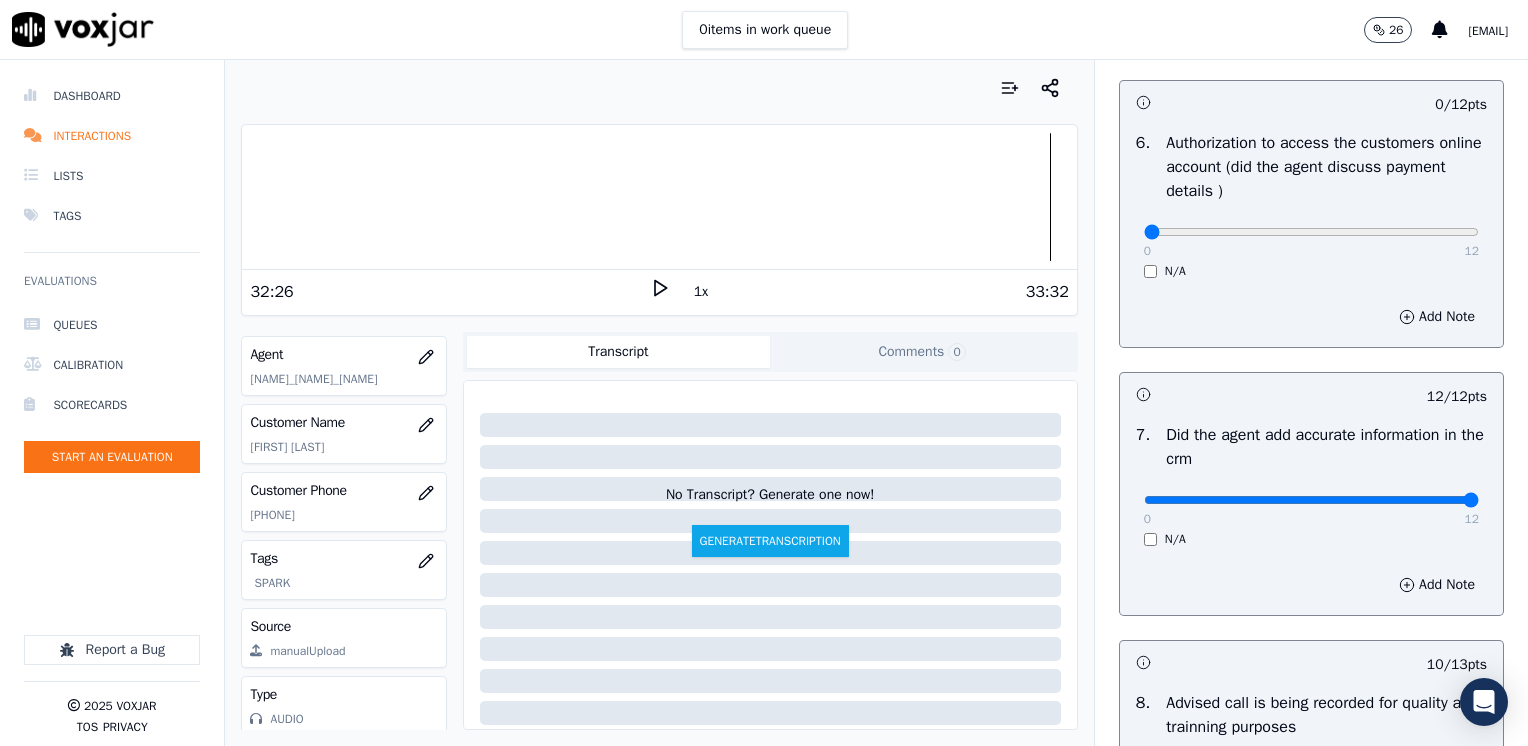 click on "N/A" at bounding box center (1311, 271) 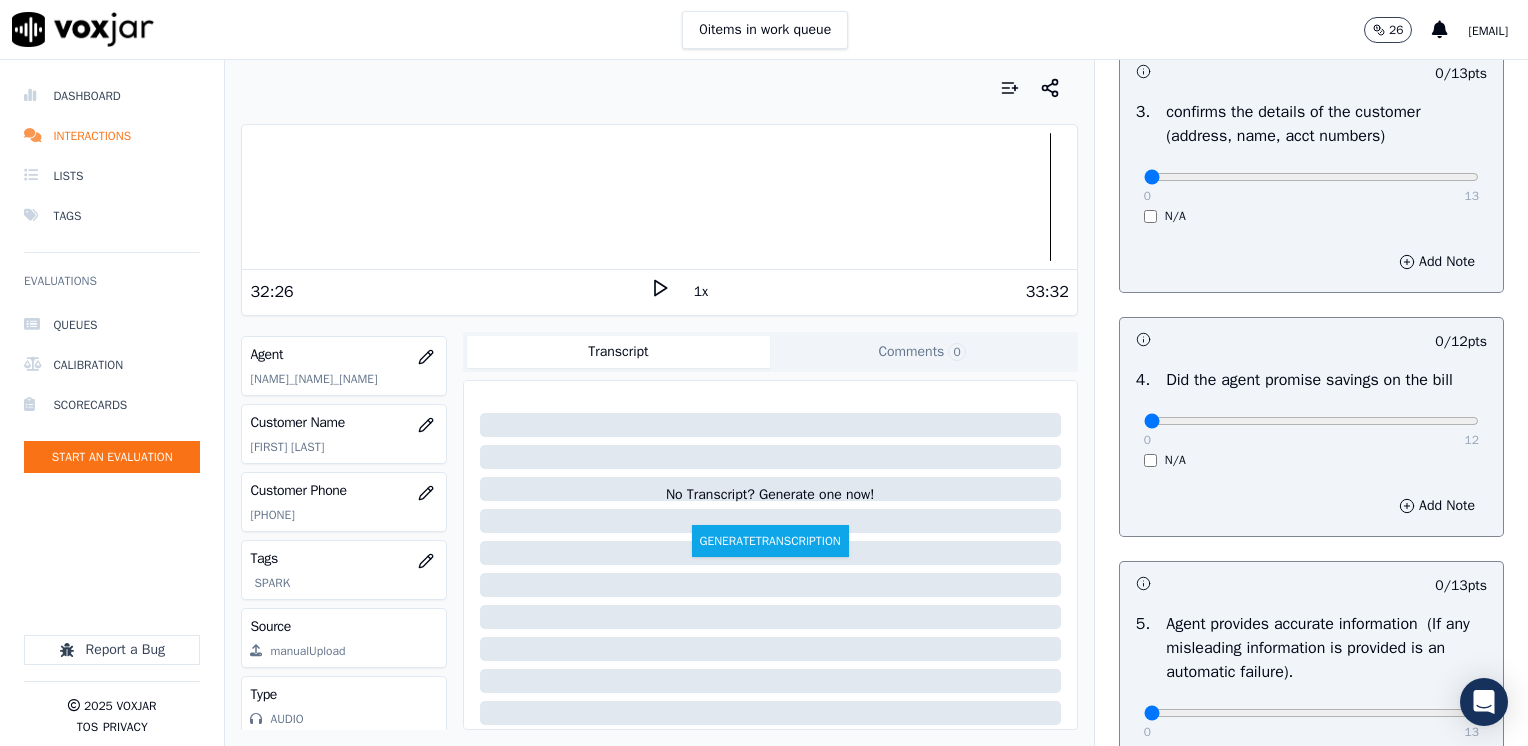 scroll, scrollTop: 648, scrollLeft: 0, axis: vertical 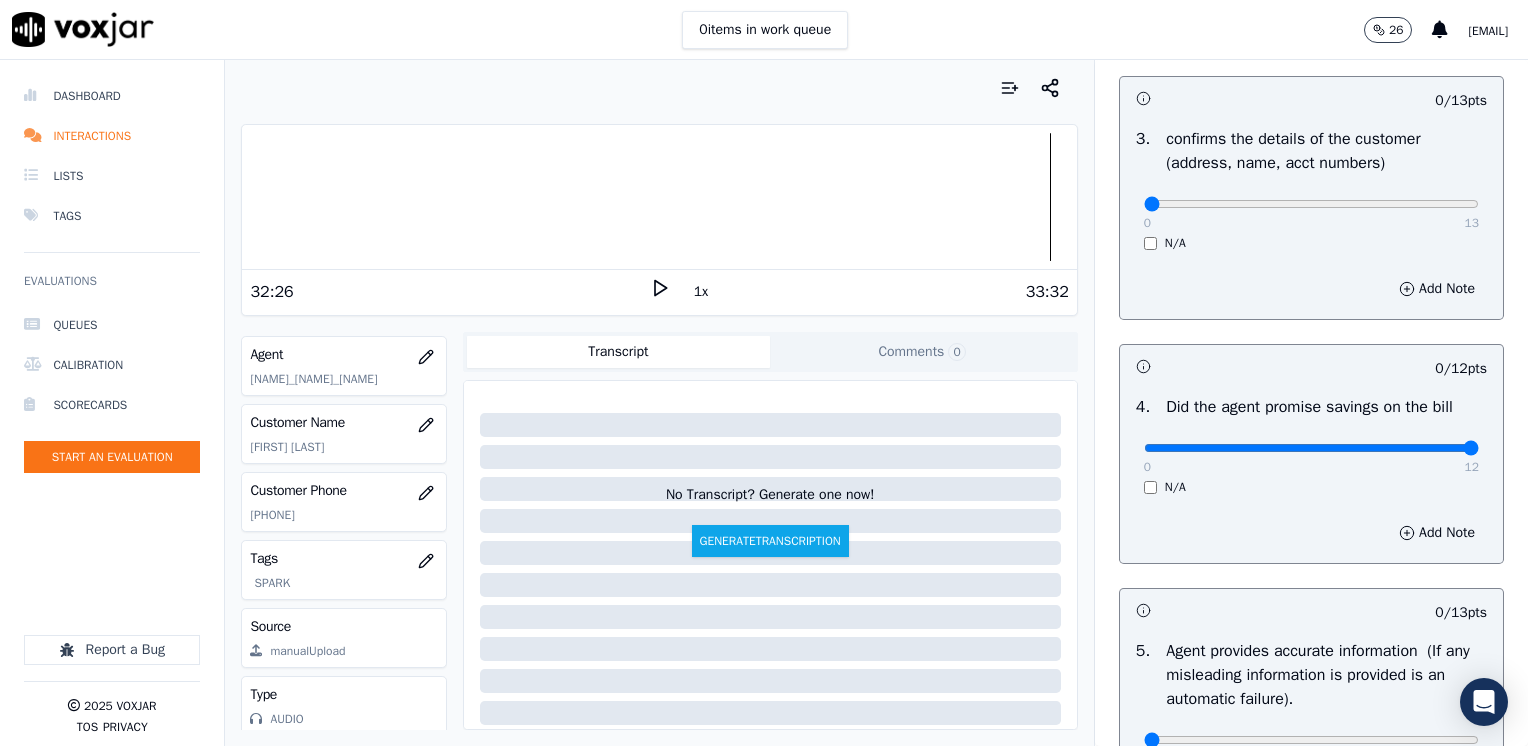 drag, startPoint x: 1134, startPoint y: 450, endPoint x: 1531, endPoint y: 451, distance: 397.00125 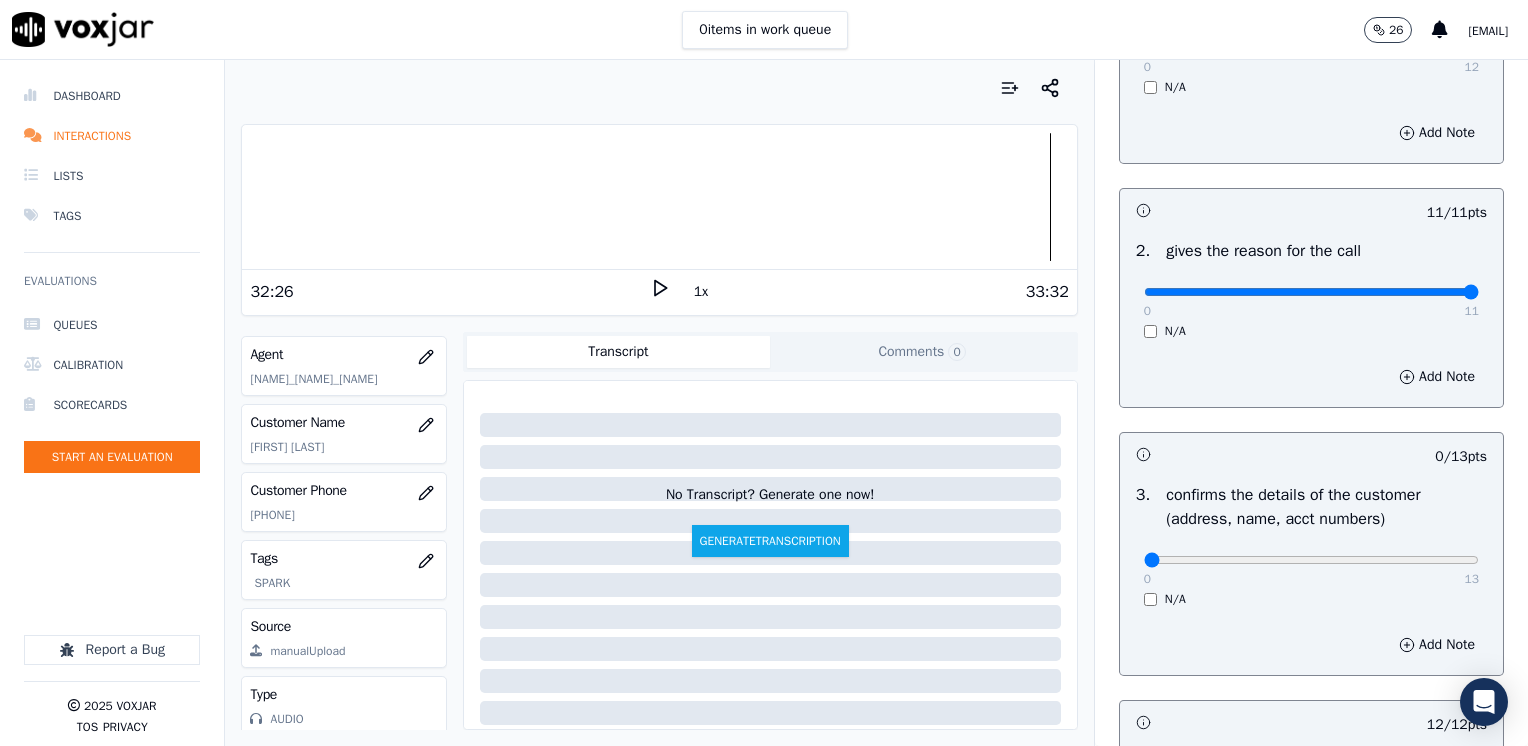 scroll, scrollTop: 248, scrollLeft: 0, axis: vertical 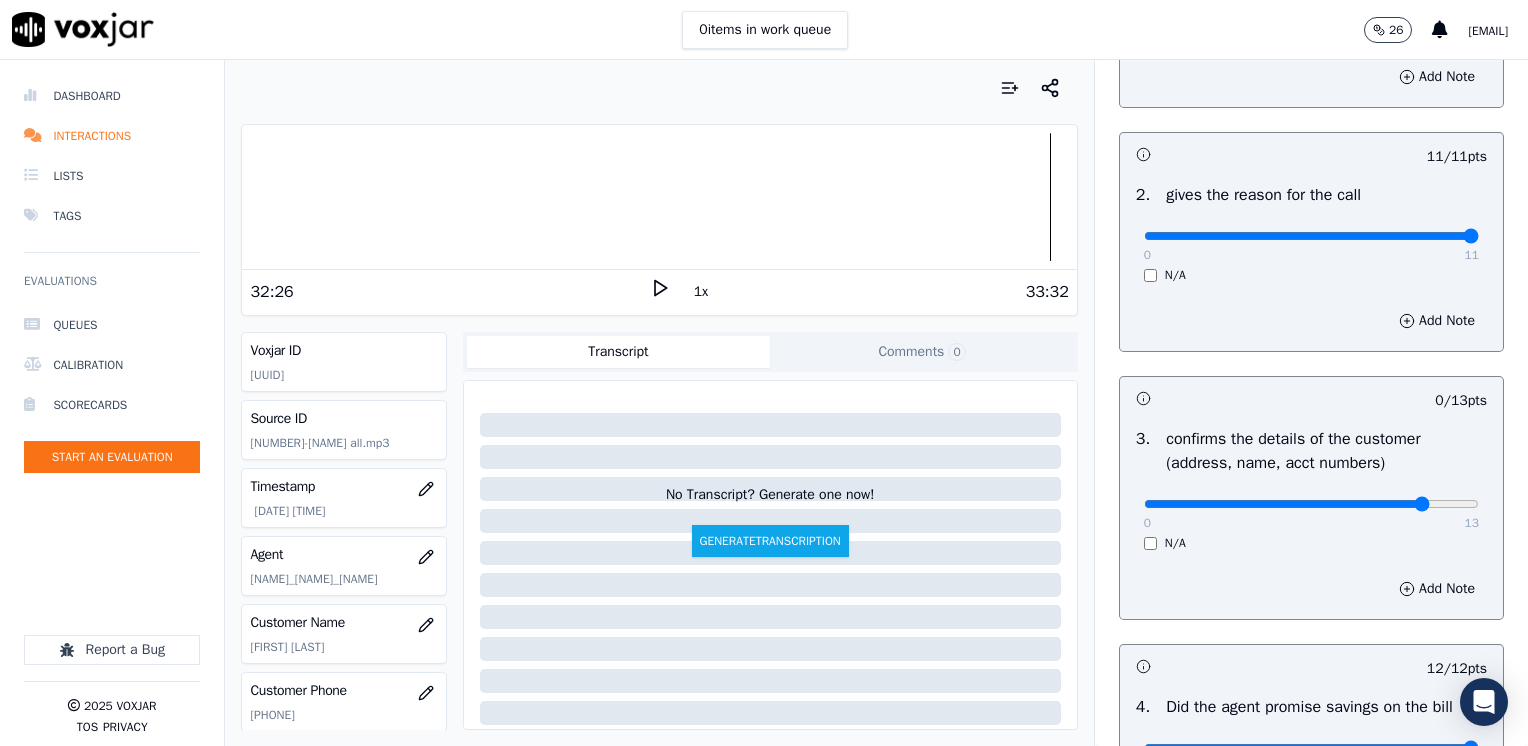 type on "11" 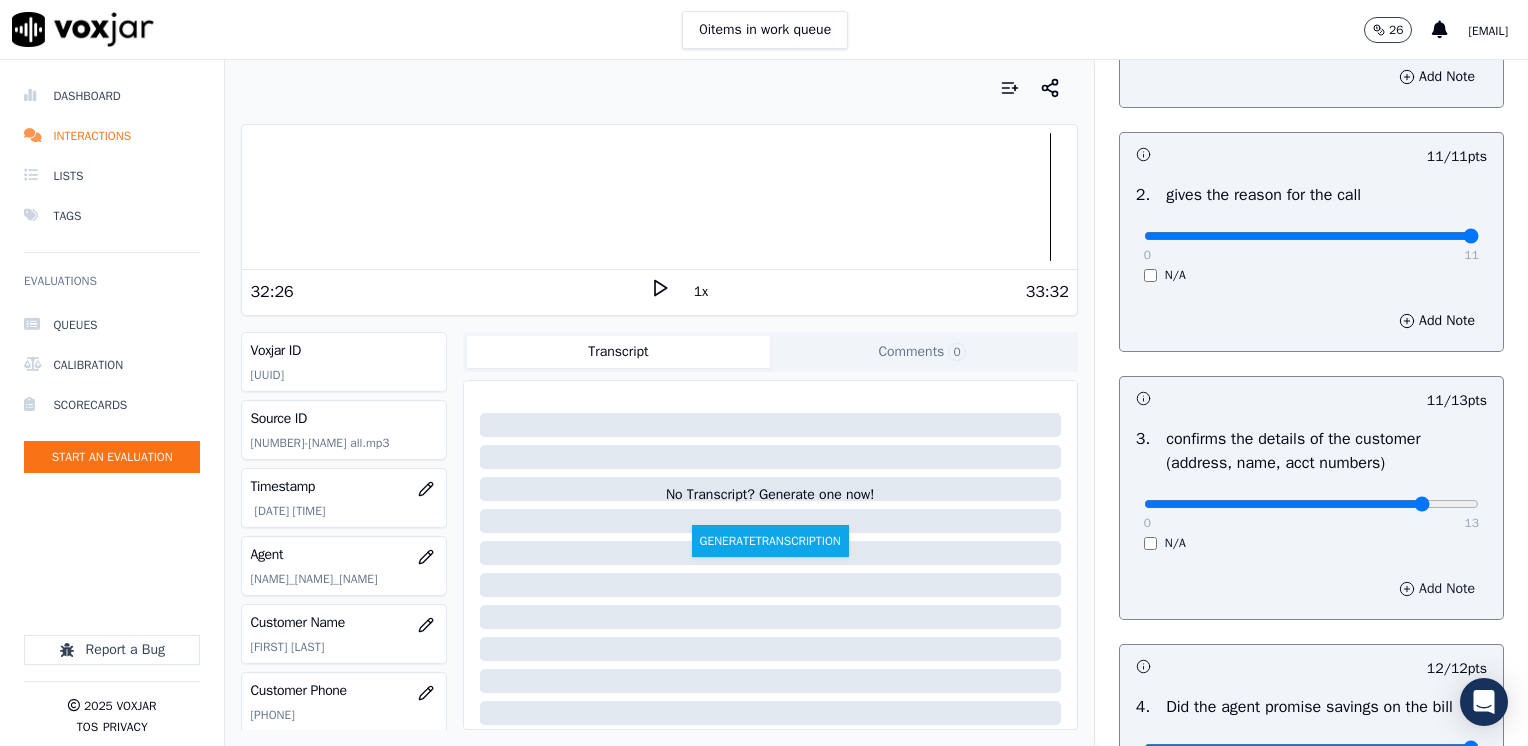 click on "Add Note" at bounding box center [1437, 589] 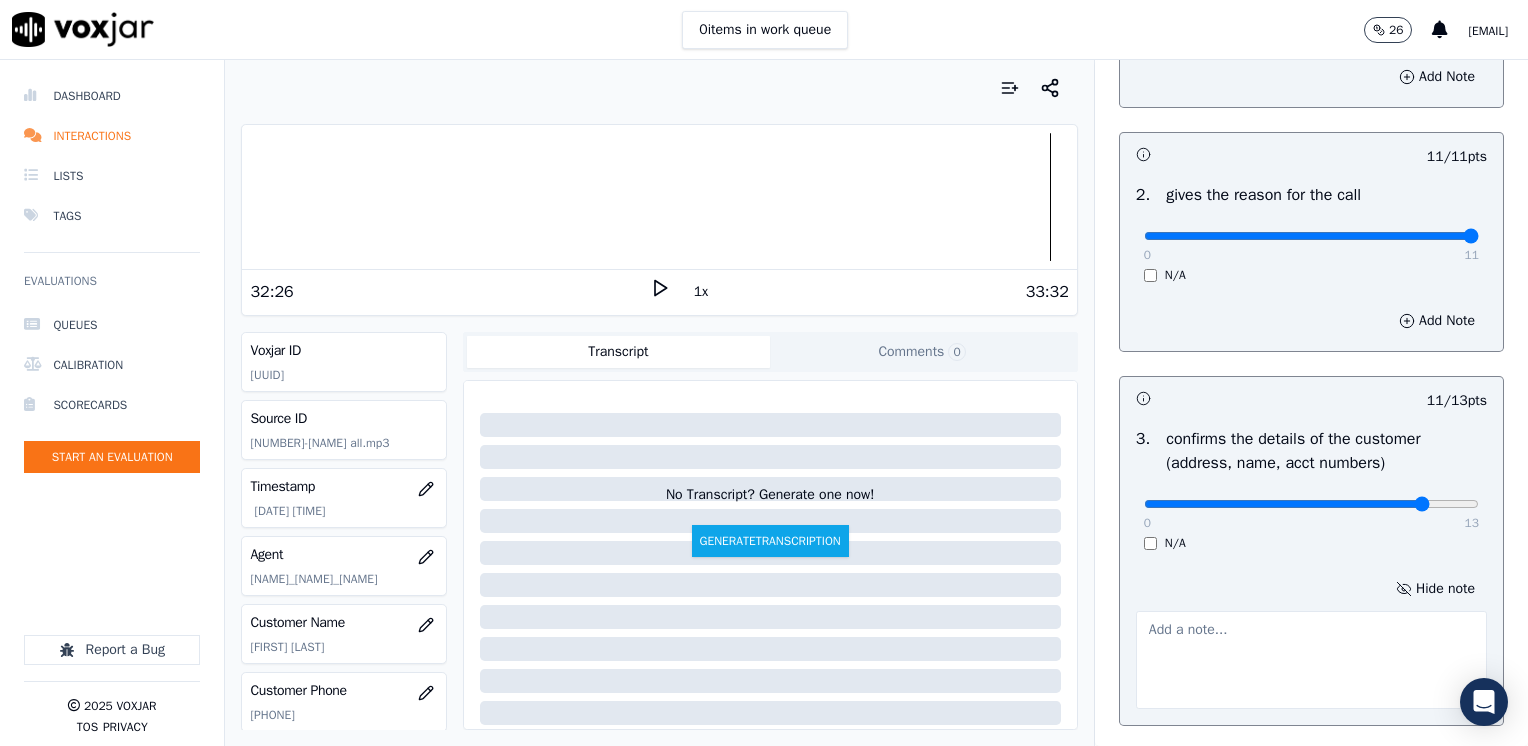 click at bounding box center (1311, 660) 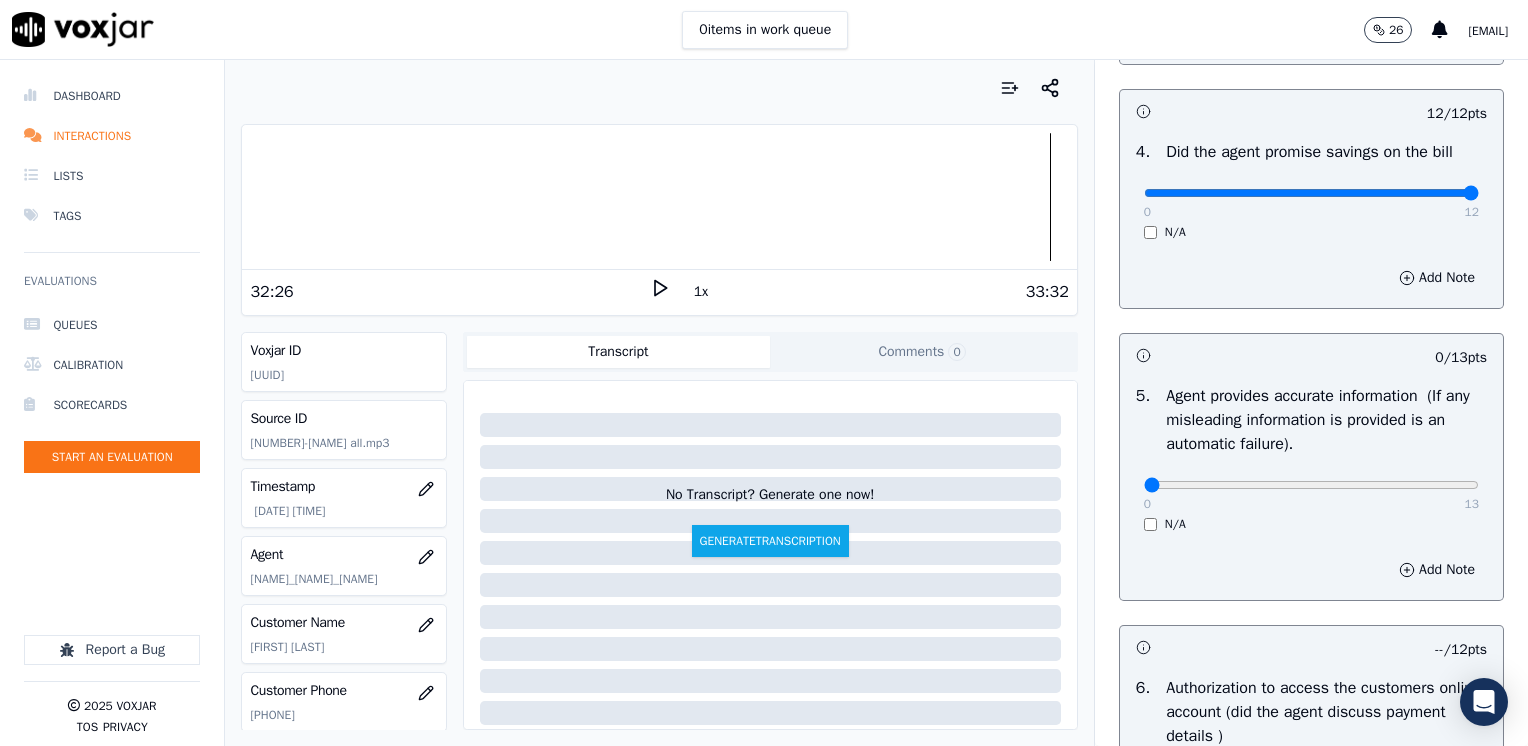 scroll, scrollTop: 1048, scrollLeft: 0, axis: vertical 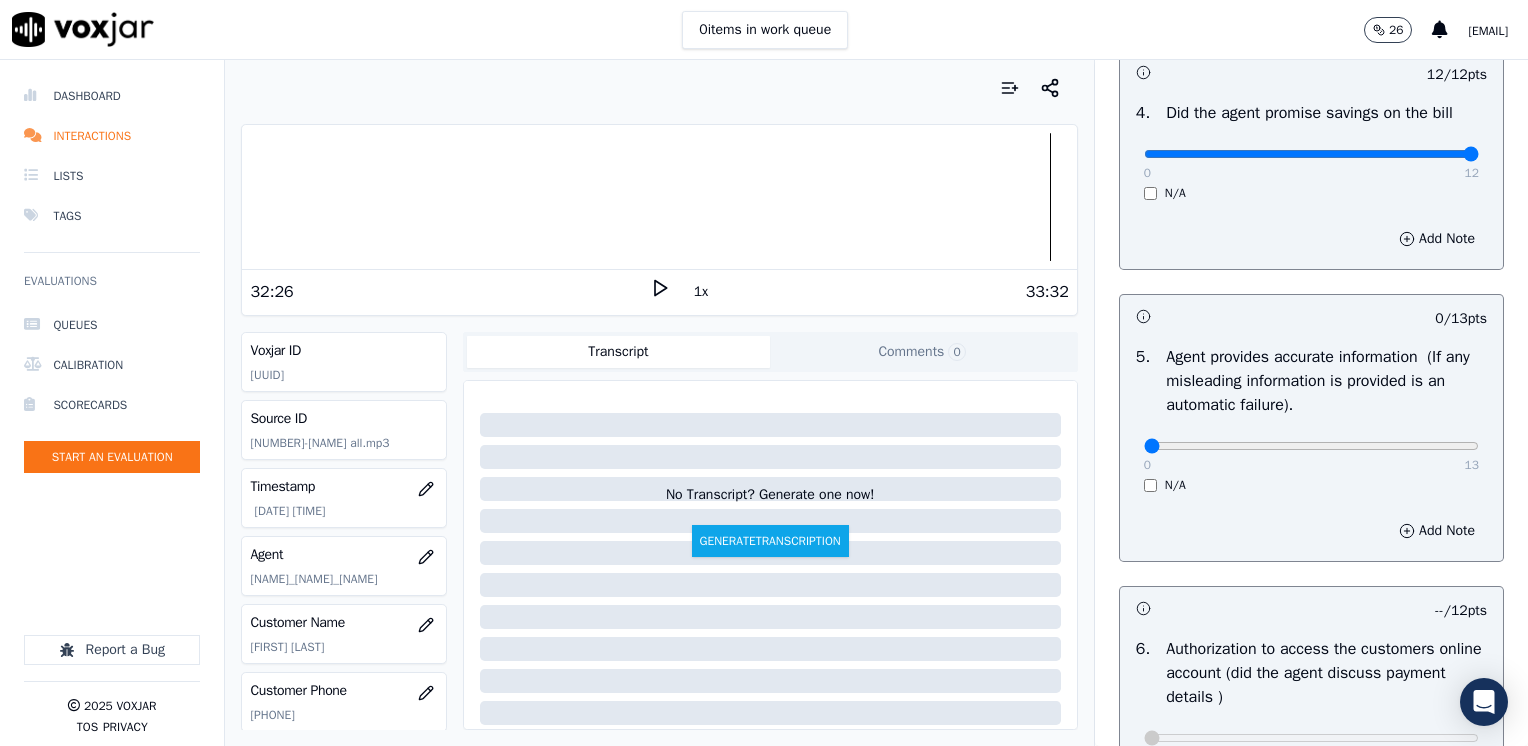 type on "Make sure" 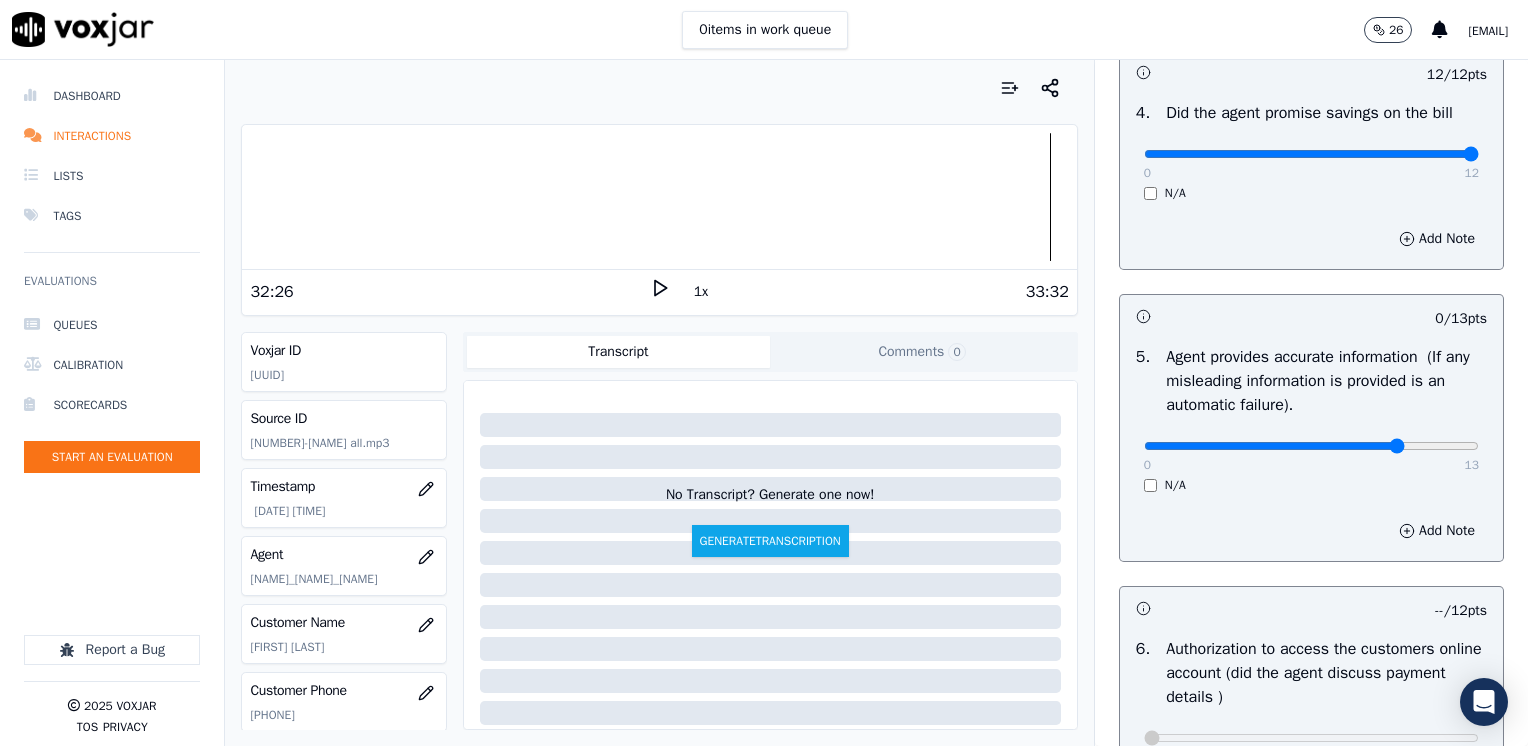 click at bounding box center (1311, -708) 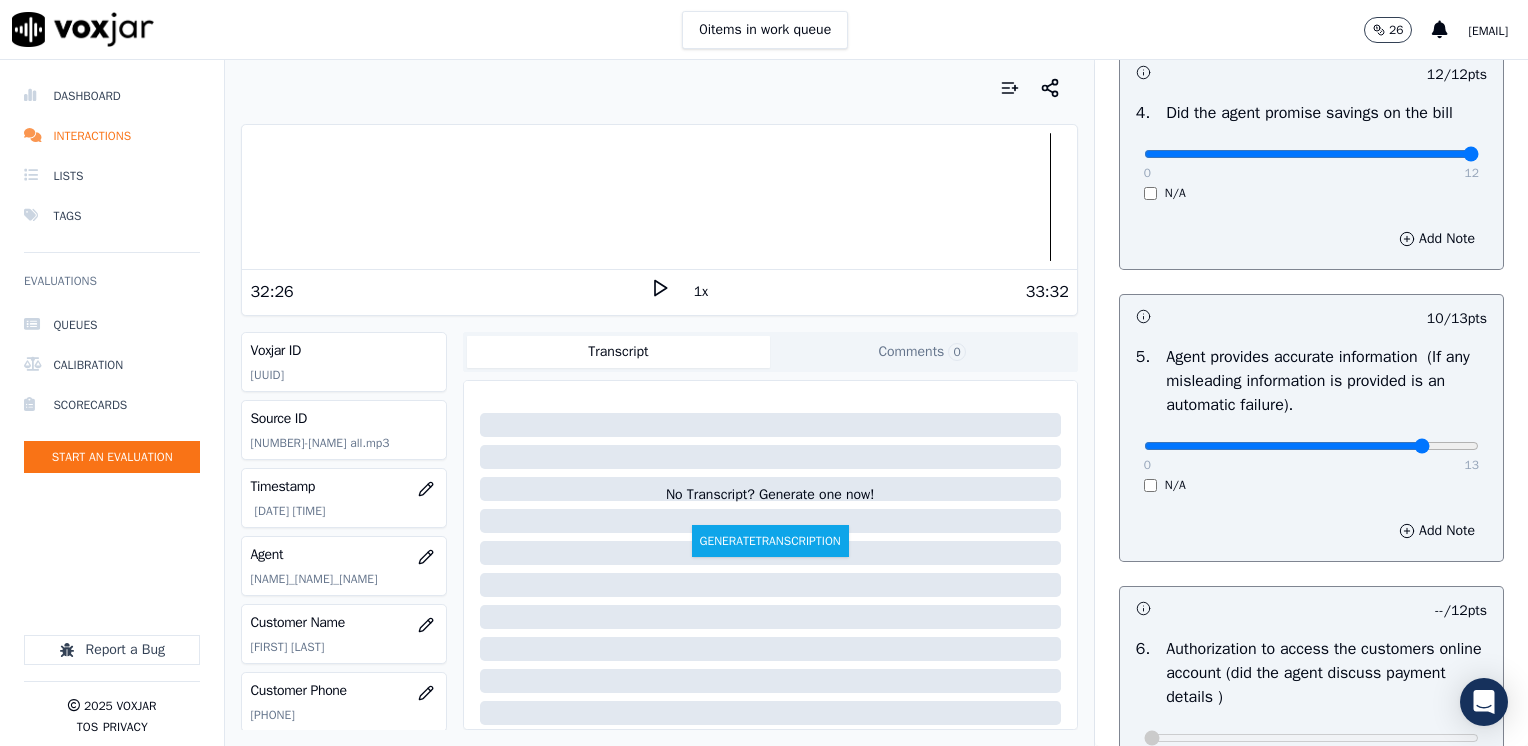 type on "11" 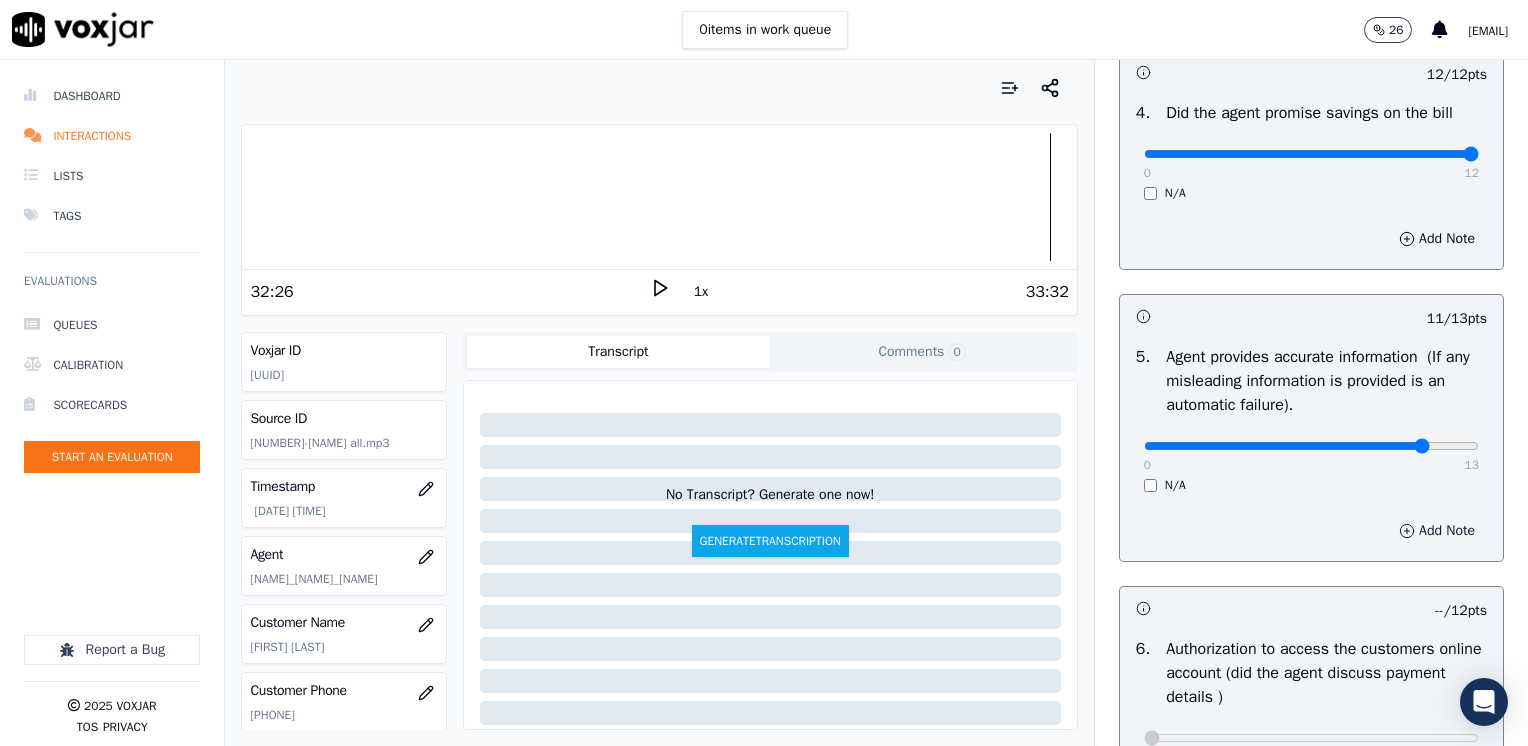 click on "Add Note" at bounding box center [1437, 531] 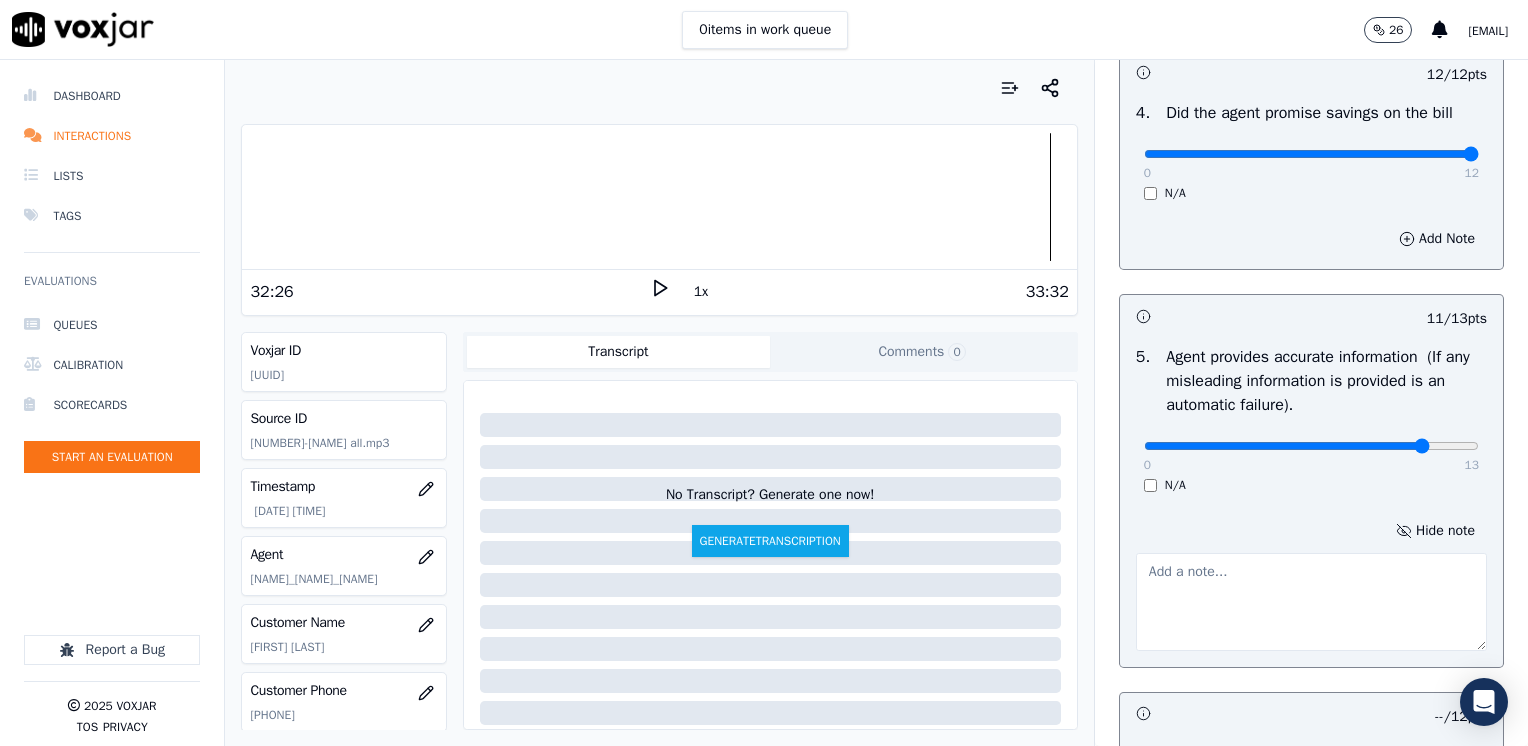 click at bounding box center (1311, 602) 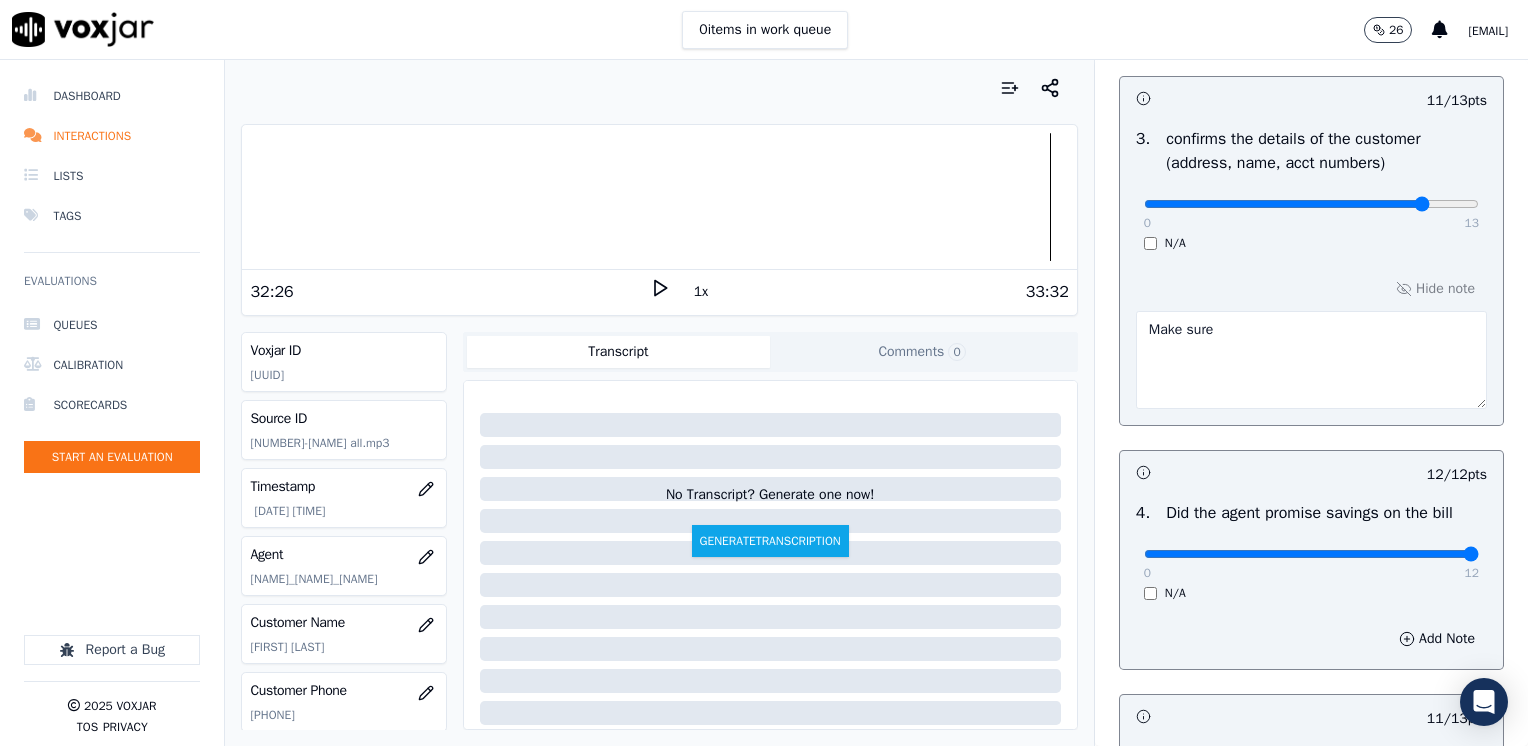 scroll, scrollTop: 548, scrollLeft: 0, axis: vertical 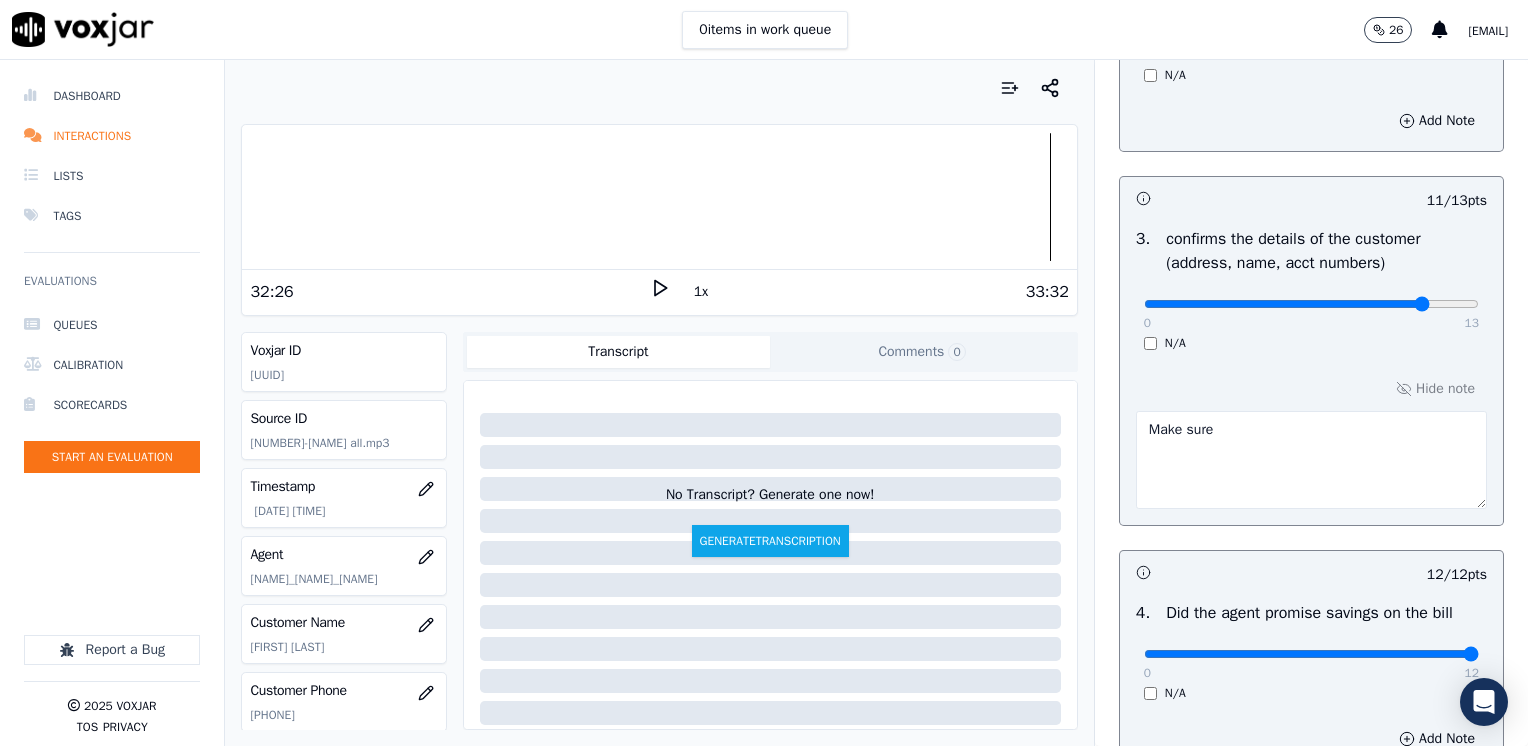 type on "Avoid using phrases like "this is a discount" referring to the rate" 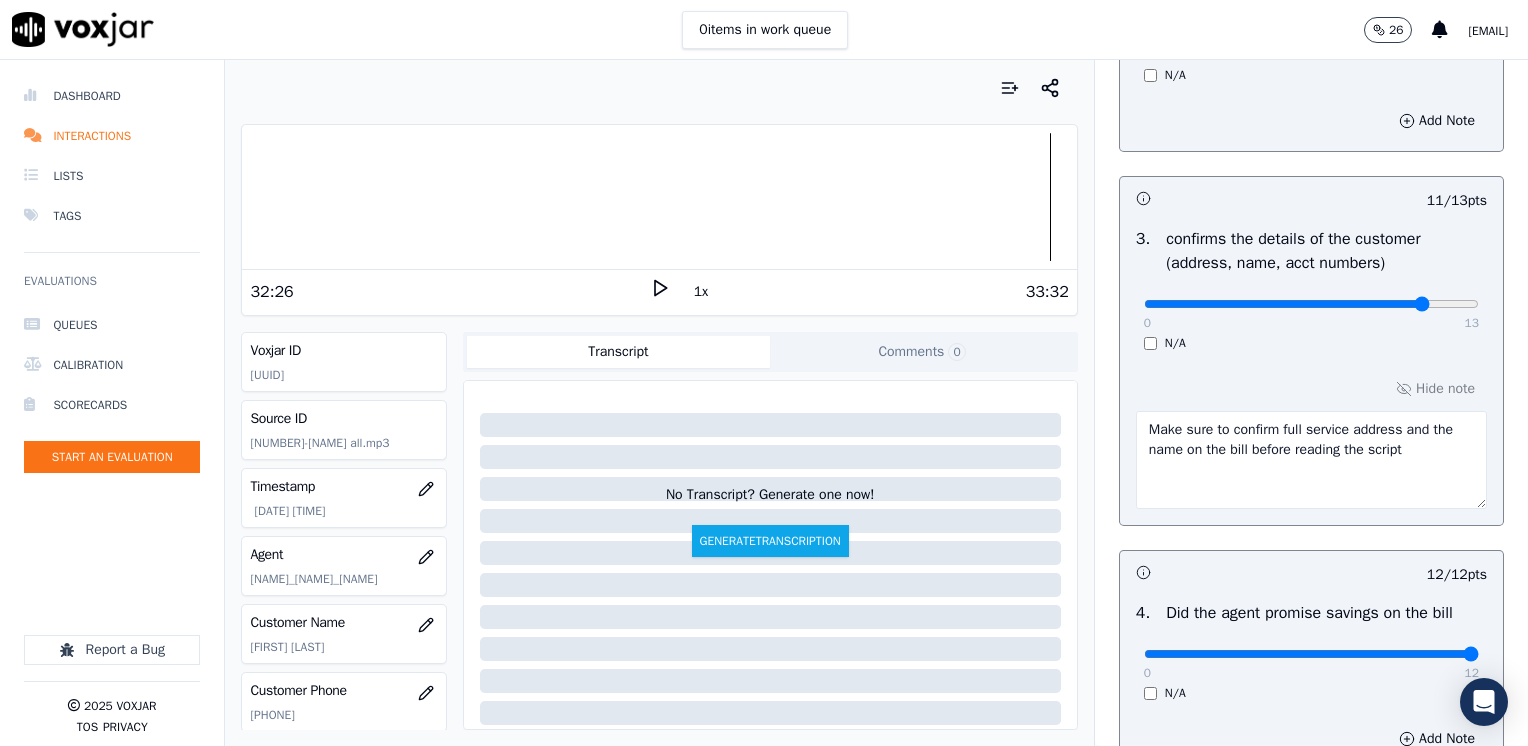 type on "Make sure to confirm full service address and the name on the bill before reading the script" 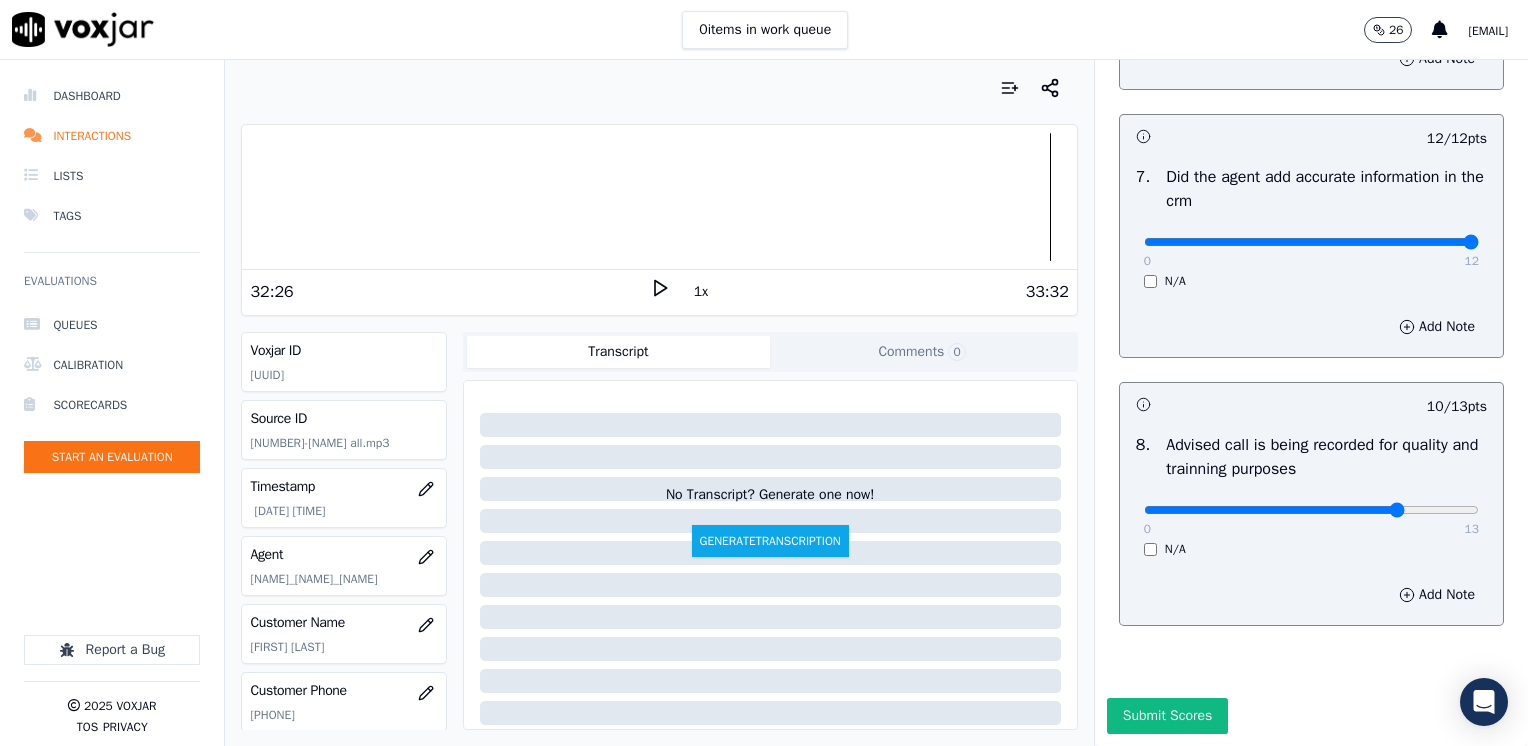 scroll, scrollTop: 1959, scrollLeft: 0, axis: vertical 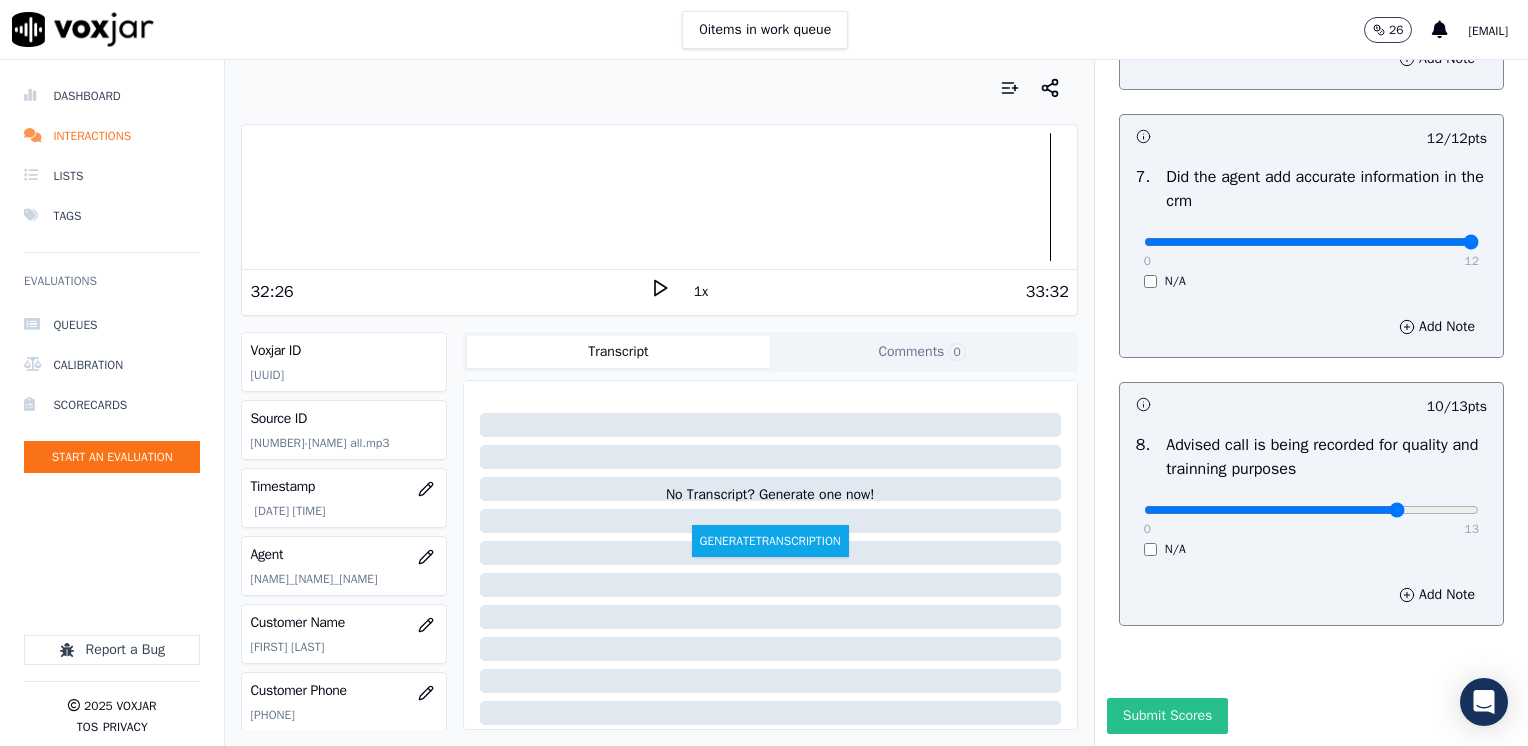 click on "Submit Scores" at bounding box center [1167, 716] 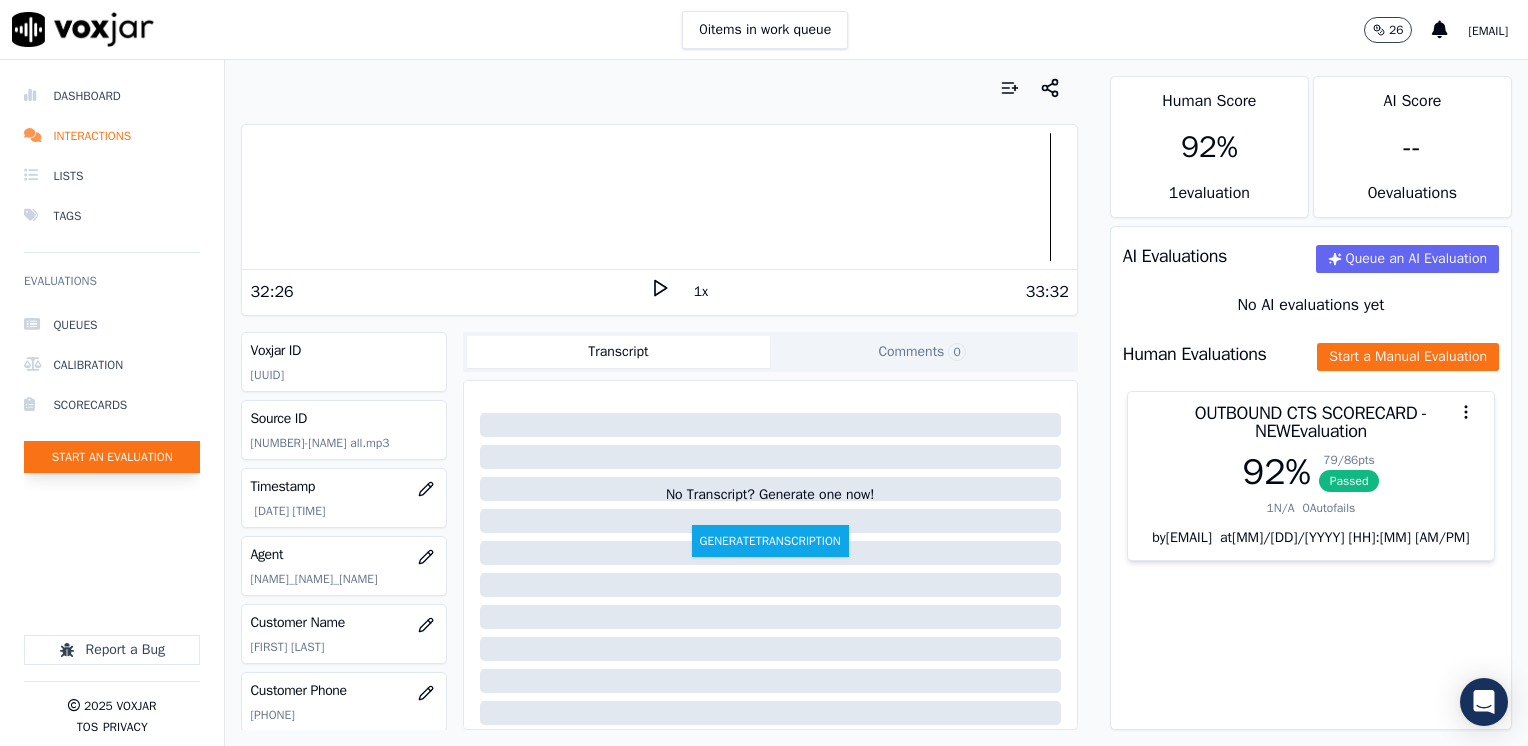 click on "Start an Evaluation" 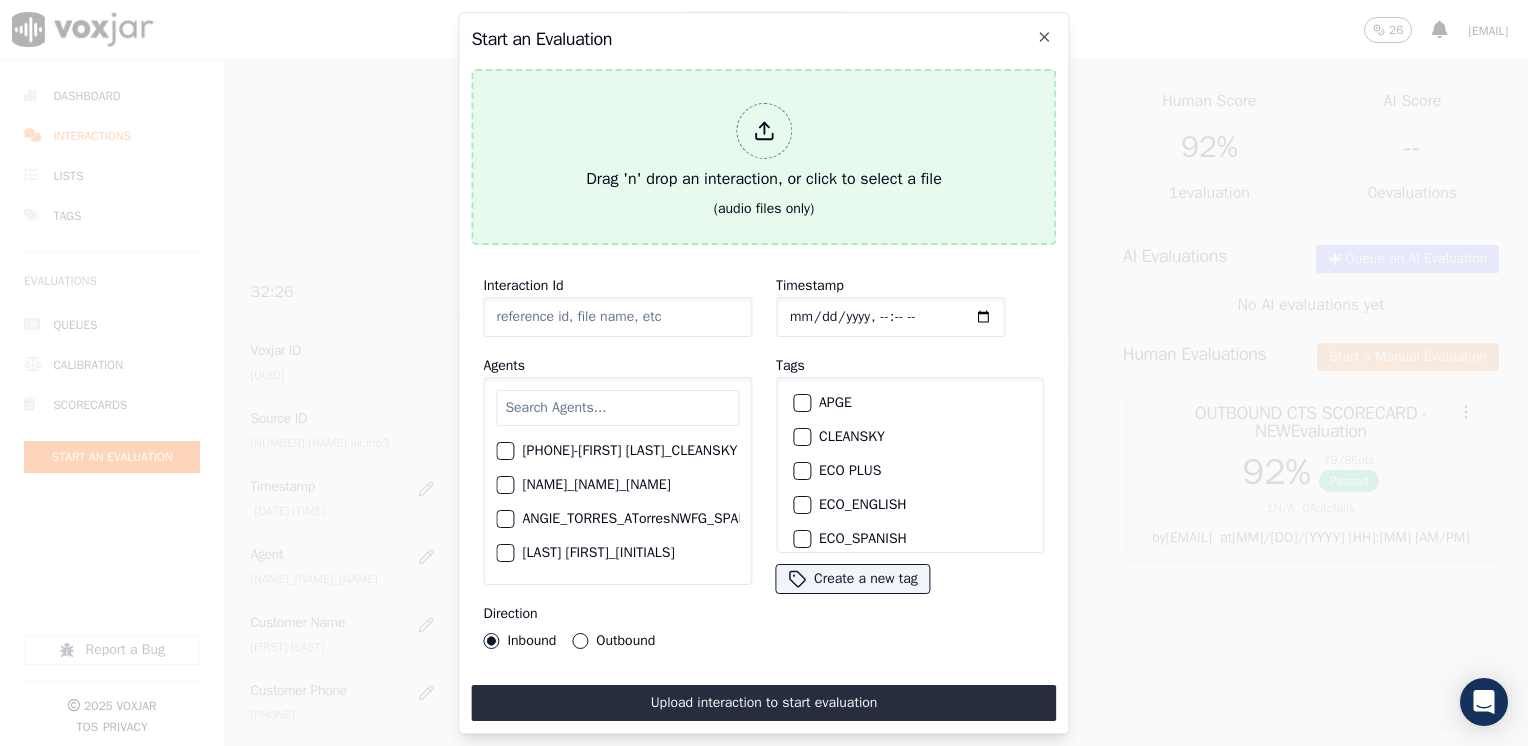 click at bounding box center (764, 131) 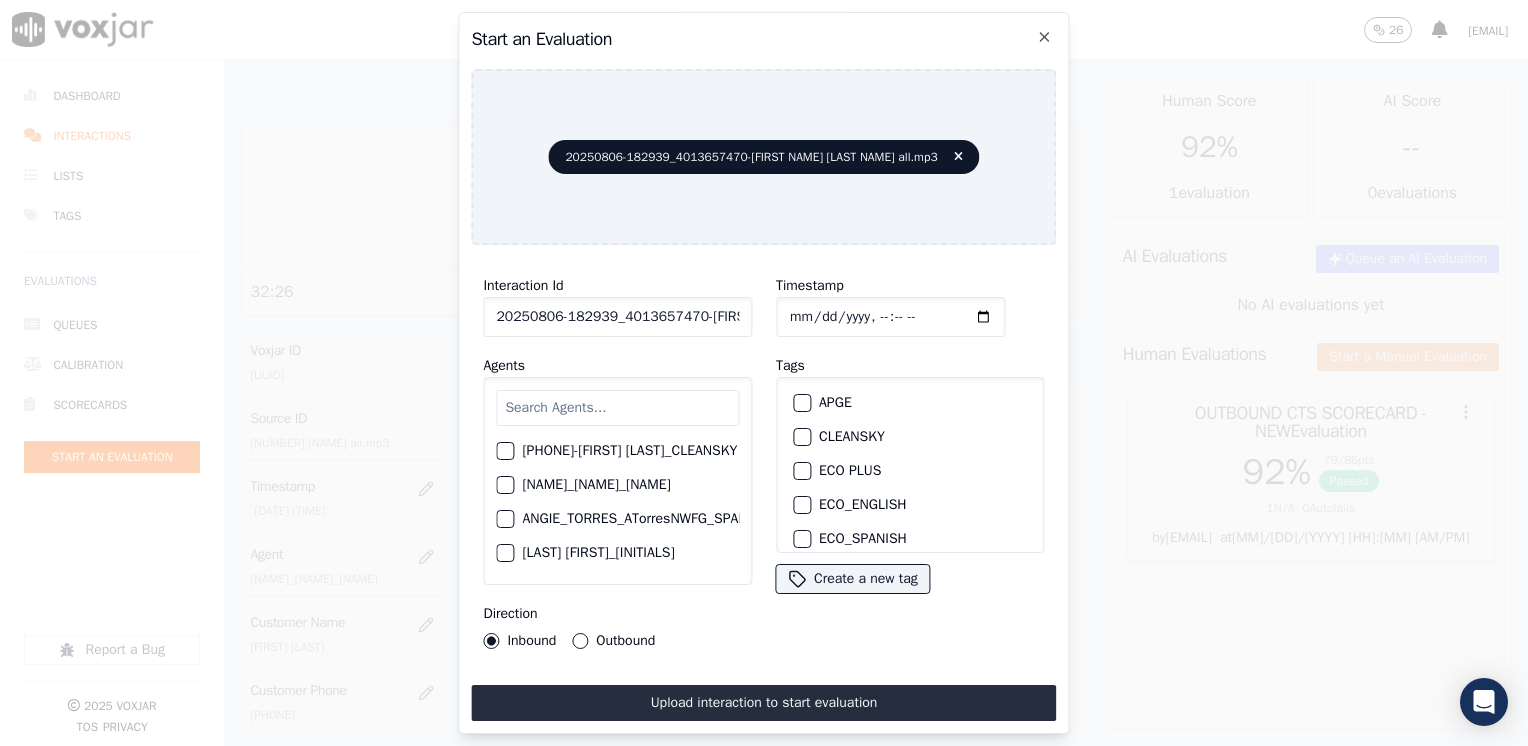 click at bounding box center [617, 408] 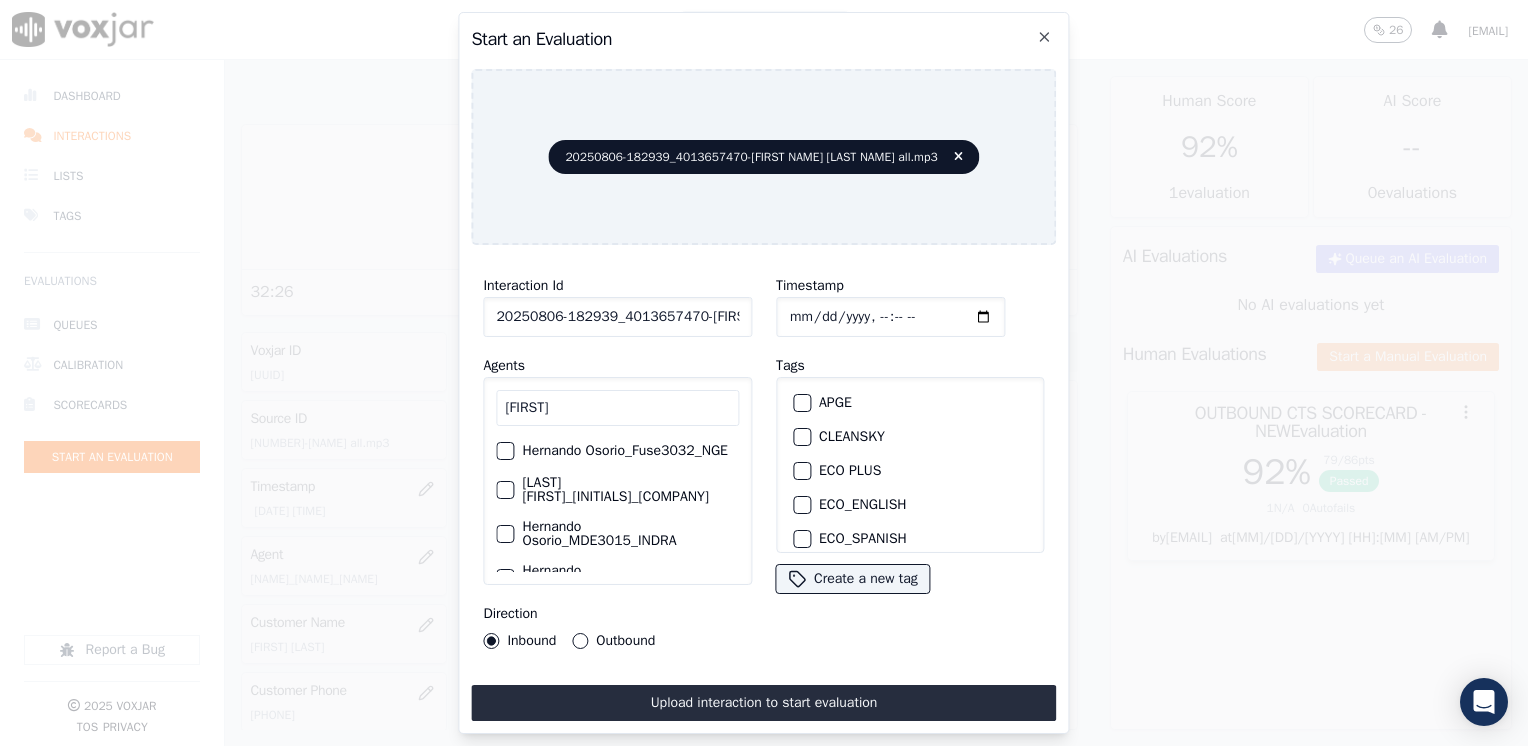 scroll, scrollTop: 100, scrollLeft: 0, axis: vertical 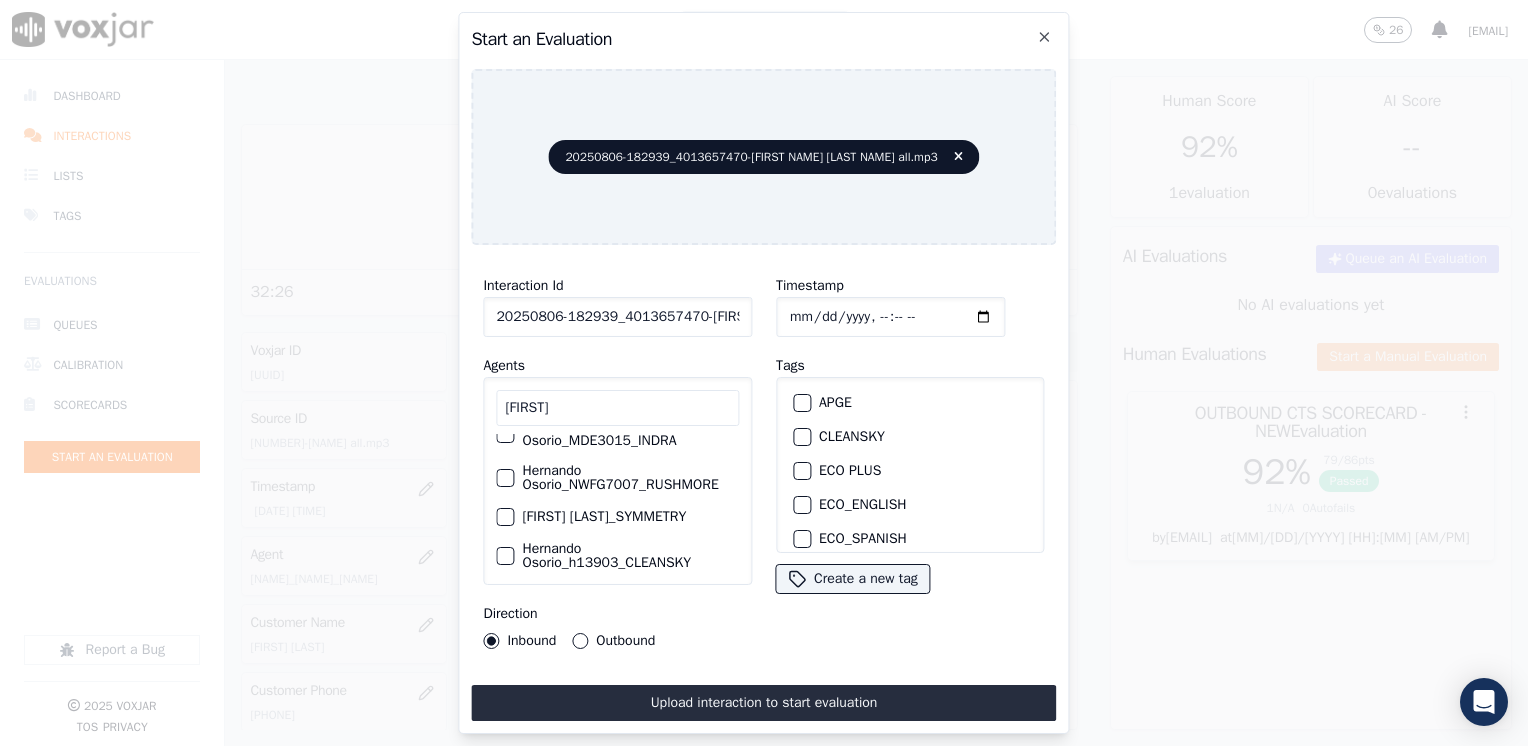 type on "[FIRST]" 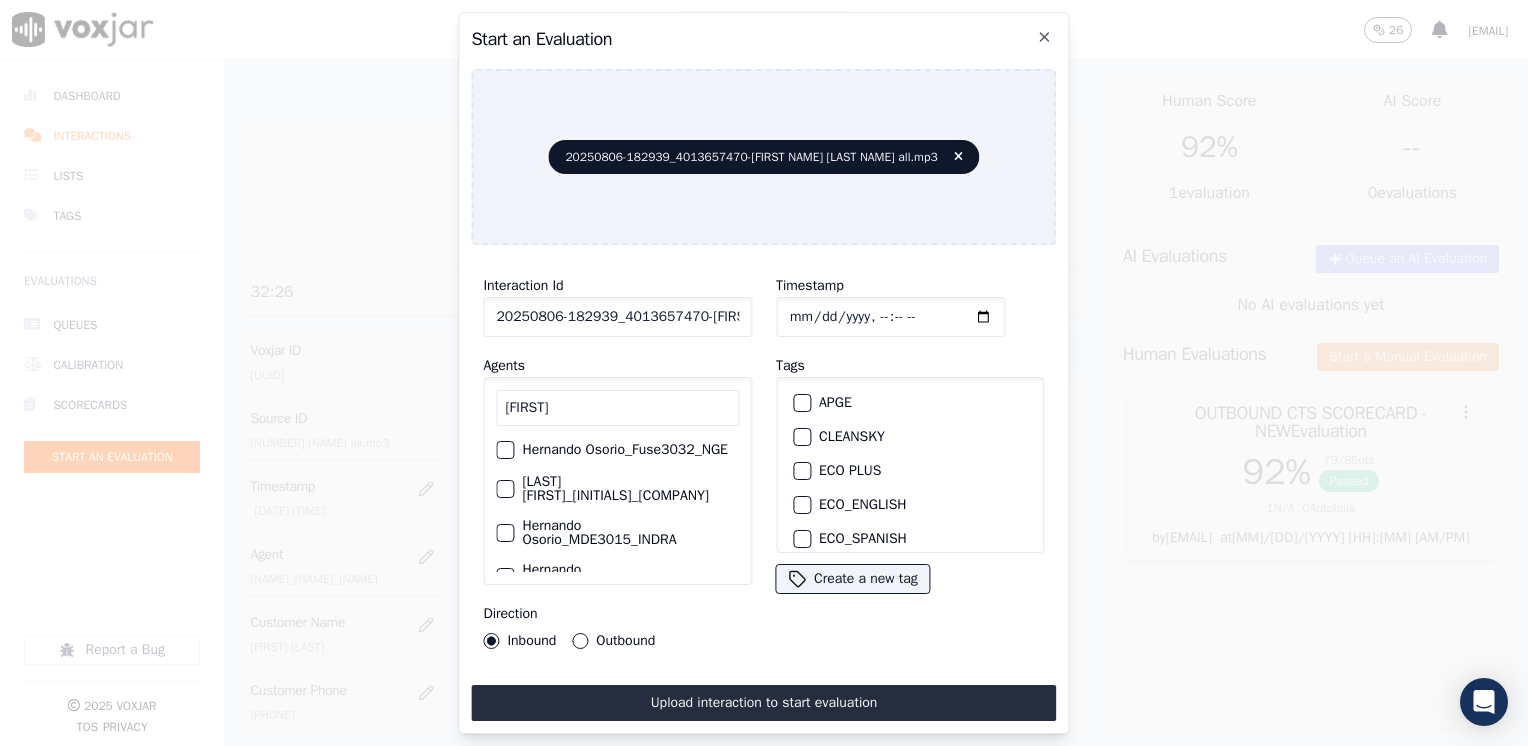 scroll, scrollTop: 0, scrollLeft: 0, axis: both 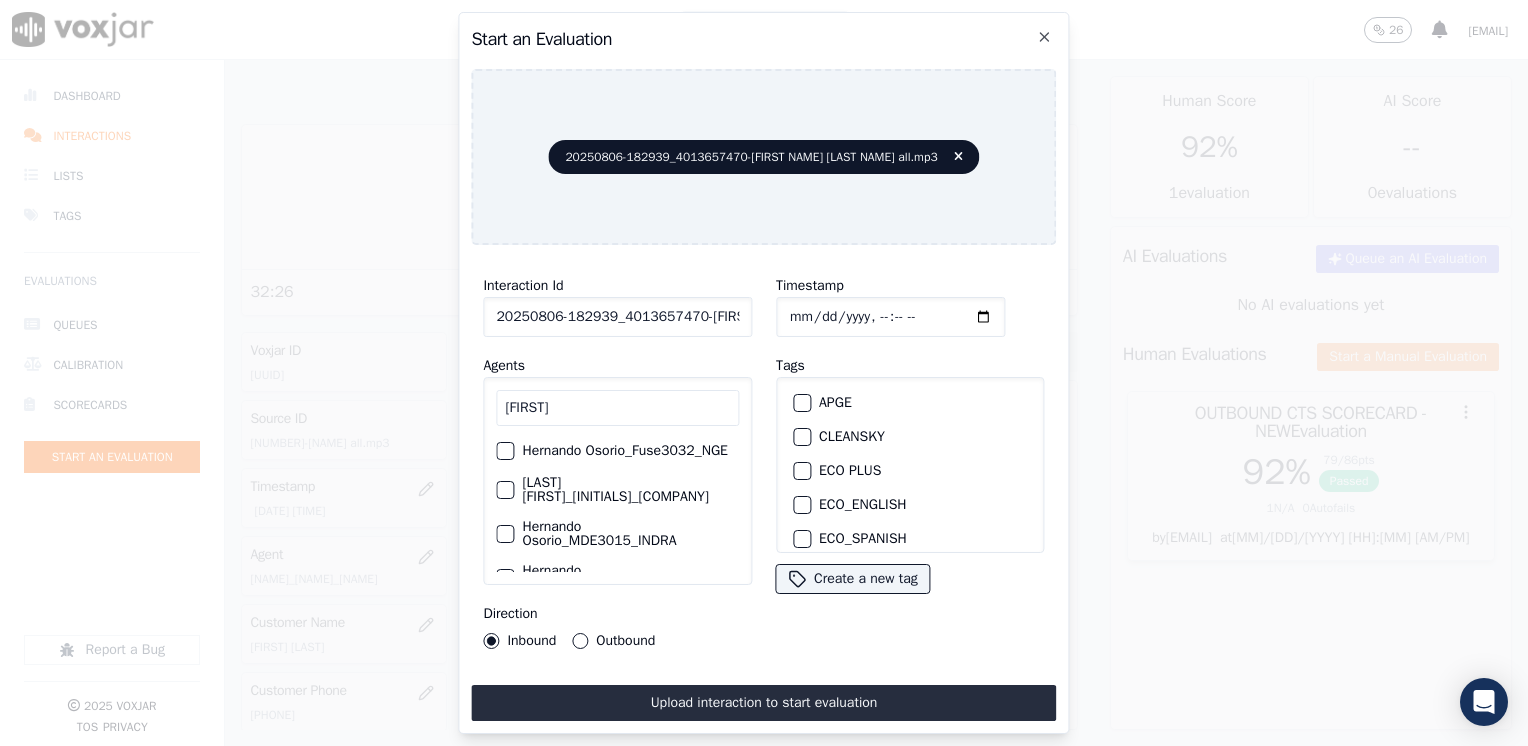 click at bounding box center (504, 490) 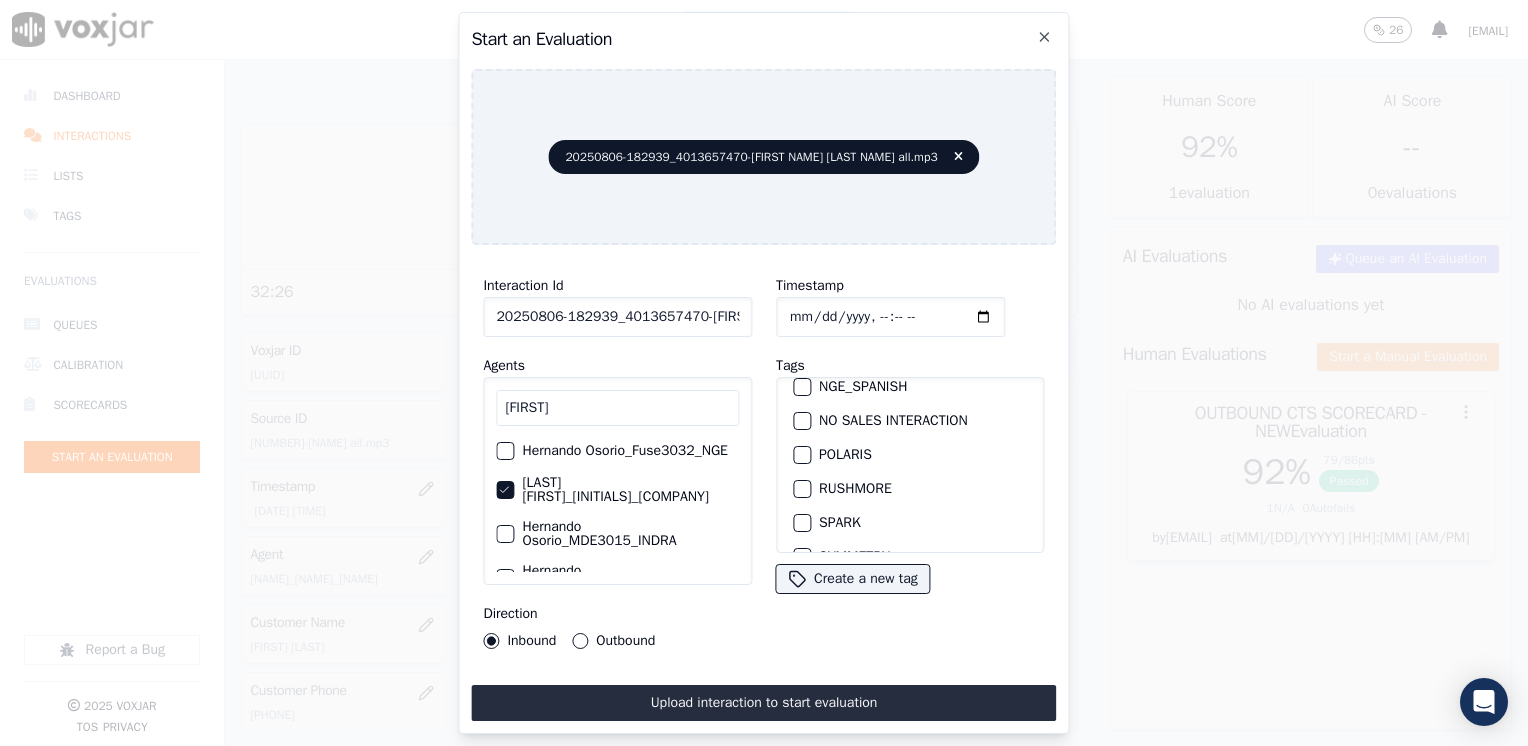 scroll, scrollTop: 400, scrollLeft: 0, axis: vertical 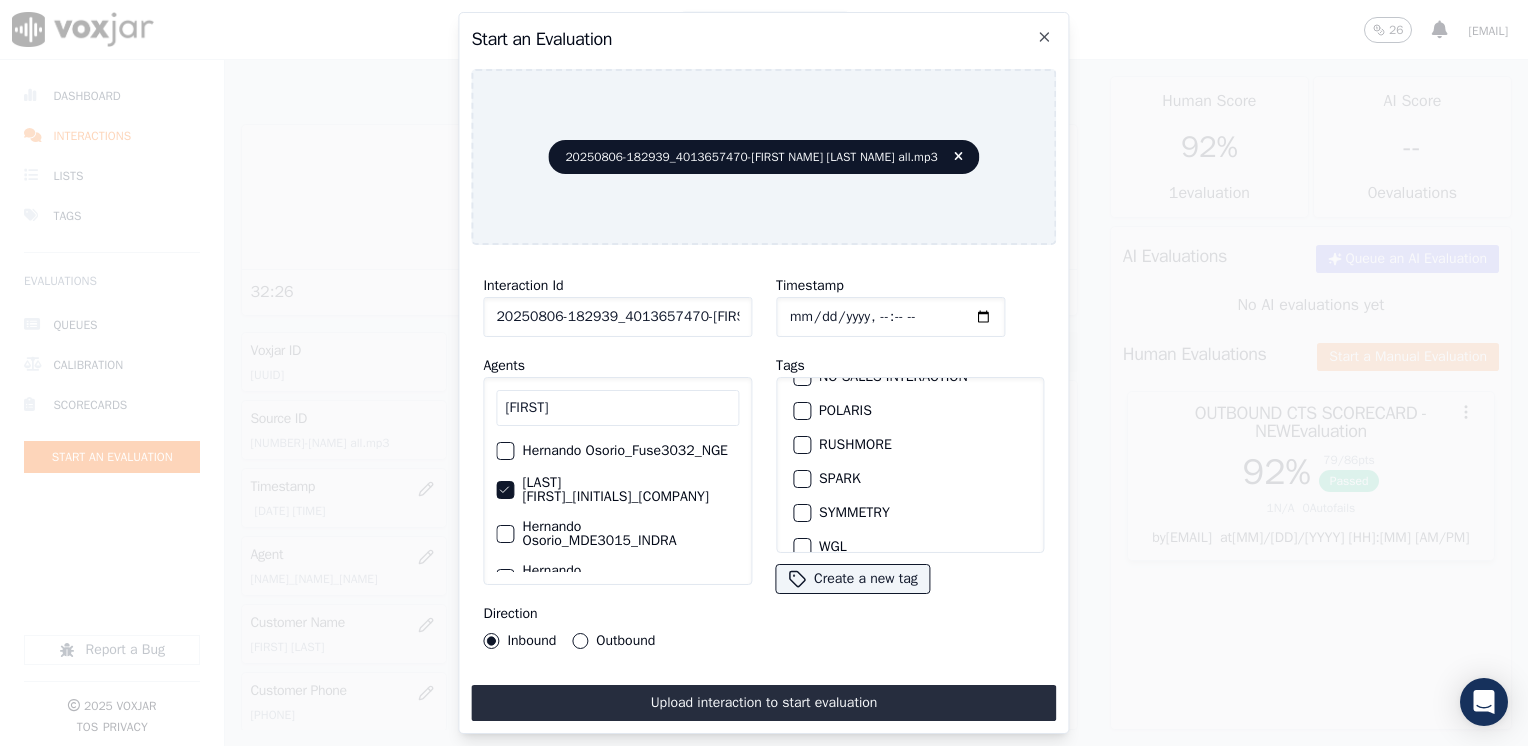 click at bounding box center [801, 479] 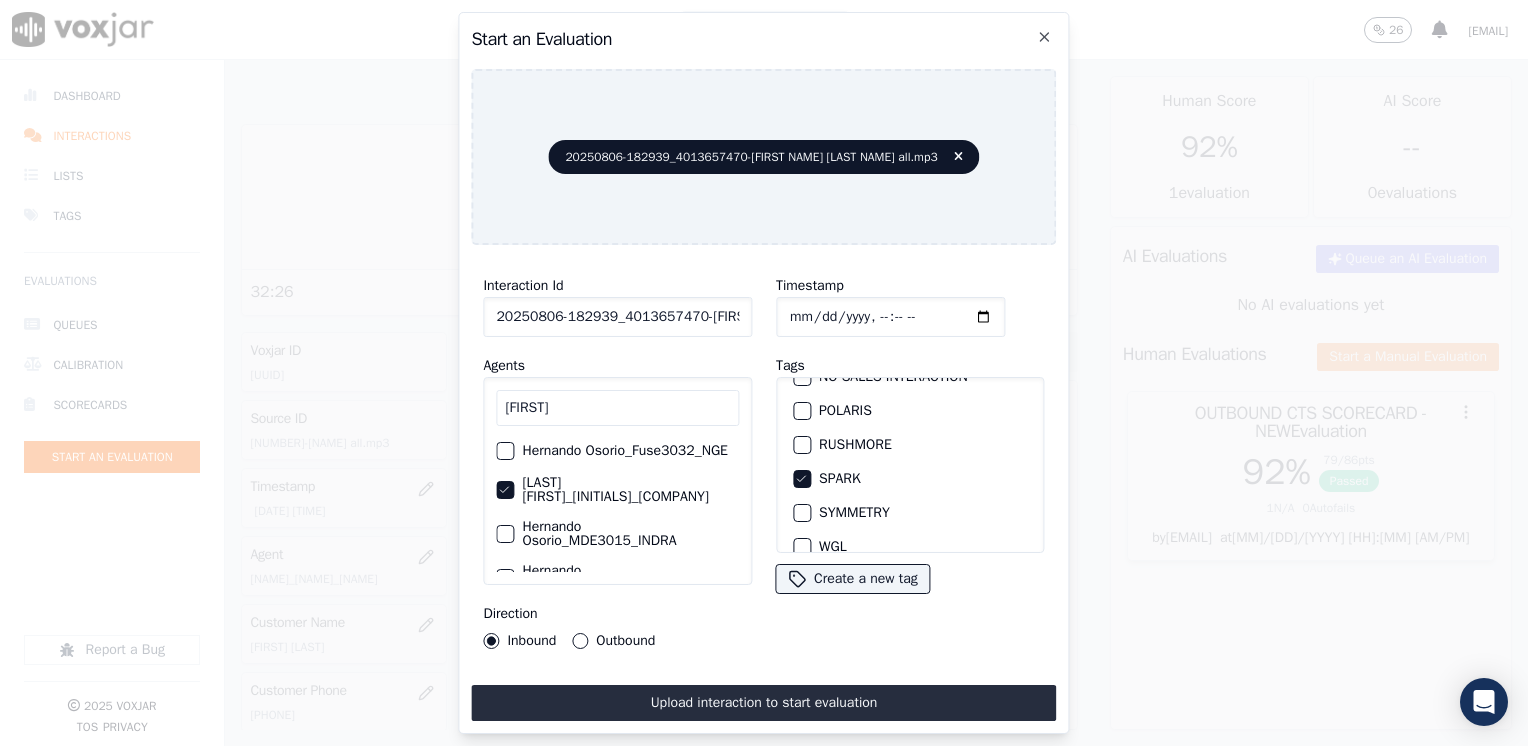click on "Outbound" at bounding box center (580, 641) 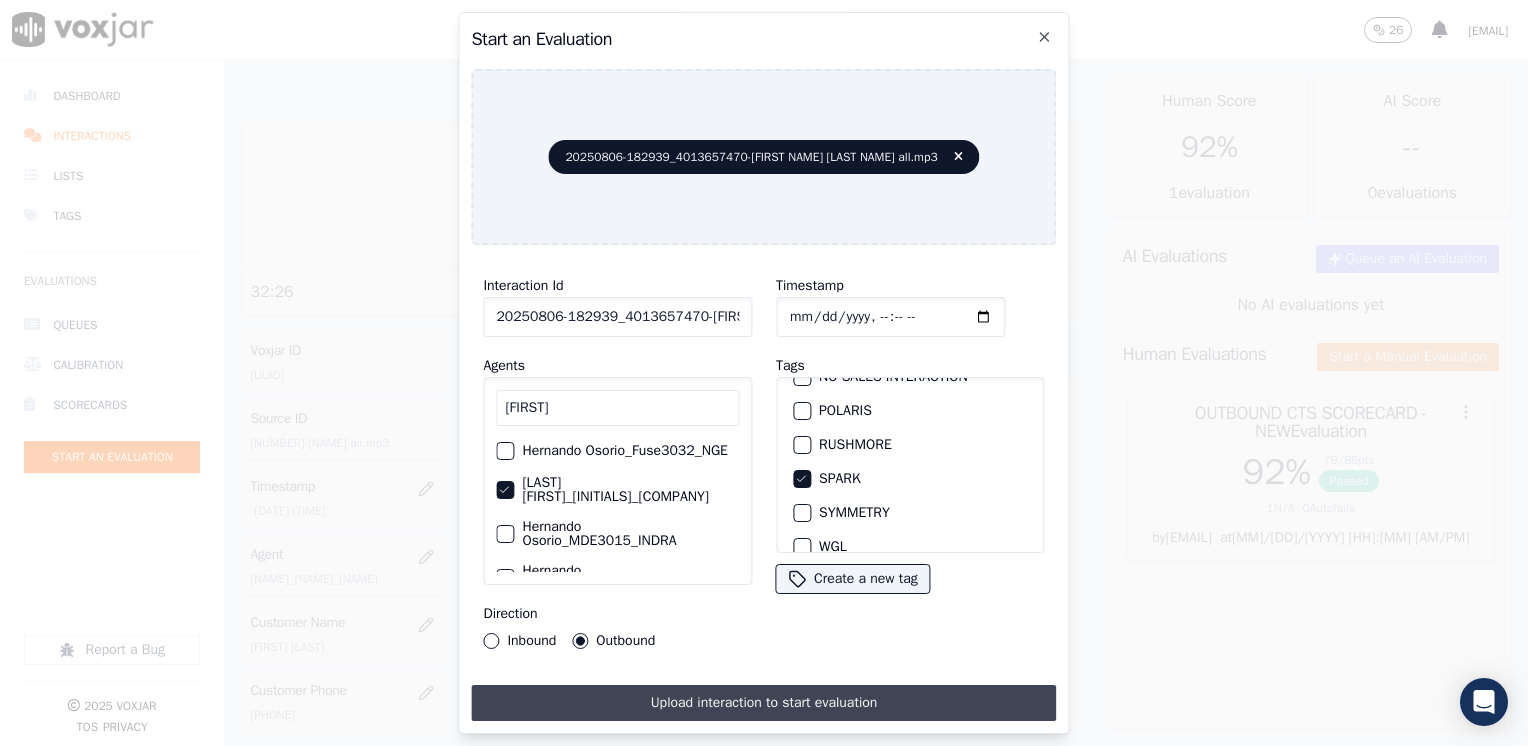 click on "Upload interaction to start evaluation" at bounding box center (763, 703) 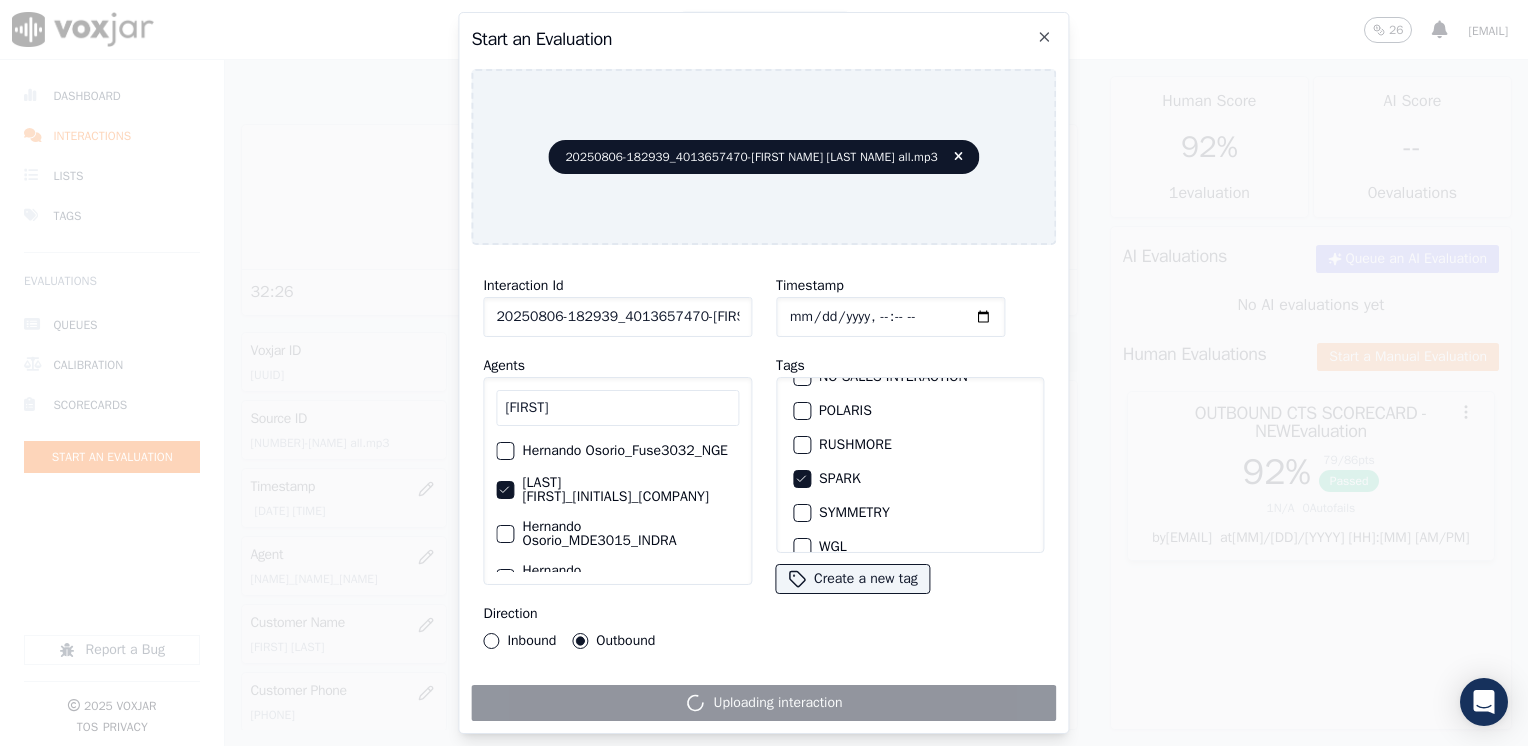 click on "Timestamp" 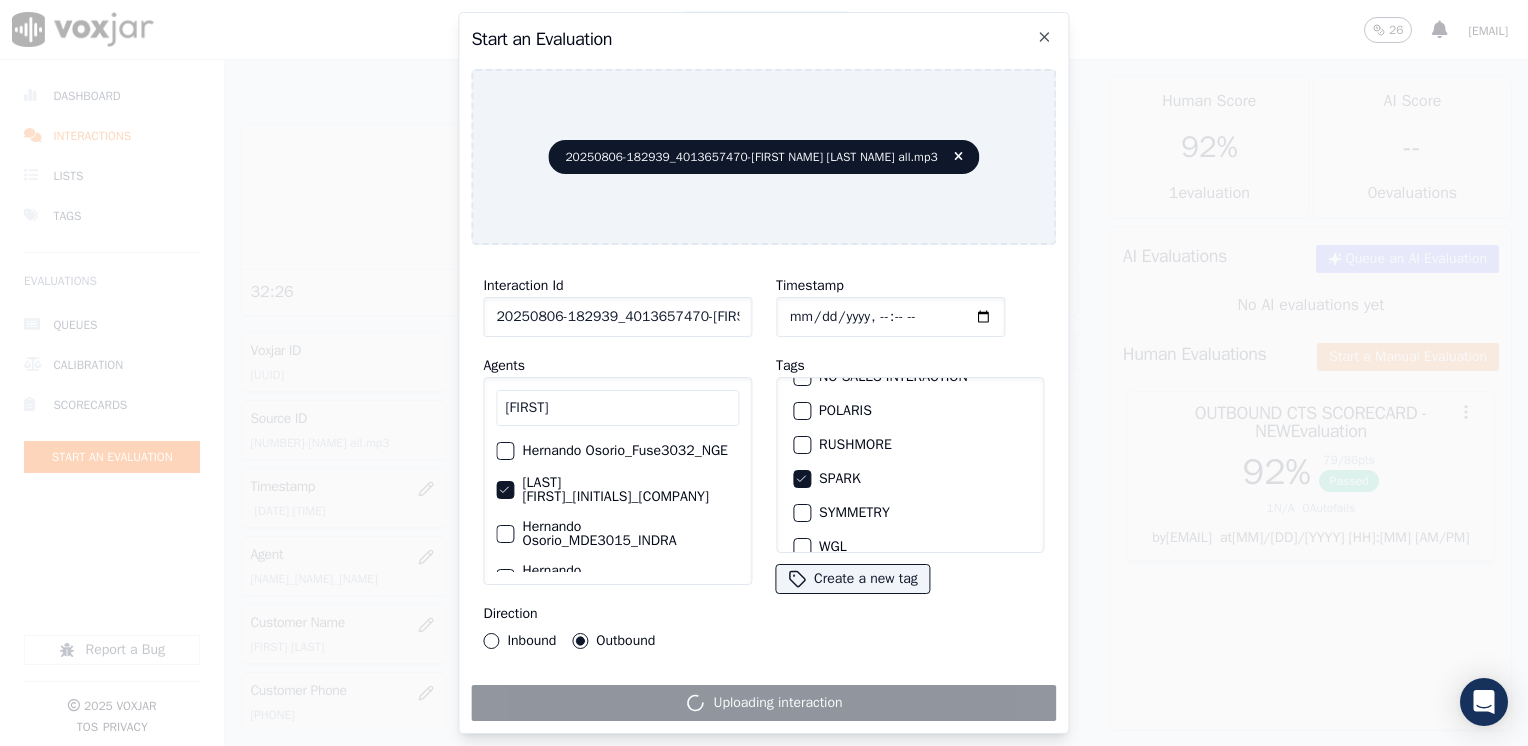type on "[DATETIME]" 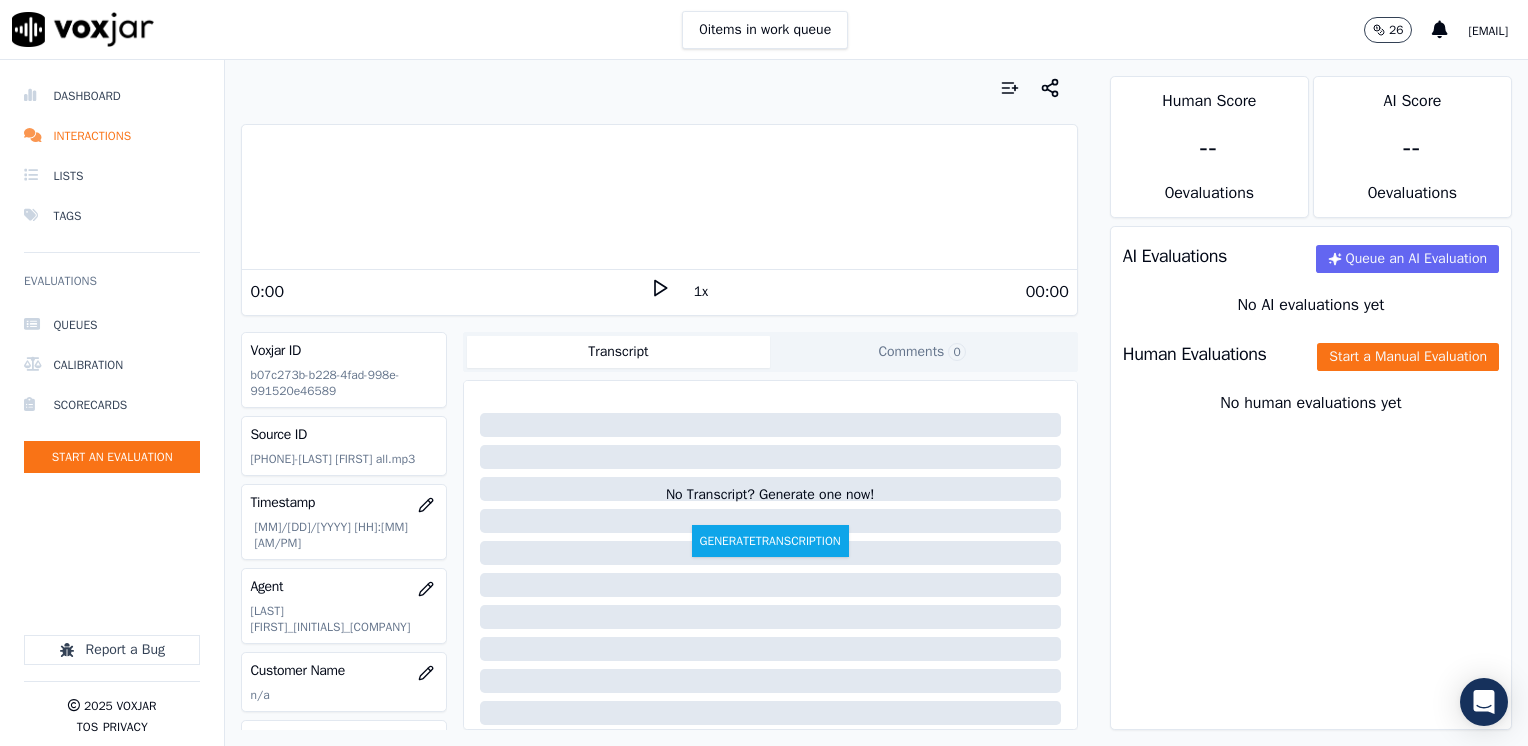 click 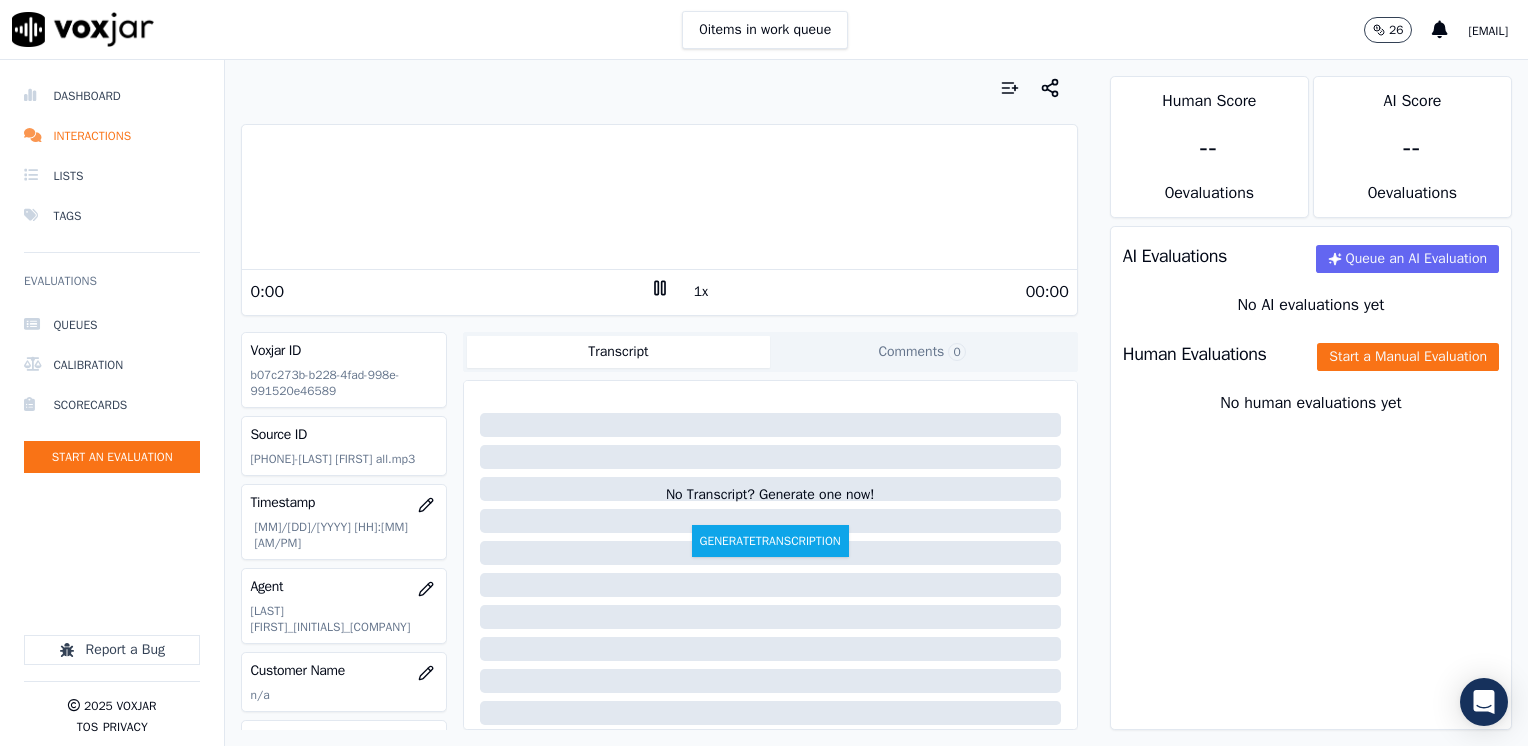 click 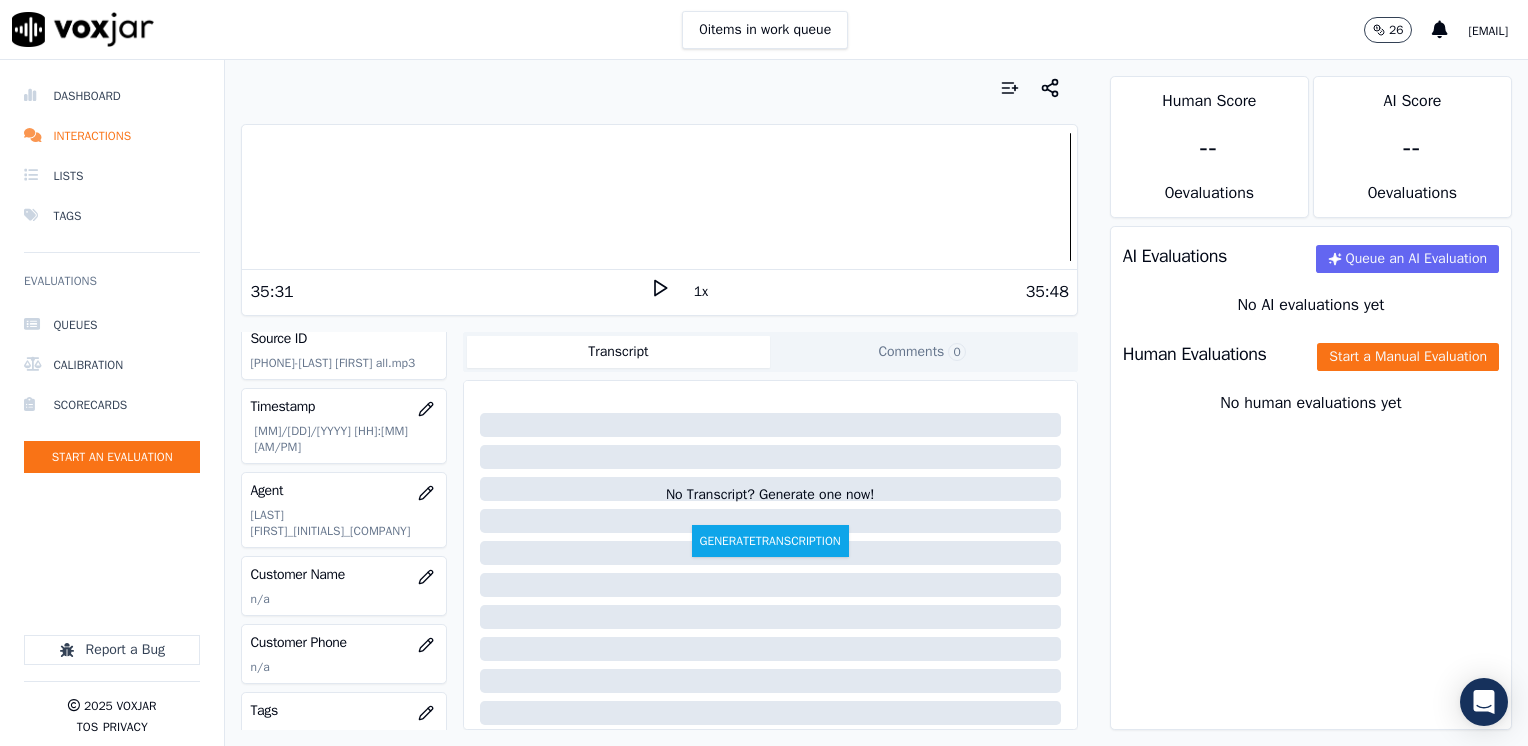 scroll, scrollTop: 100, scrollLeft: 0, axis: vertical 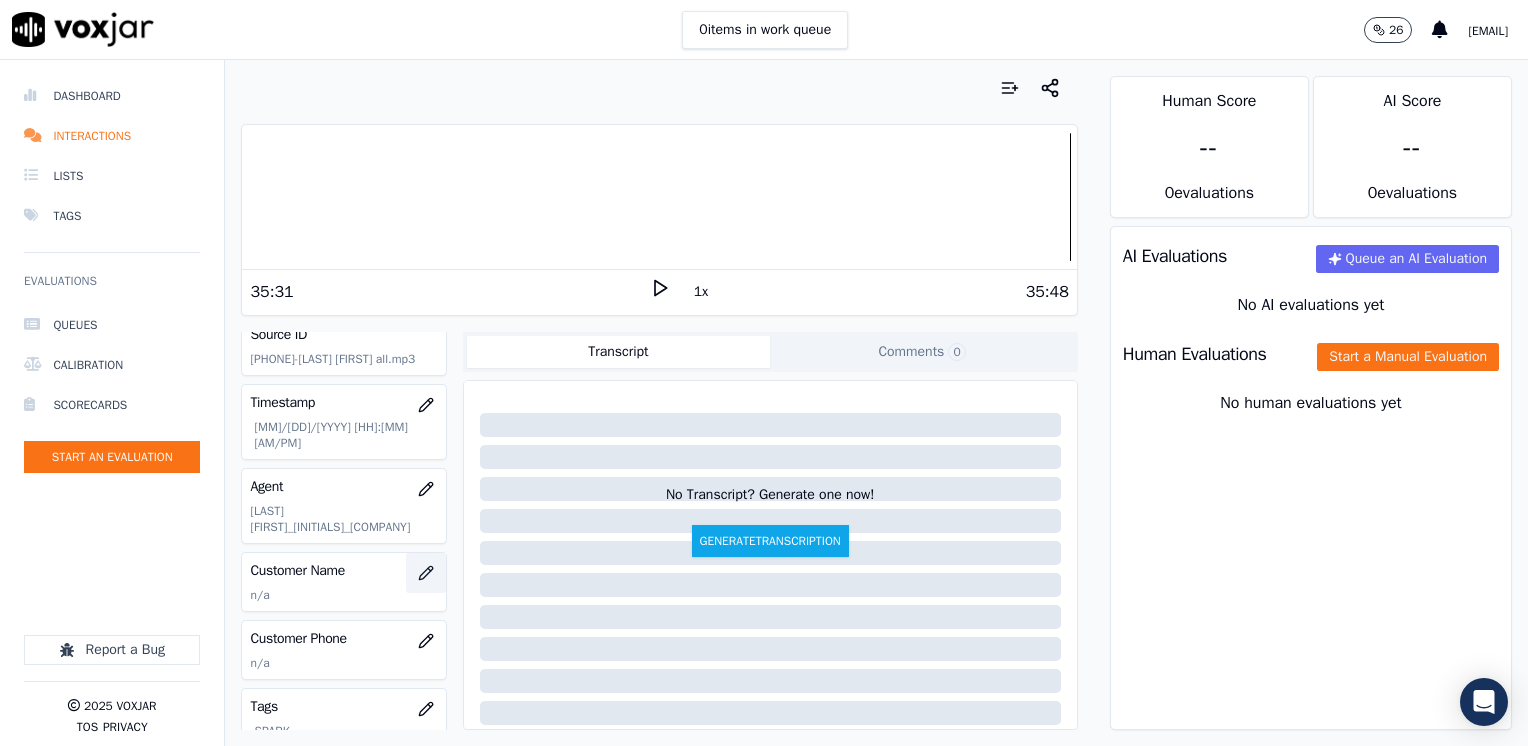 click at bounding box center [426, 573] 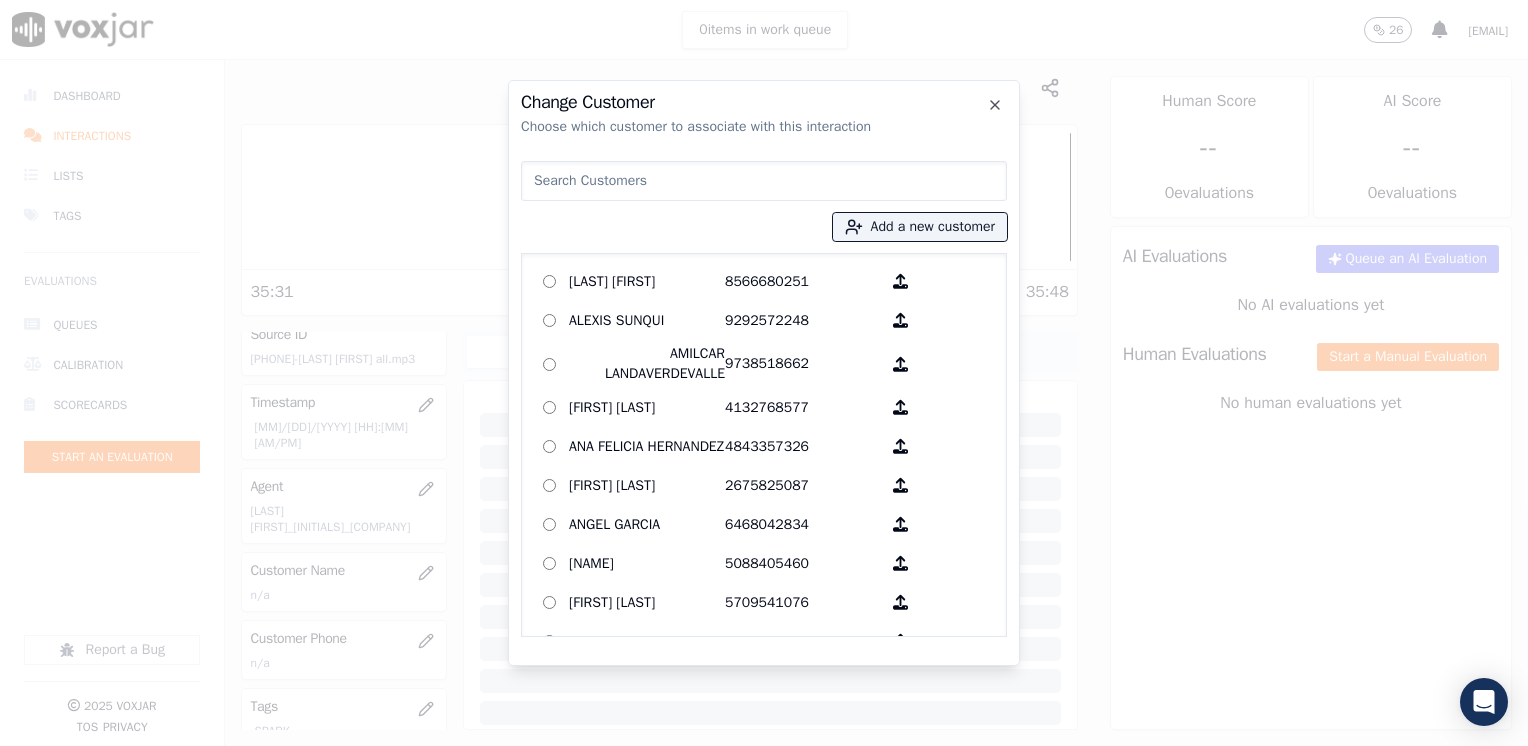click at bounding box center (764, 181) 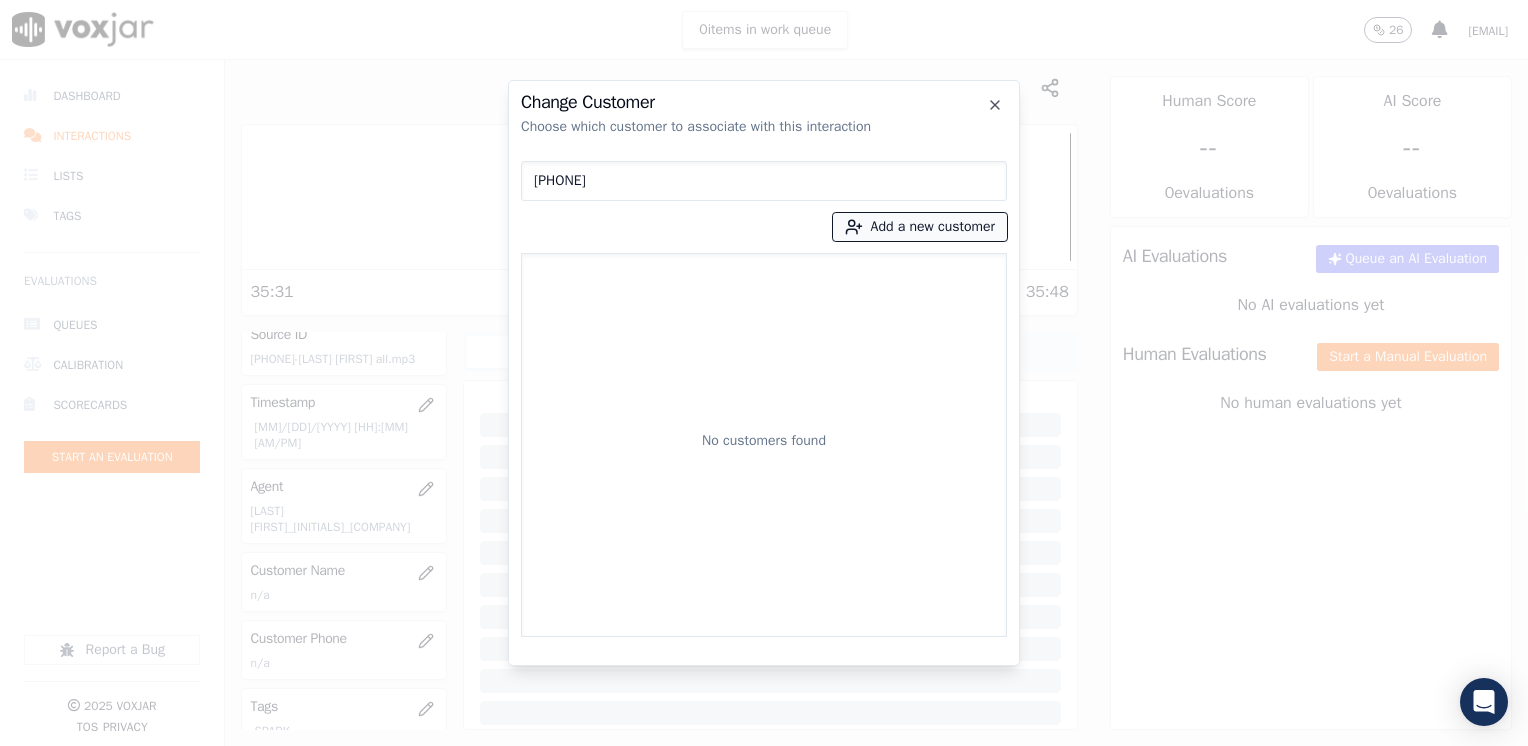 type on "[PHONE]" 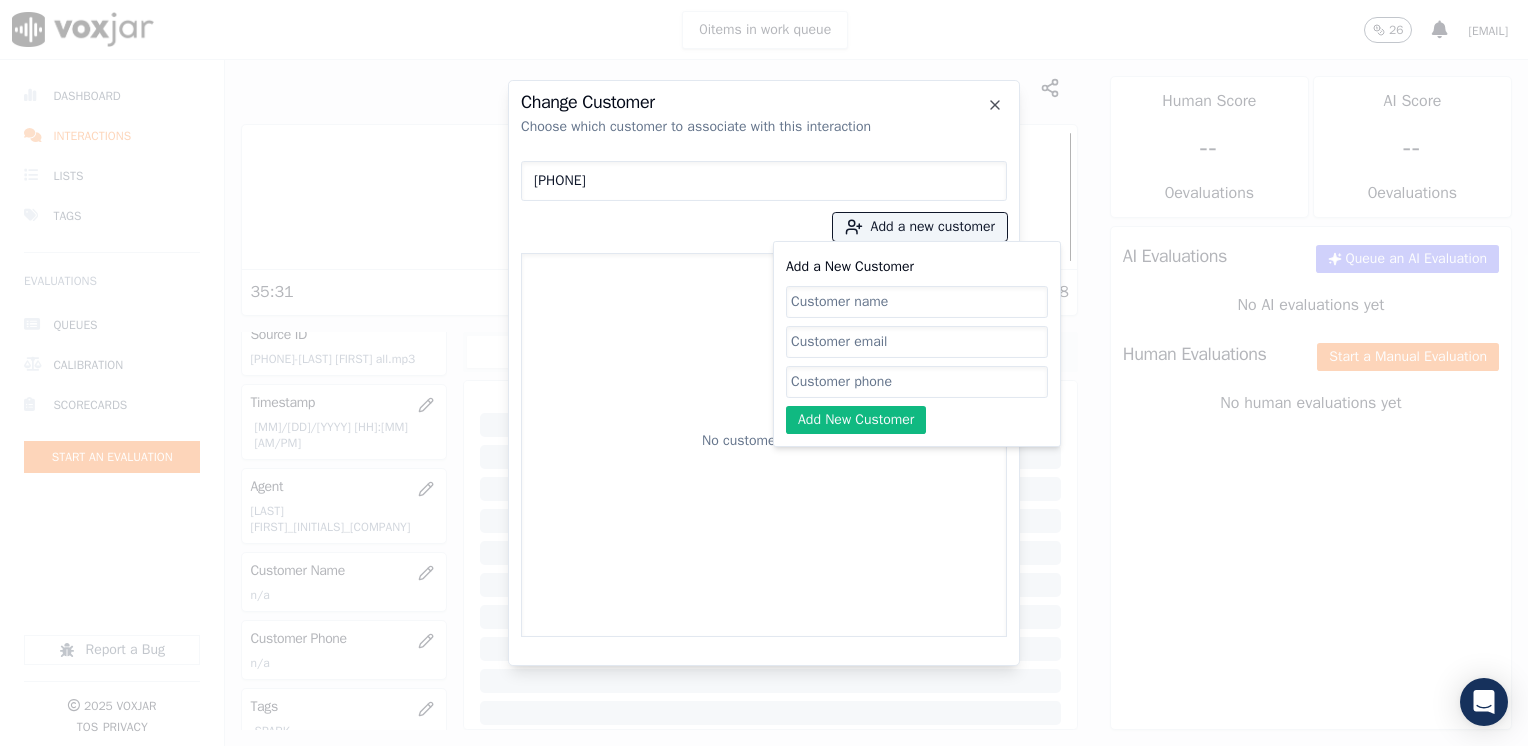 click on "Add a New Customer" 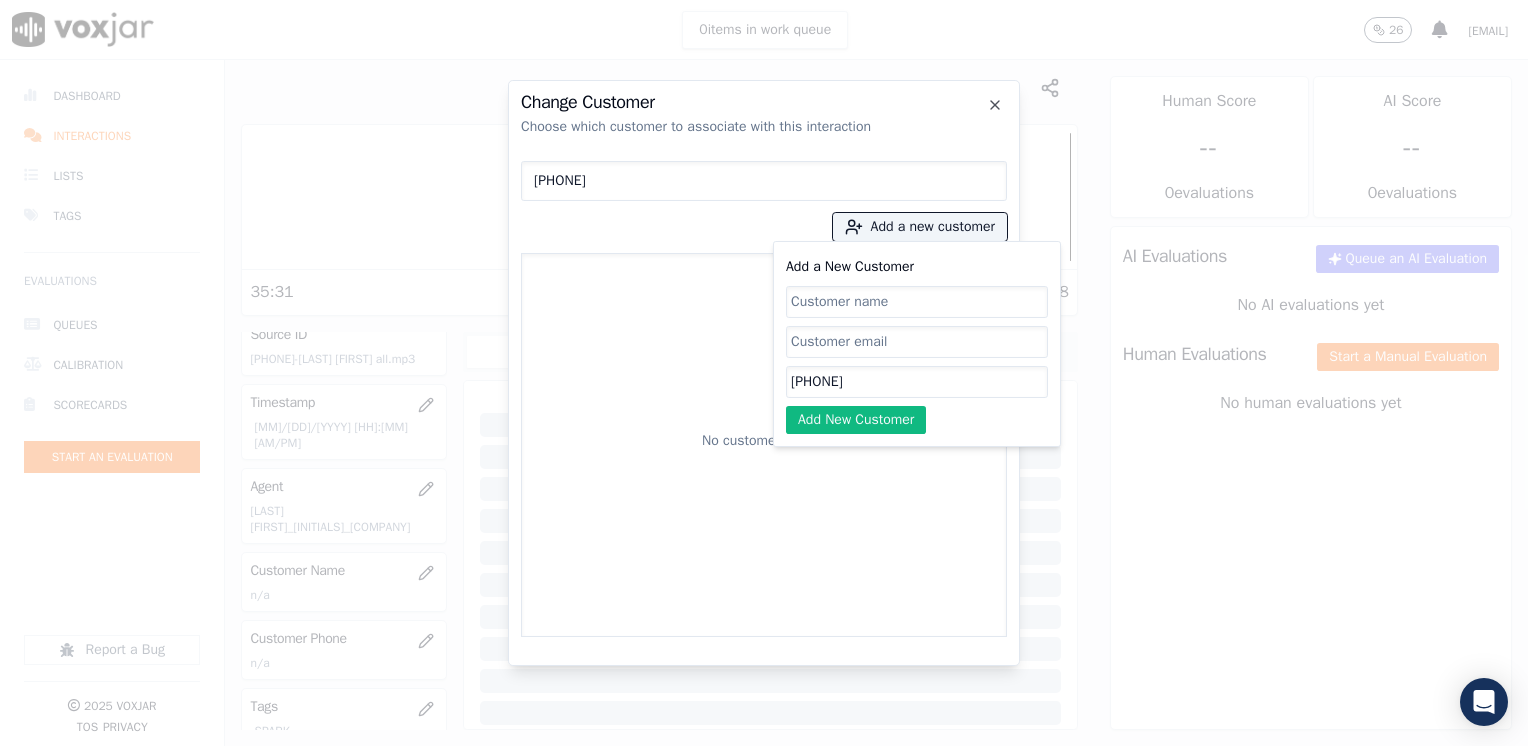 type on "[PHONE]" 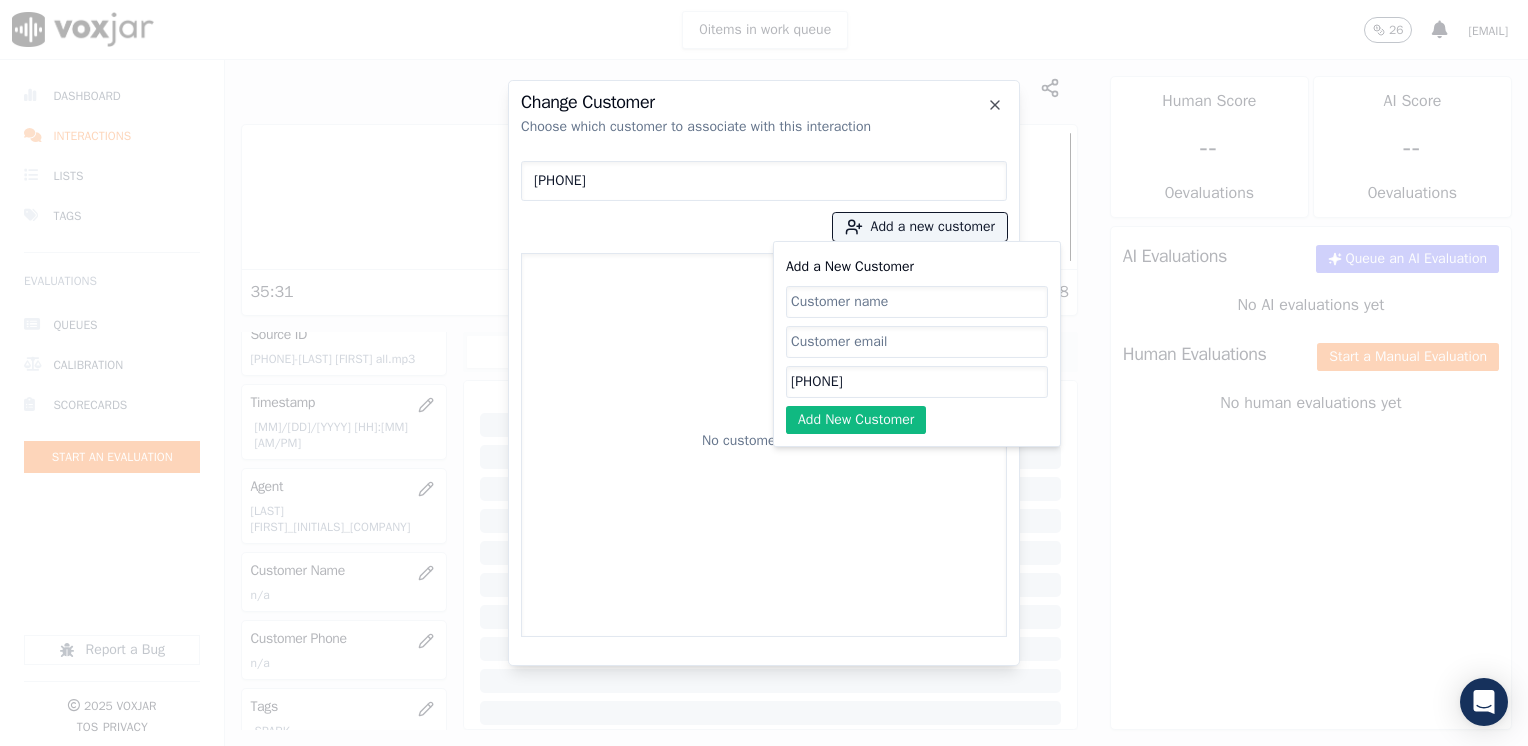 click on "Add a New Customer" 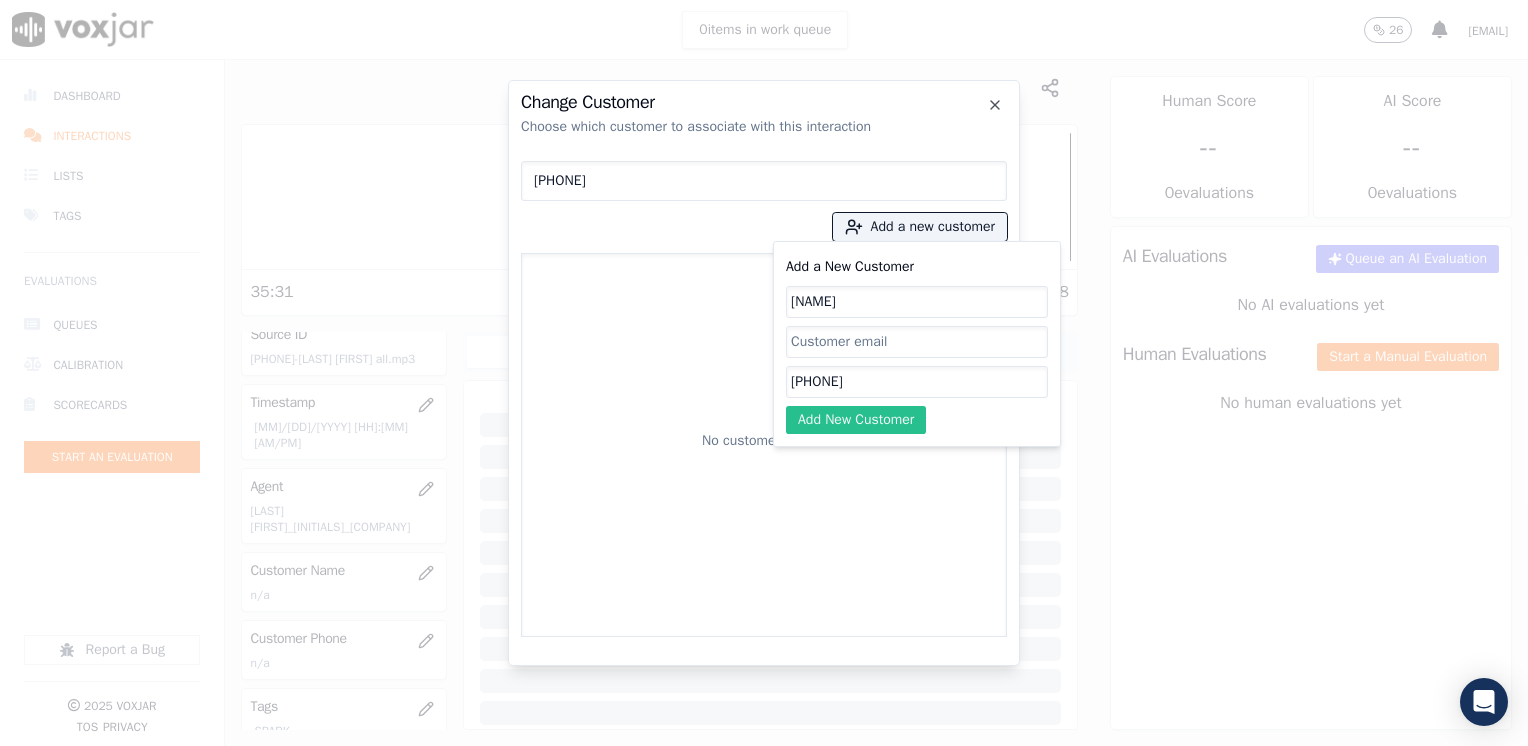 type on "[NAME]" 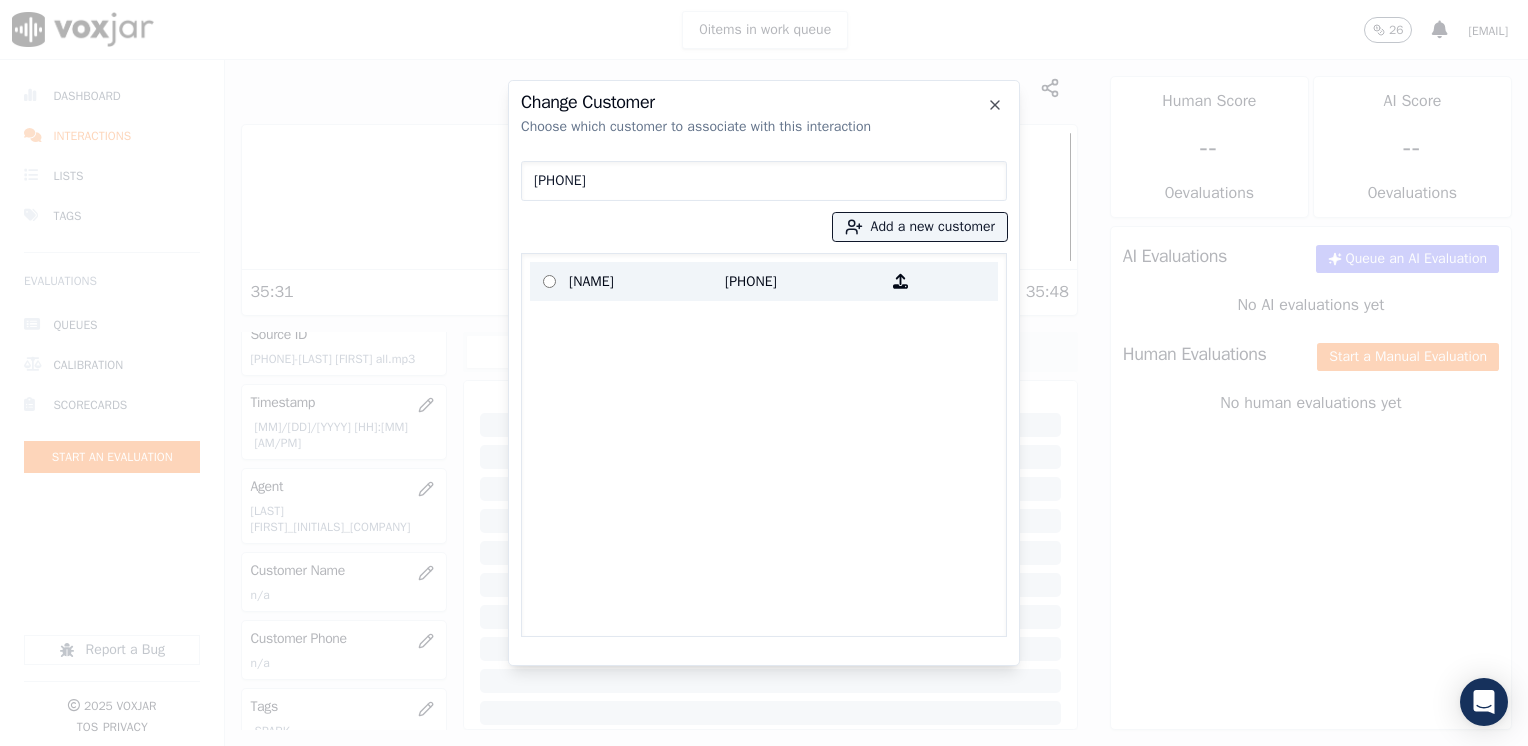 click on "[NAME]" at bounding box center [647, 281] 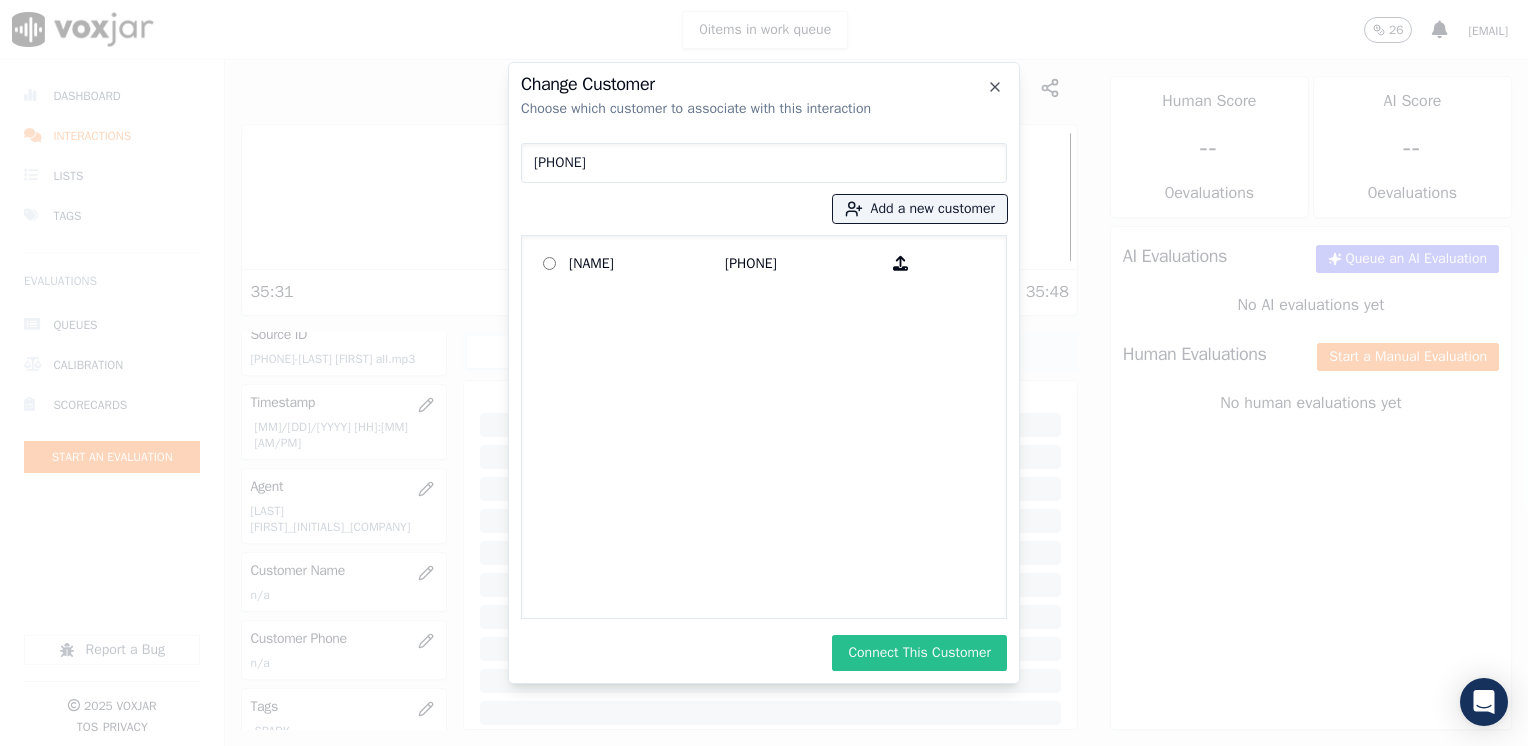 click on "Connect This Customer" at bounding box center (919, 653) 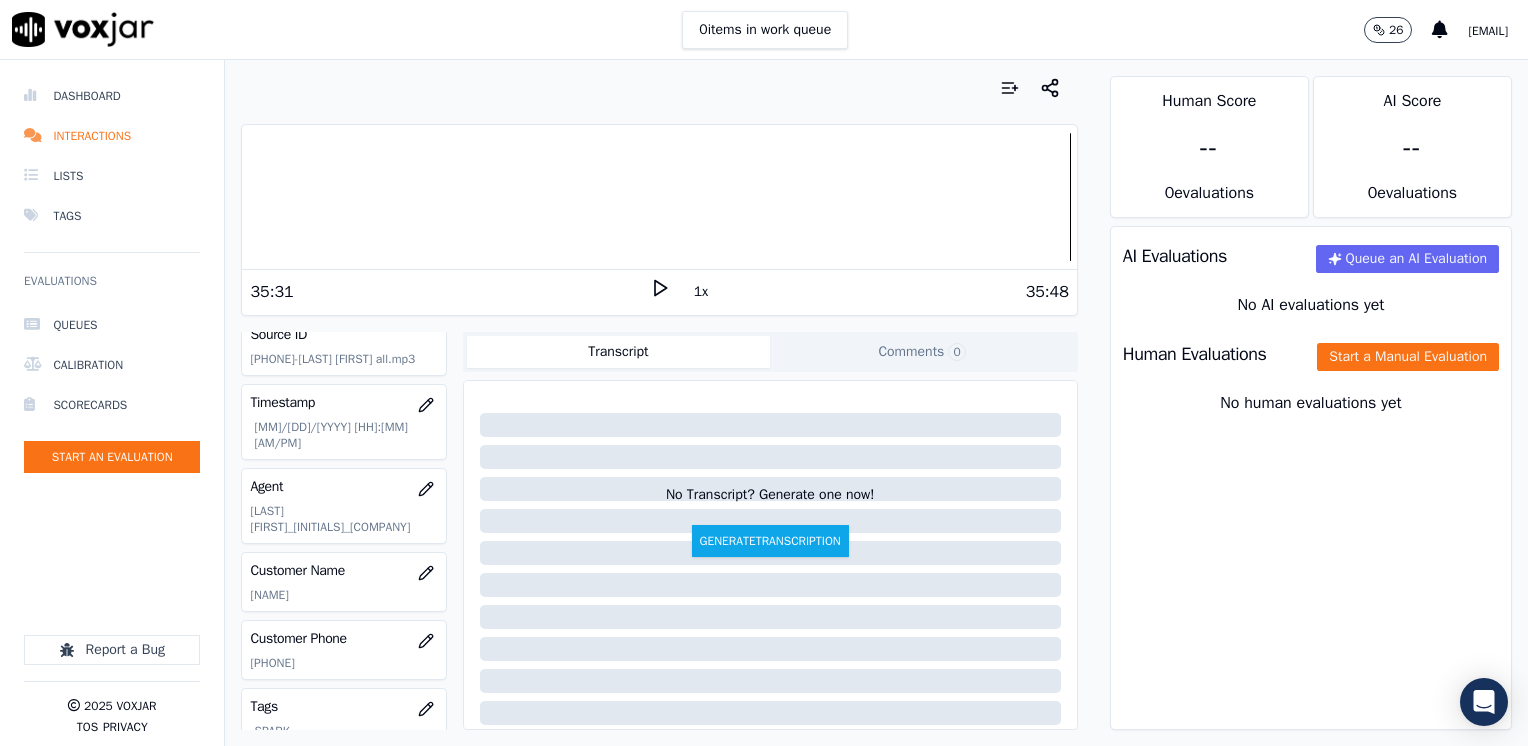 scroll, scrollTop: 200, scrollLeft: 0, axis: vertical 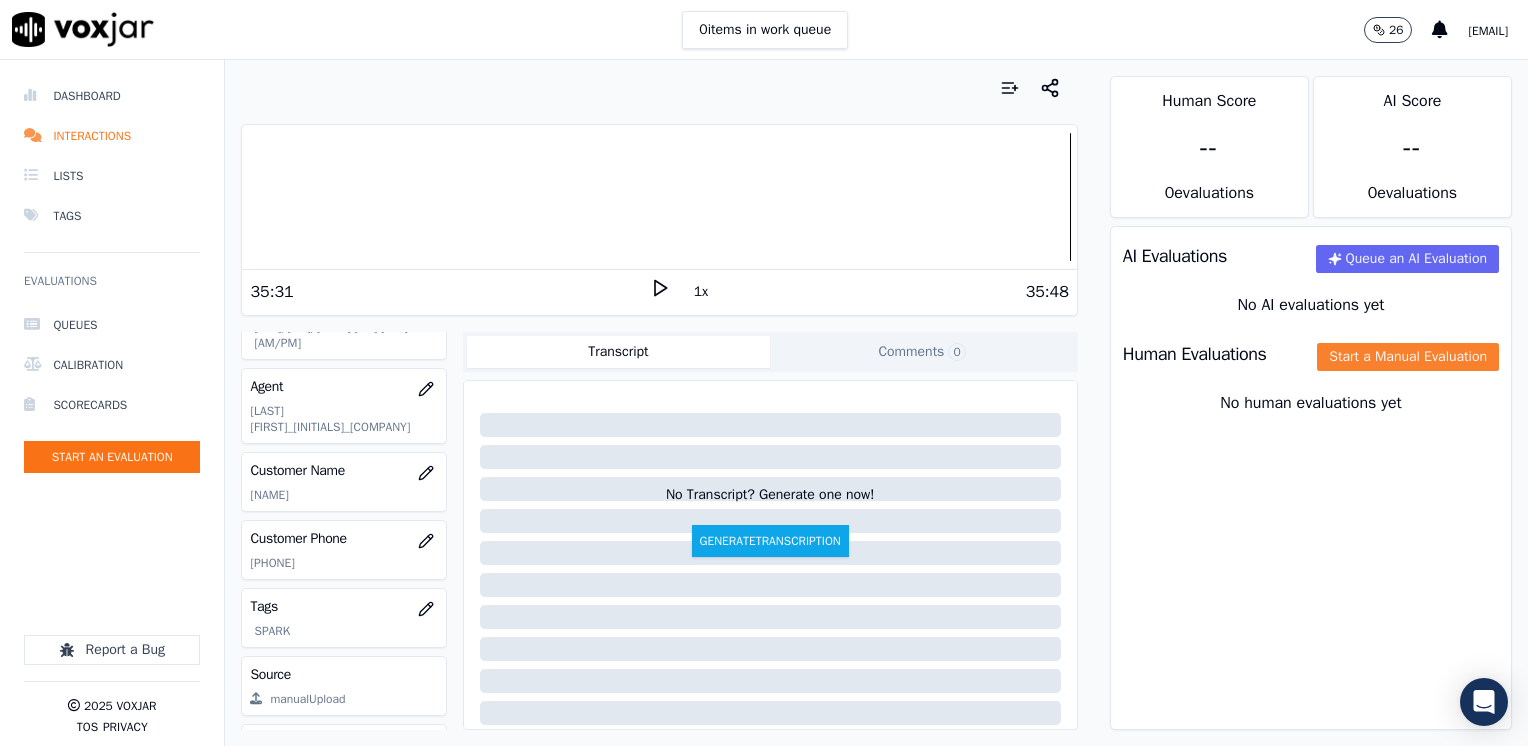 click on "Start a Manual Evaluation" 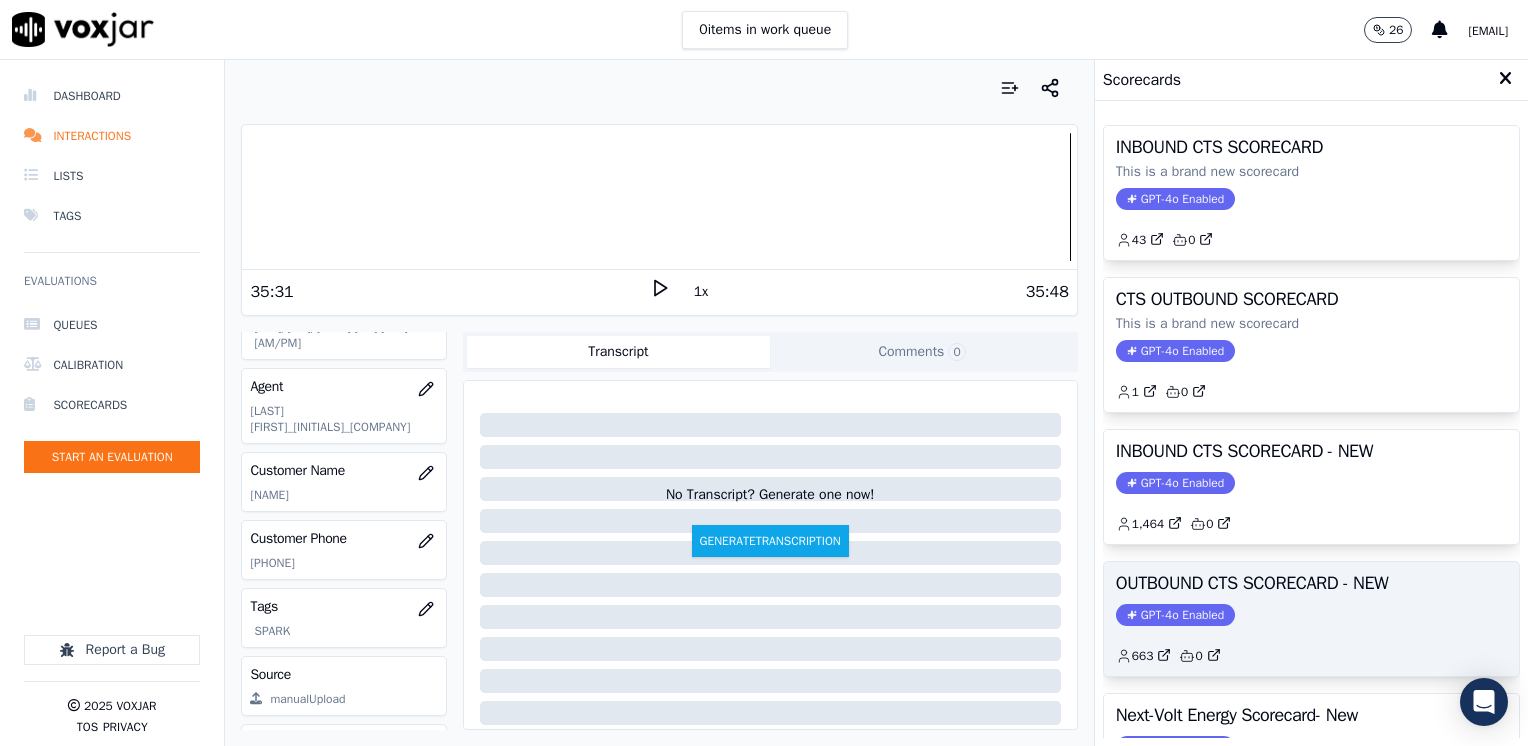 click on "GPT-4o Enabled" at bounding box center [1175, 615] 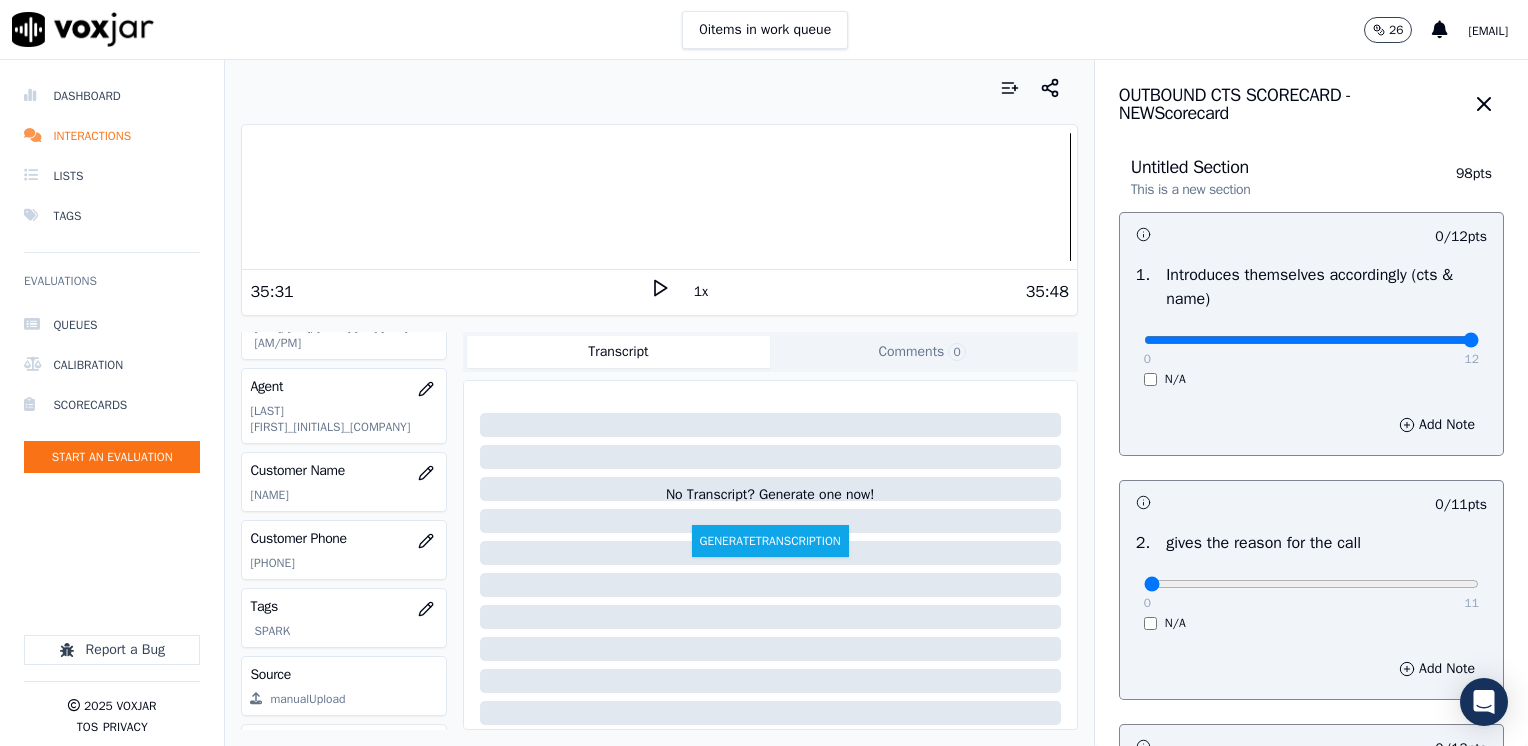 drag, startPoint x: 1133, startPoint y: 342, endPoint x: 1531, endPoint y: 308, distance: 399.44962 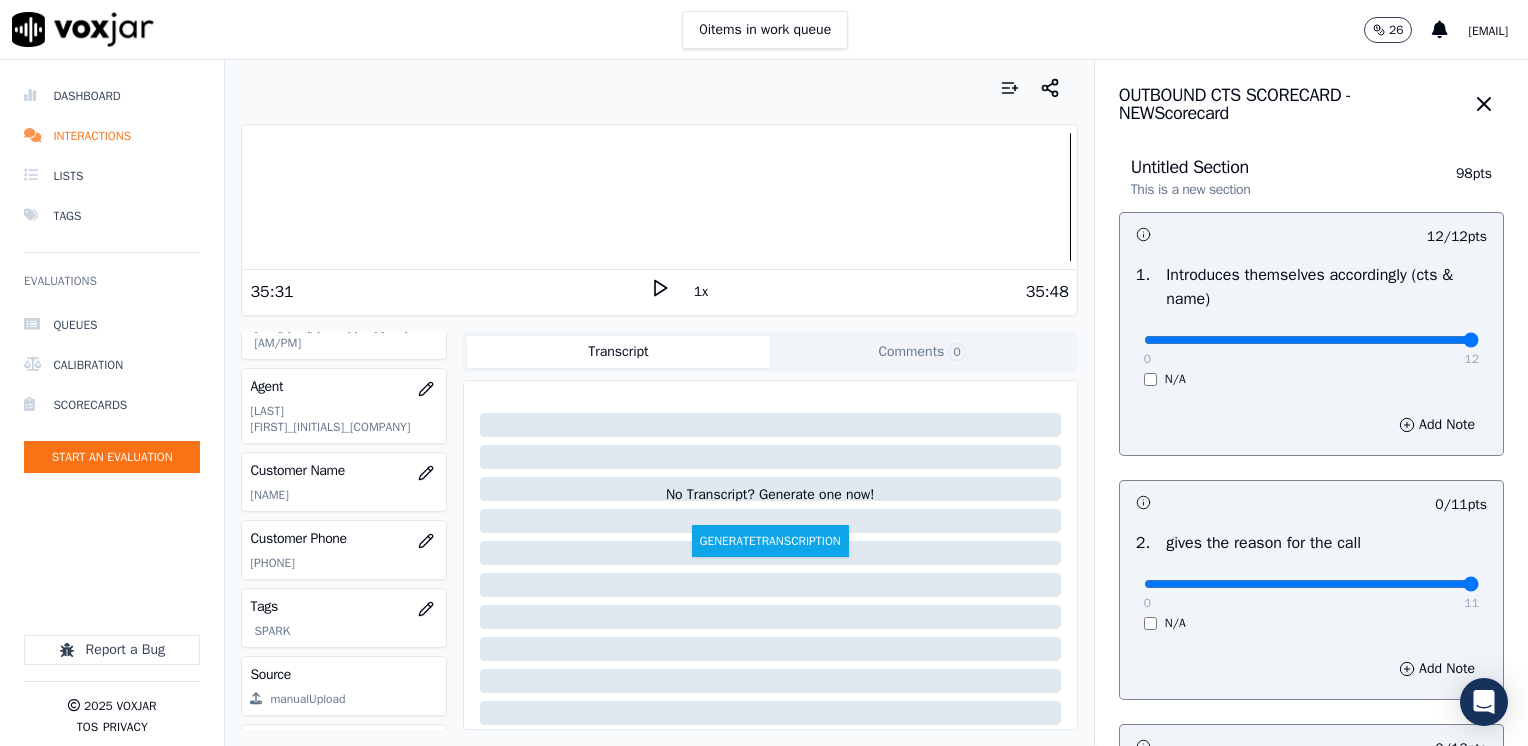 drag, startPoint x: 1132, startPoint y: 584, endPoint x: 1527, endPoint y: 542, distance: 397.22662 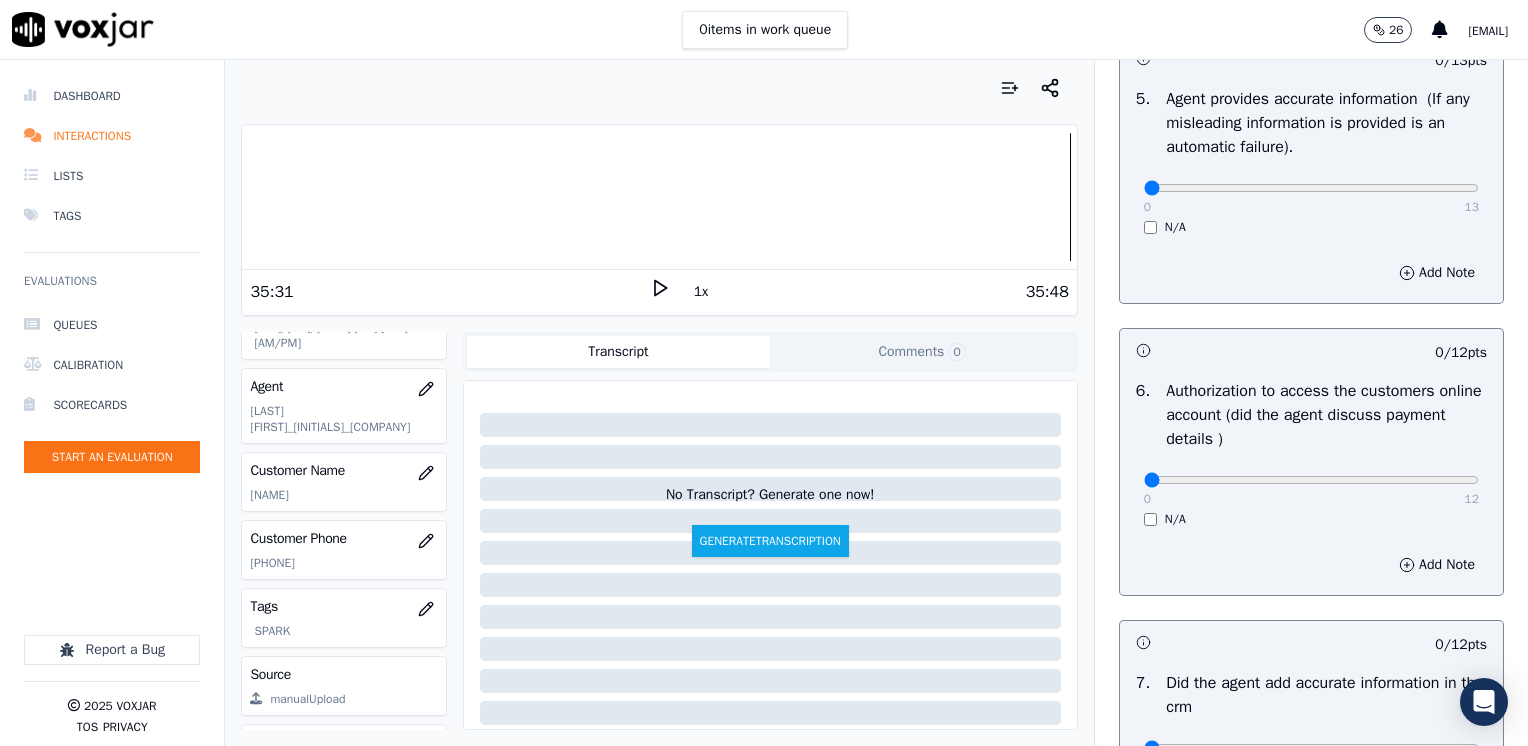 scroll, scrollTop: 1748, scrollLeft: 0, axis: vertical 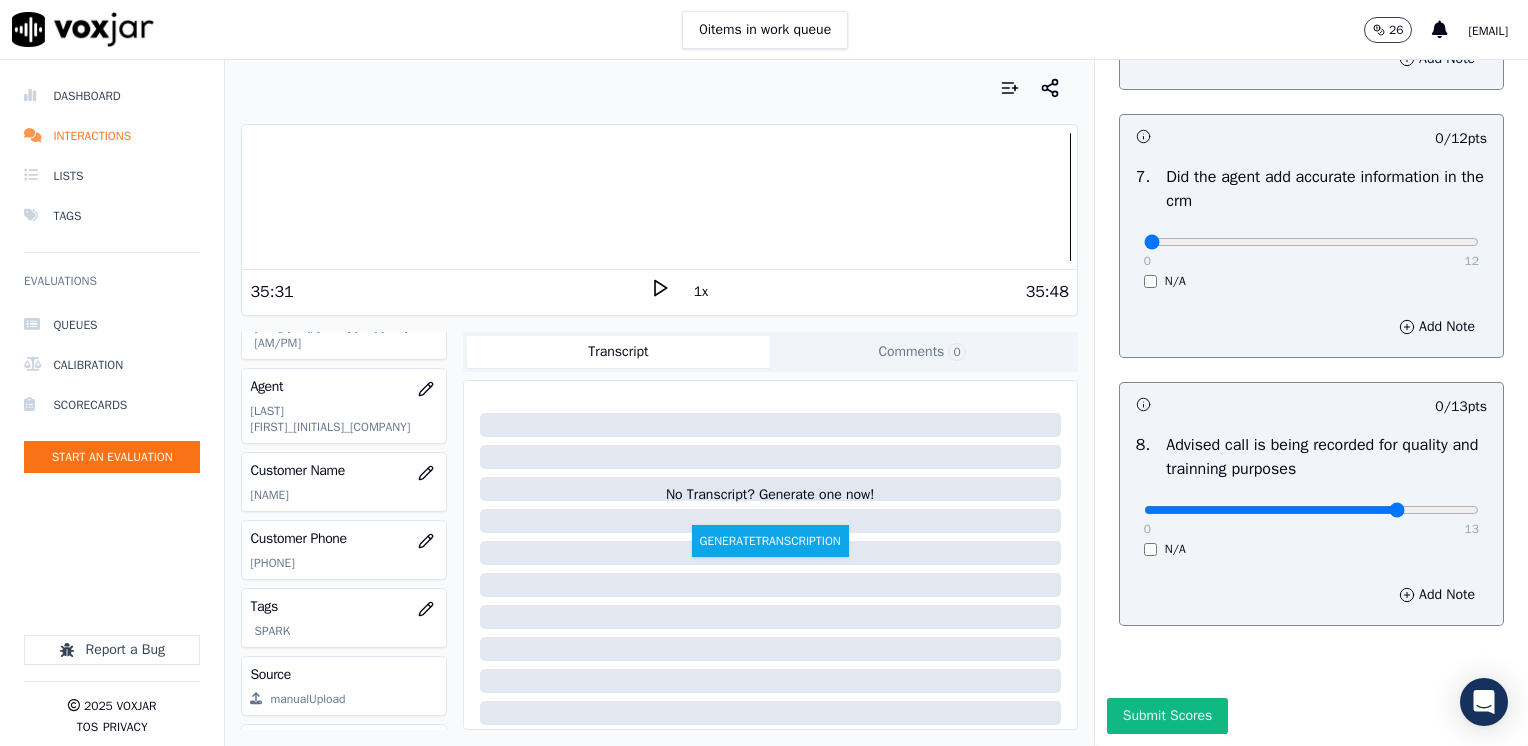 type on "10" 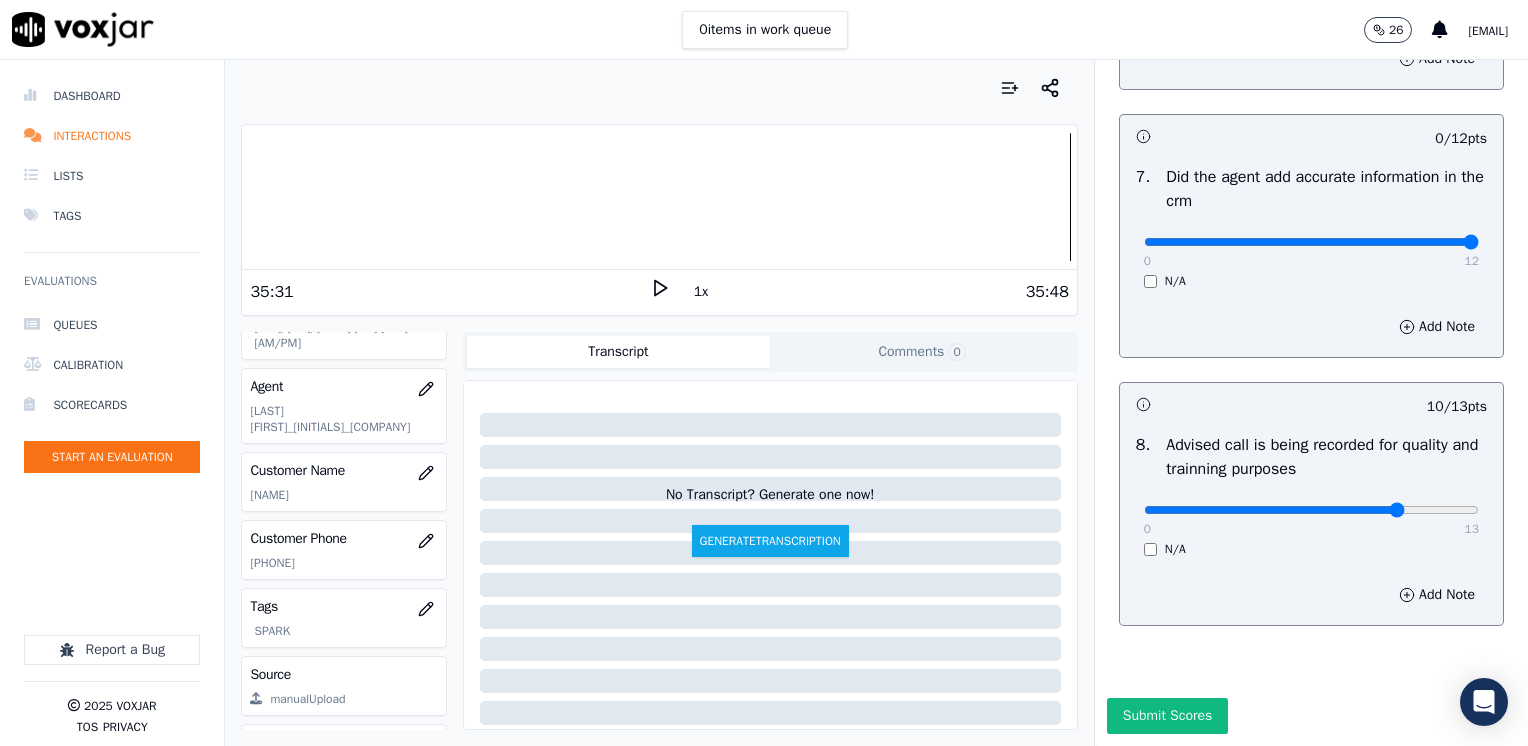 drag, startPoint x: 1129, startPoint y: 195, endPoint x: 1531, endPoint y: 193, distance: 402.00497 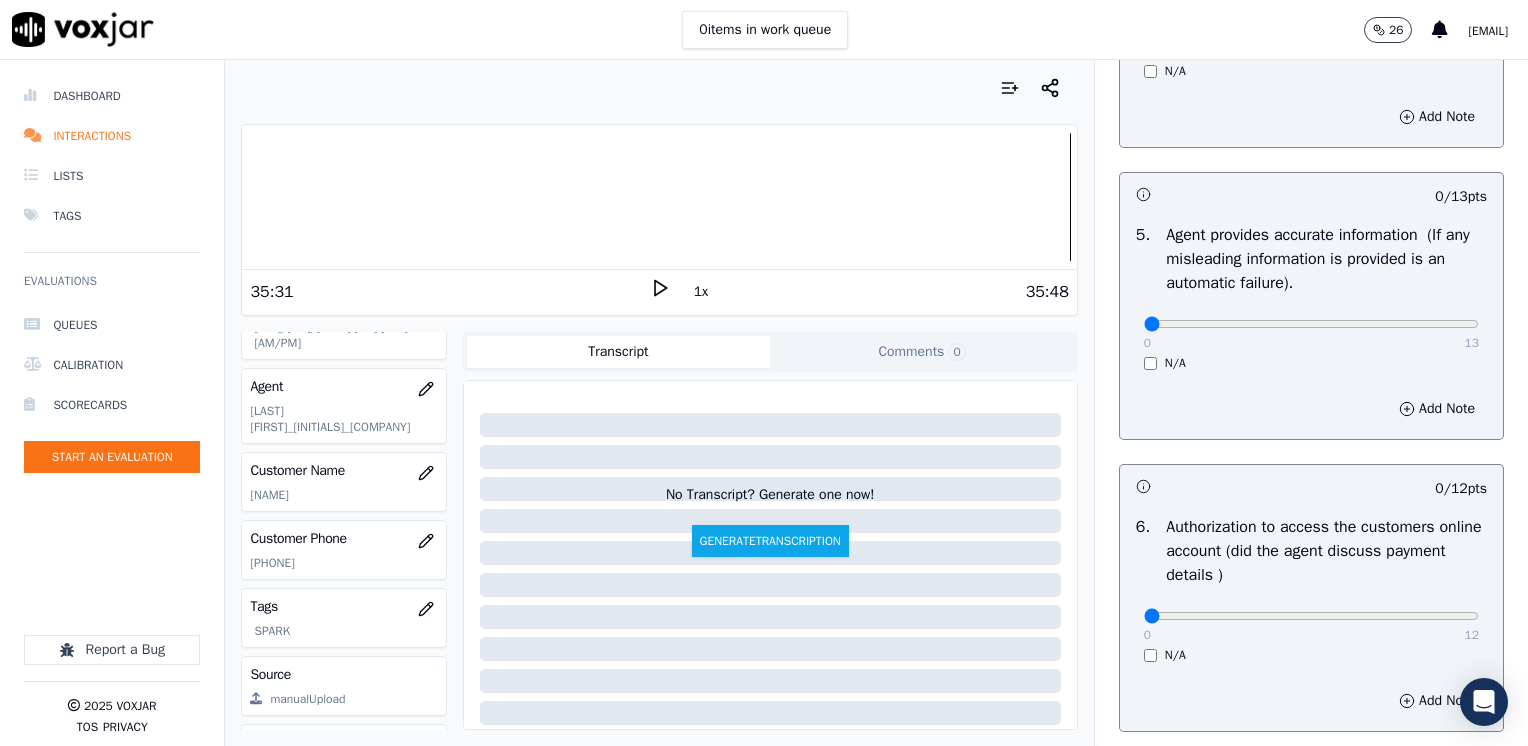 scroll, scrollTop: 1048, scrollLeft: 0, axis: vertical 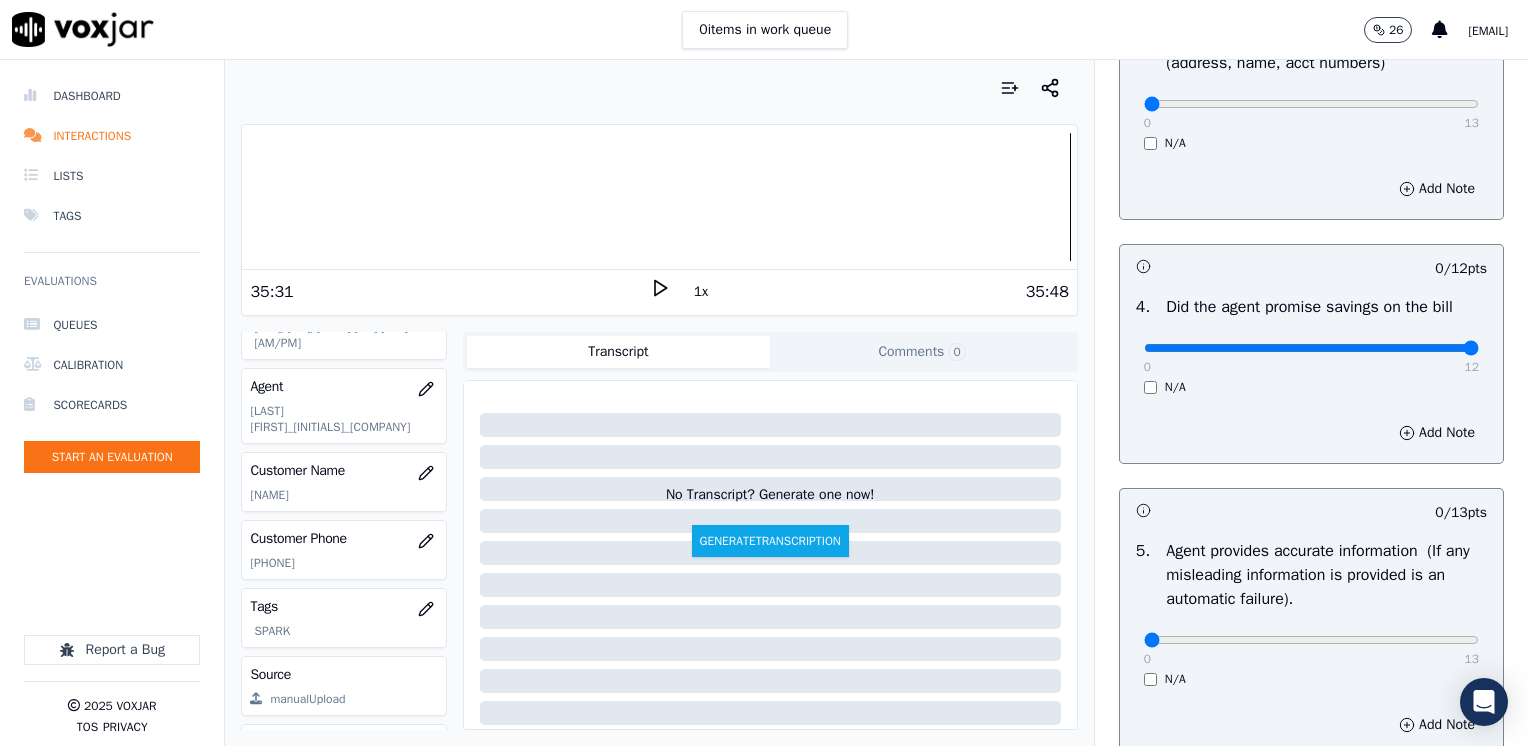 drag, startPoint x: 1133, startPoint y: 345, endPoint x: 1531, endPoint y: 324, distance: 398.55365 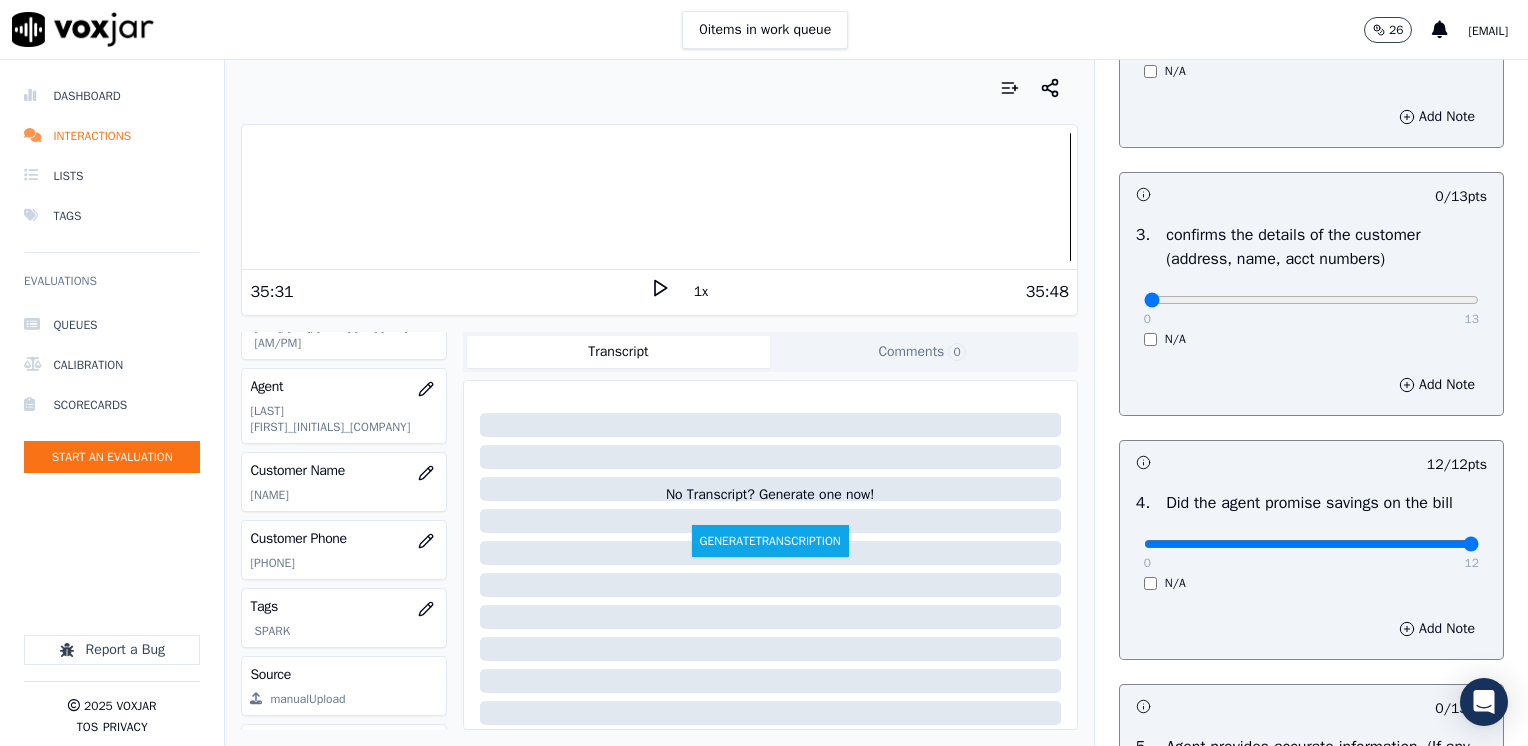 scroll, scrollTop: 548, scrollLeft: 0, axis: vertical 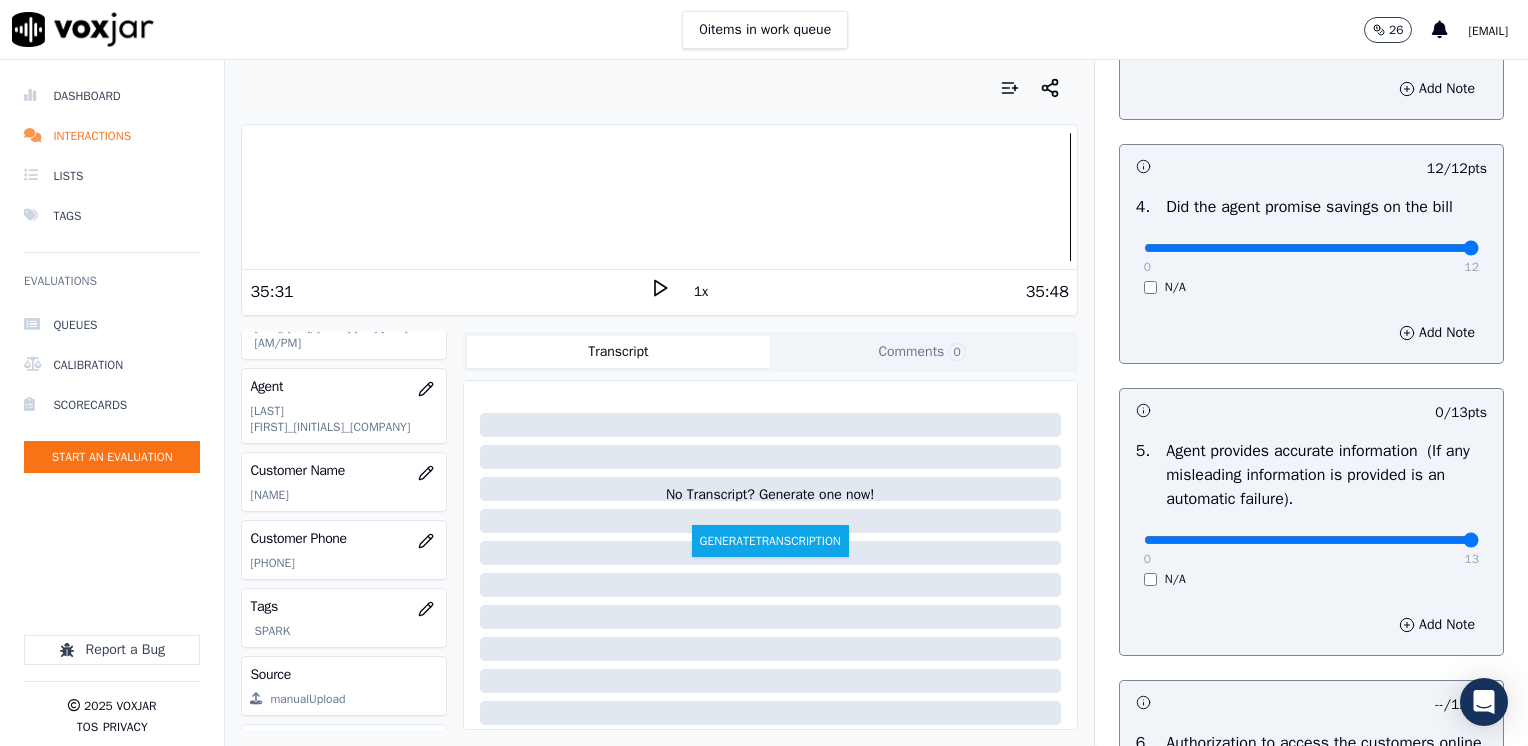 drag, startPoint x: 1131, startPoint y: 535, endPoint x: 1531, endPoint y: 532, distance: 400.01126 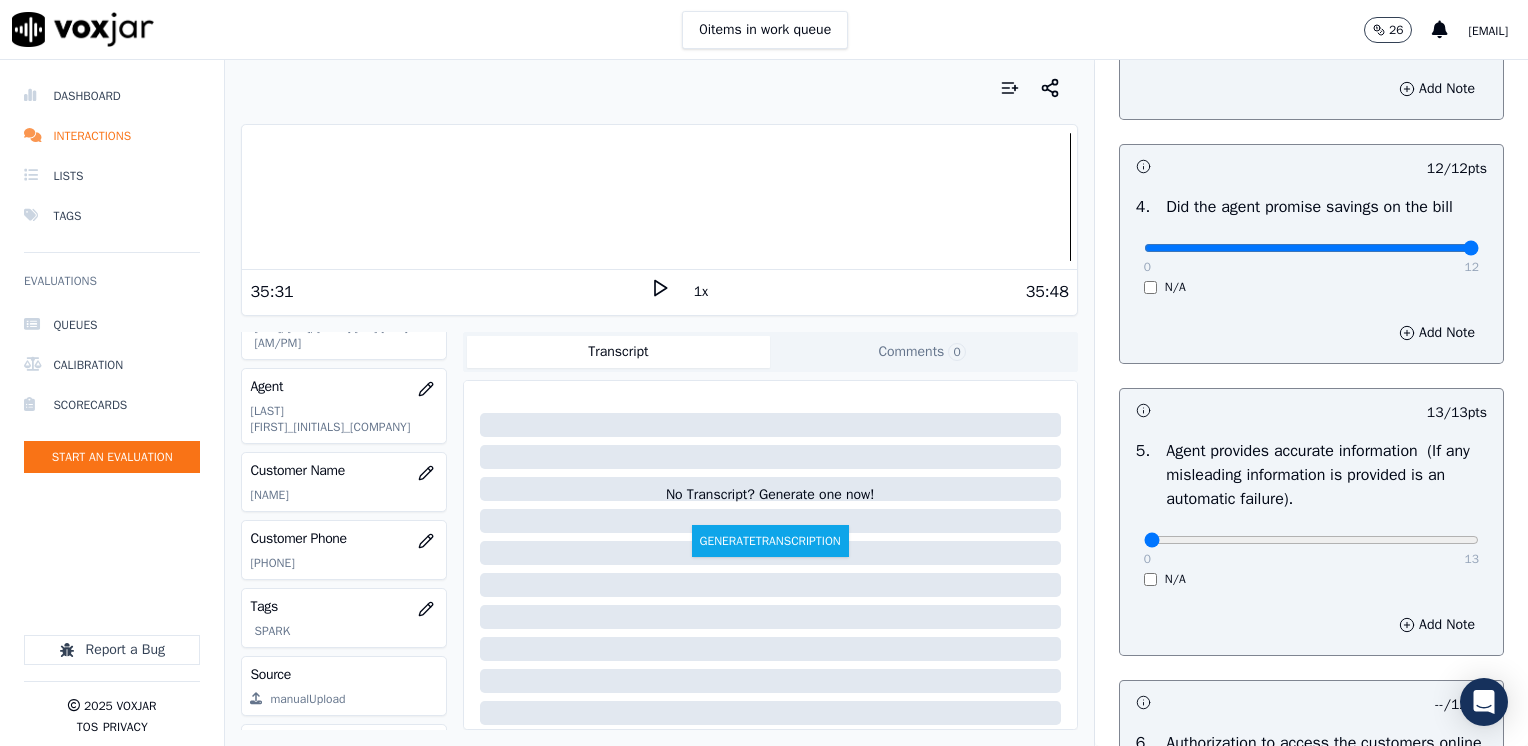 drag, startPoint x: 1425, startPoint y: 538, endPoint x: 982, endPoint y: 544, distance: 443.04062 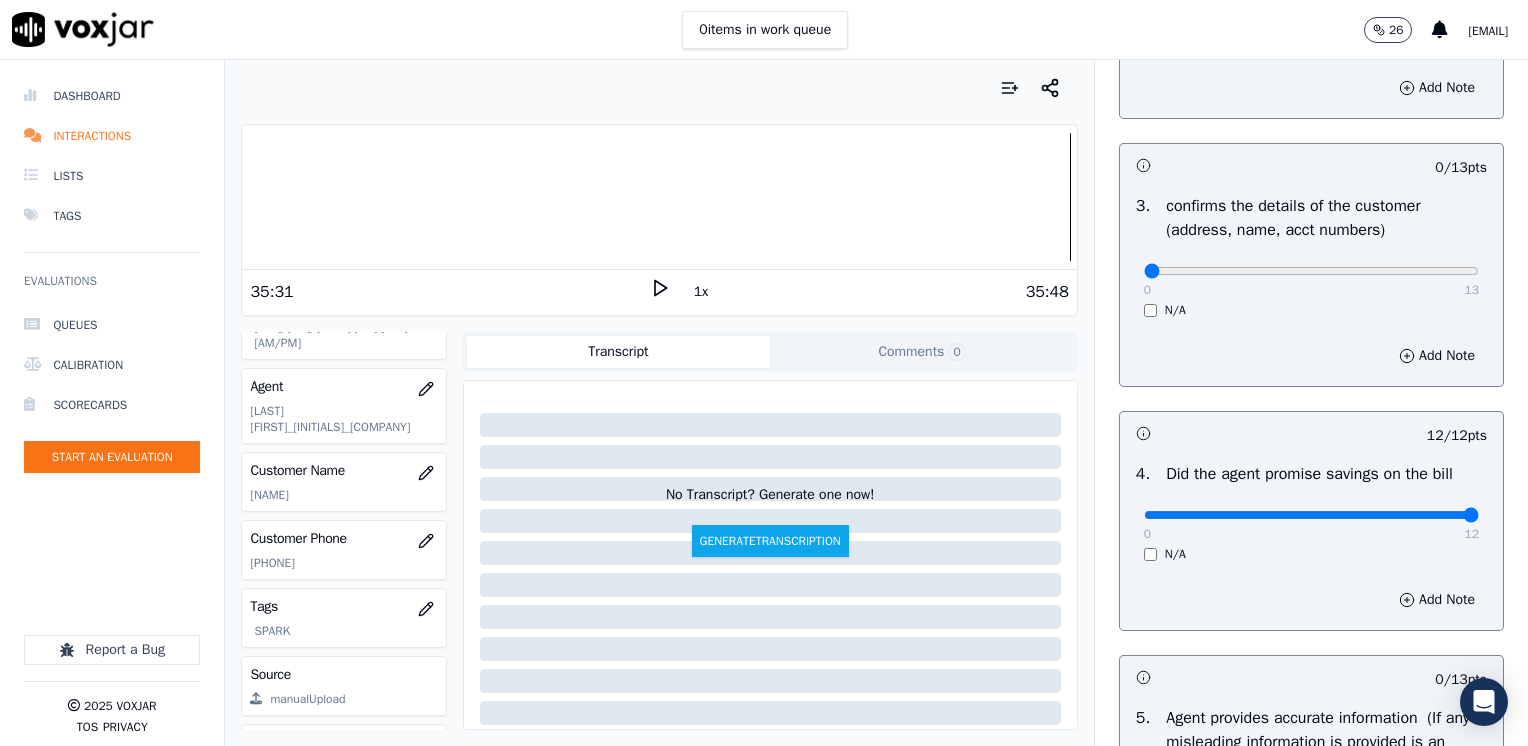scroll, scrollTop: 548, scrollLeft: 0, axis: vertical 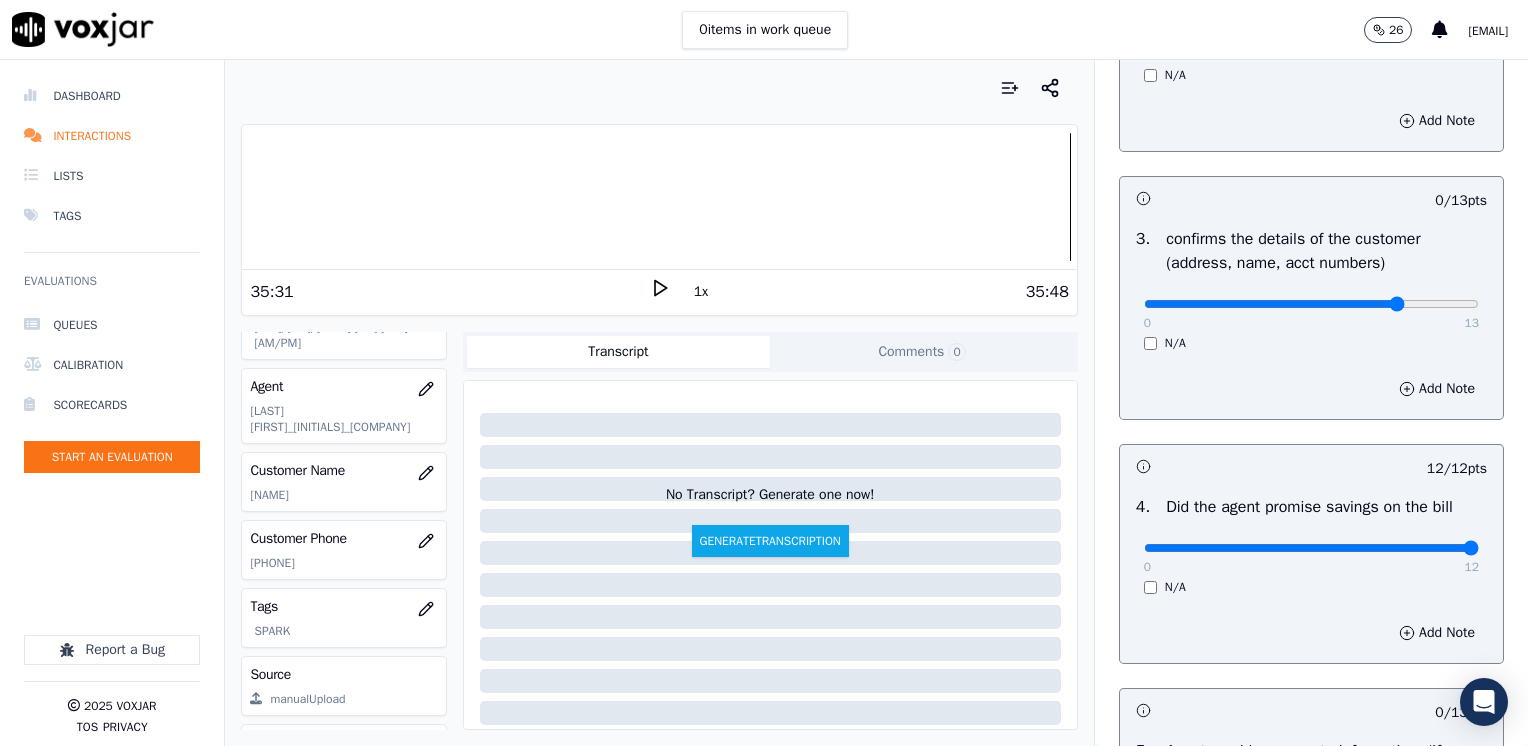 drag, startPoint x: 1126, startPoint y: 302, endPoint x: 1356, endPoint y: 299, distance: 230.01956 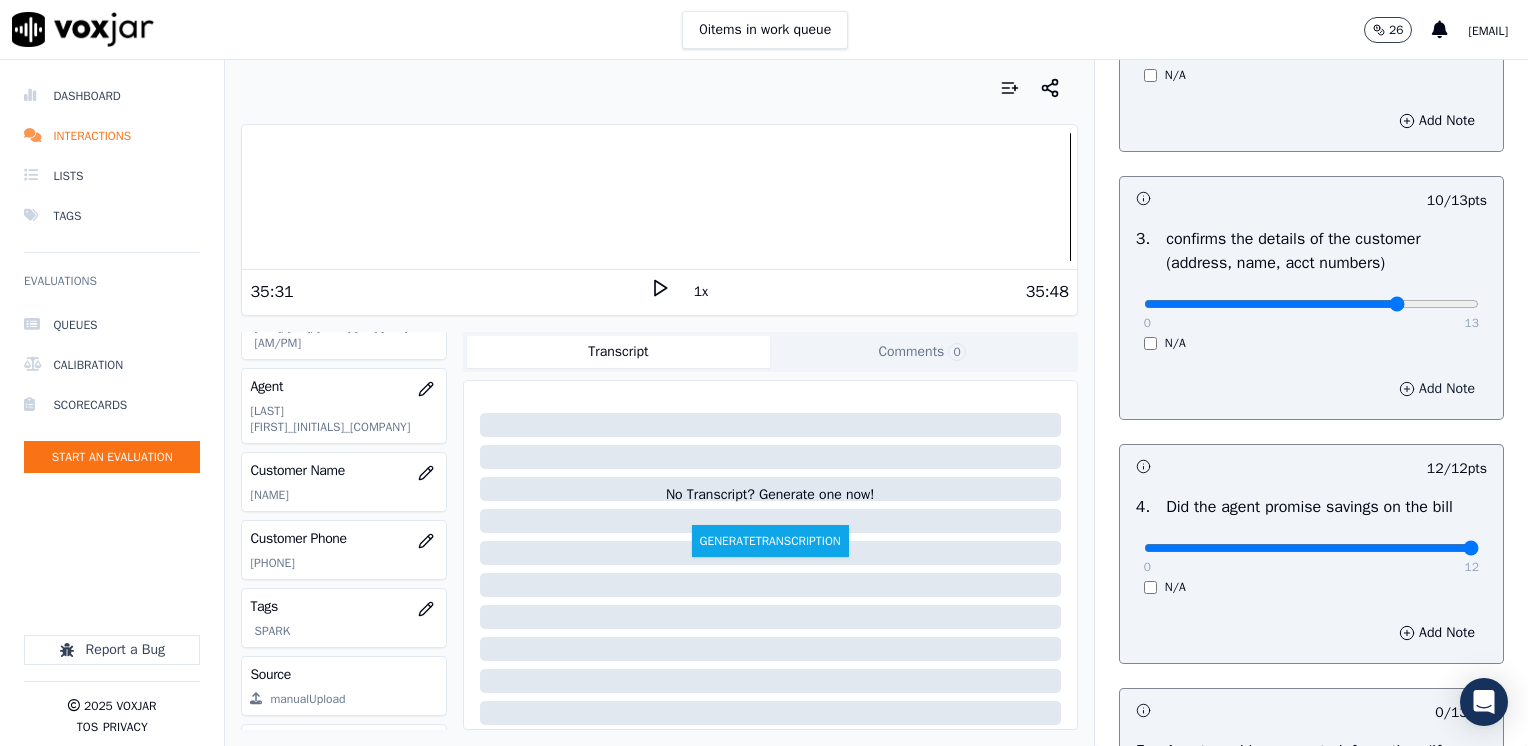click on "Add Note" at bounding box center (1437, 389) 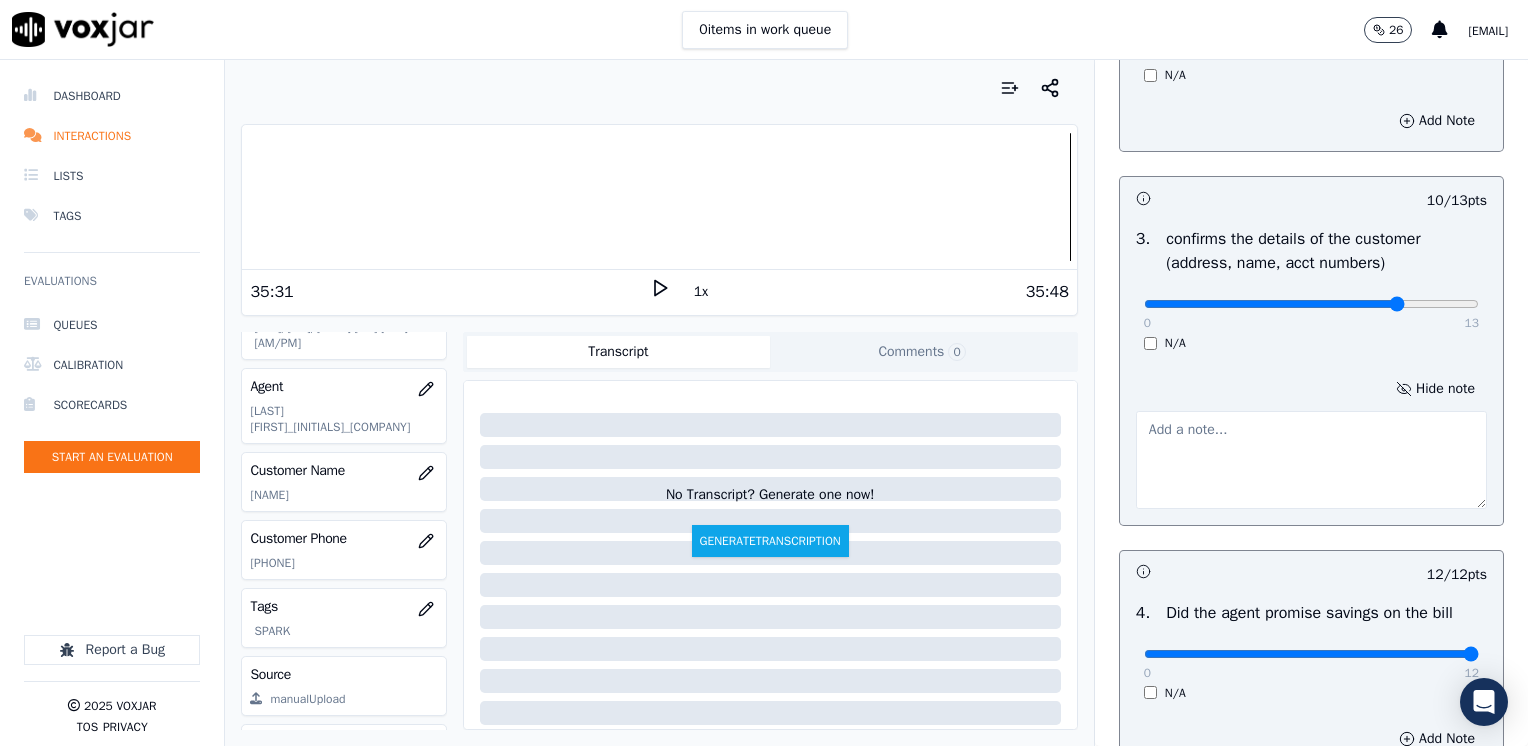 click at bounding box center [1311, 460] 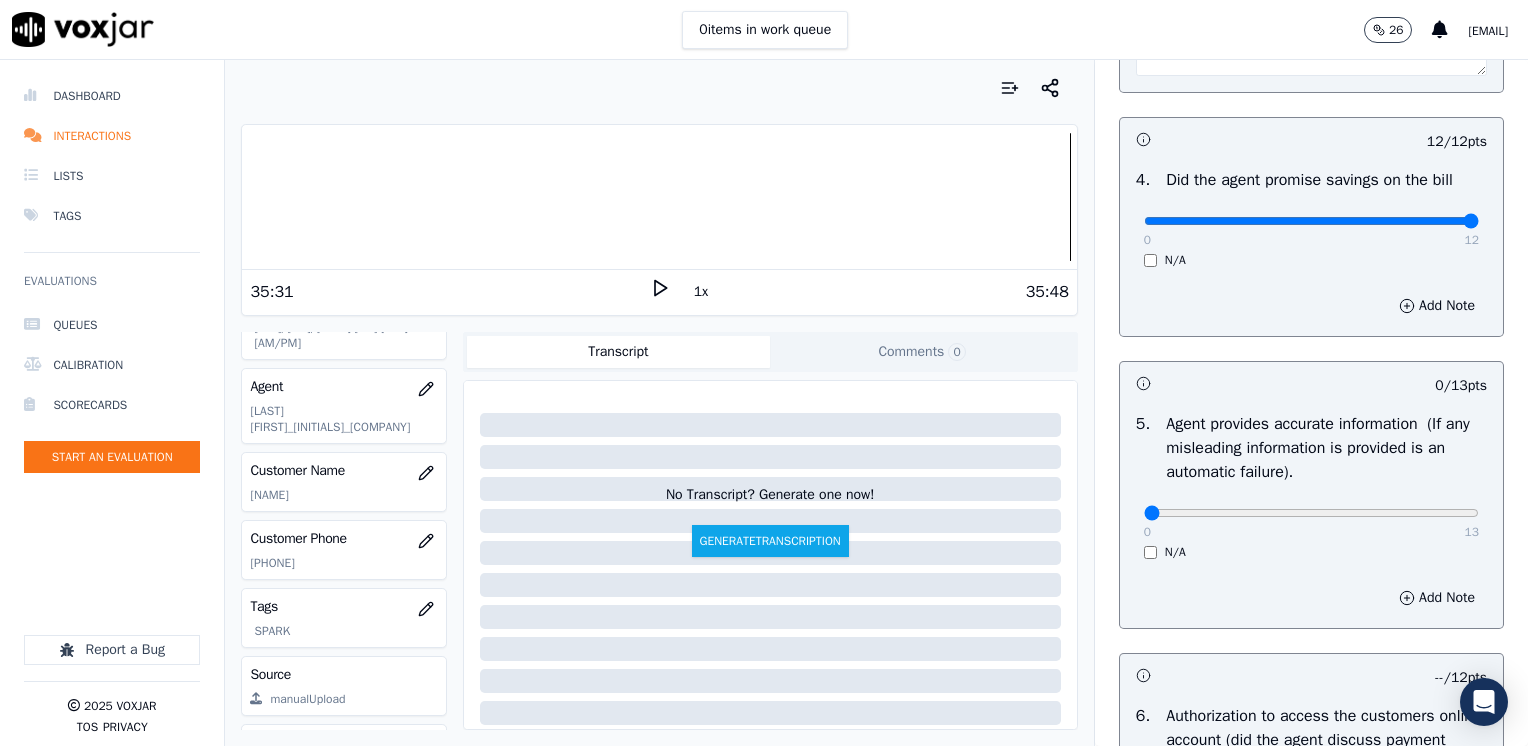 scroll, scrollTop: 948, scrollLeft: 0, axis: vertical 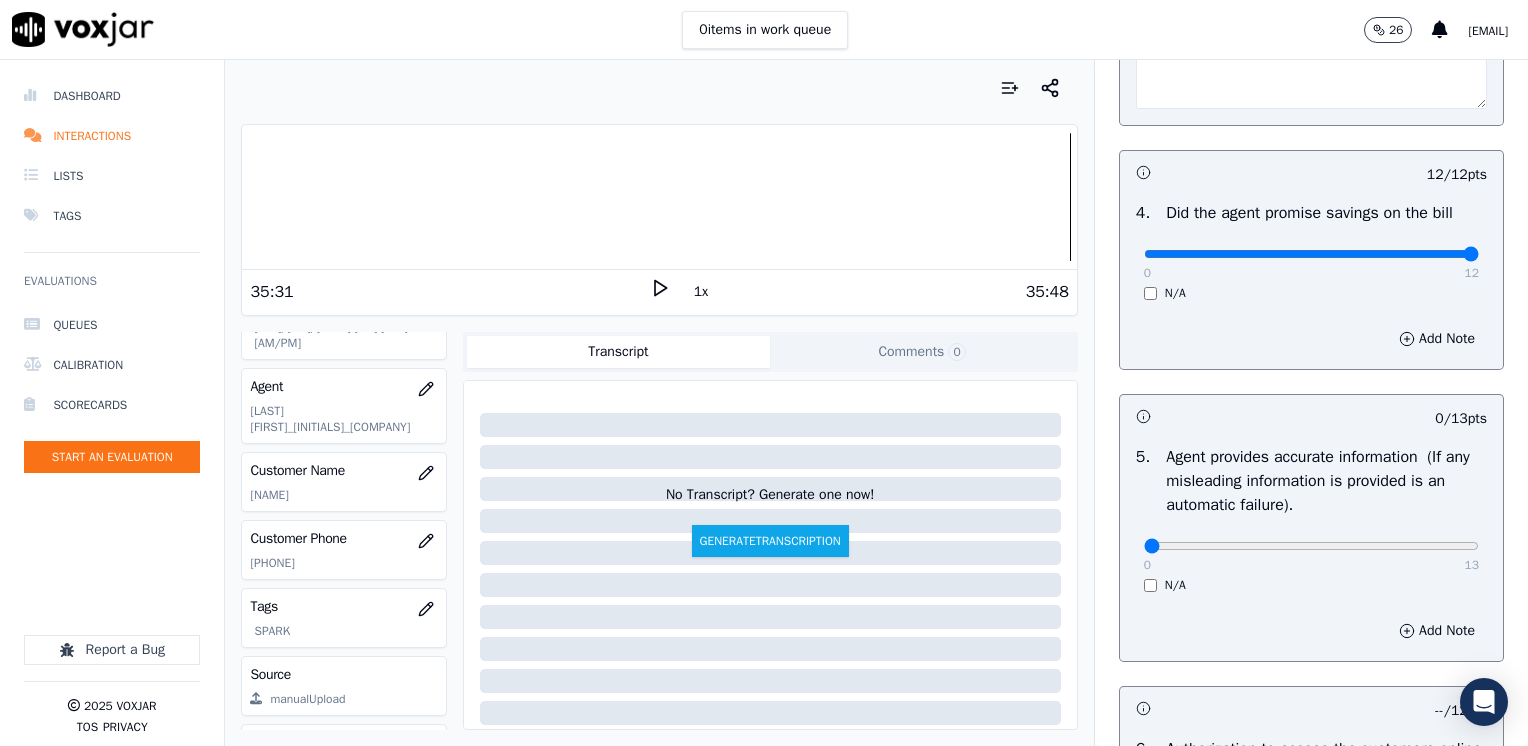 type on "Make sure to confirm full service address and the name on the account before reading the script" 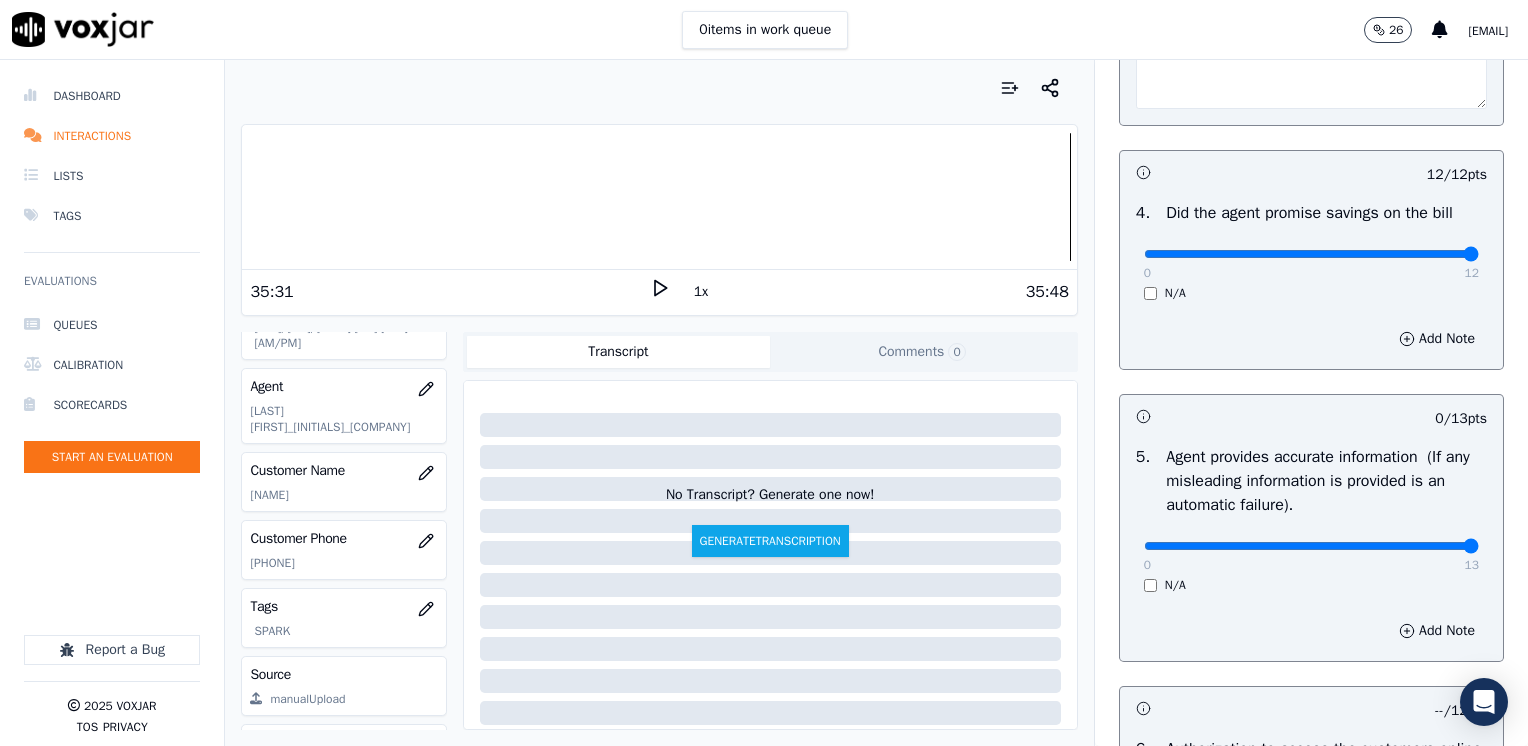 drag, startPoint x: 1123, startPoint y: 545, endPoint x: 1527, endPoint y: 476, distance: 409.84998 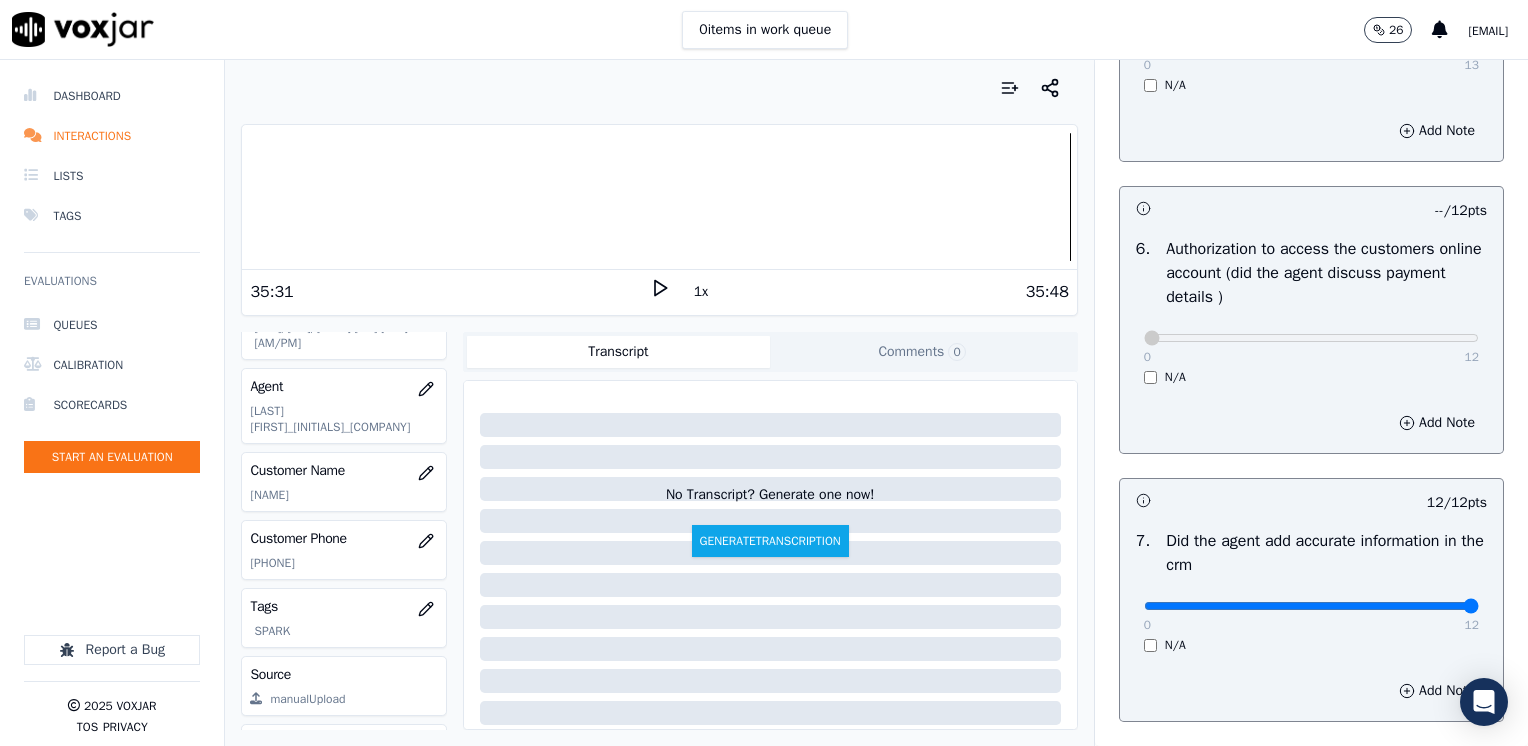 scroll, scrollTop: 1853, scrollLeft: 0, axis: vertical 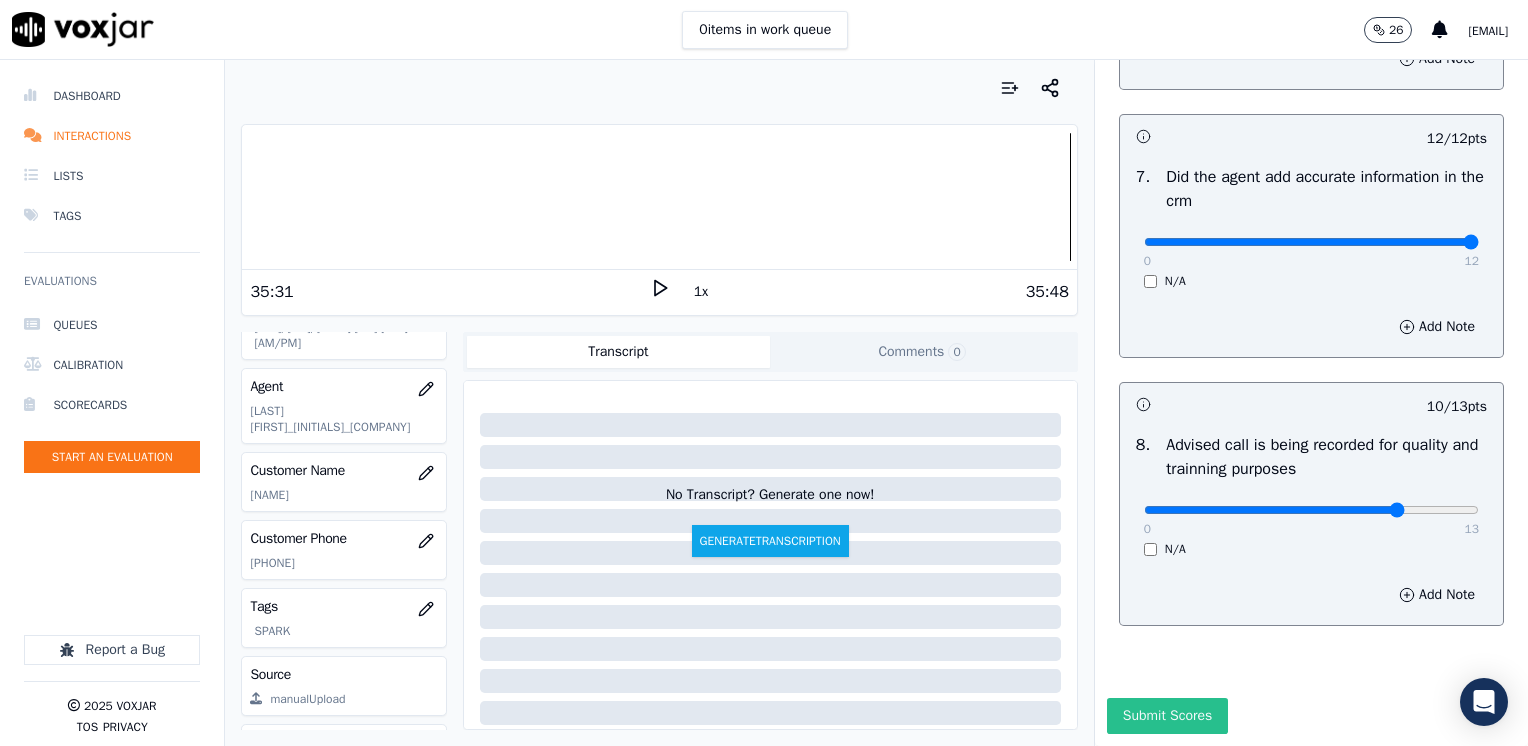 click on "Submit Scores" at bounding box center [1167, 716] 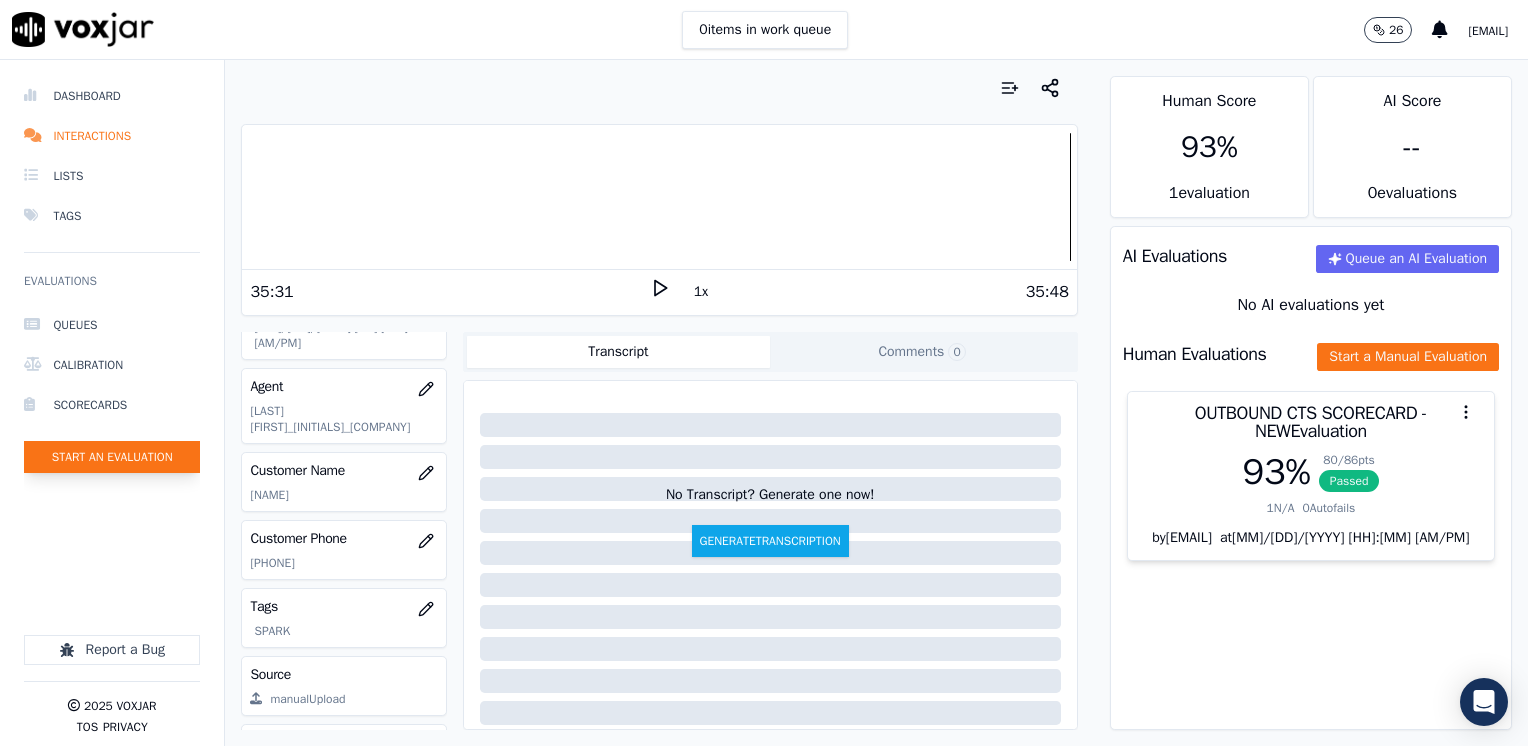 click on "Start an Evaluation" 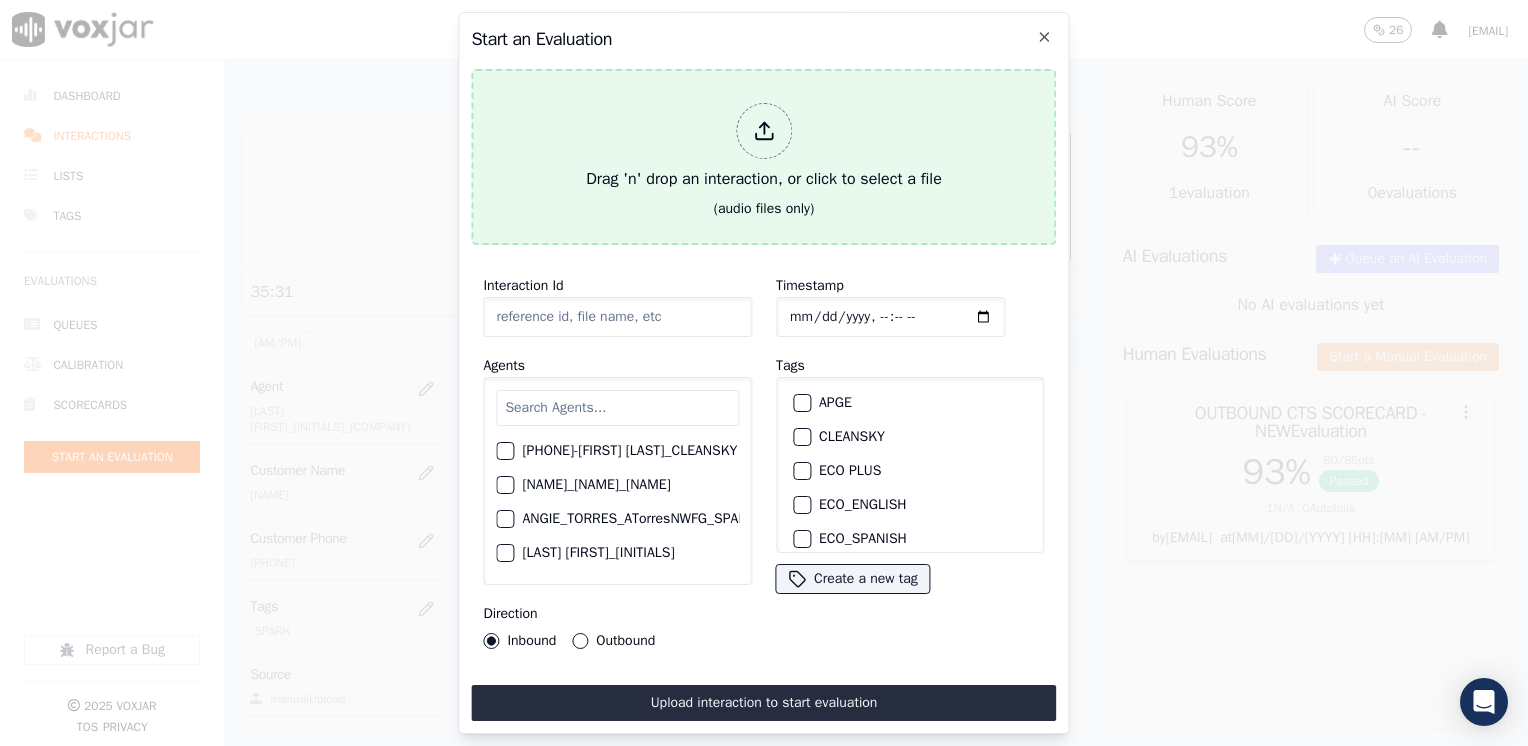 click 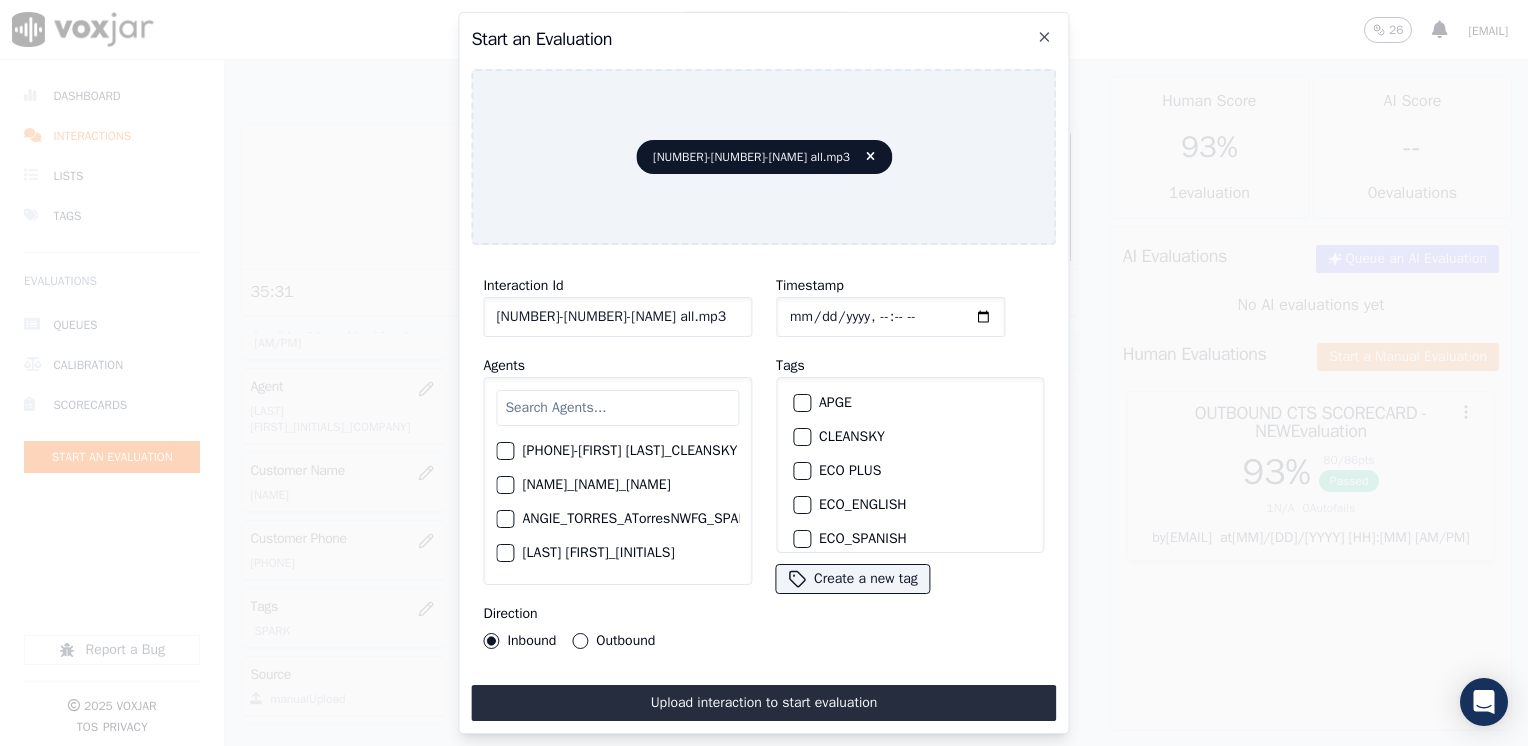 click at bounding box center (617, 408) 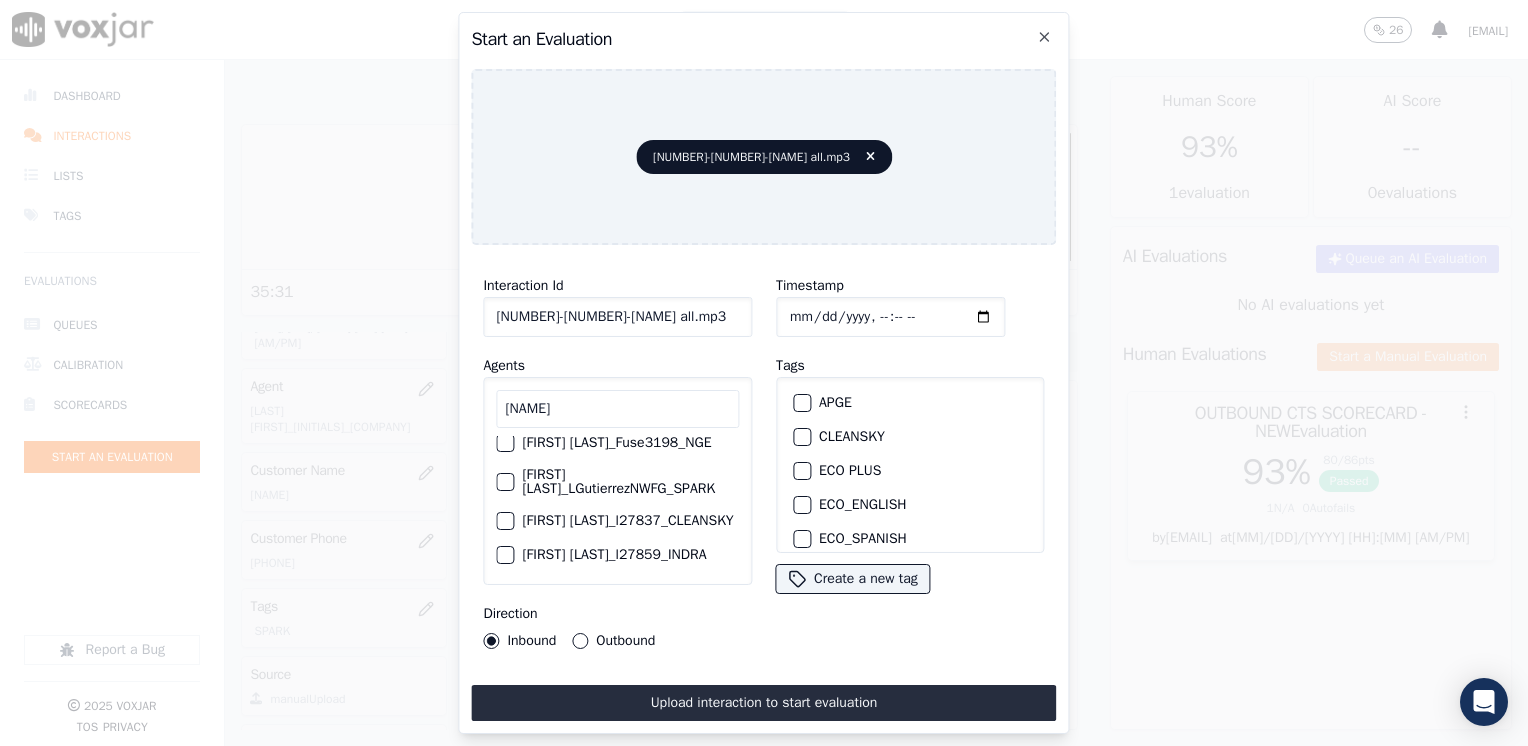 scroll, scrollTop: 0, scrollLeft: 0, axis: both 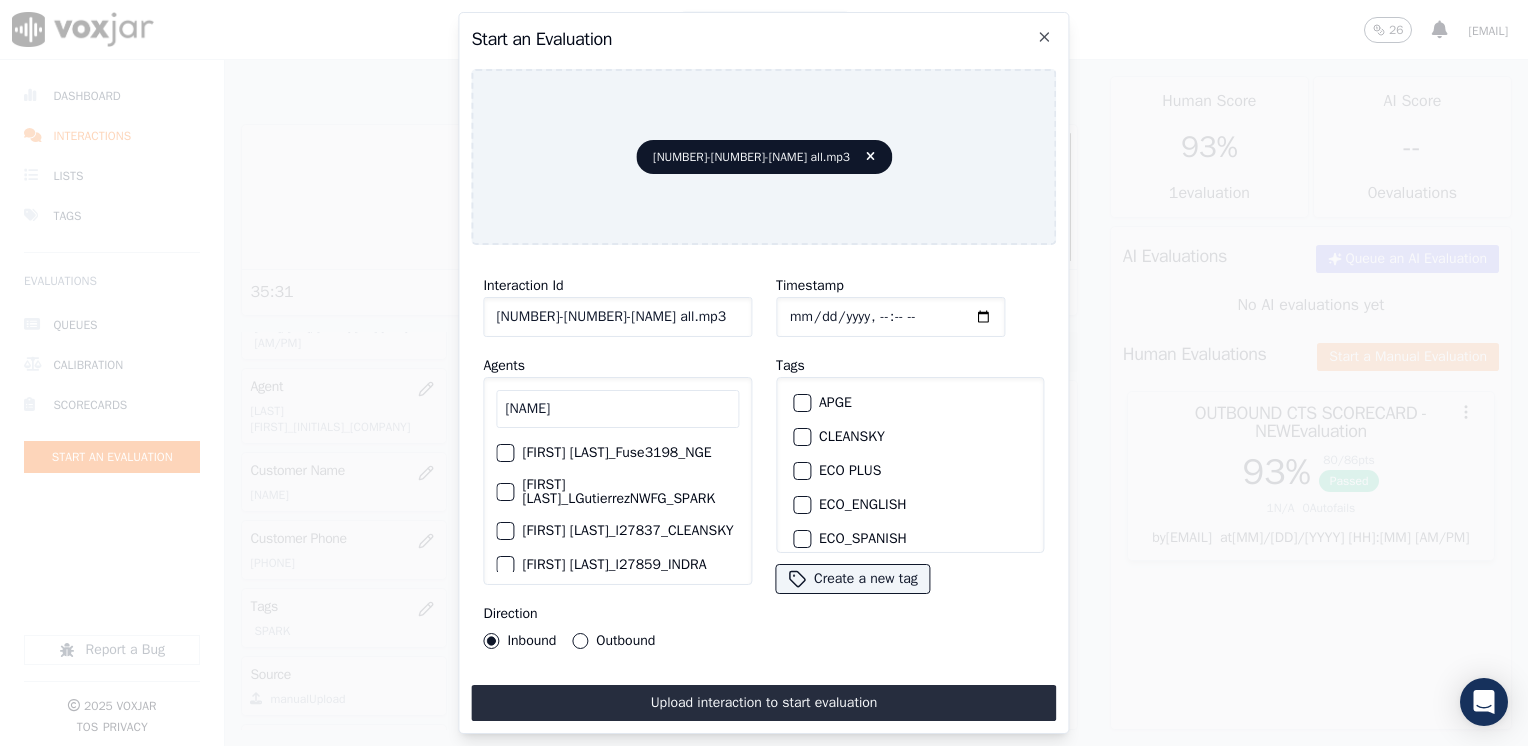type on "[NAME]" 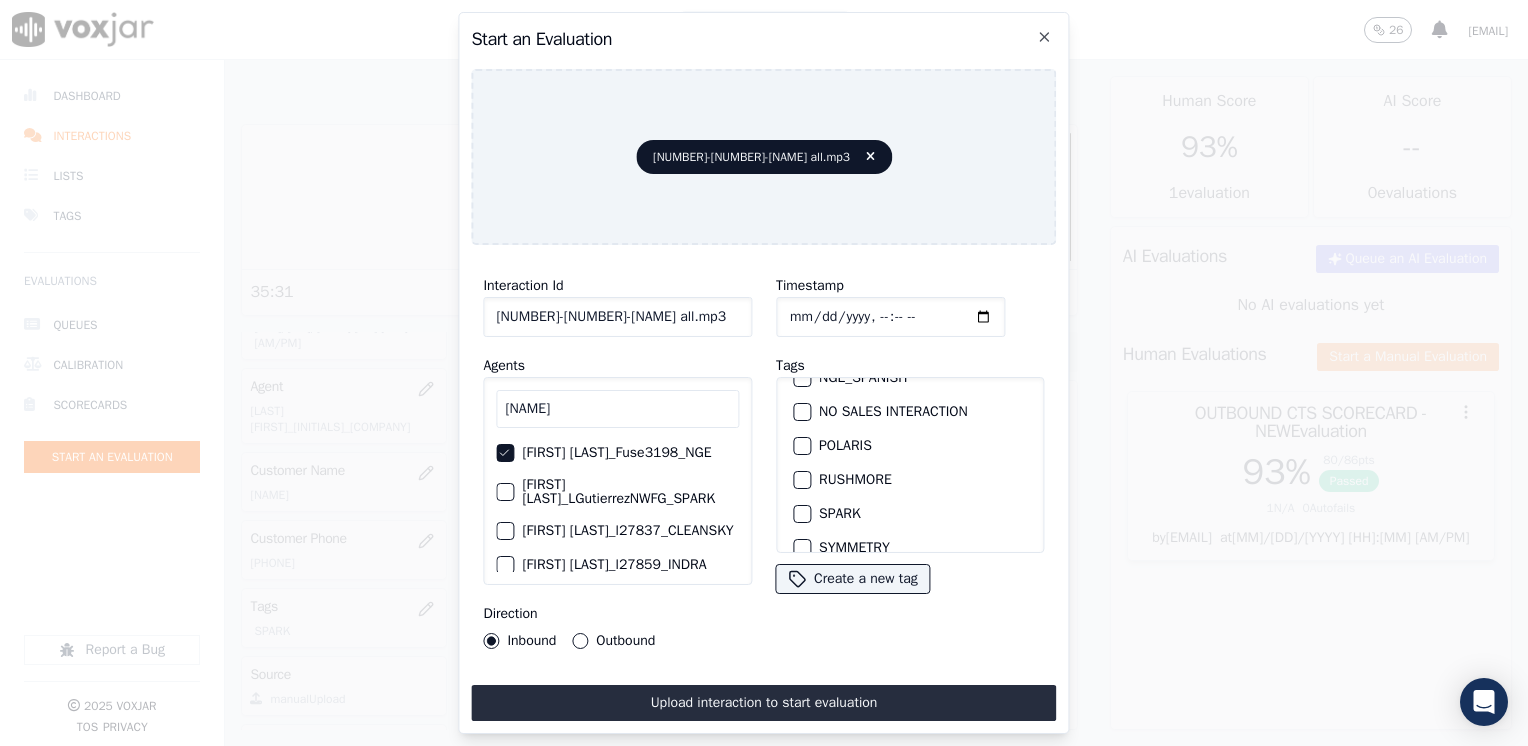 scroll, scrollTop: 400, scrollLeft: 0, axis: vertical 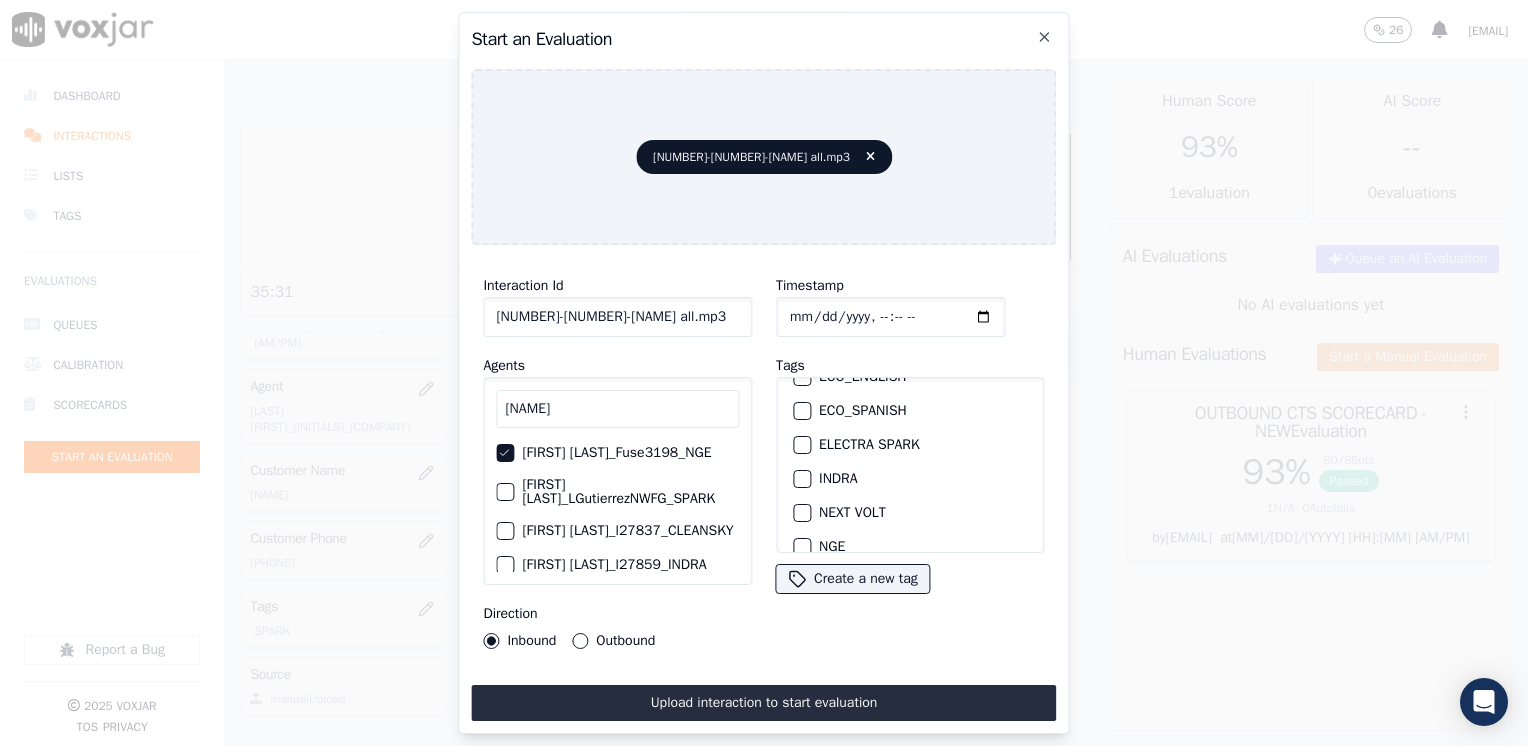 click at bounding box center (801, 513) 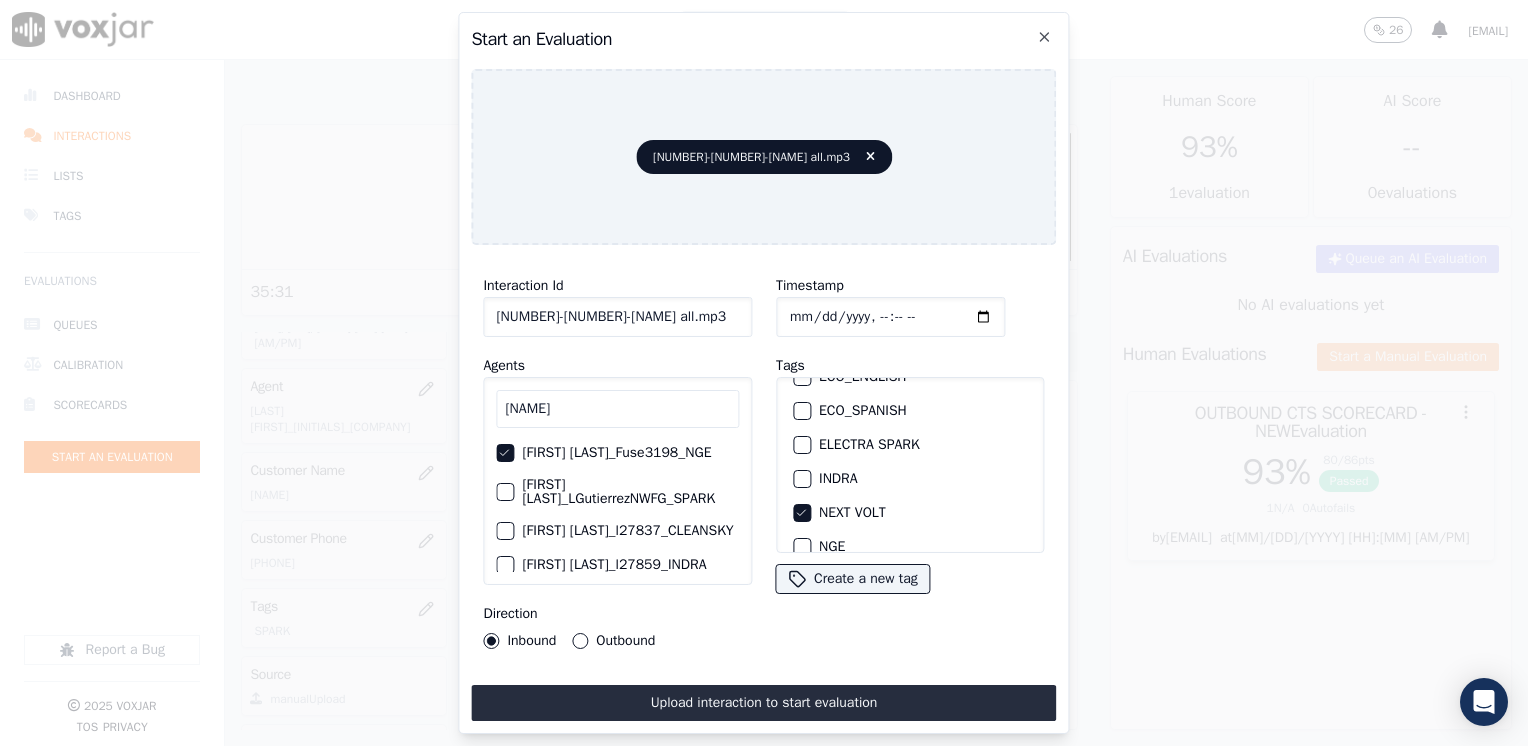 click on "Timestamp" 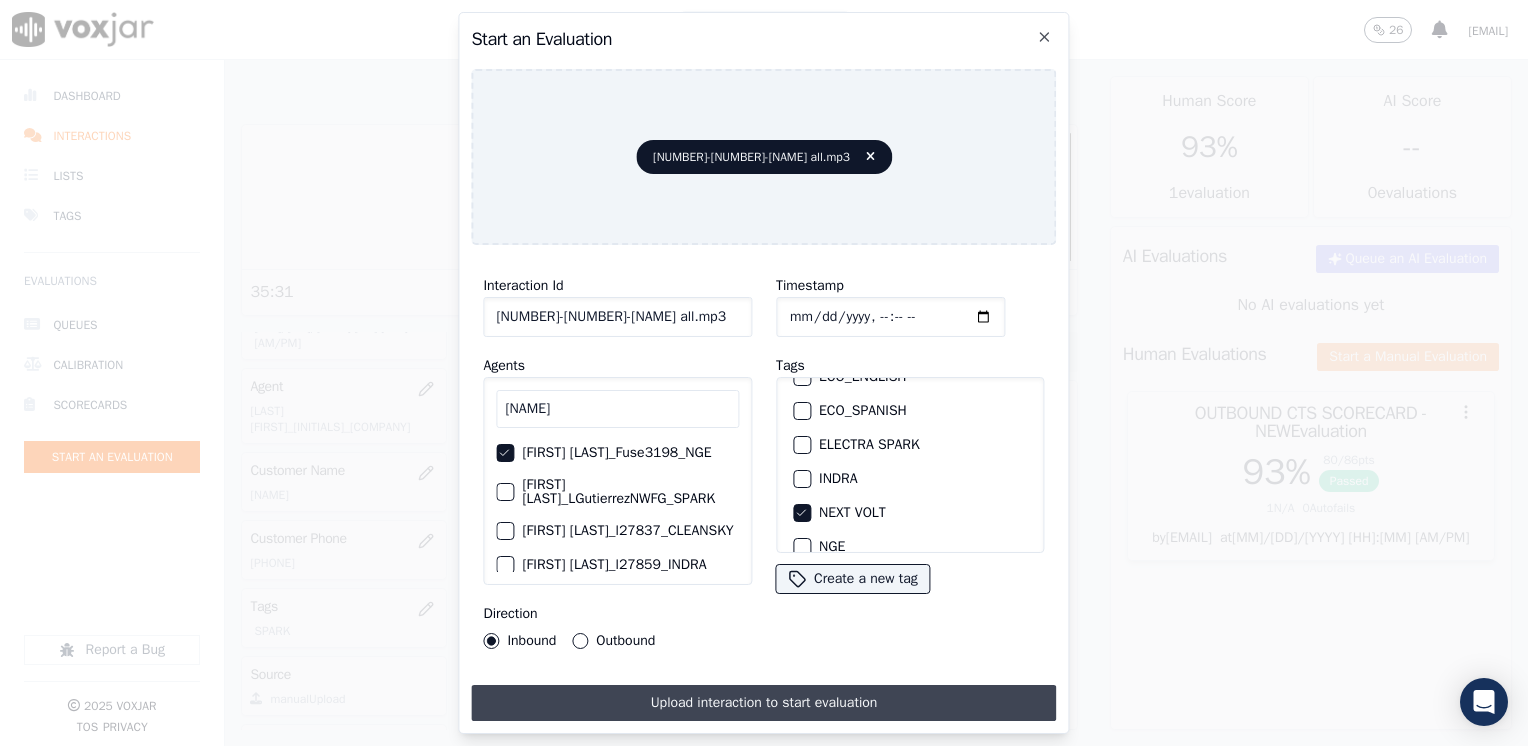 type on "[DATE]T[TIME]" 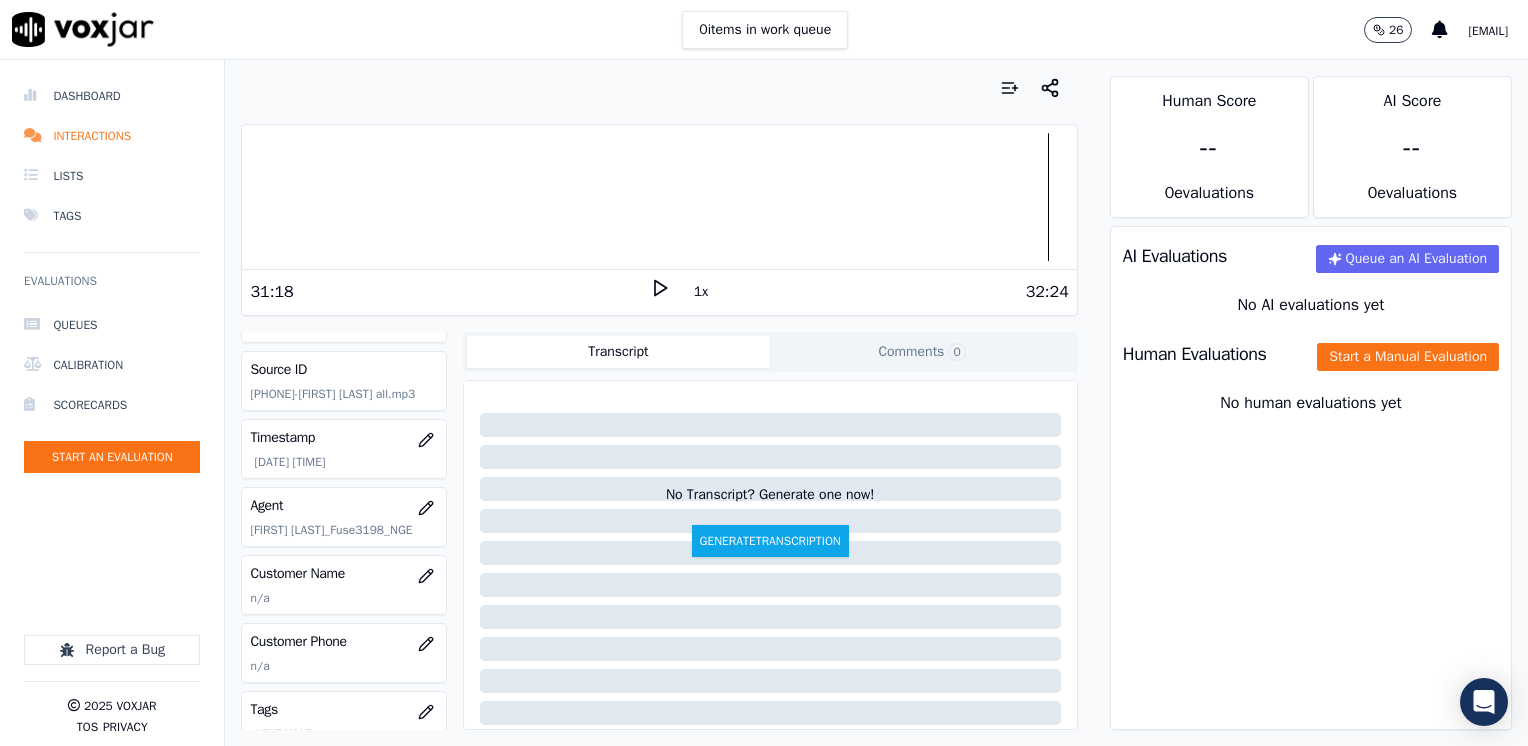 scroll, scrollTop: 100, scrollLeft: 0, axis: vertical 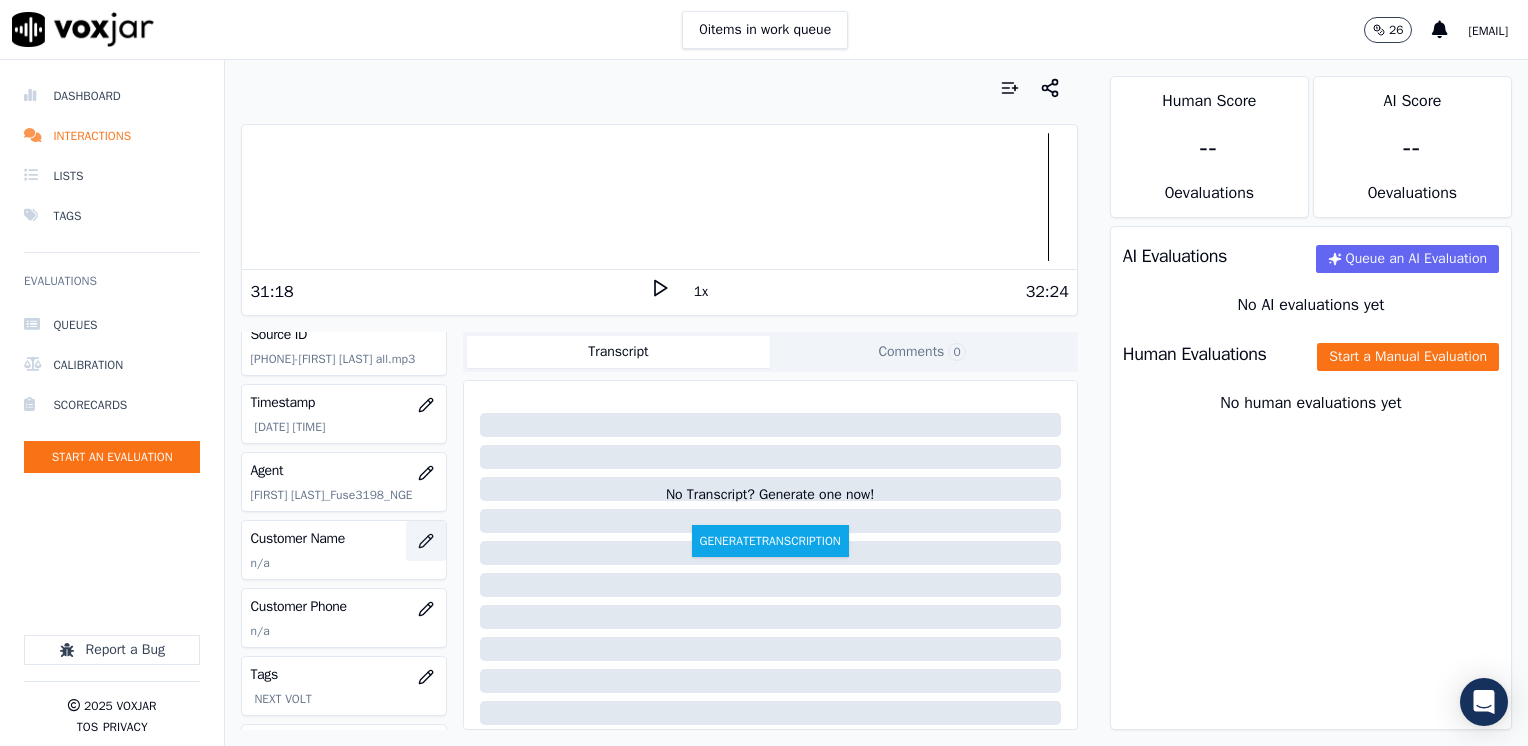 click at bounding box center (426, 541) 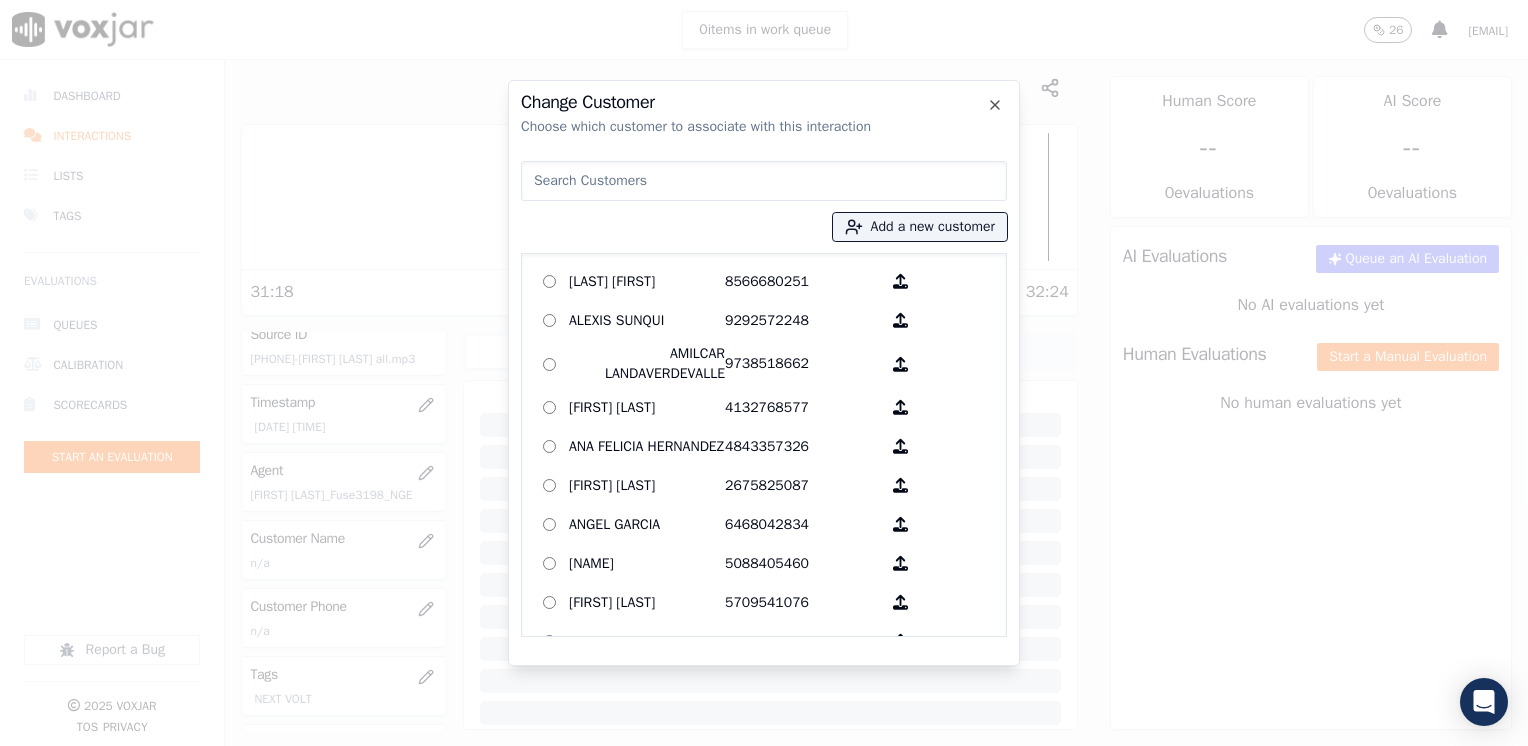 click at bounding box center (764, 181) 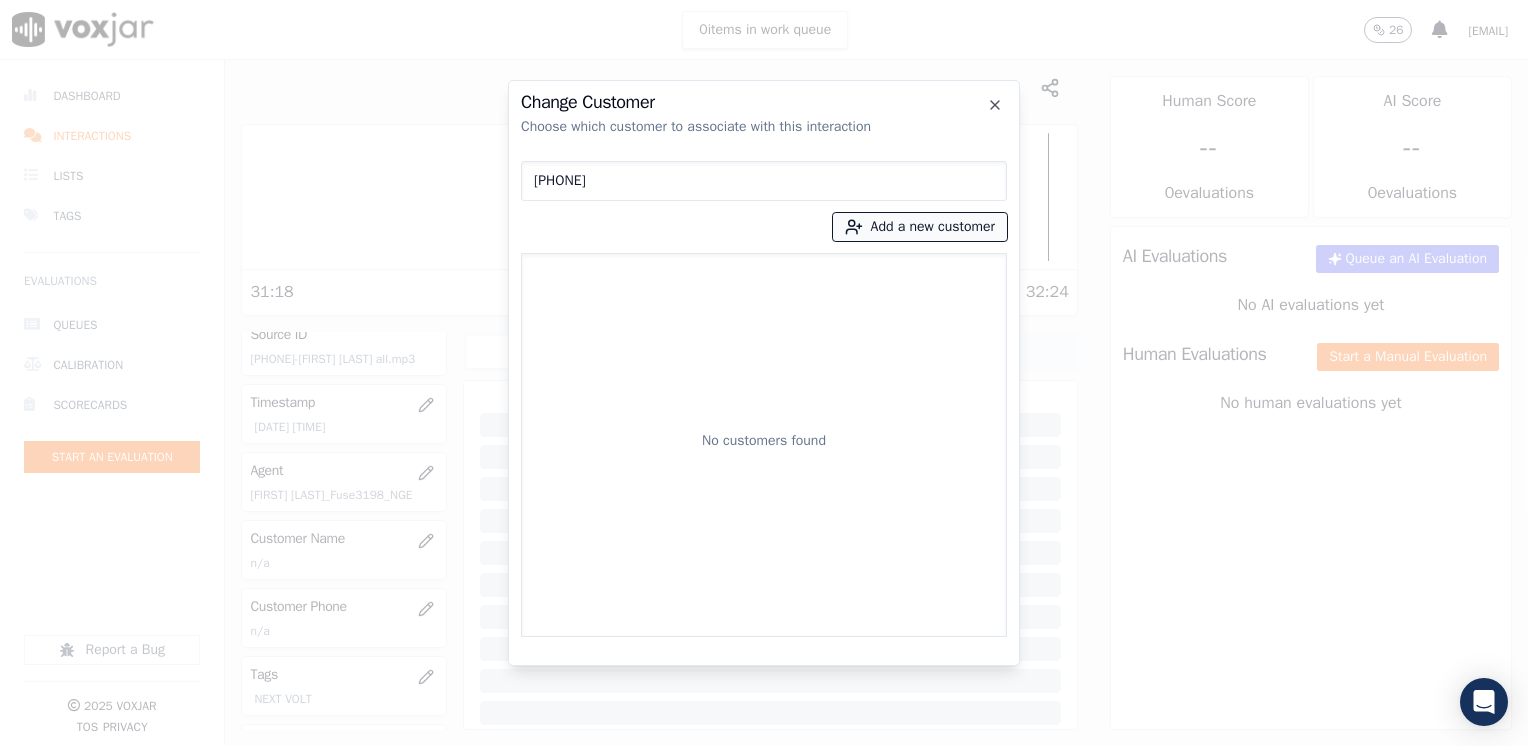 type on "[PHONE]" 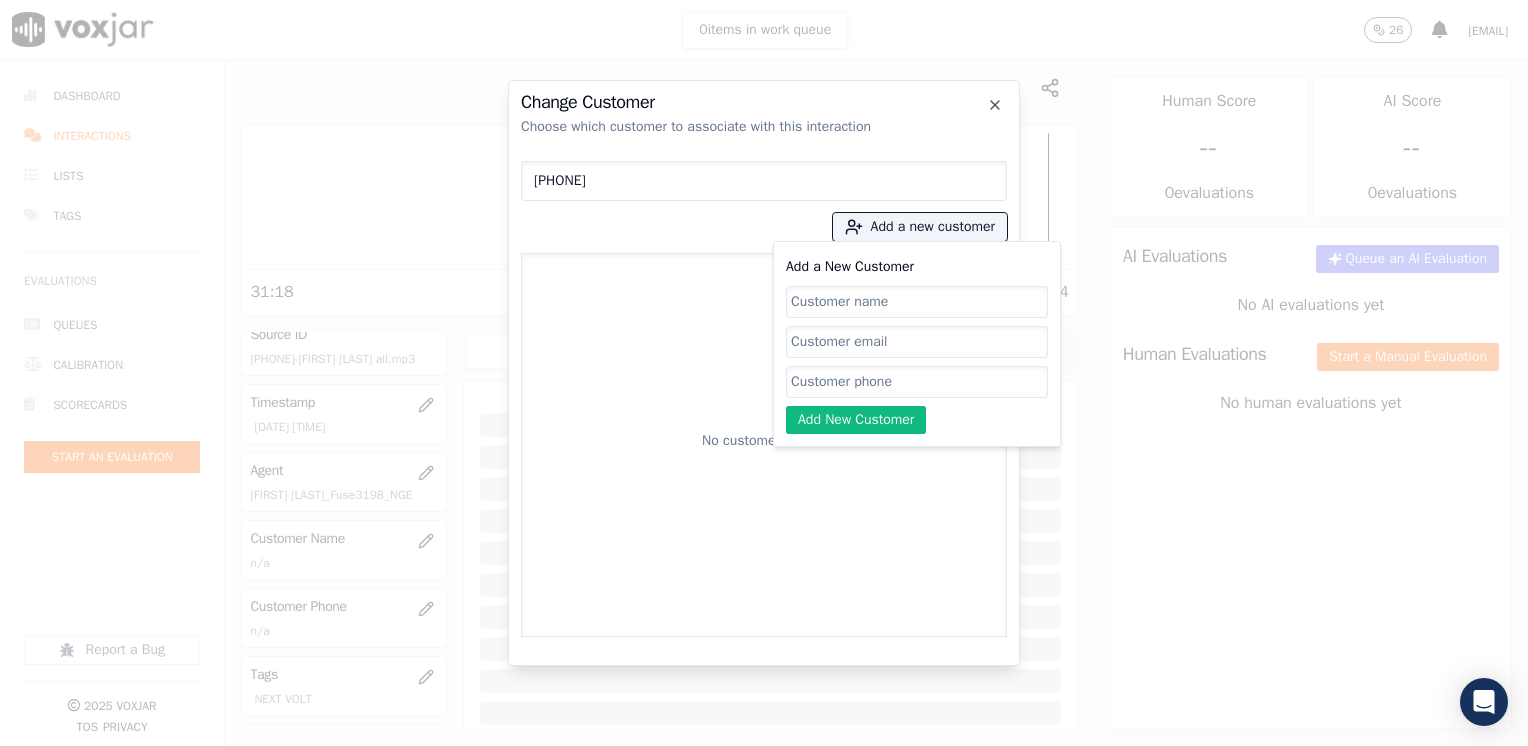 click on "Add a New Customer           Add New Customer" at bounding box center [917, 344] 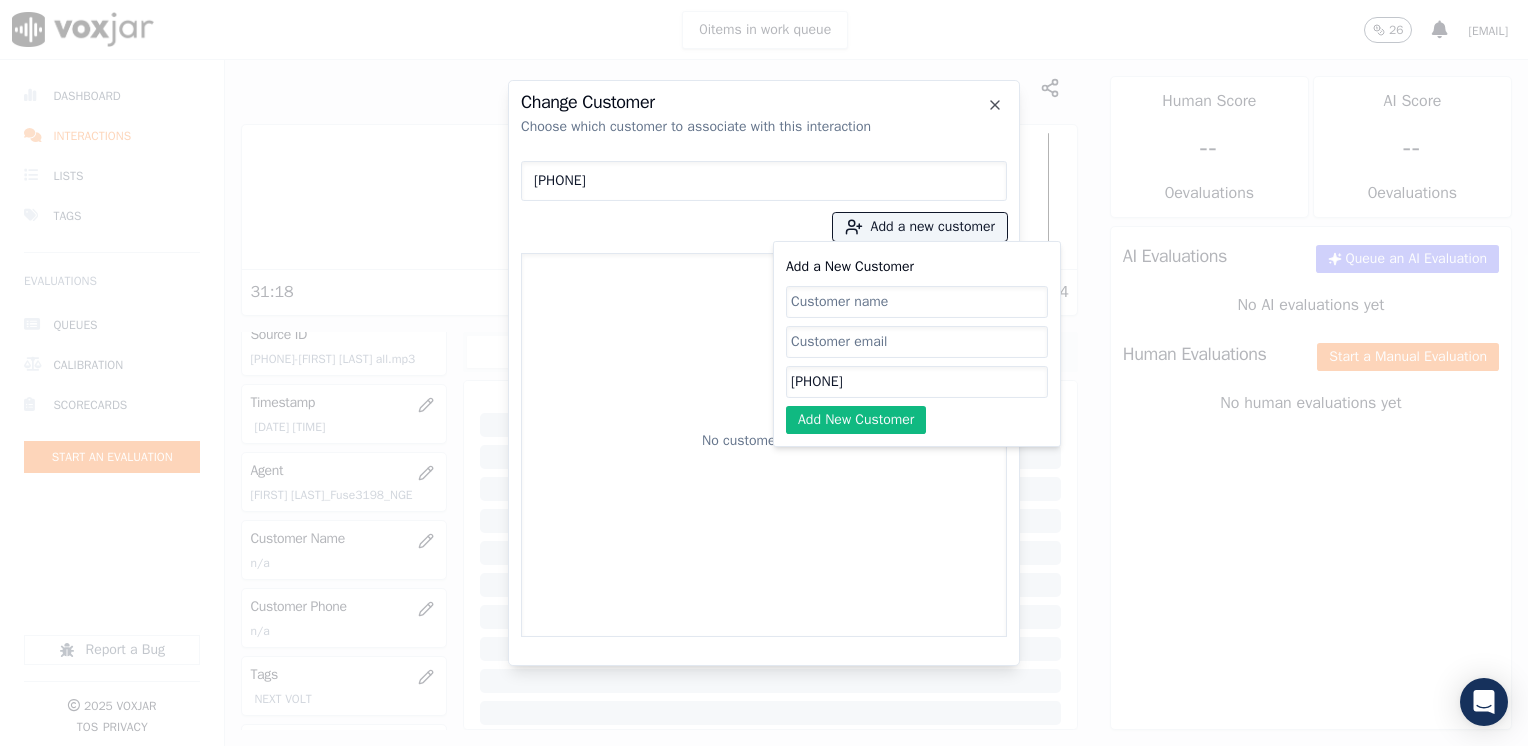 type on "[PHONE]" 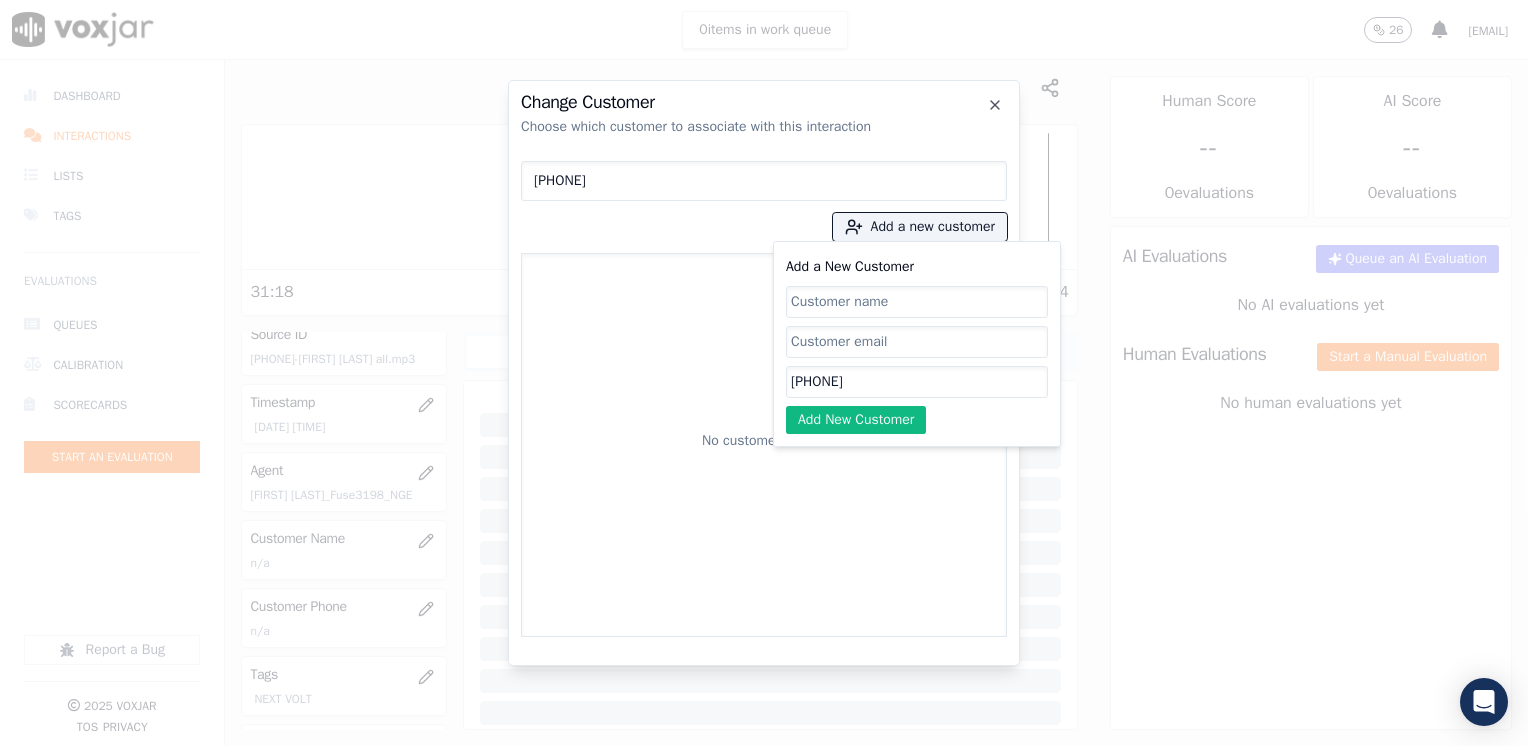 click on "Add a New Customer" 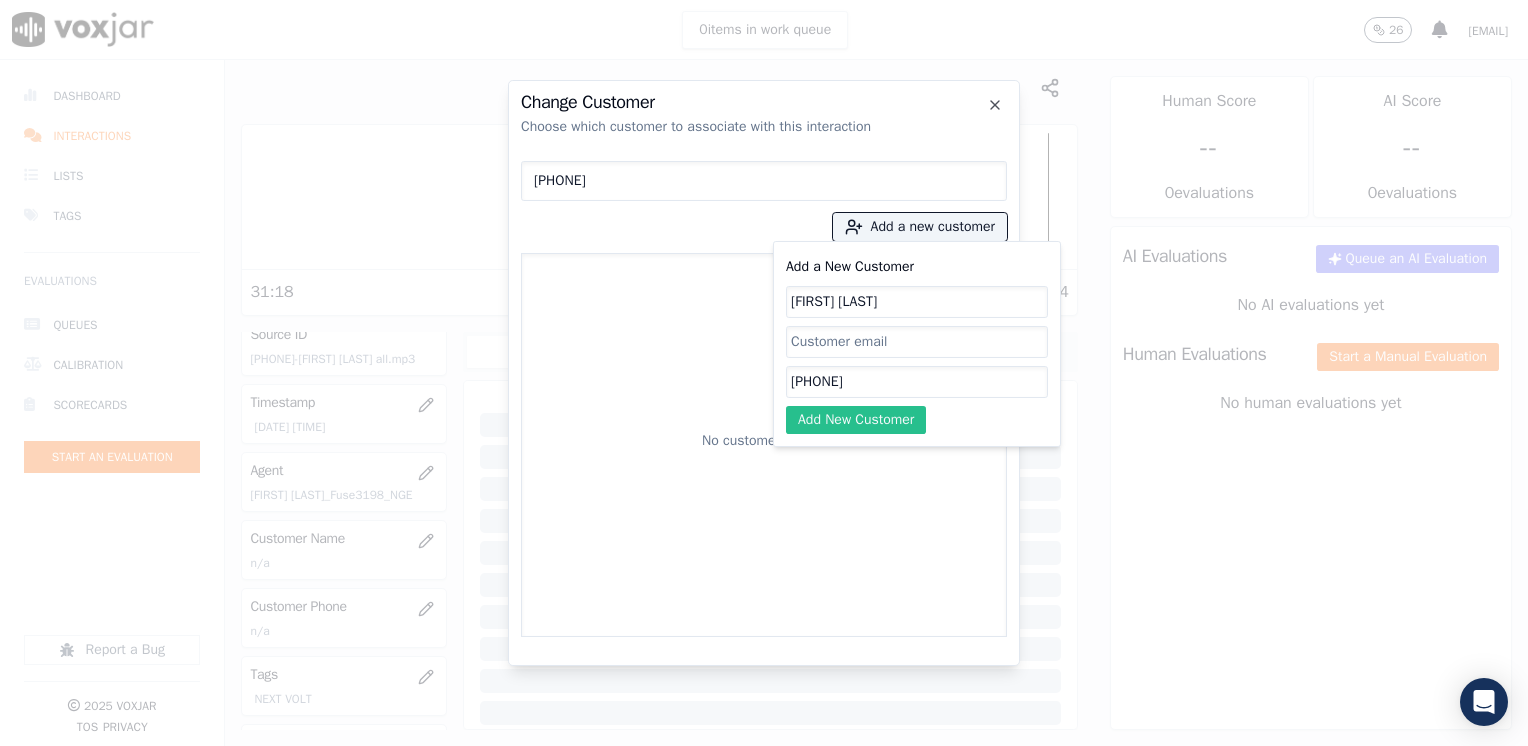 type on "[FIRST] [LAST]" 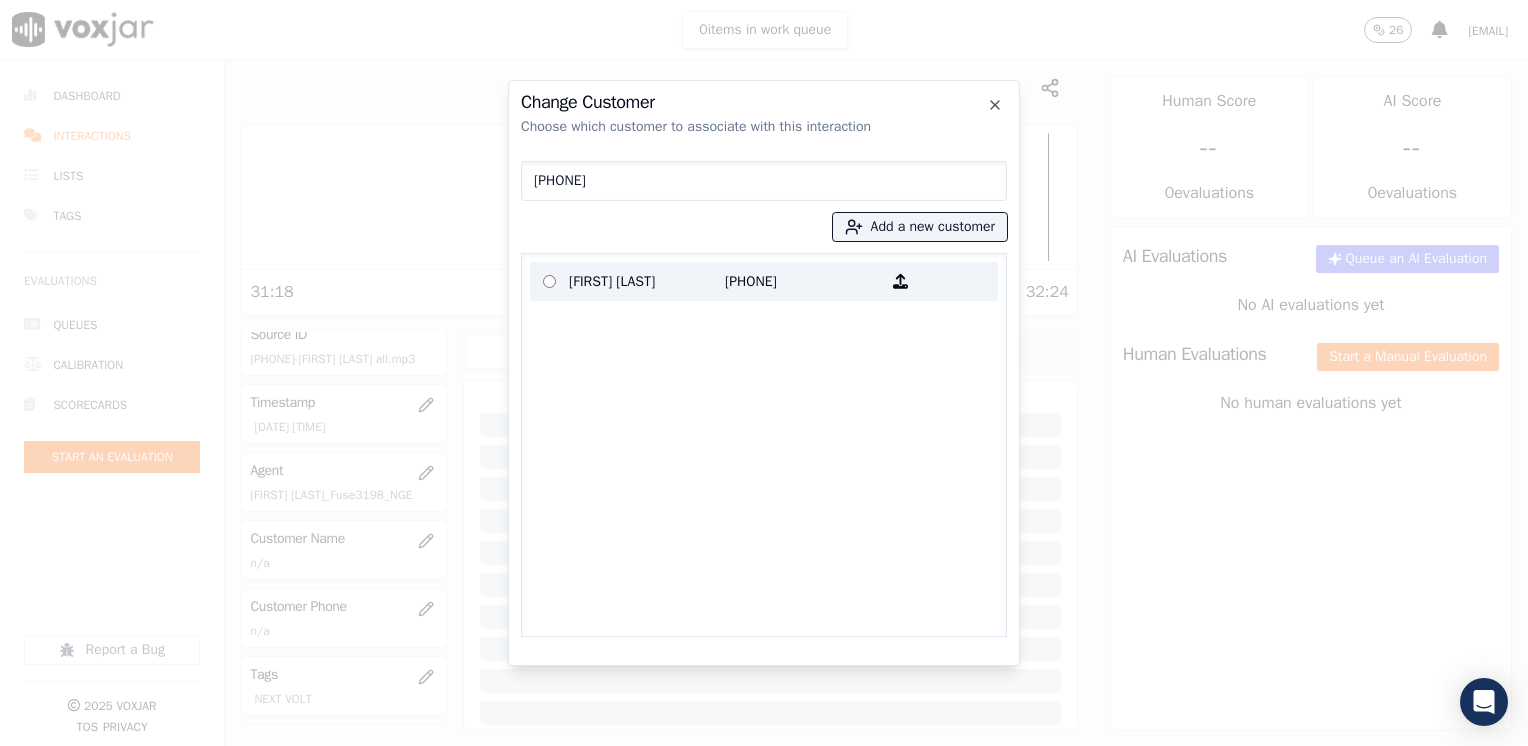 click on "[FIRST] [LAST]" at bounding box center [647, 281] 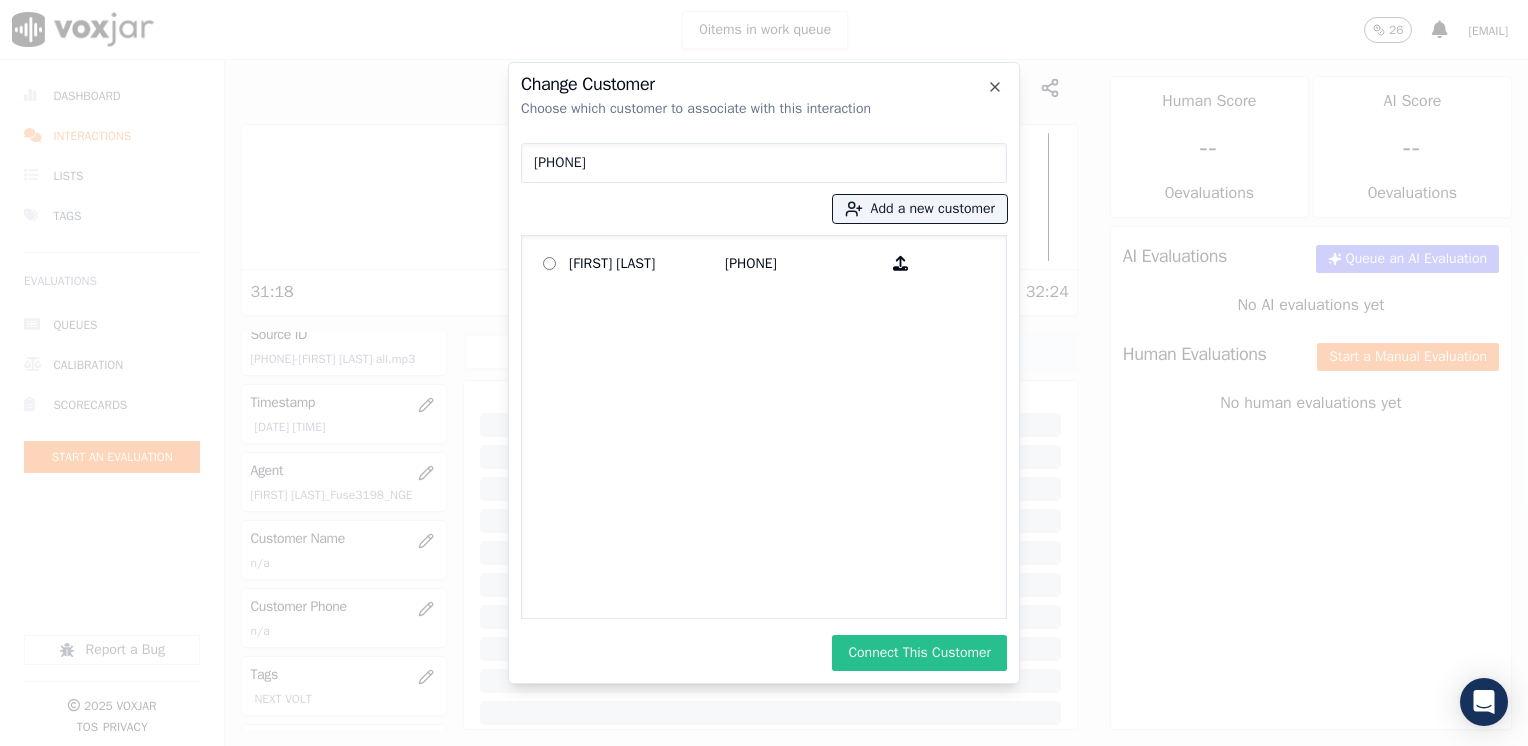 click on "Connect This Customer" at bounding box center (919, 653) 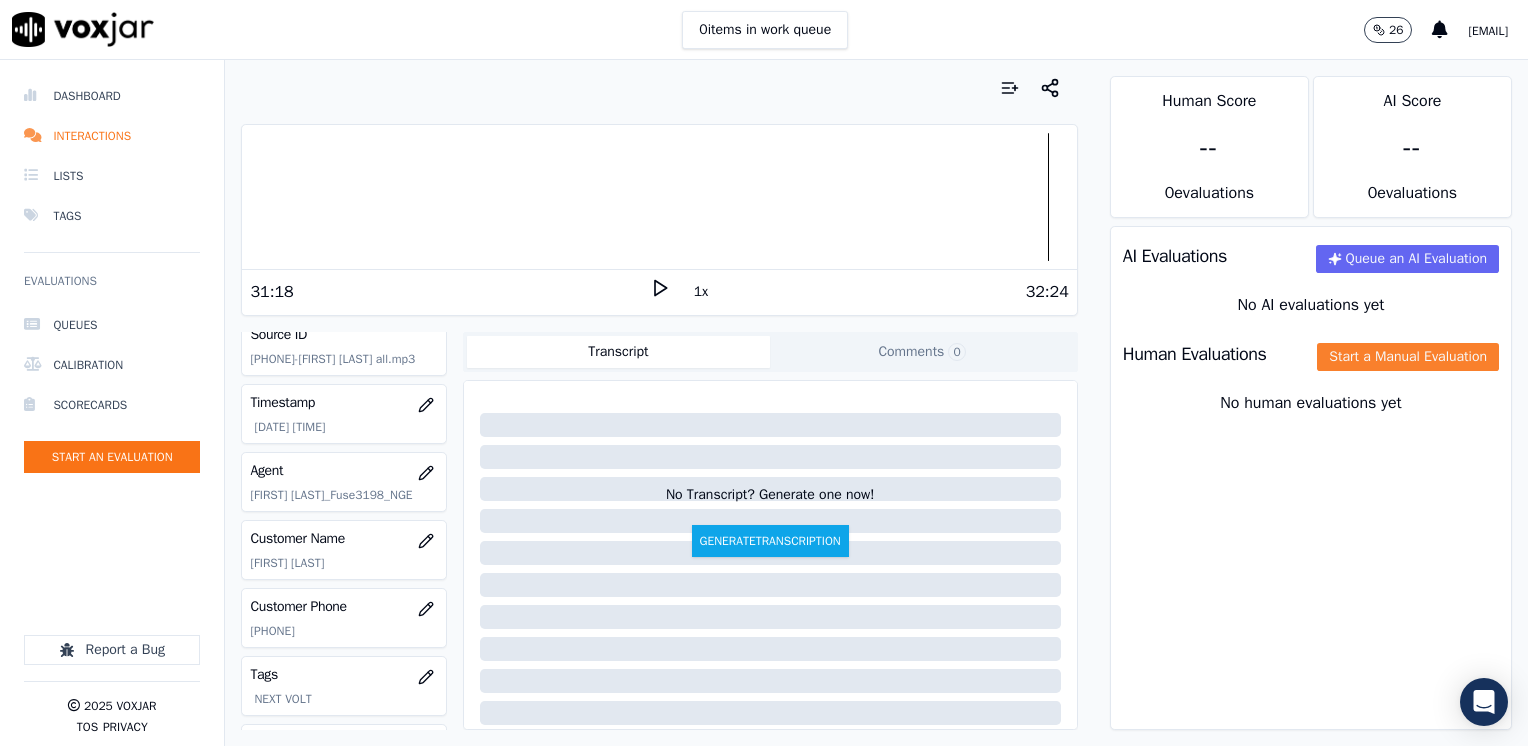 click on "Start a Manual Evaluation" 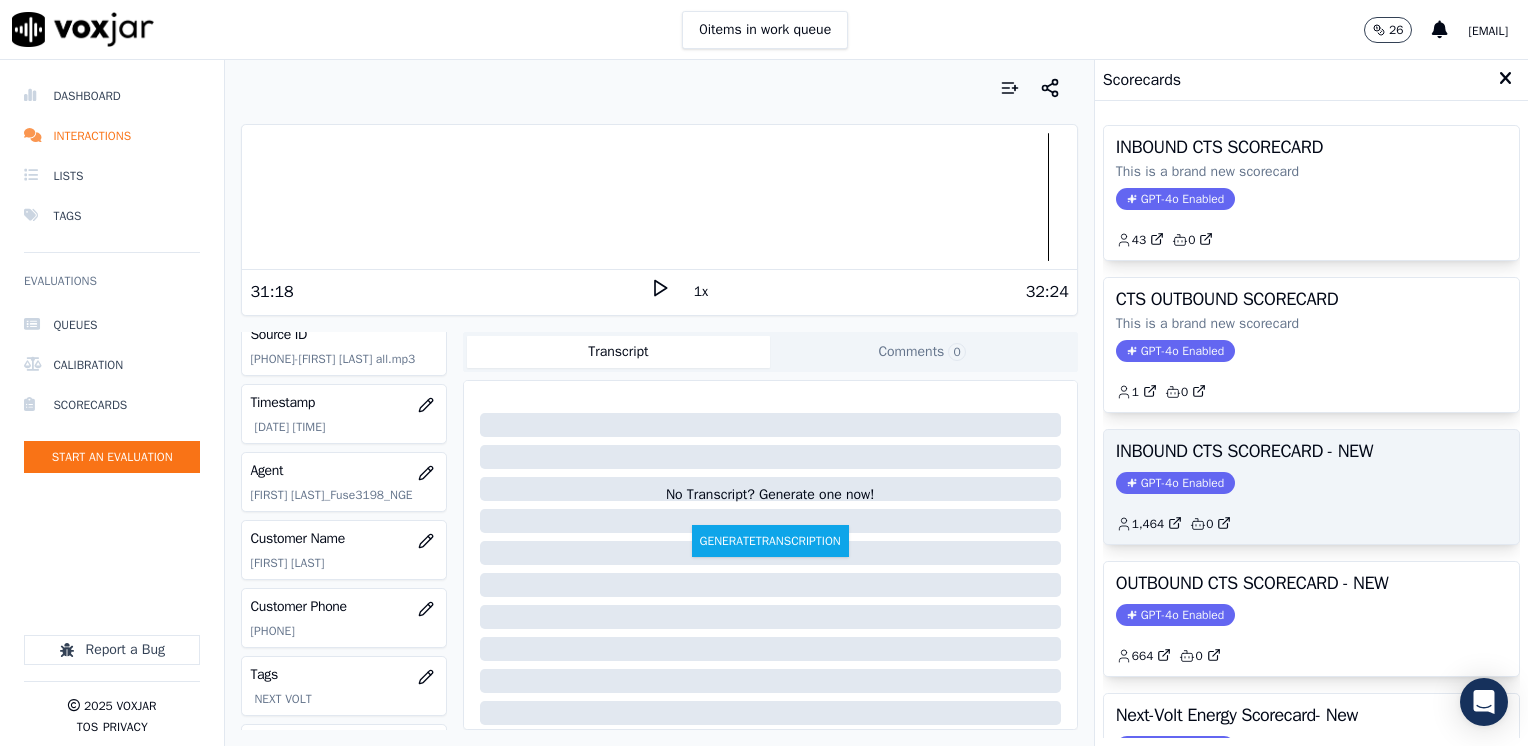 click on "INBOUND CTS SCORECARD - NEW" at bounding box center (1311, 451) 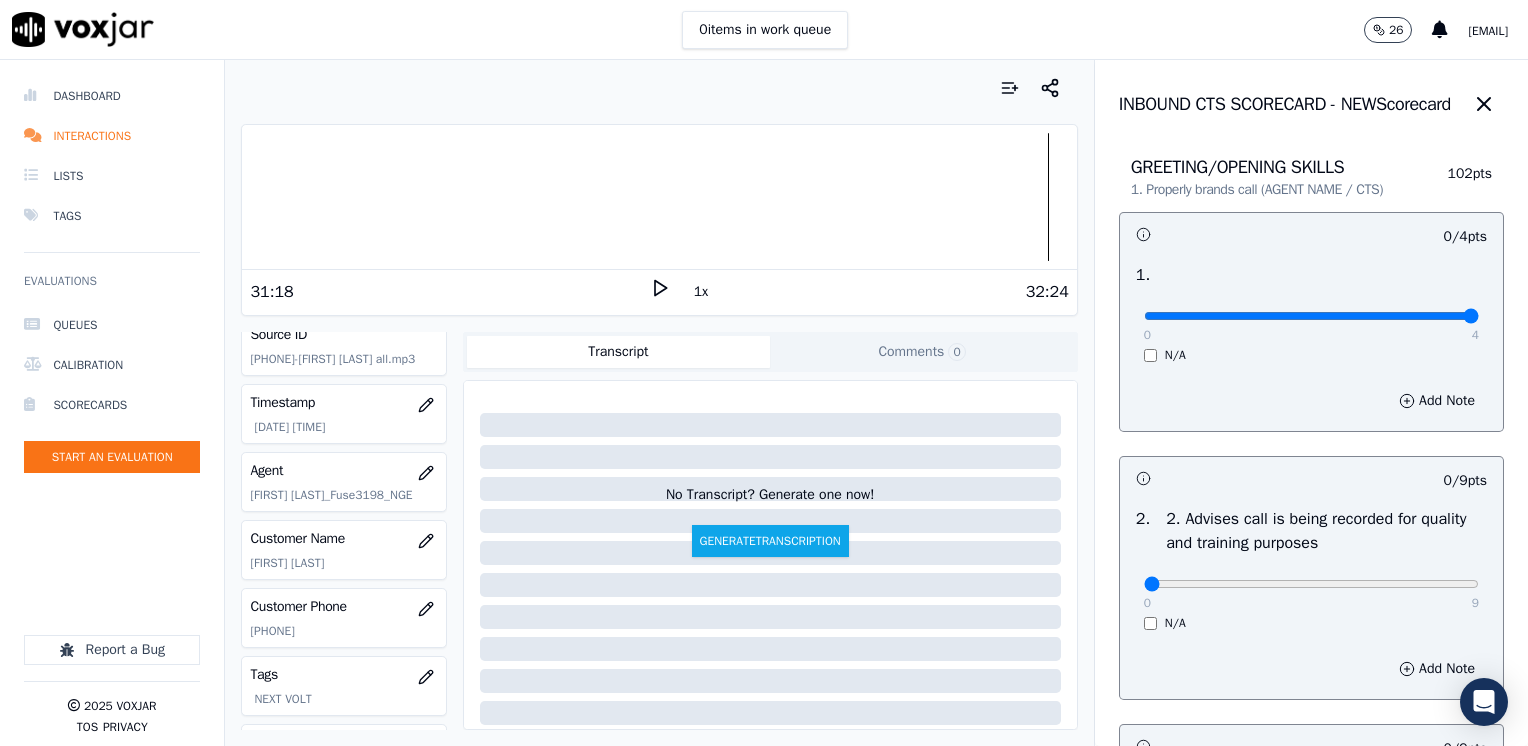 drag, startPoint x: 1320, startPoint y: 316, endPoint x: 1527, endPoint y: 316, distance: 207 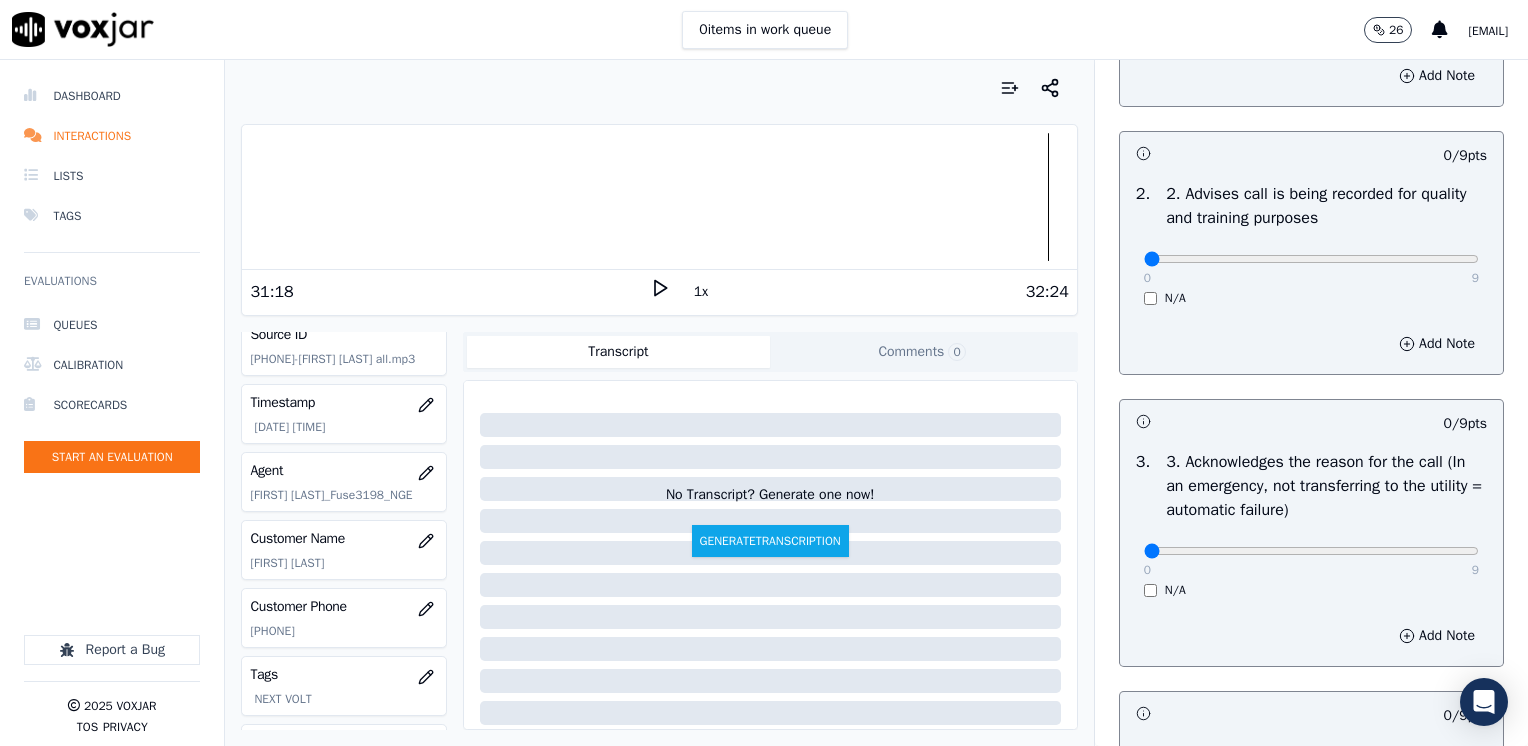 scroll, scrollTop: 500, scrollLeft: 0, axis: vertical 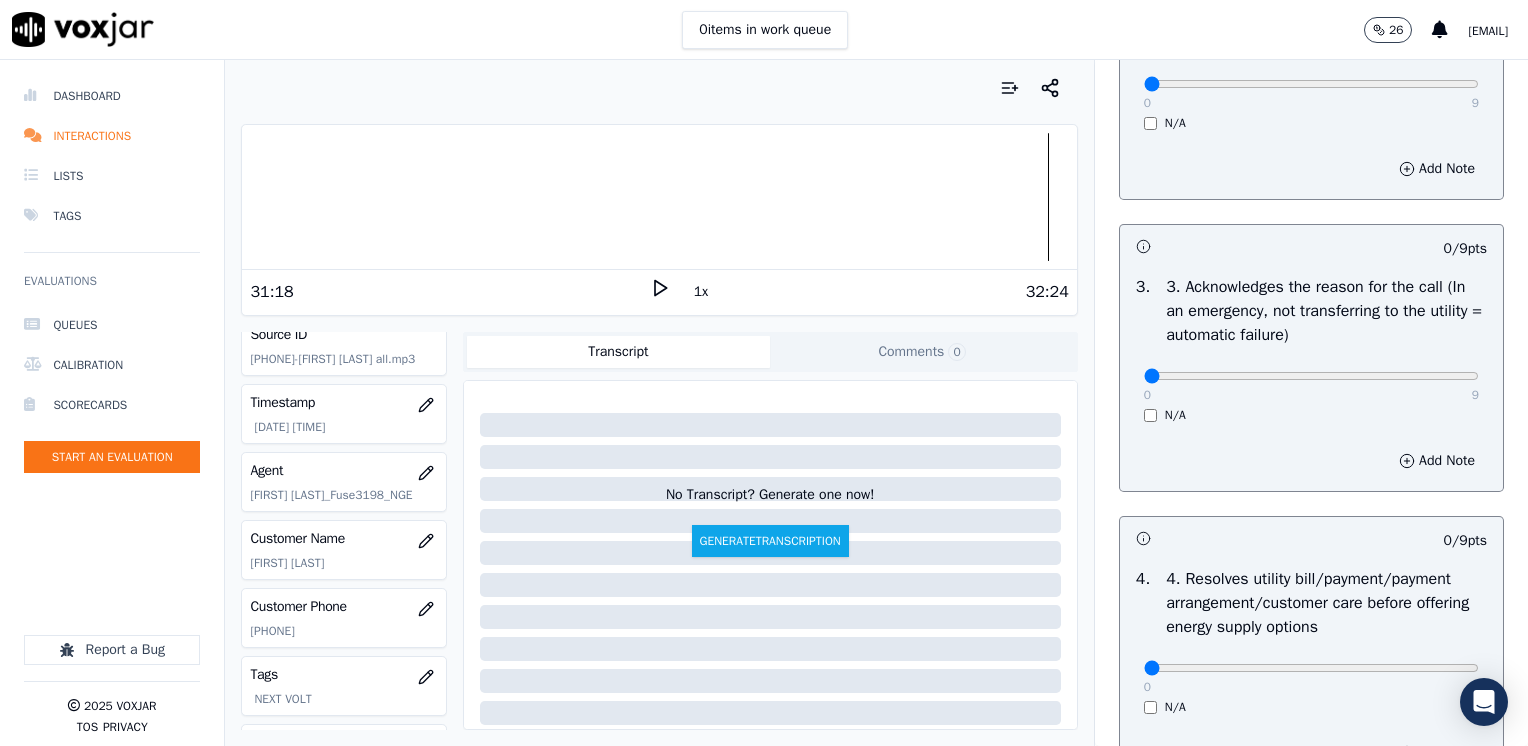 click on "Add Note" at bounding box center (1311, 461) 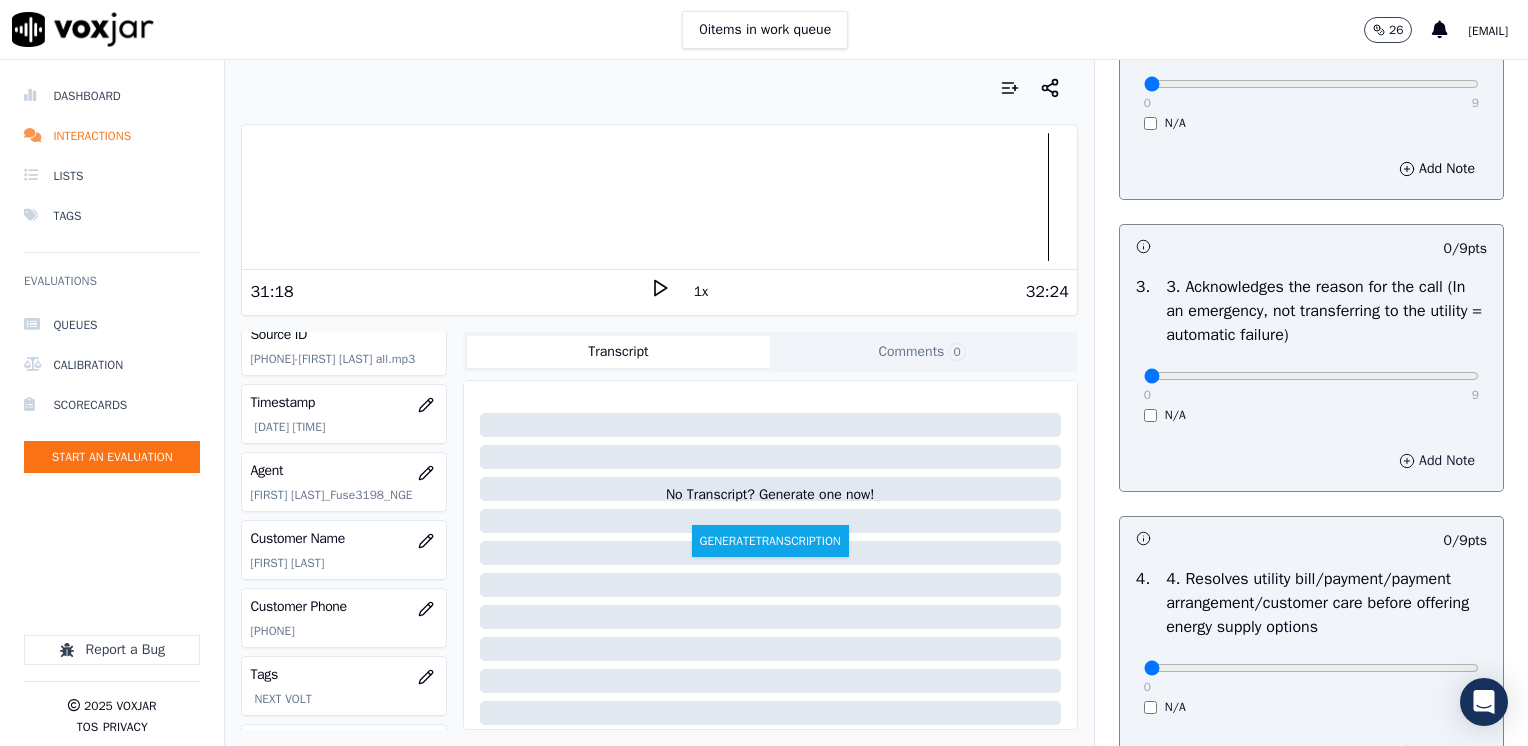click on "Add Note" at bounding box center (1437, 461) 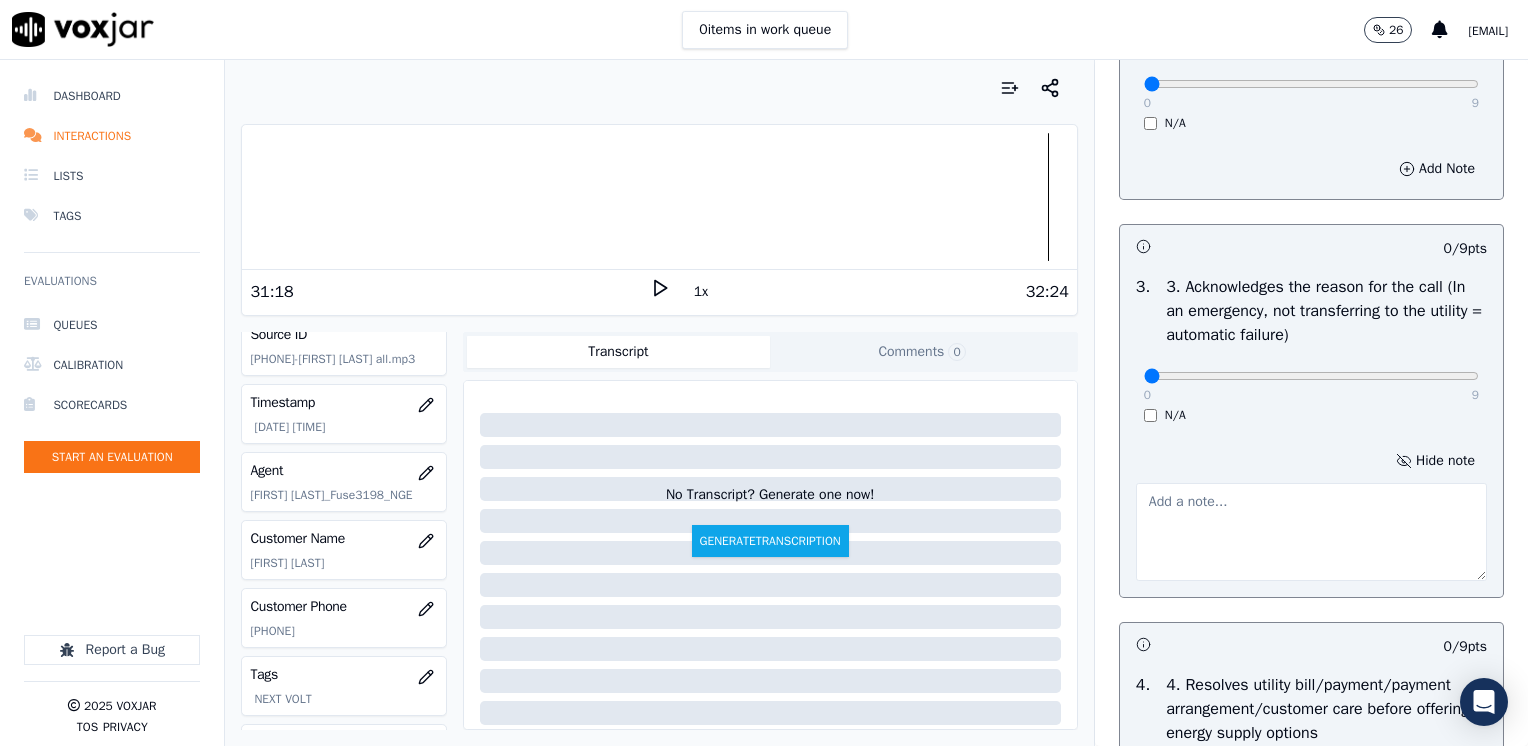 click at bounding box center [1311, 532] 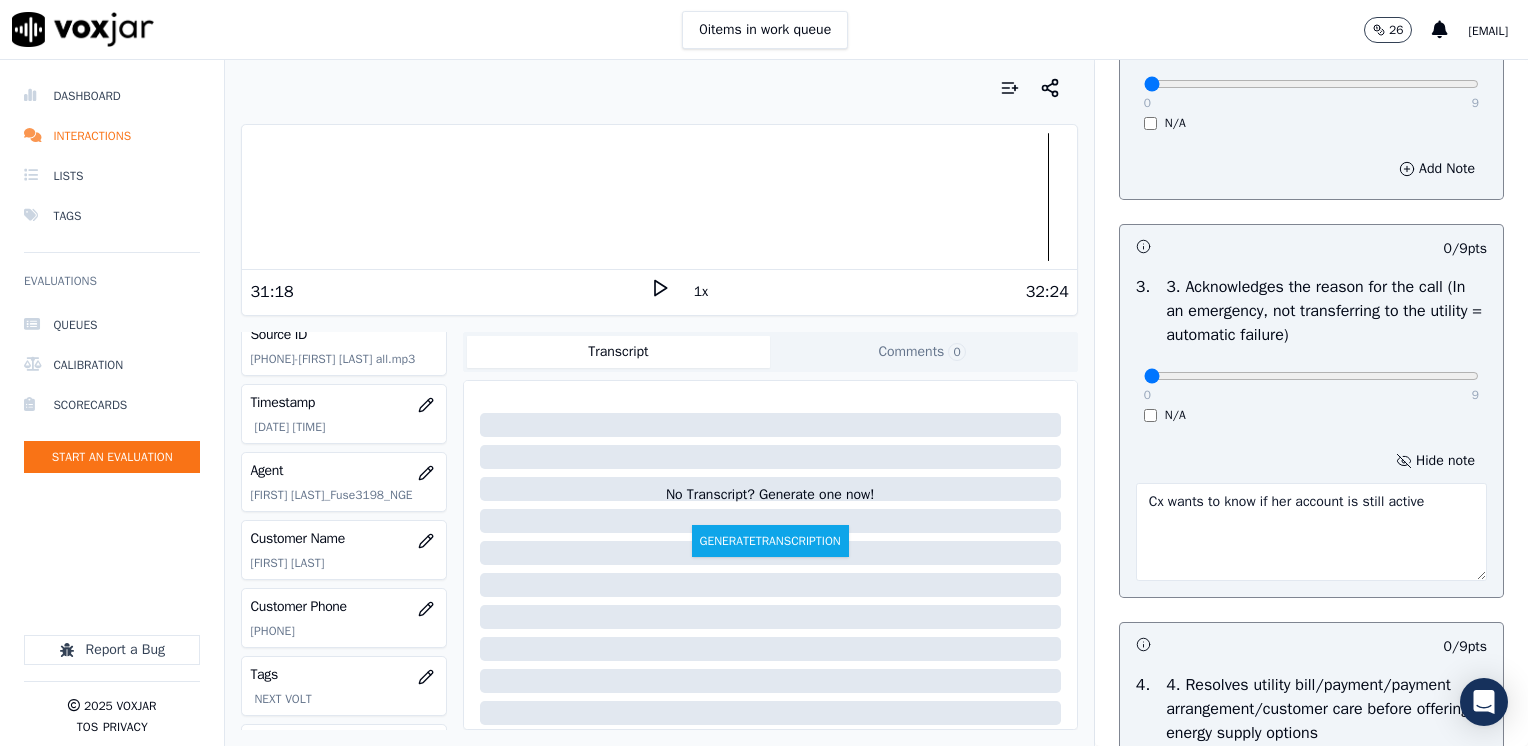 click on "Cx wants to know if her account is still active" at bounding box center [1311, 532] 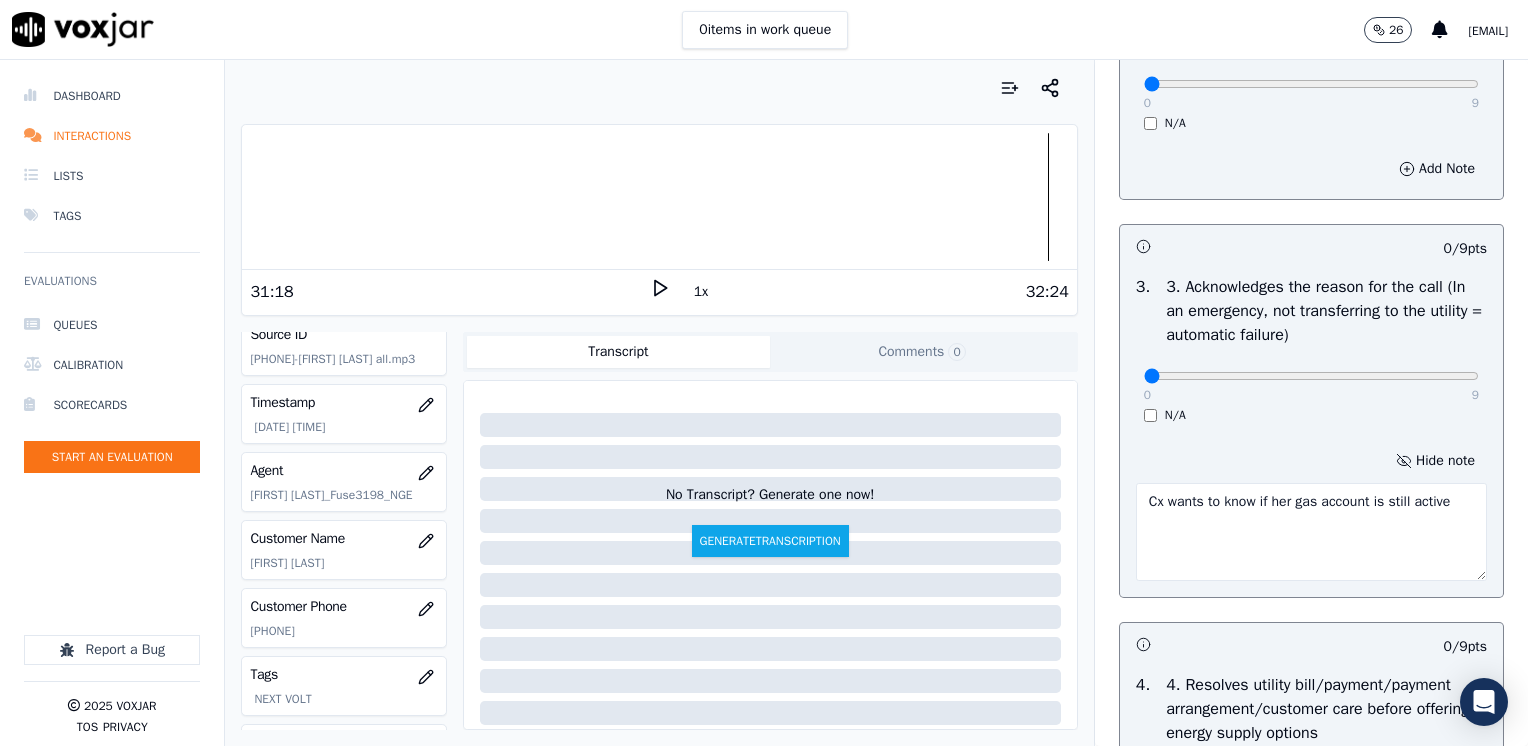 type on "Cx wants to know if her gas account is still active" 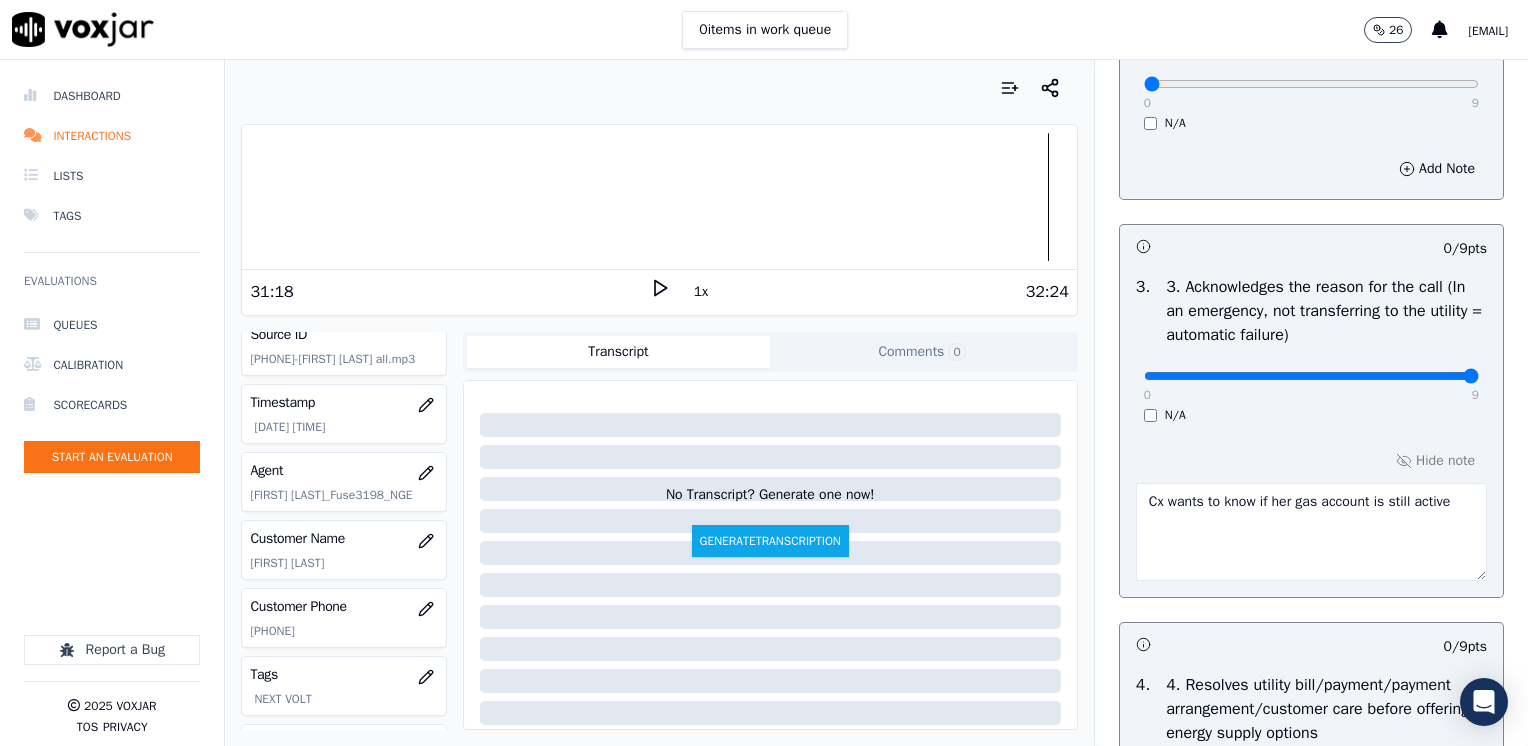 drag, startPoint x: 1132, startPoint y: 374, endPoint x: 1531, endPoint y: 368, distance: 399.0451 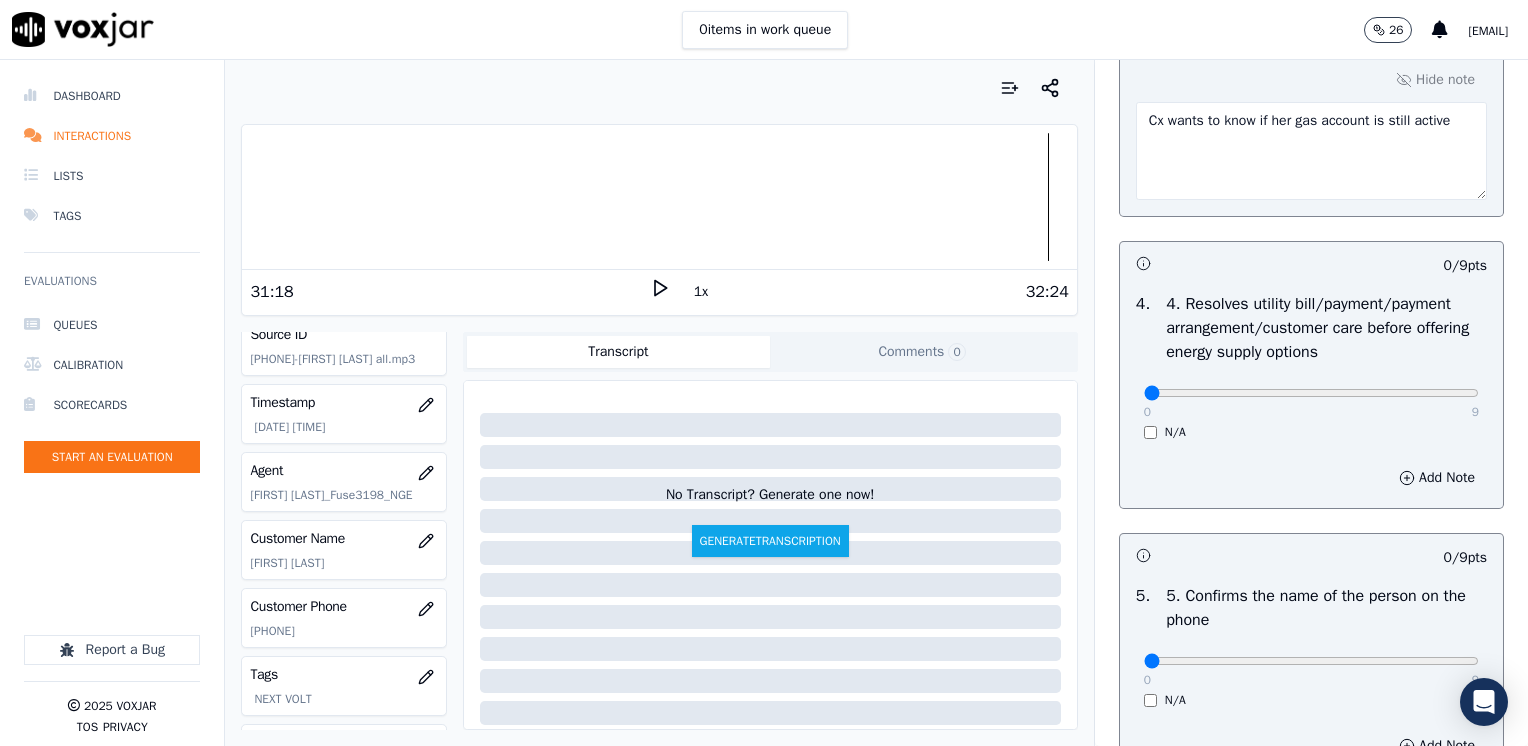 scroll, scrollTop: 900, scrollLeft: 0, axis: vertical 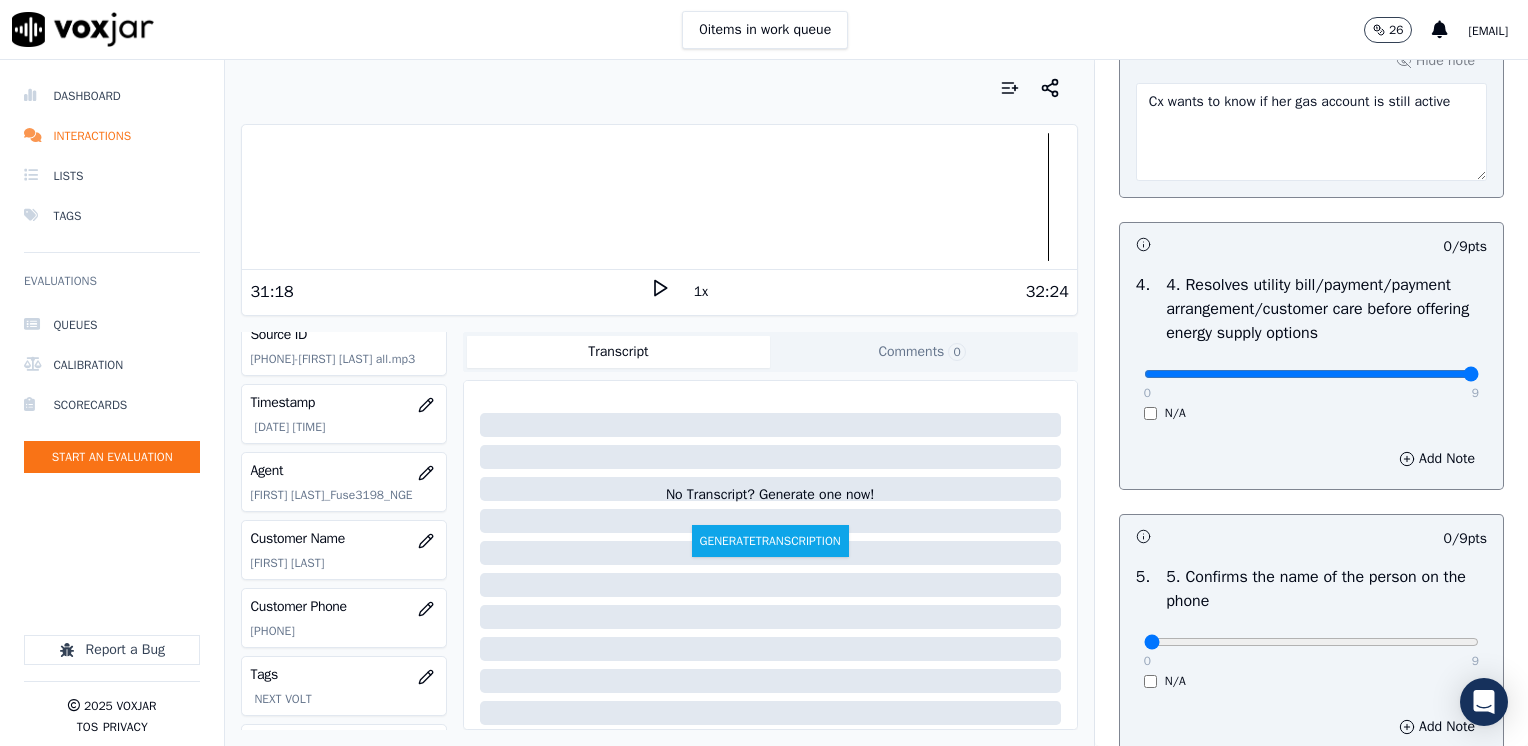 drag, startPoint x: 1138, startPoint y: 373, endPoint x: 1531, endPoint y: 393, distance: 393.50858 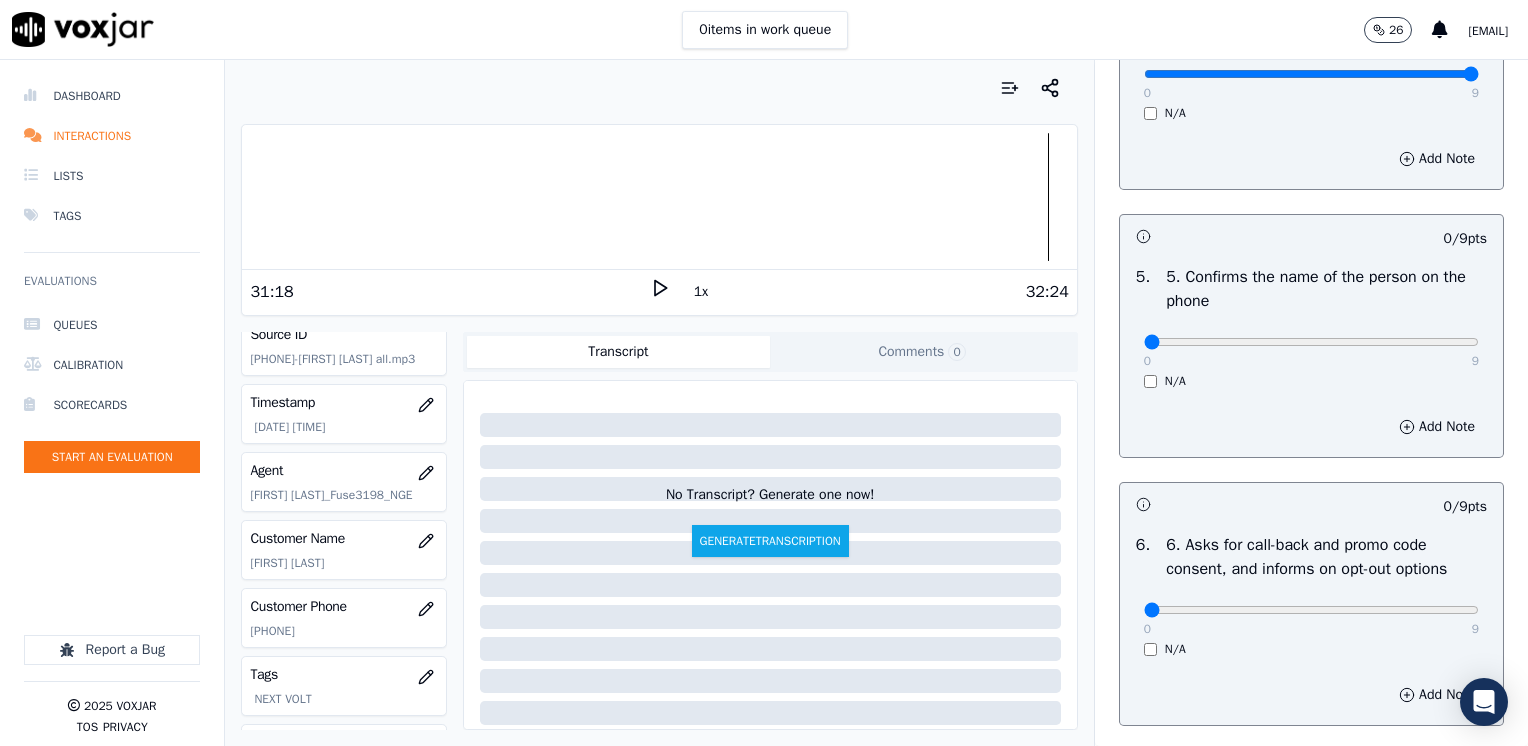 scroll, scrollTop: 1300, scrollLeft: 0, axis: vertical 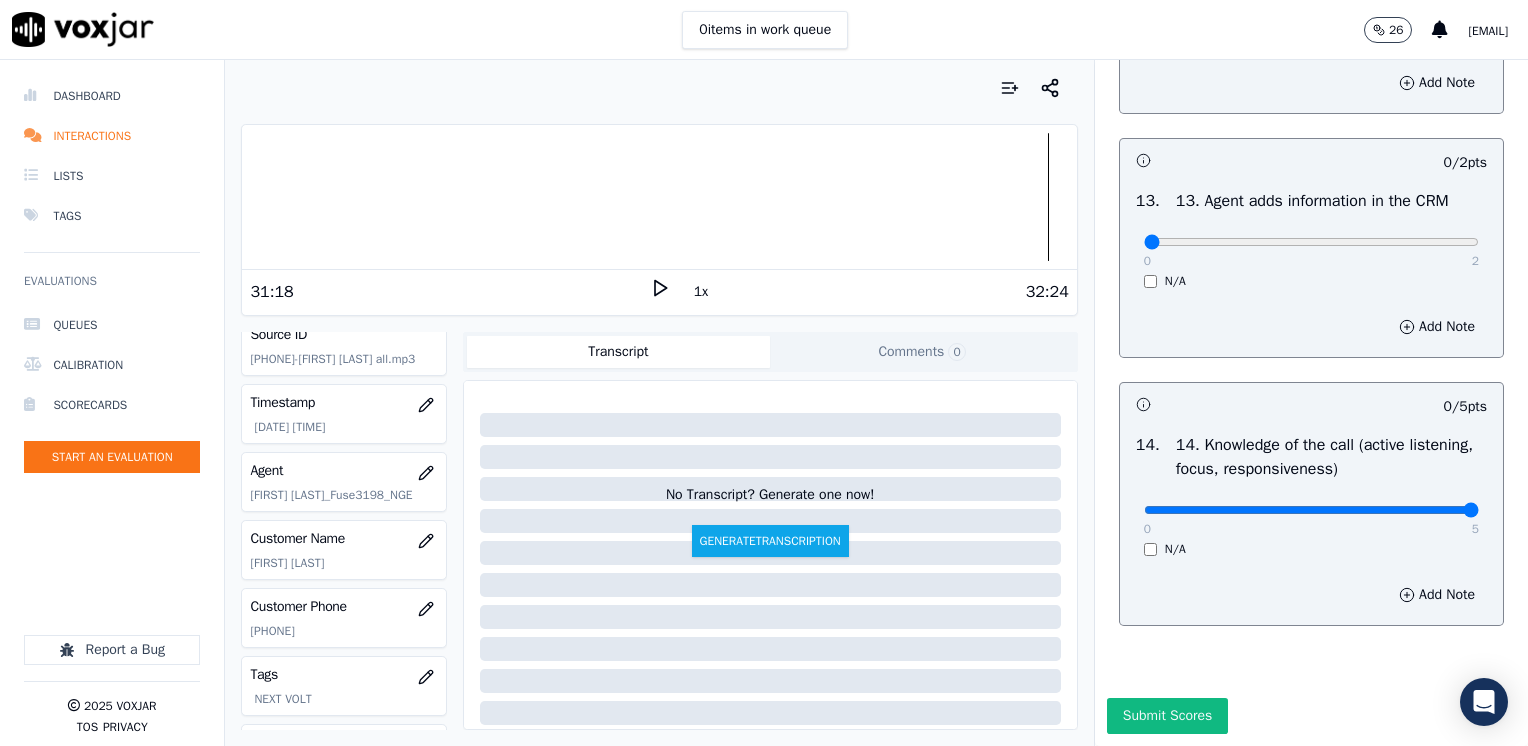drag, startPoint x: 1134, startPoint y: 463, endPoint x: 1531, endPoint y: 452, distance: 397.15237 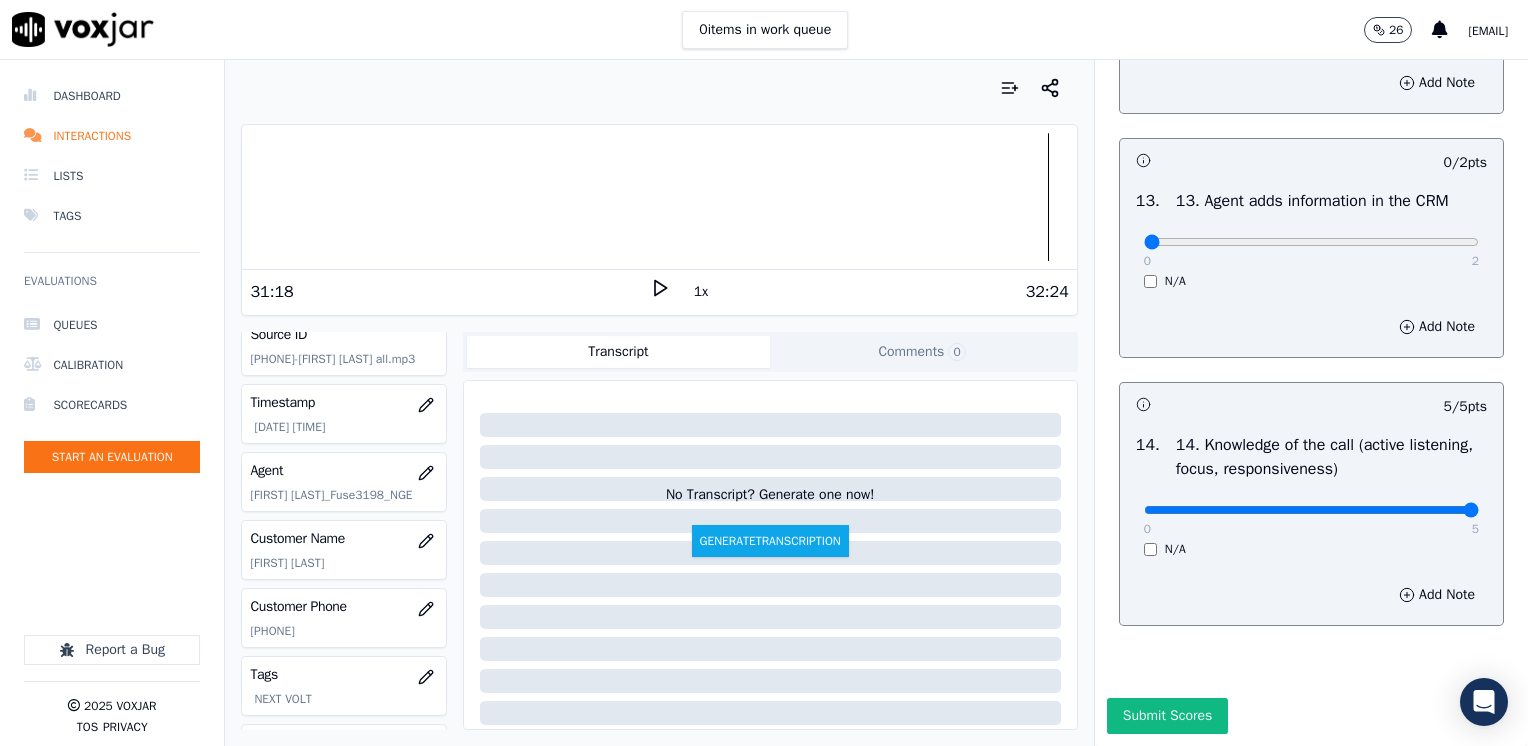 scroll, scrollTop: 3059, scrollLeft: 0, axis: vertical 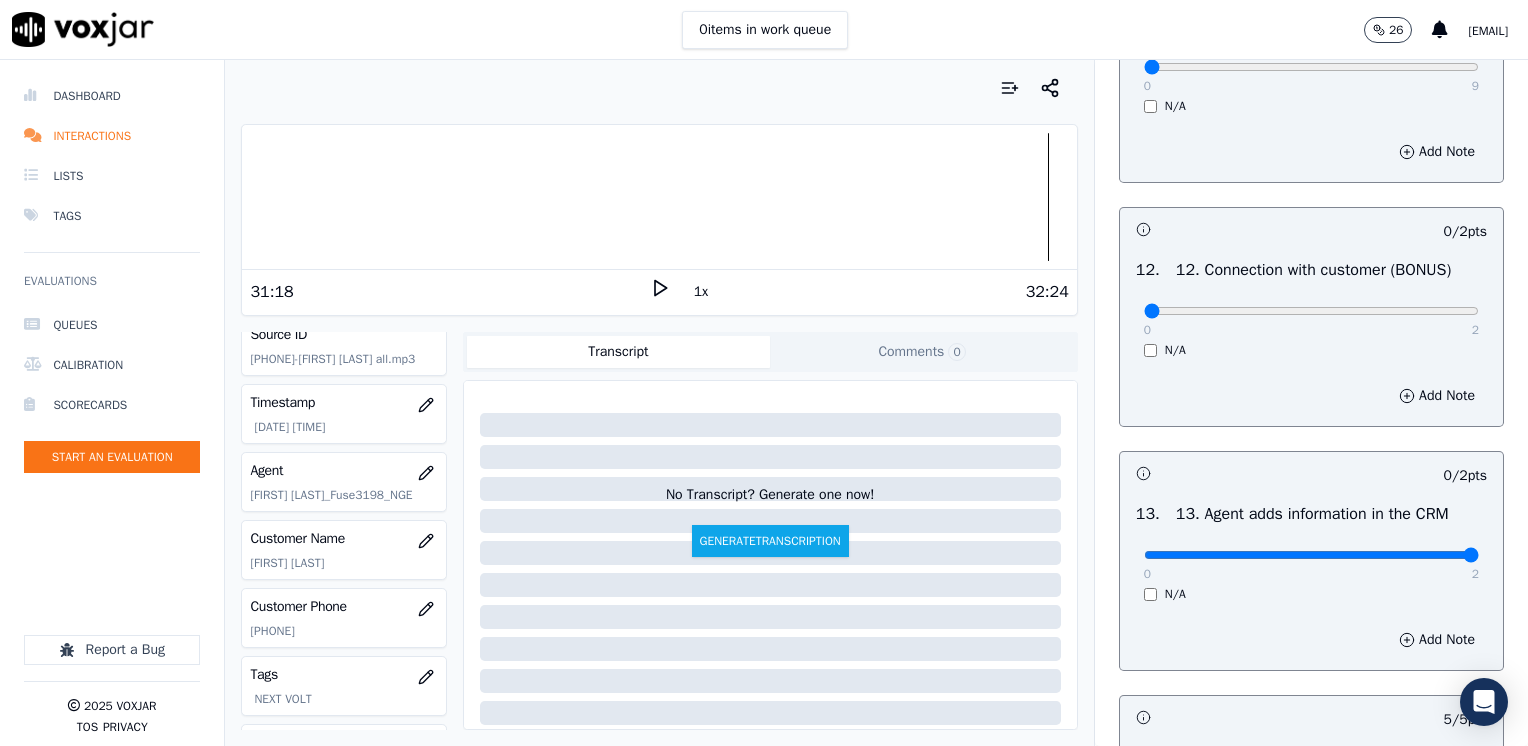 drag, startPoint x: 1131, startPoint y: 595, endPoint x: 1531, endPoint y: 596, distance: 400.00125 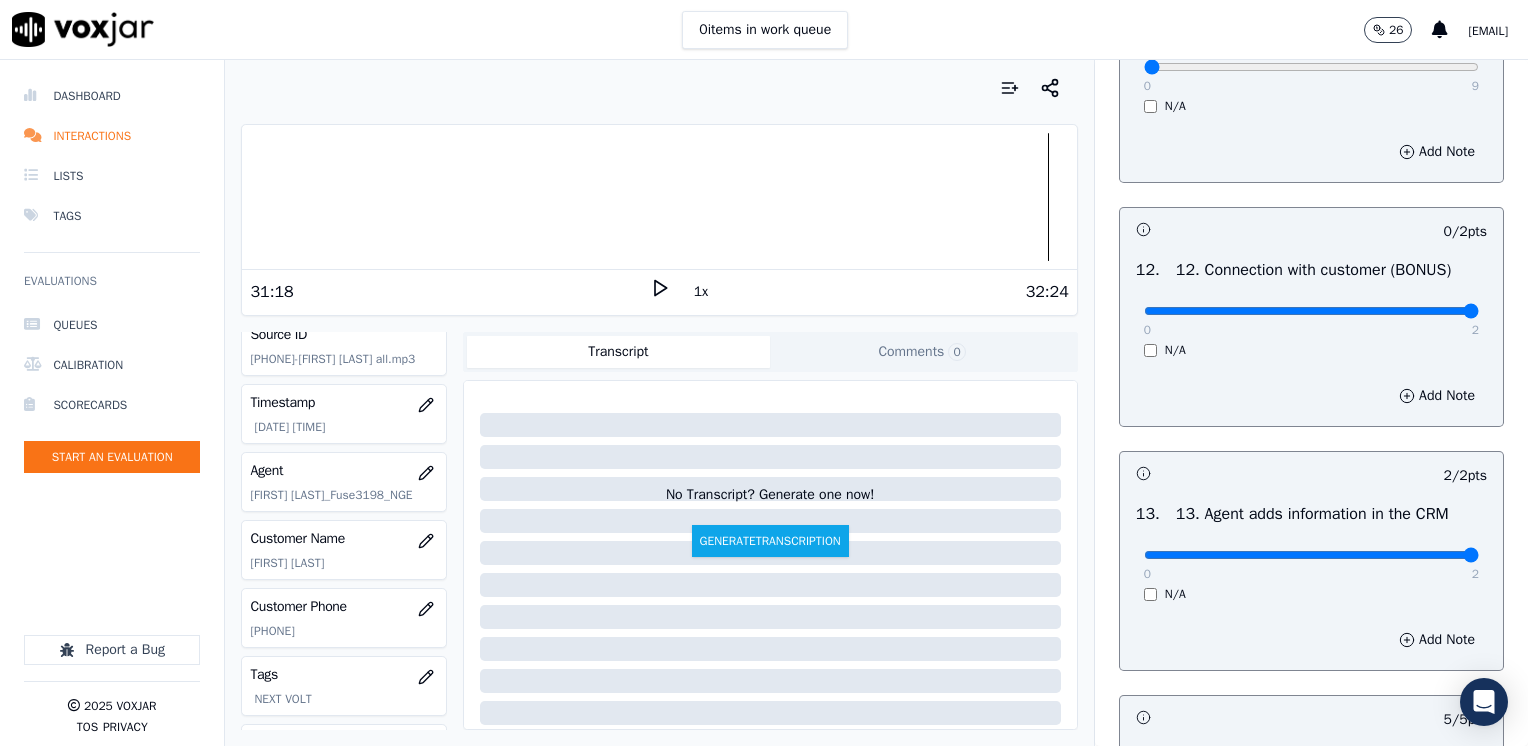 drag, startPoint x: 1133, startPoint y: 353, endPoint x: 1531, endPoint y: 353, distance: 398 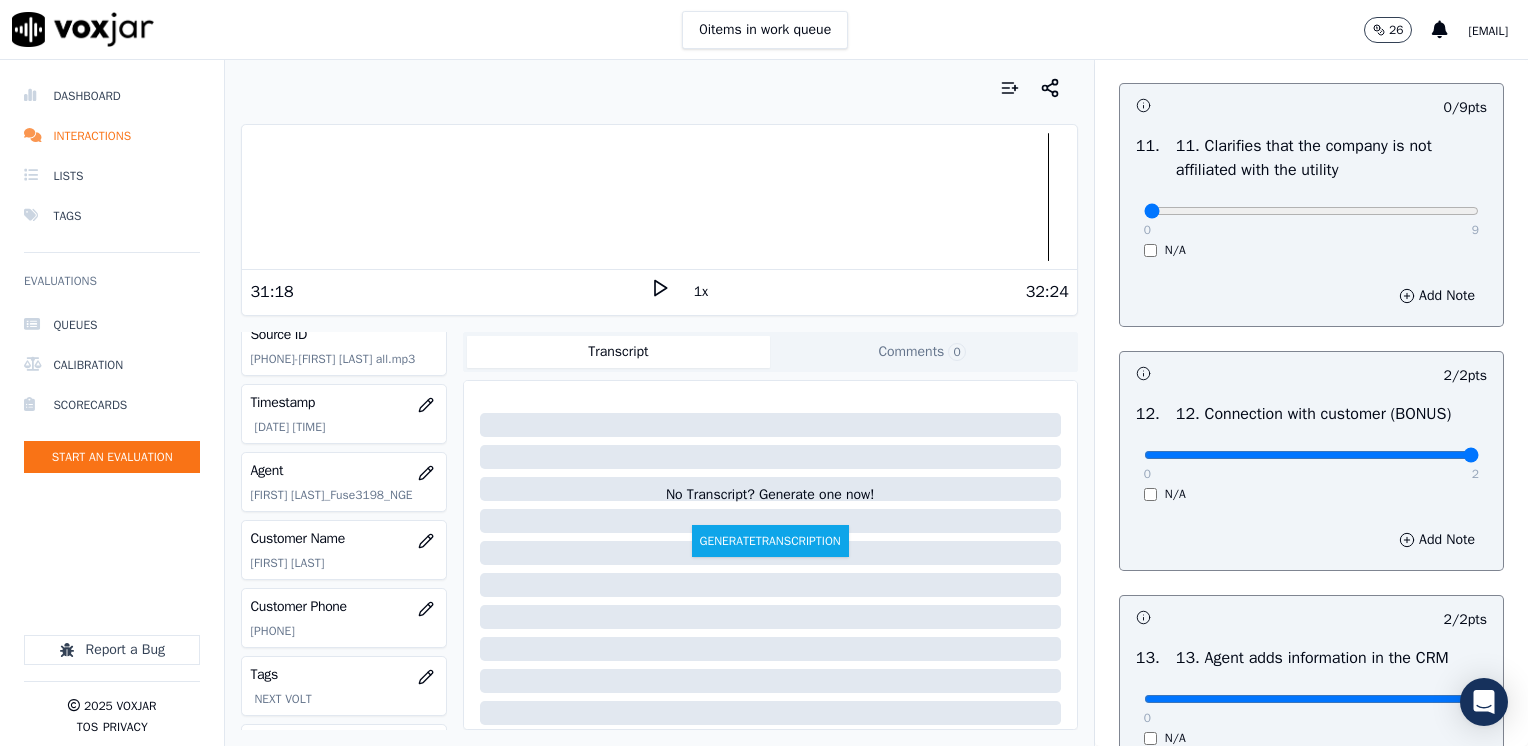 scroll, scrollTop: 2759, scrollLeft: 0, axis: vertical 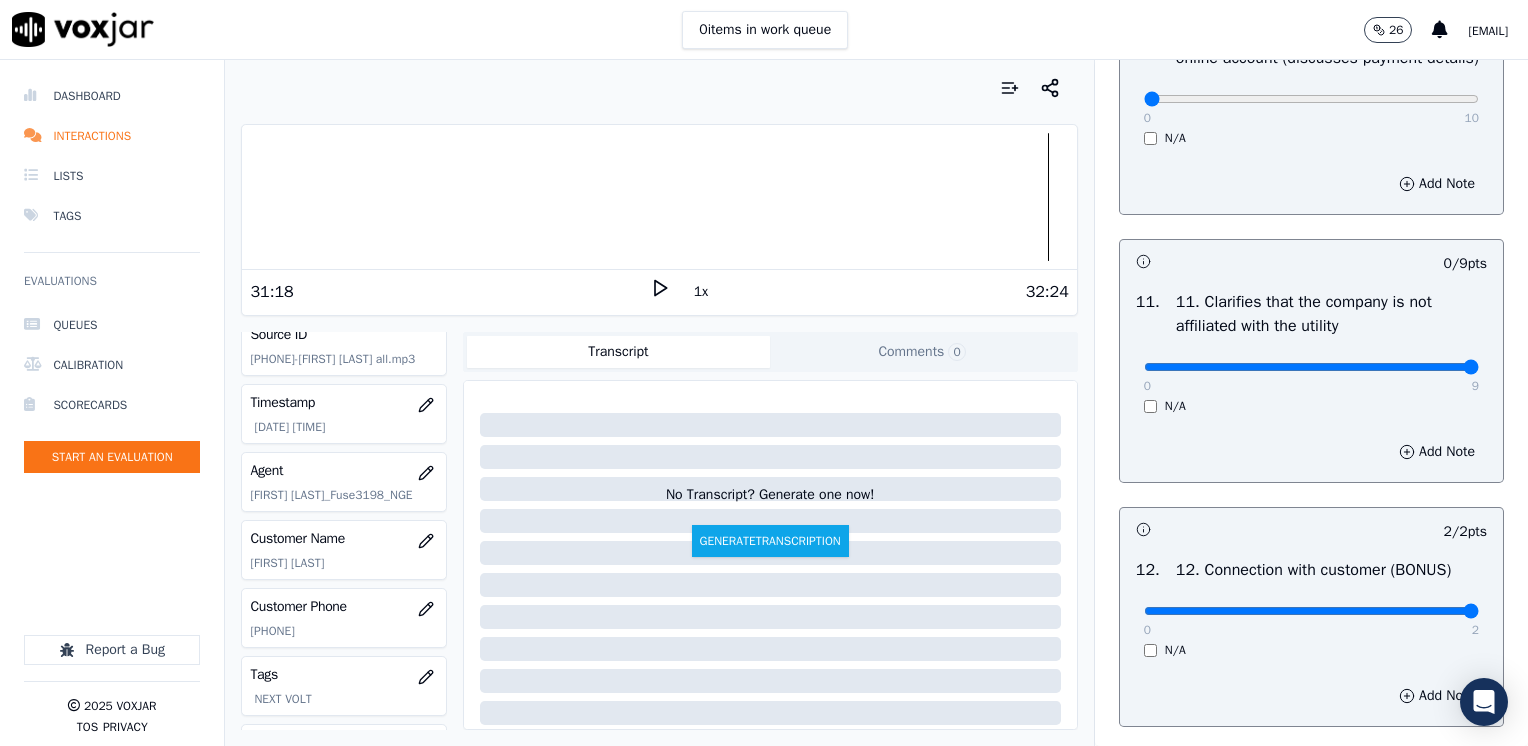 drag, startPoint x: 1130, startPoint y: 410, endPoint x: 1531, endPoint y: 397, distance: 401.21066 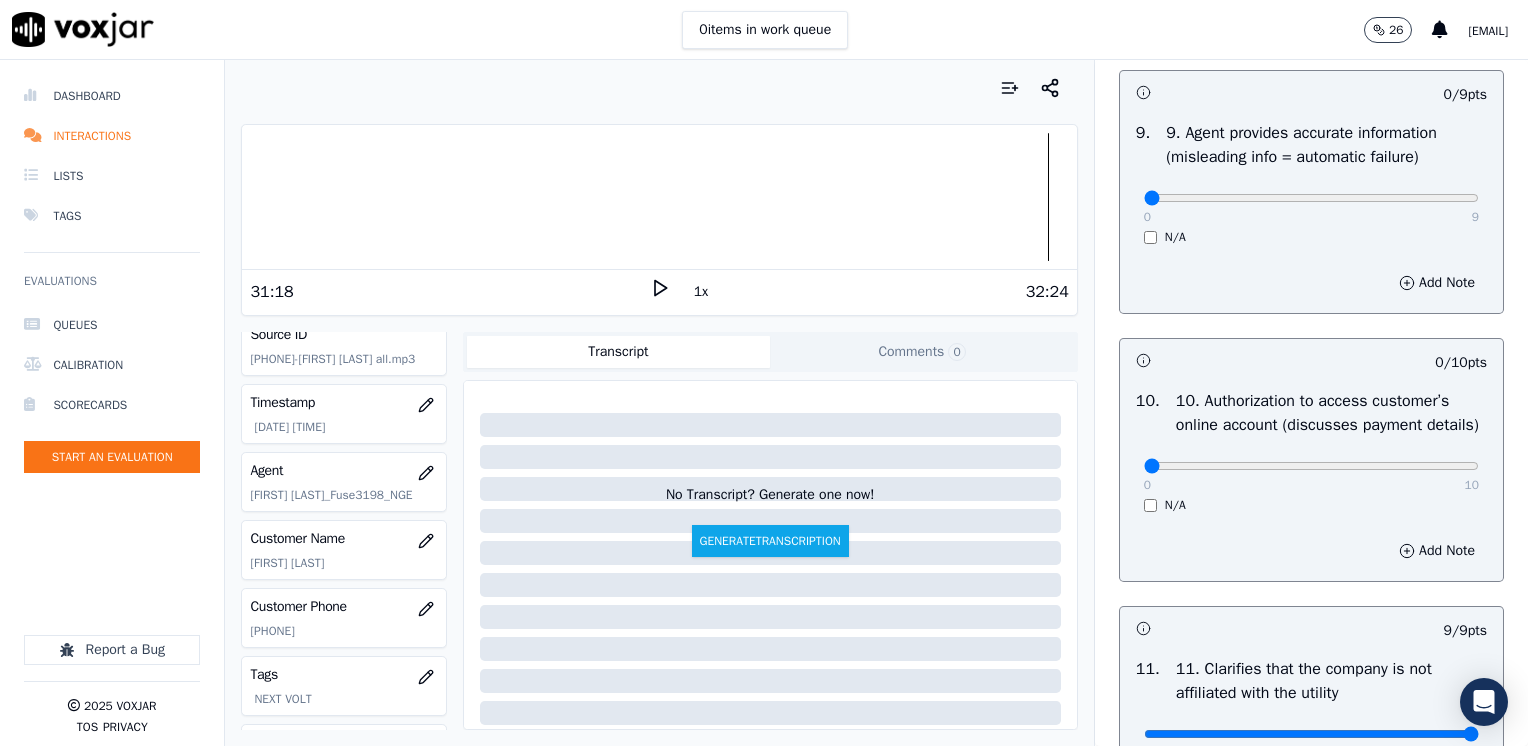 scroll, scrollTop: 2359, scrollLeft: 0, axis: vertical 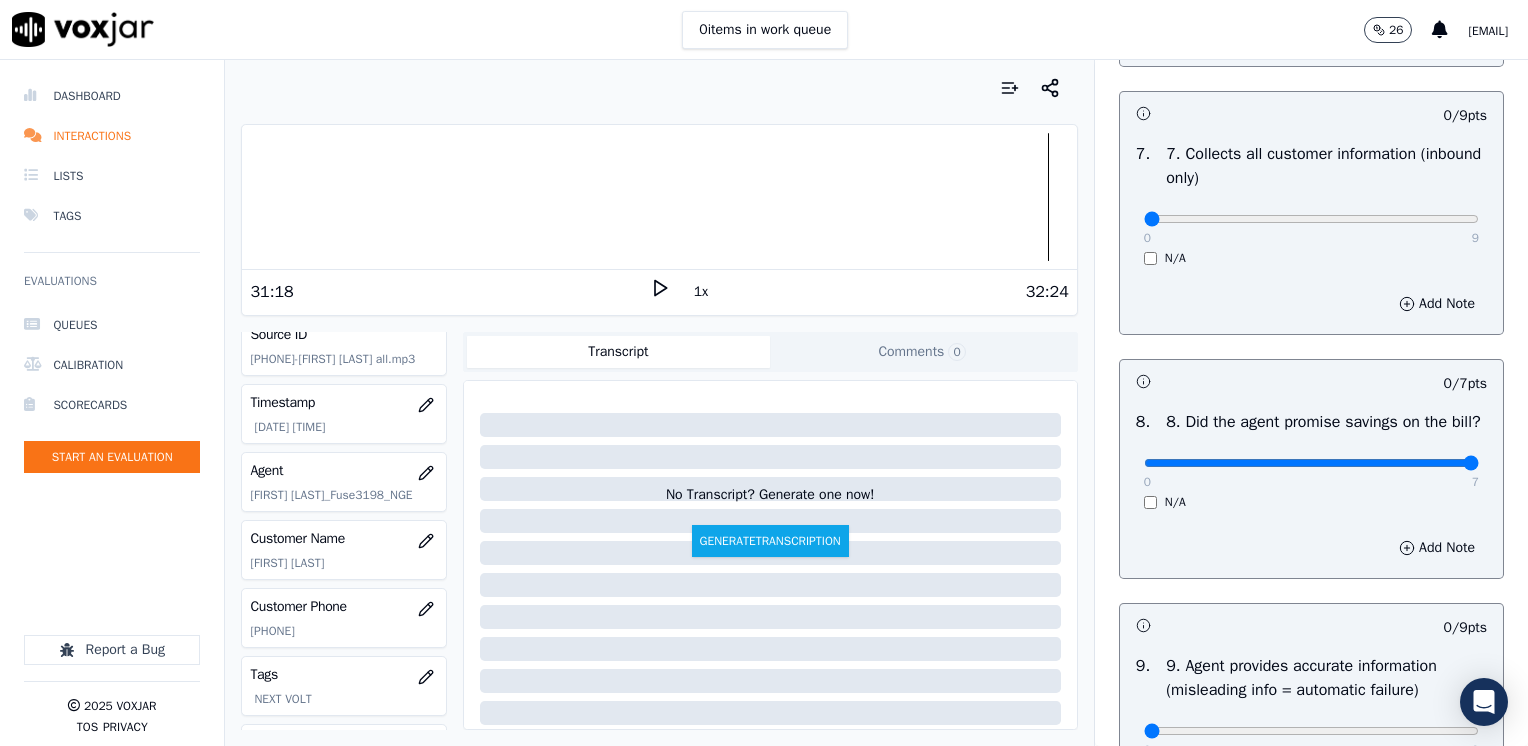 drag, startPoint x: 1136, startPoint y: 481, endPoint x: 1531, endPoint y: 481, distance: 395 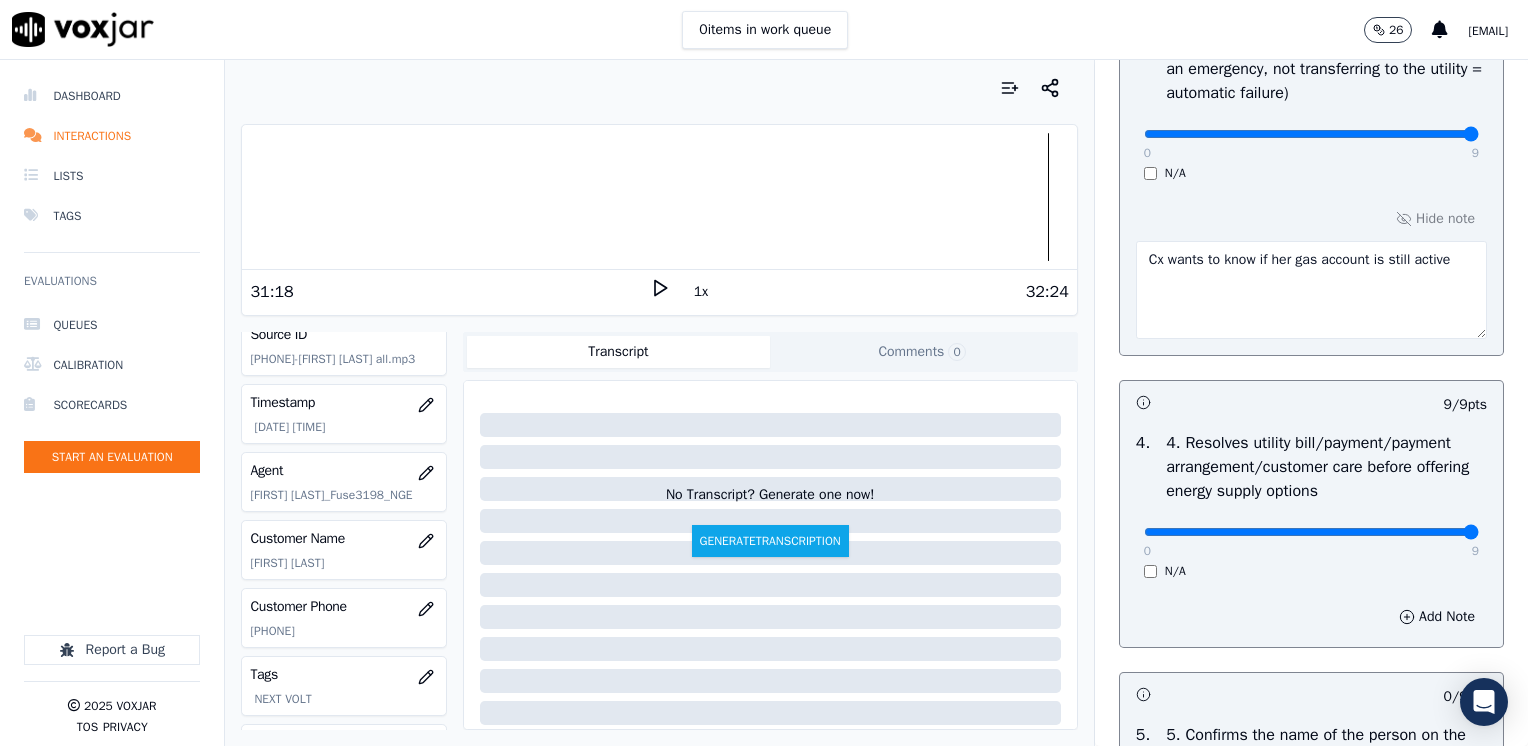 scroll, scrollTop: 959, scrollLeft: 0, axis: vertical 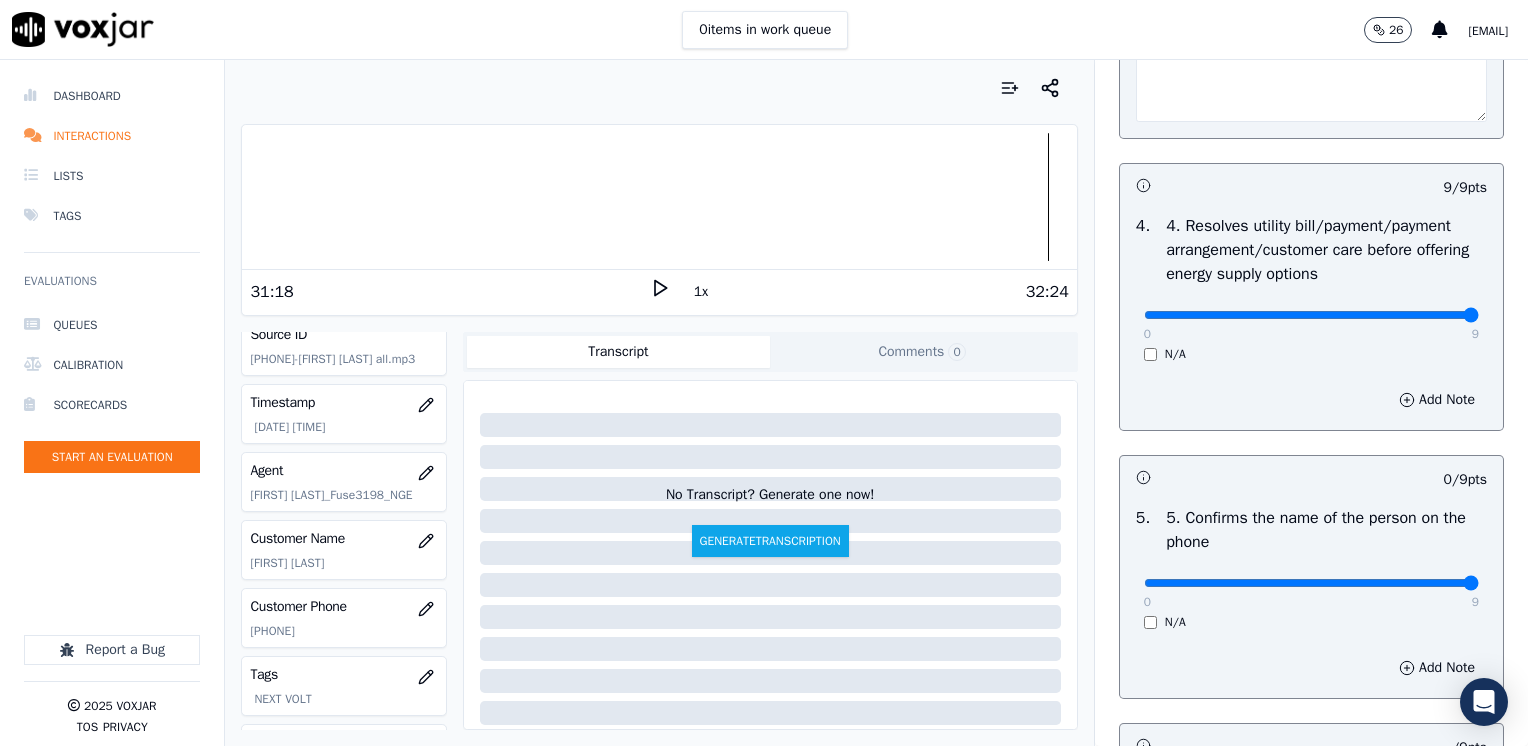 drag, startPoint x: 1468, startPoint y: 562, endPoint x: 1531, endPoint y: 562, distance: 63 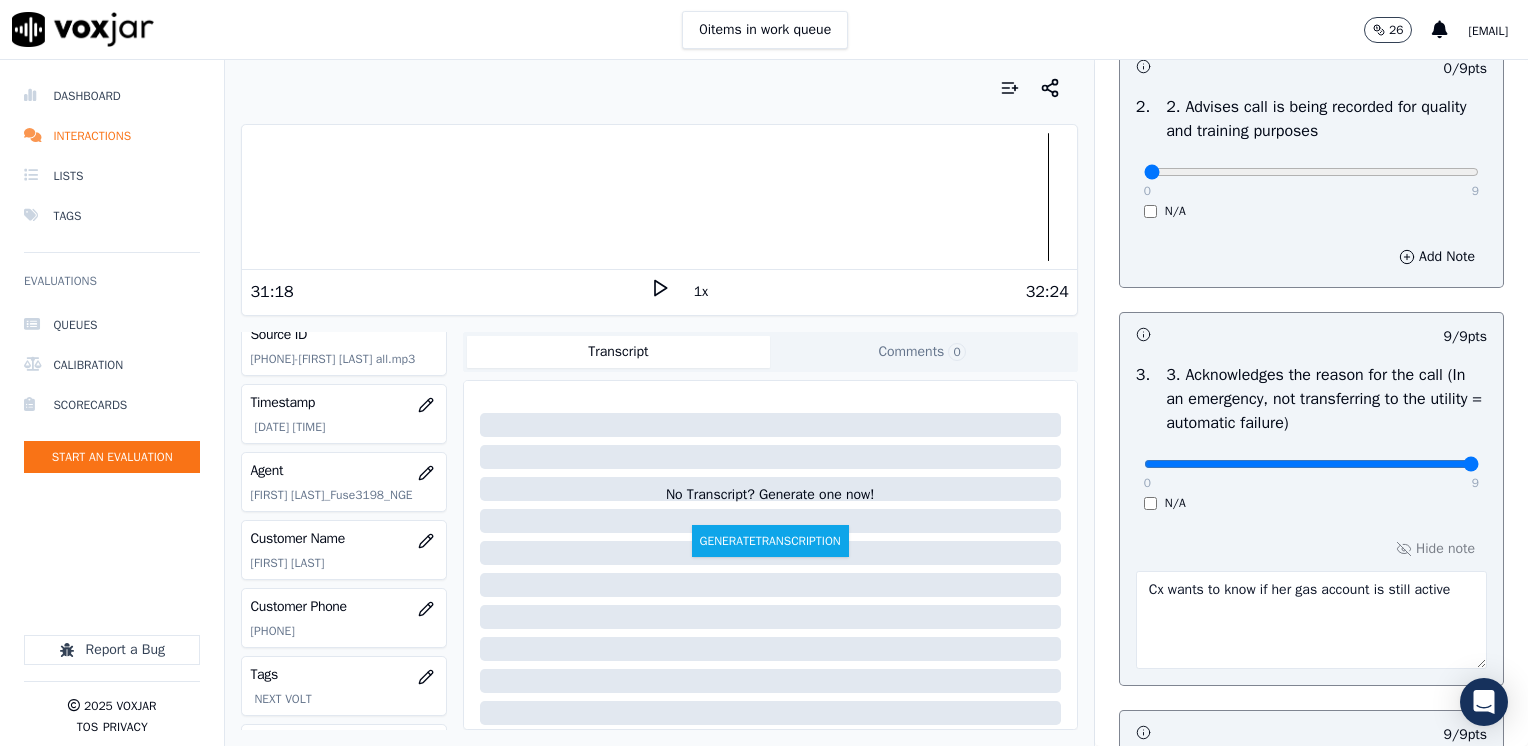 scroll, scrollTop: 600, scrollLeft: 0, axis: vertical 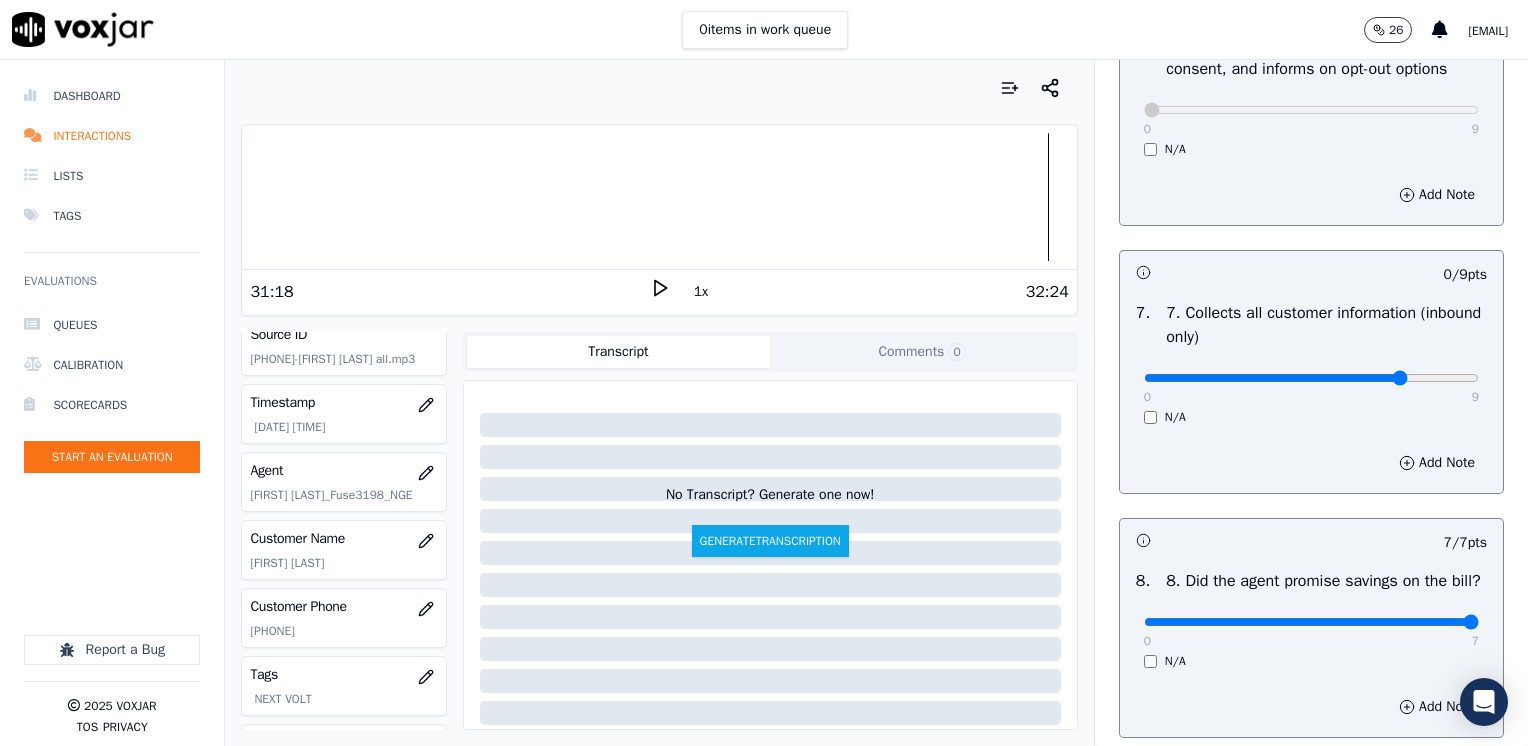 drag, startPoint x: 1132, startPoint y: 374, endPoint x: 1356, endPoint y: 381, distance: 224.10934 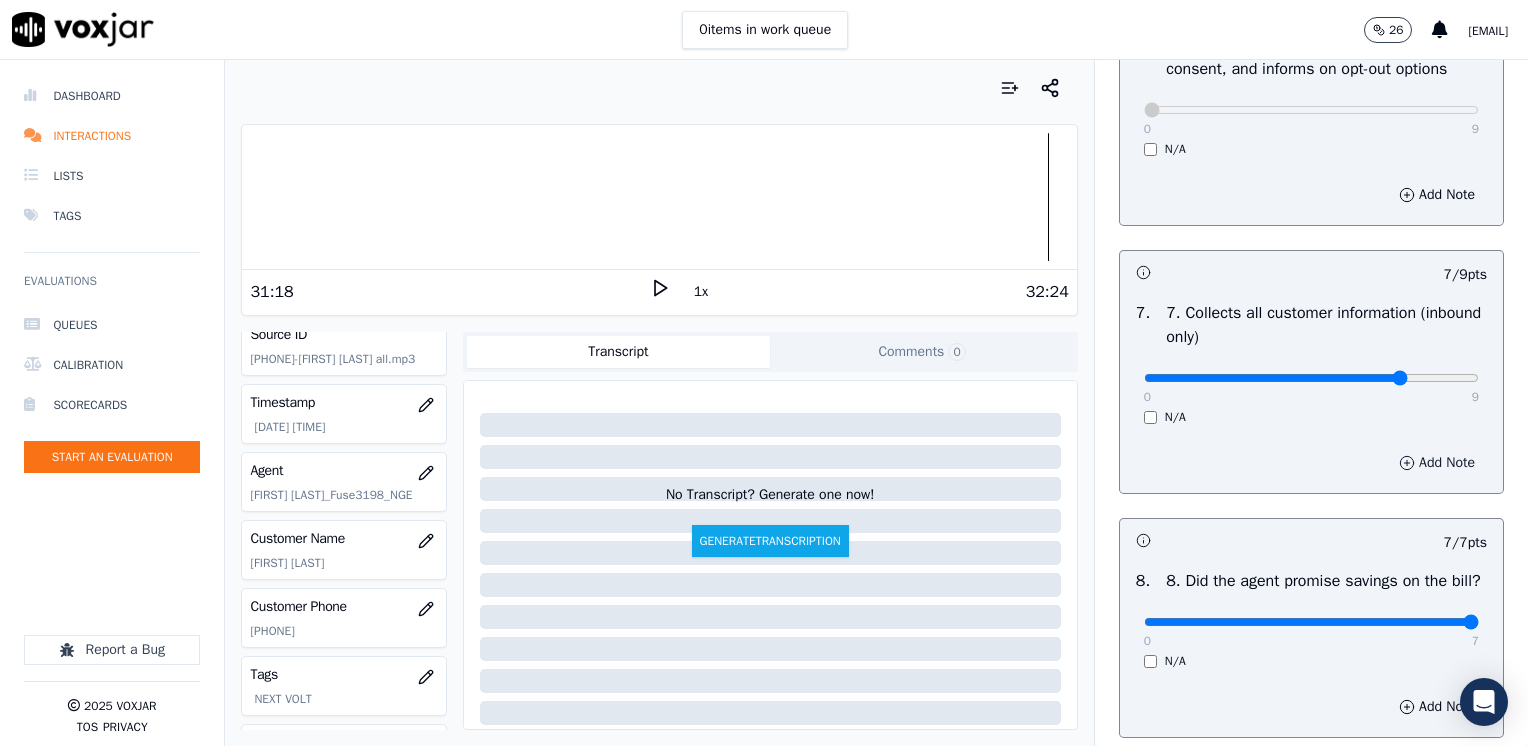 click on "Add Note" at bounding box center [1437, 463] 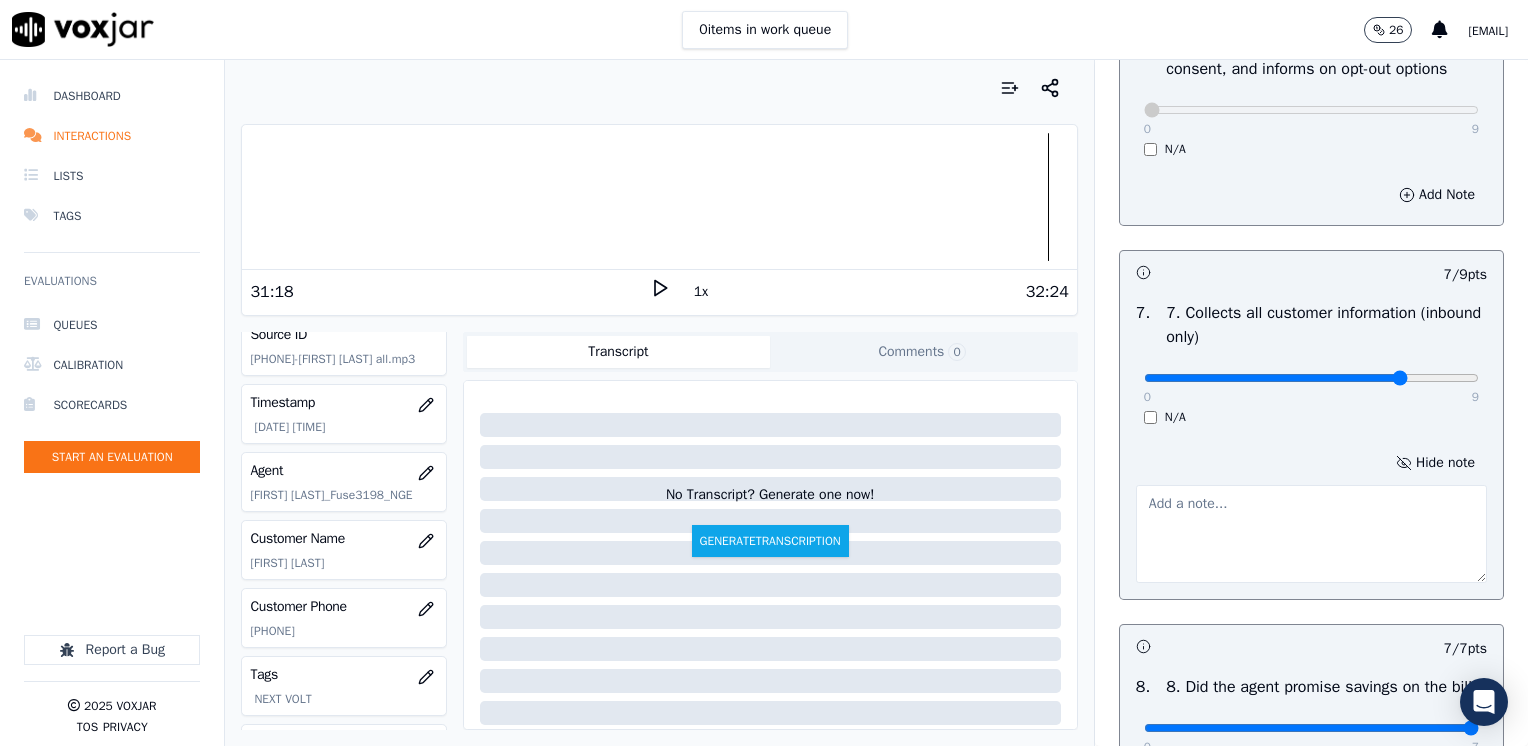 click at bounding box center [1311, 534] 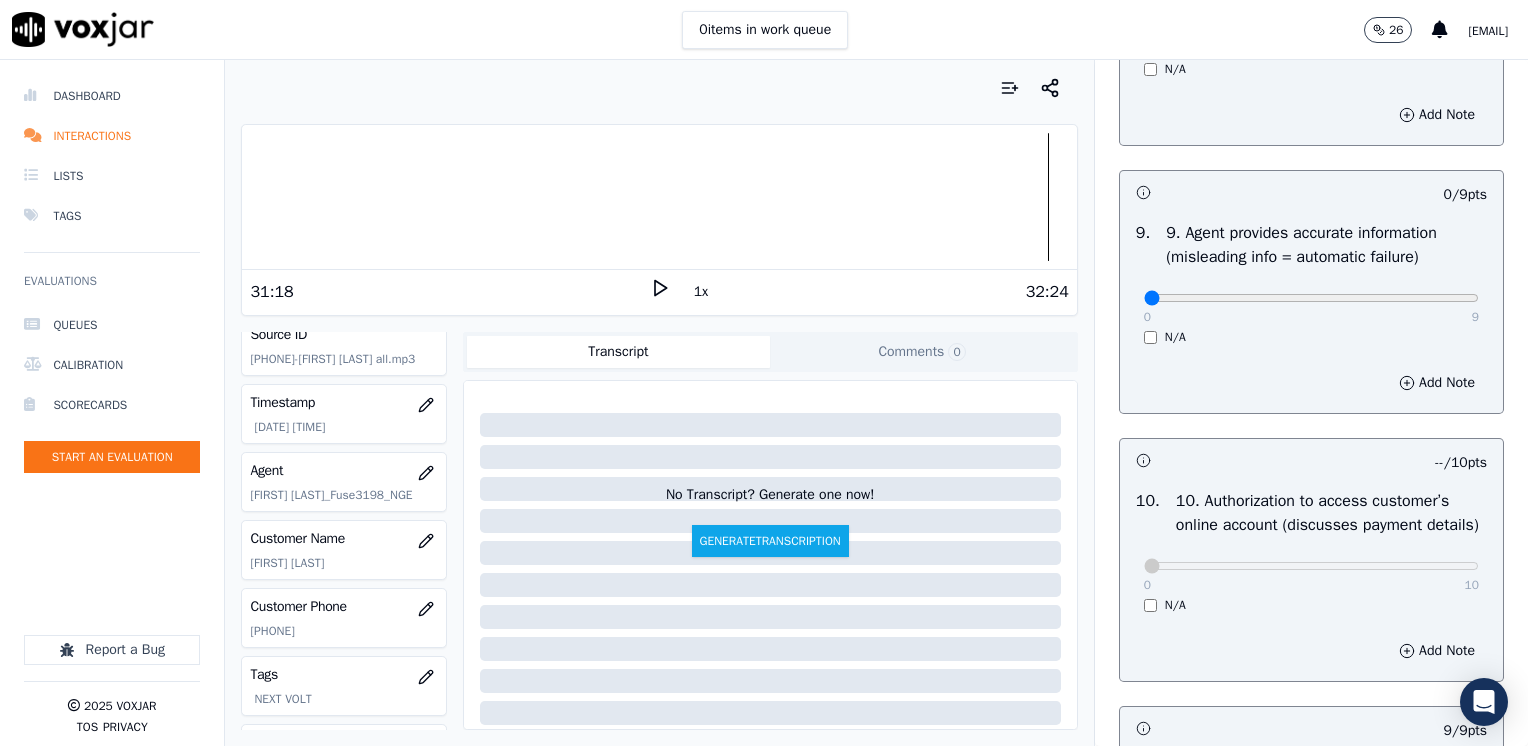 scroll, scrollTop: 2400, scrollLeft: 0, axis: vertical 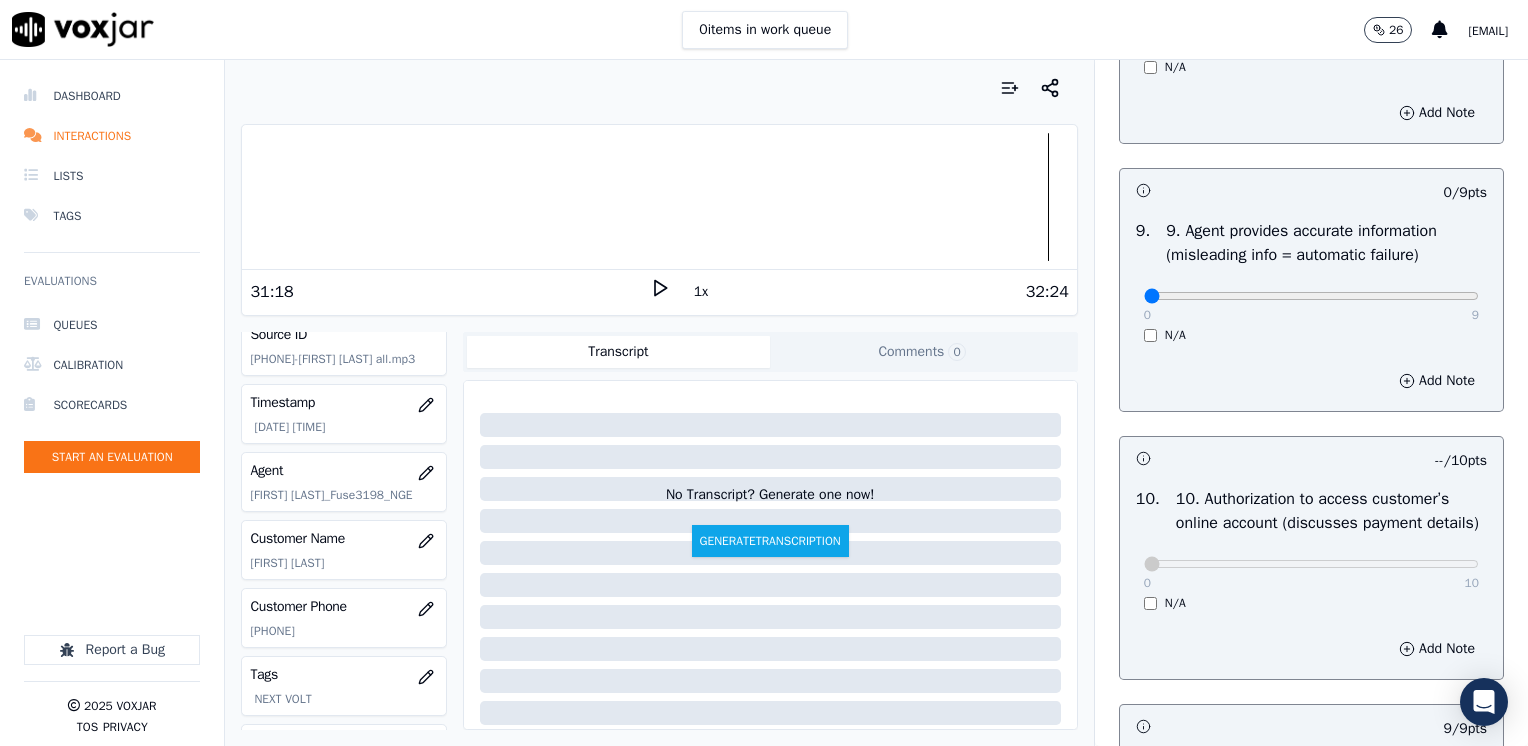 type on "Make sure to confirm full service address and the name on the bill before reading the script" 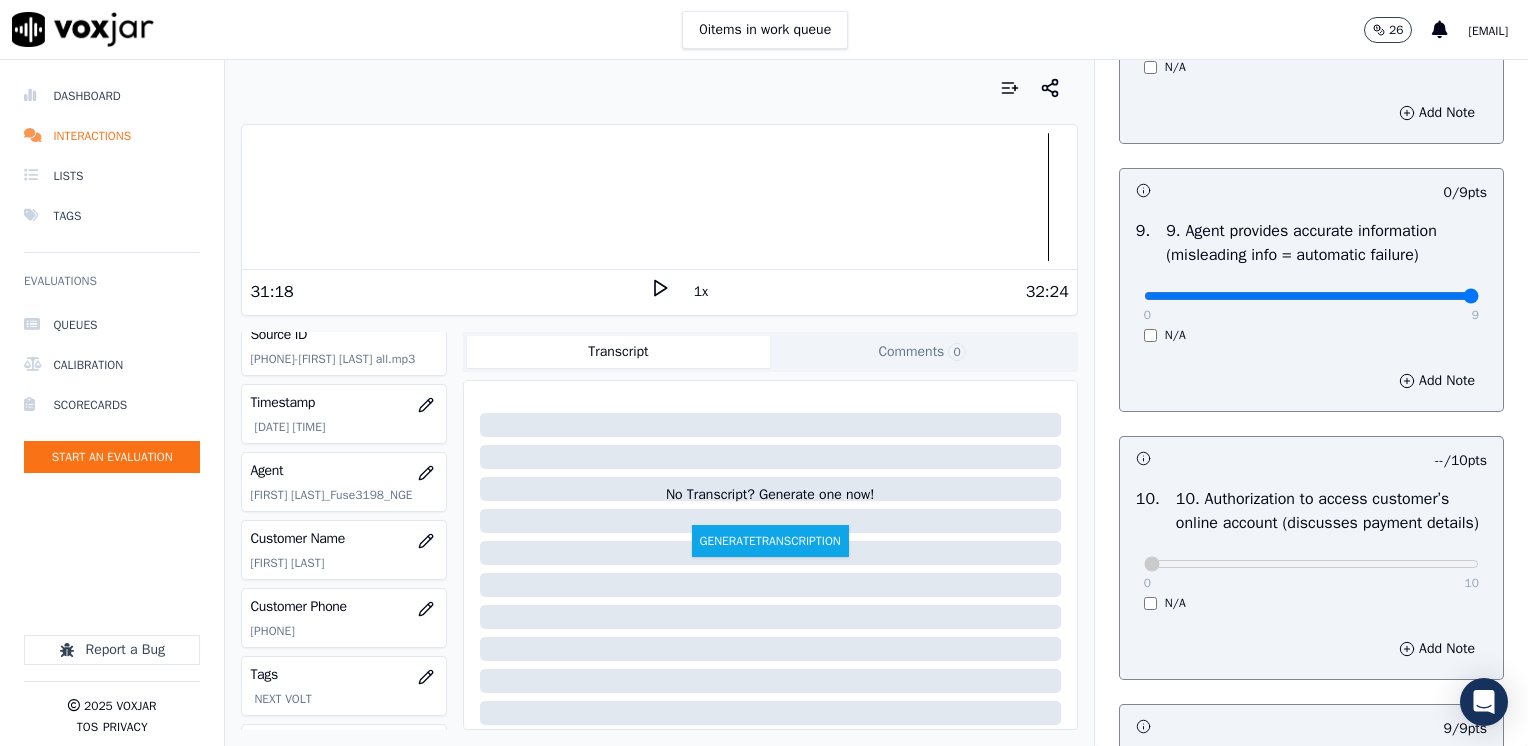 drag, startPoint x: 1129, startPoint y: 310, endPoint x: 1531, endPoint y: 307, distance: 402.0112 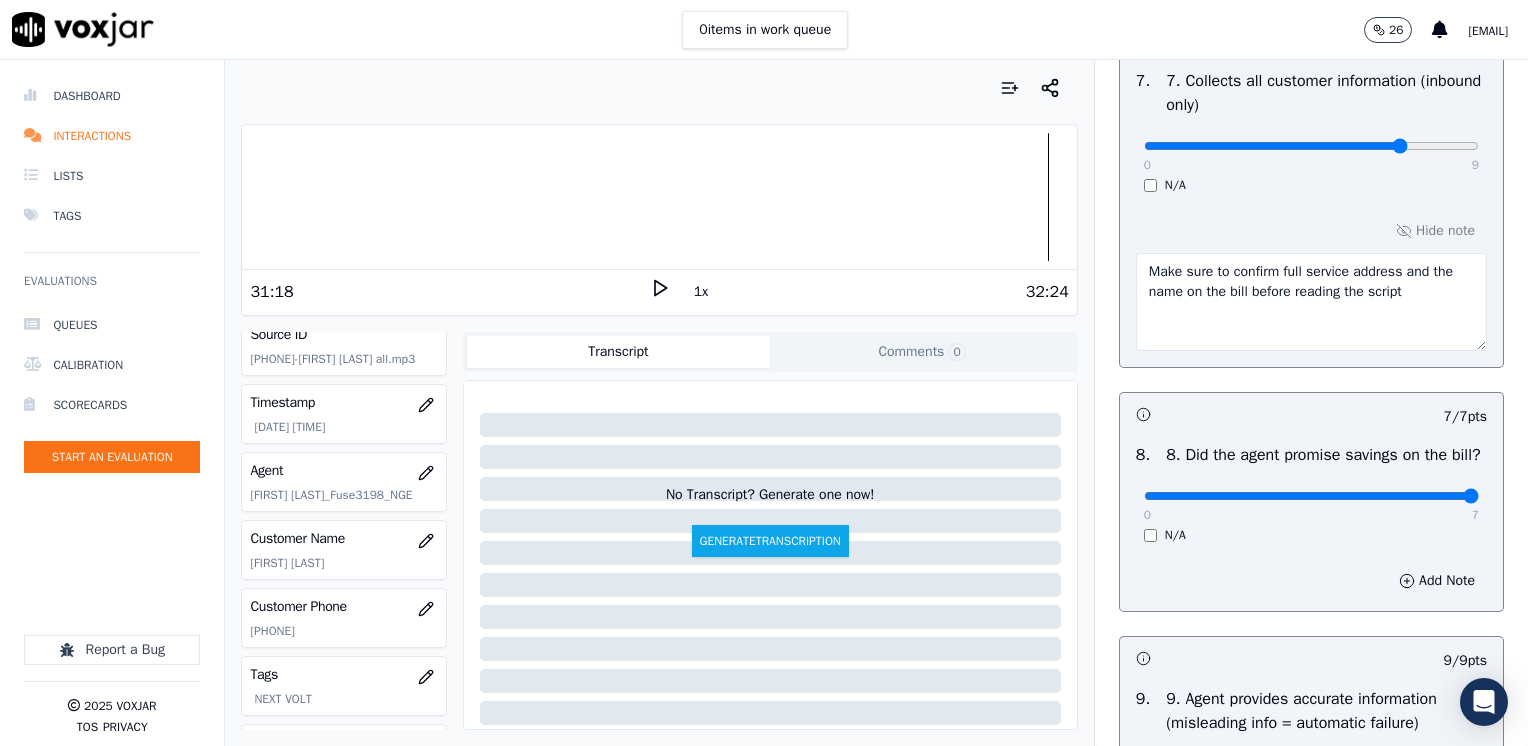 scroll, scrollTop: 1900, scrollLeft: 0, axis: vertical 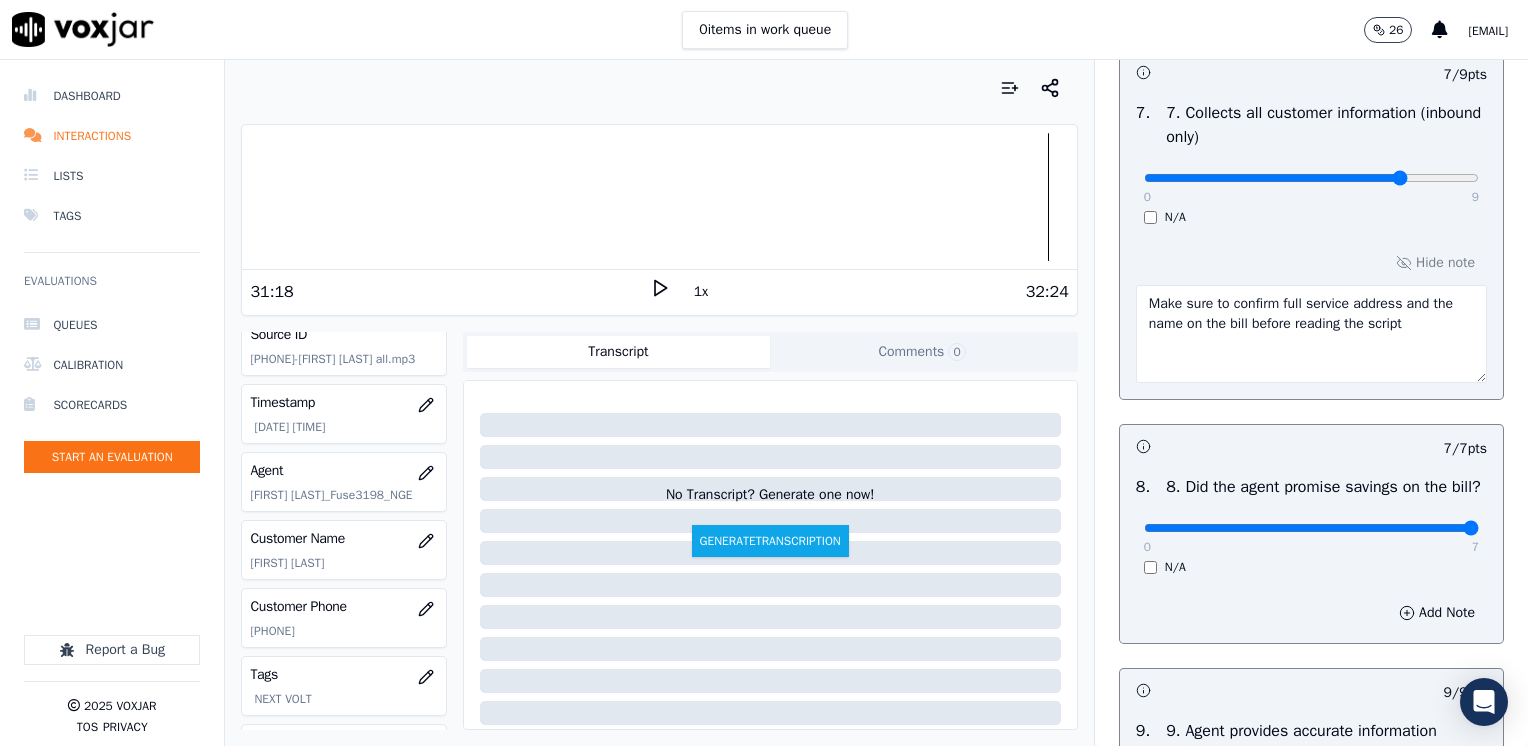 drag, startPoint x: 1416, startPoint y: 322, endPoint x: 1118, endPoint y: 338, distance: 298.42923 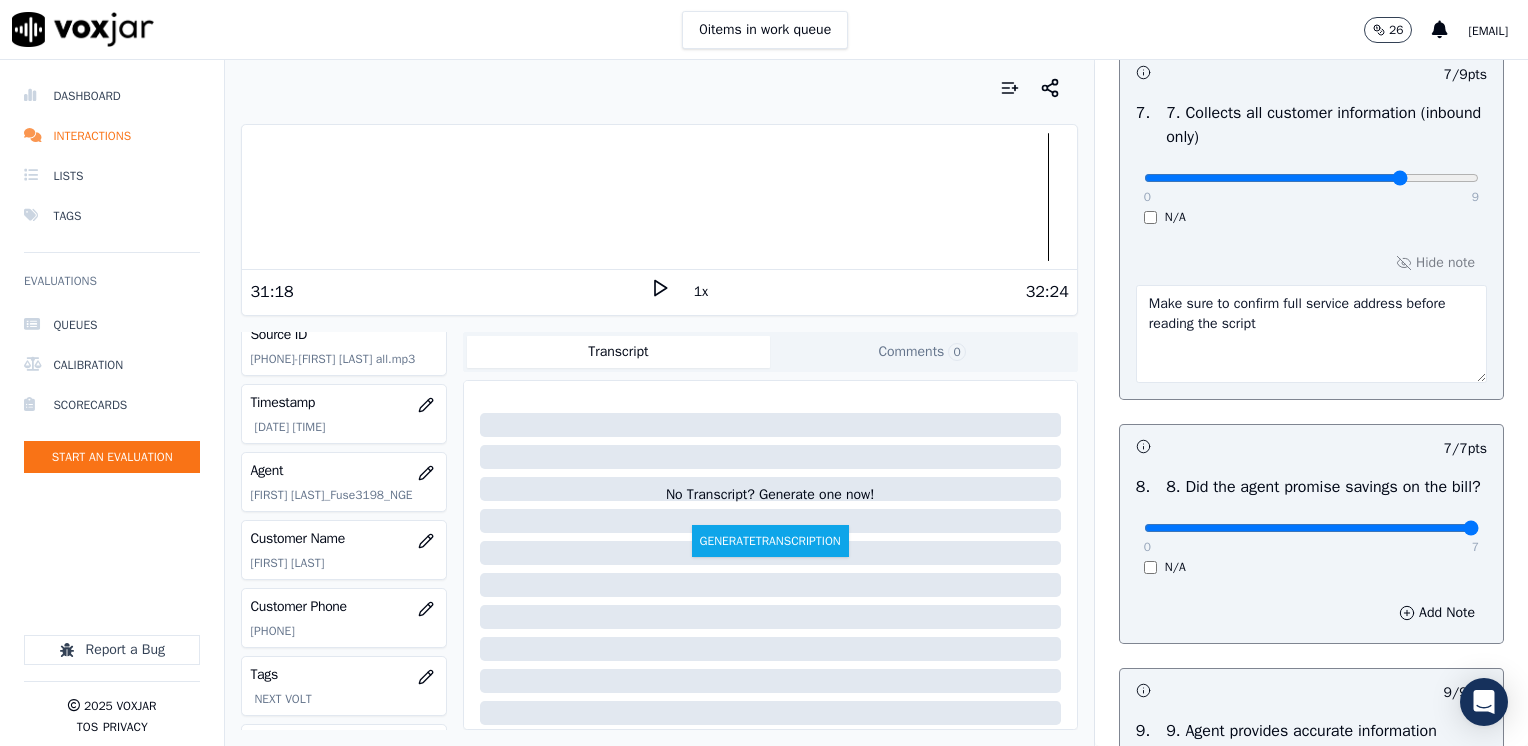 type on "Make sure to confirm full service address before reading the script" 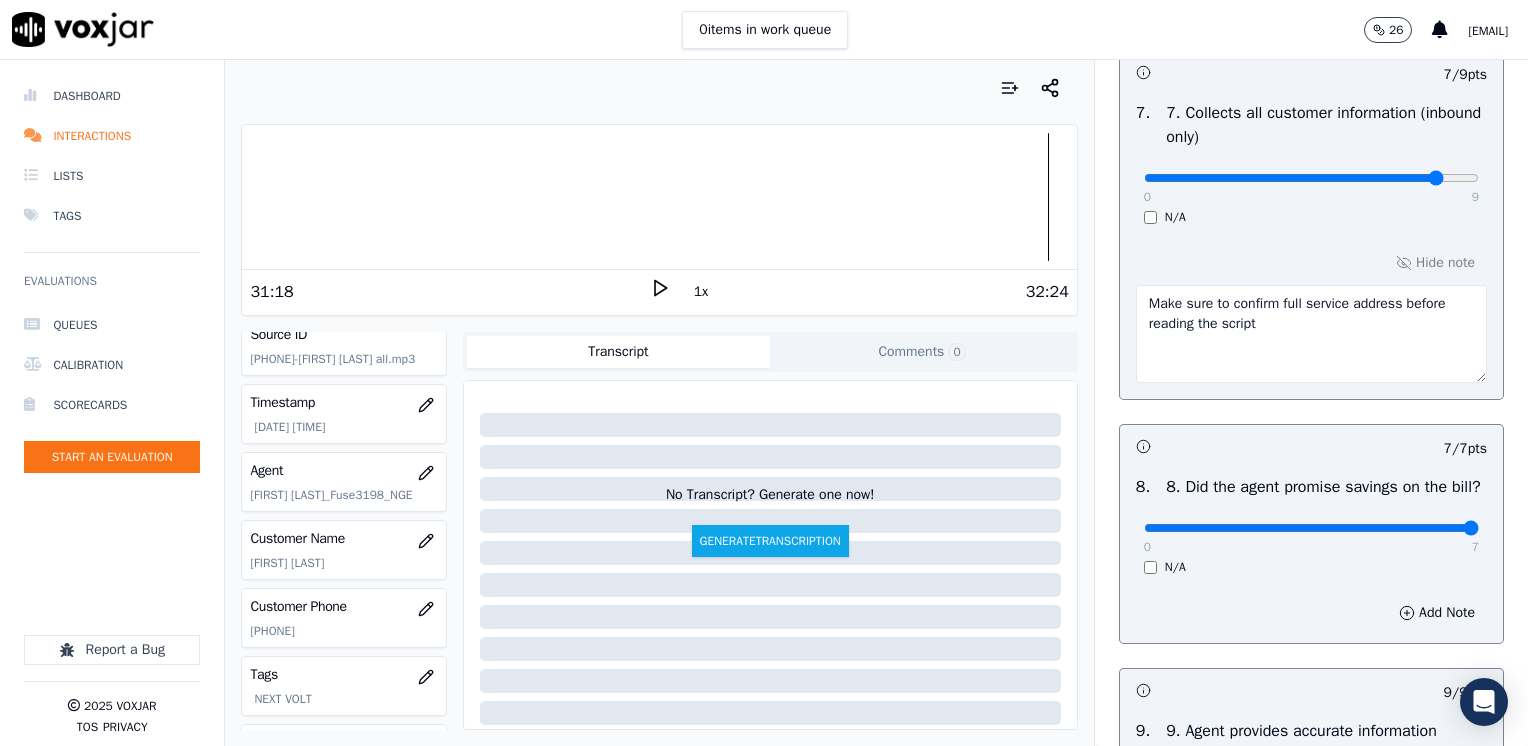 type on "8" 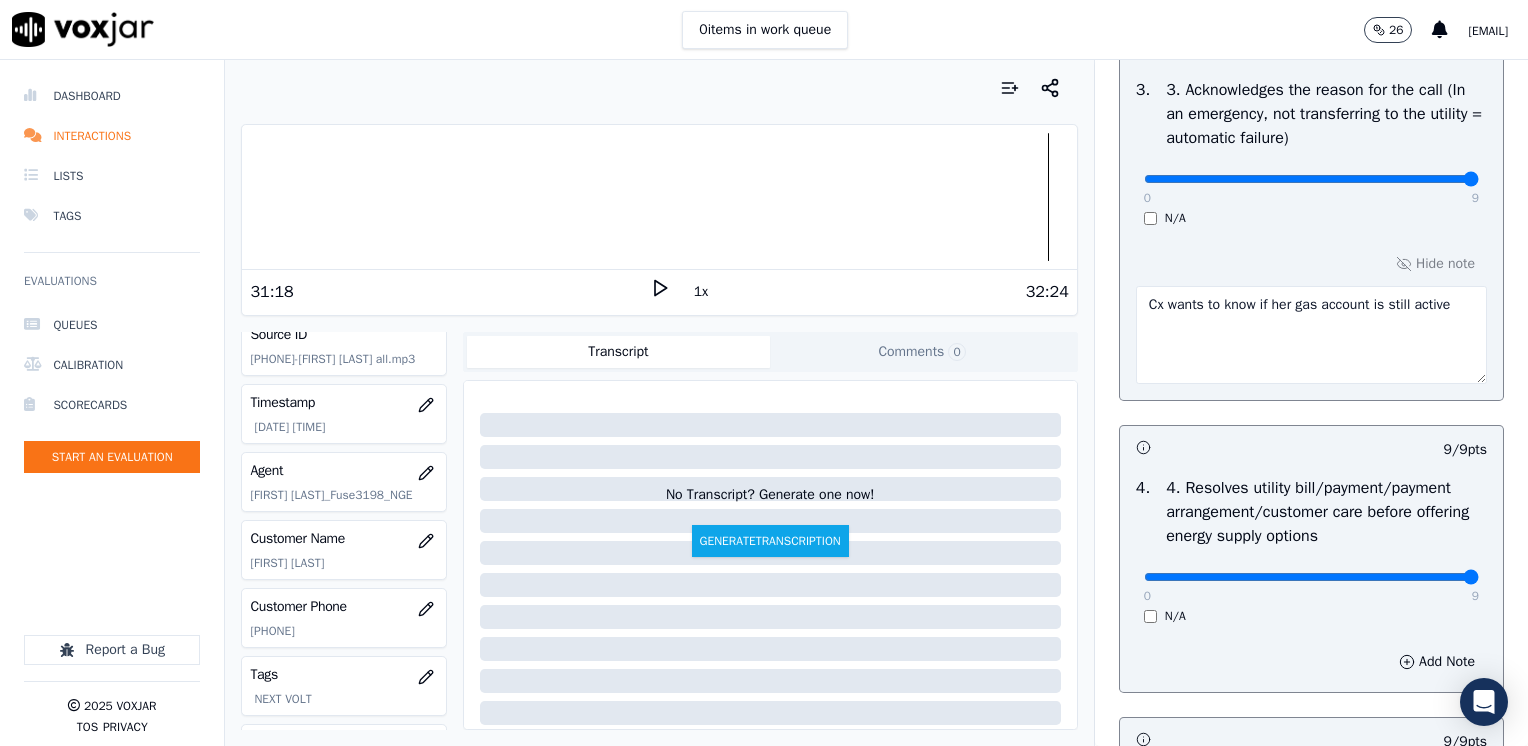 scroll, scrollTop: 900, scrollLeft: 0, axis: vertical 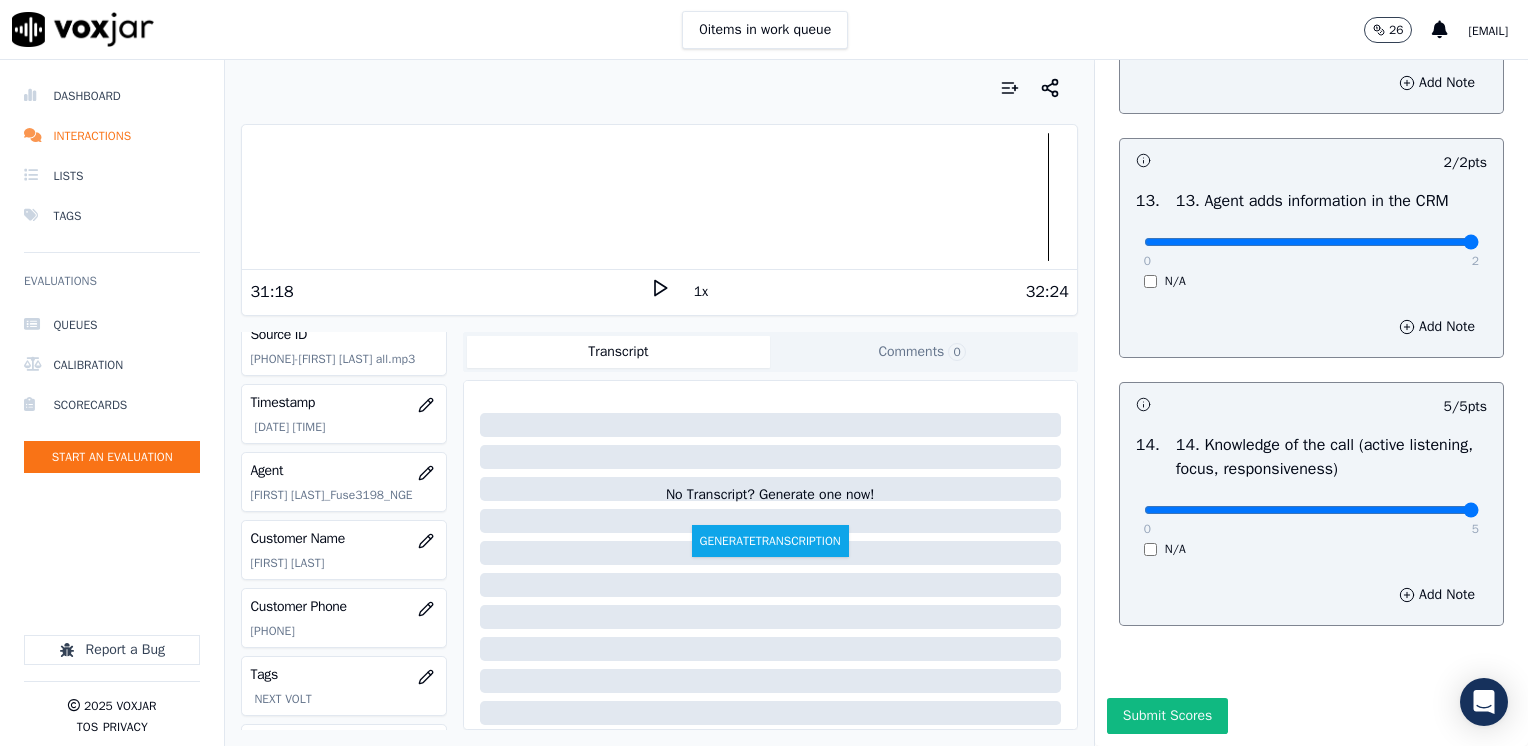 click on "GREETING/OPENING SKILLS   1. Properly brands call (AGENT NAME / CTS)   102  pts                 4 / 4  pts     1 .       0   4     N/A      Add Note                           0 / 9  pts     2 .   2. Advises call is being recorded for quality and training purposes     0   9     N/A      Add Note                           9 / 9  pts     3 .   3. Acknowledges the reason for the call (In an emergency, not transferring to the utility = automatic failure)     0   9     N/A      Hide note   Cx wants to know if her gas account is still active                         9 / 9  pts     4 .   4. Resolves utility bill/payment/payment arrangement/customer care before offering energy supply options     0   9     N/A      Add Note                           9 / 9  pts     5 .   5. Confirms the name of the person on the phone     0   9     N/A      Add Note                           -- / 9  pts     6 .   6. Asks for call-back and promo code consent, and informs on opt-out options     0   9     N/A      Add Note" at bounding box center [1311, -1325] 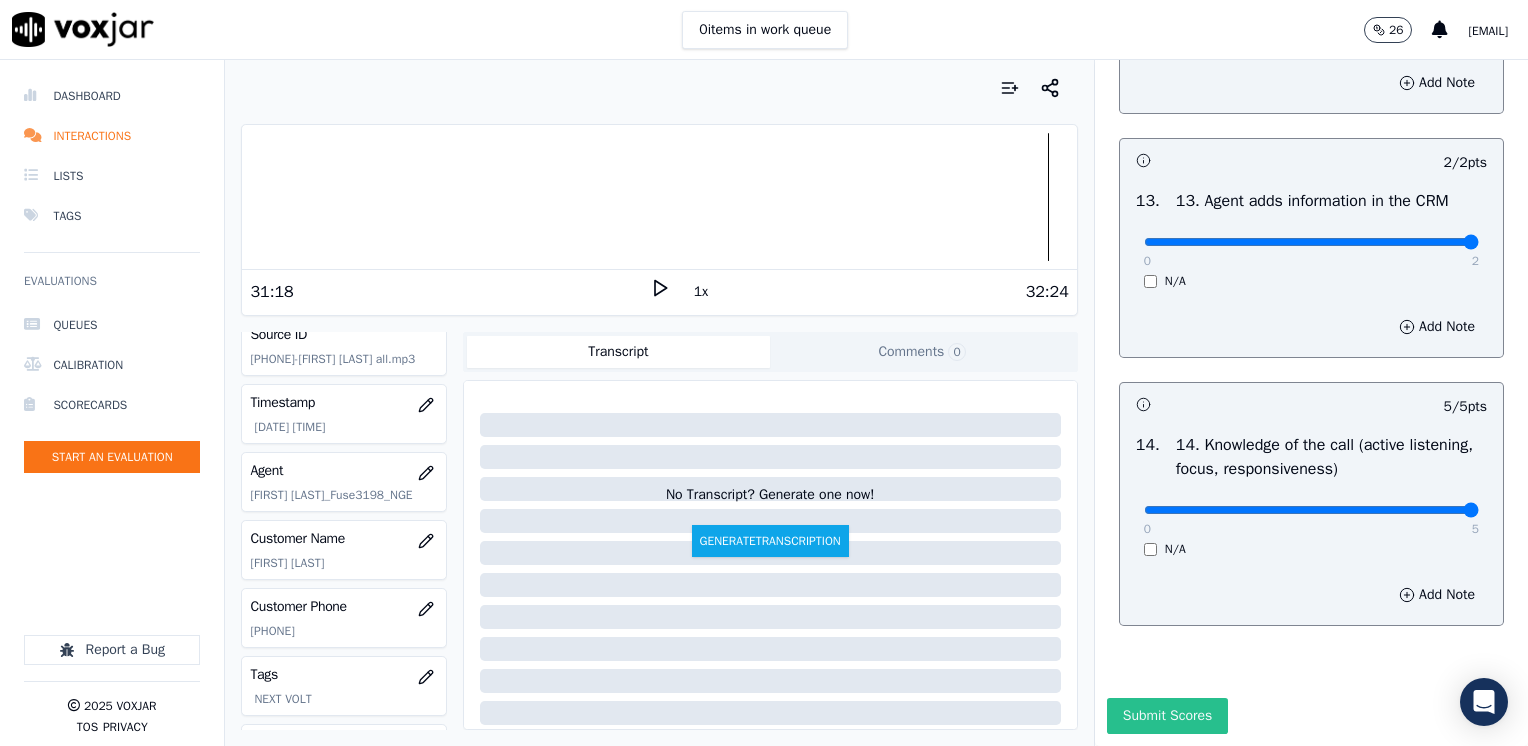 click on "Submit Scores" at bounding box center [1167, 716] 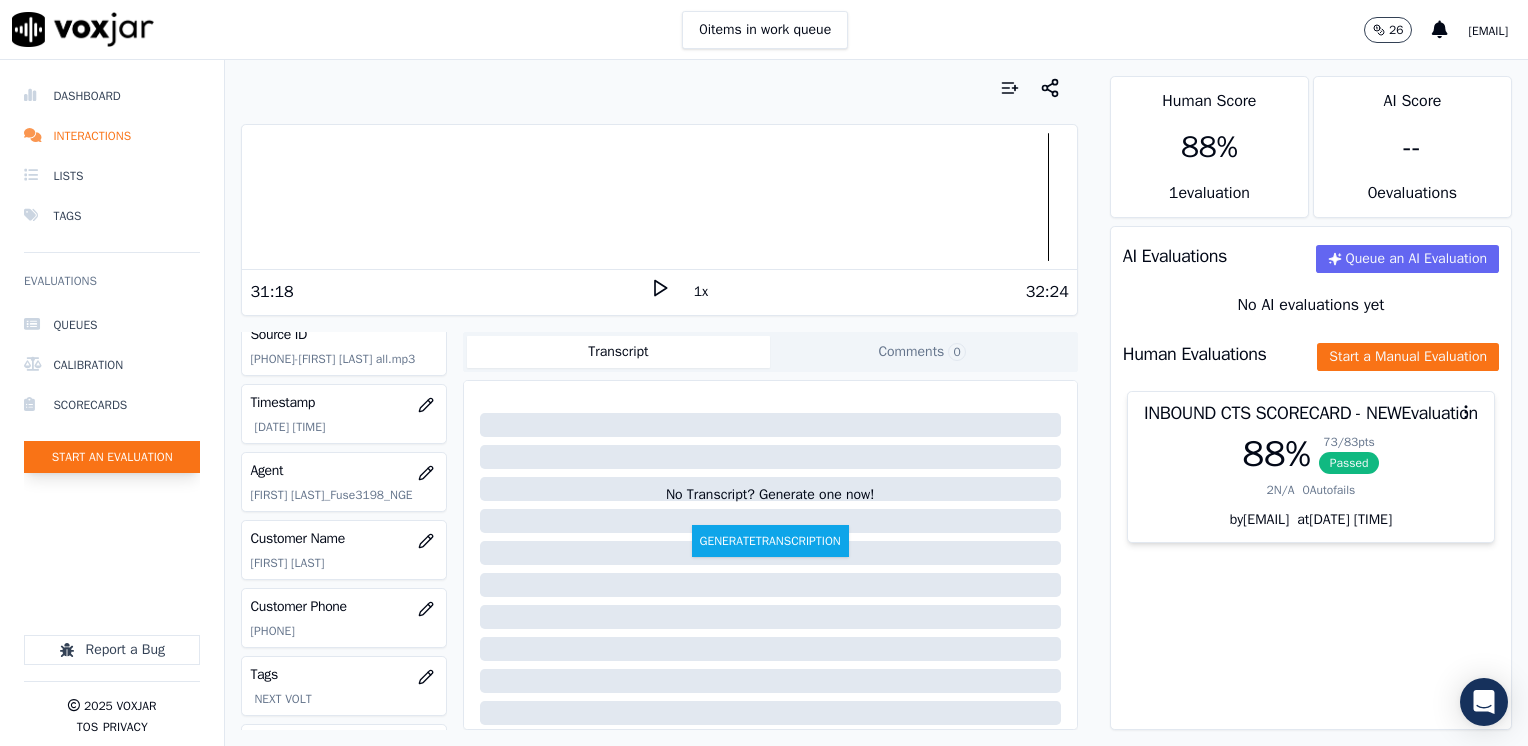 click on "Start an Evaluation" 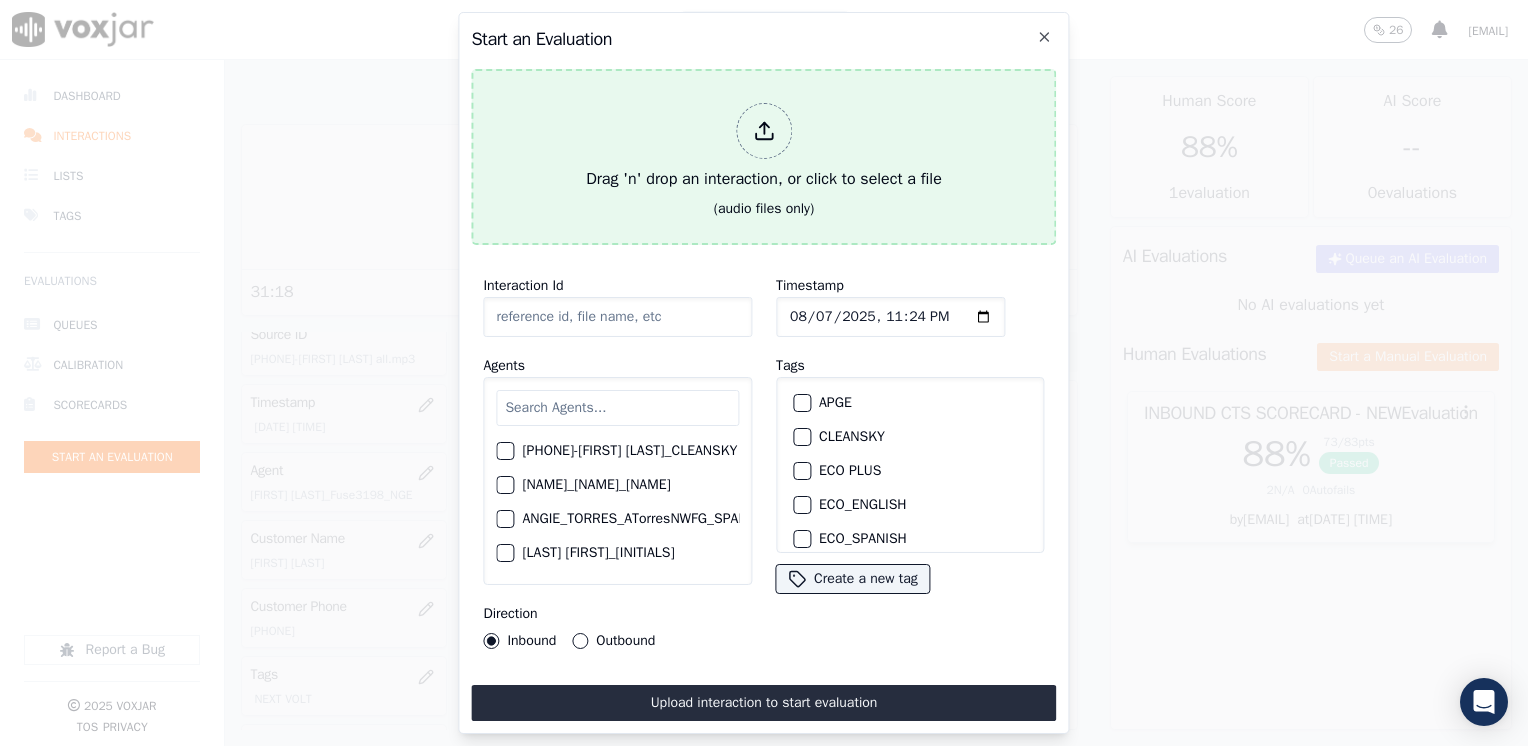 click at bounding box center (764, 131) 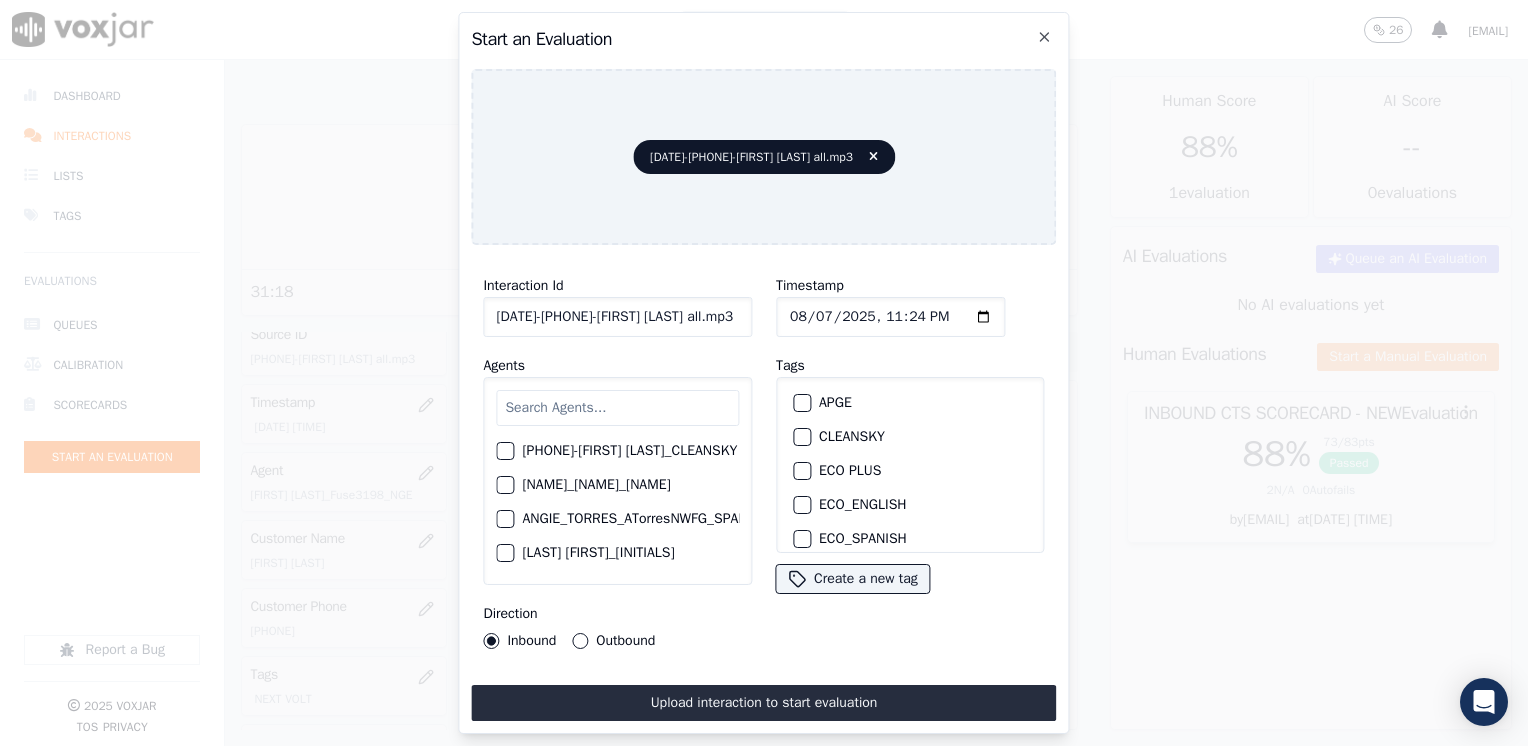 click at bounding box center (617, 408) 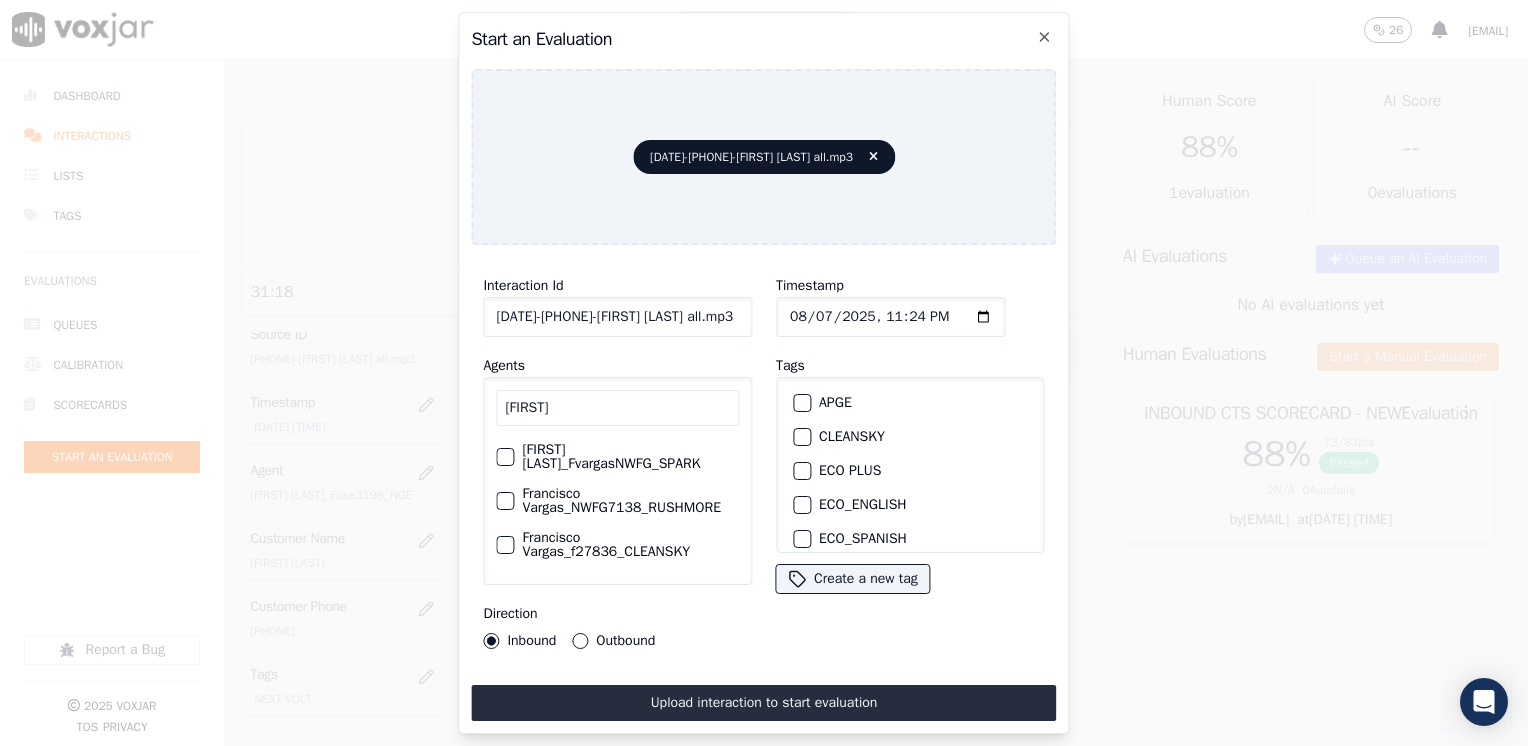 scroll, scrollTop: 0, scrollLeft: 0, axis: both 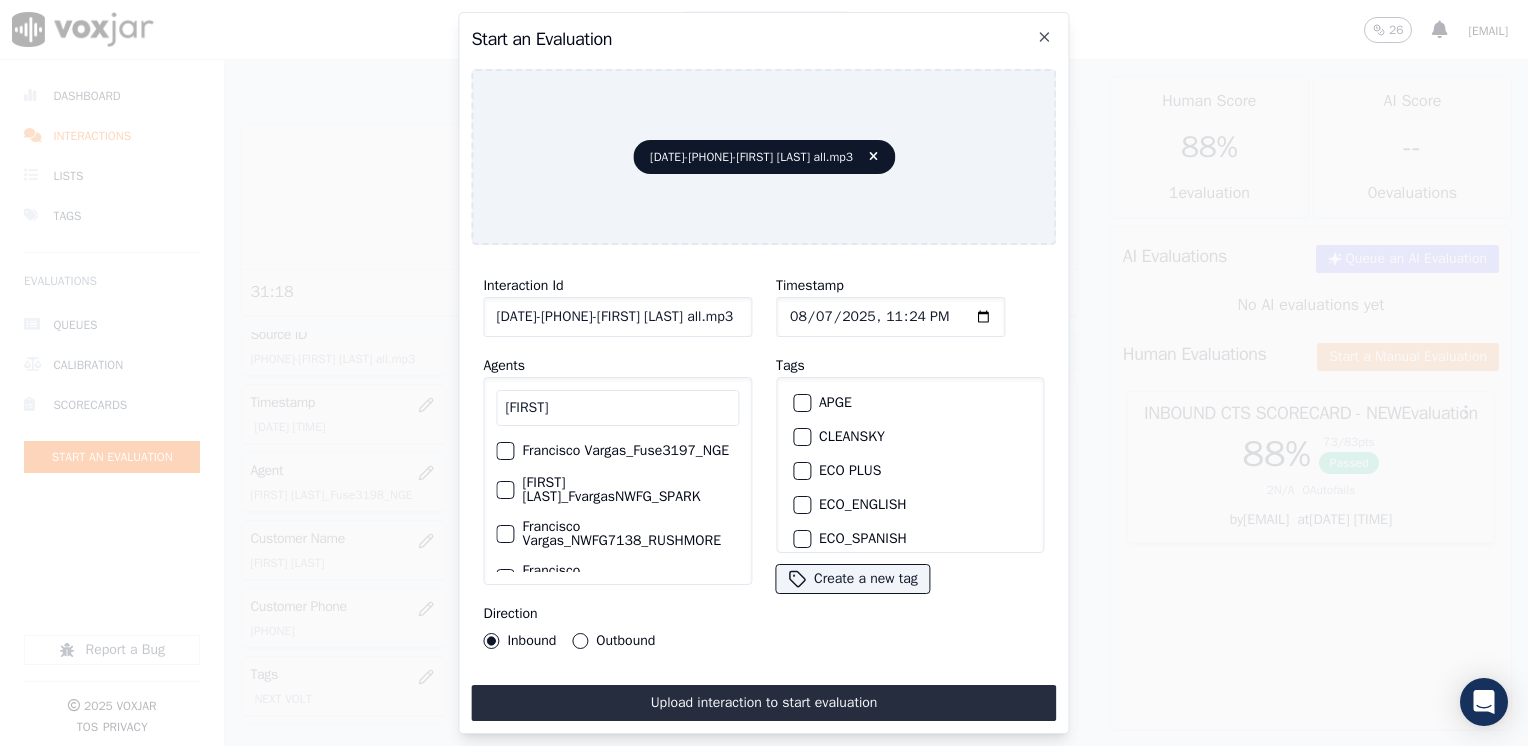 type on "[FIRST]" 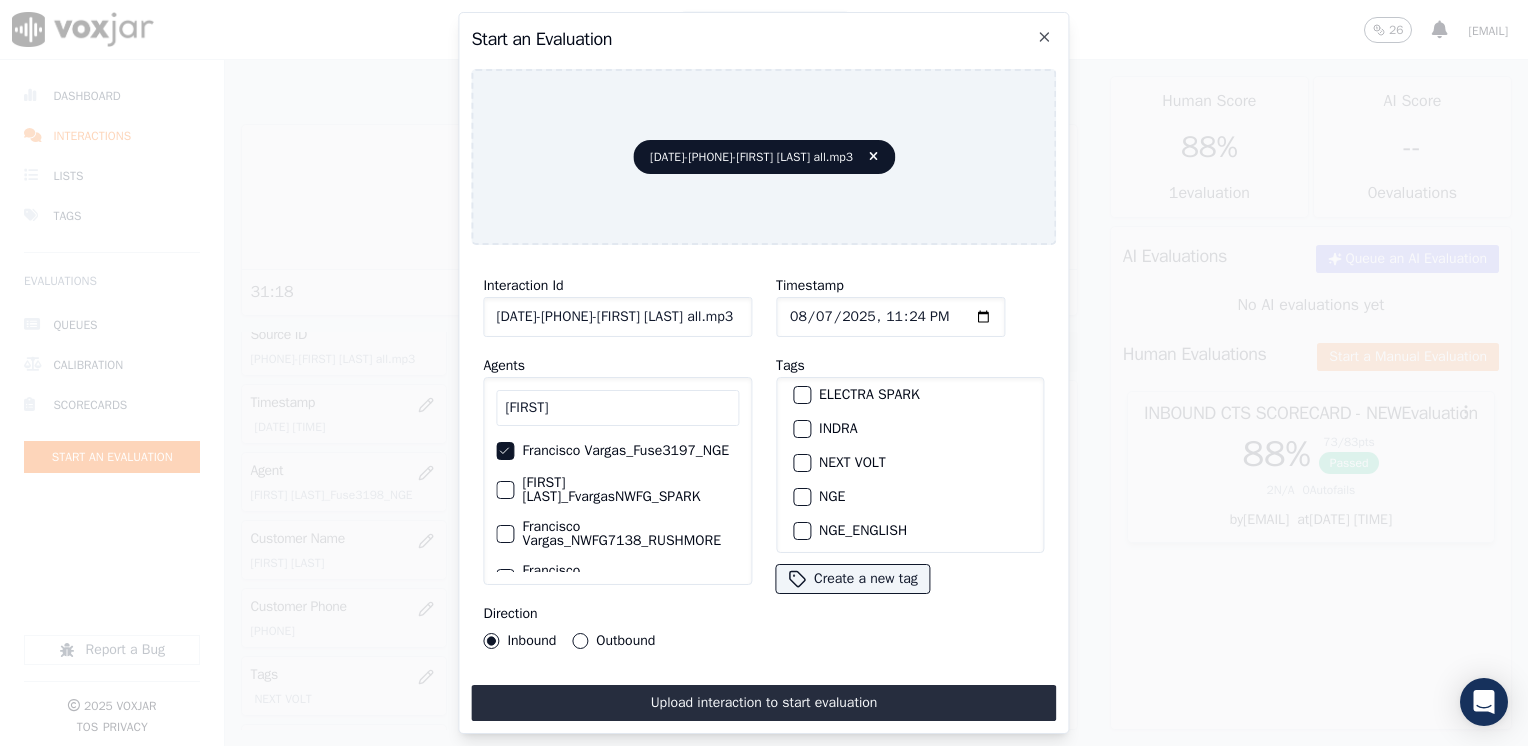 scroll, scrollTop: 200, scrollLeft: 0, axis: vertical 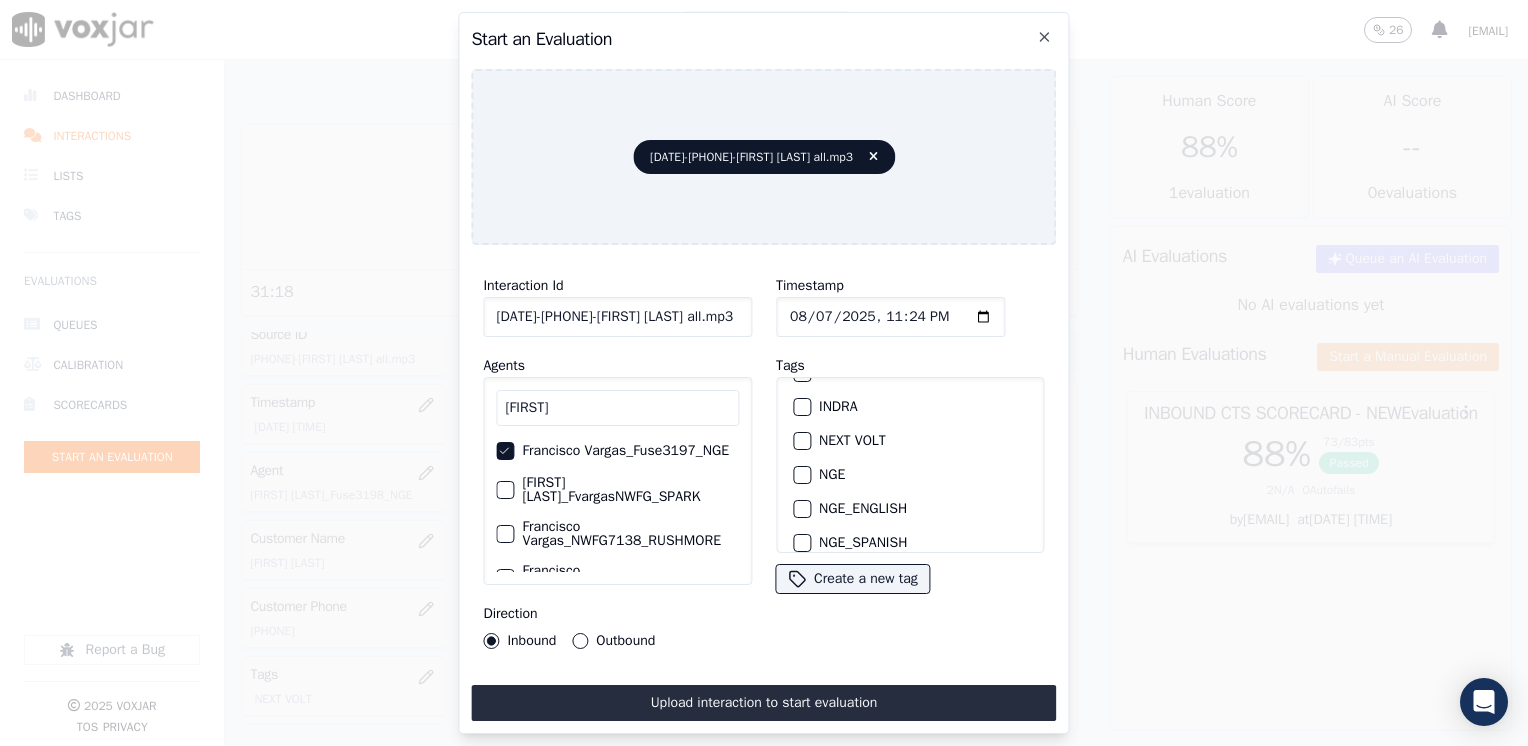 click at bounding box center [801, 441] 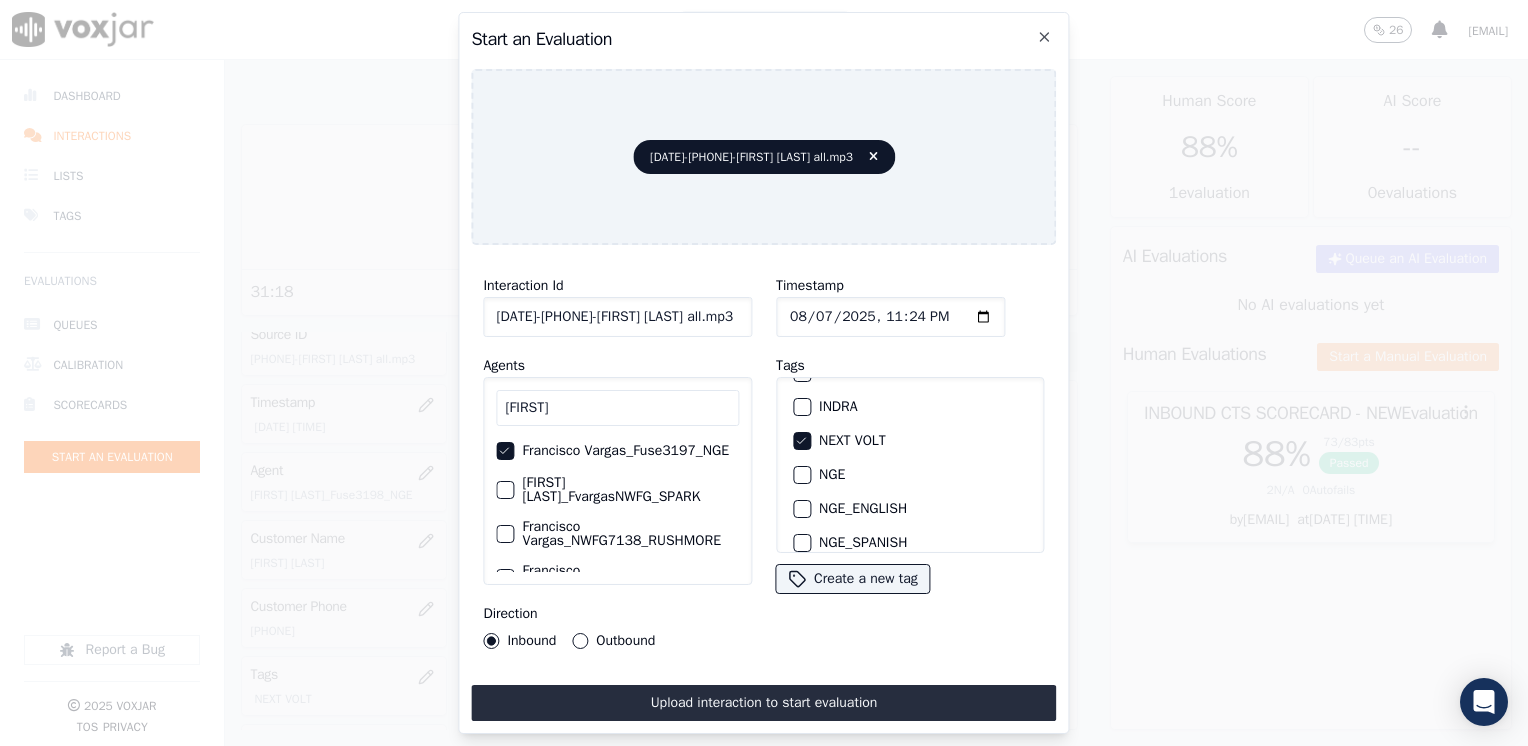 click on "Timestamp" 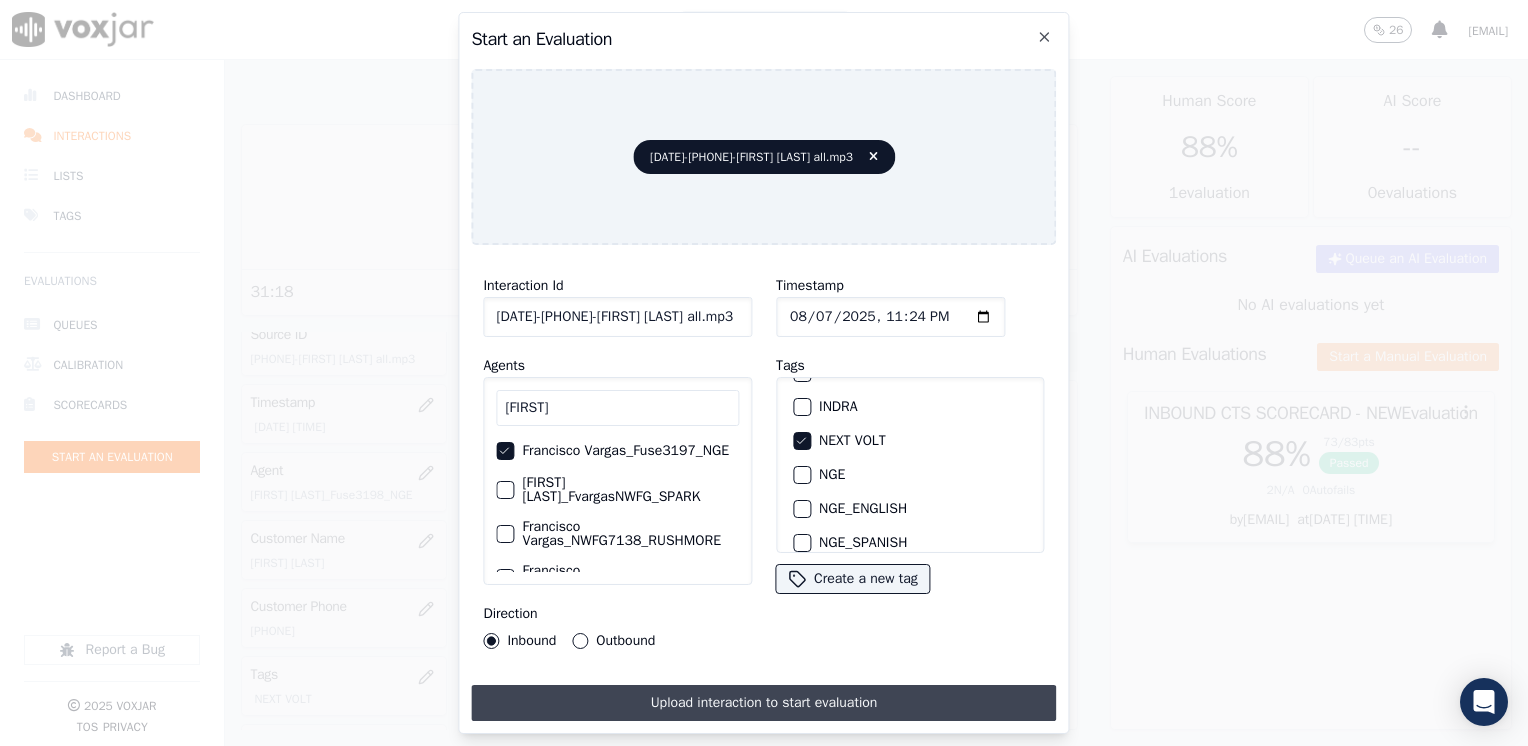 type on "[DATE]T[TIME]" 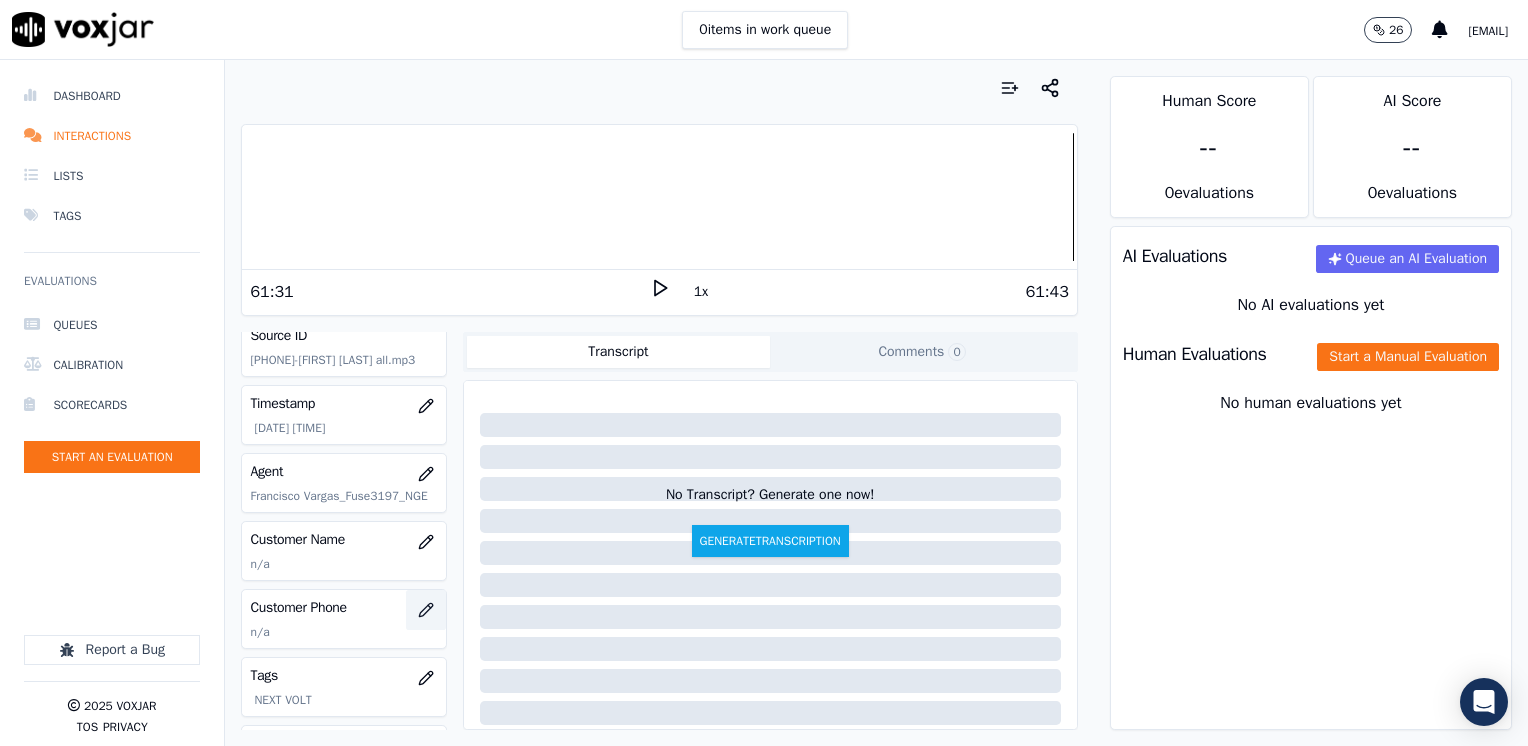 scroll, scrollTop: 200, scrollLeft: 0, axis: vertical 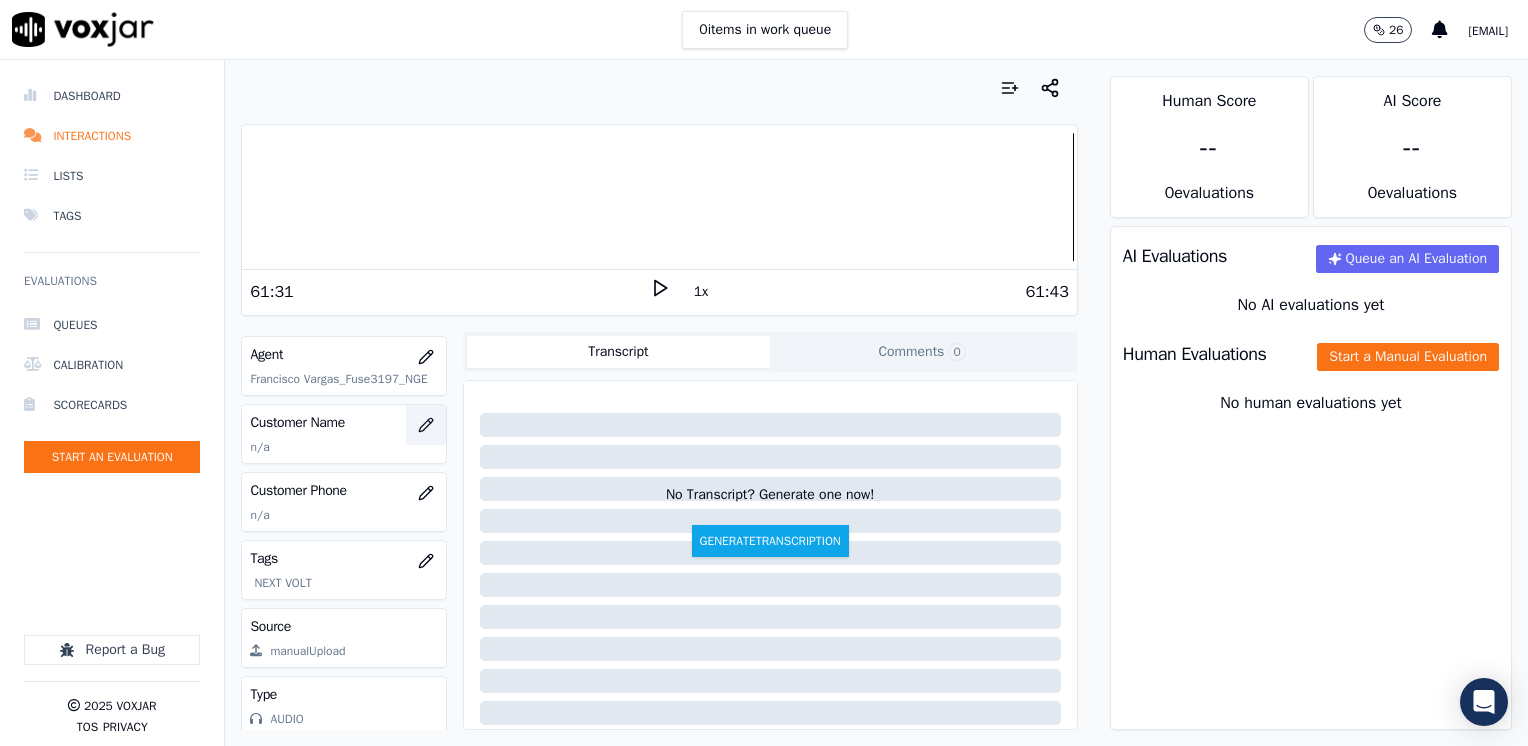 click 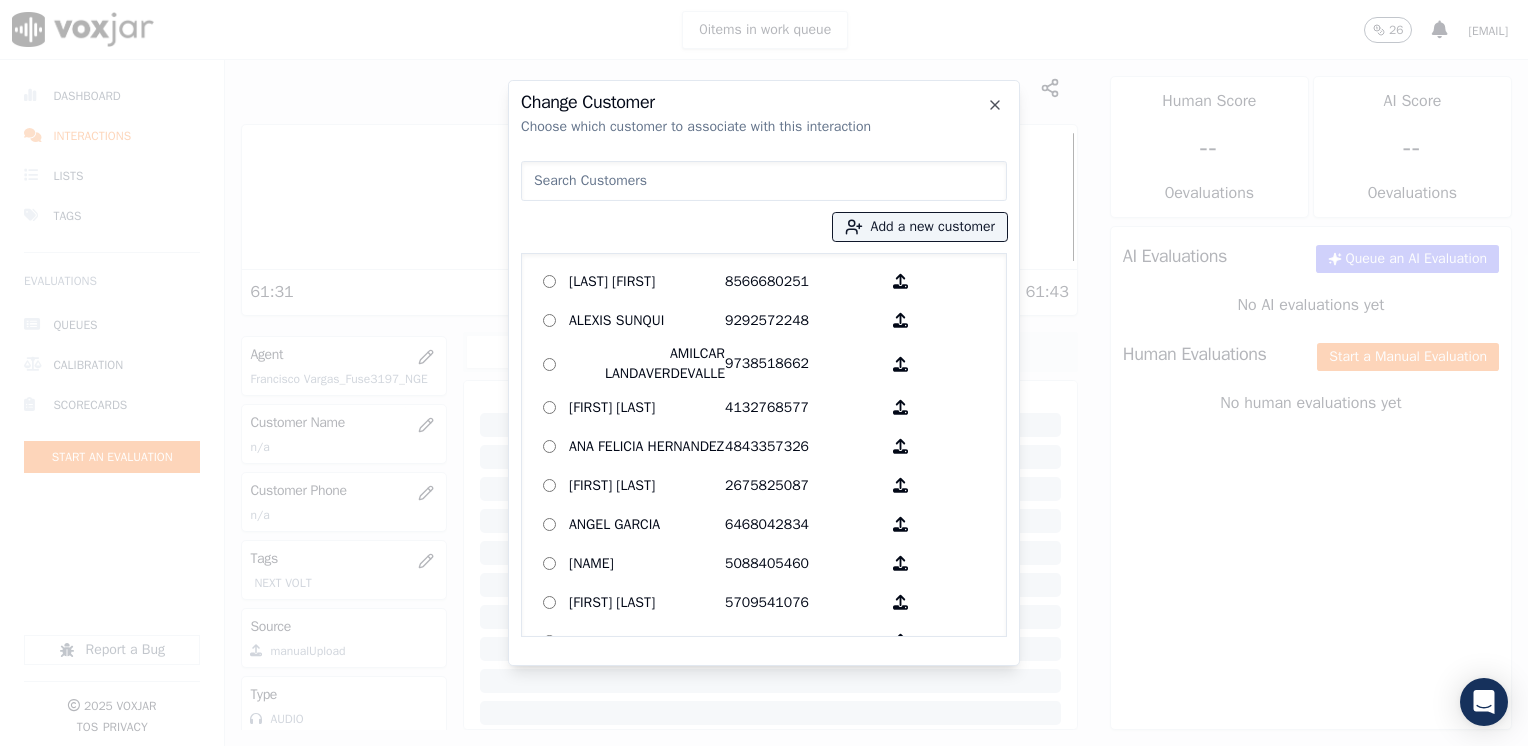 click at bounding box center [764, 181] 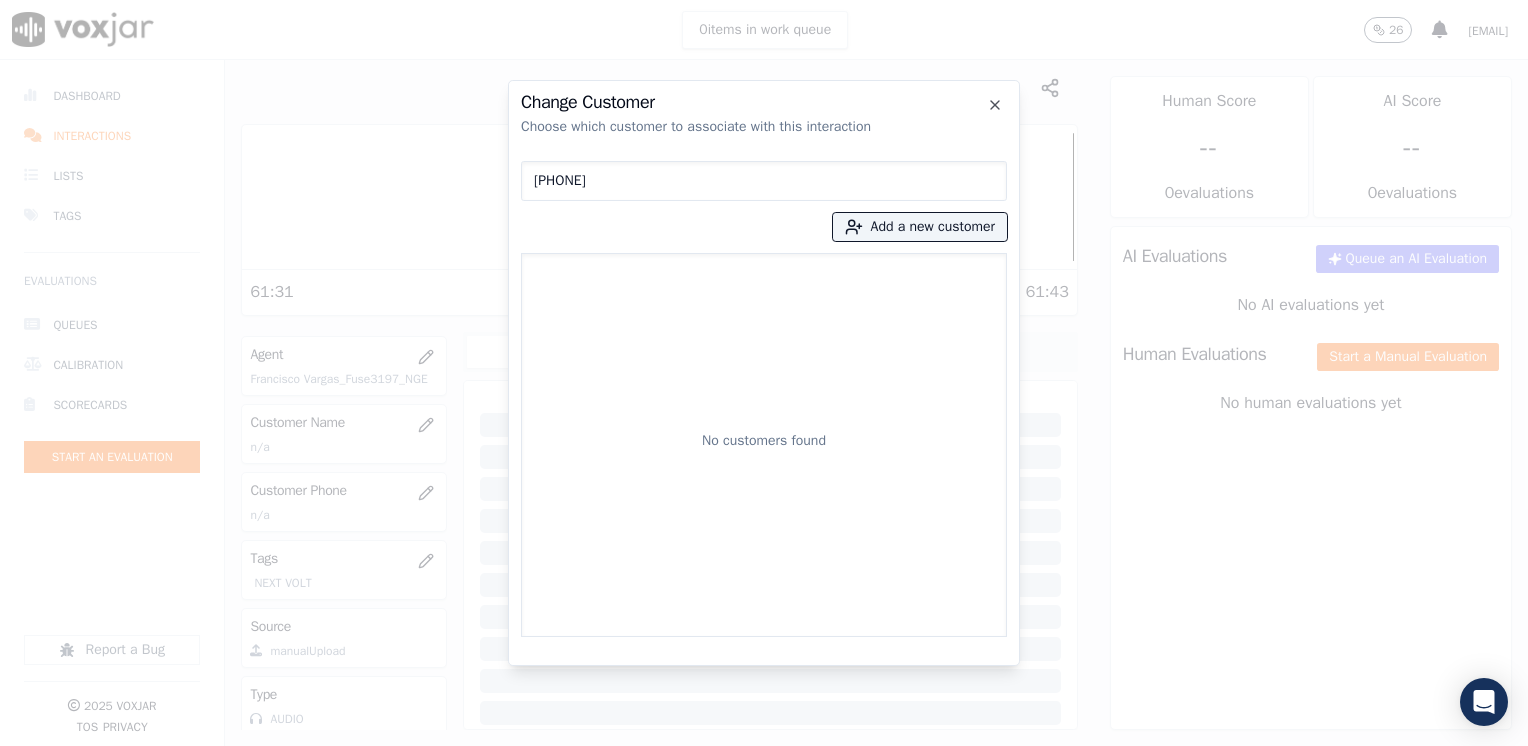 type on "[PHONE]" 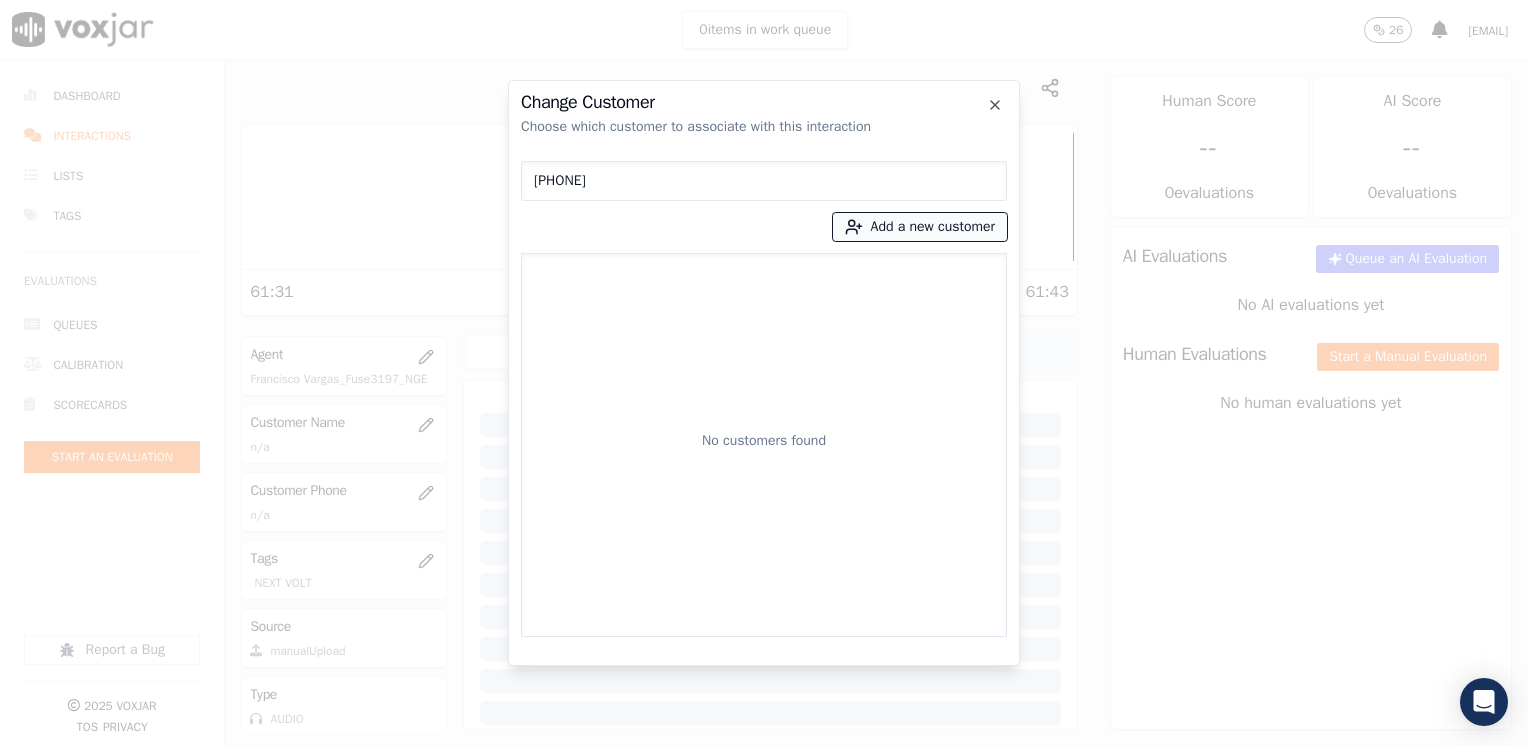 click on "Add a new customer" at bounding box center (920, 227) 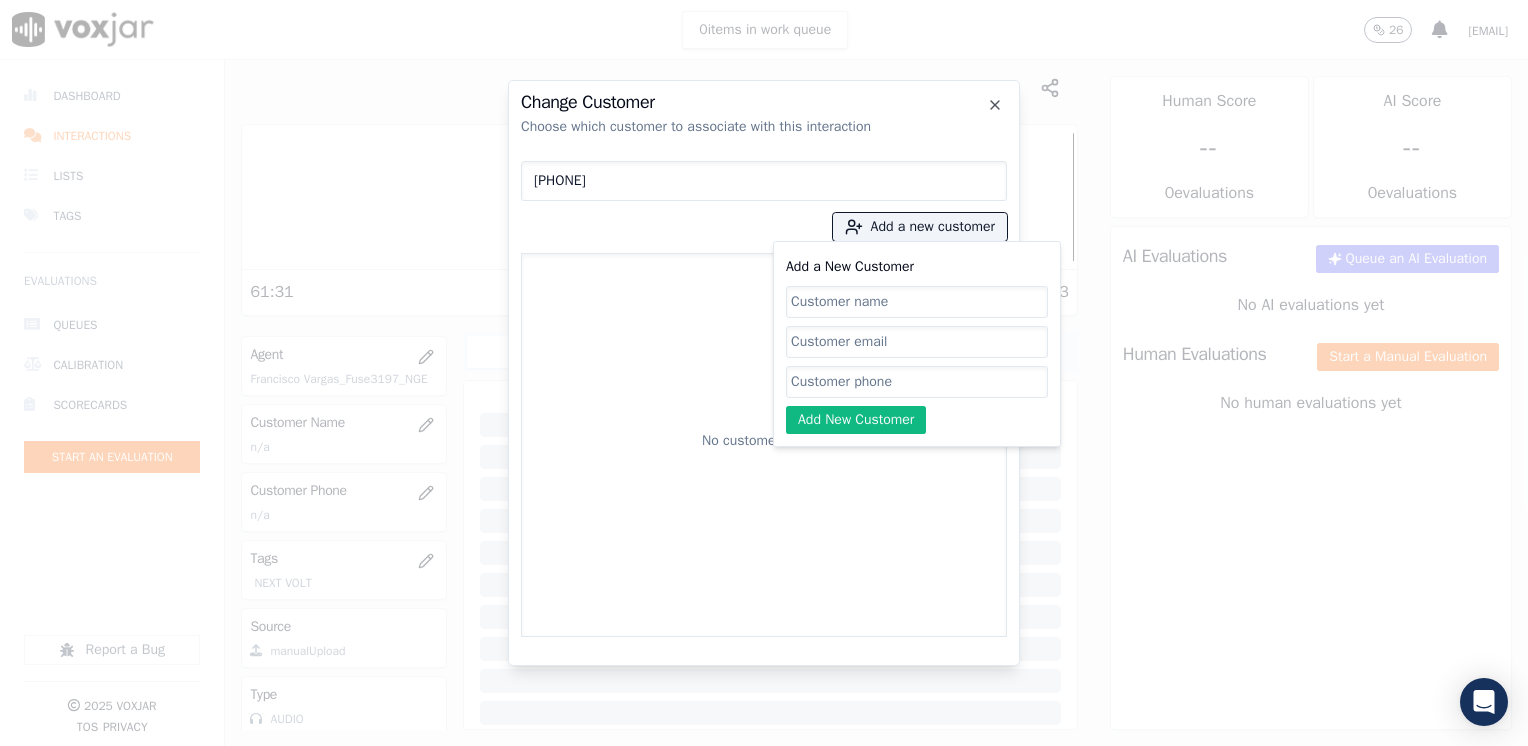 click on "Add a New Customer" 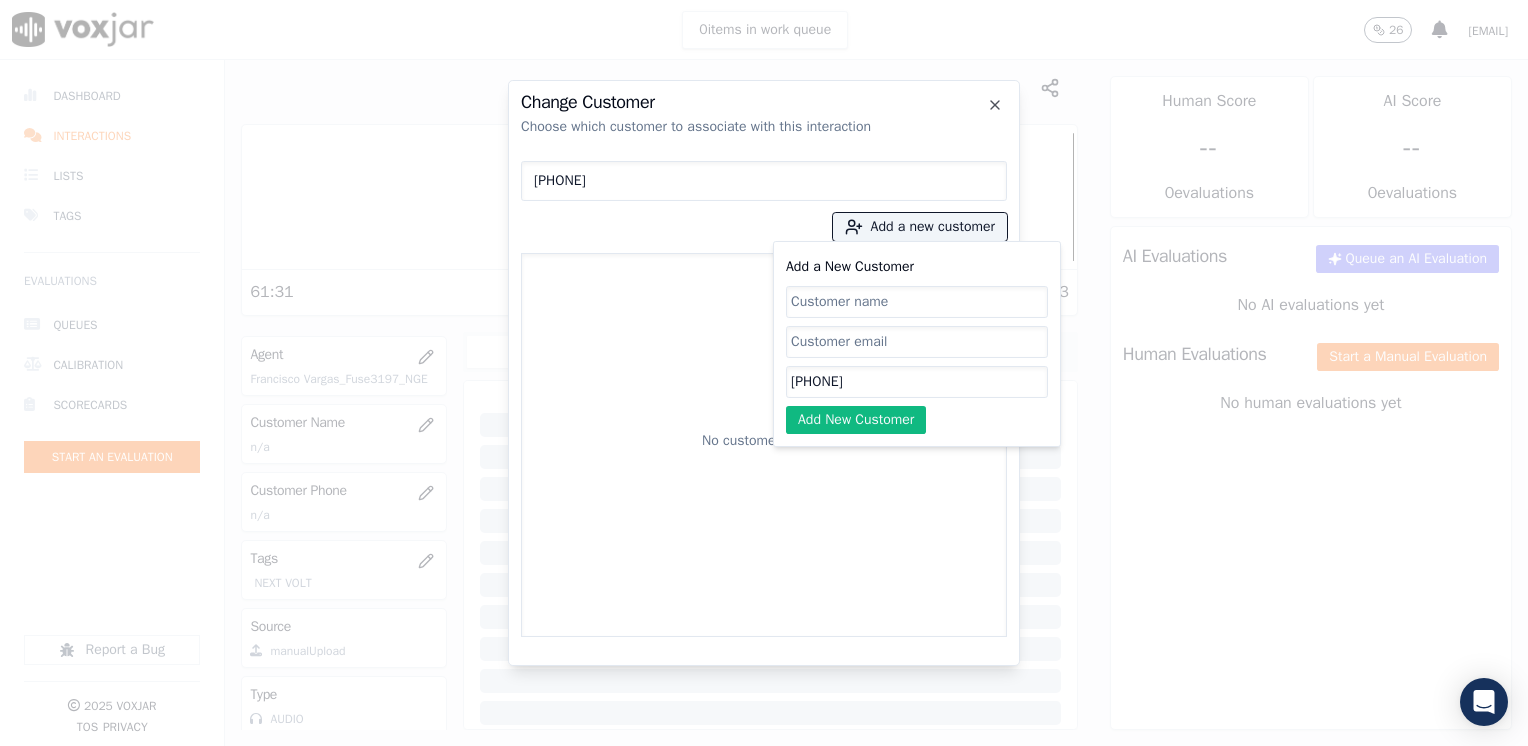 type on "[PHONE]" 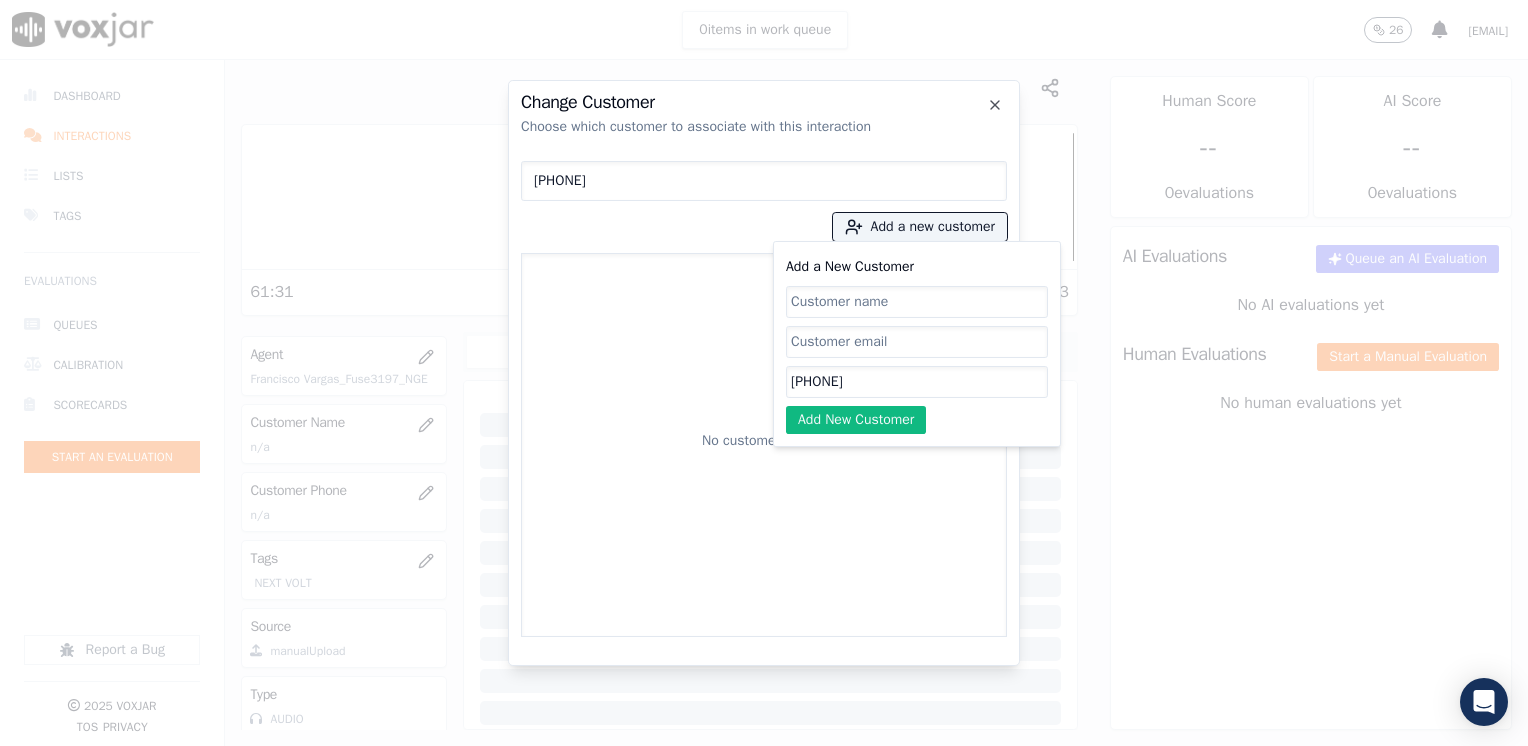 click on "Add a New Customer" 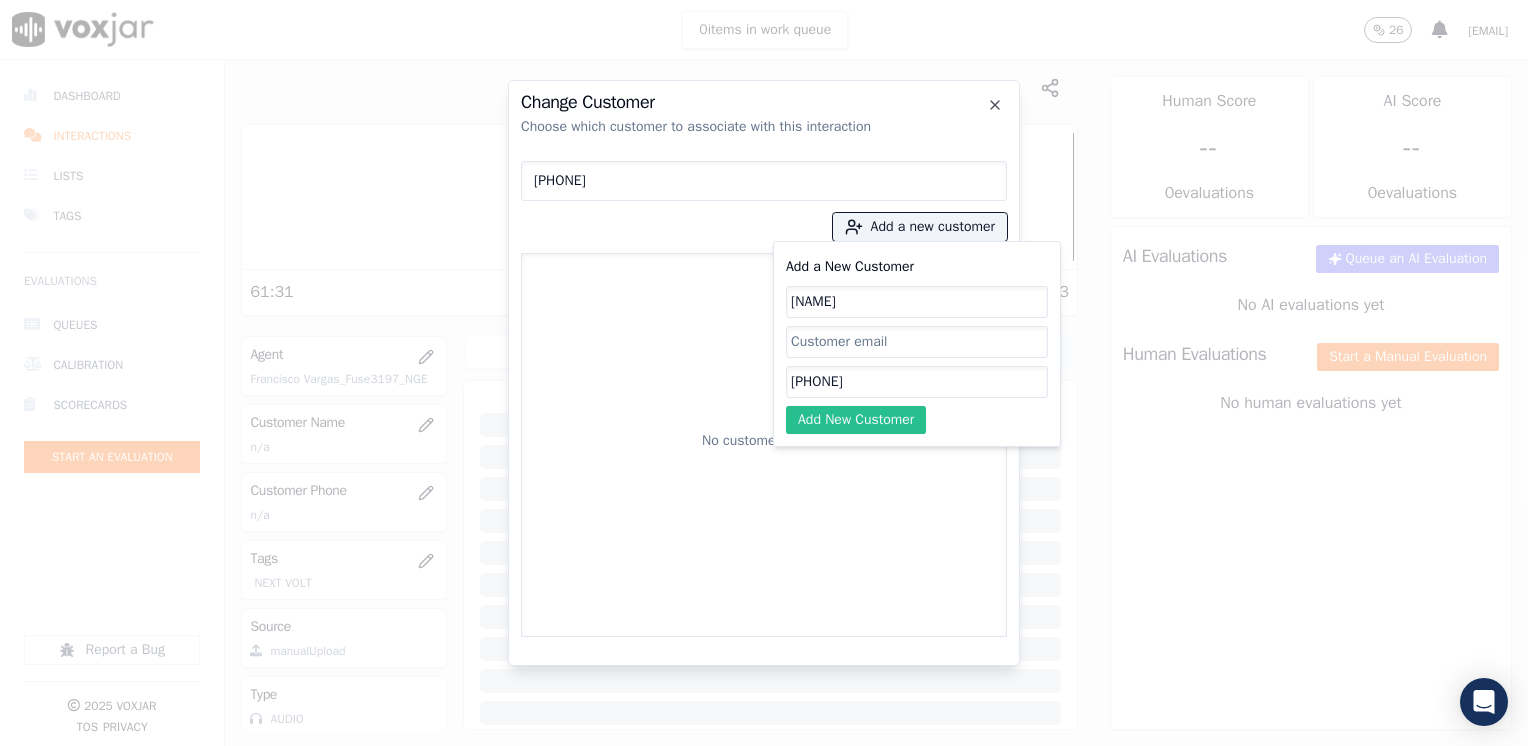 type on "[NAME]" 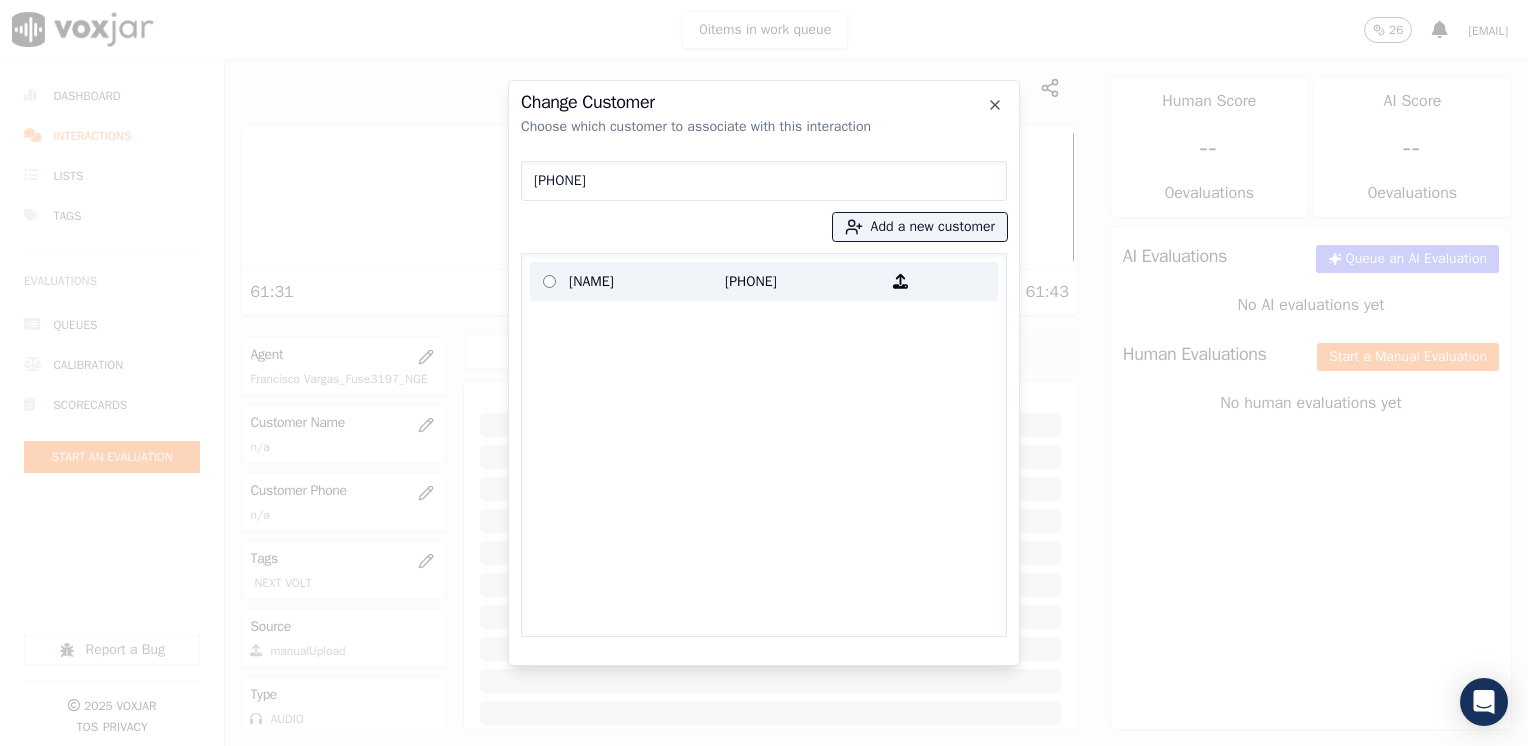 click on "[NAME]" at bounding box center (647, 281) 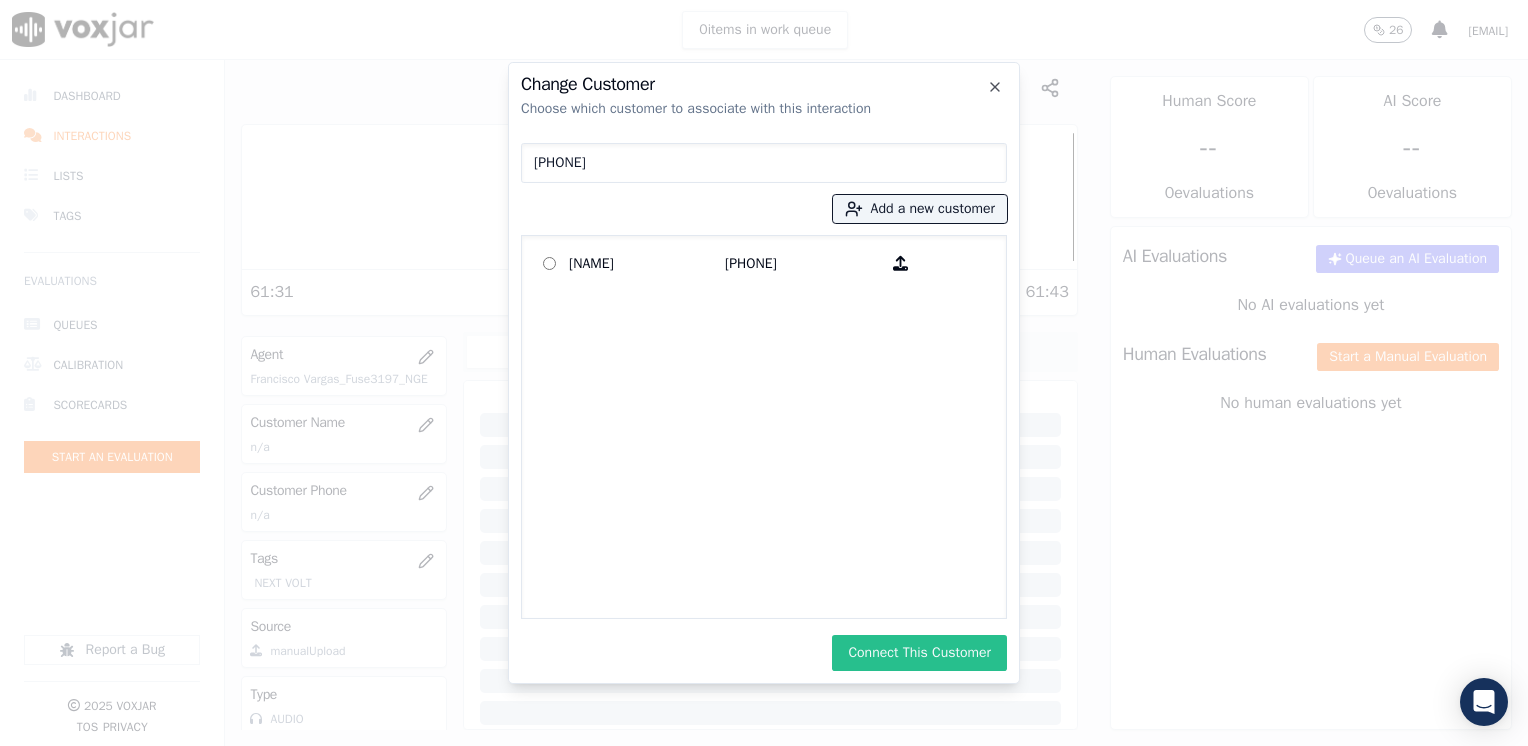 click on "Connect This Customer" at bounding box center (919, 653) 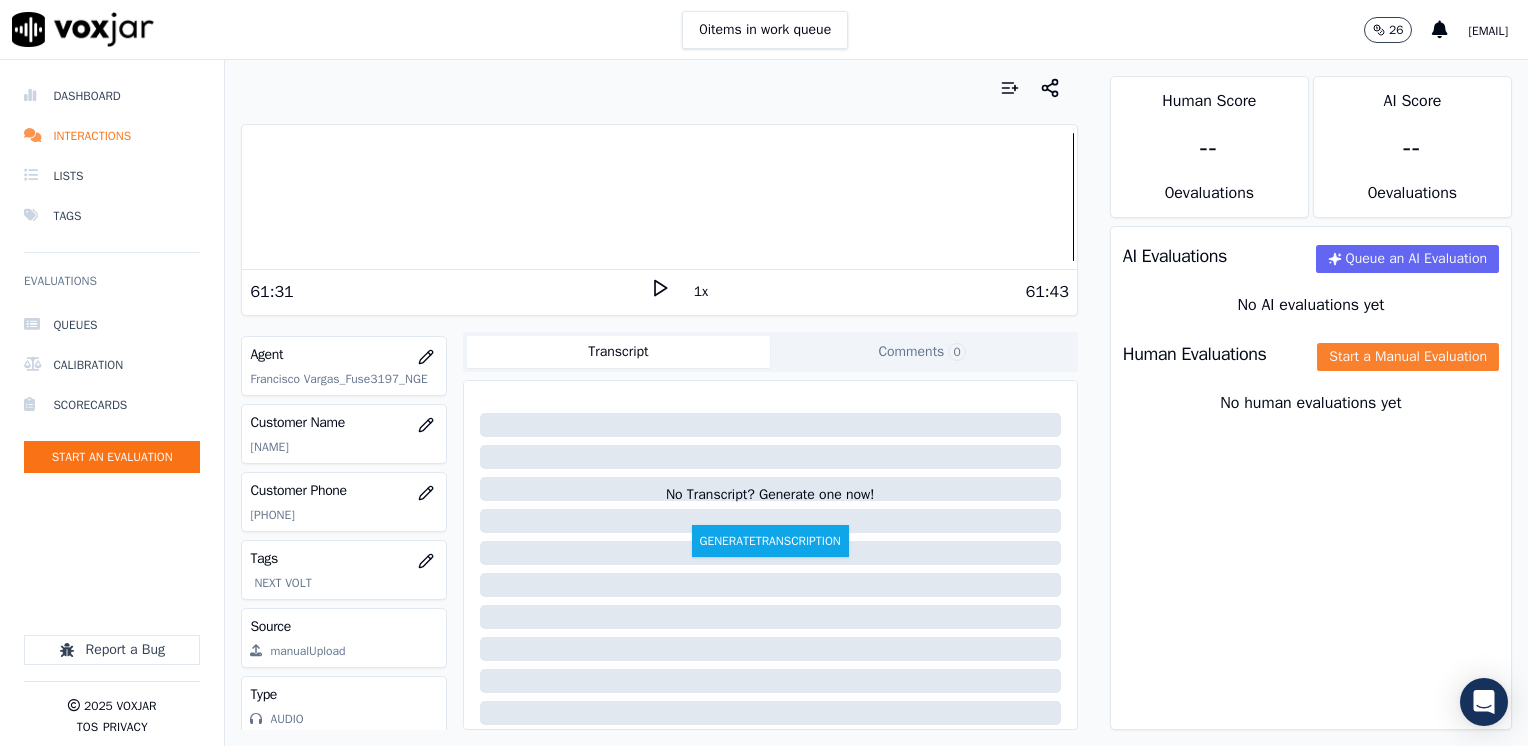 click on "Start a Manual Evaluation" 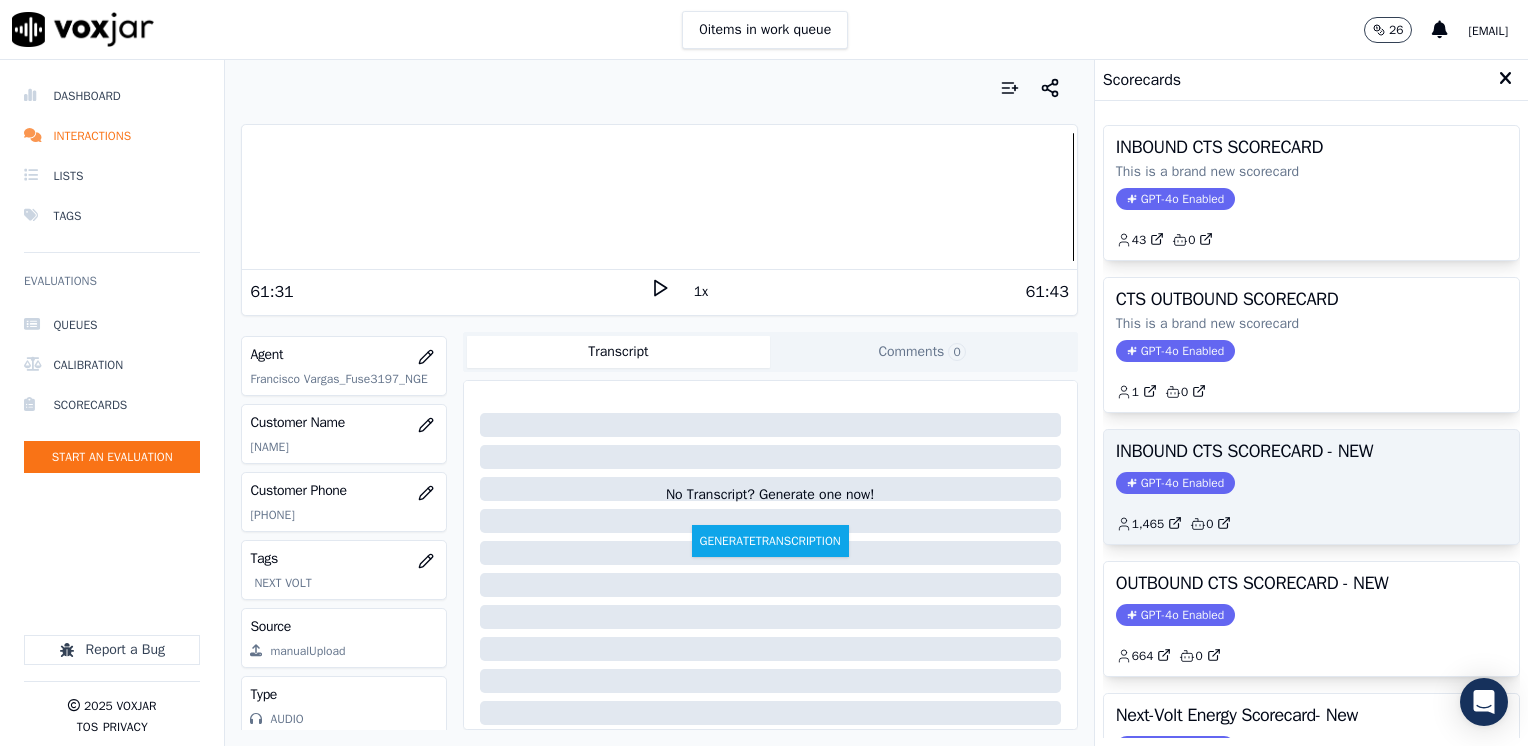 click on "INBOUND CTS SCORECARD - NEW        GPT-4o Enabled       1,465         0" at bounding box center (1311, 487) 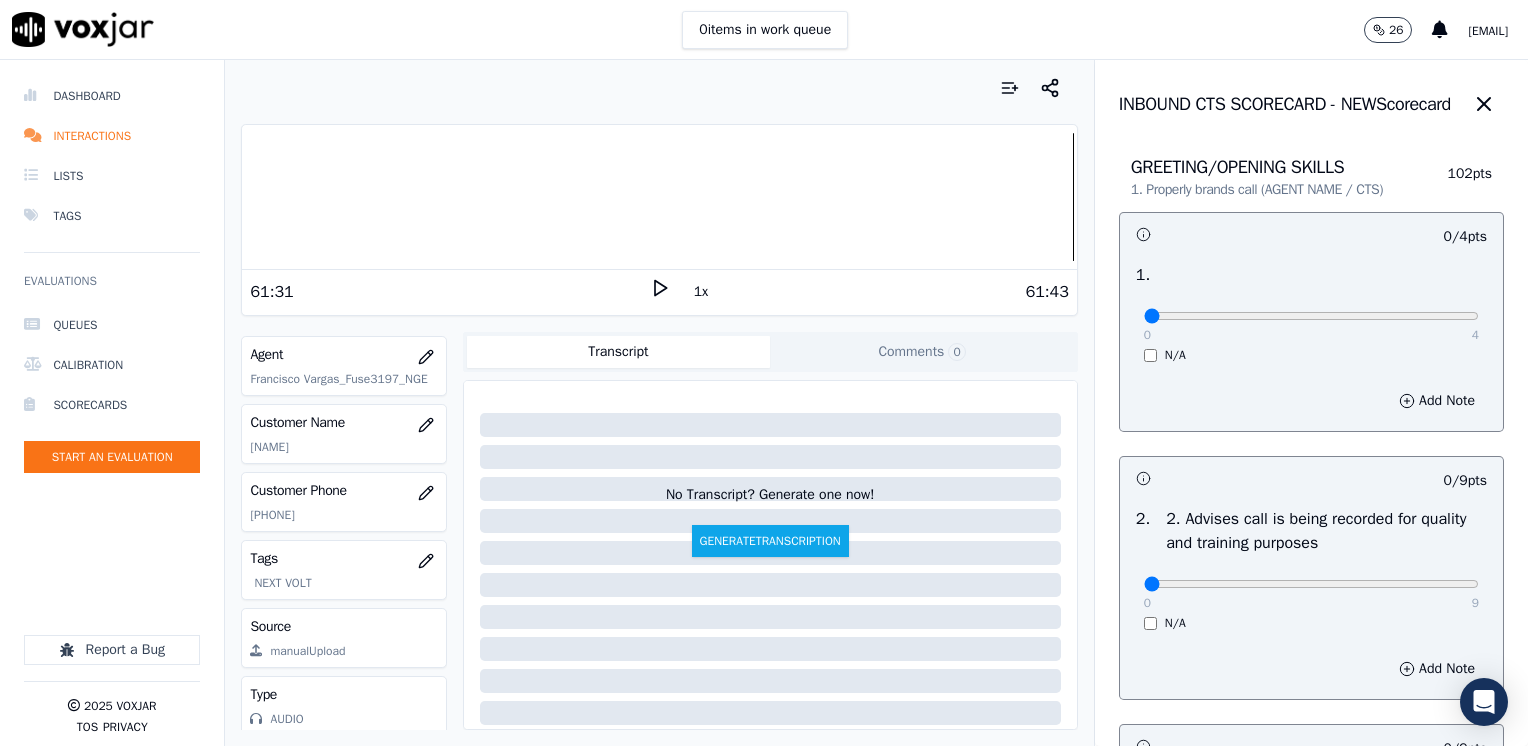 click at bounding box center (1311, 316) 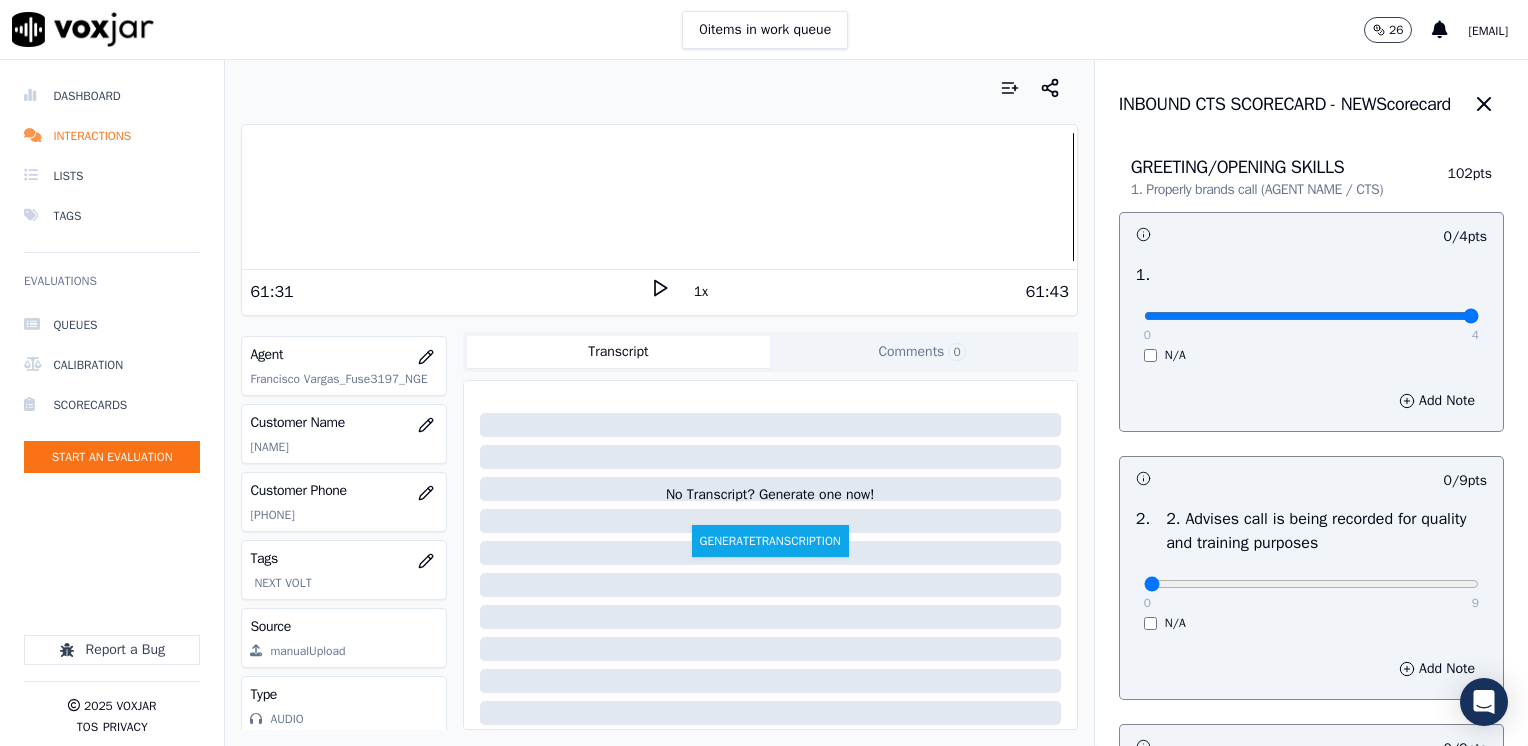 drag, startPoint x: 1132, startPoint y: 318, endPoint x: 1508, endPoint y: 306, distance: 376.19144 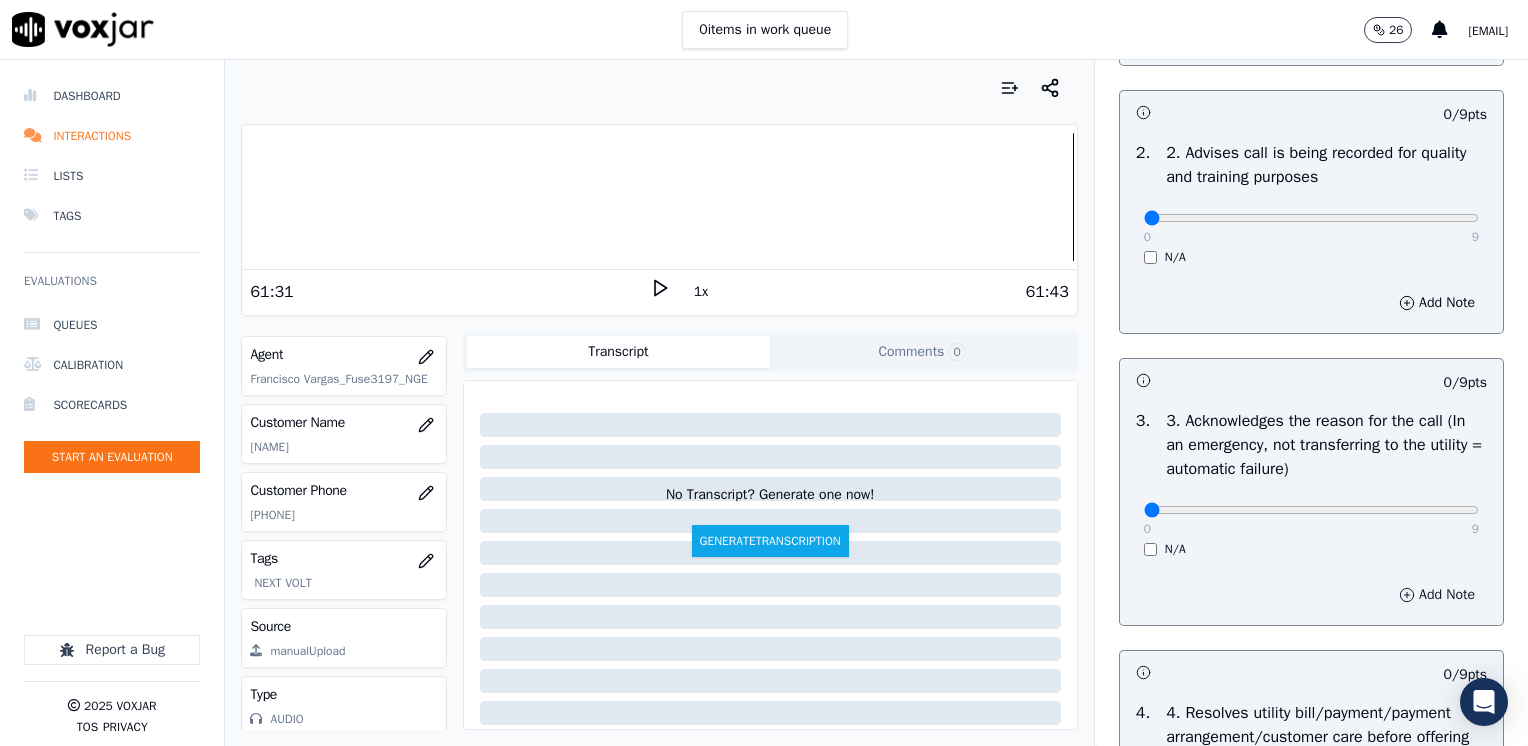 scroll, scrollTop: 500, scrollLeft: 0, axis: vertical 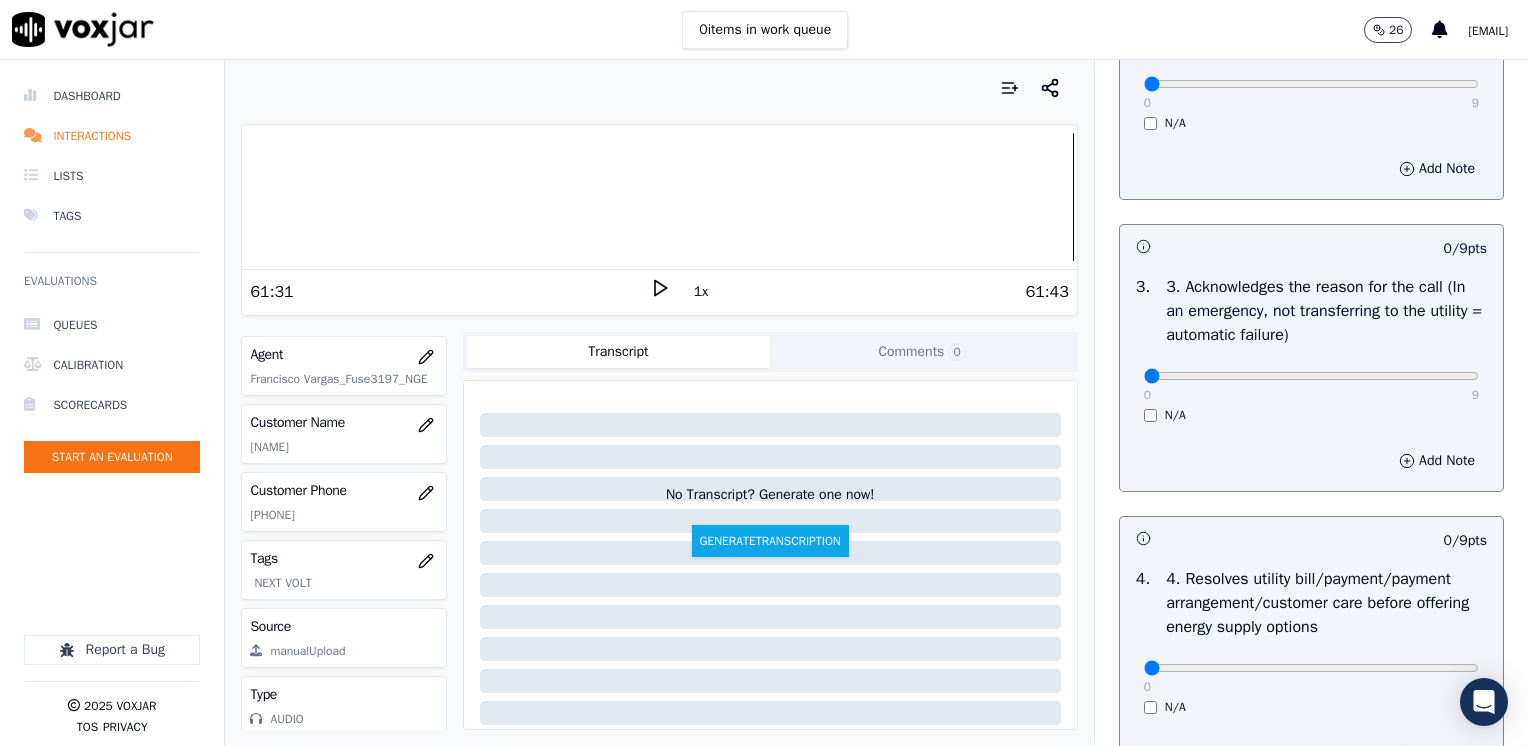 click on "Add Note" at bounding box center (1311, 461) 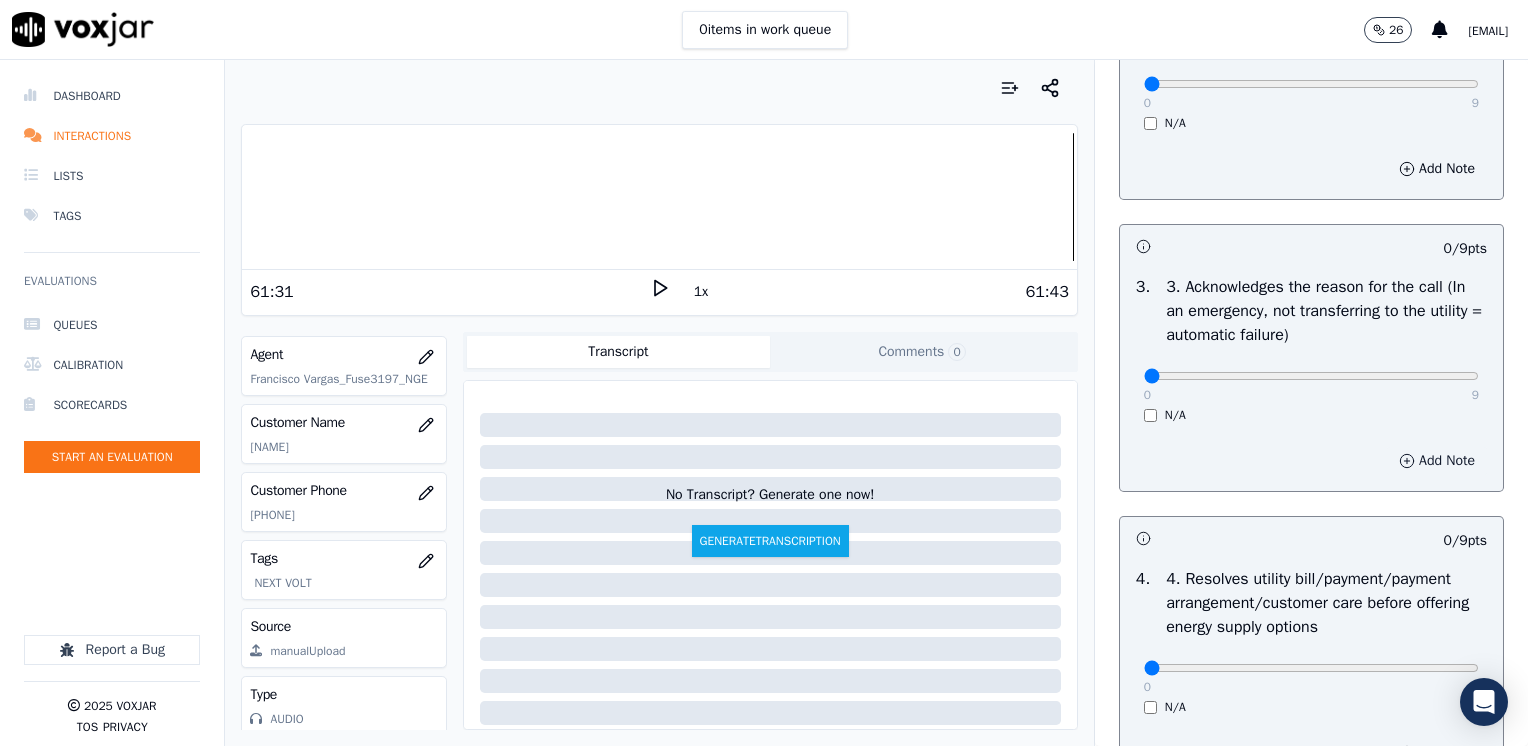 click on "Add Note" at bounding box center (1437, 461) 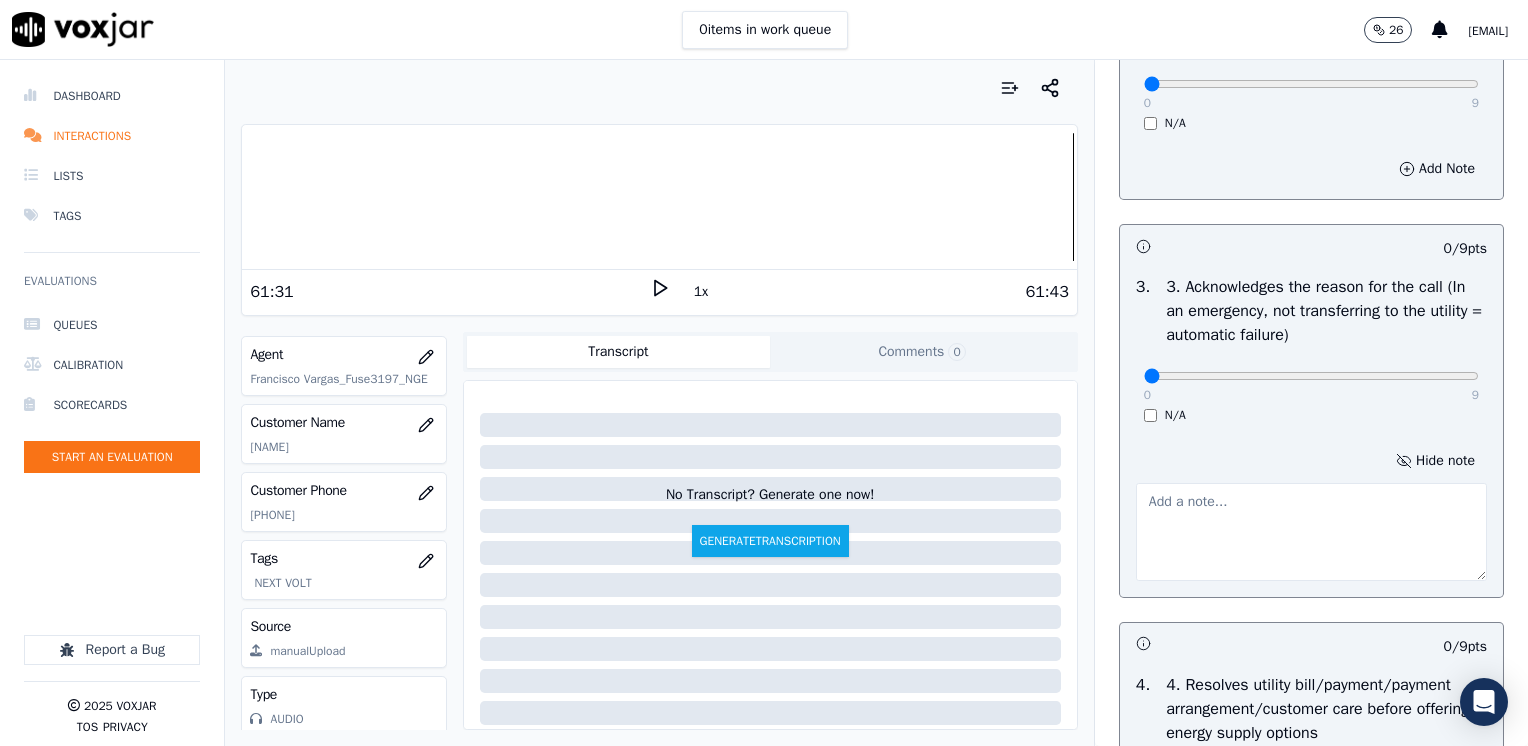 click at bounding box center (1311, 532) 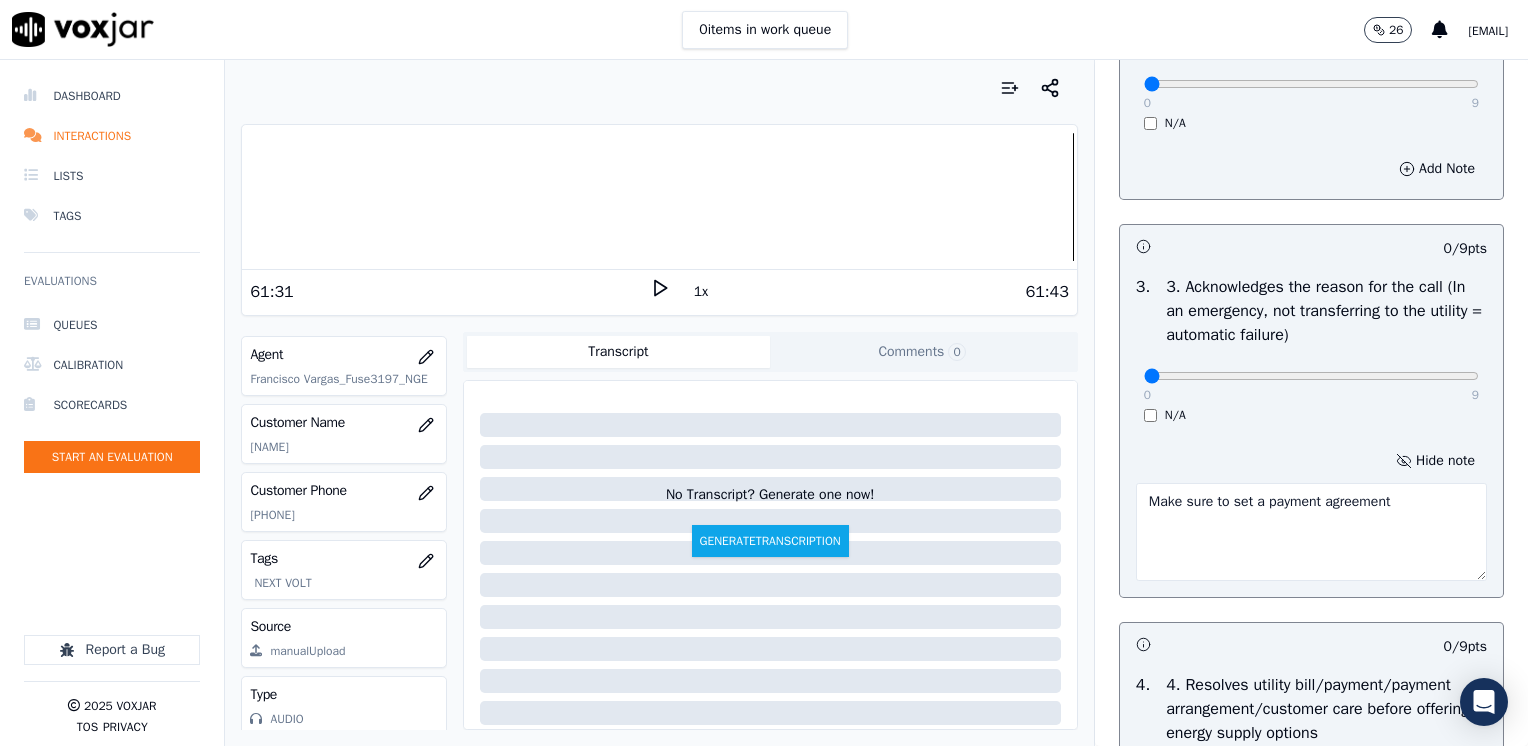 type on "Make sure to set a payment agreement" 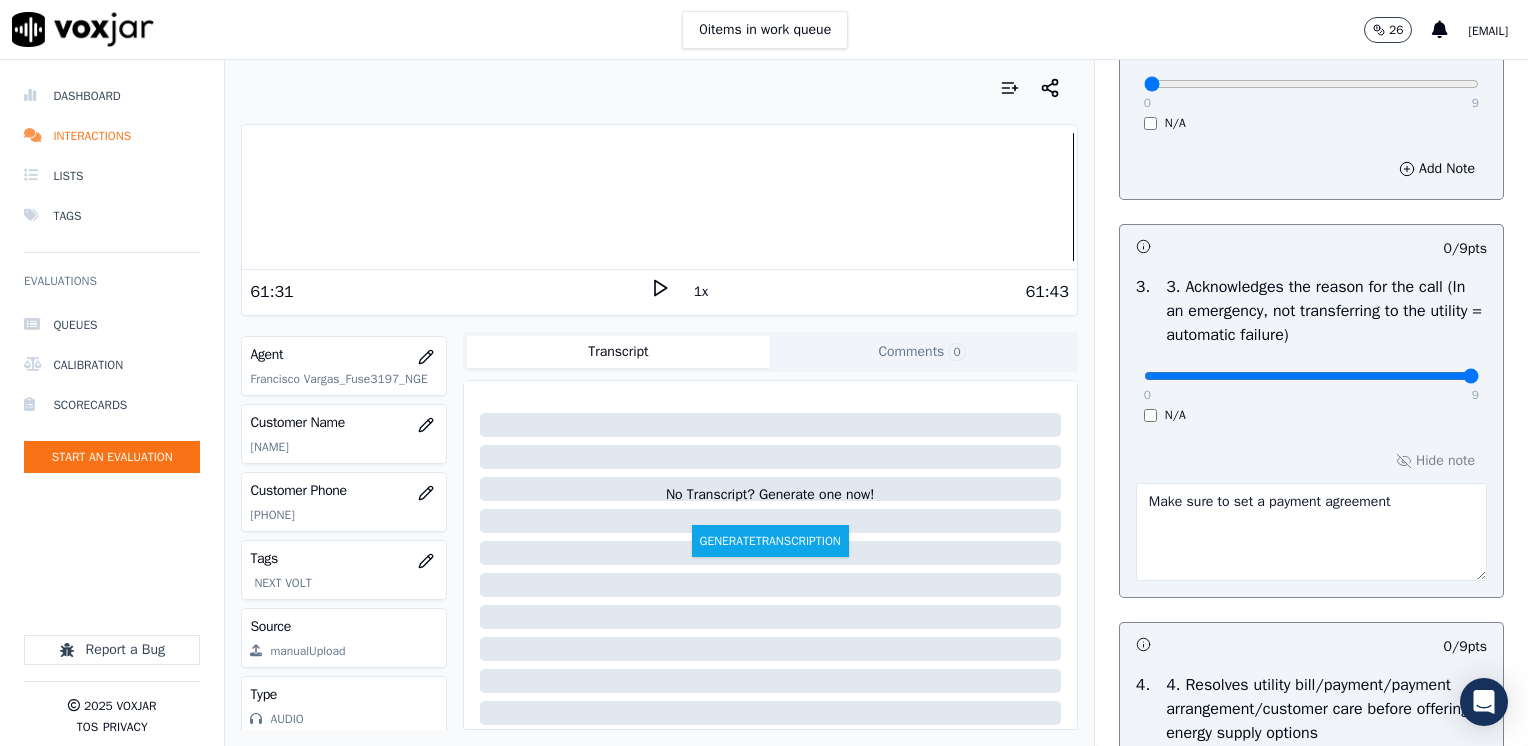 drag, startPoint x: 1136, startPoint y: 369, endPoint x: 1531, endPoint y: 393, distance: 395.72845 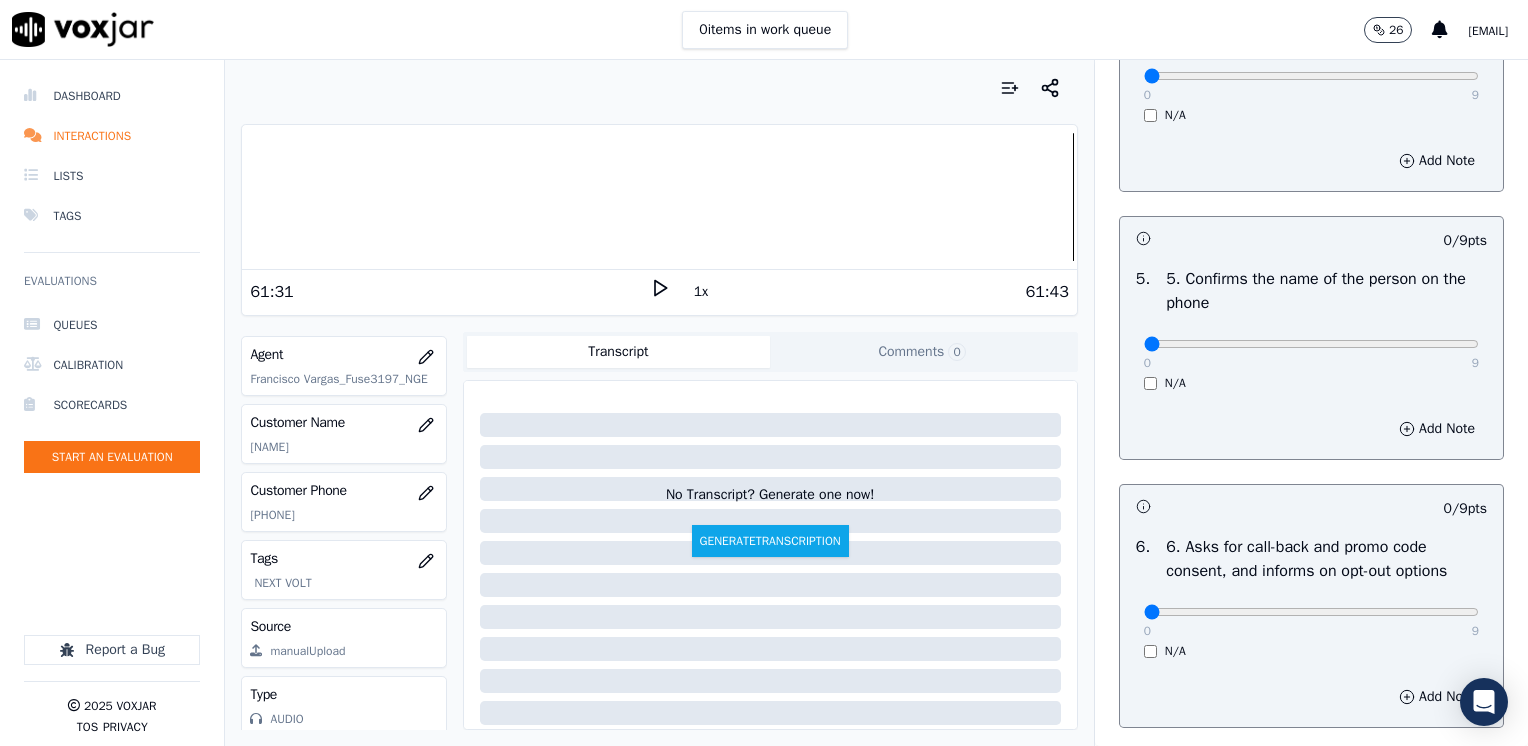 scroll, scrollTop: 1200, scrollLeft: 0, axis: vertical 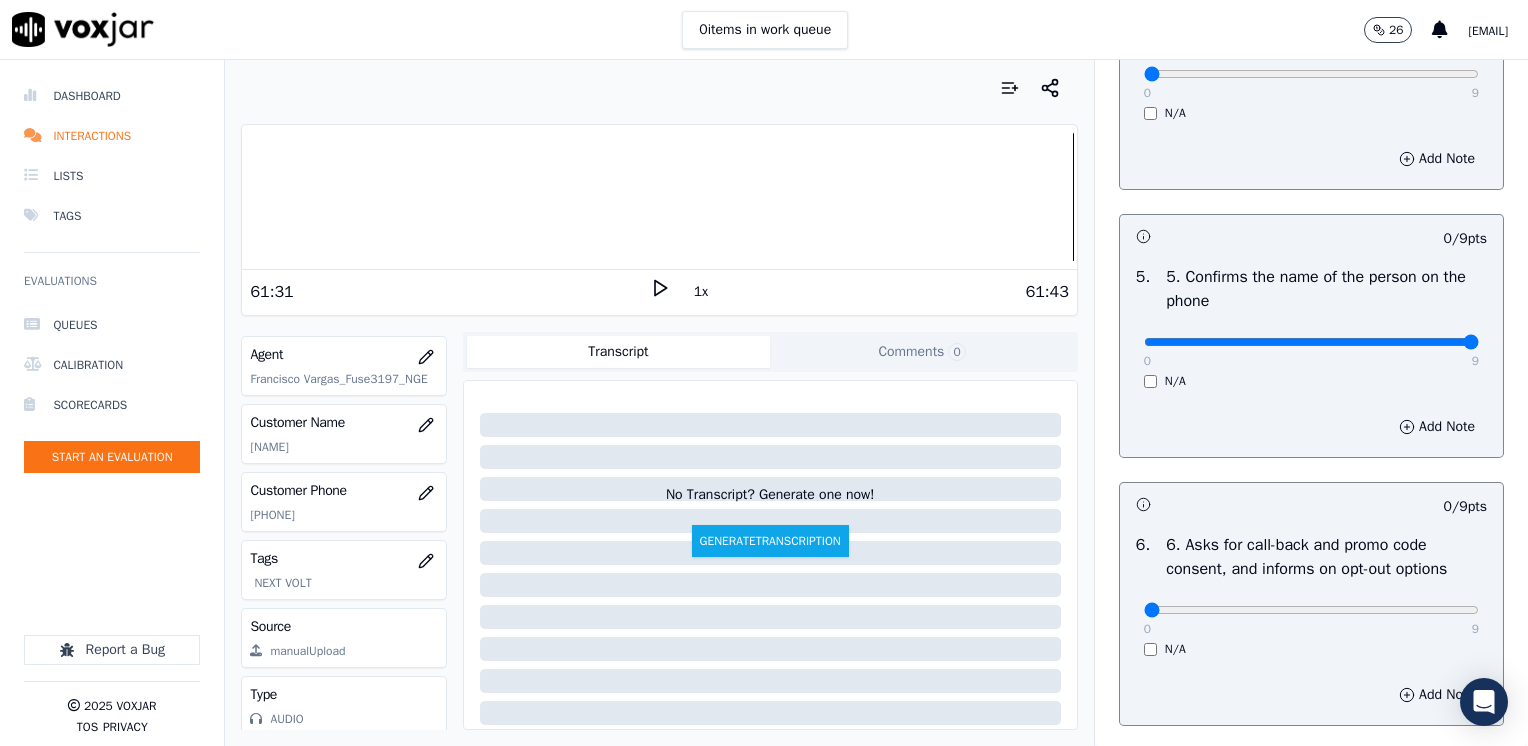 drag, startPoint x: 1135, startPoint y: 340, endPoint x: 1531, endPoint y: 362, distance: 396.61063 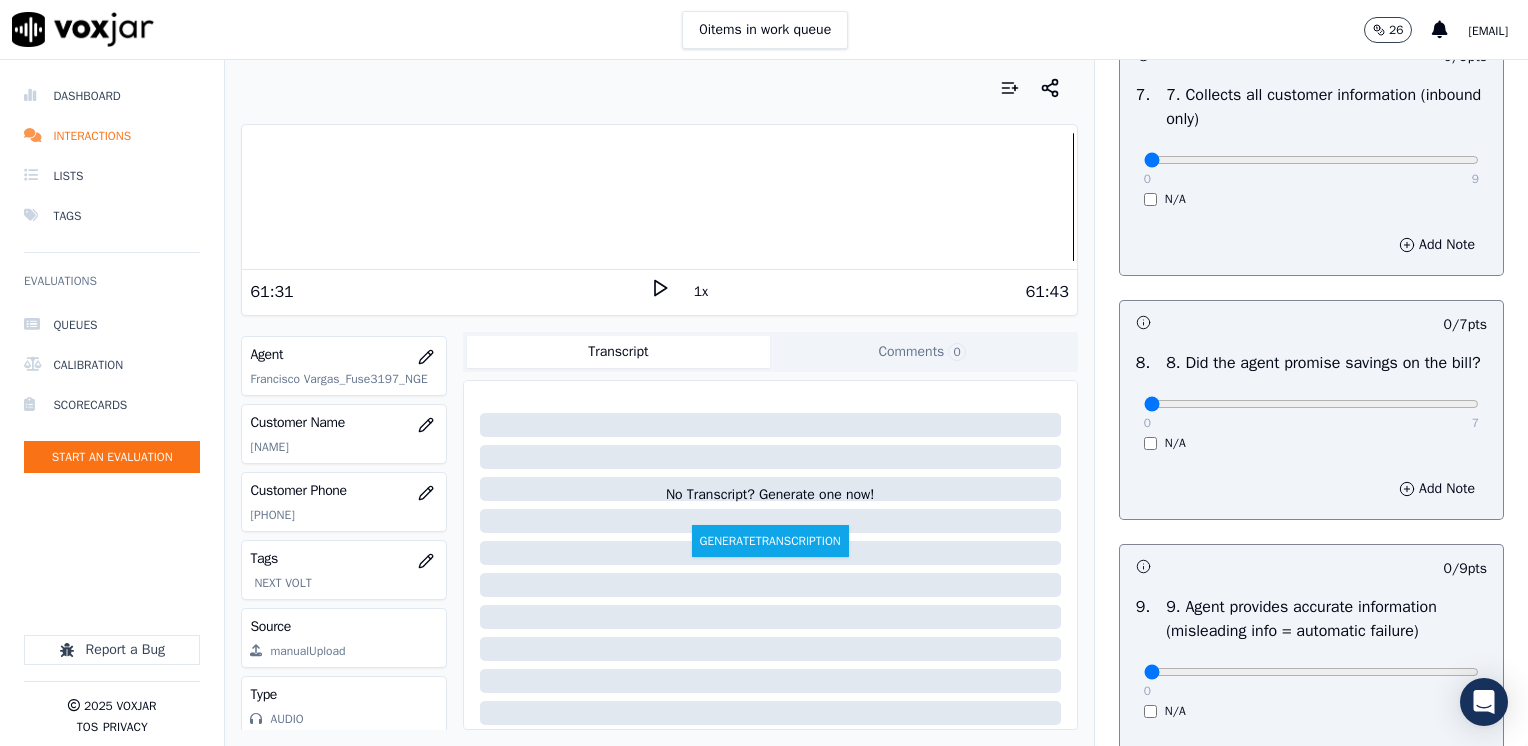scroll, scrollTop: 2000, scrollLeft: 0, axis: vertical 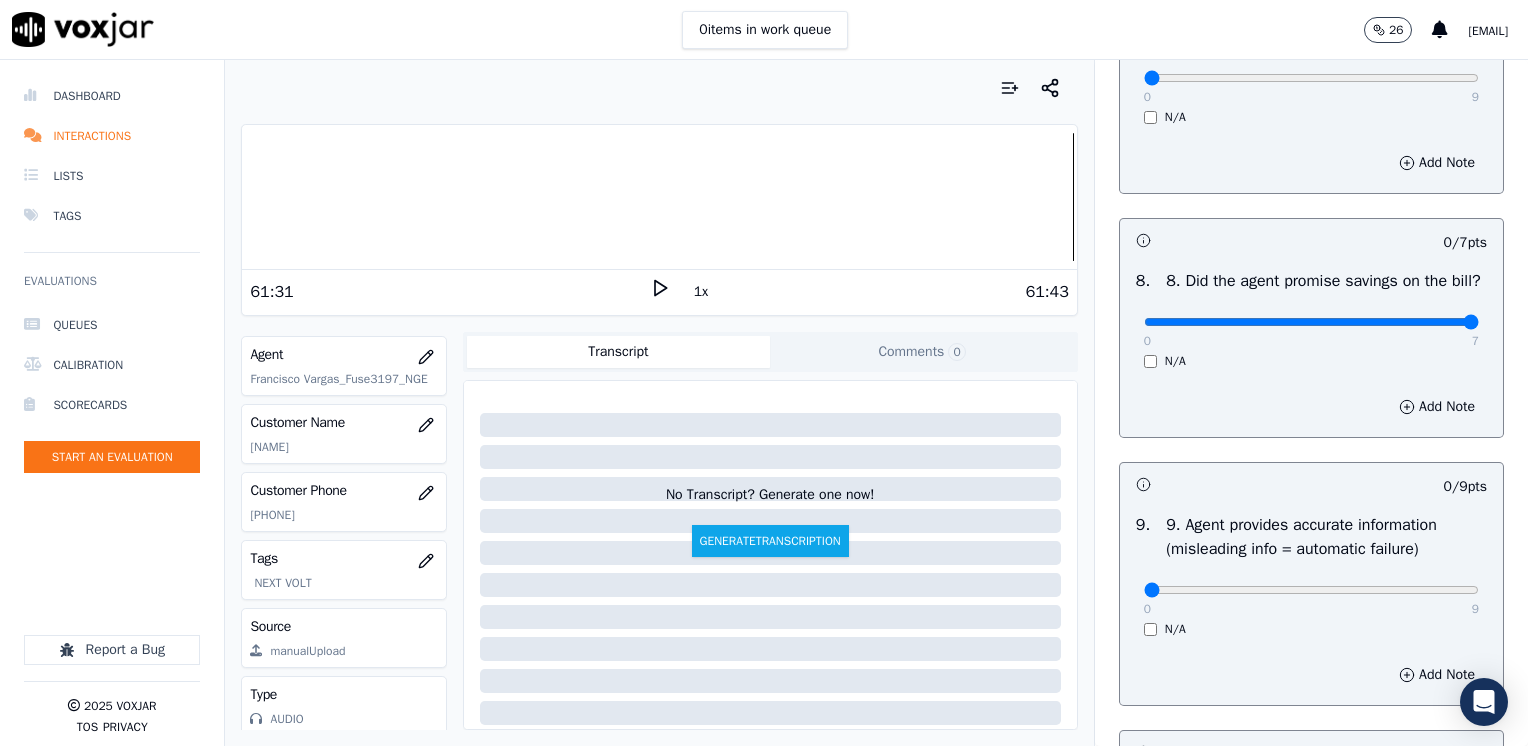 drag, startPoint x: 1141, startPoint y: 342, endPoint x: 1527, endPoint y: 334, distance: 386.0829 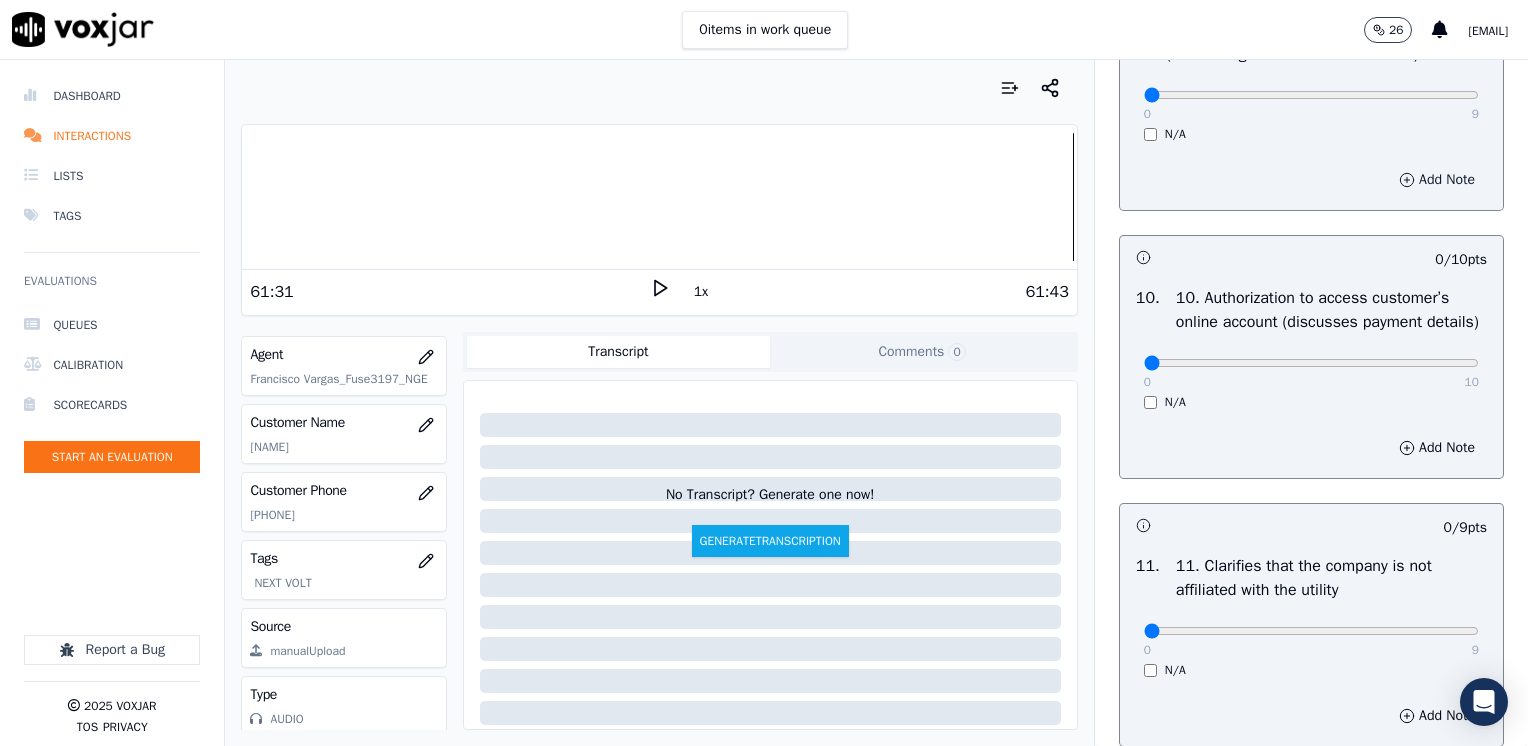 scroll, scrollTop: 2500, scrollLeft: 0, axis: vertical 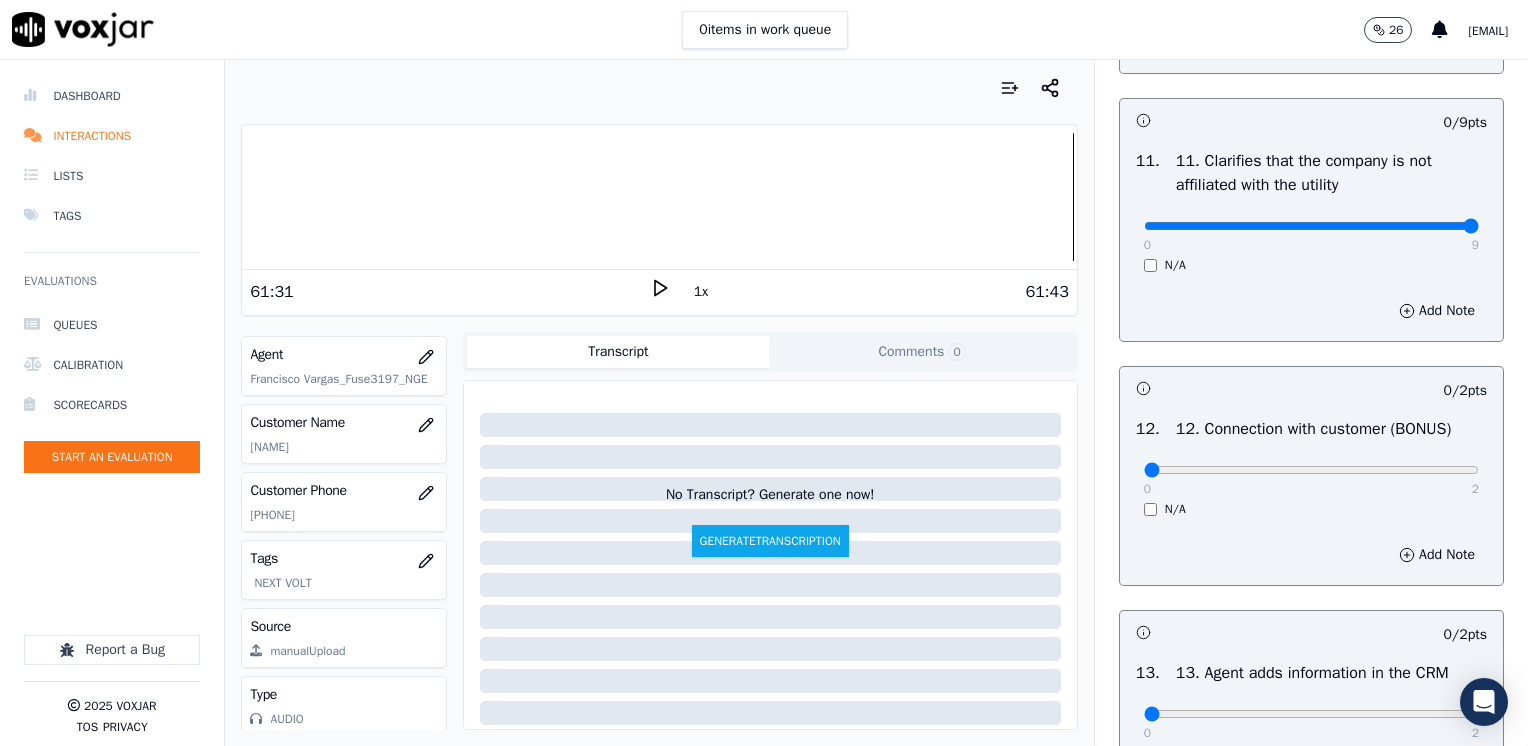 drag, startPoint x: 1132, startPoint y: 274, endPoint x: 1531, endPoint y: 276, distance: 399.005 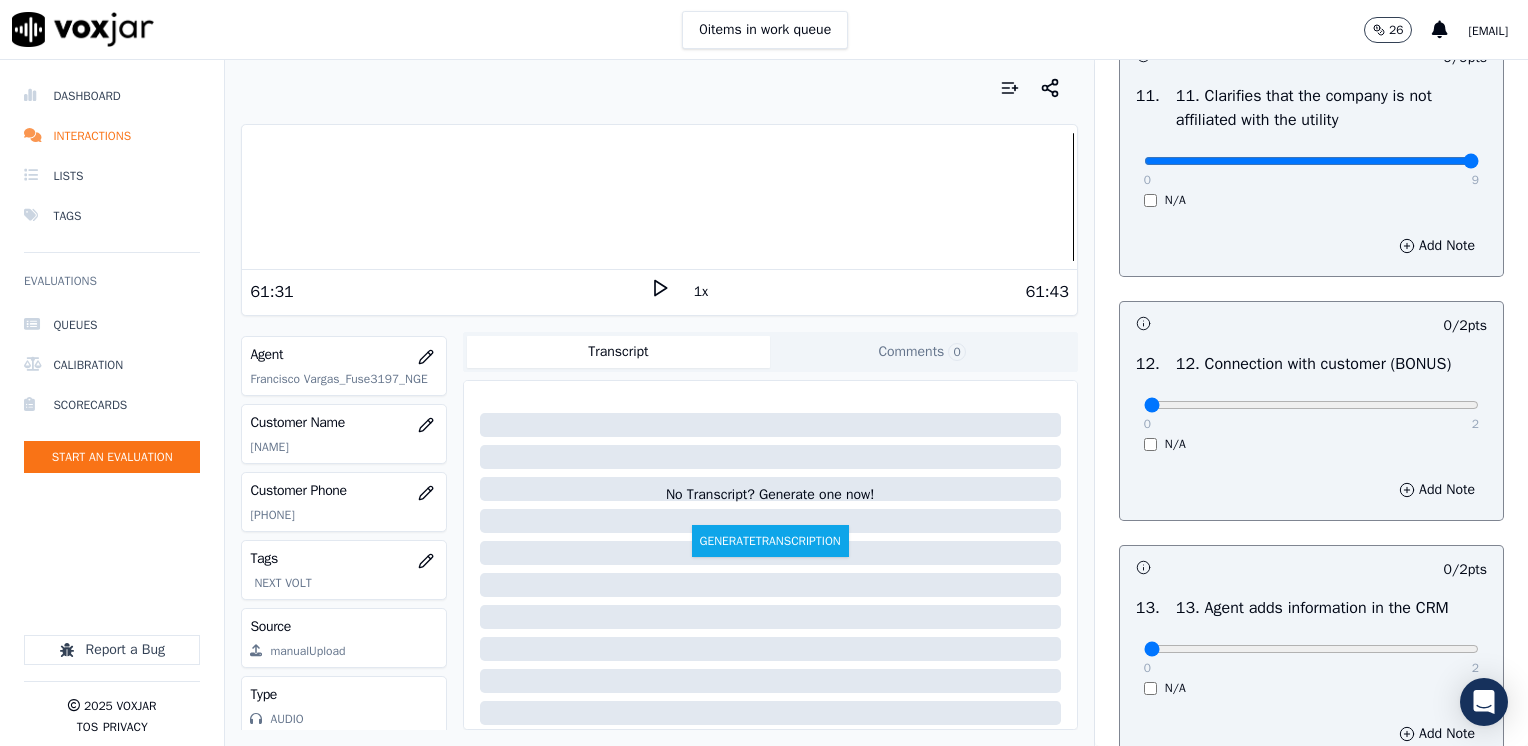 scroll, scrollTop: 3000, scrollLeft: 0, axis: vertical 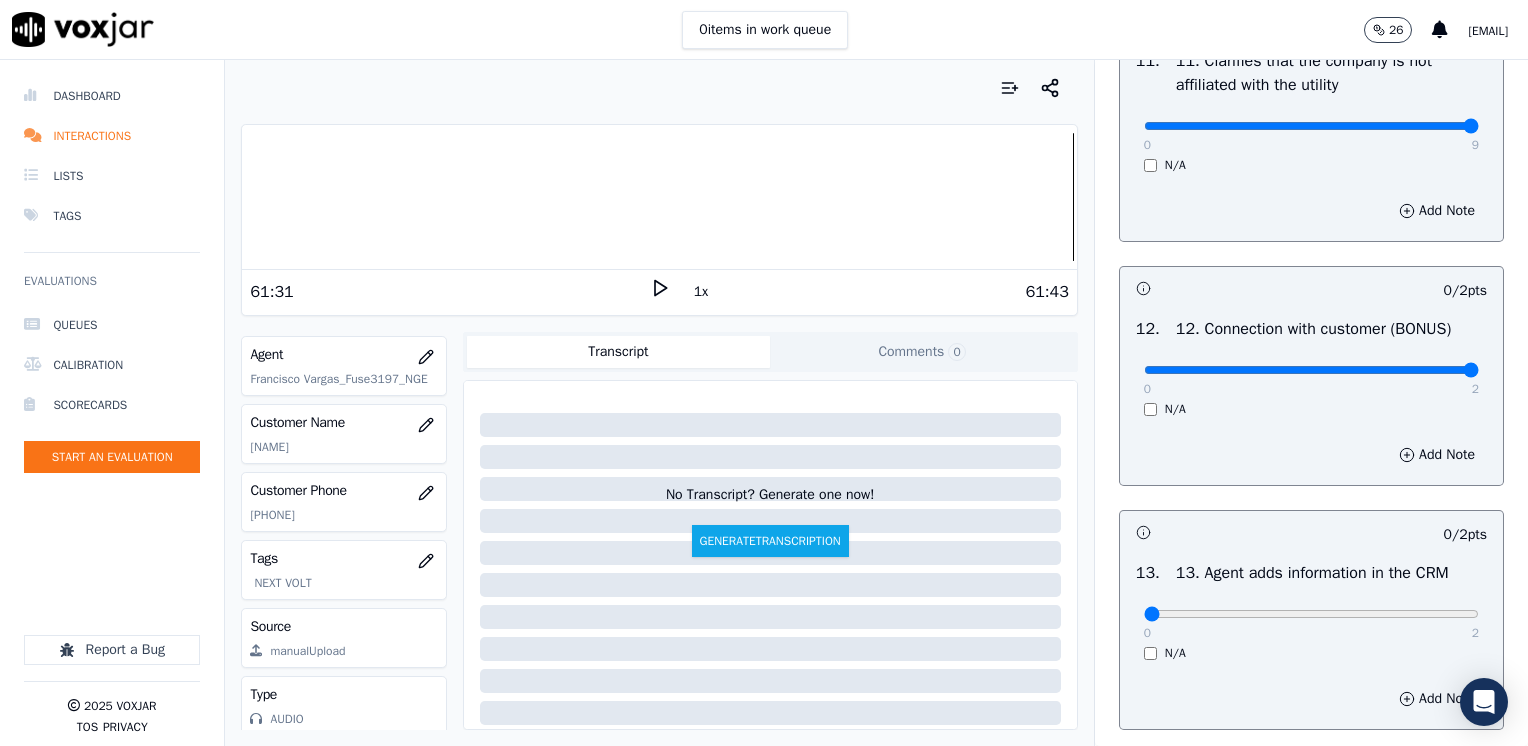 drag, startPoint x: 1129, startPoint y: 419, endPoint x: 1531, endPoint y: 410, distance: 402.10074 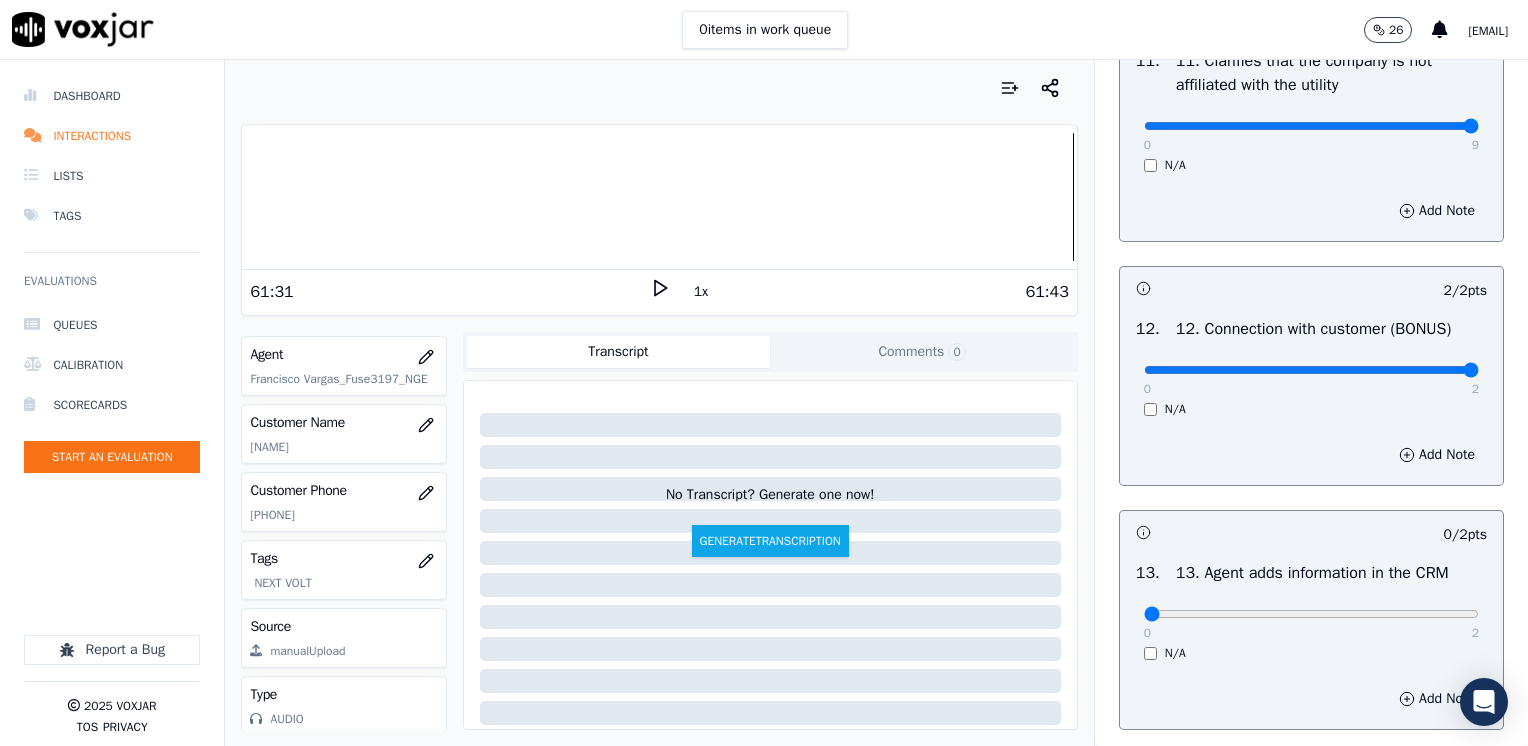 scroll, scrollTop: 3300, scrollLeft: 0, axis: vertical 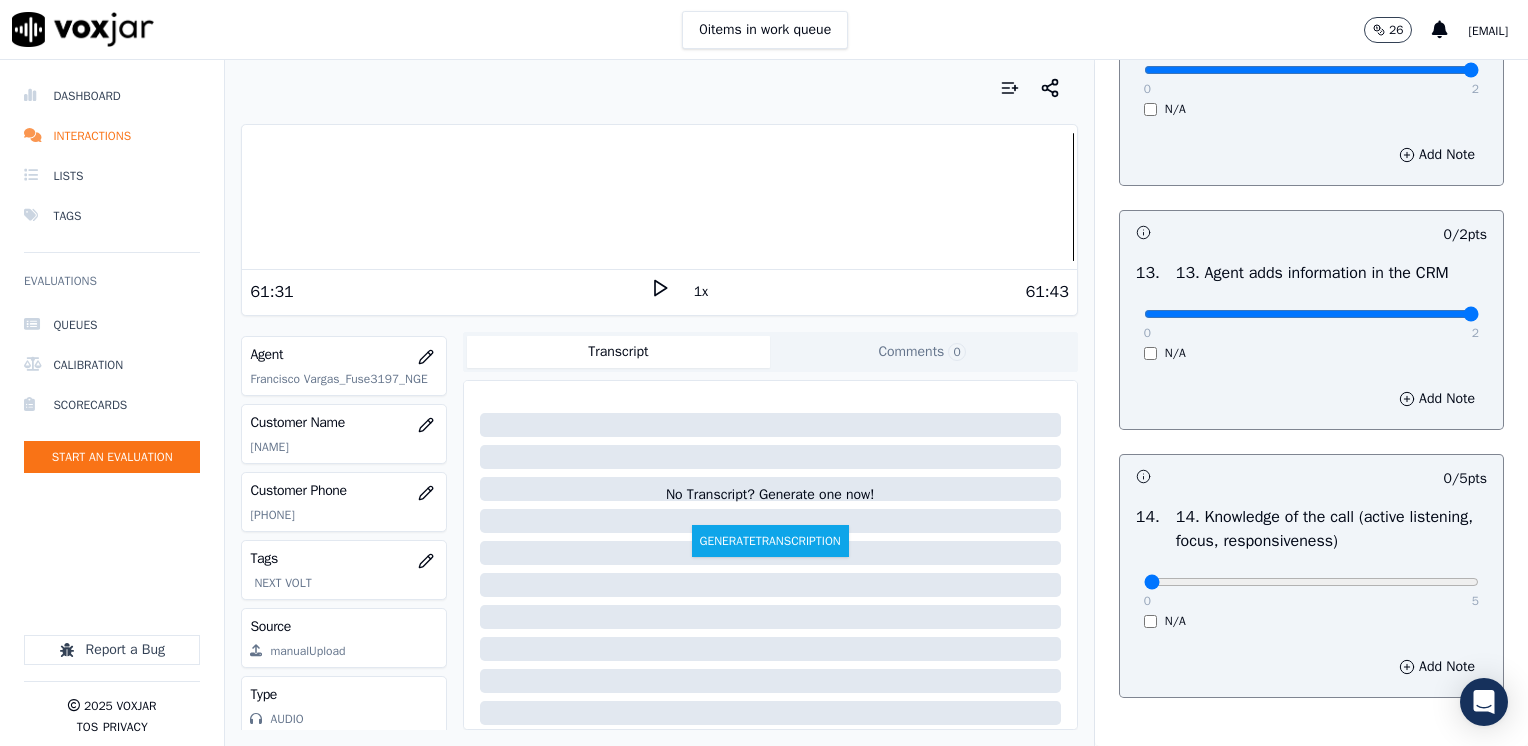 drag, startPoint x: 1131, startPoint y: 359, endPoint x: 1531, endPoint y: 359, distance: 400 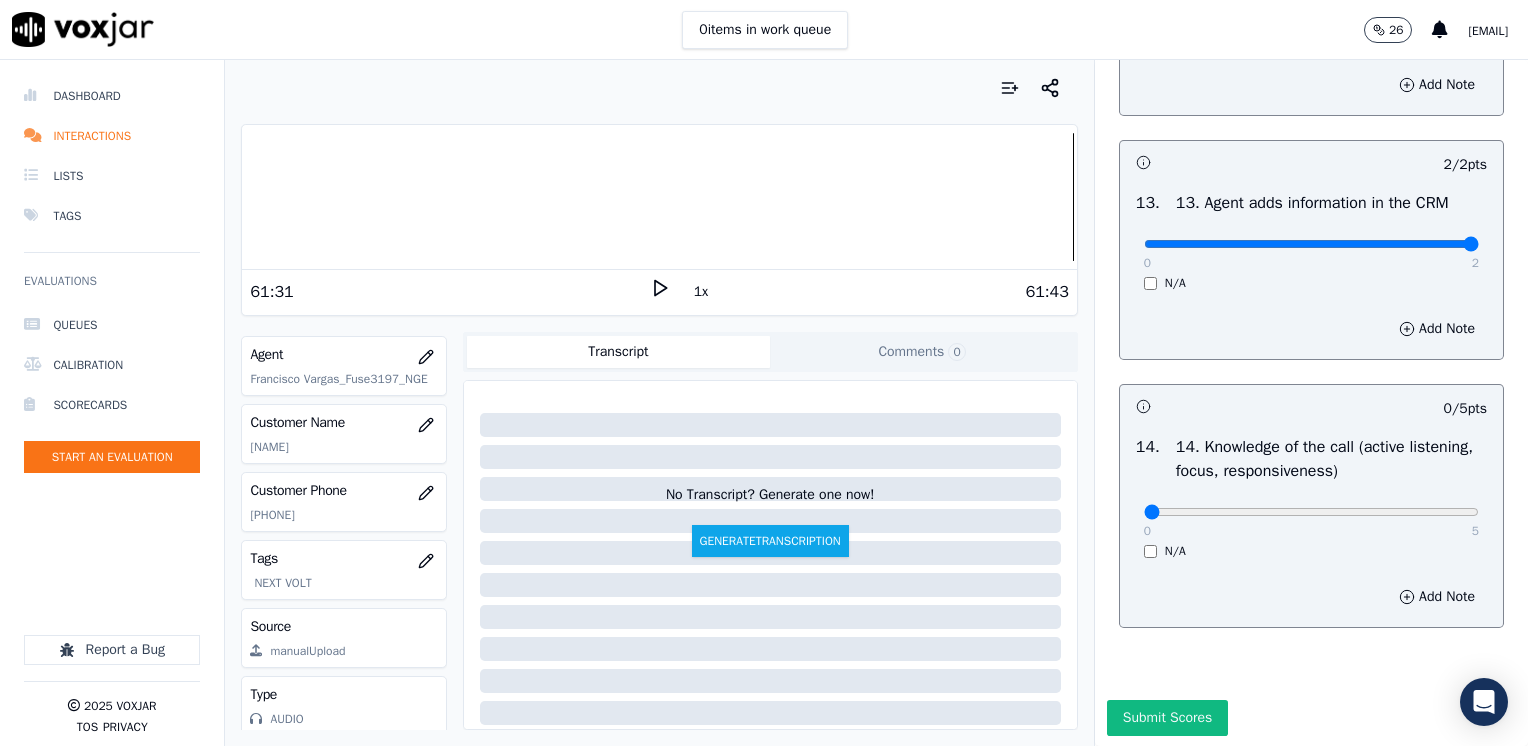 scroll, scrollTop: 3459, scrollLeft: 0, axis: vertical 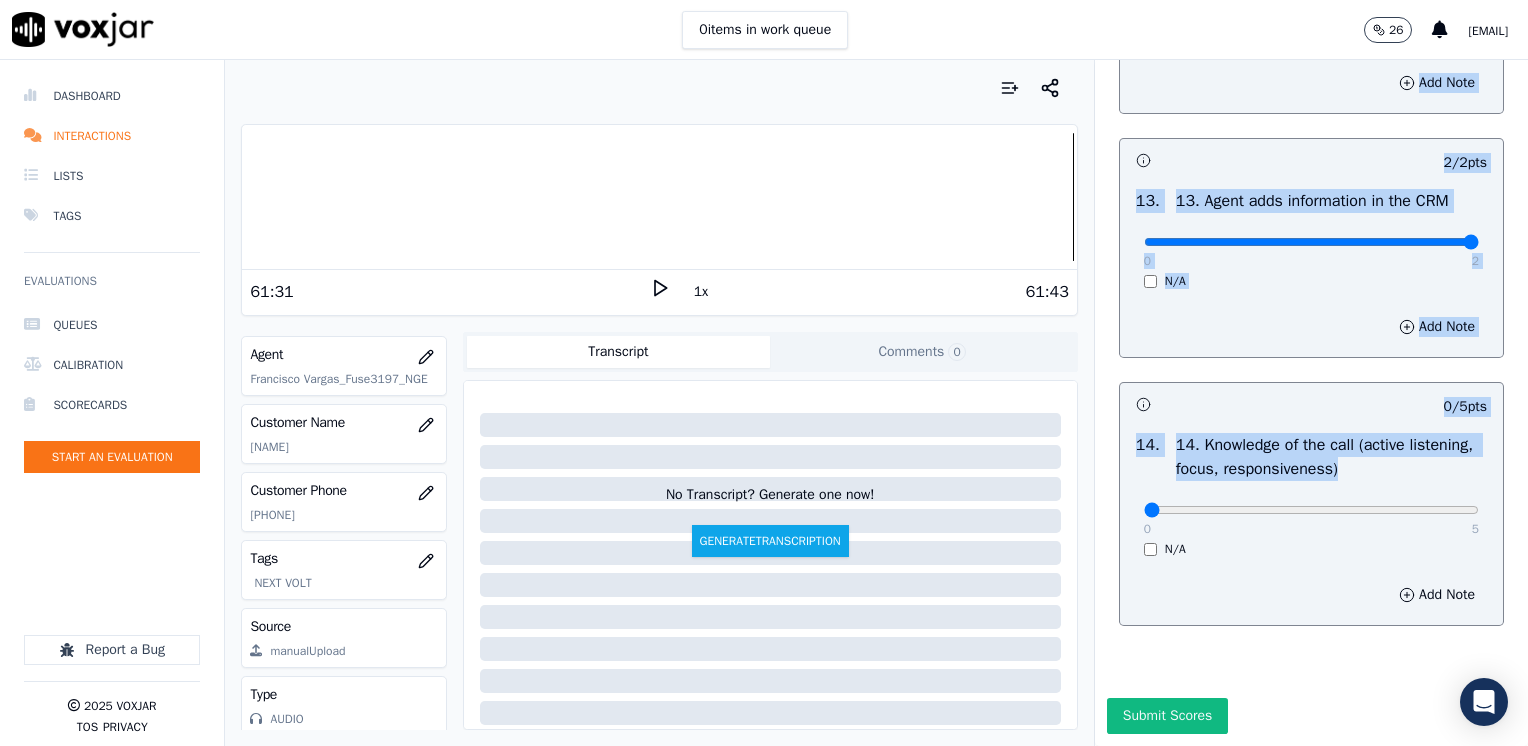 drag, startPoint x: 1177, startPoint y: 470, endPoint x: 1527, endPoint y: 439, distance: 351.37018 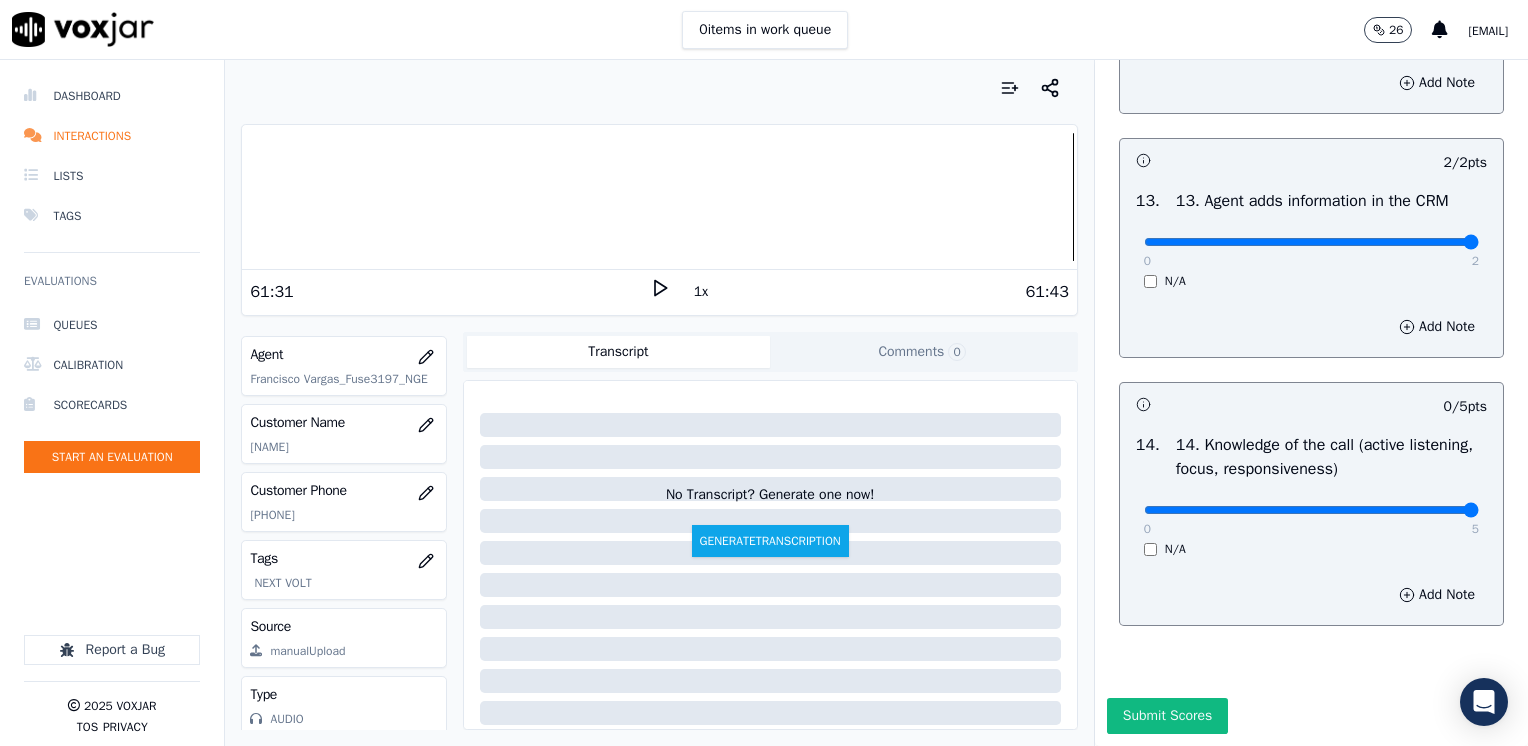 drag, startPoint x: 1126, startPoint y: 467, endPoint x: 1514, endPoint y: 454, distance: 388.2177 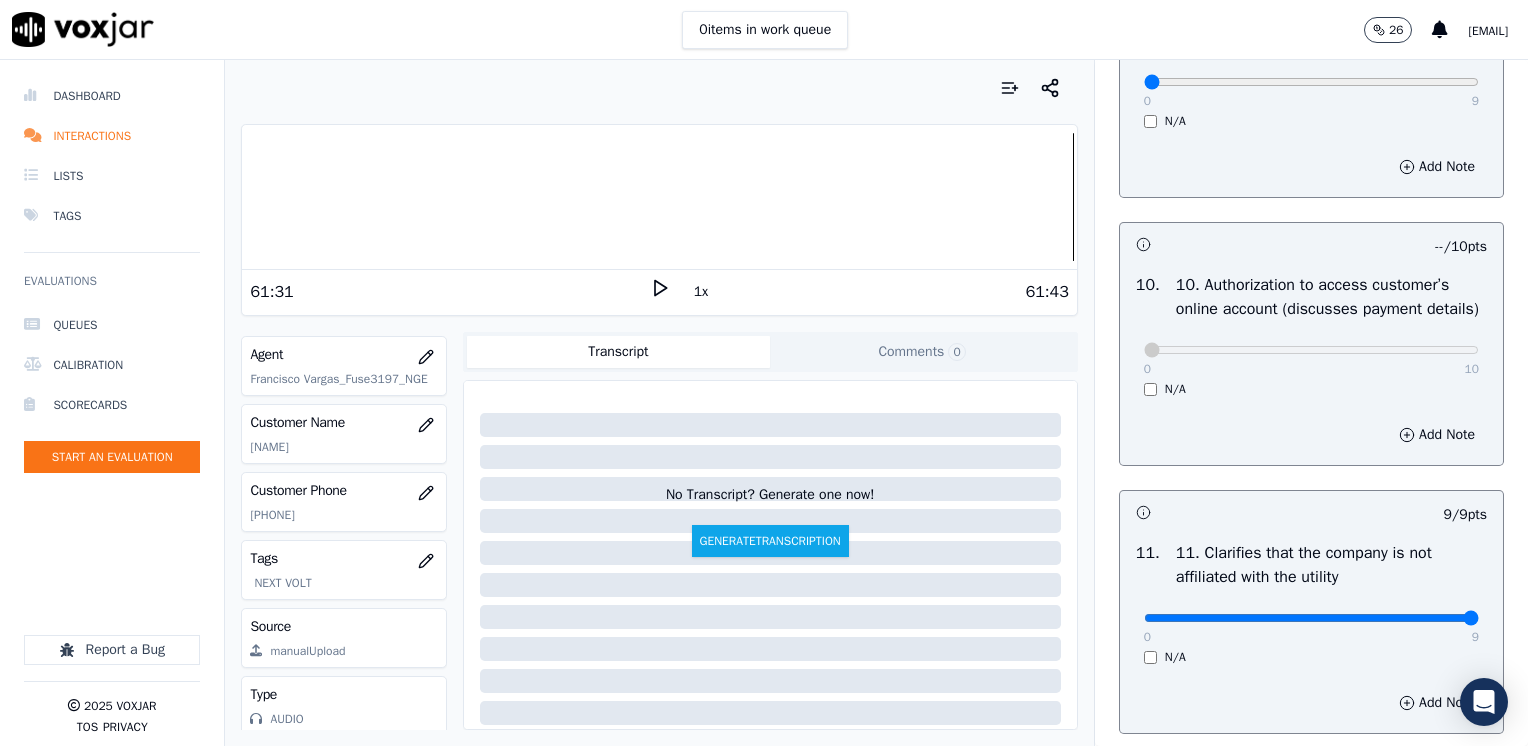 scroll, scrollTop: 2459, scrollLeft: 0, axis: vertical 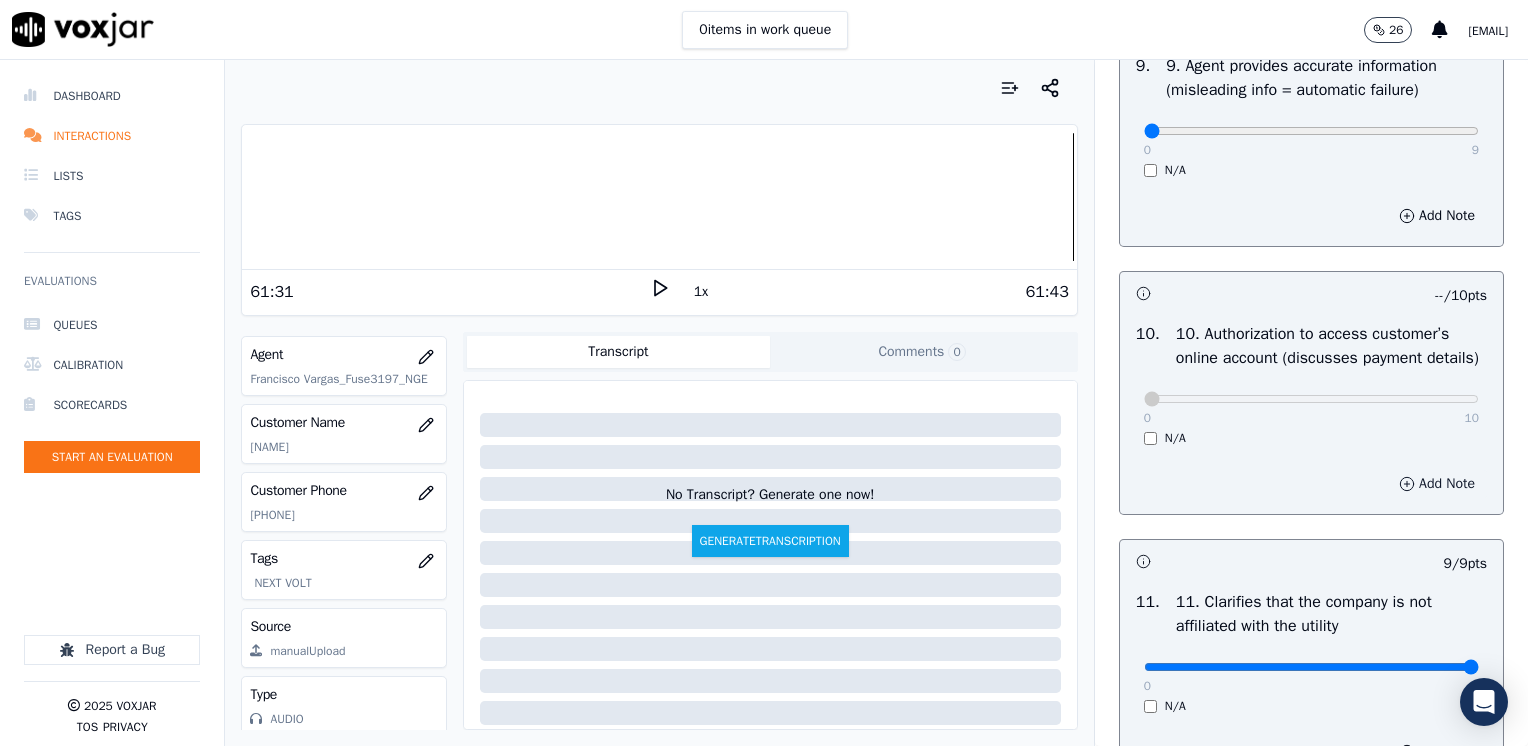 click on "Add Note" at bounding box center [1437, 484] 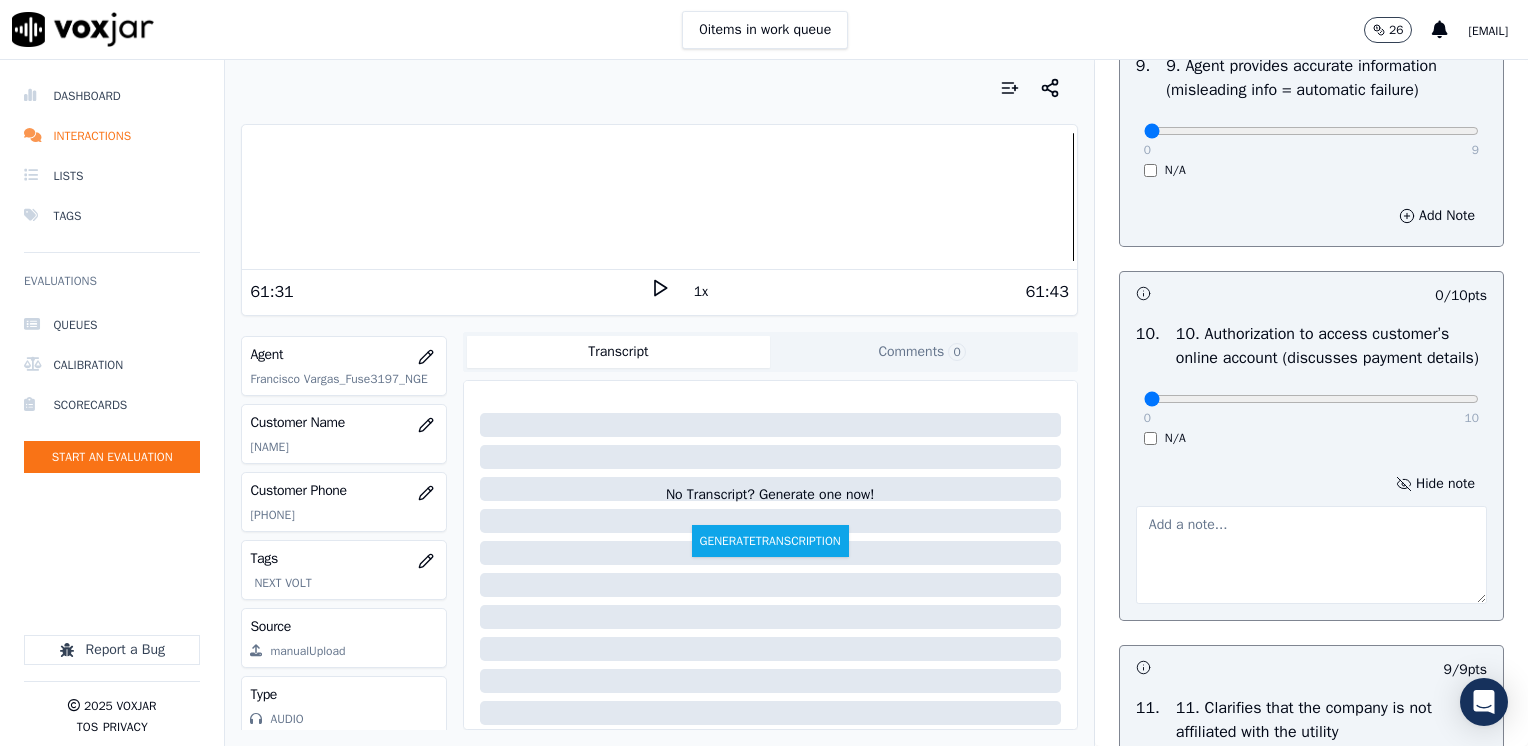 click at bounding box center [1311, 555] 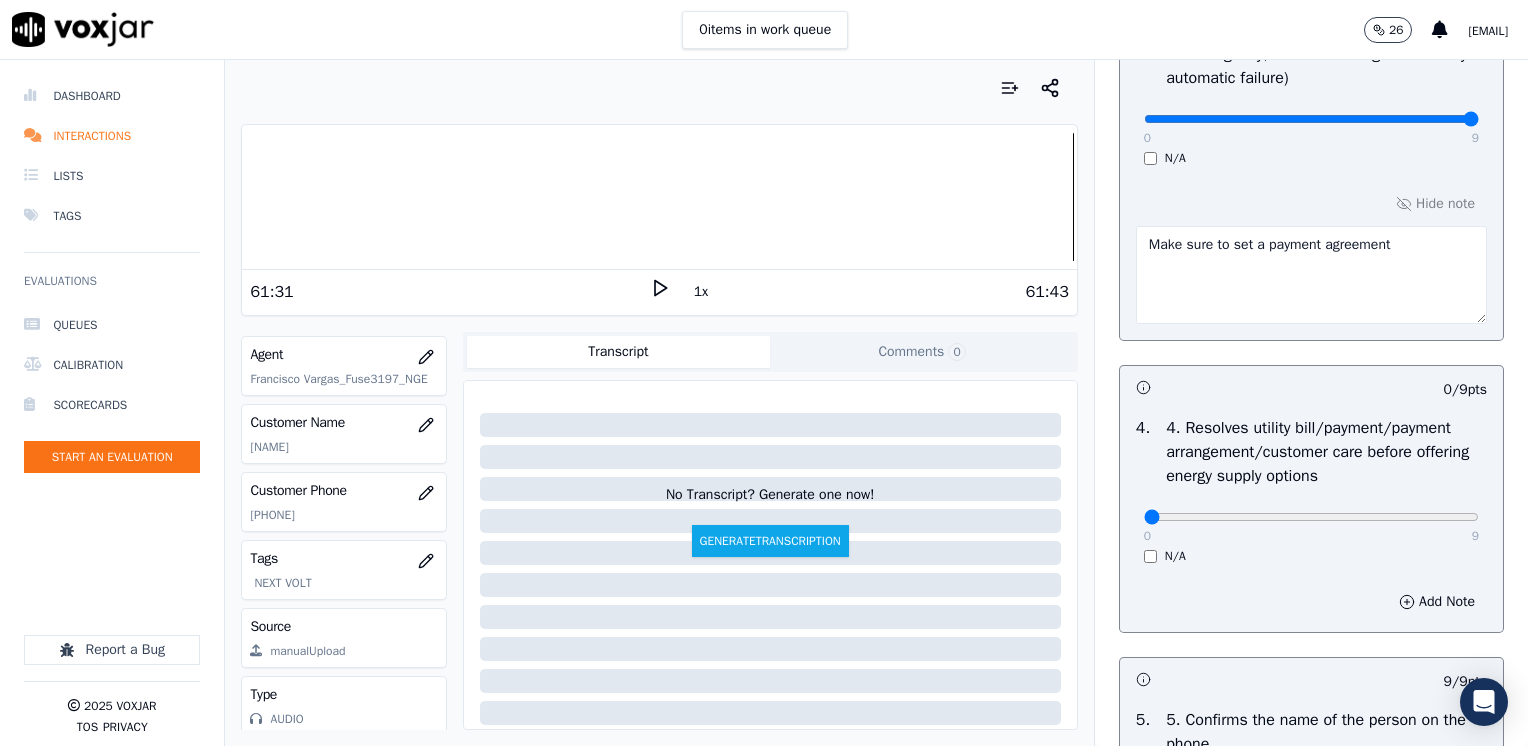scroll, scrollTop: 759, scrollLeft: 0, axis: vertical 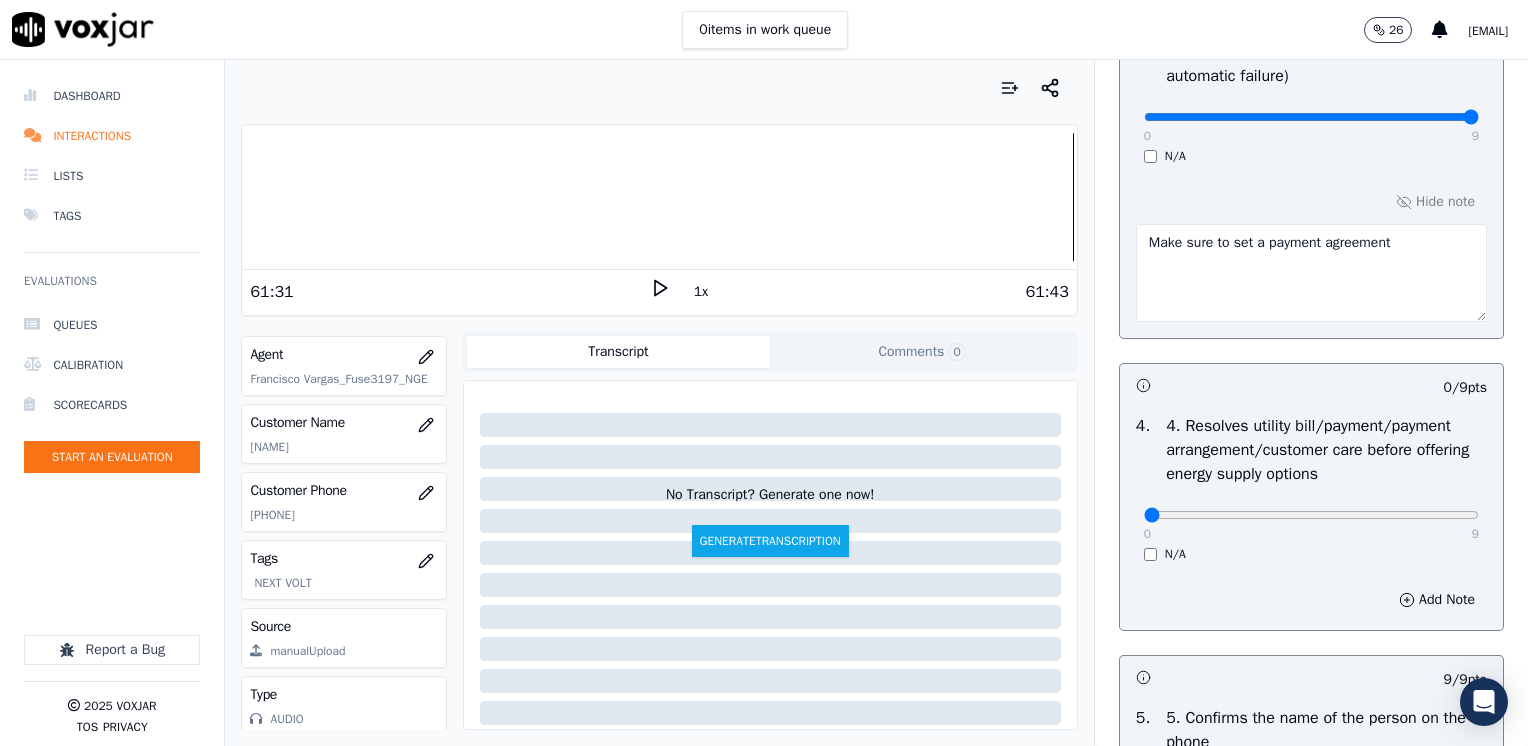 type on "Does not request authorization to access her online account" 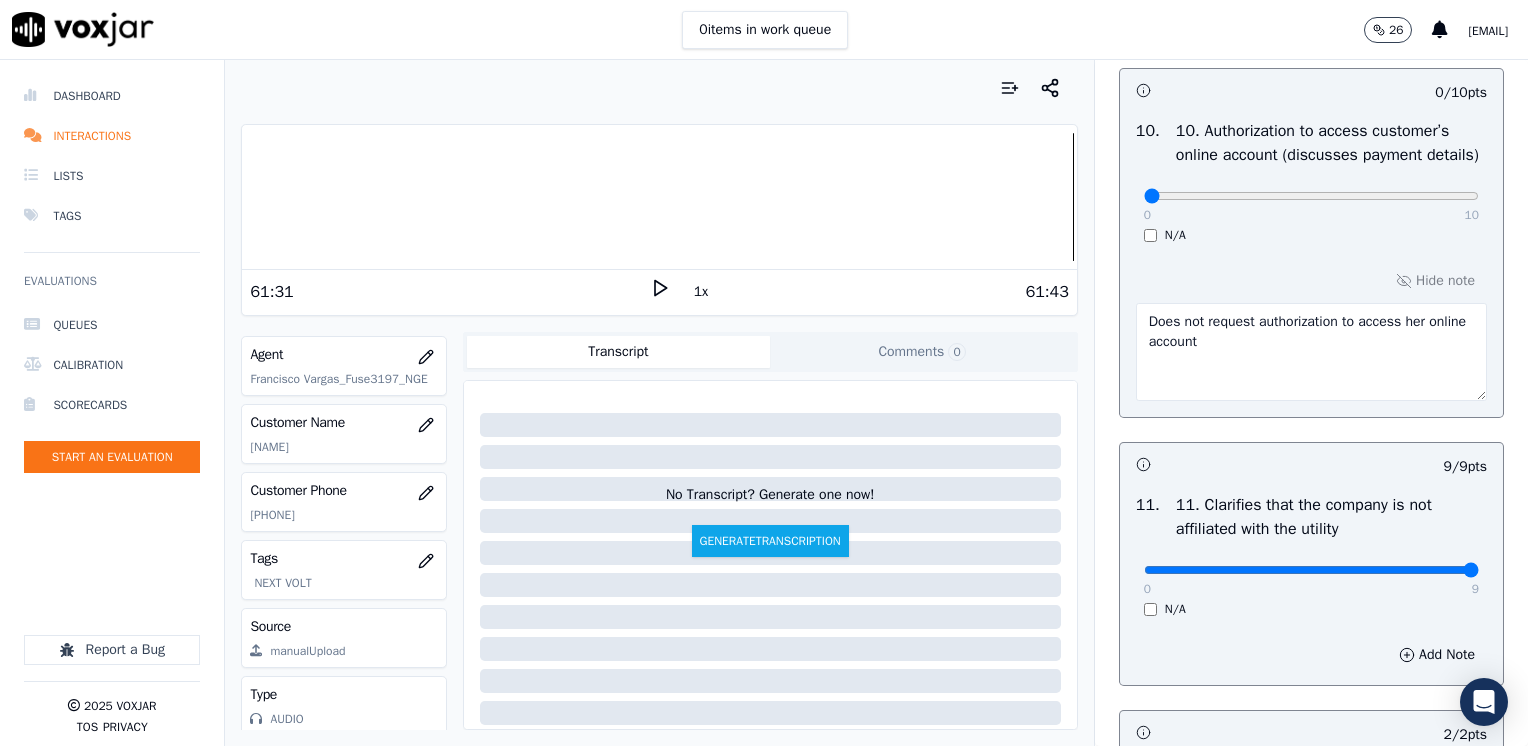 scroll, scrollTop: 2659, scrollLeft: 0, axis: vertical 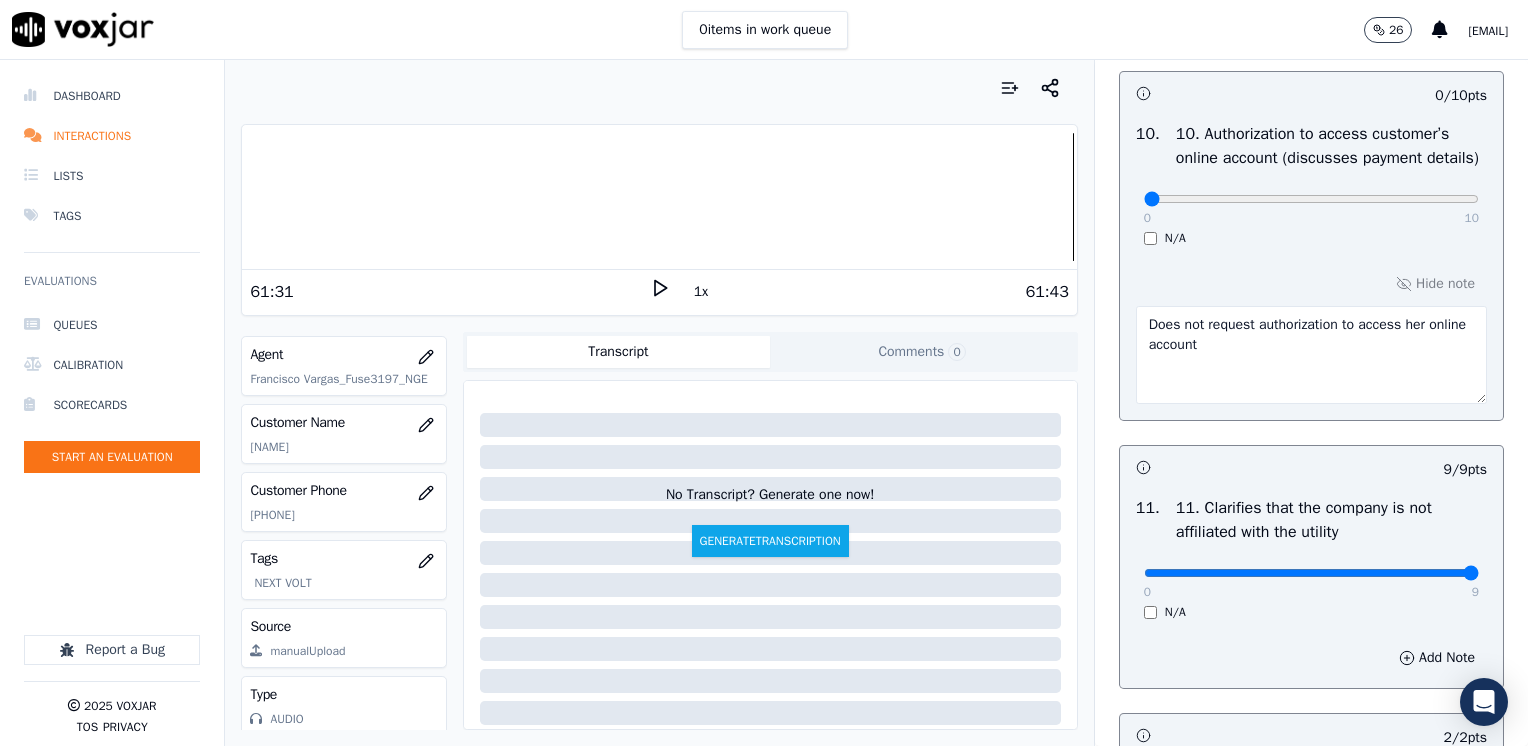 click at bounding box center (1224, 467) 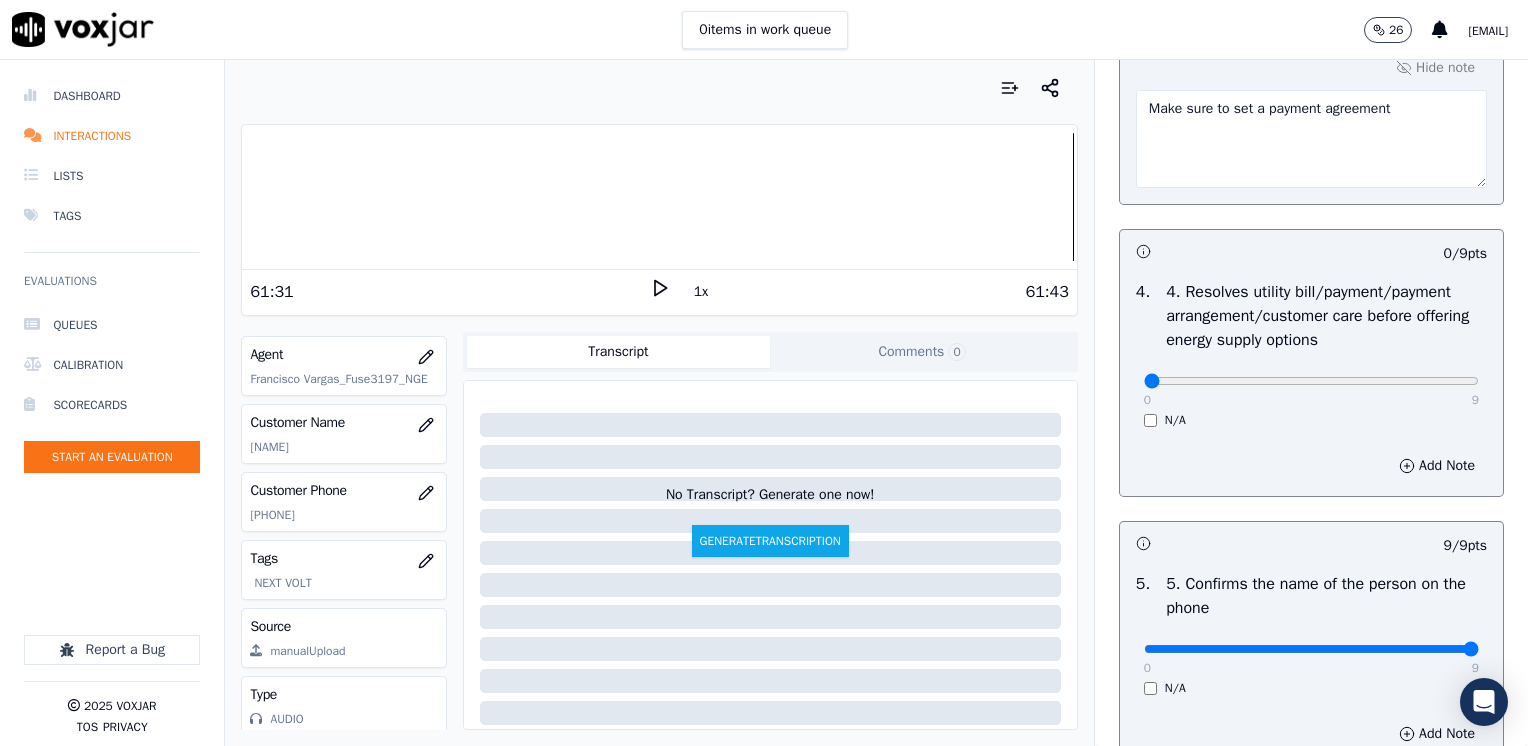 scroll, scrollTop: 859, scrollLeft: 0, axis: vertical 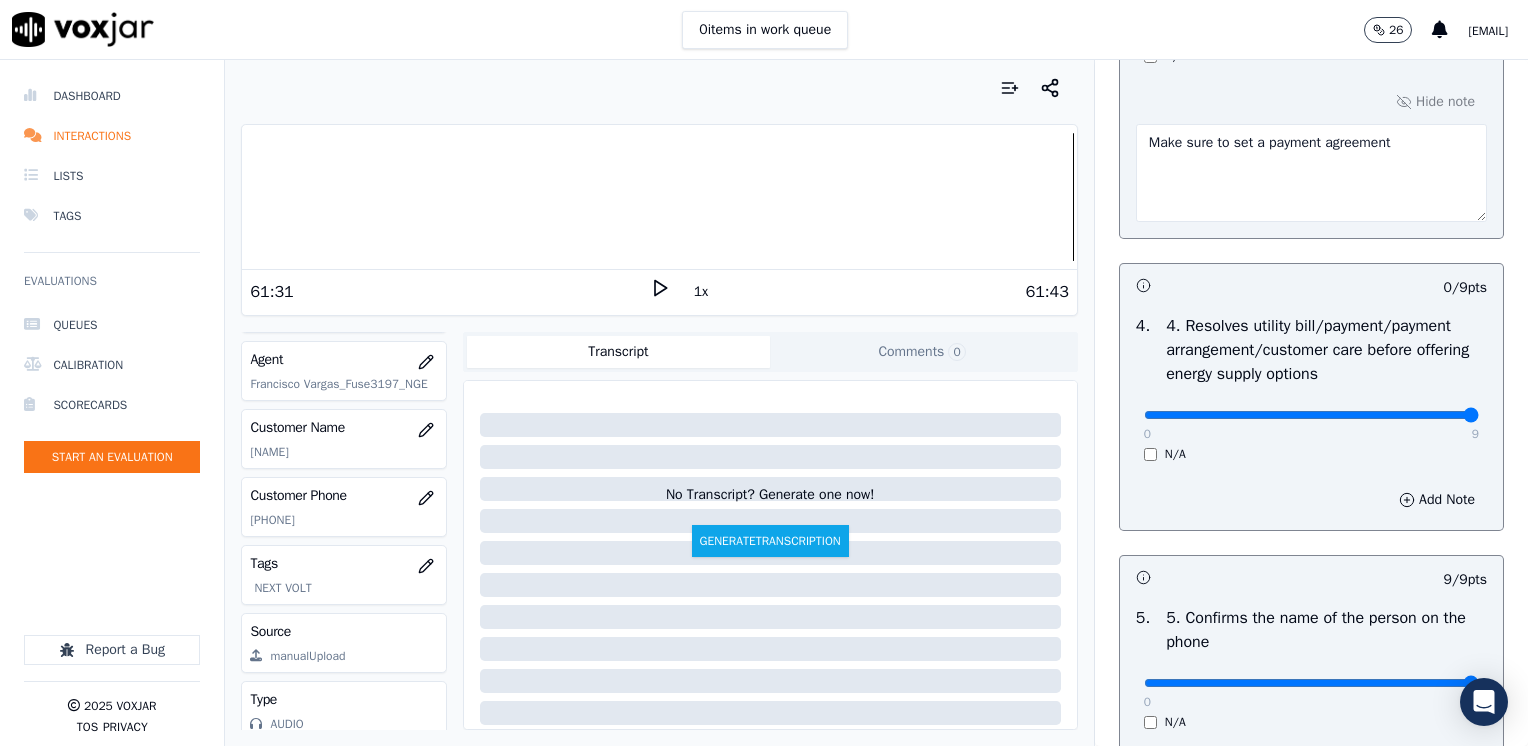 drag, startPoint x: 1132, startPoint y: 409, endPoint x: 1464, endPoint y: 411, distance: 332.006 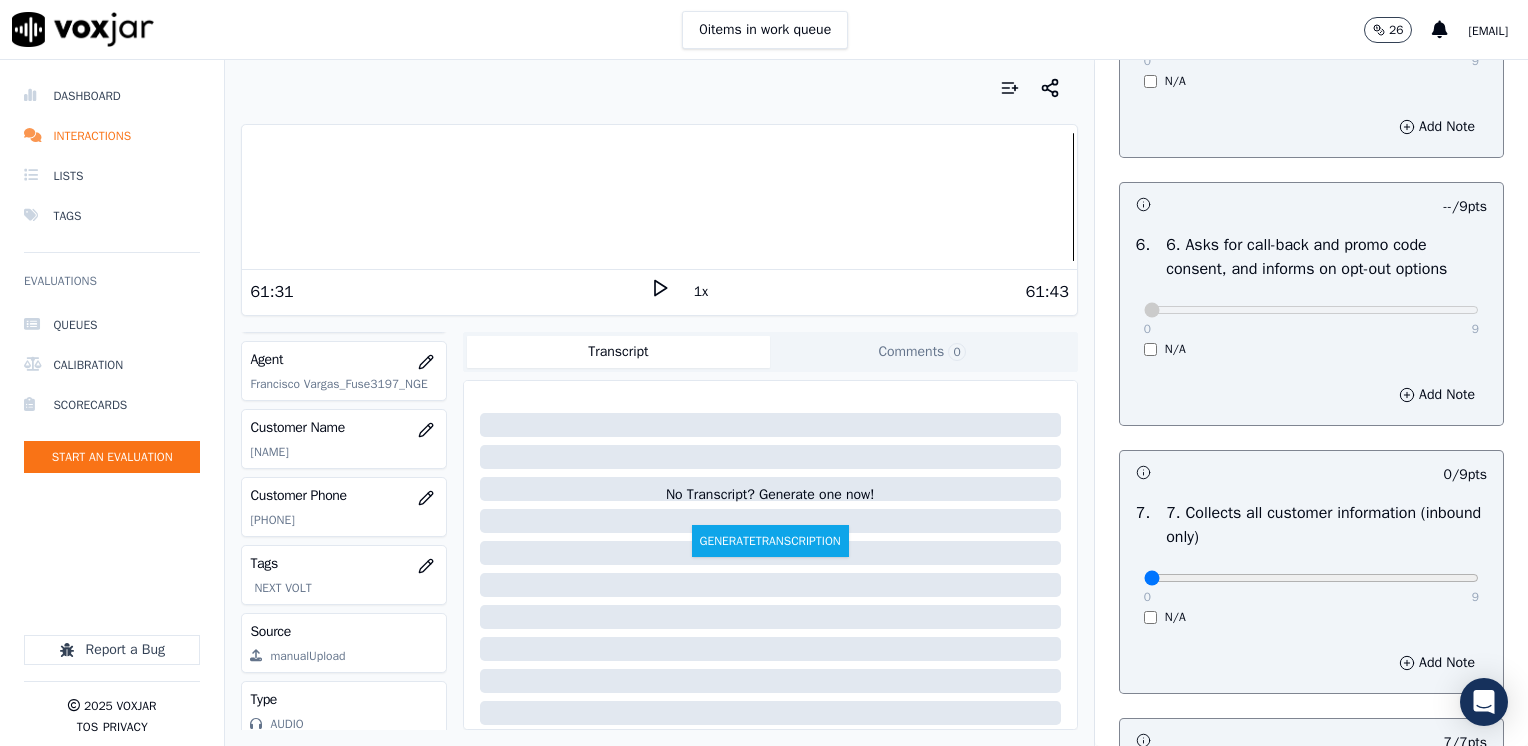scroll, scrollTop: 1800, scrollLeft: 0, axis: vertical 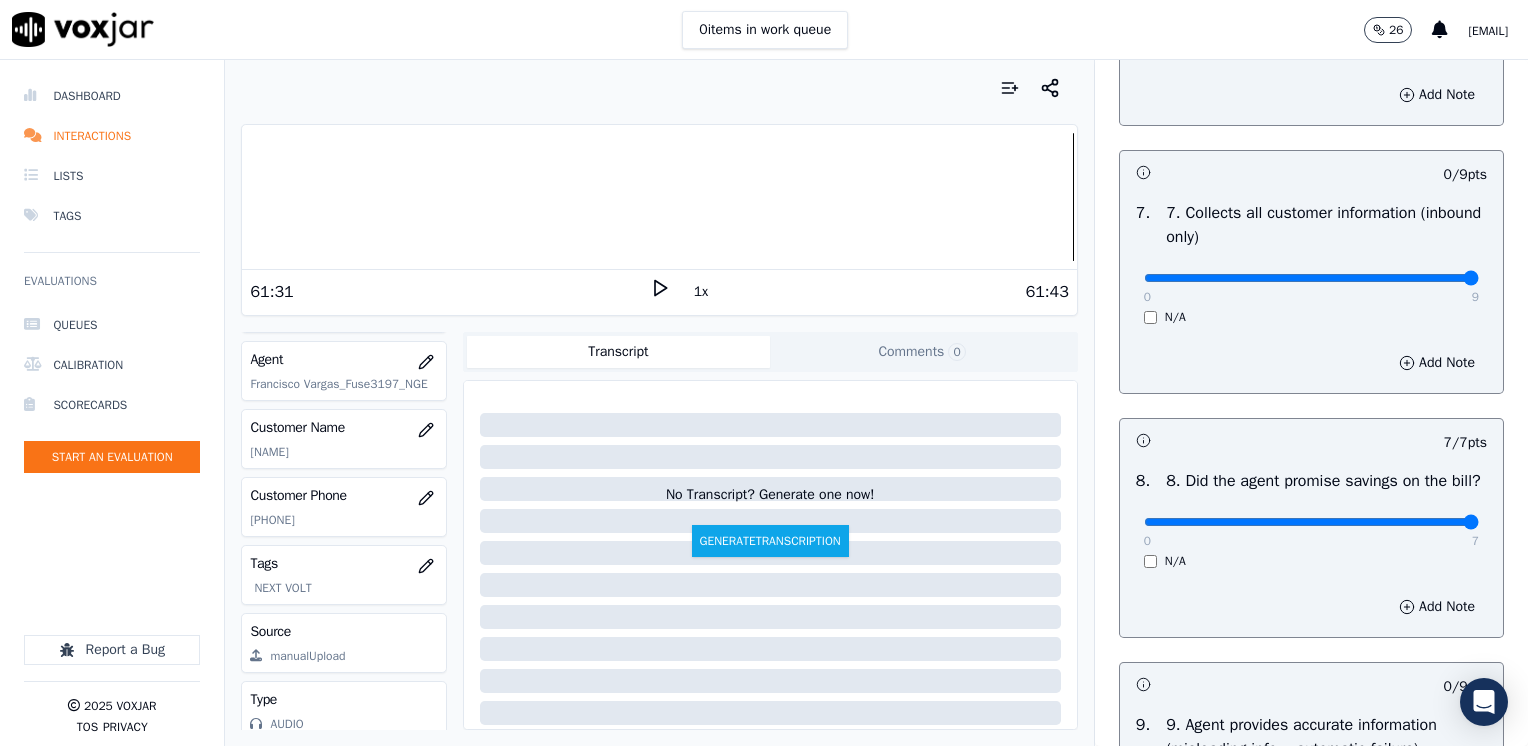drag, startPoint x: 1128, startPoint y: 269, endPoint x: 1531, endPoint y: 341, distance: 409.38123 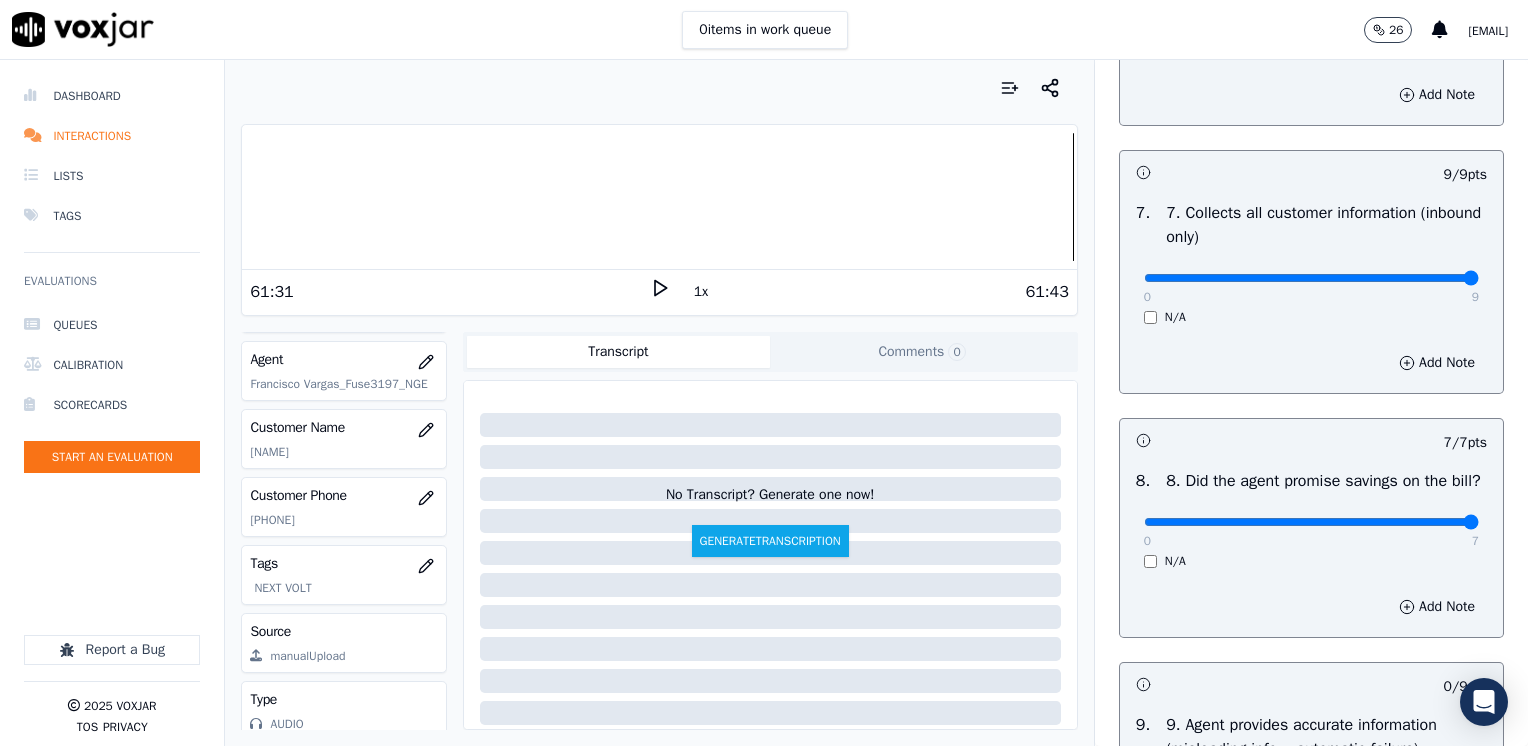 scroll, scrollTop: 2200, scrollLeft: 0, axis: vertical 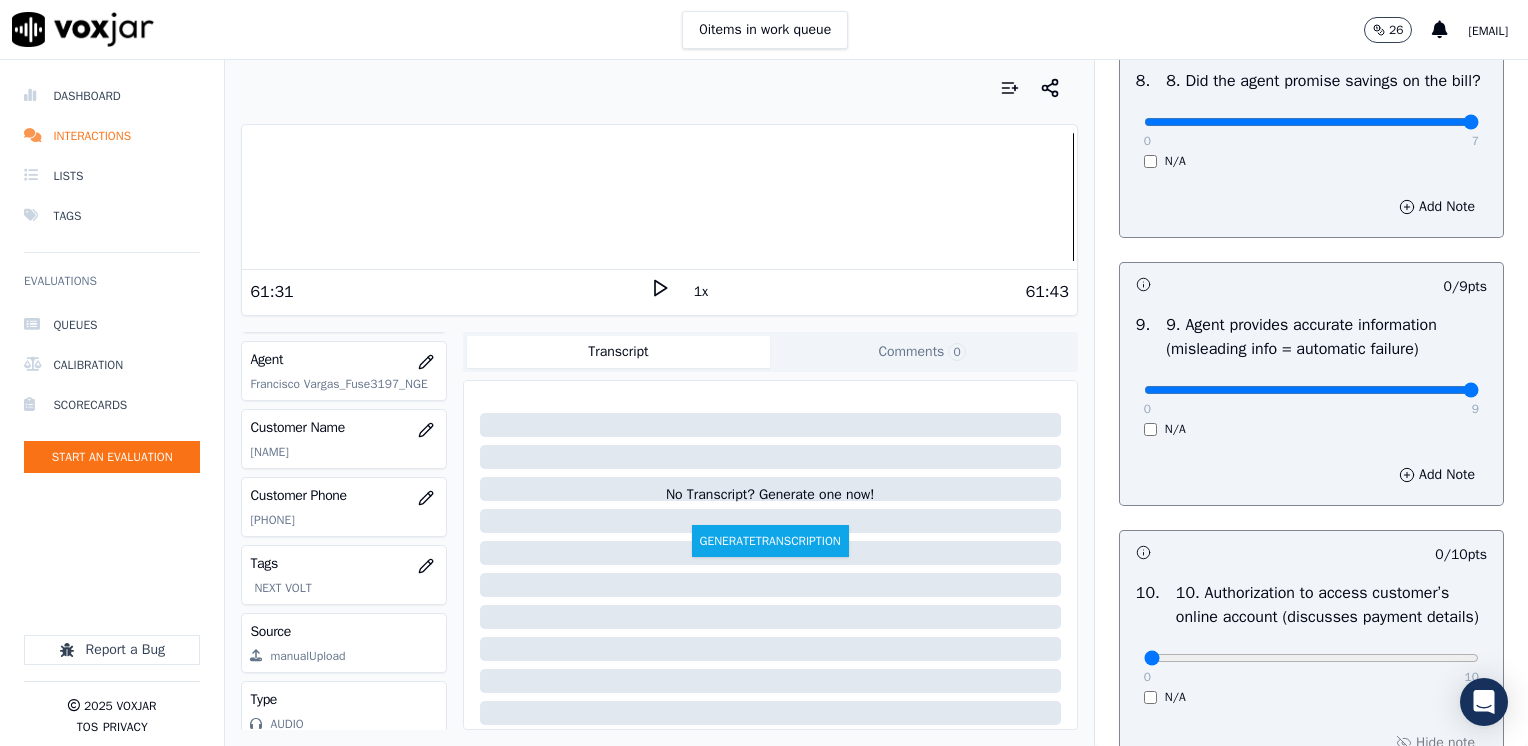 drag, startPoint x: 1136, startPoint y: 408, endPoint x: 1531, endPoint y: 448, distance: 397.02014 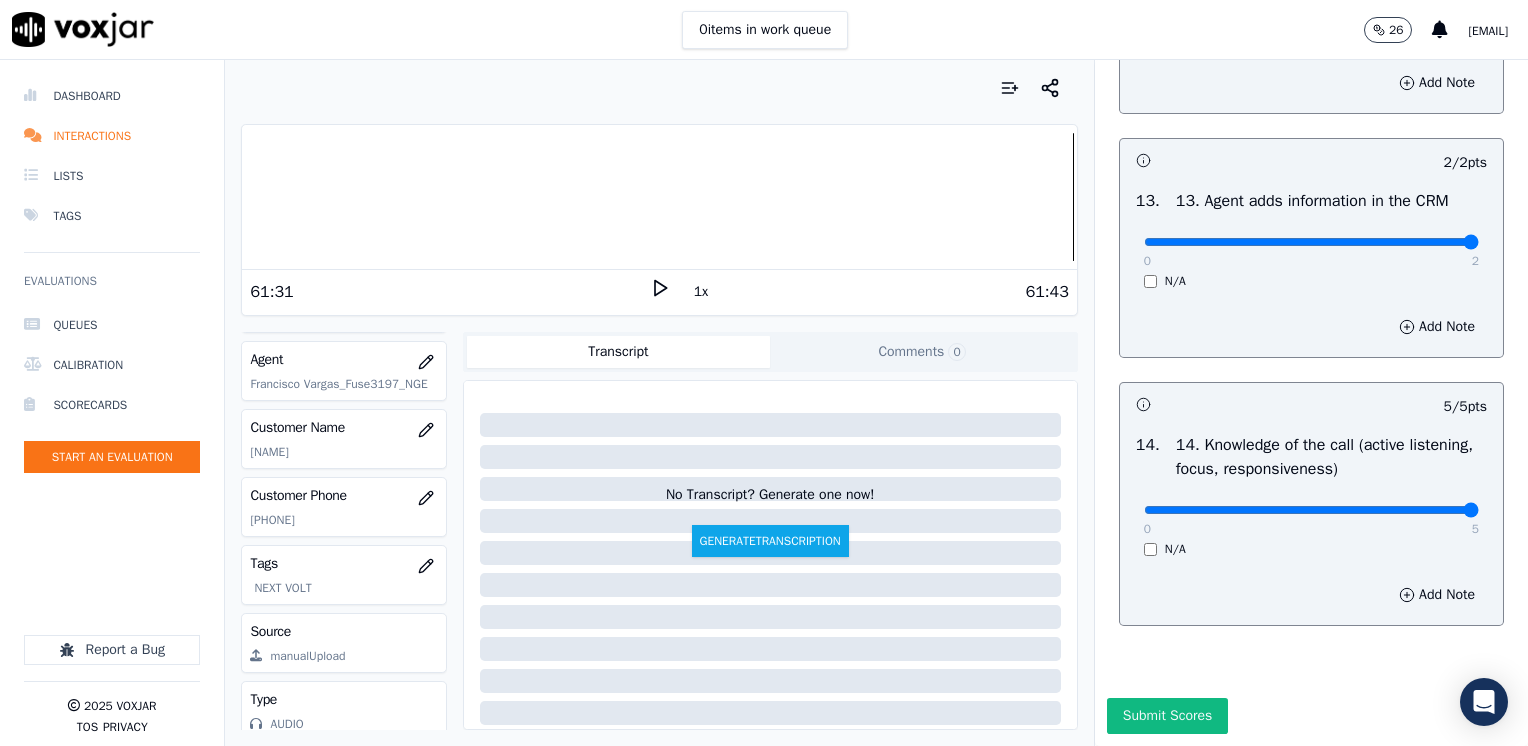 scroll, scrollTop: 3564, scrollLeft: 0, axis: vertical 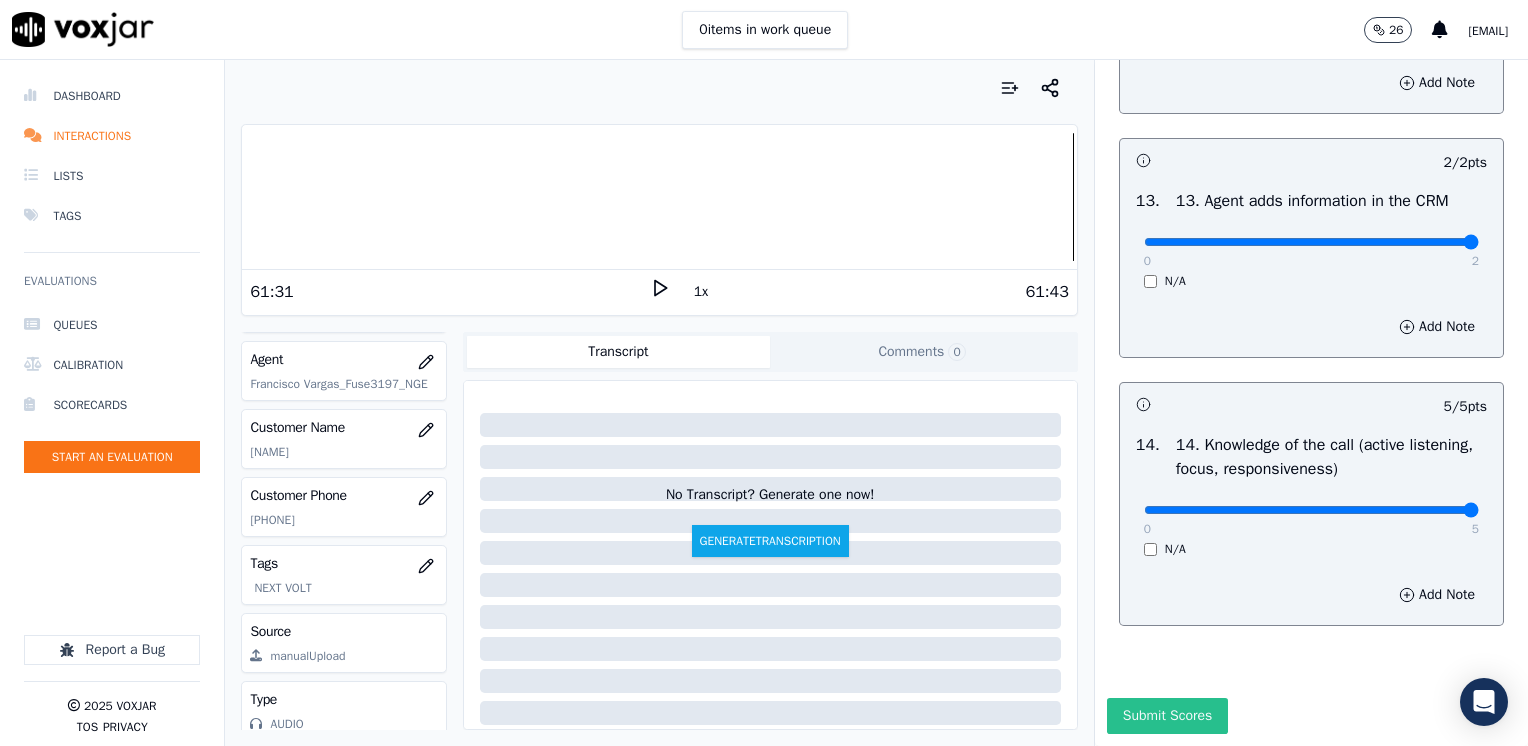click on "Submit Scores" at bounding box center (1167, 716) 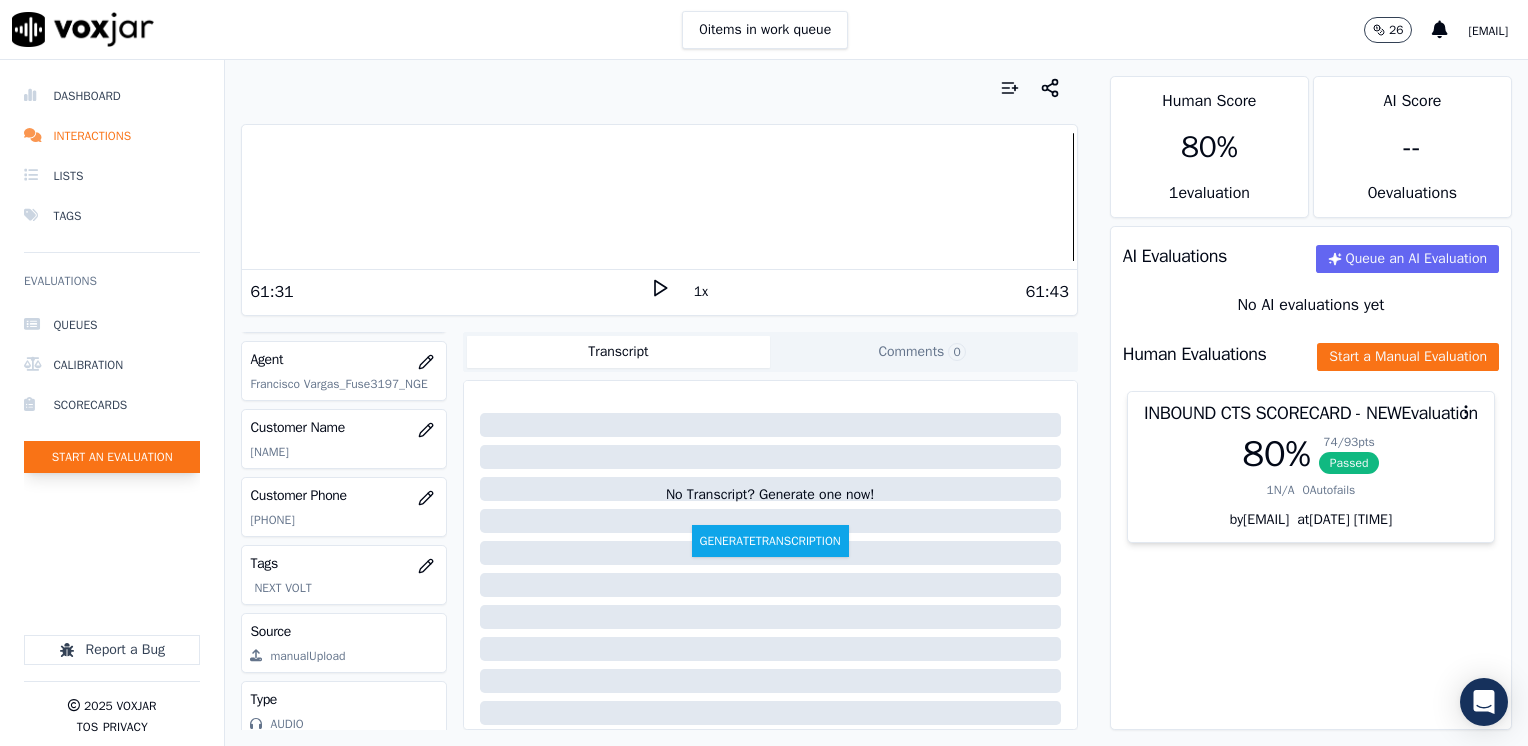 click on "Start an Evaluation" 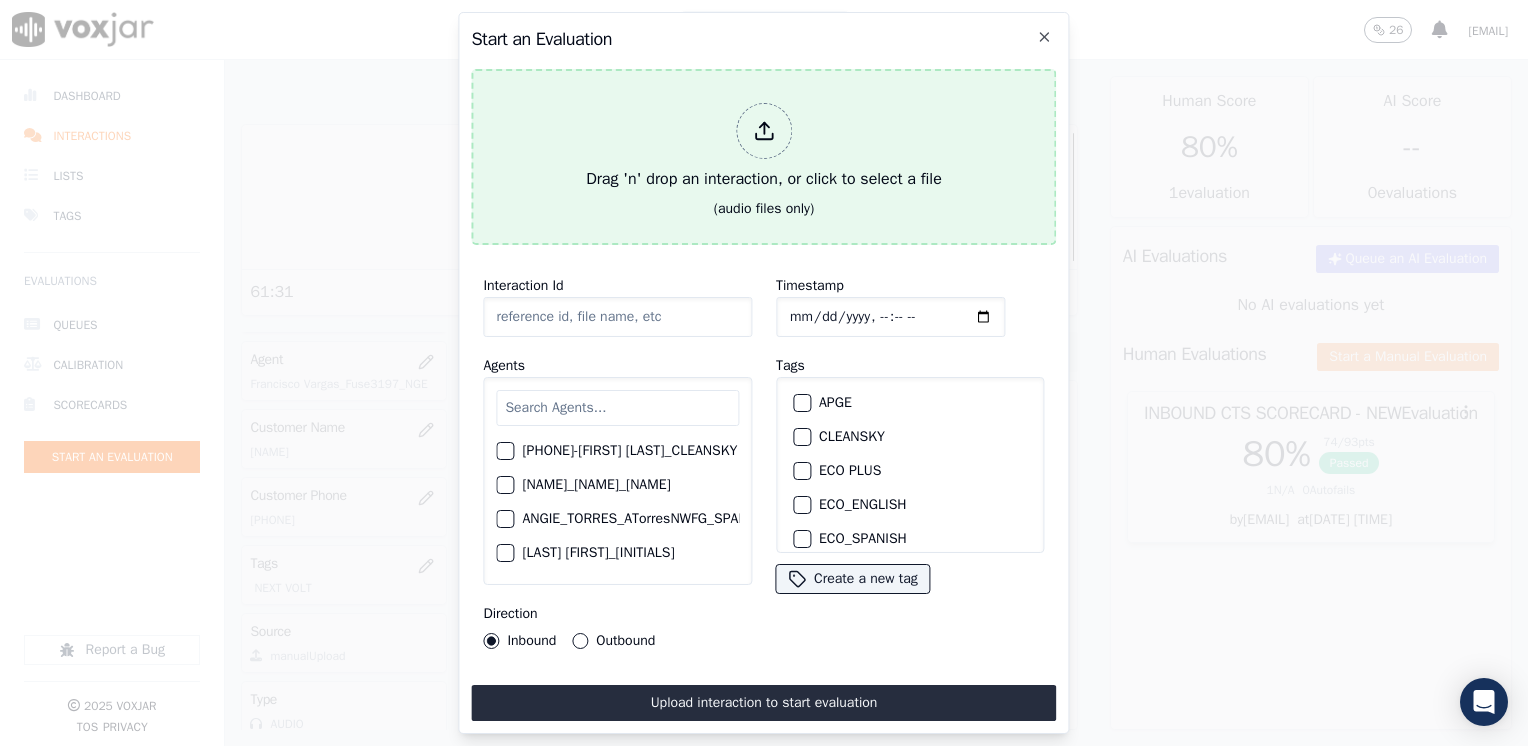 click 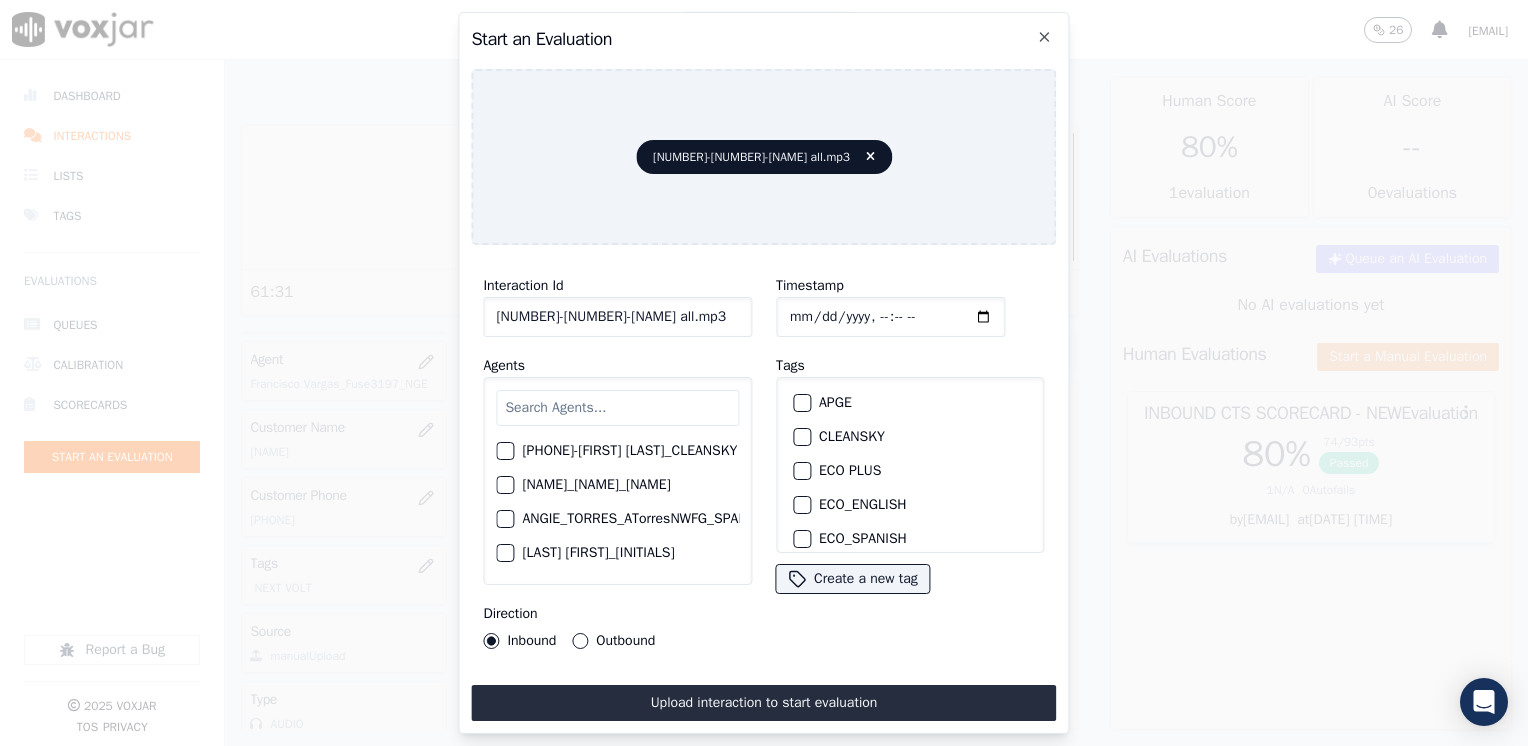 click at bounding box center (617, 408) 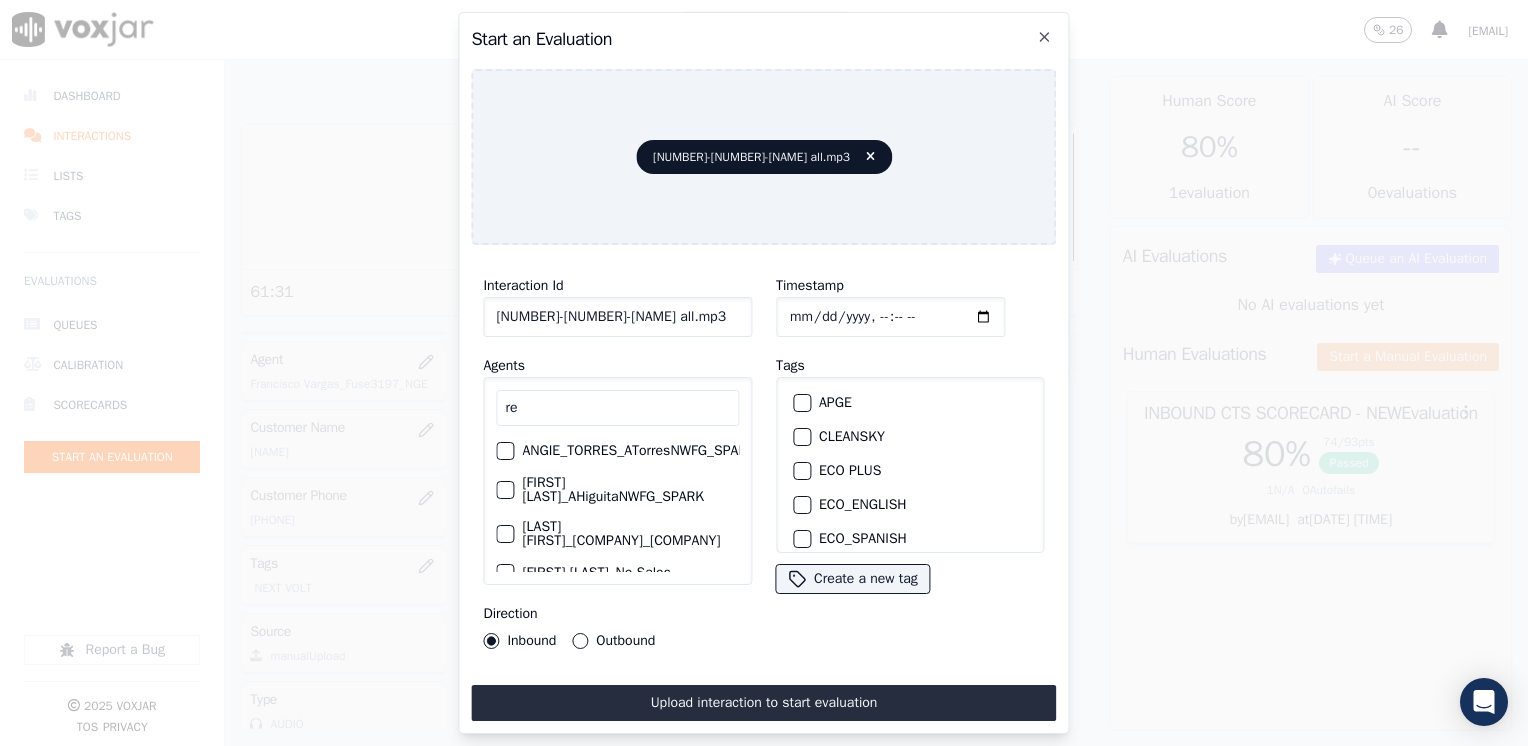 type on "r" 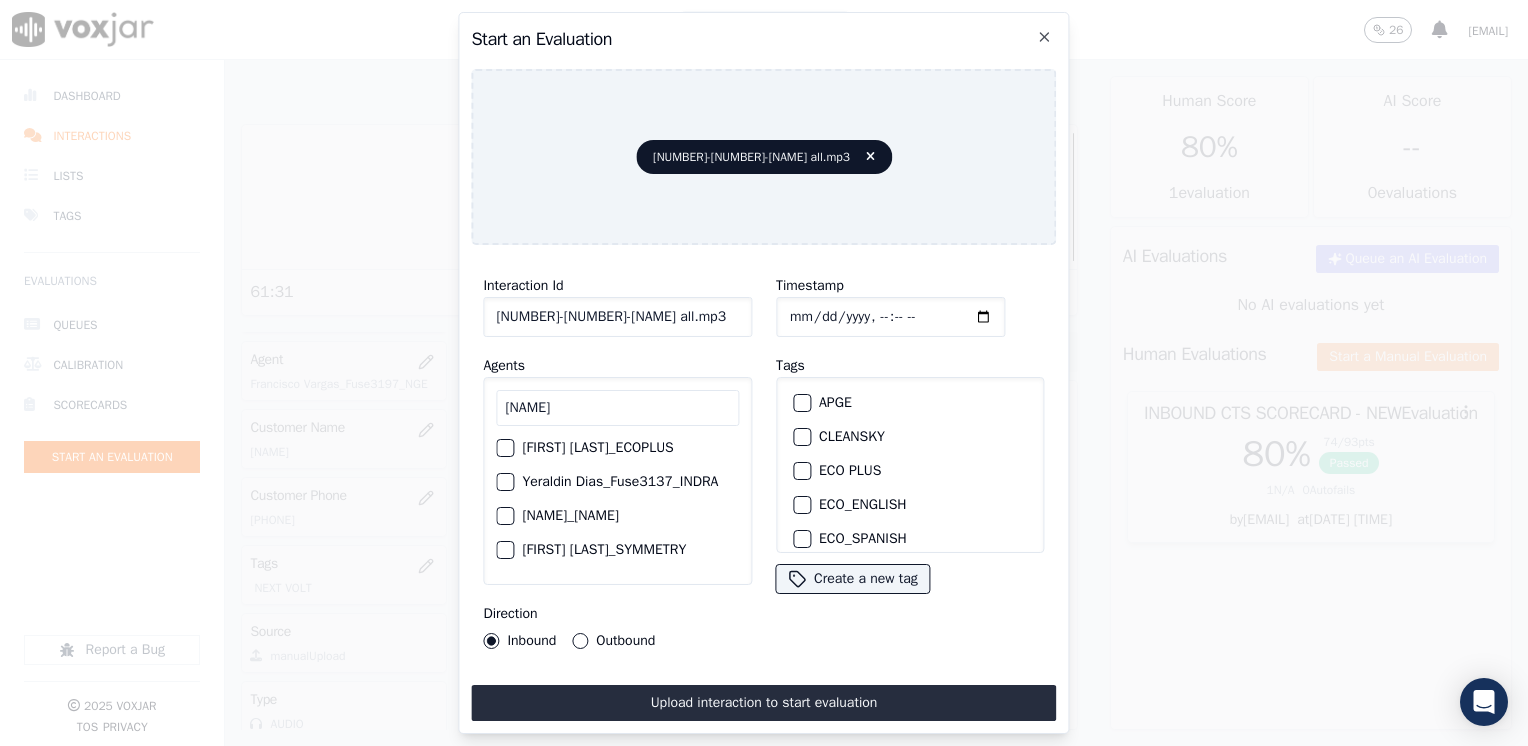 scroll, scrollTop: 0, scrollLeft: 0, axis: both 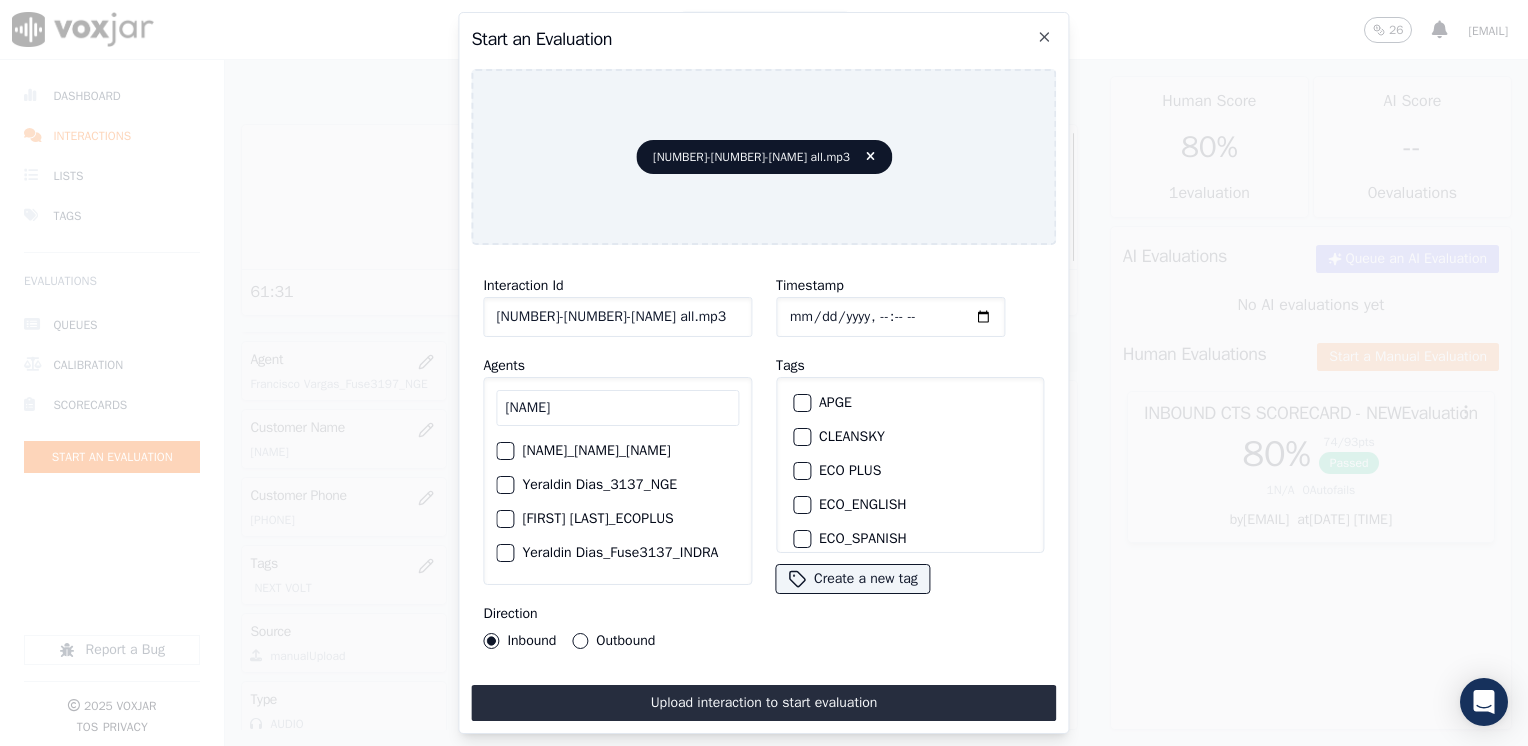 type on "[NAME]" 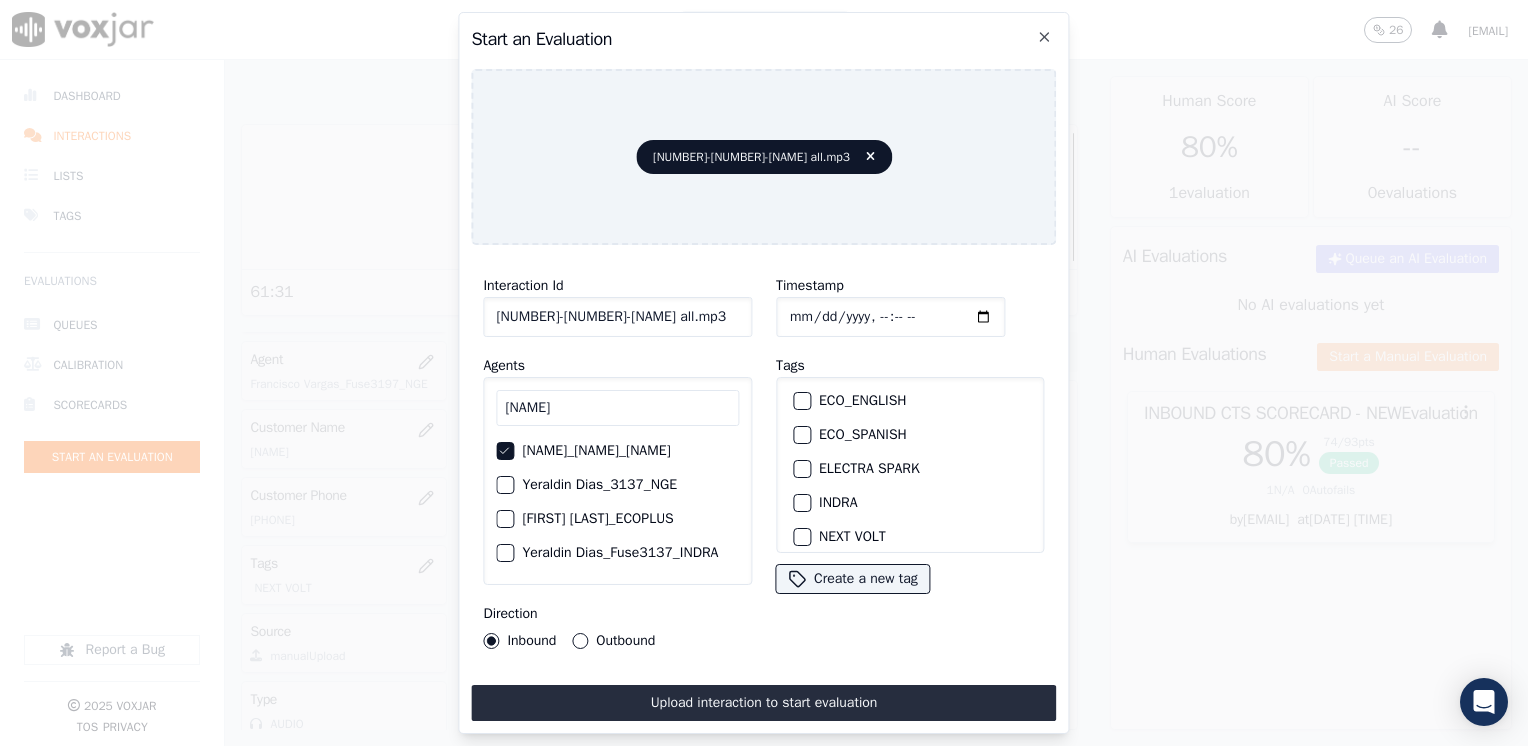 scroll, scrollTop: 200, scrollLeft: 0, axis: vertical 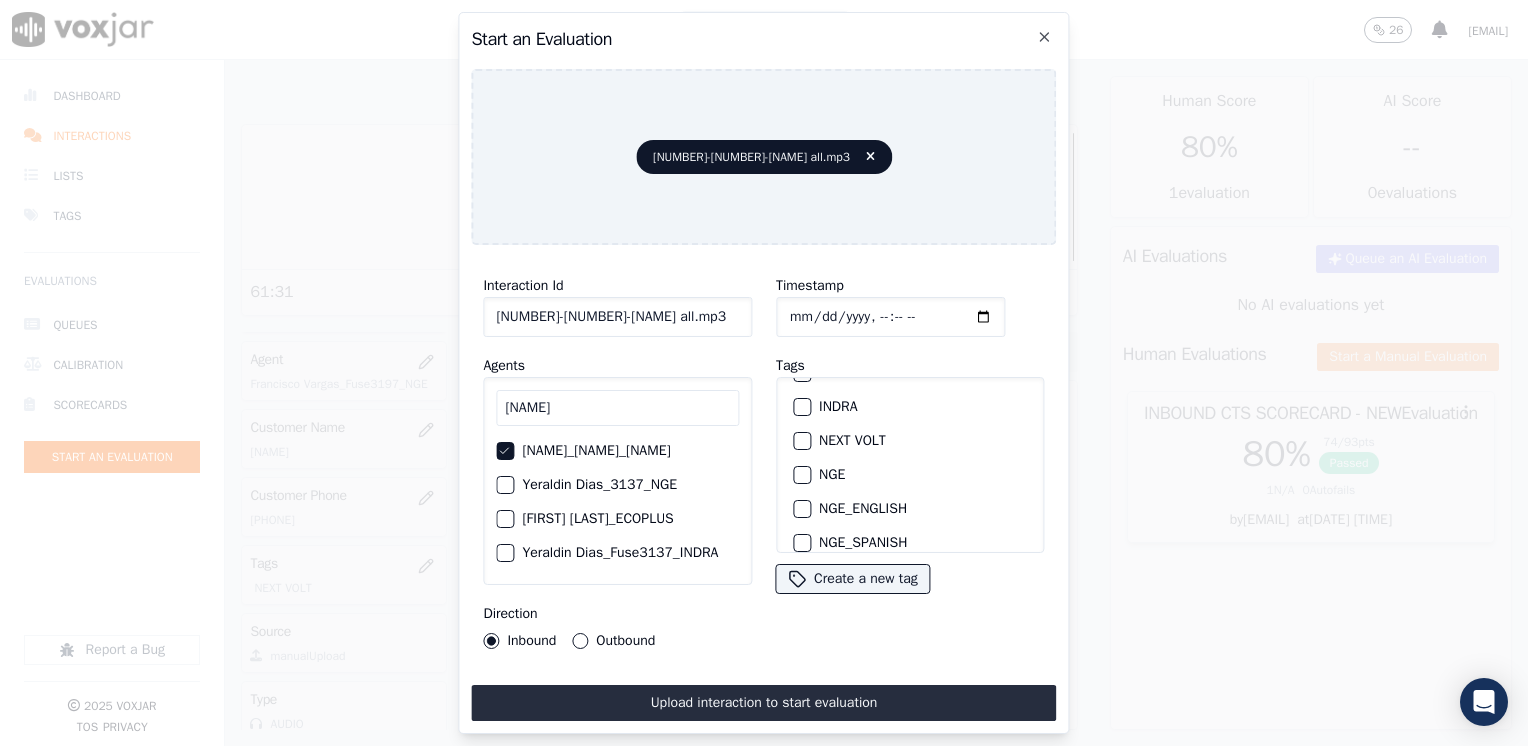 click at bounding box center [801, 441] 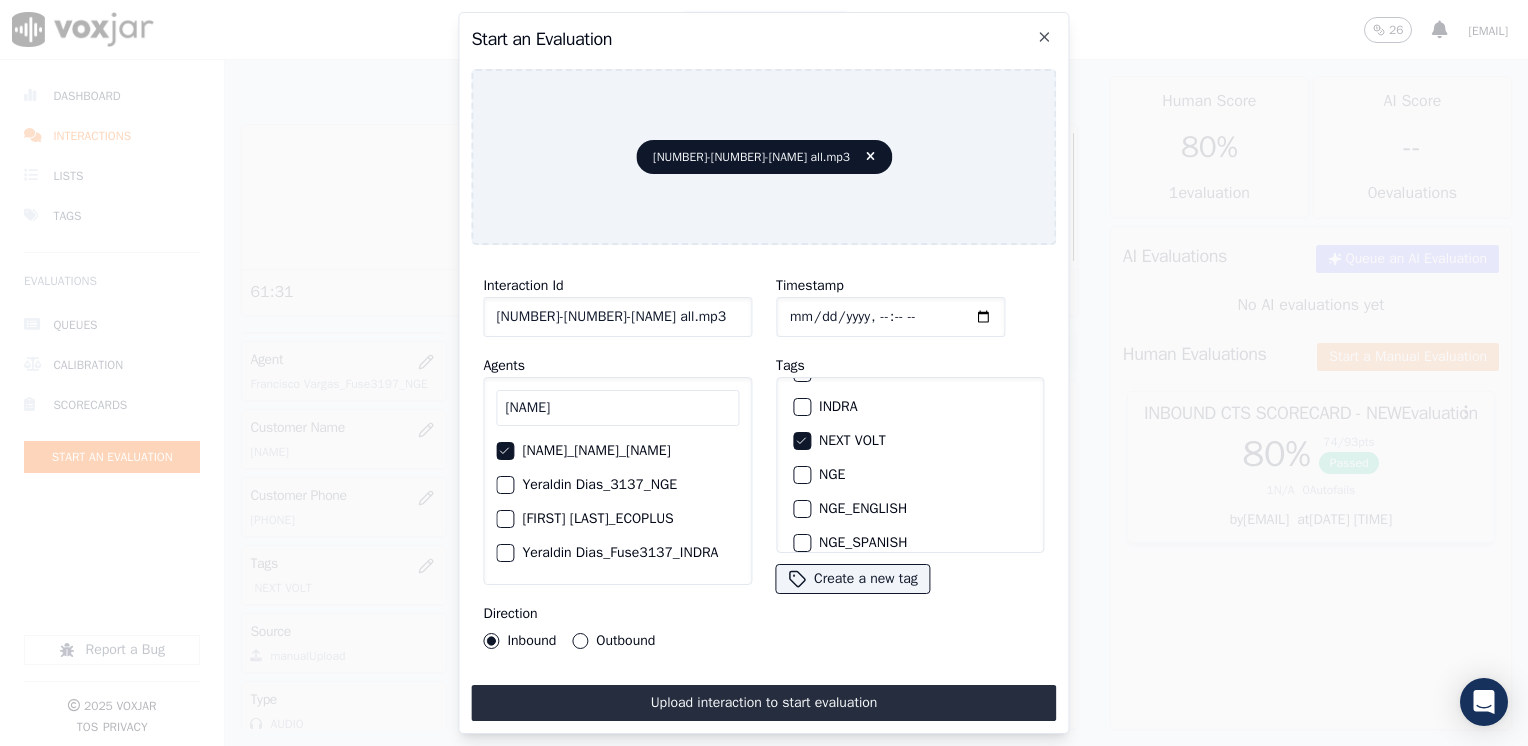 click on "Timestamp" 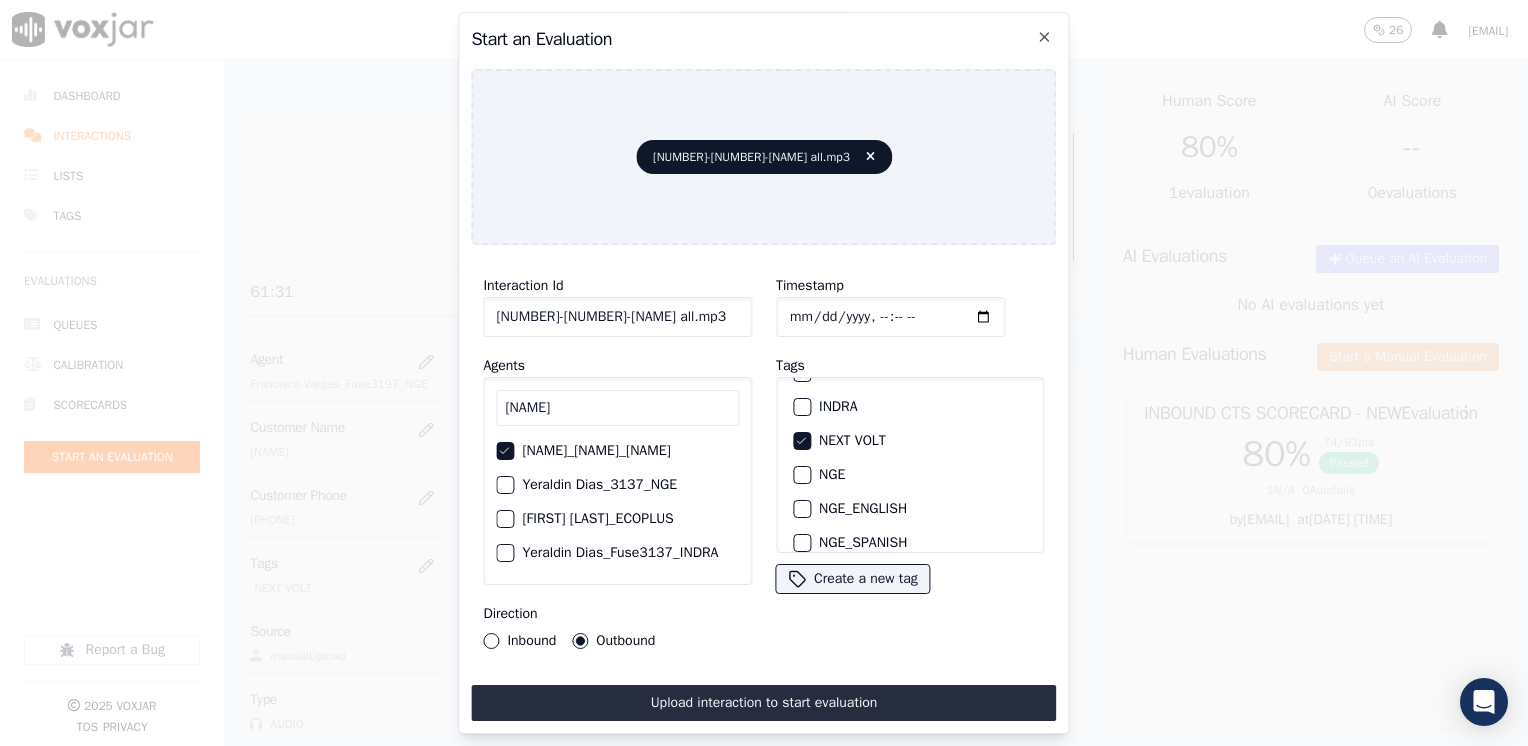 click on "Direction     Inbound     Outbound" at bounding box center (617, 625) 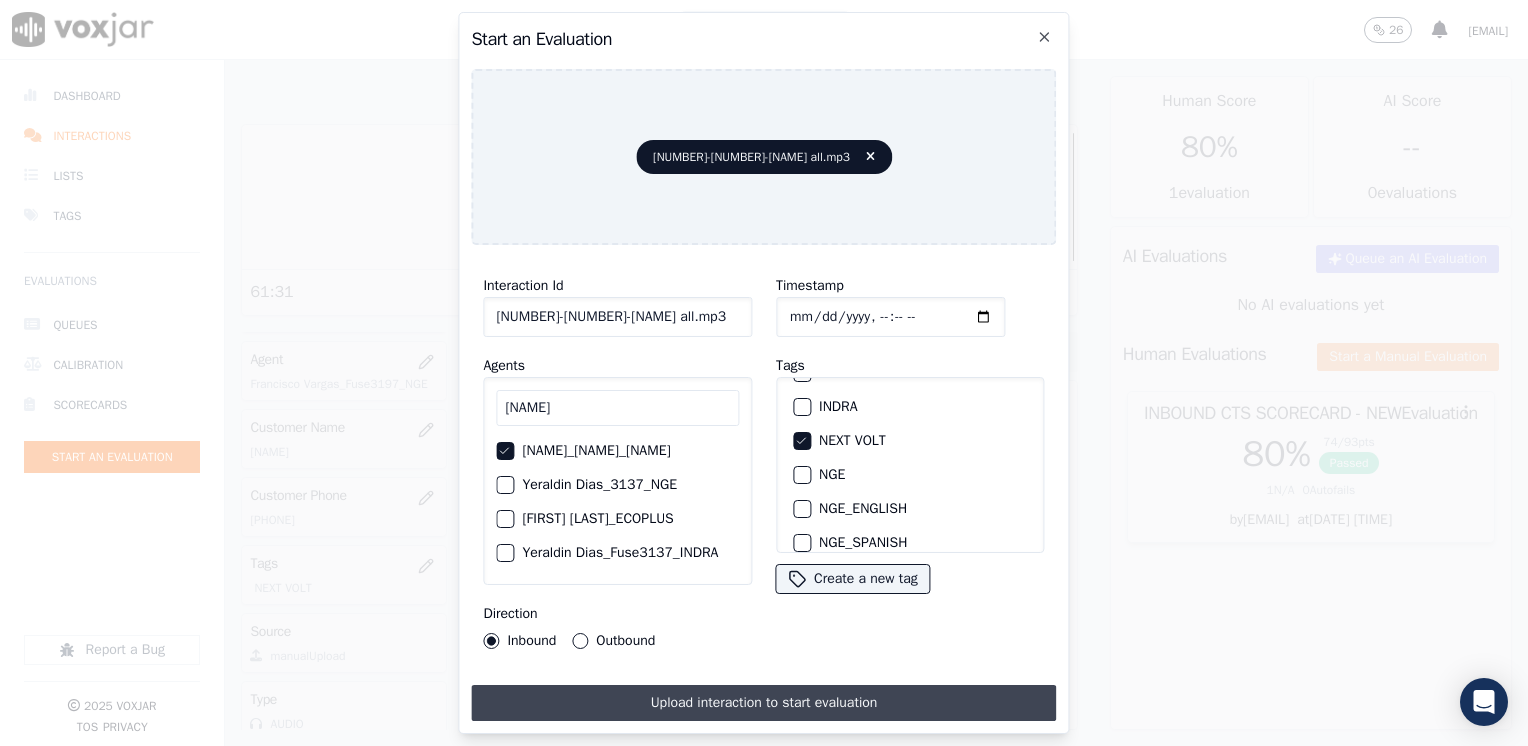 click on "Upload interaction to start evaluation" at bounding box center (763, 703) 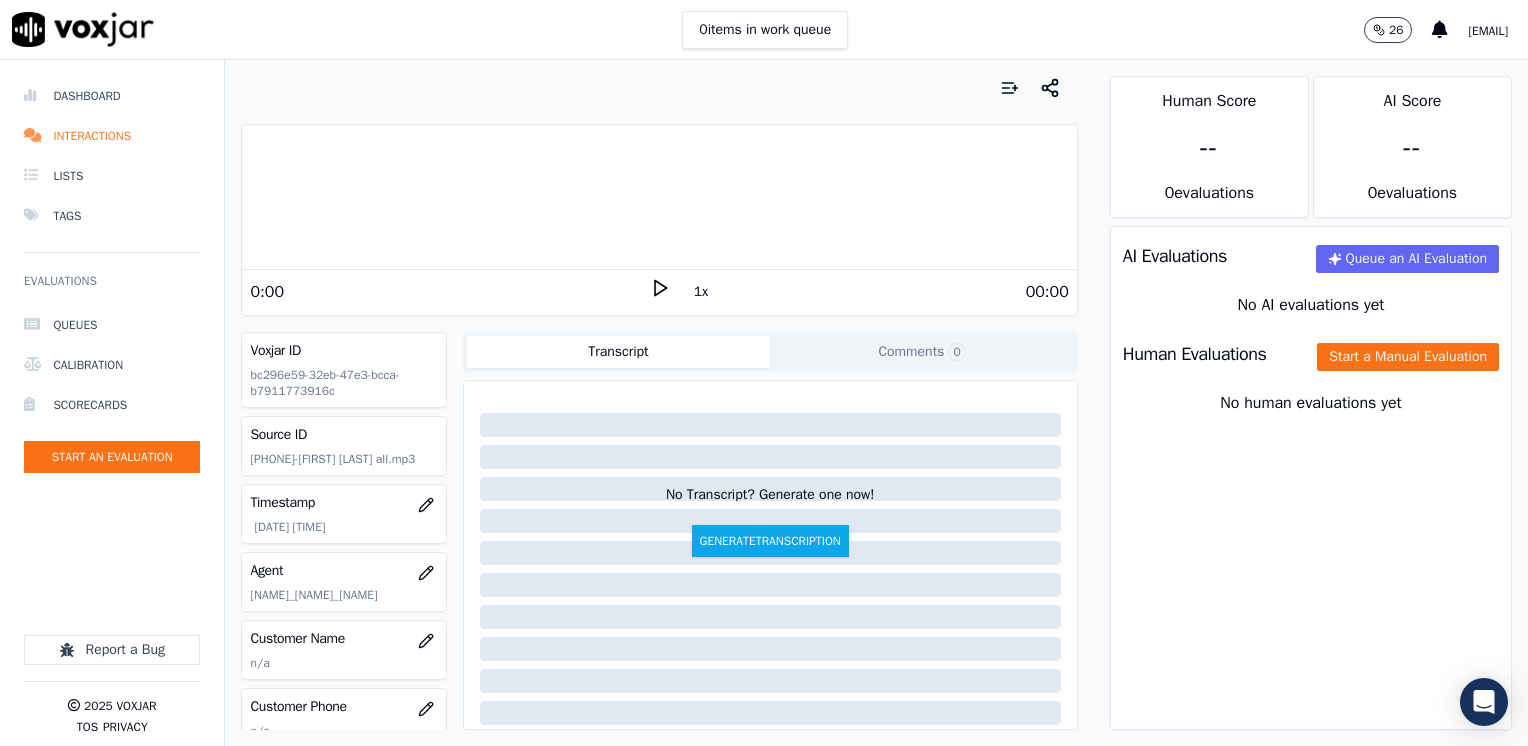 click 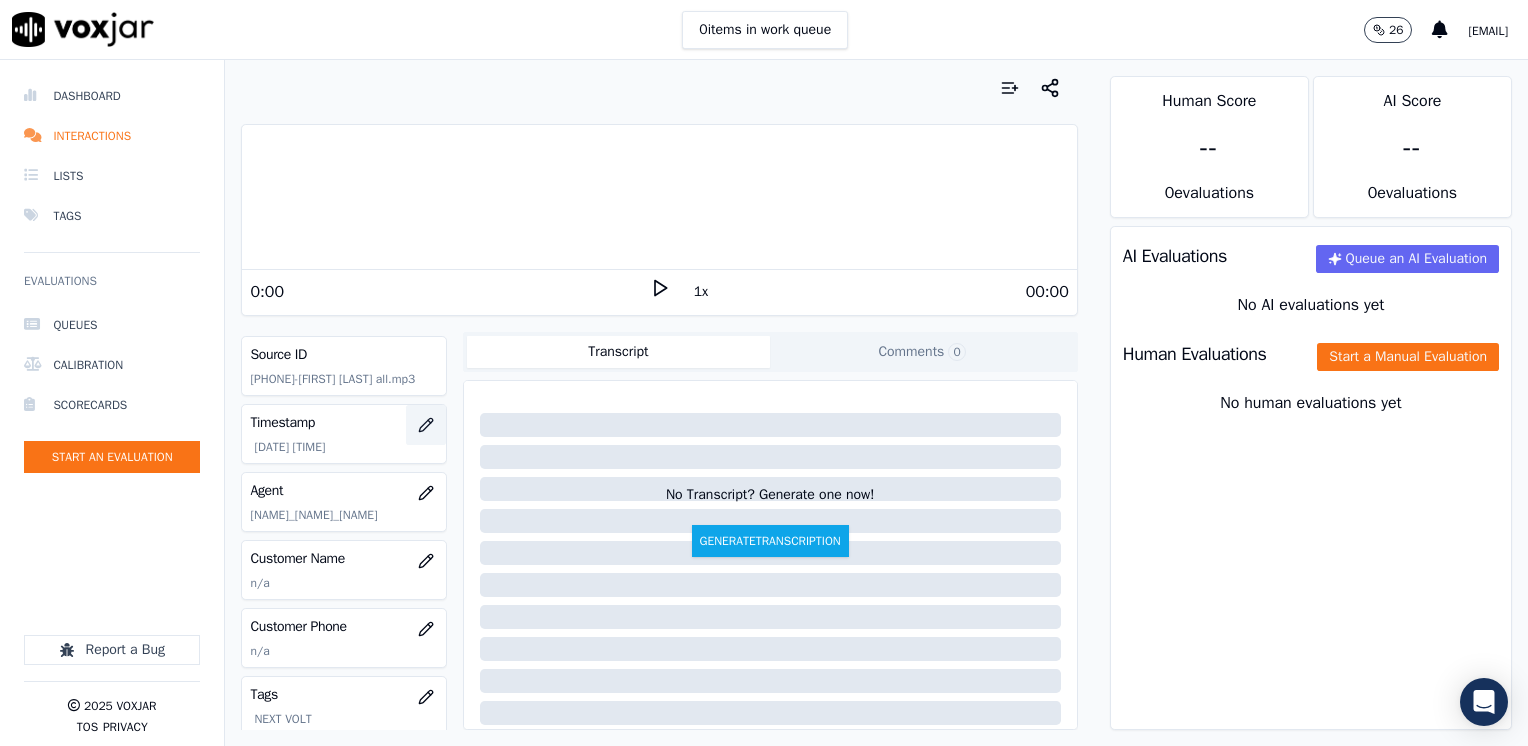 scroll, scrollTop: 200, scrollLeft: 0, axis: vertical 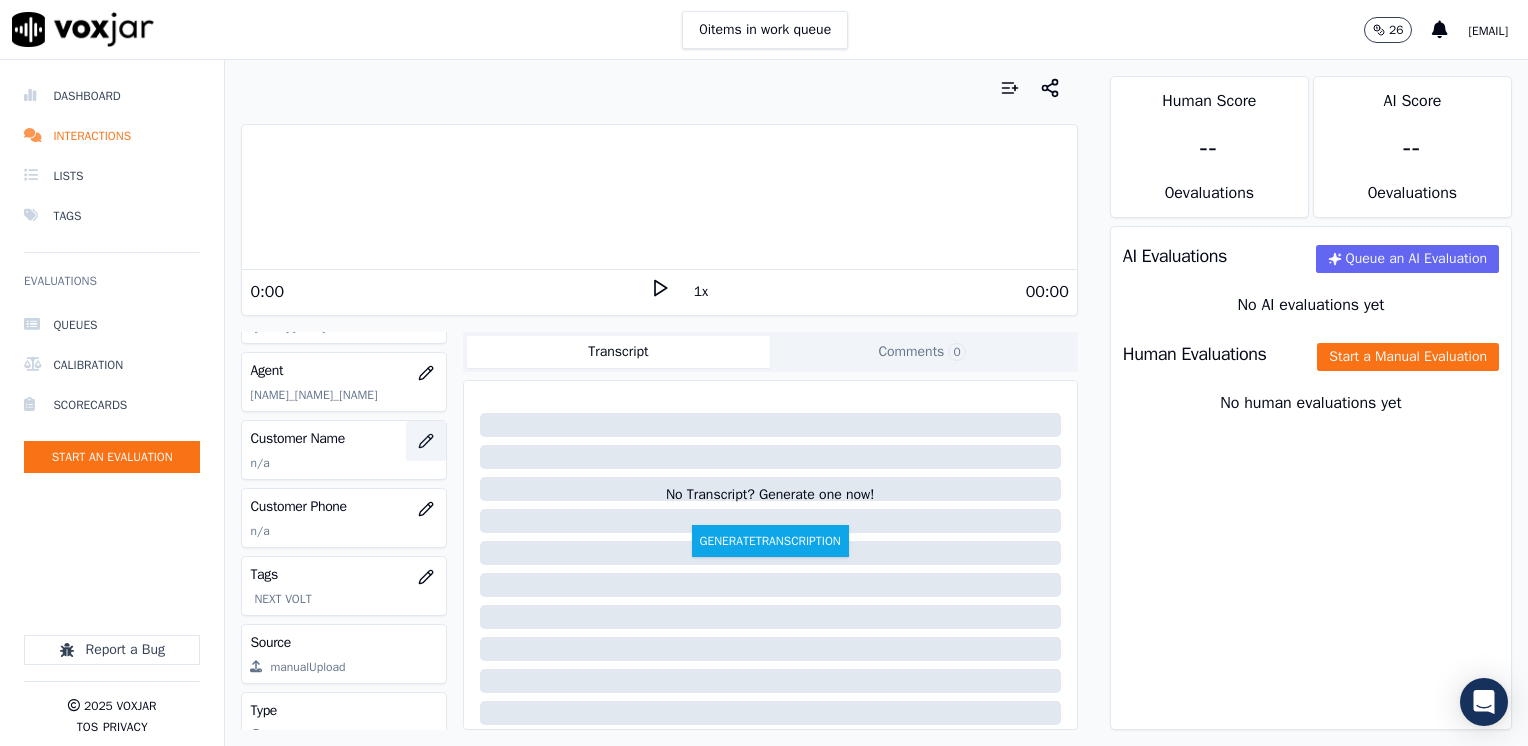 click 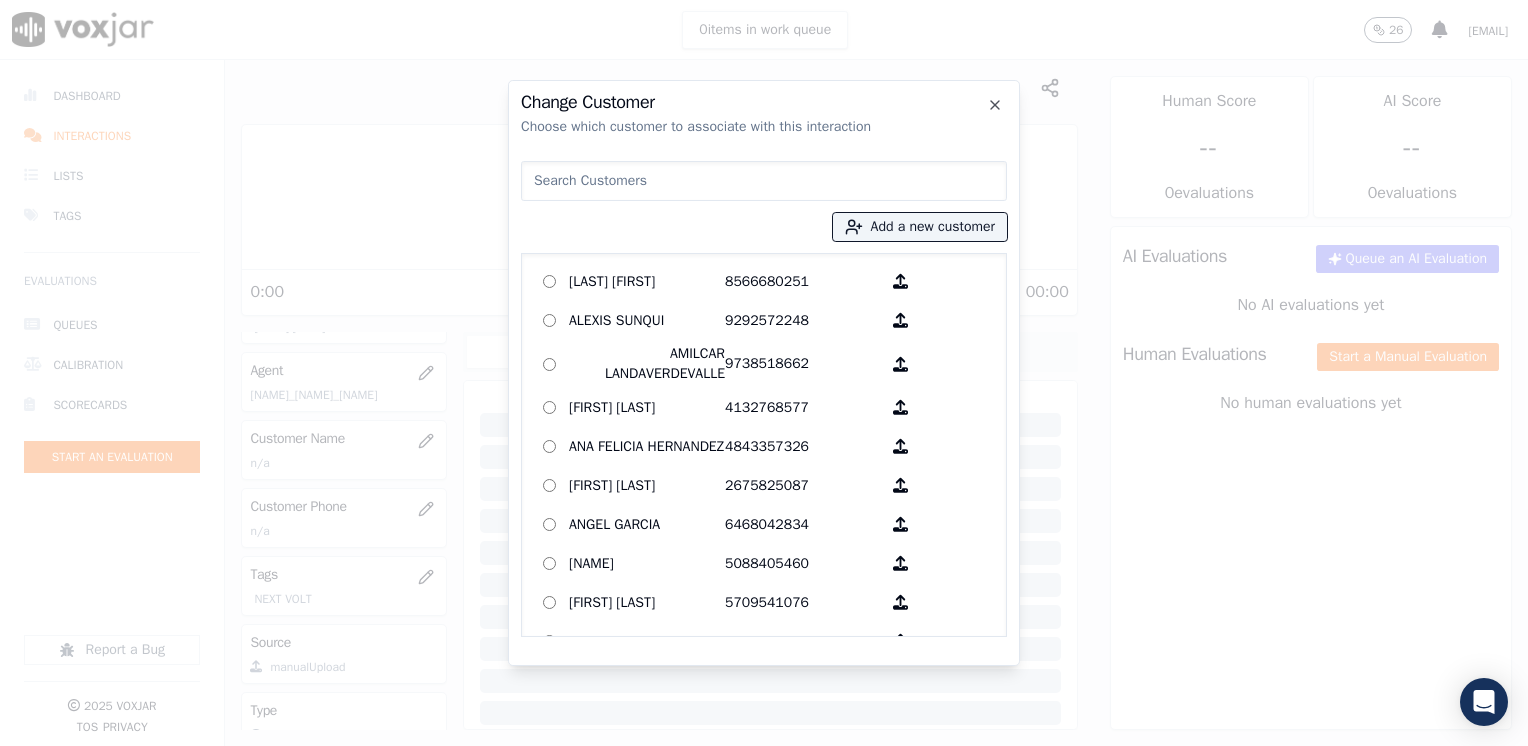 drag, startPoint x: 765, startPoint y: 185, endPoint x: 878, endPoint y: 211, distance: 115.952576 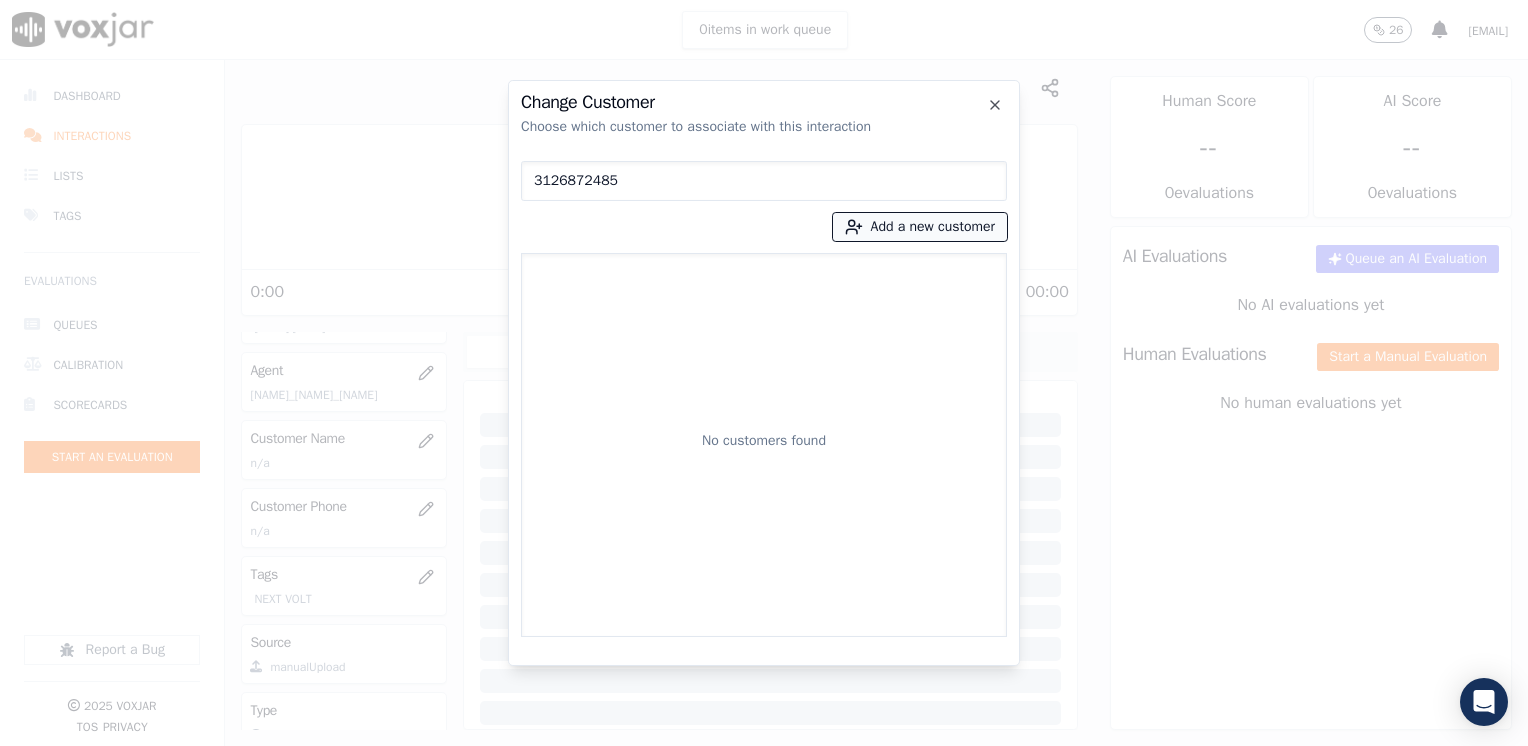 type on "3126872485" 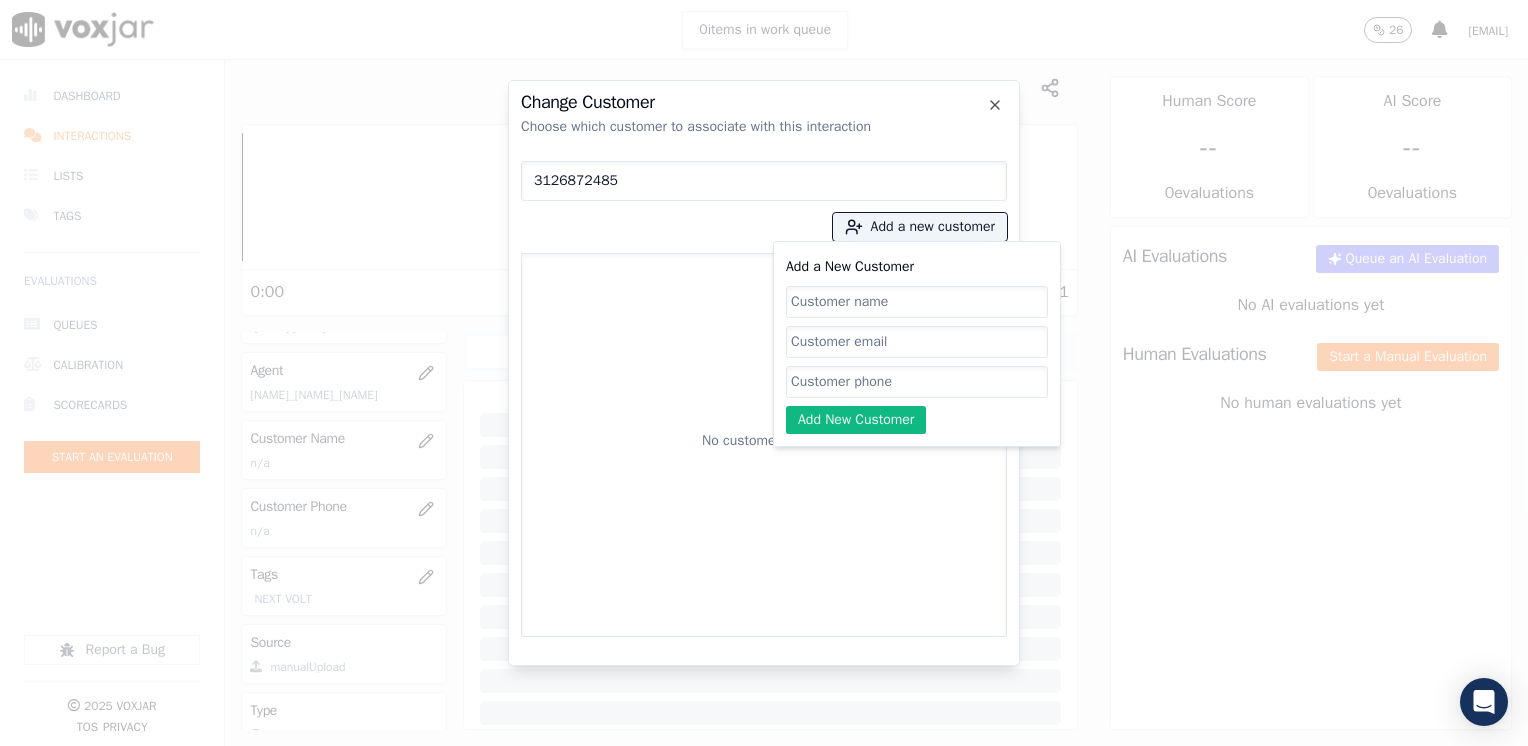 click on "Add a New Customer" 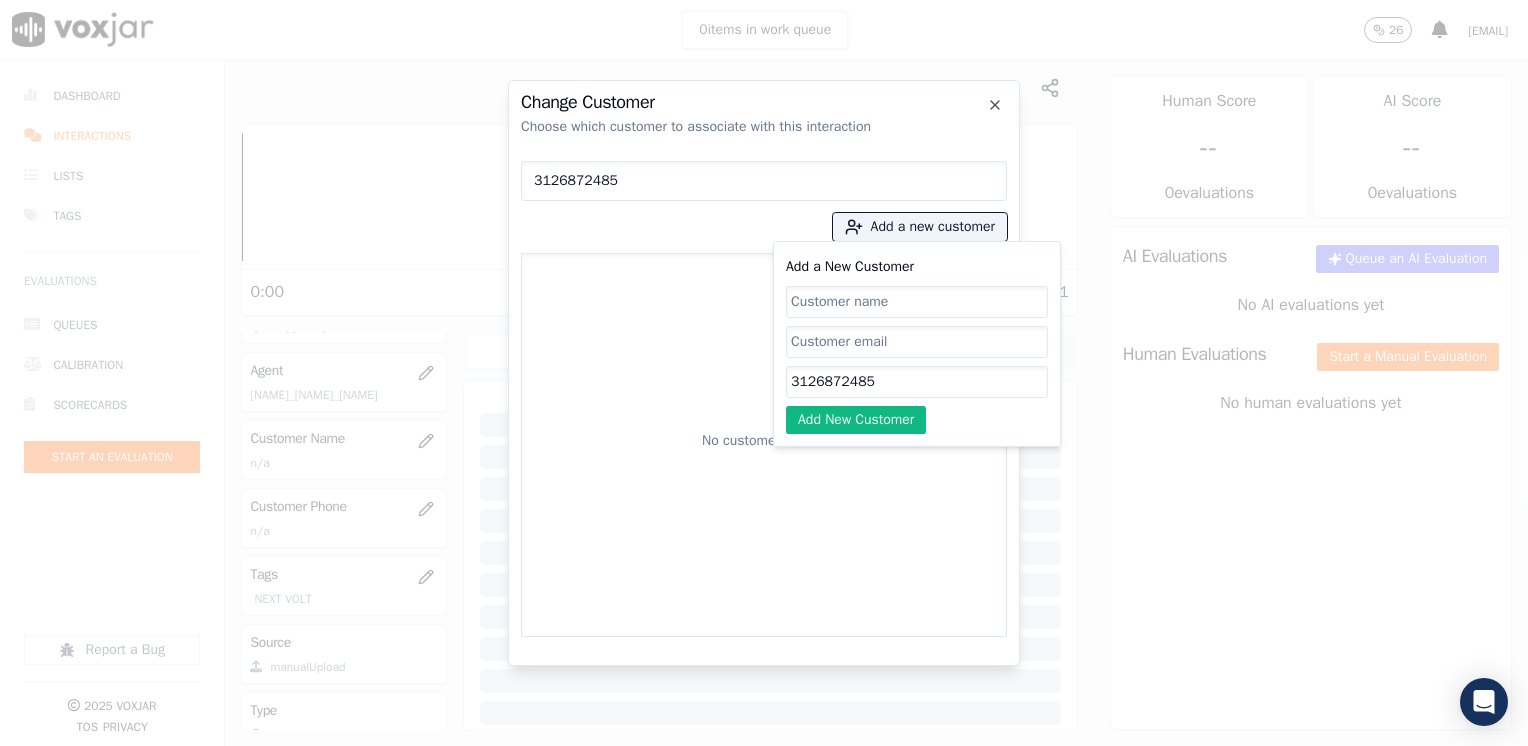 type on "3126872485" 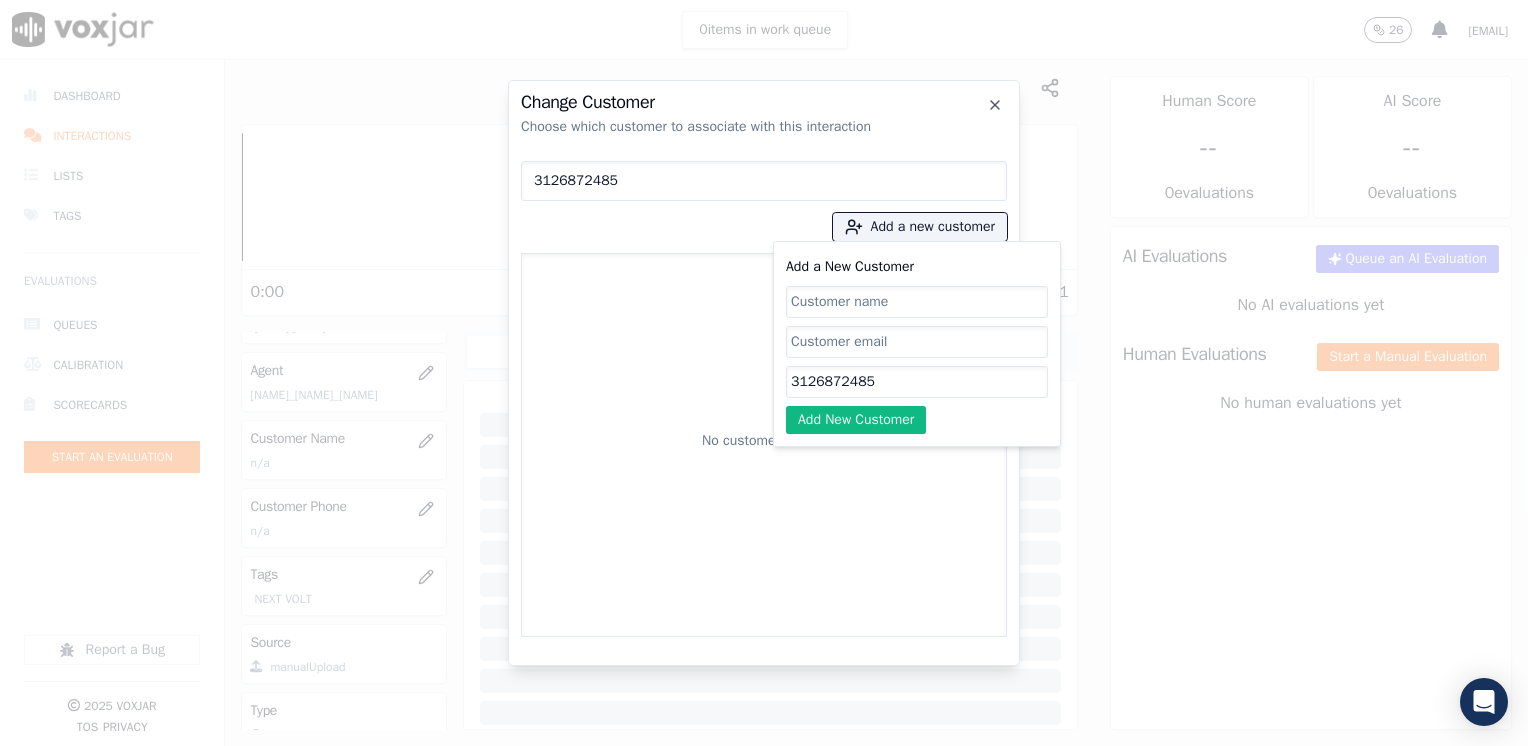 click on "Add a New Customer" 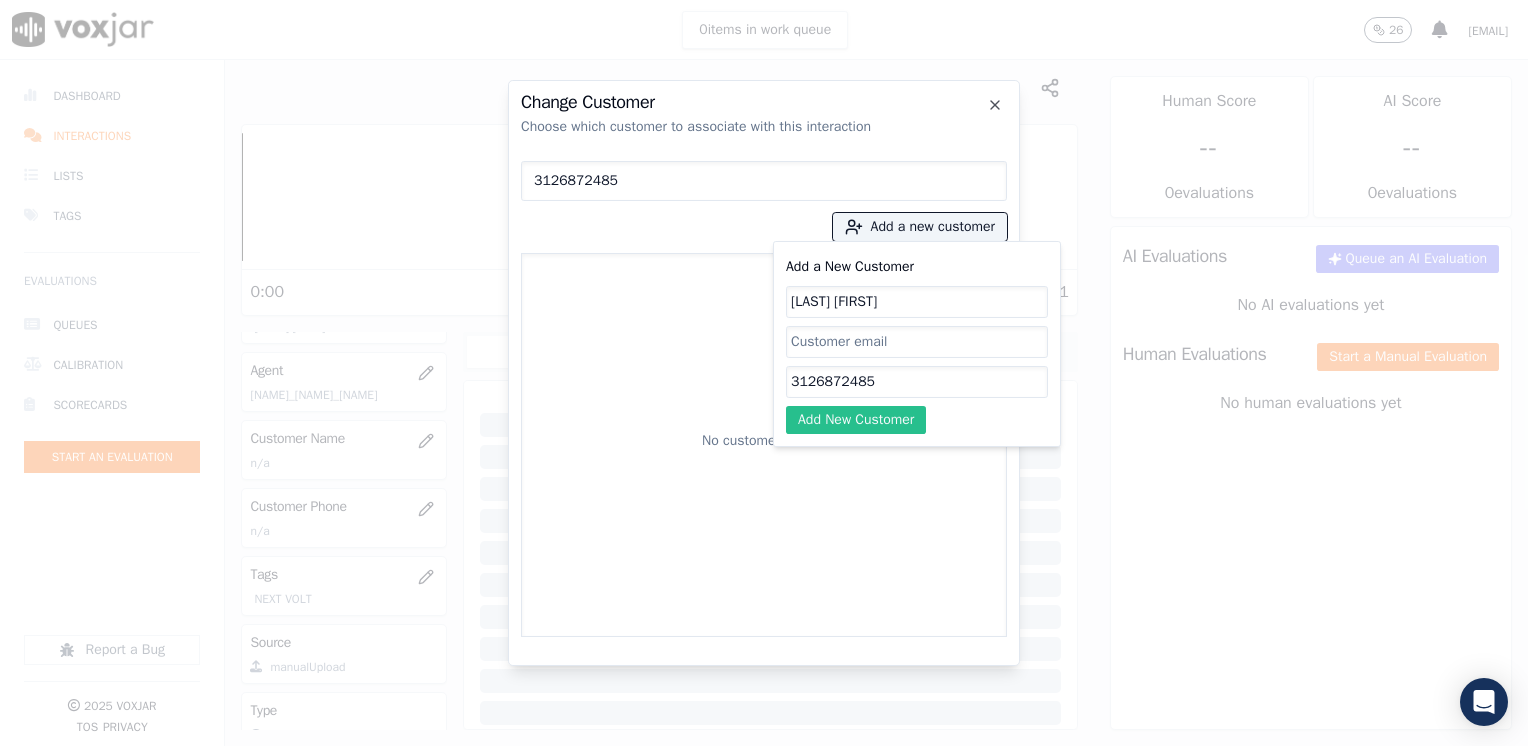 type on "[LAST] [FIRST]" 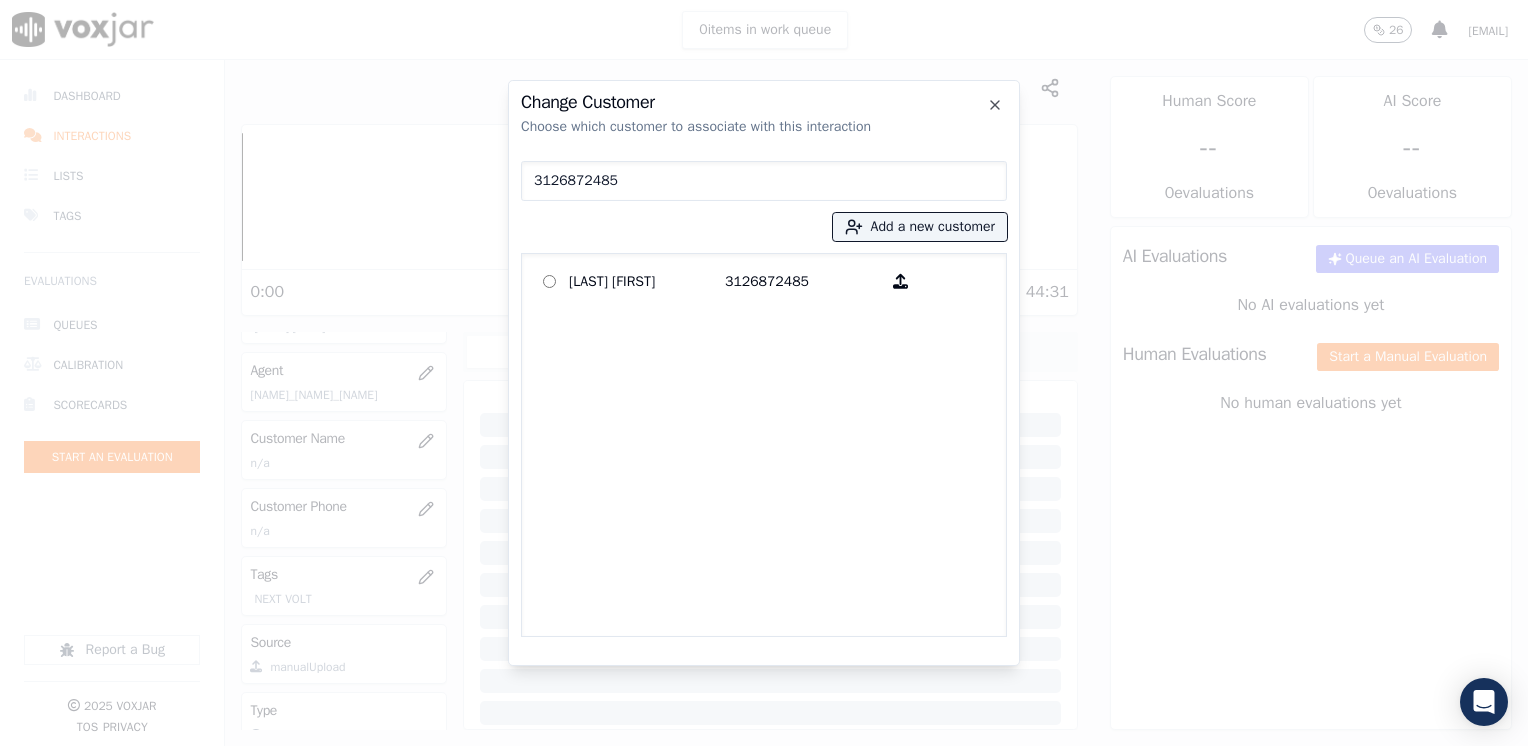 click on "[LAST] [FIRST]" at bounding box center (647, 281) 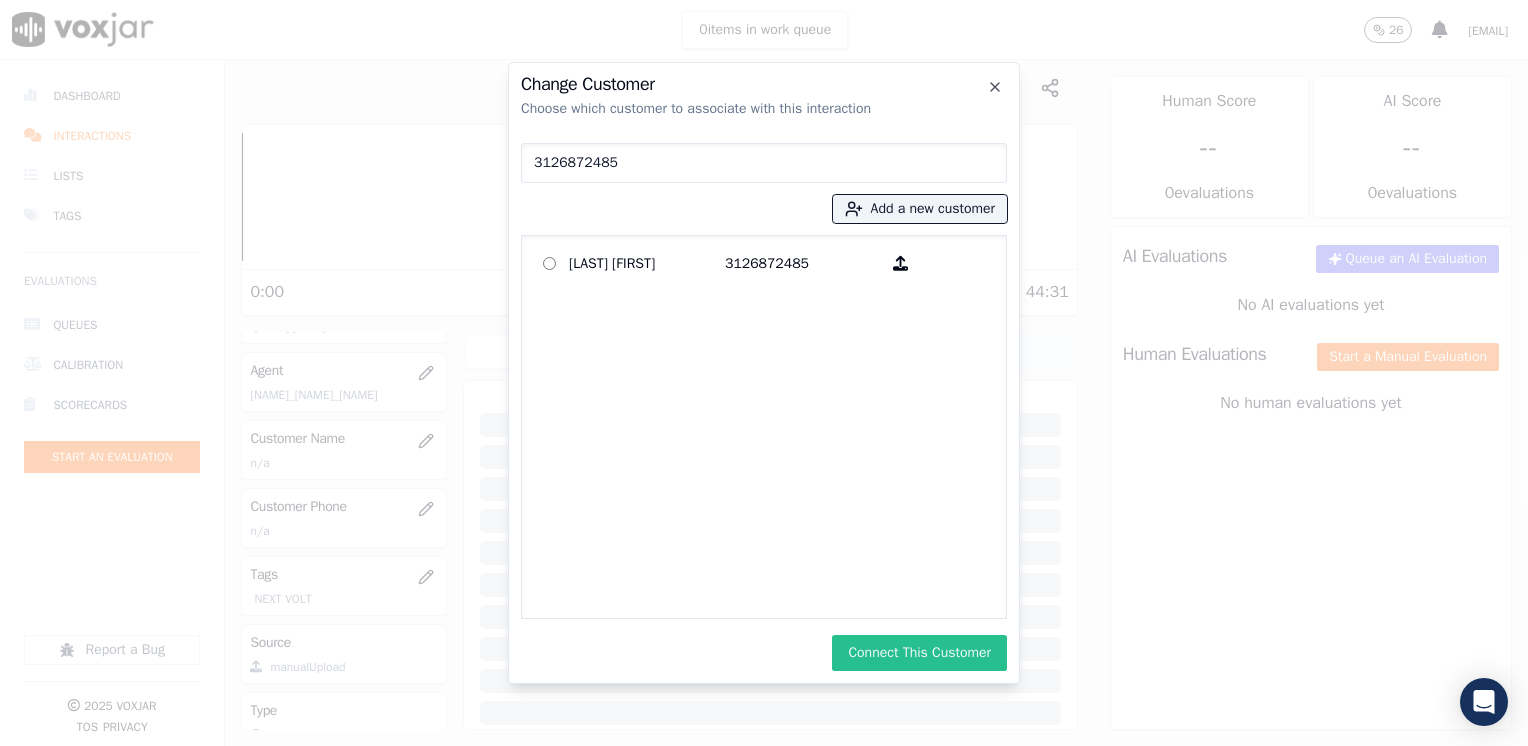 click on "Connect This Customer" at bounding box center [919, 653] 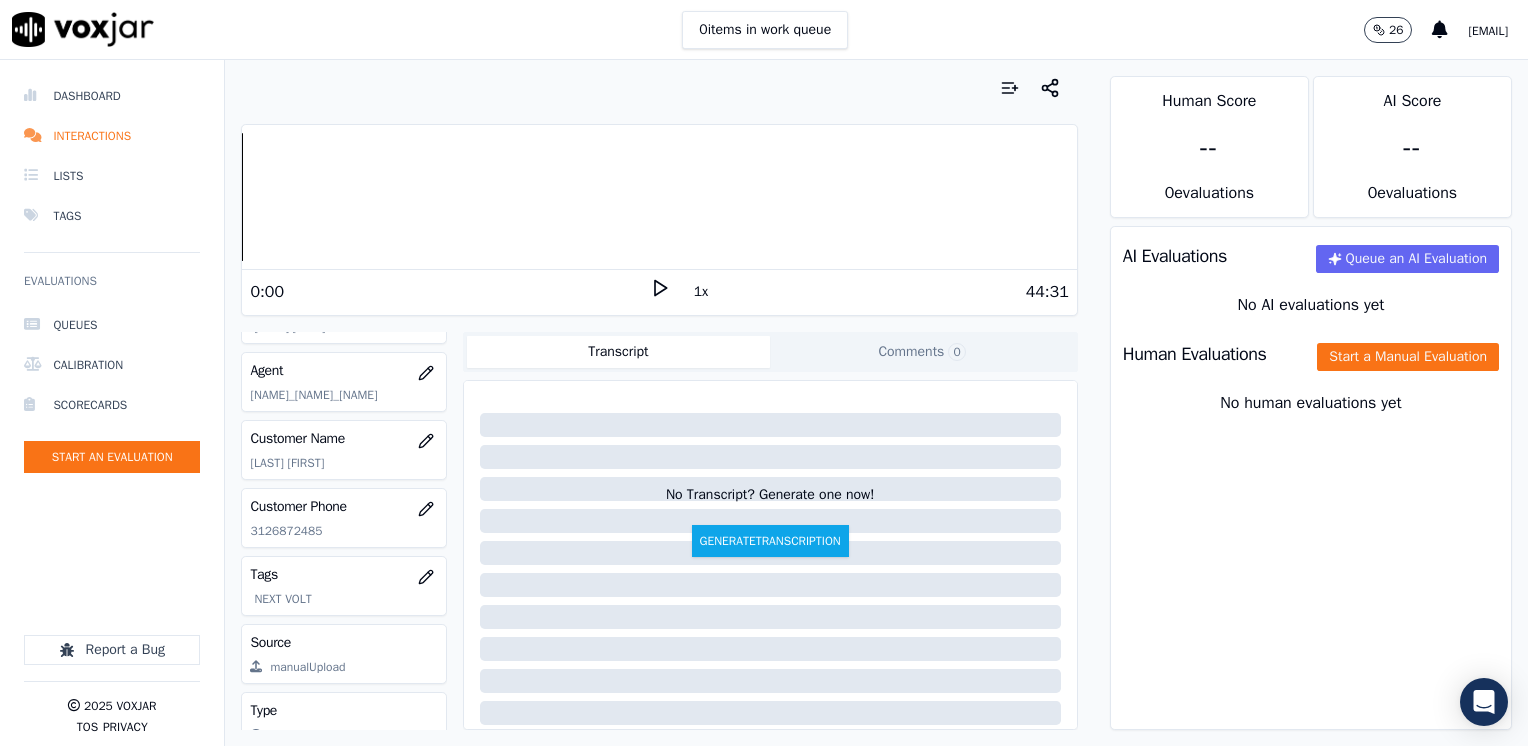 click on "Start a Manual Evaluation" 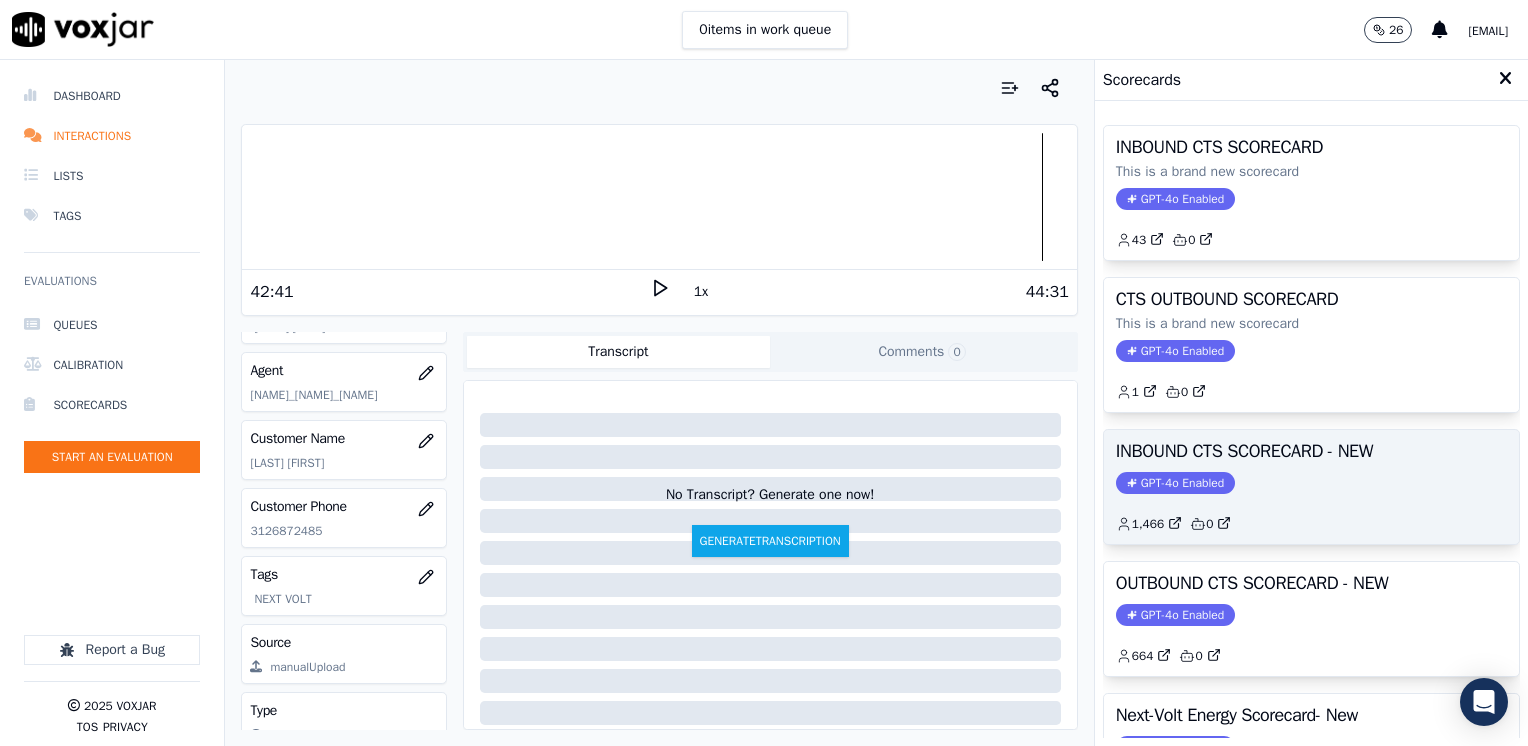 click on "GPT-4o Enabled" at bounding box center [1175, 483] 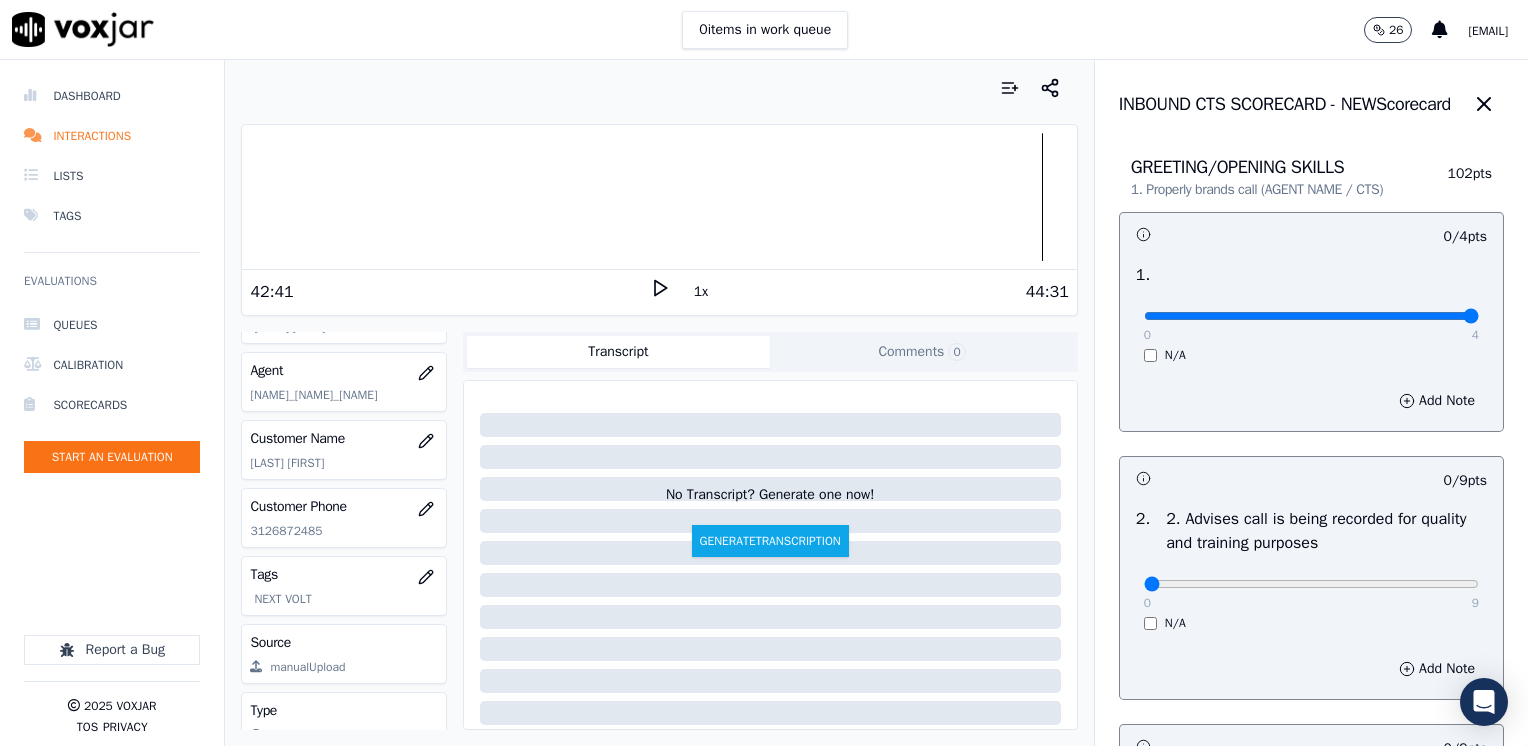 drag, startPoint x: 1136, startPoint y: 318, endPoint x: 1531, endPoint y: 317, distance: 395.00125 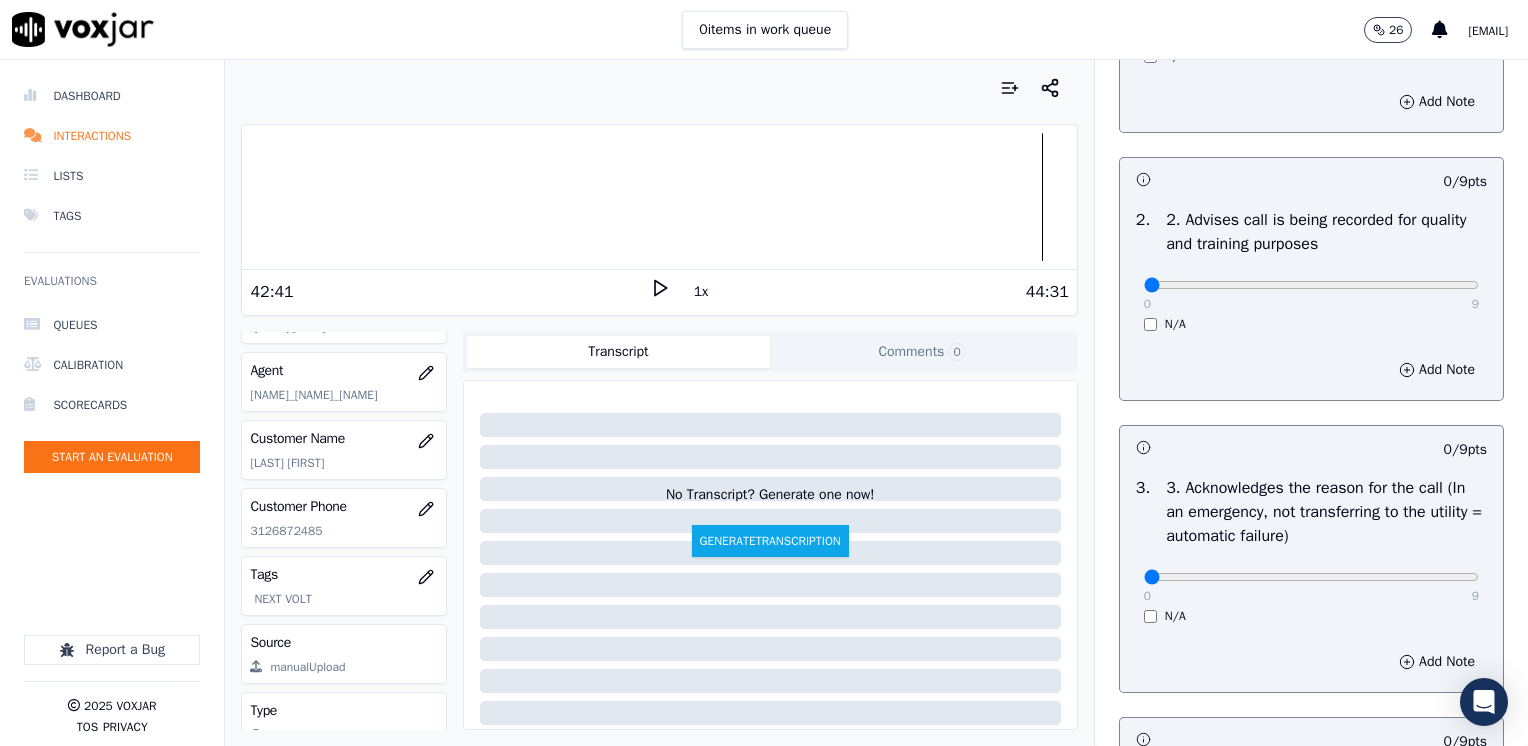 scroll, scrollTop: 300, scrollLeft: 0, axis: vertical 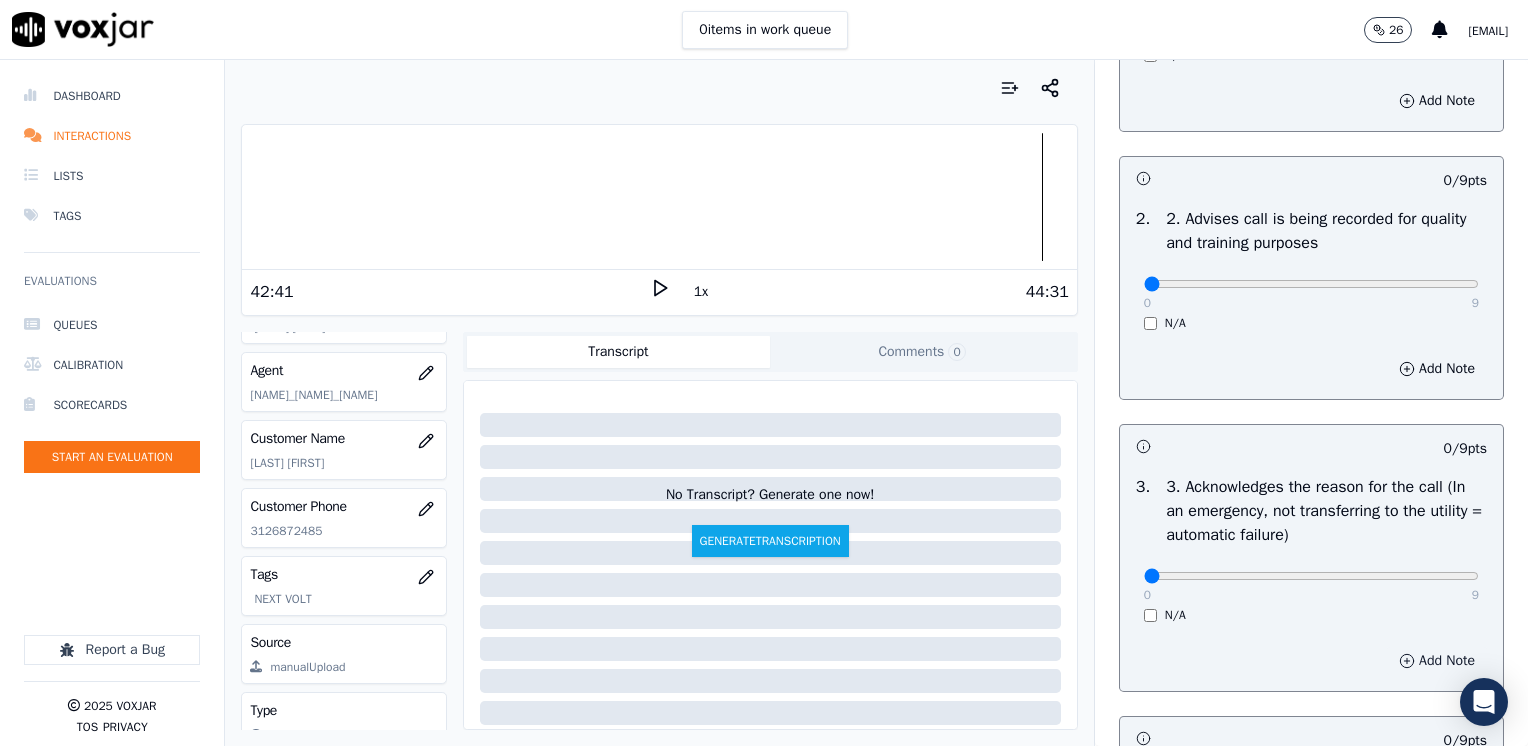 click on "Add Note" at bounding box center (1437, 661) 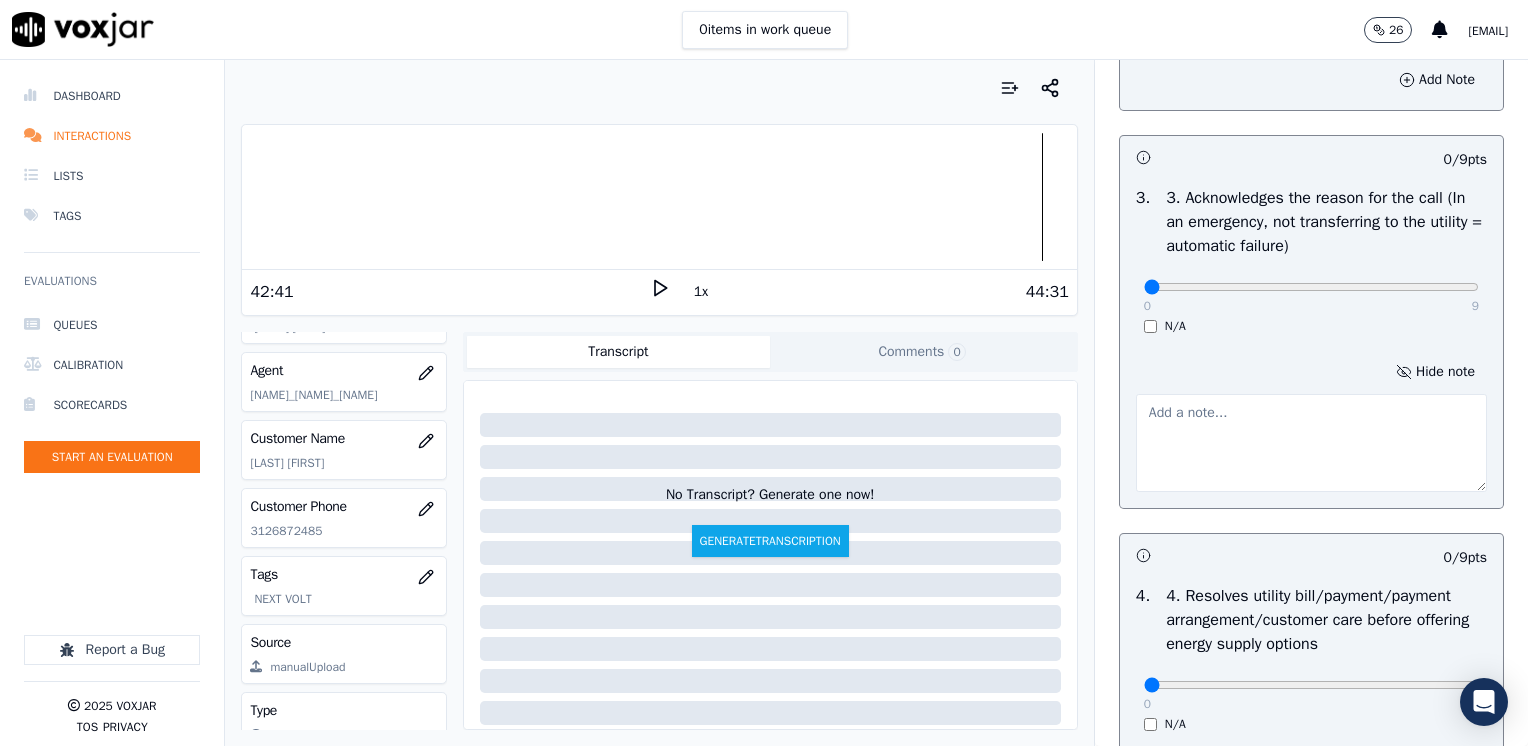 scroll, scrollTop: 600, scrollLeft: 0, axis: vertical 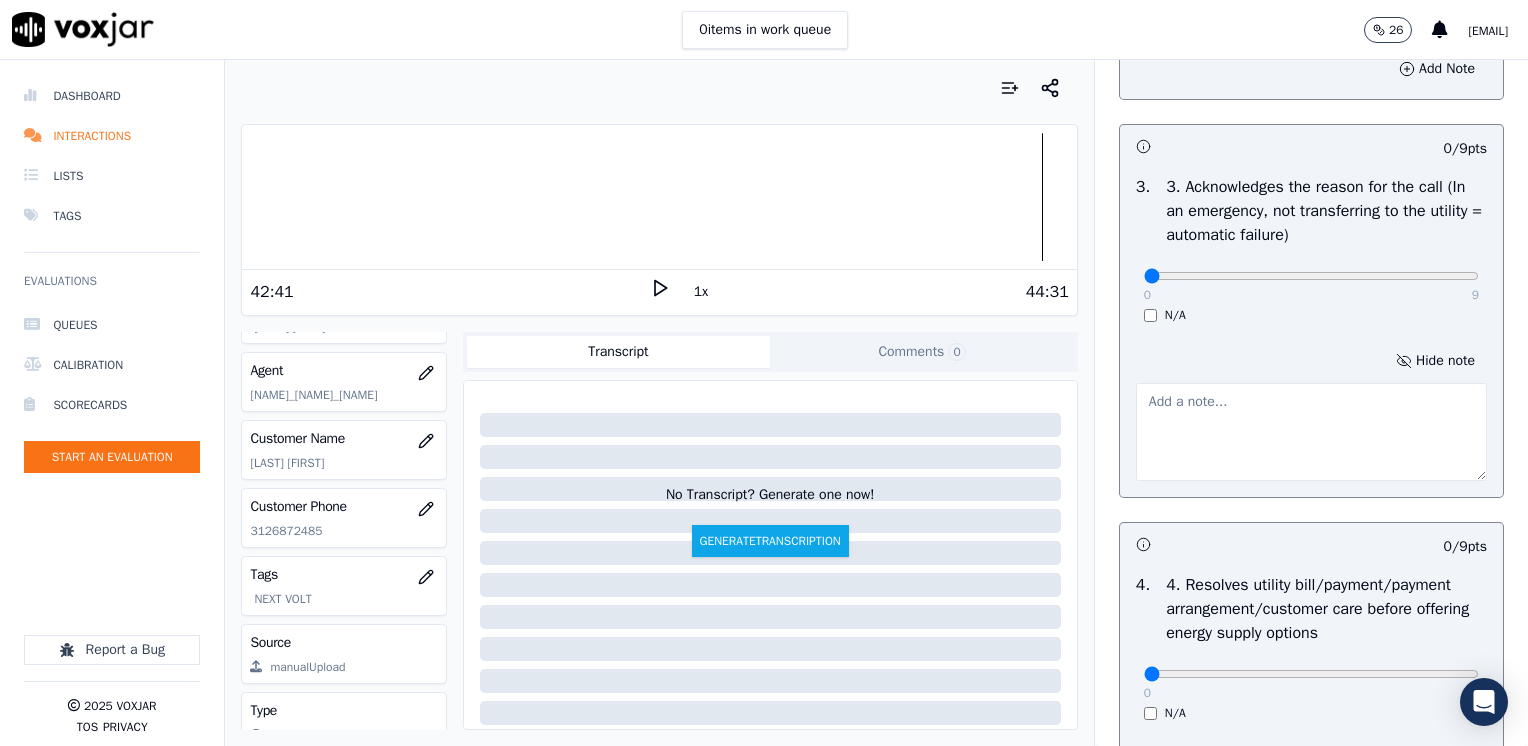 click at bounding box center (1311, 432) 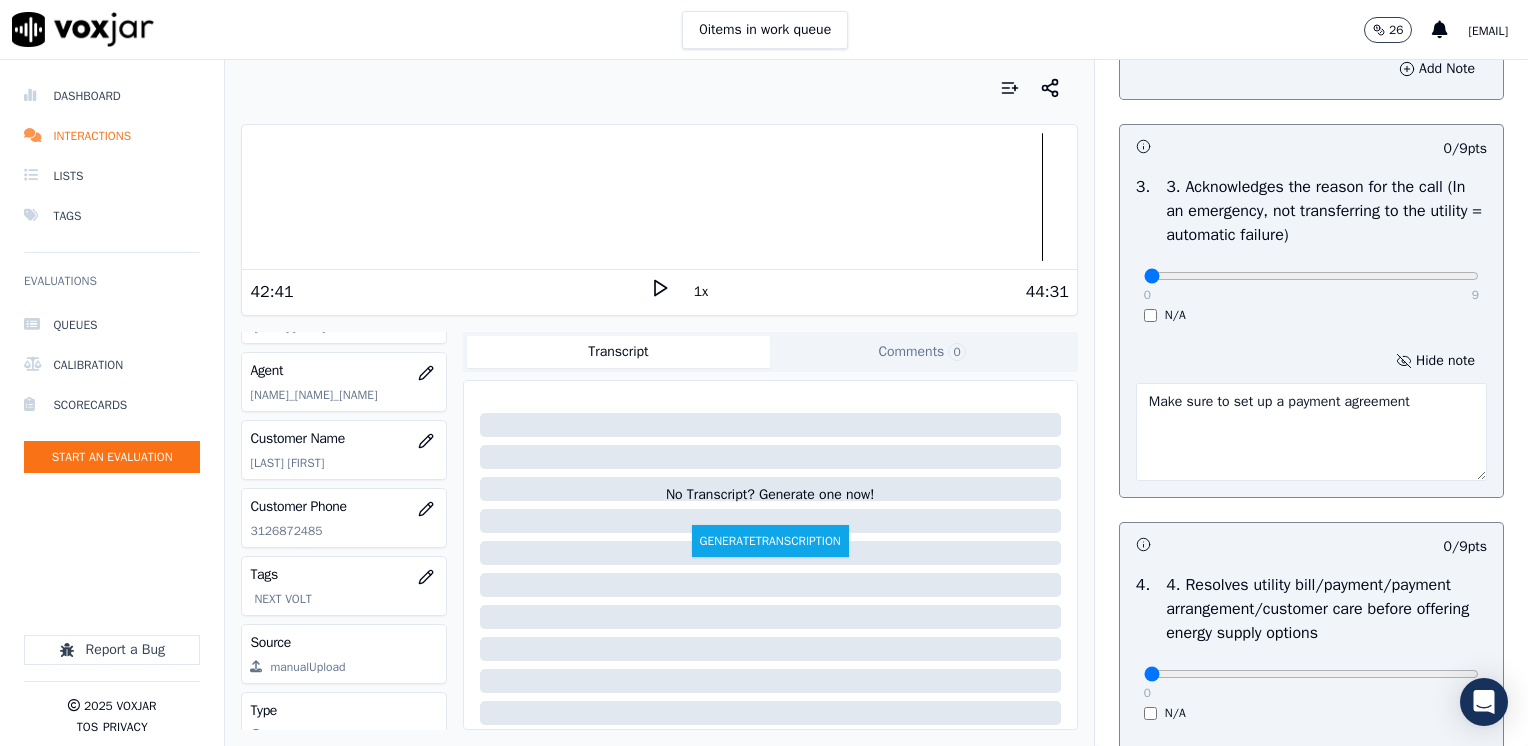 type on "Make sure to set up a payment agreement" 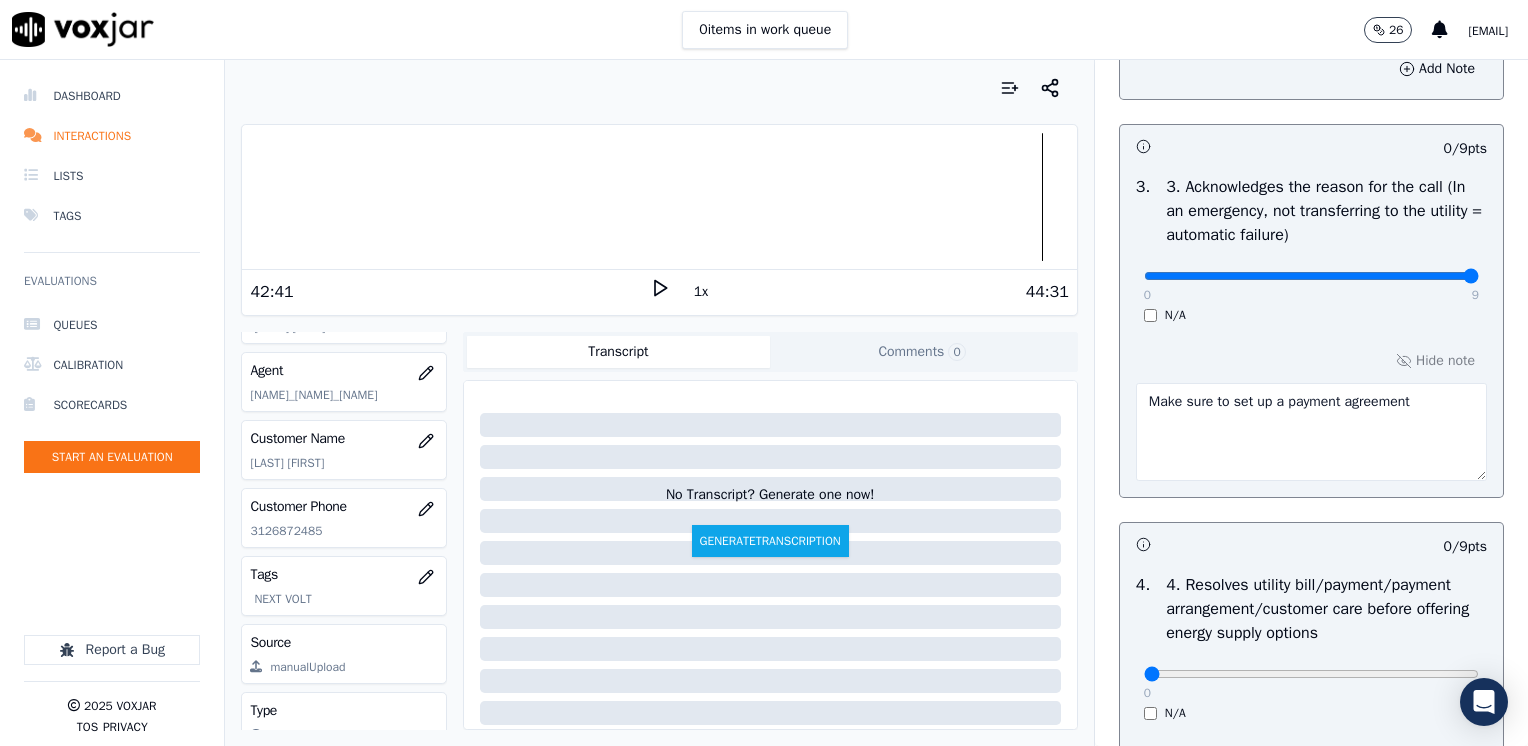 drag, startPoint x: 1136, startPoint y: 276, endPoint x: 1531, endPoint y: 258, distance: 395.4099 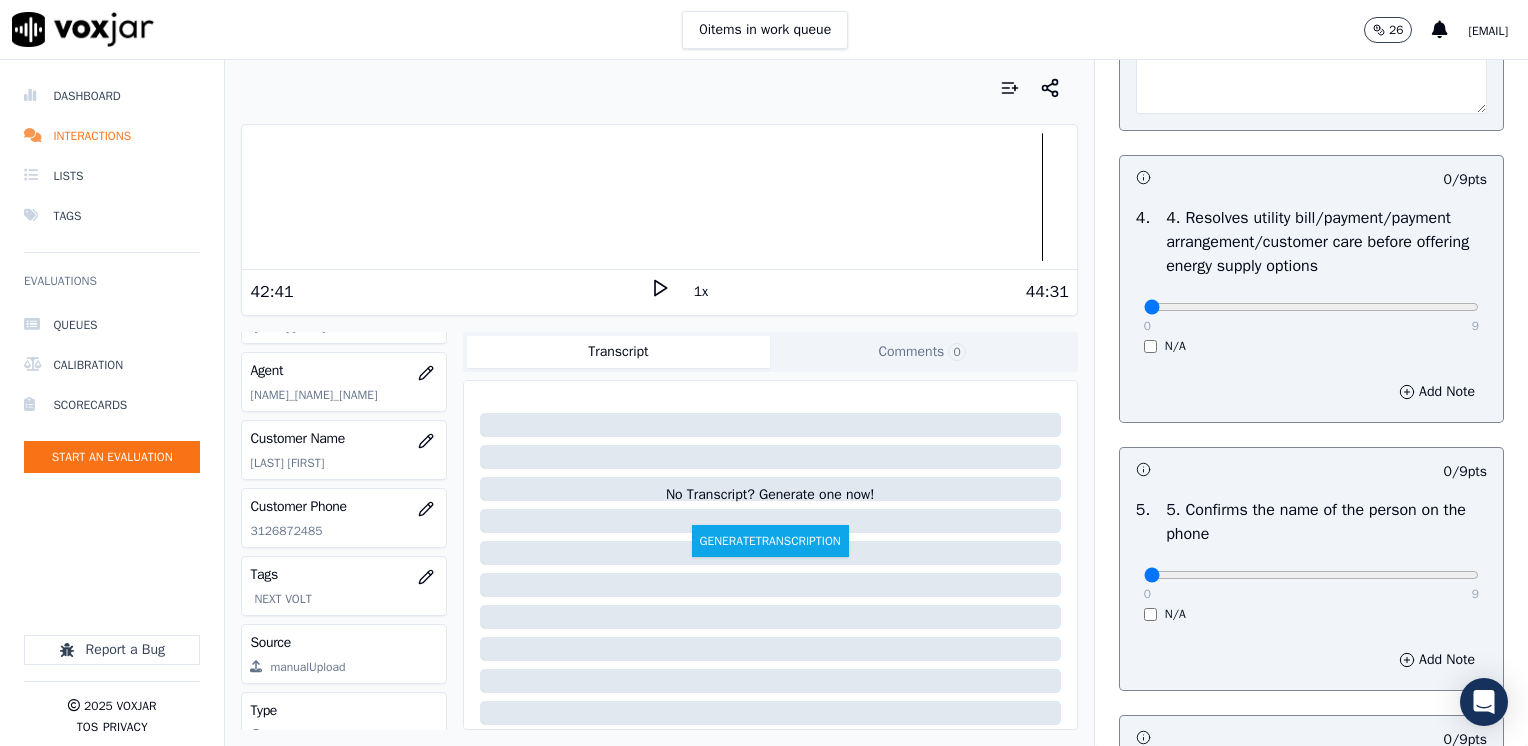 scroll, scrollTop: 1100, scrollLeft: 0, axis: vertical 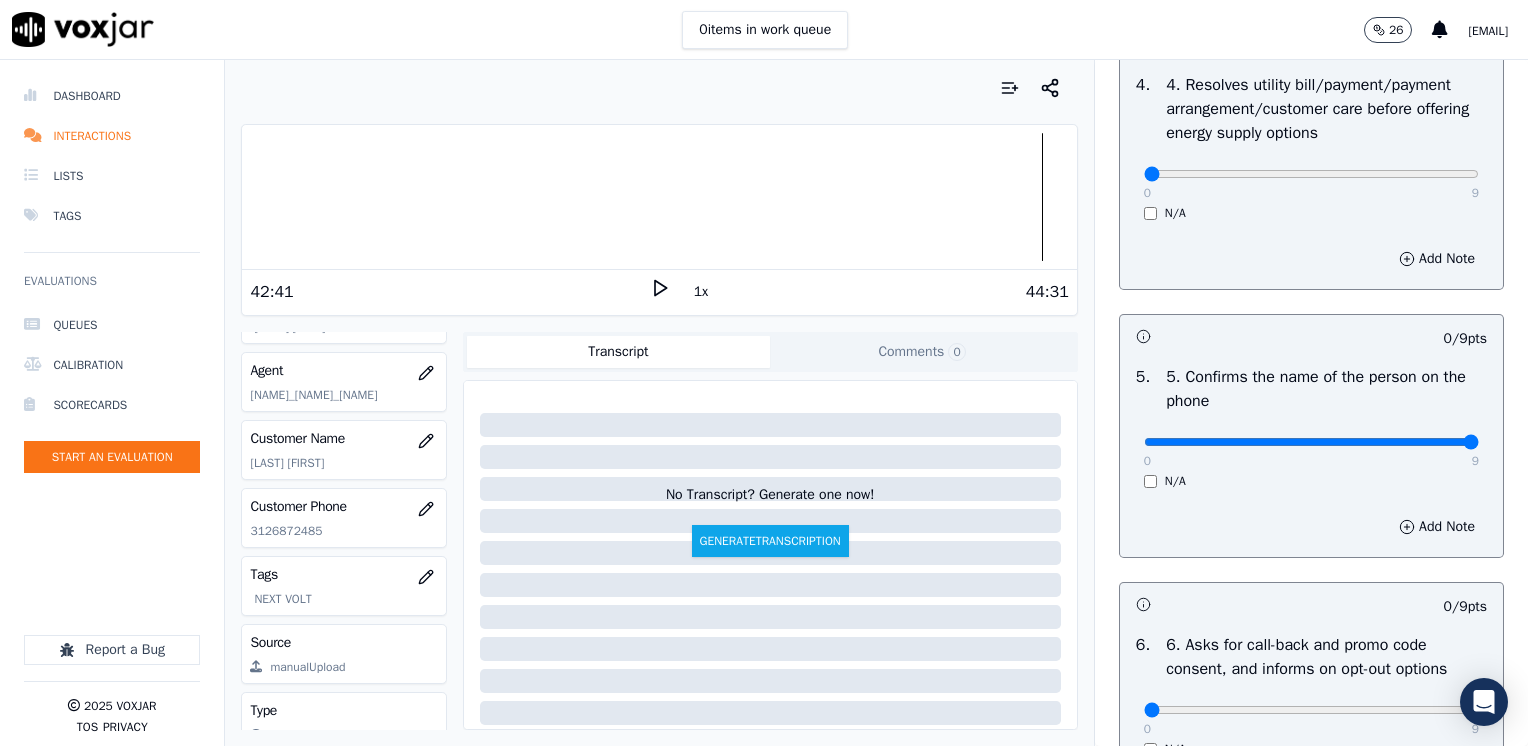 drag, startPoint x: 1130, startPoint y: 442, endPoint x: 1527, endPoint y: 434, distance: 397.0806 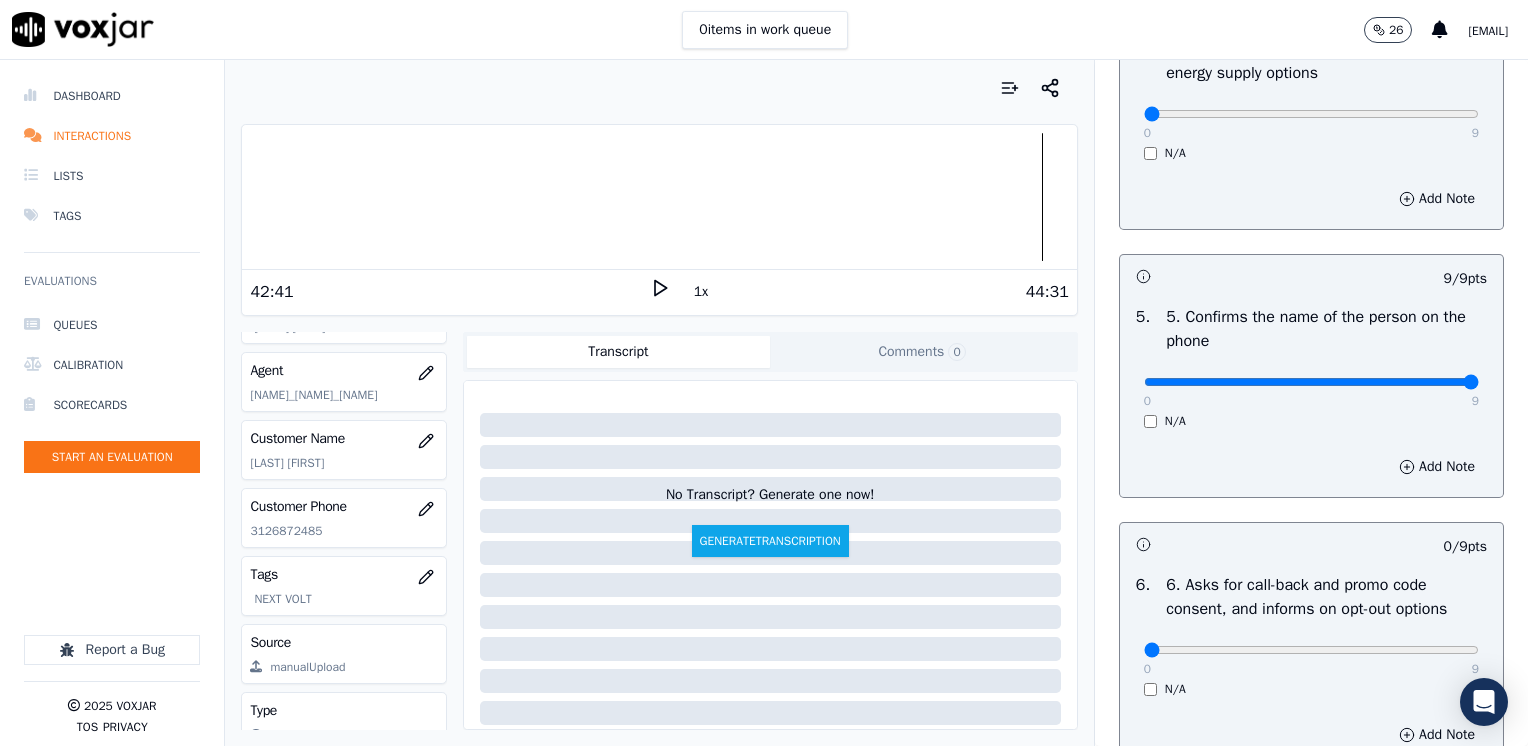 scroll, scrollTop: 1400, scrollLeft: 0, axis: vertical 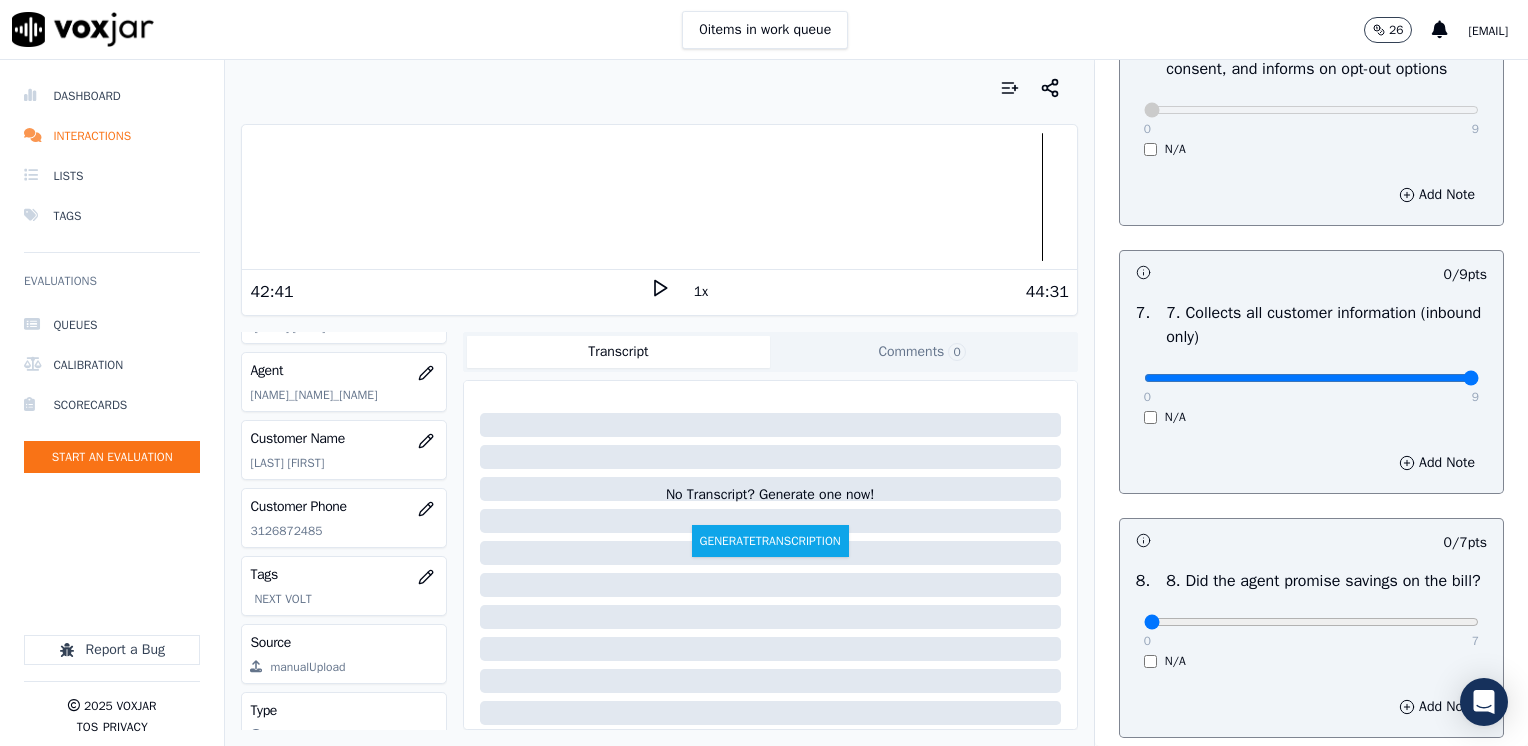 drag, startPoint x: 1141, startPoint y: 374, endPoint x: 1531, endPoint y: 381, distance: 390.0628 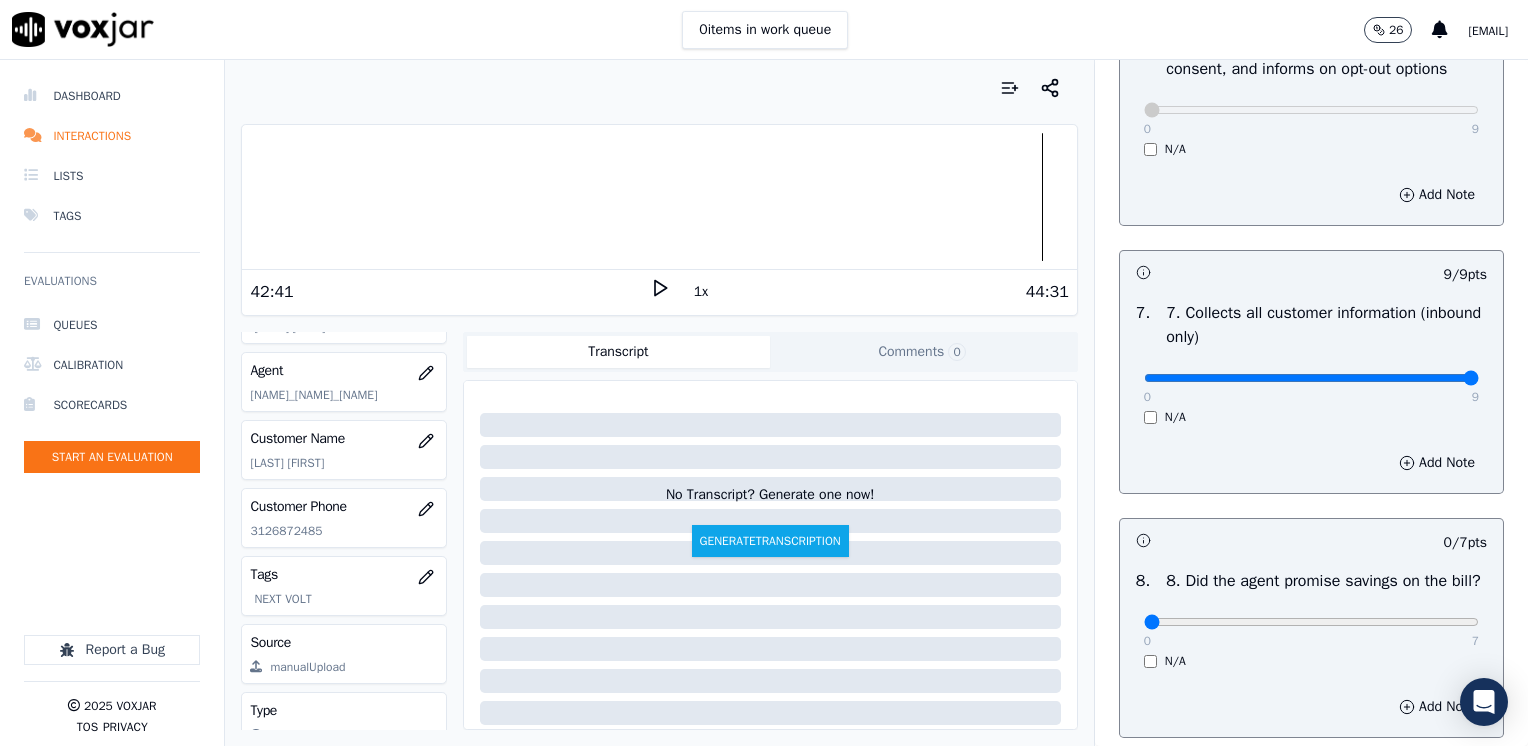 scroll, scrollTop: 1900, scrollLeft: 0, axis: vertical 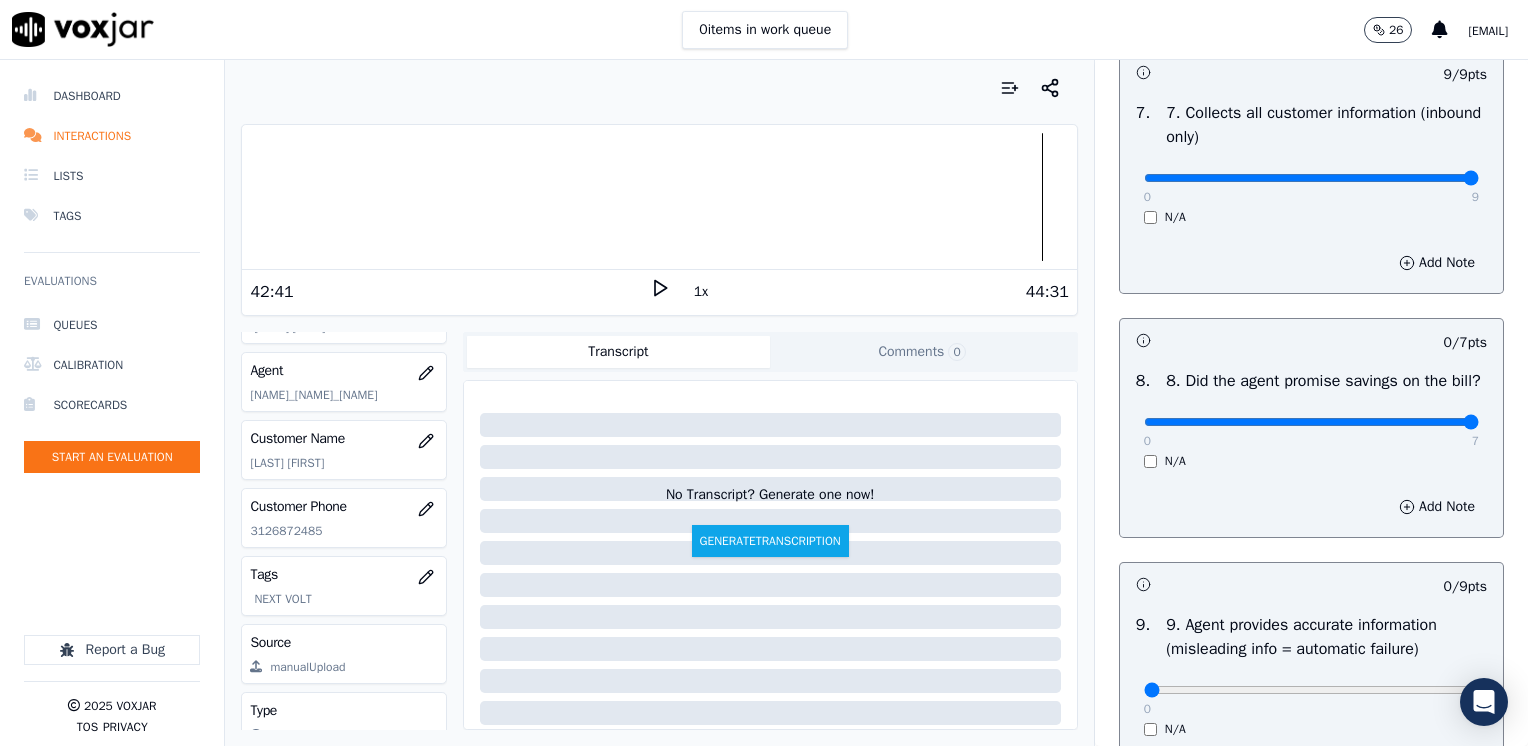 drag, startPoint x: 1137, startPoint y: 442, endPoint x: 1531, endPoint y: 442, distance: 394 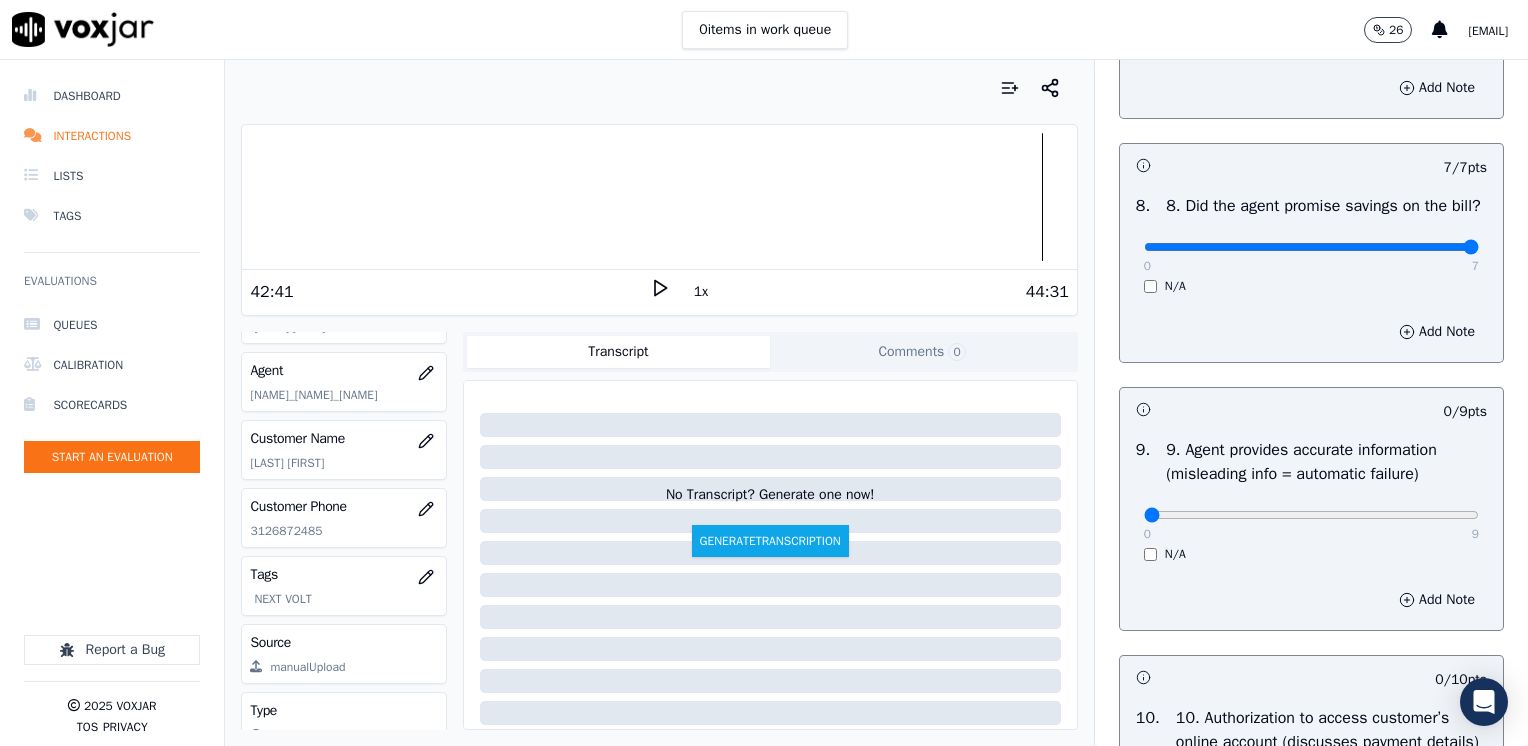 scroll, scrollTop: 2200, scrollLeft: 0, axis: vertical 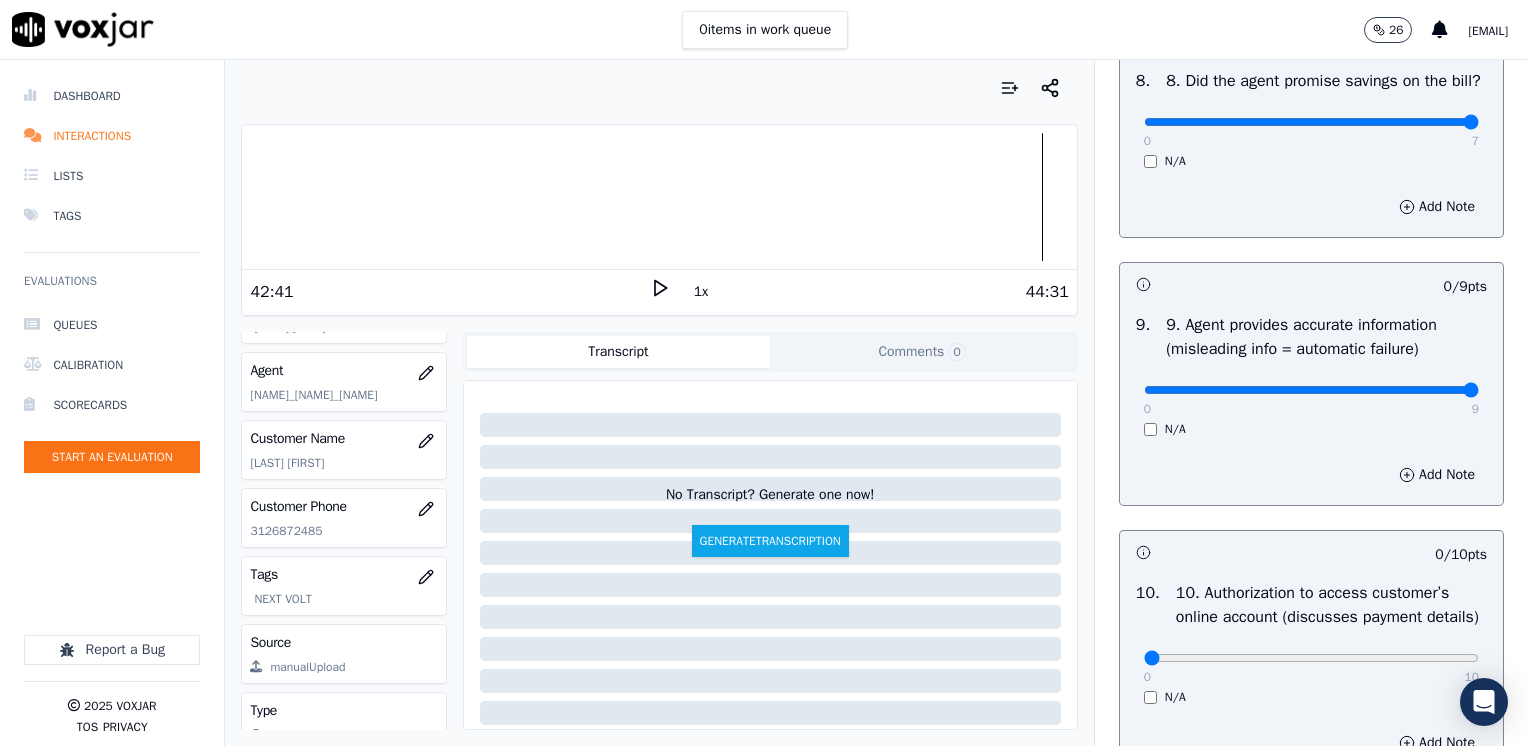 drag, startPoint x: 1125, startPoint y: 414, endPoint x: 1531, endPoint y: 388, distance: 406.83167 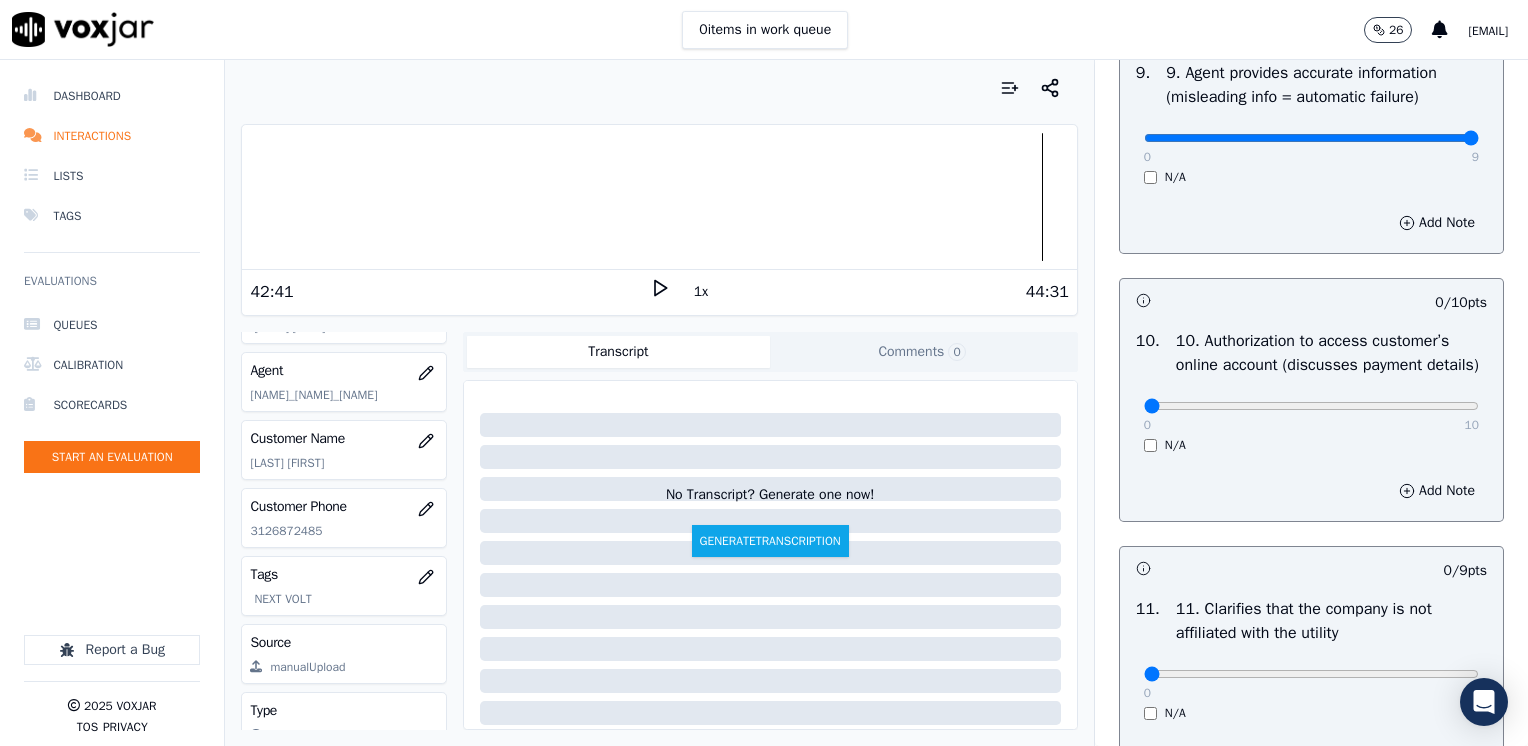 scroll, scrollTop: 2500, scrollLeft: 0, axis: vertical 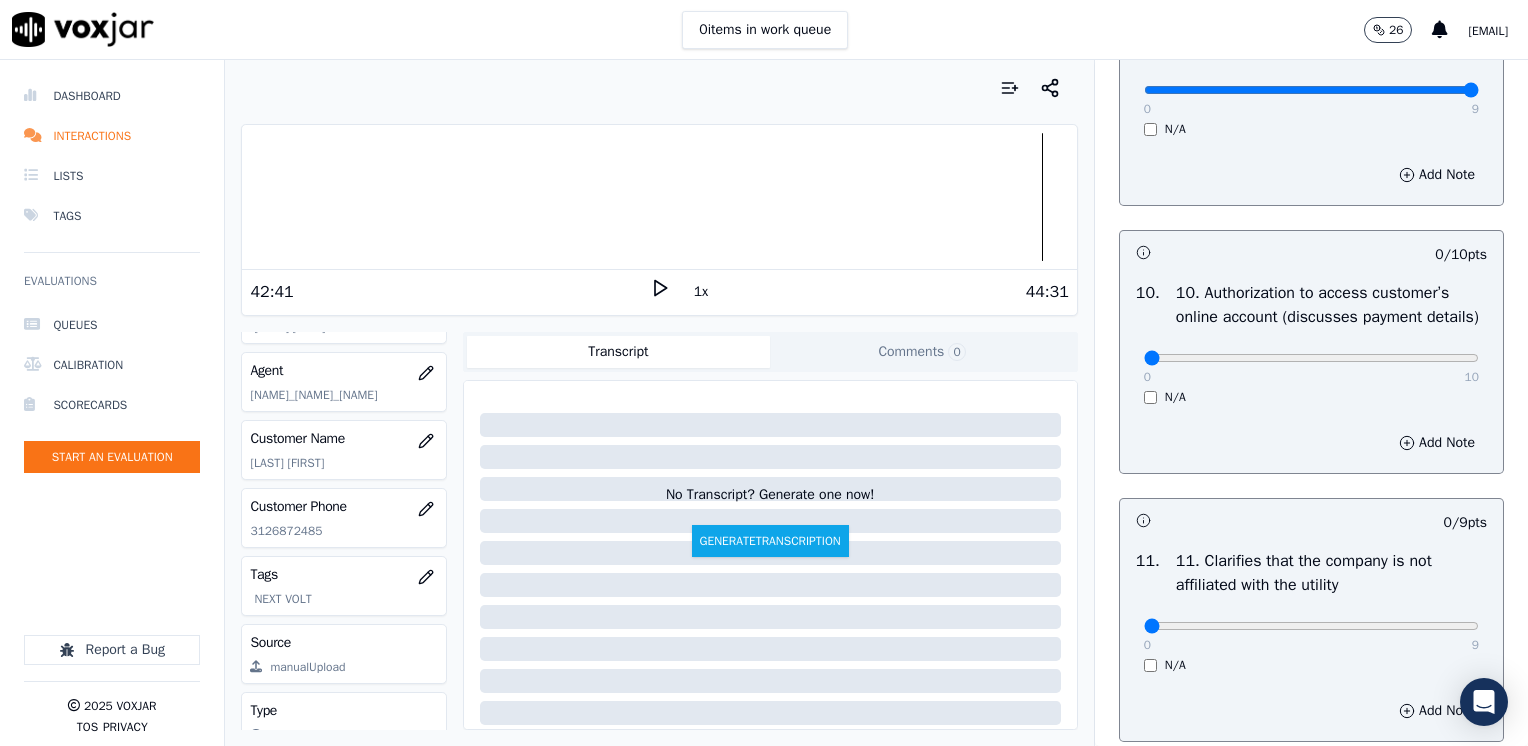 click on "N/A" at bounding box center (1311, 397) 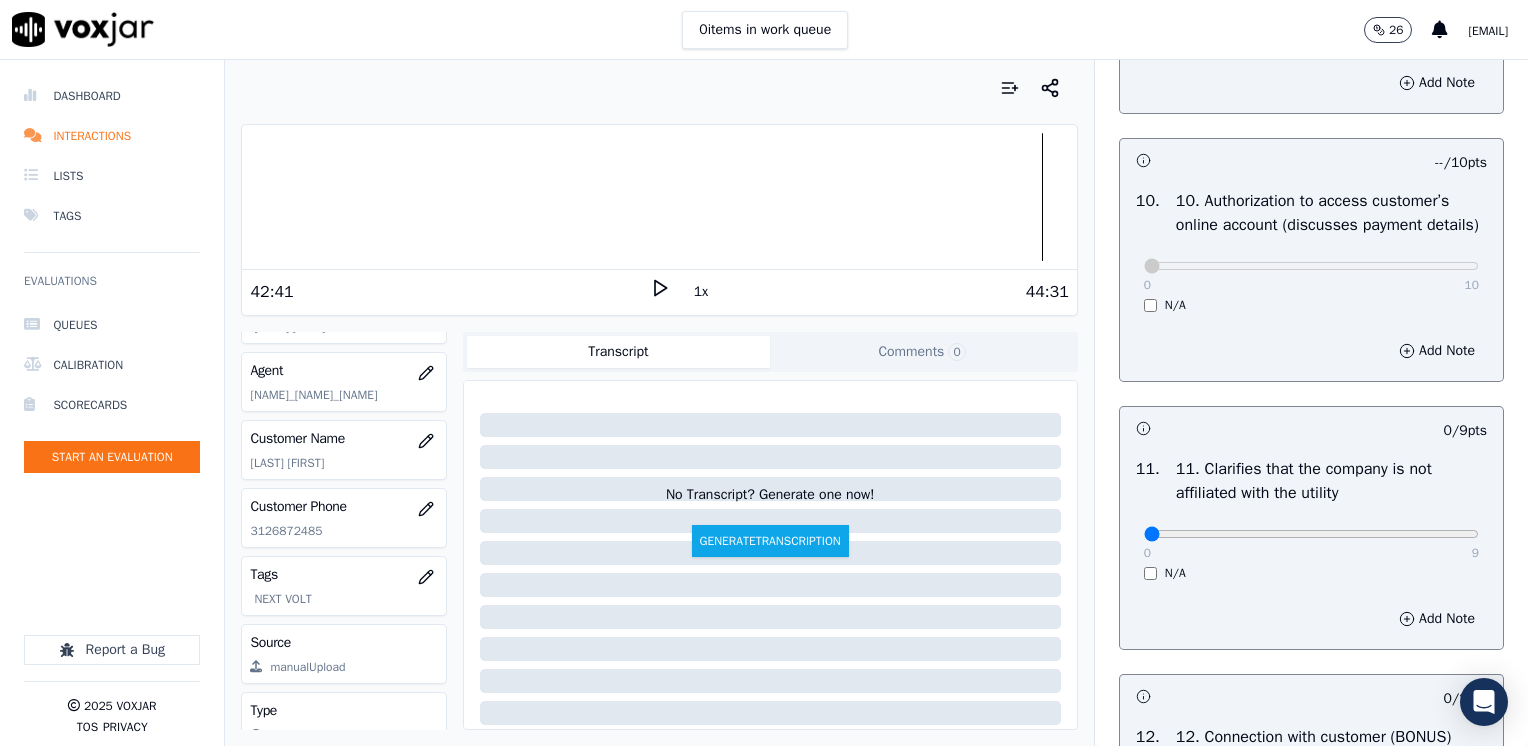 scroll, scrollTop: 2700, scrollLeft: 0, axis: vertical 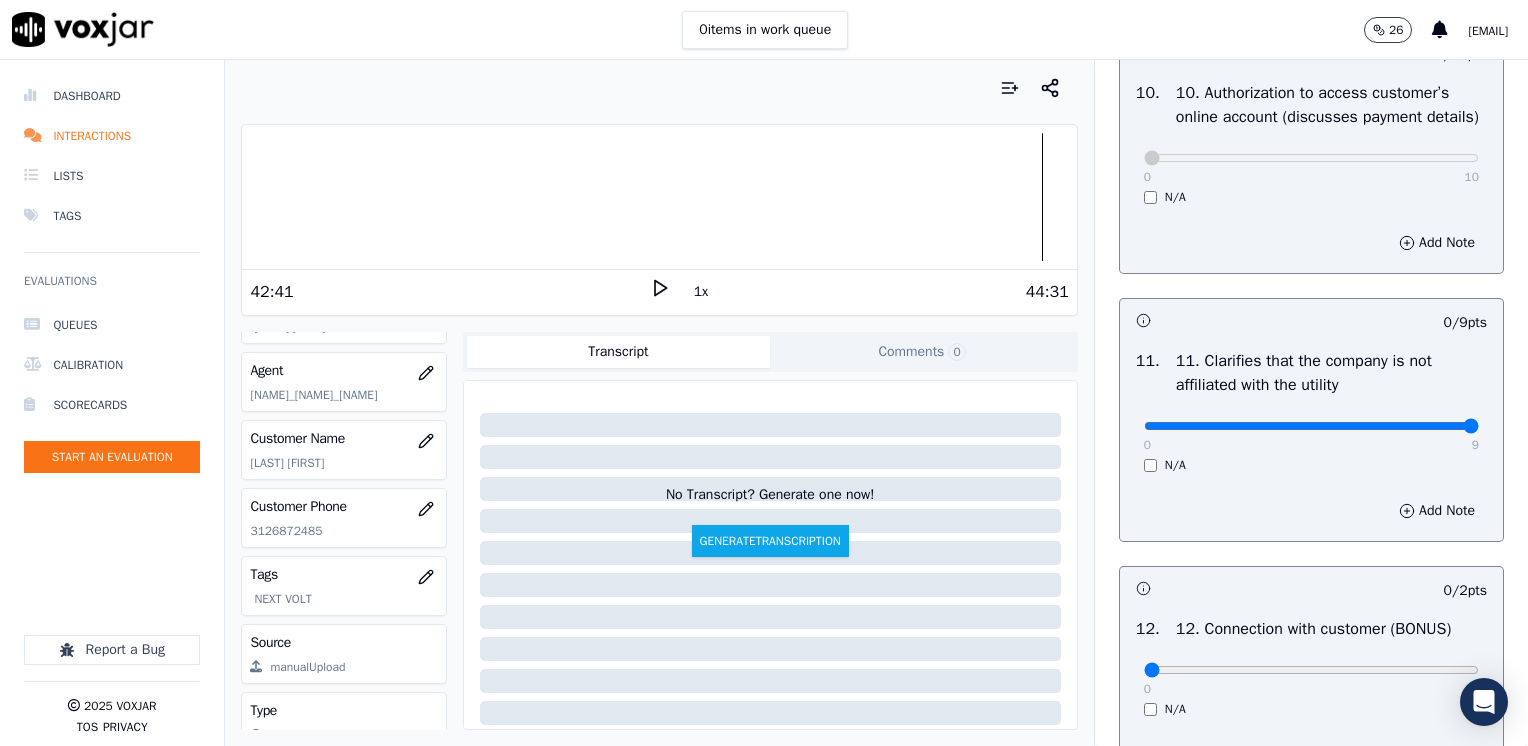 drag, startPoint x: 1128, startPoint y: 477, endPoint x: 1527, endPoint y: 480, distance: 399.0113 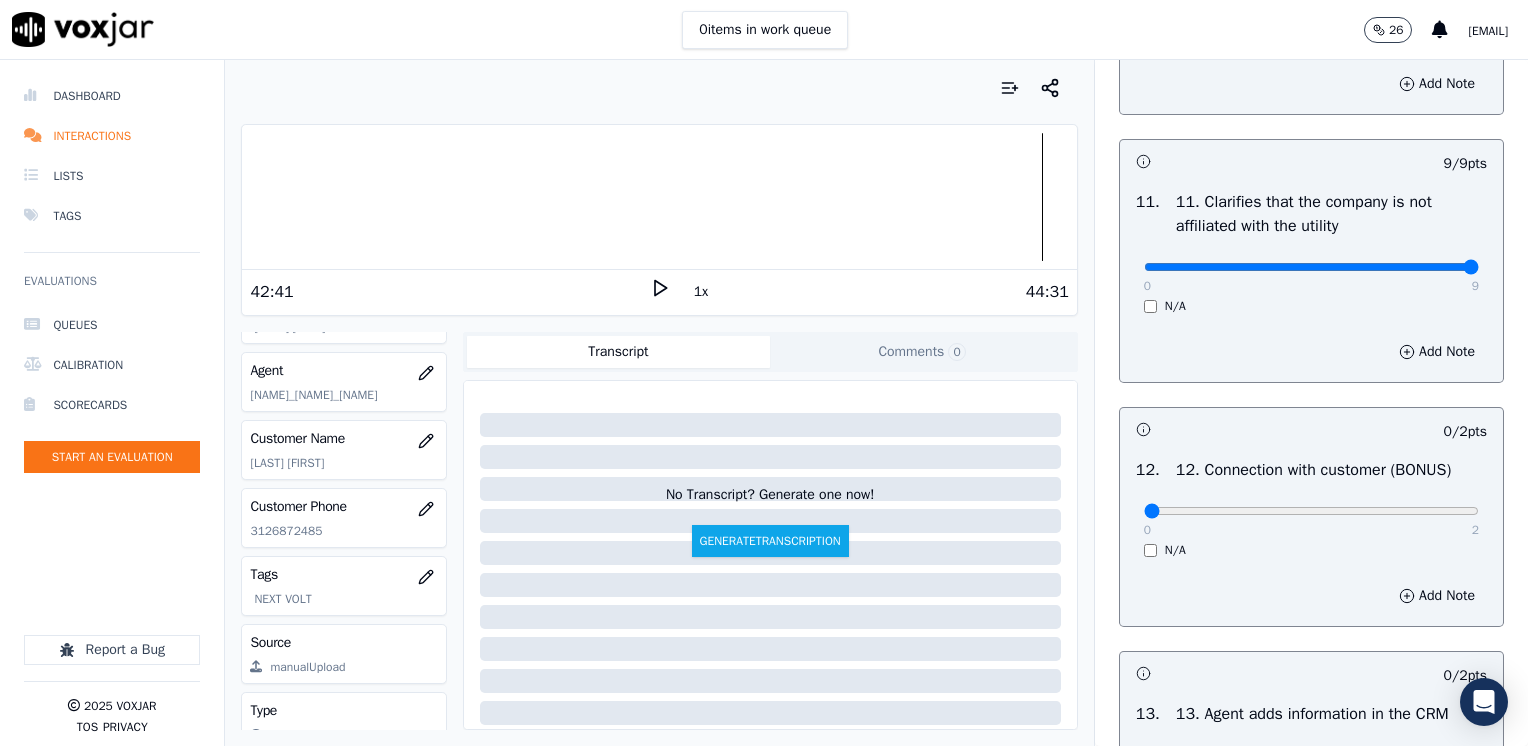 scroll, scrollTop: 3000, scrollLeft: 0, axis: vertical 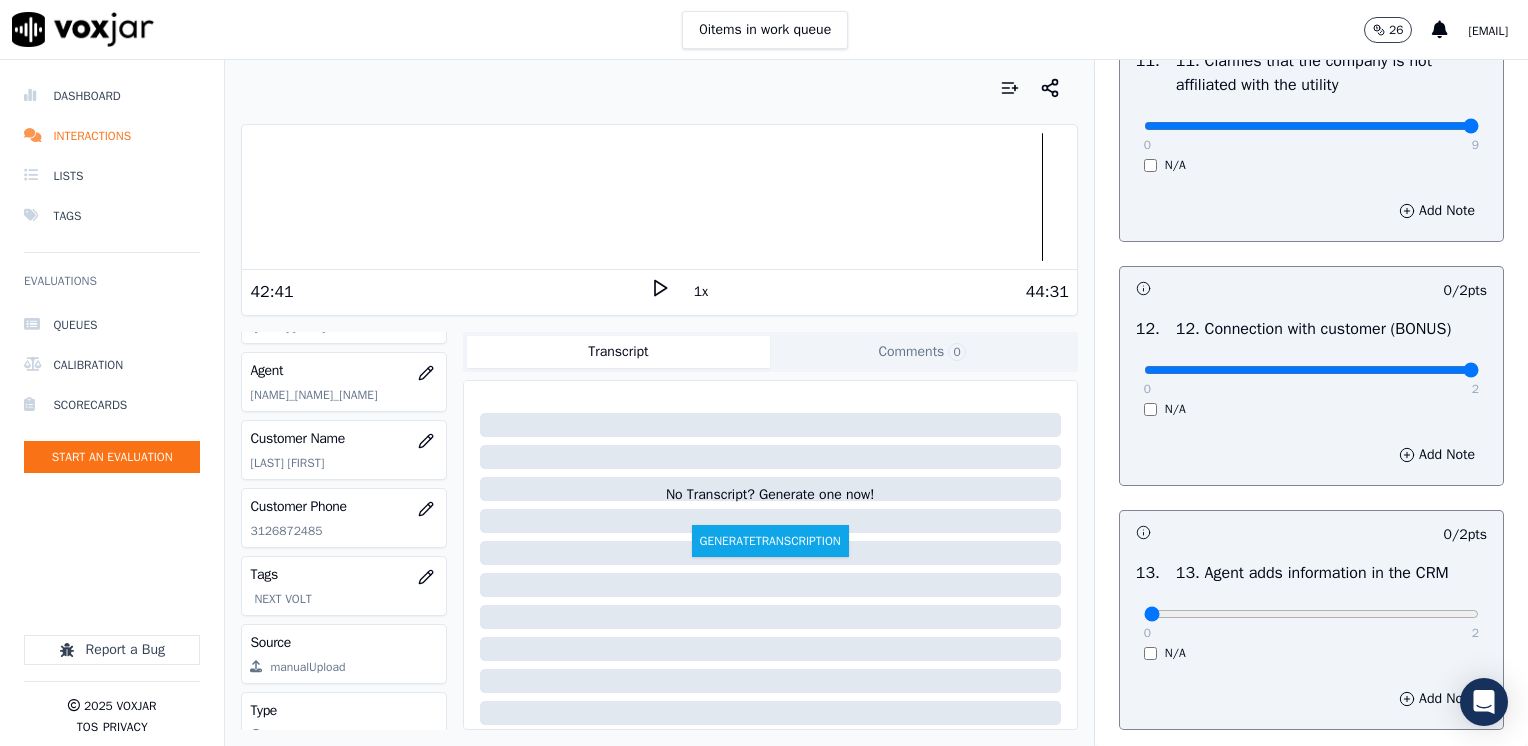 drag, startPoint x: 1132, startPoint y: 418, endPoint x: 1527, endPoint y: 423, distance: 395.03165 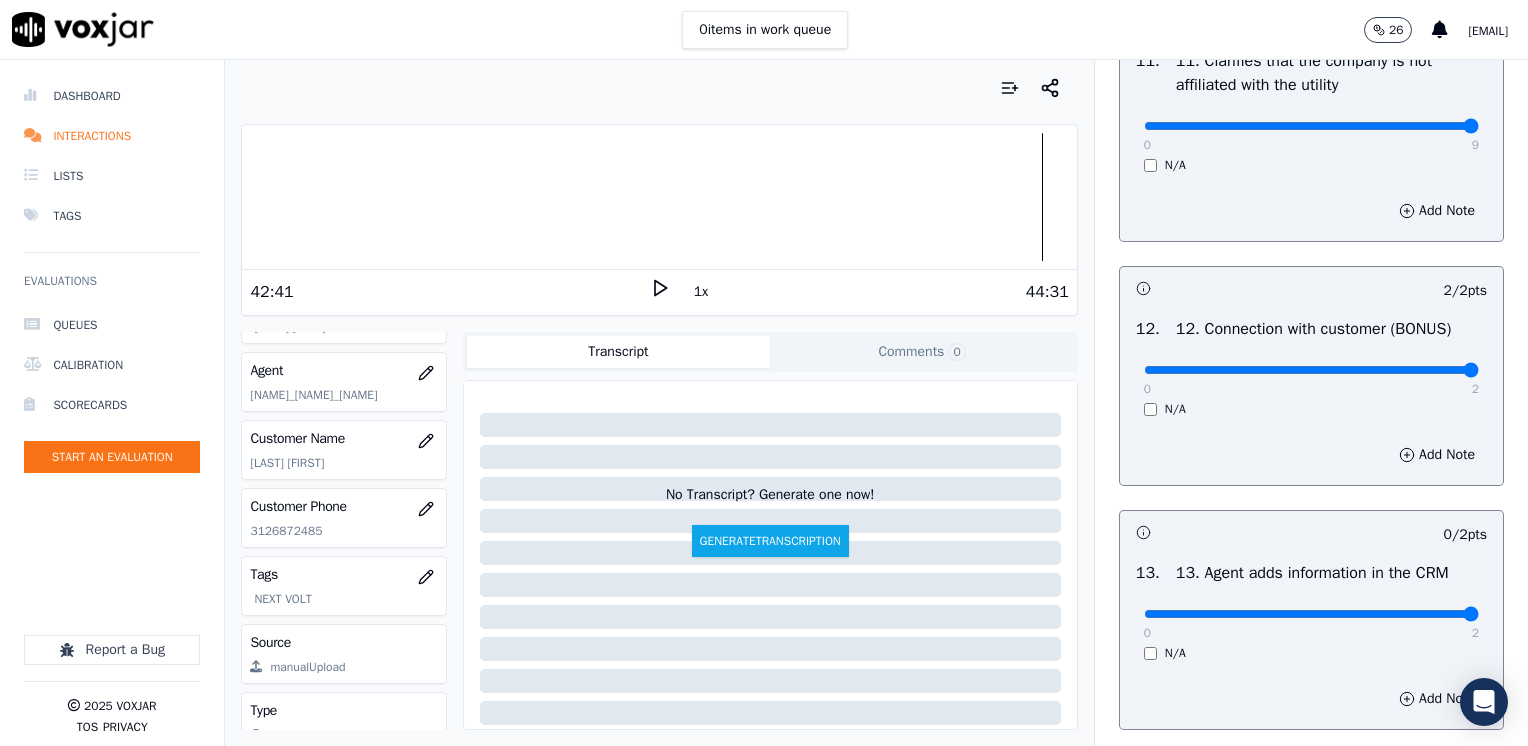 drag, startPoint x: 1139, startPoint y: 654, endPoint x: 1527, endPoint y: 673, distance: 388.46494 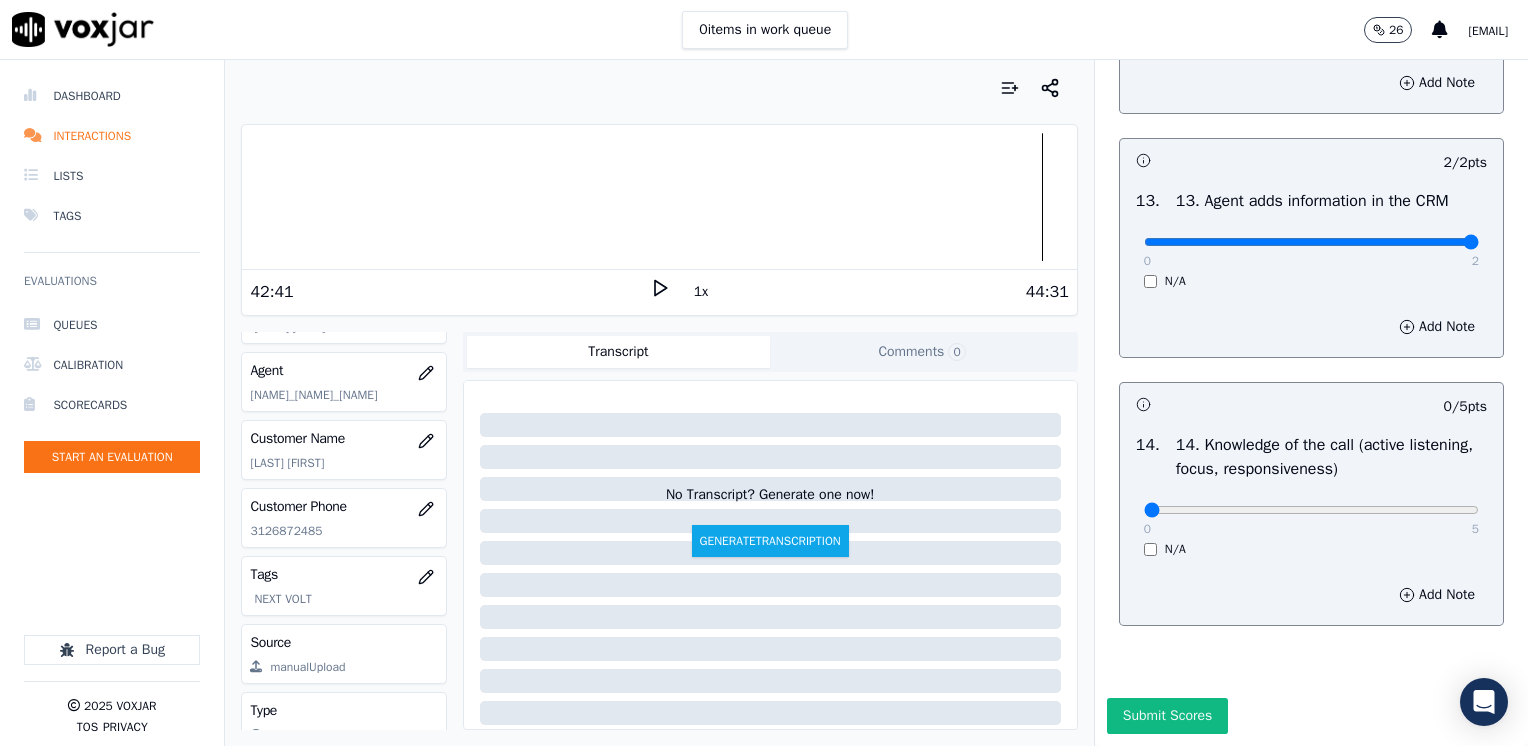 scroll, scrollTop: 3400, scrollLeft: 0, axis: vertical 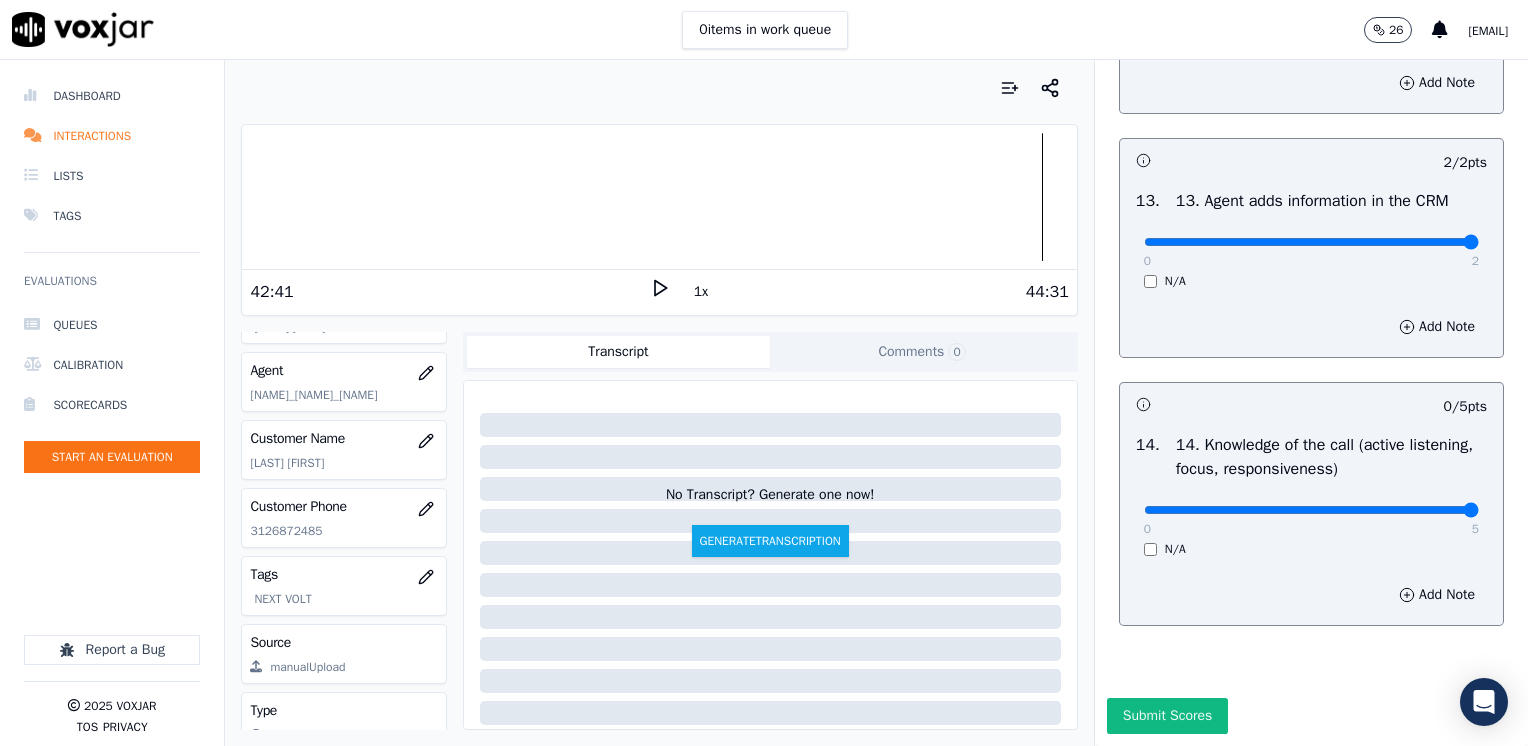 drag, startPoint x: 1129, startPoint y: 526, endPoint x: 1527, endPoint y: 517, distance: 398.10175 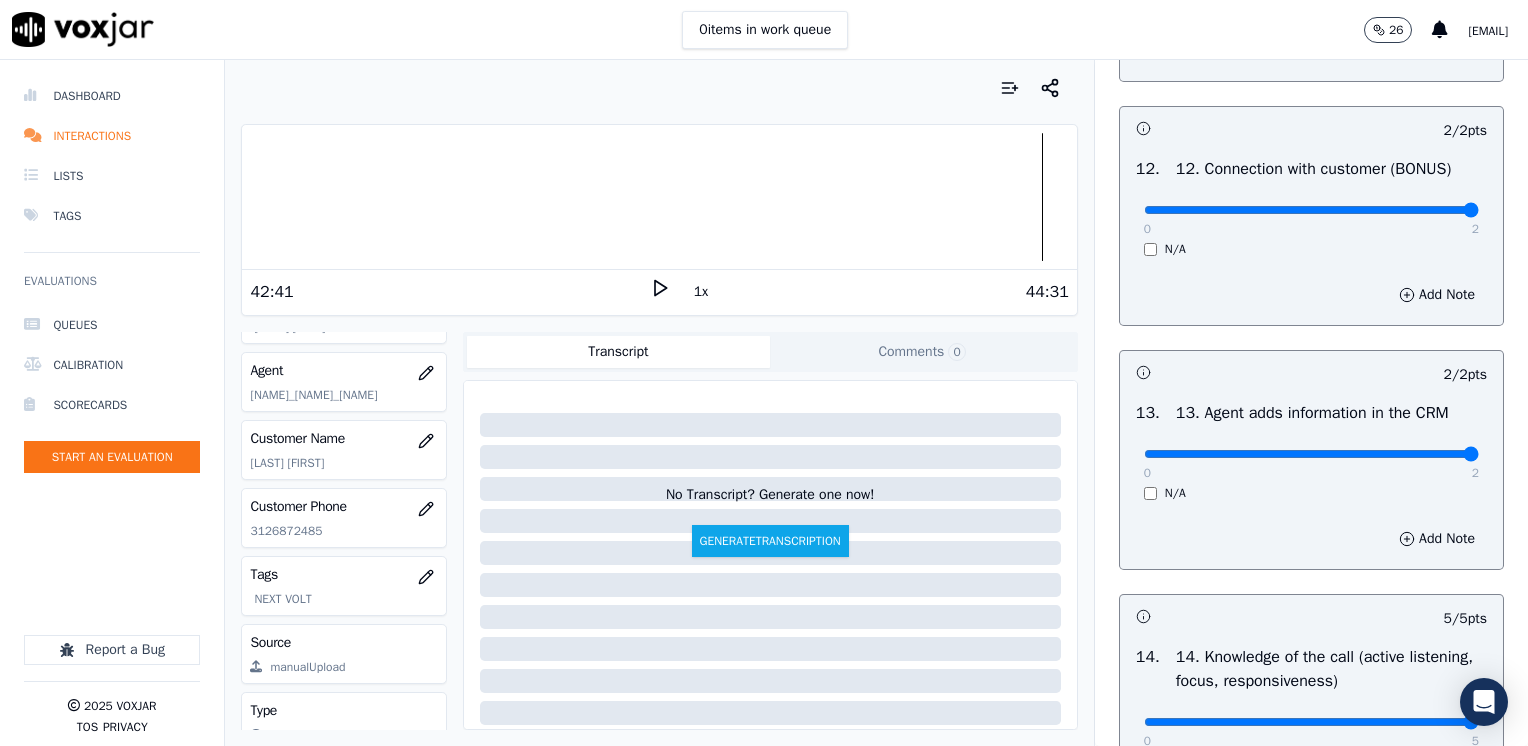 scroll, scrollTop: 2800, scrollLeft: 0, axis: vertical 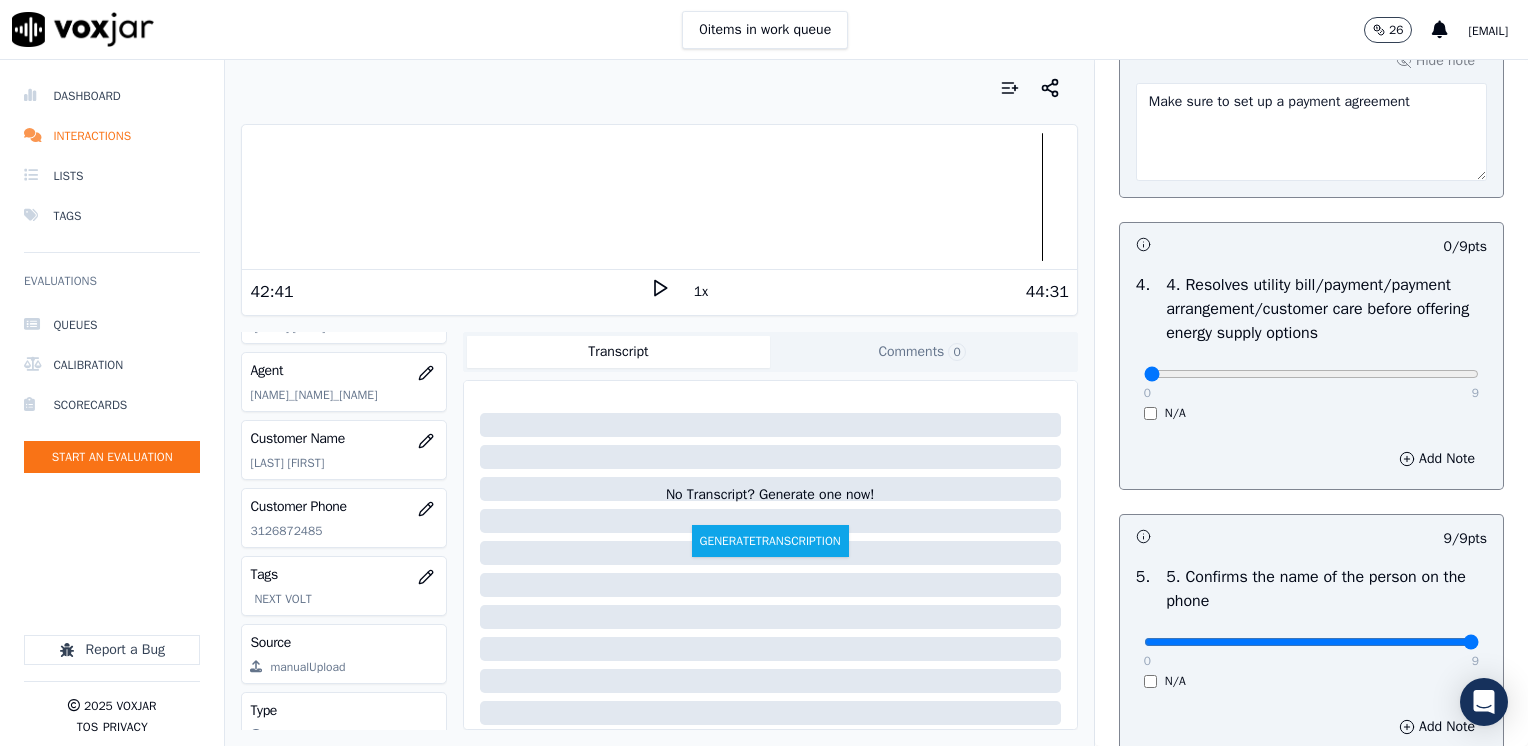 click on "Add Note" at bounding box center (1311, 459) 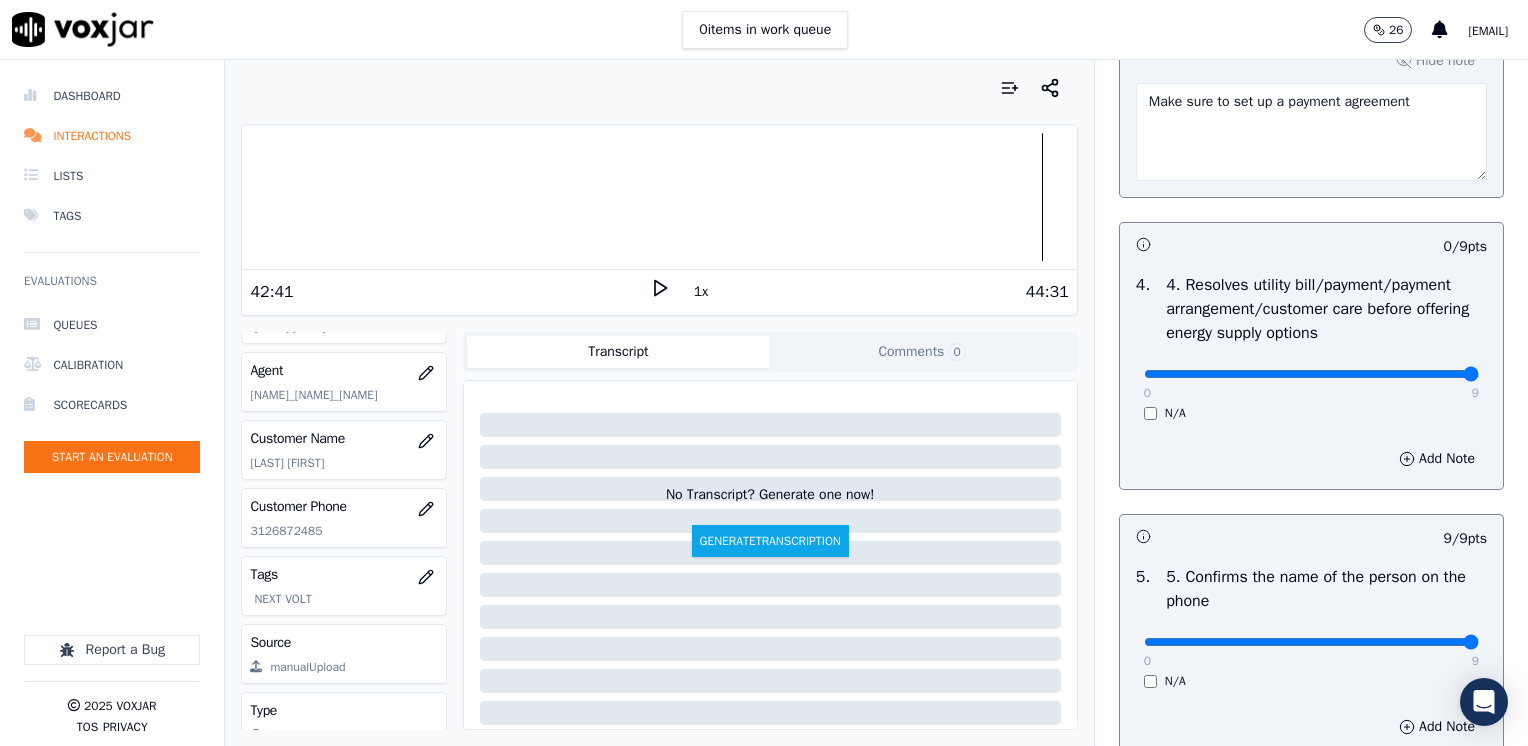drag, startPoint x: 1132, startPoint y: 381, endPoint x: 1531, endPoint y: 389, distance: 399.0802 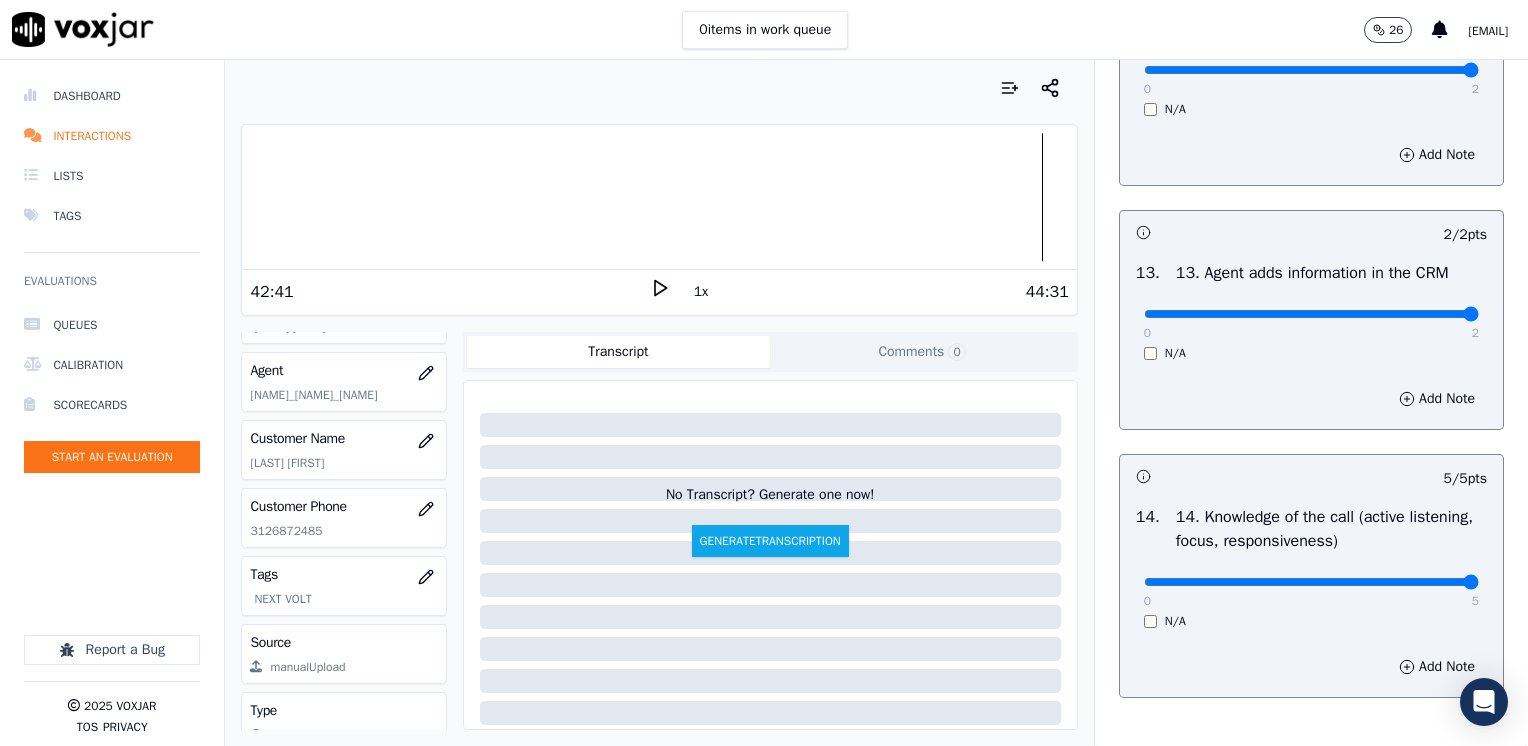 scroll, scrollTop: 3459, scrollLeft: 0, axis: vertical 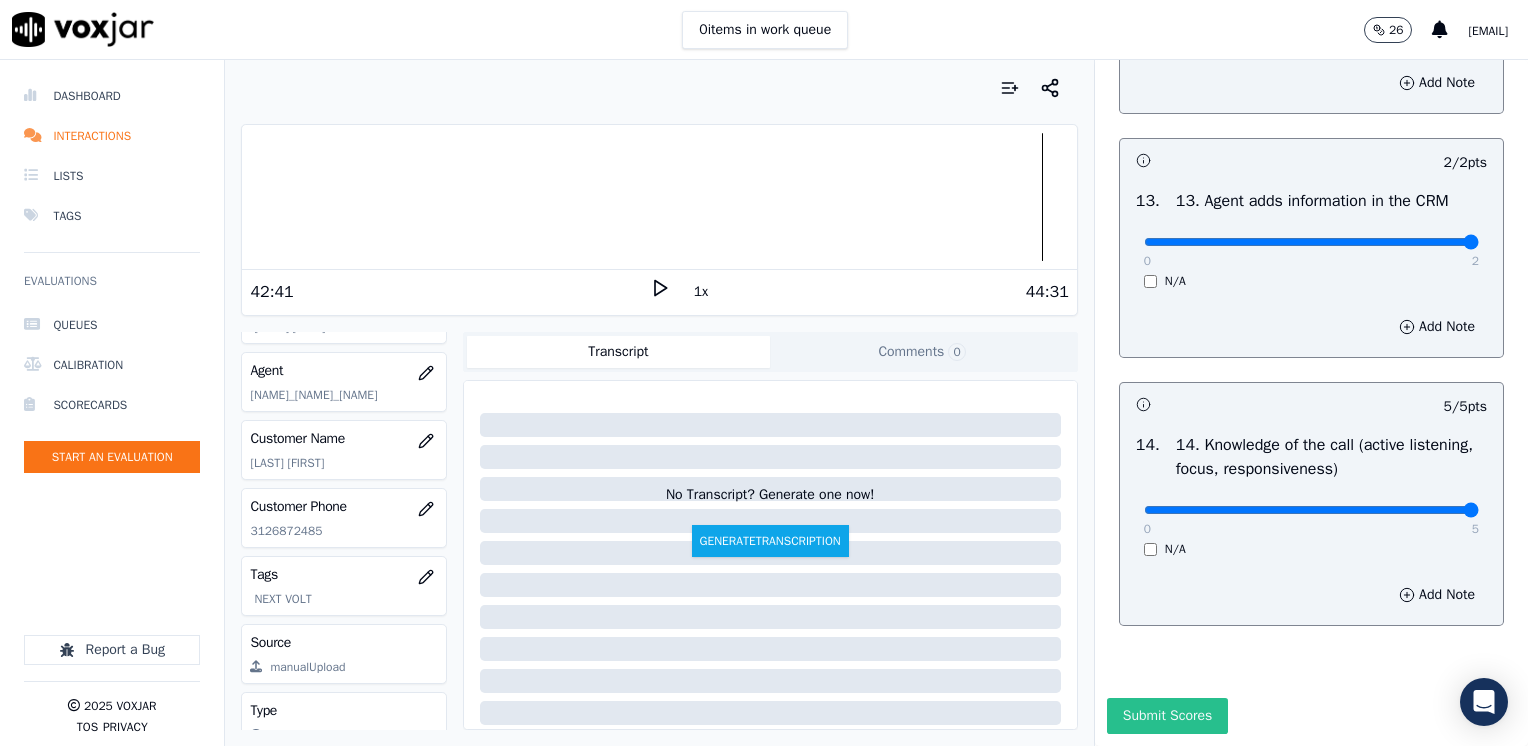 click on "Submit Scores" at bounding box center (1167, 716) 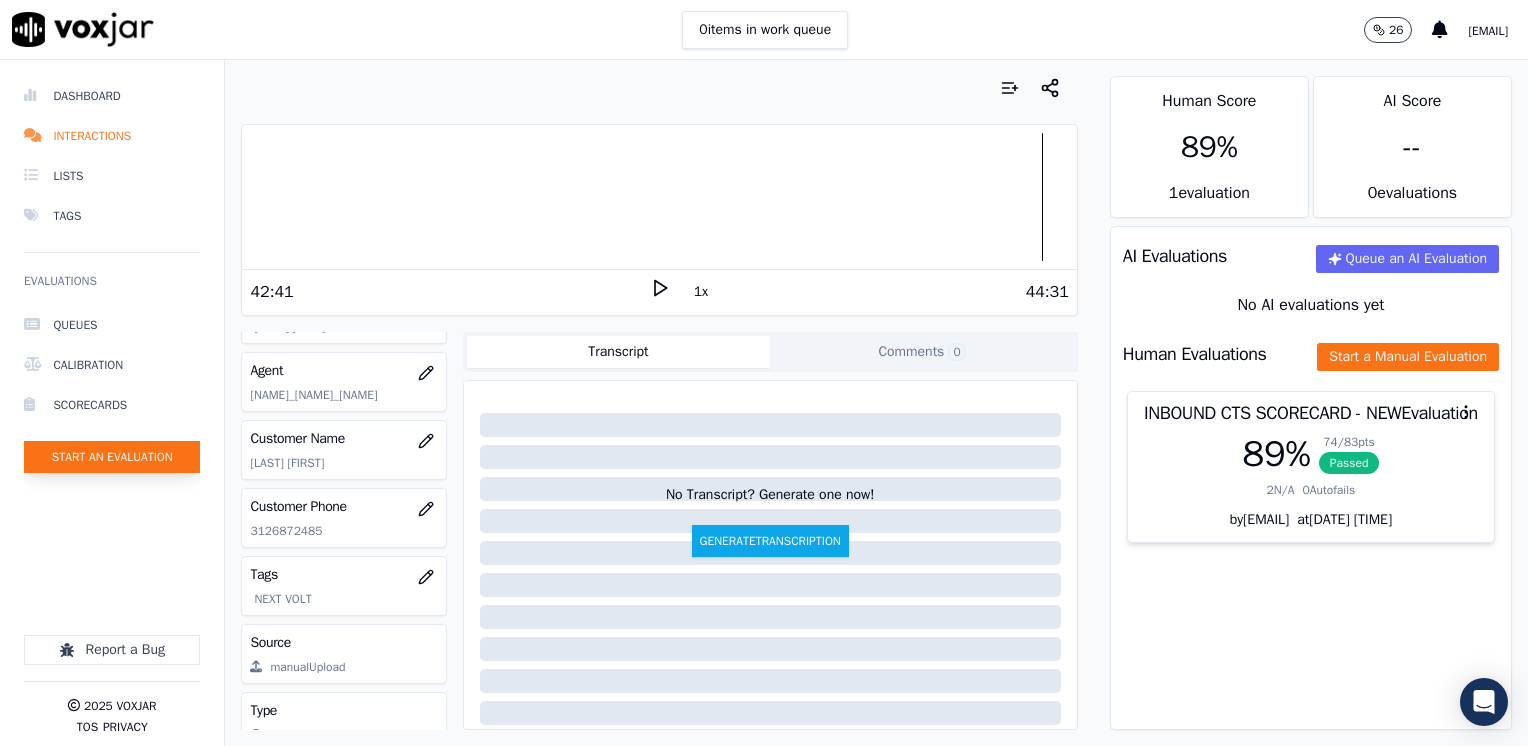 click on "Start an Evaluation" 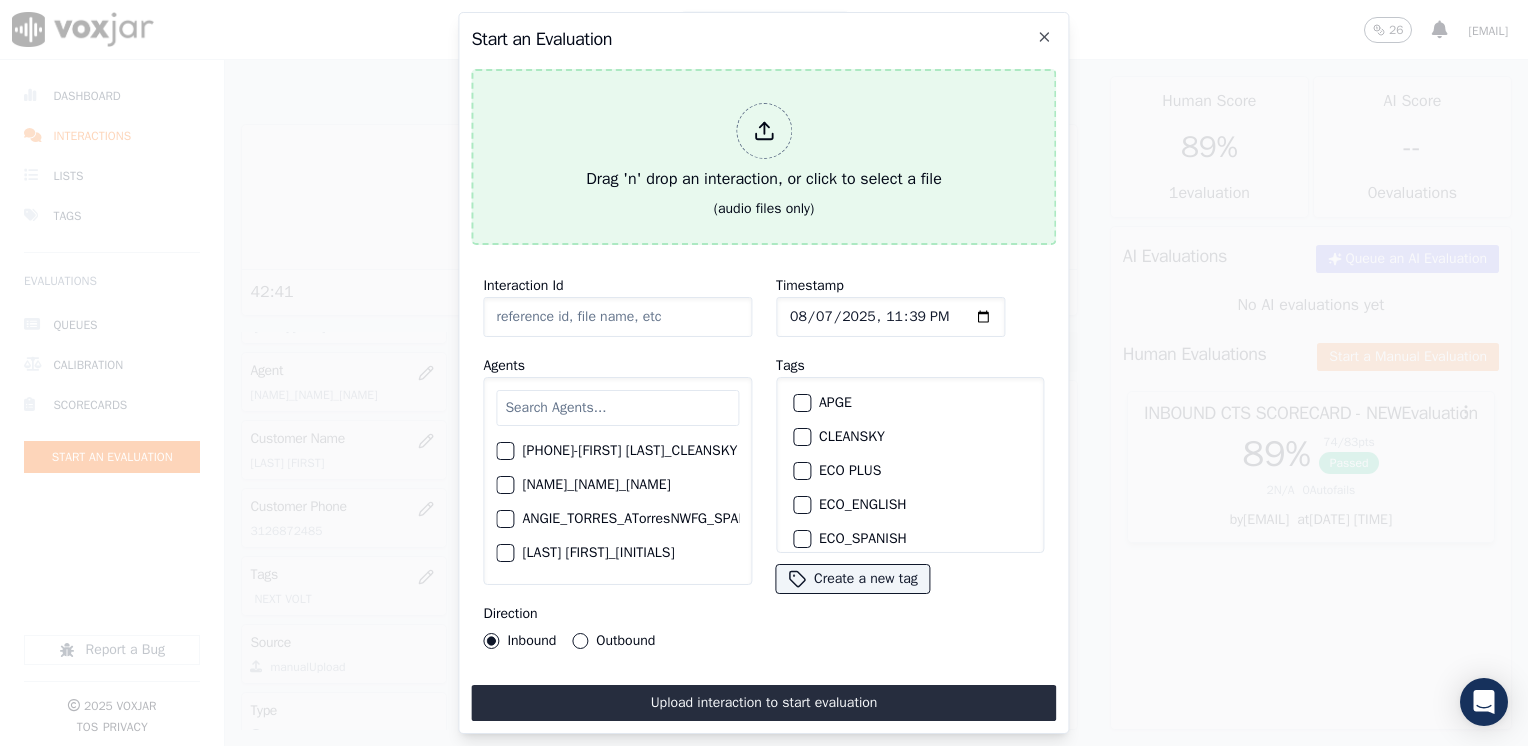 click on "Drag 'n' drop an interaction, or click to select a file" at bounding box center [764, 147] 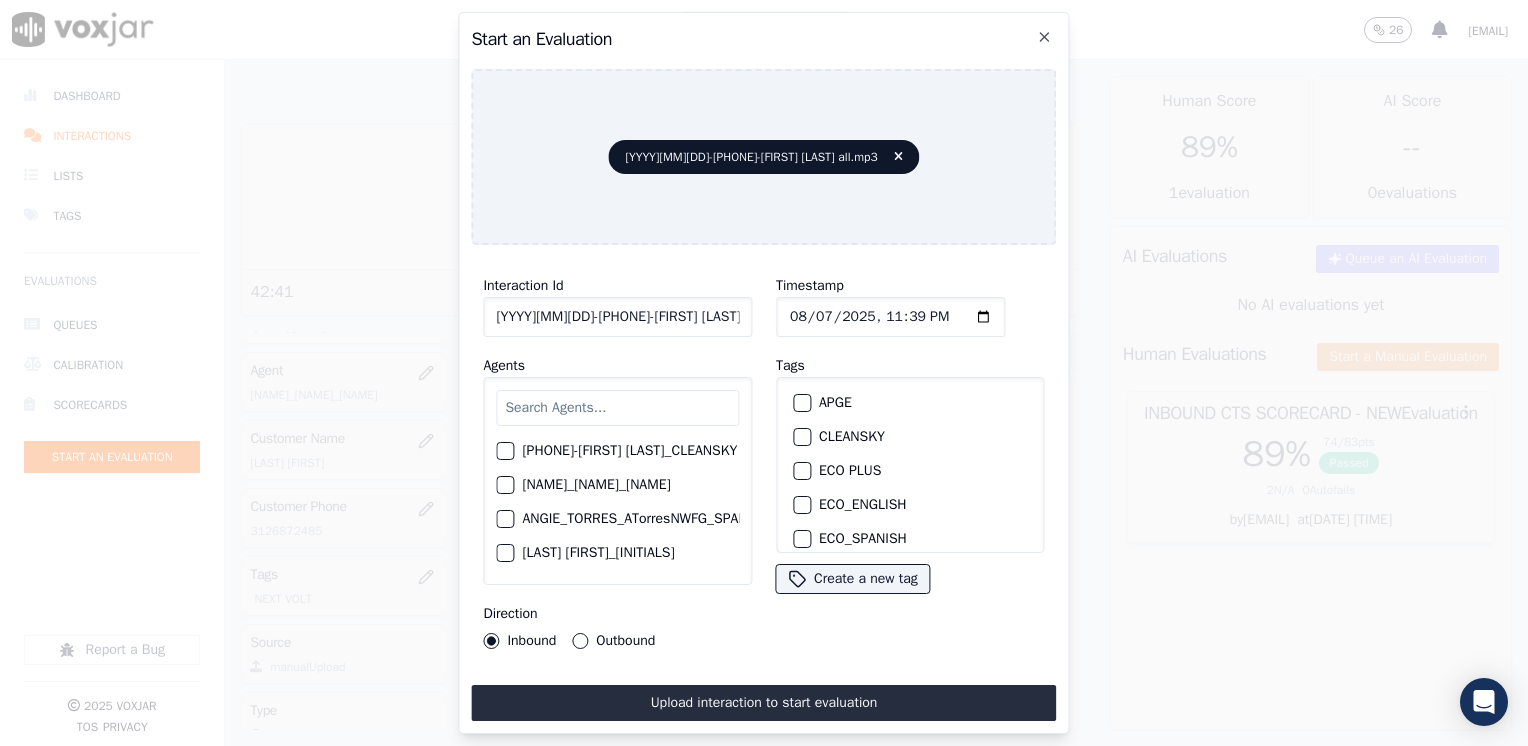 click at bounding box center [617, 408] 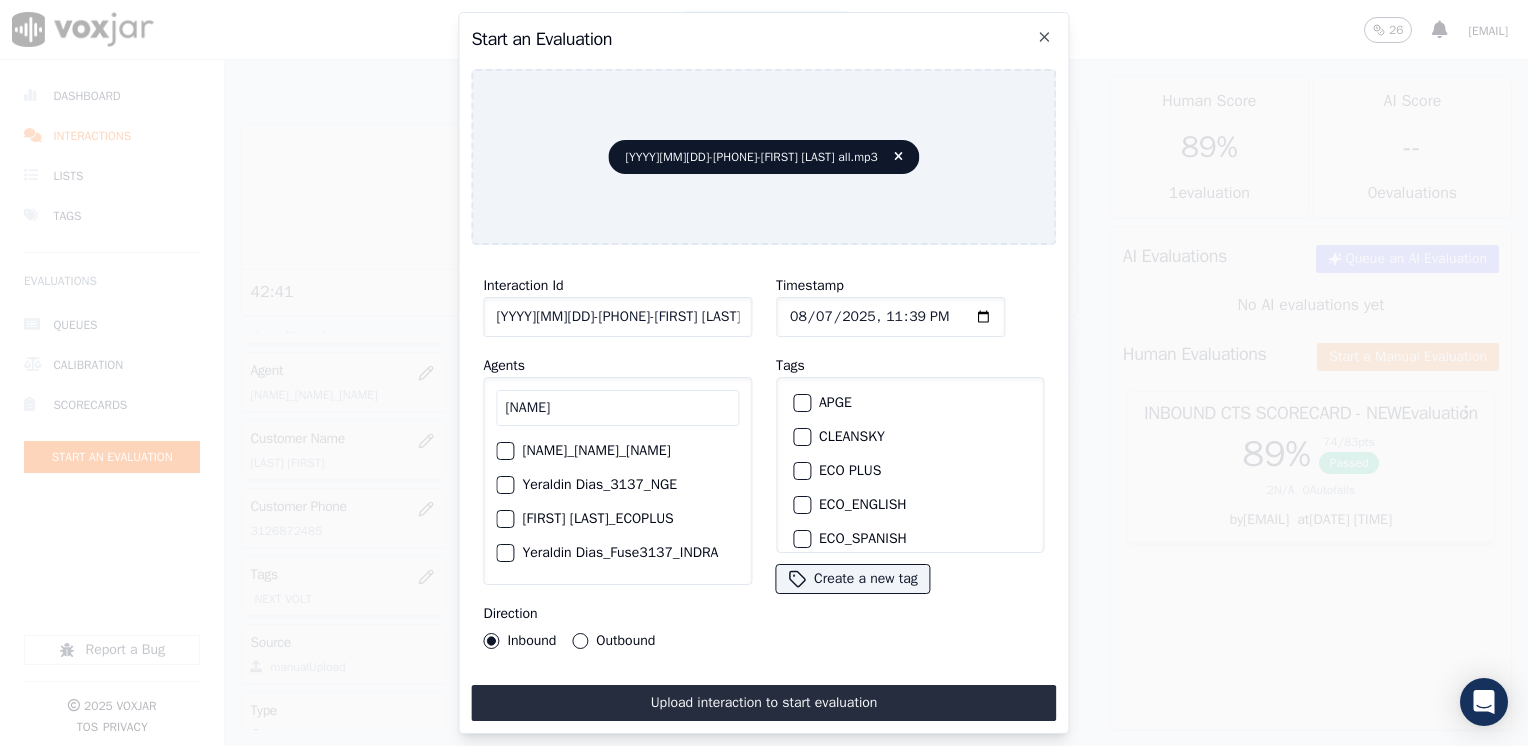 type on "[NAME]" 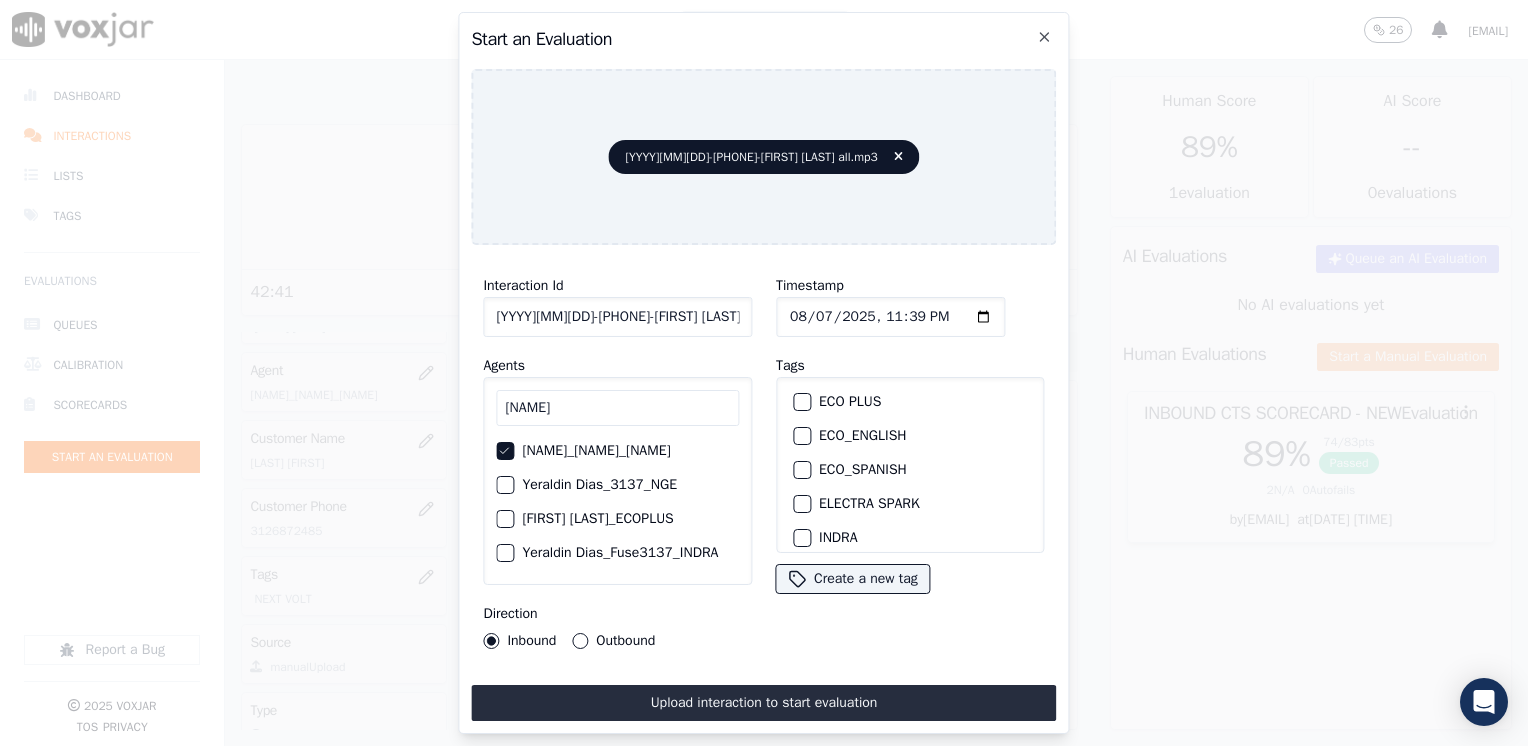 scroll, scrollTop: 100, scrollLeft: 0, axis: vertical 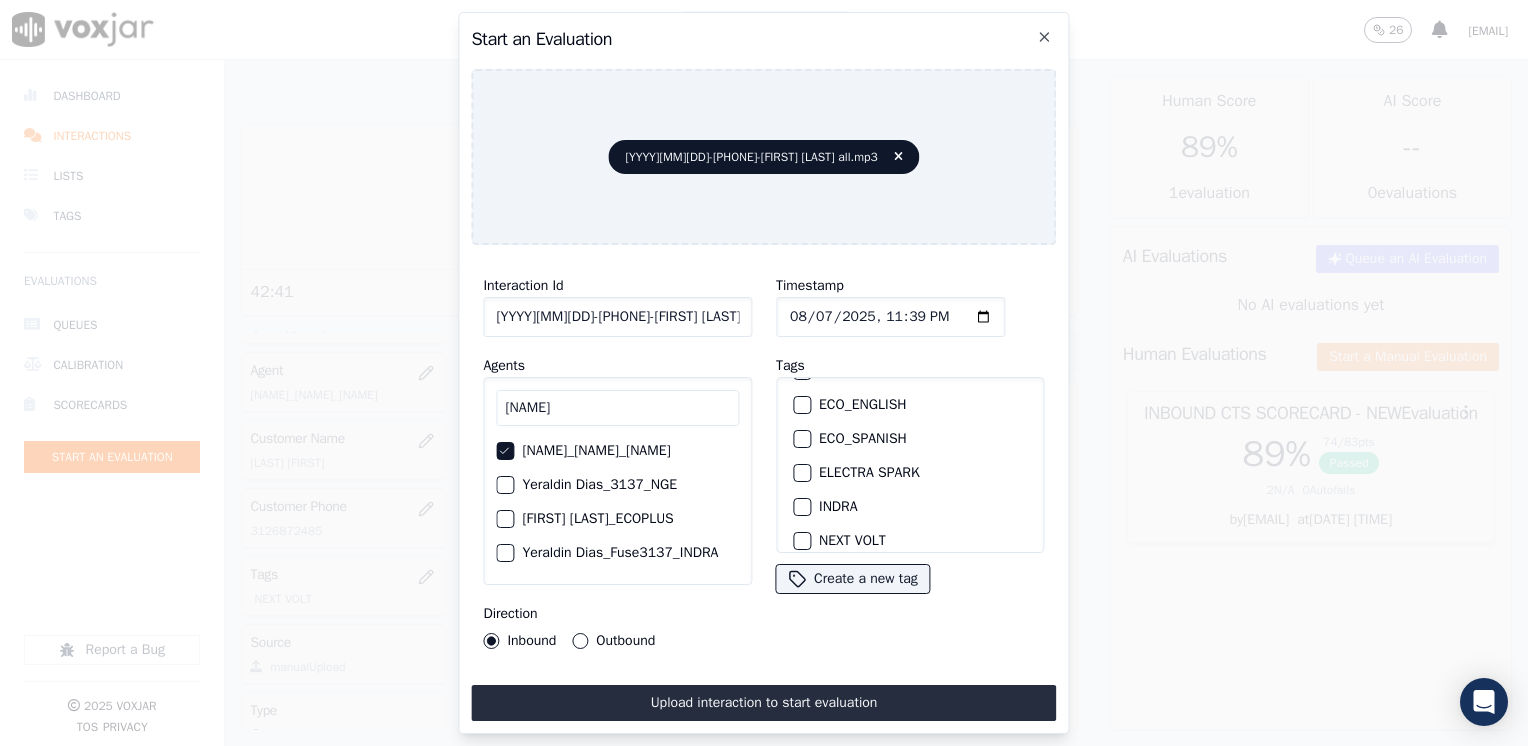 type 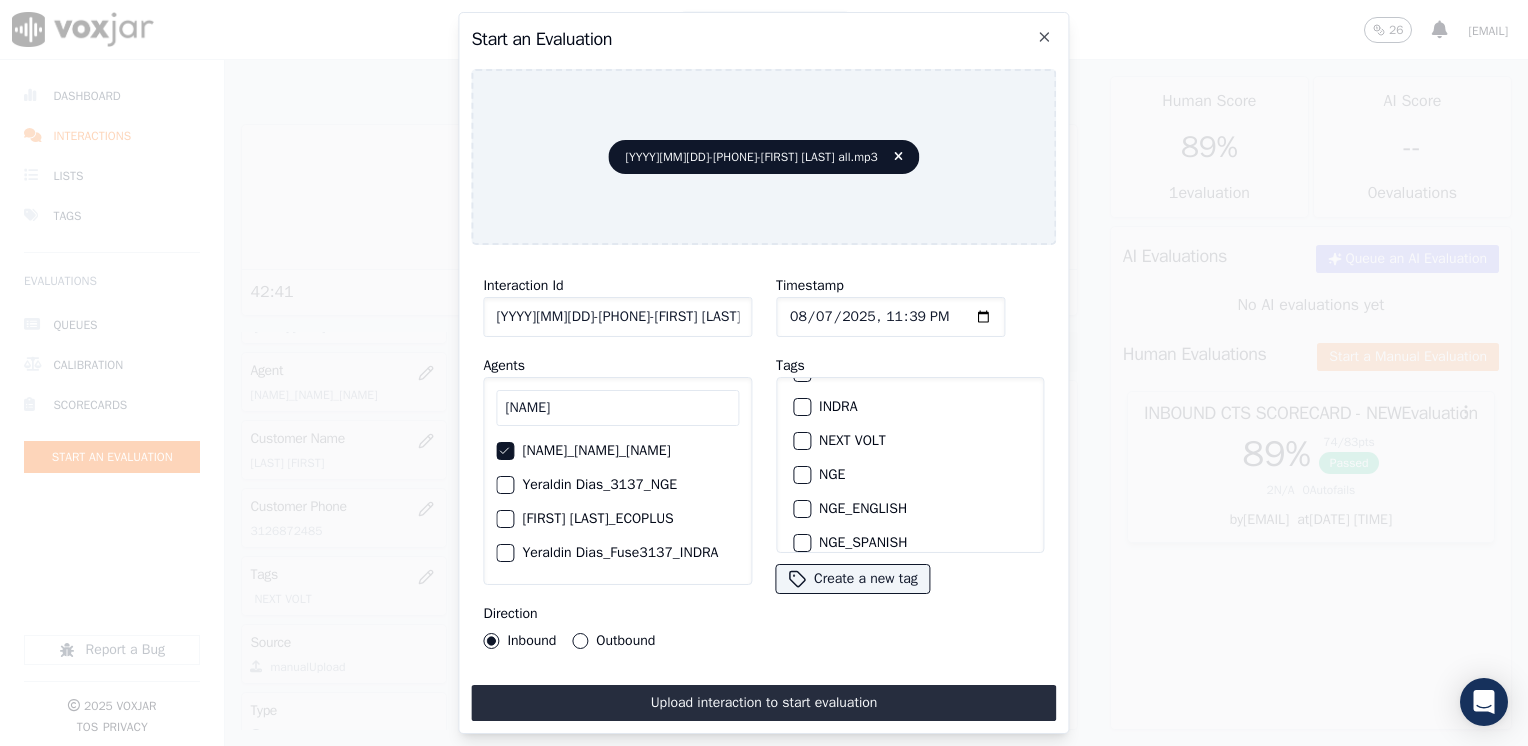 click at bounding box center (801, 441) 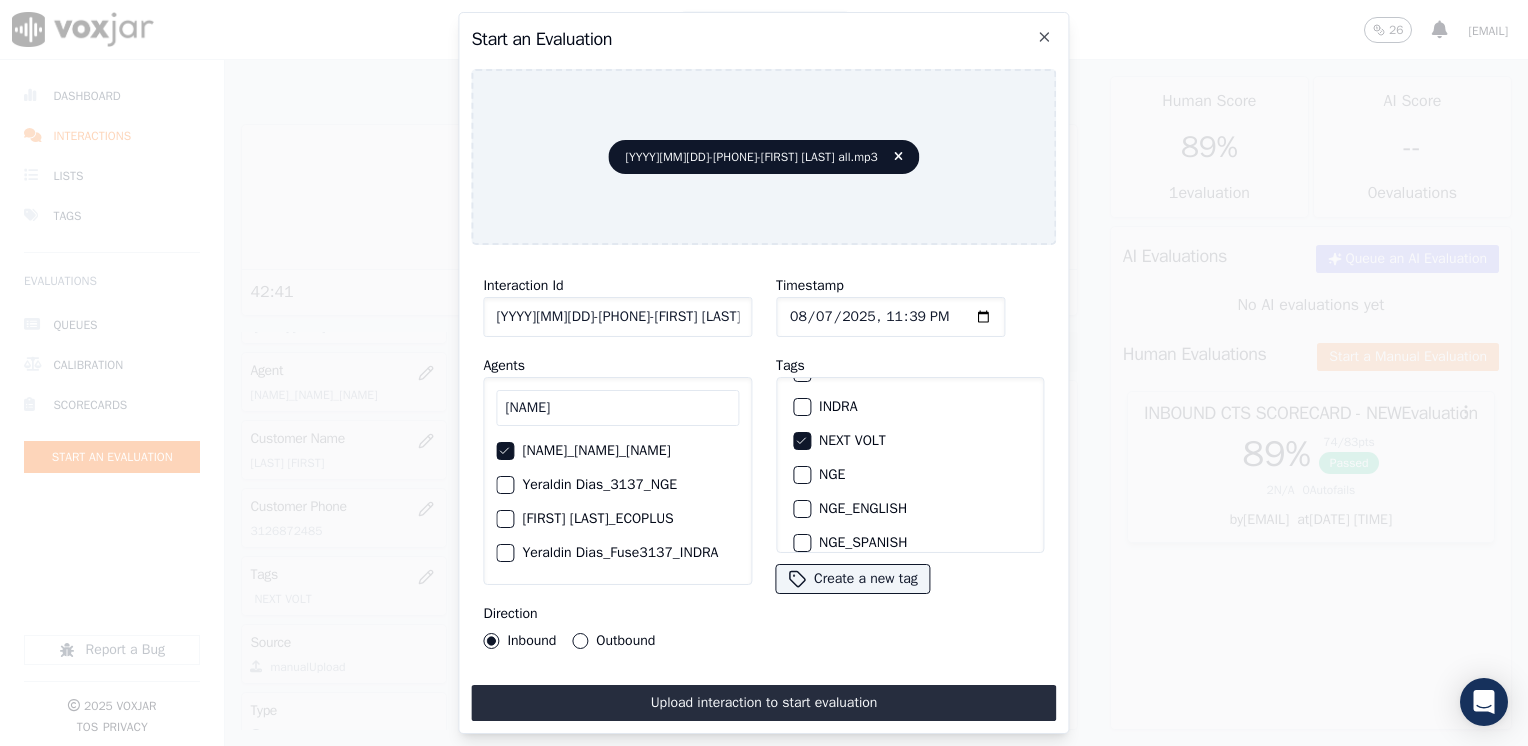 click on "Timestamp" 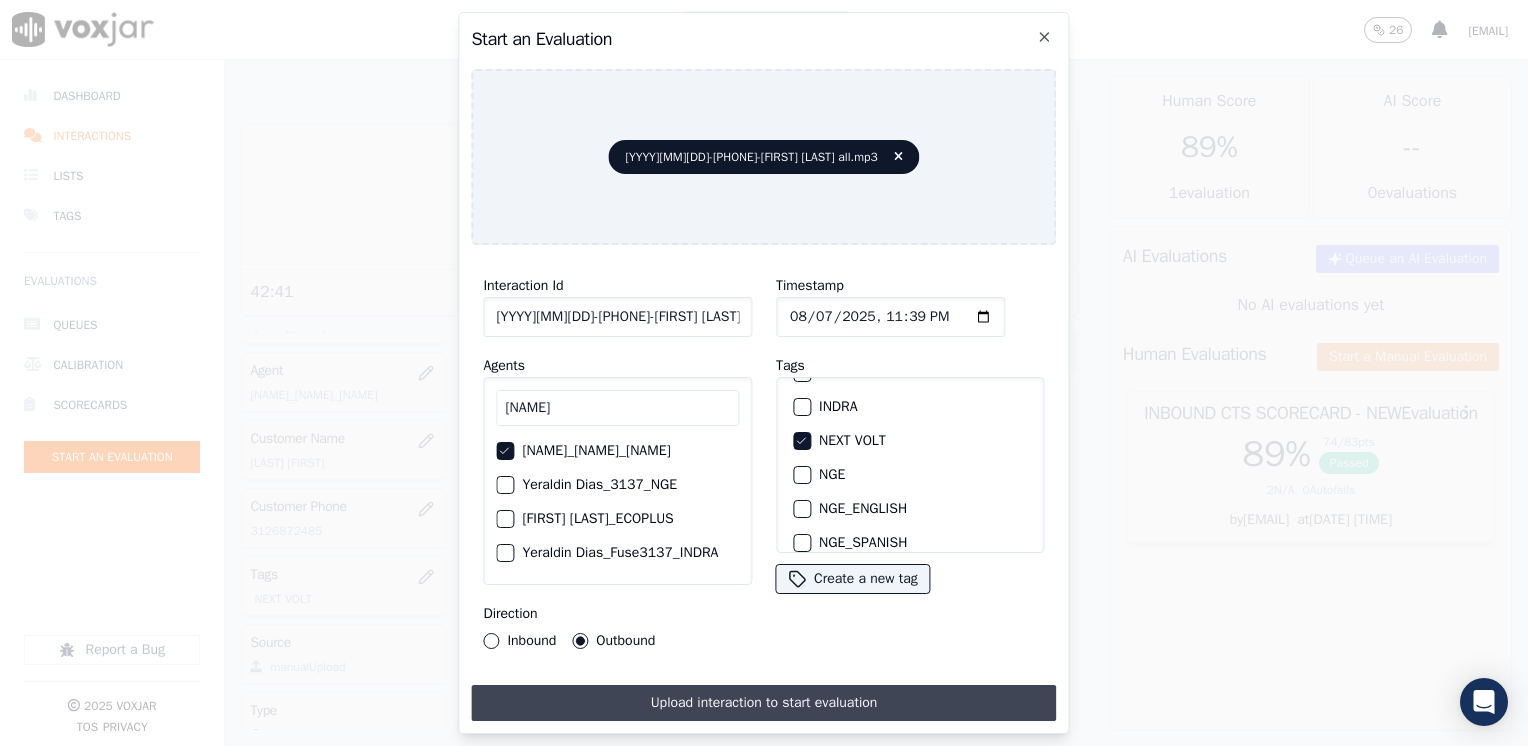 click on "Upload interaction to start evaluation" at bounding box center (763, 703) 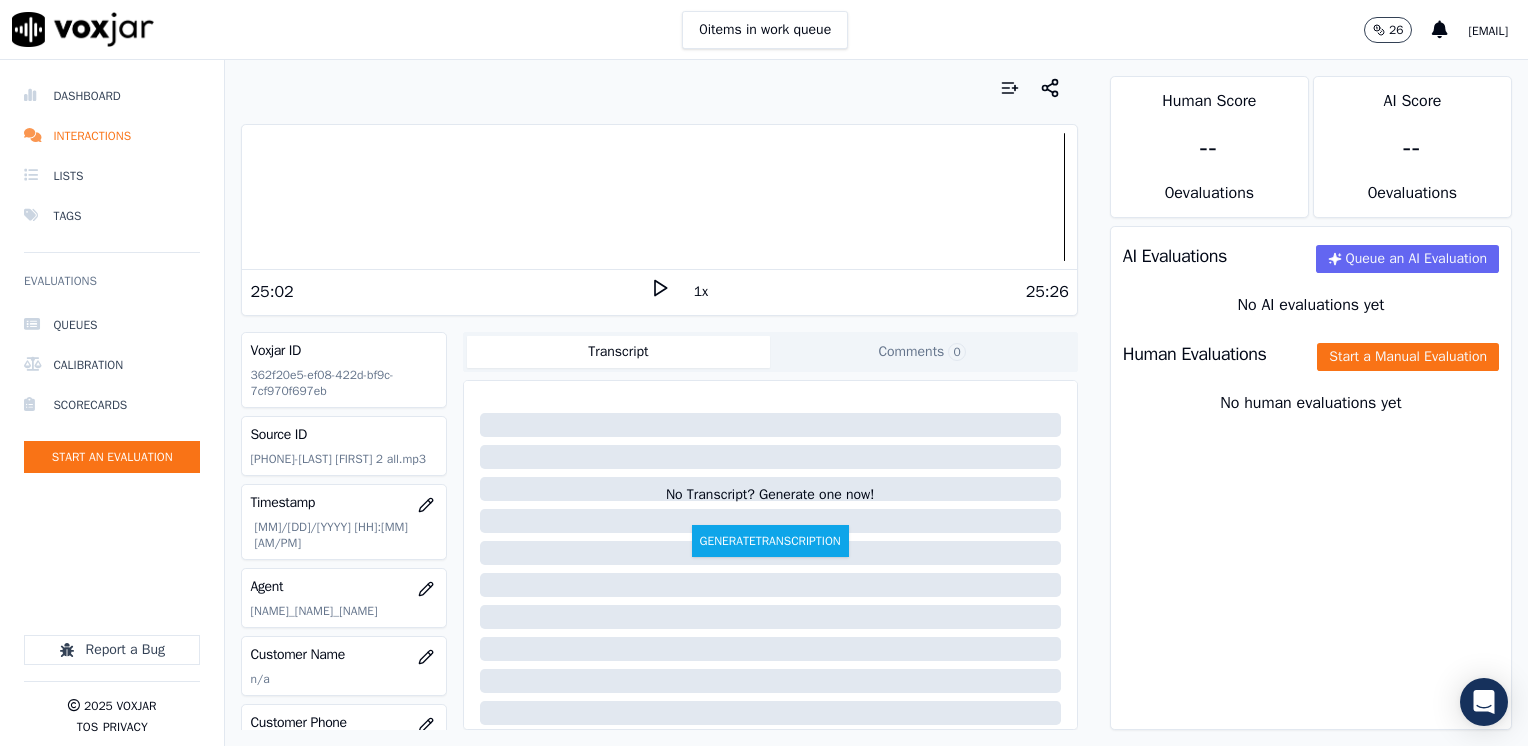 scroll, scrollTop: 100, scrollLeft: 0, axis: vertical 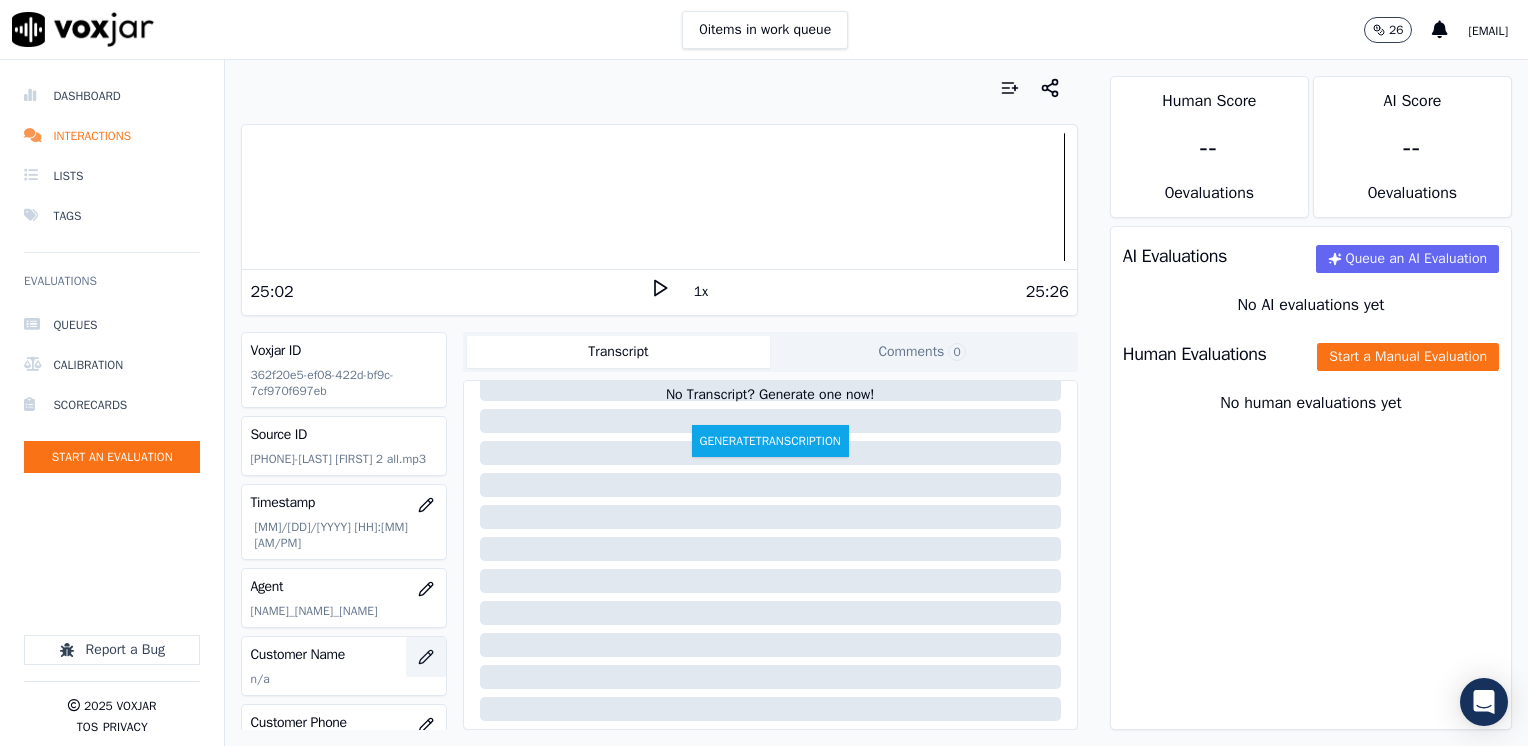 click 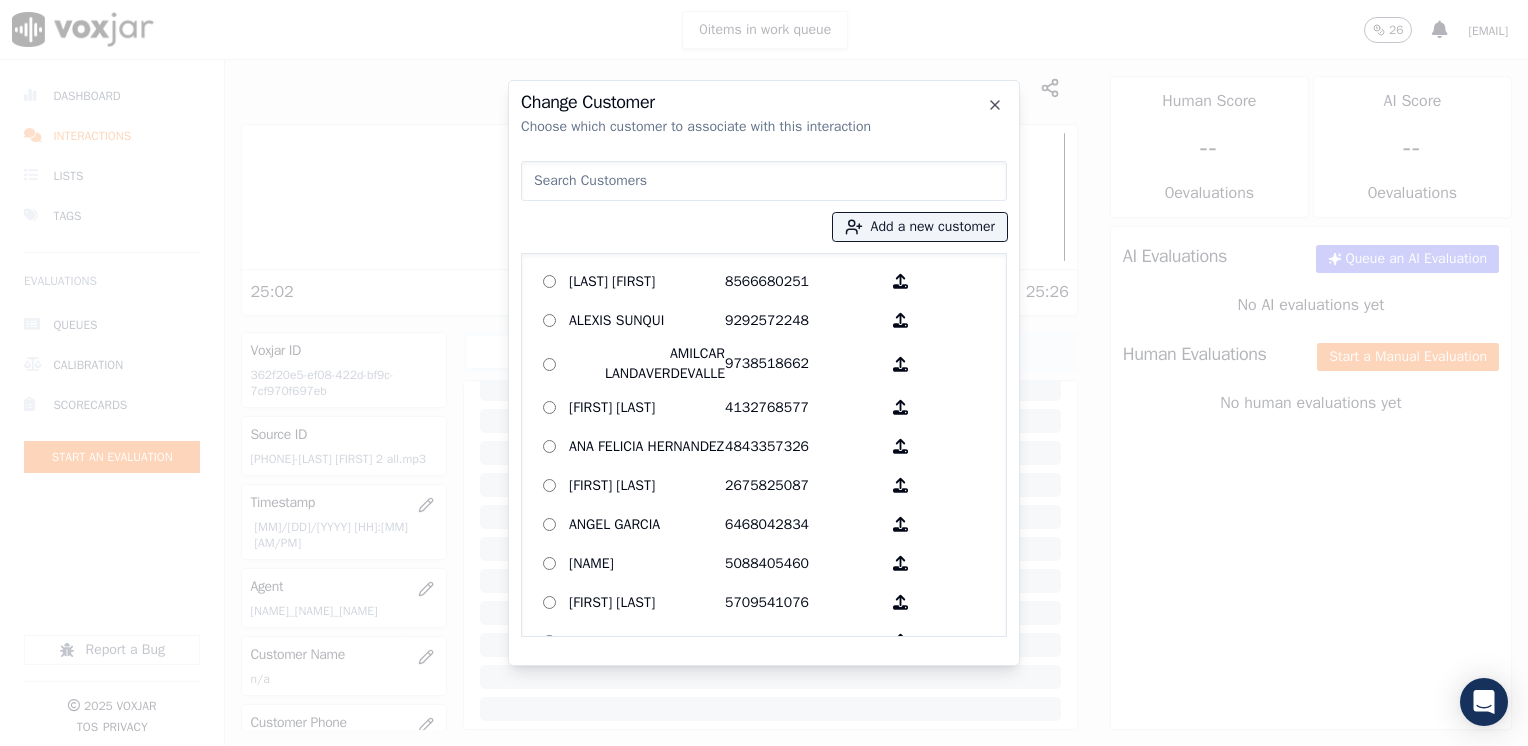 click at bounding box center (764, 181) 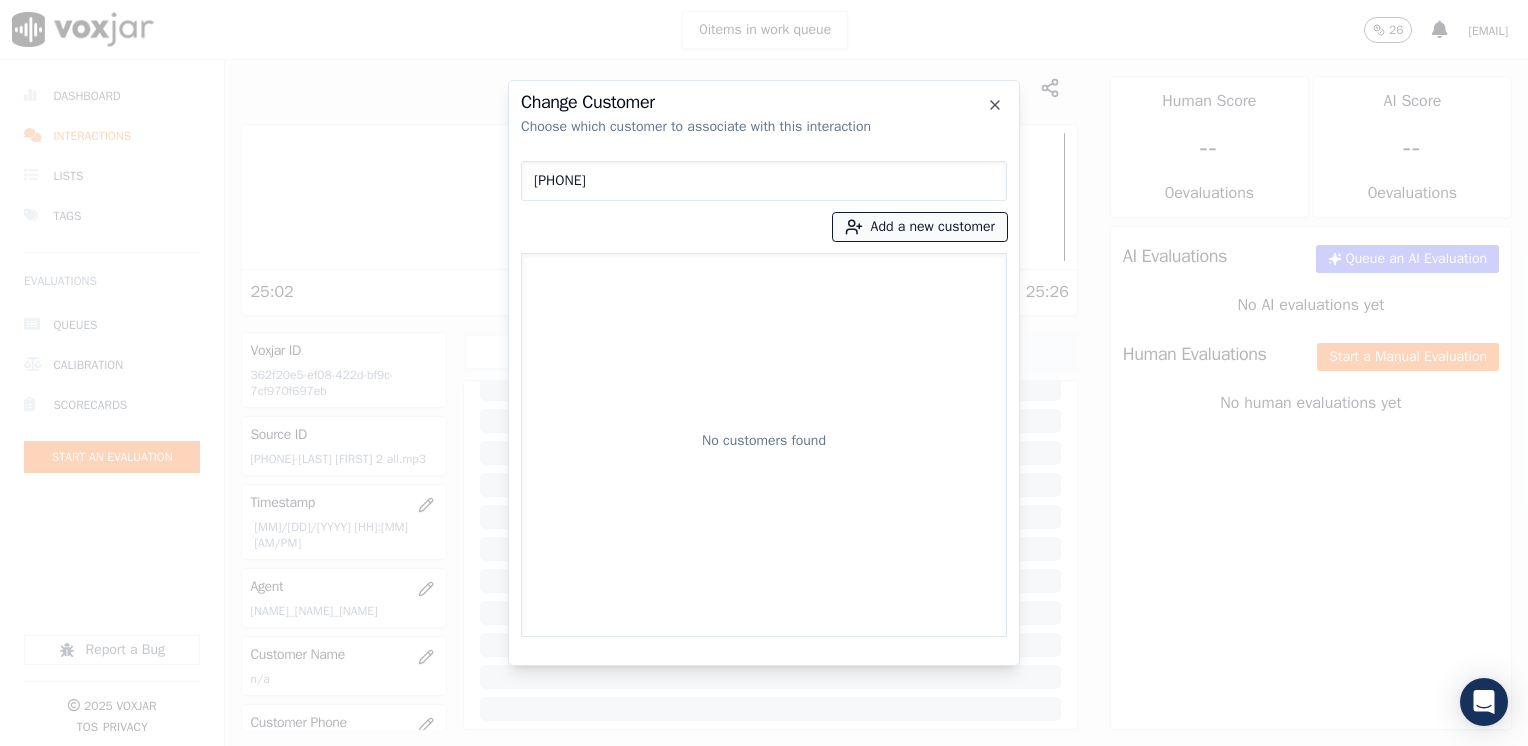 type on "[PHONE]" 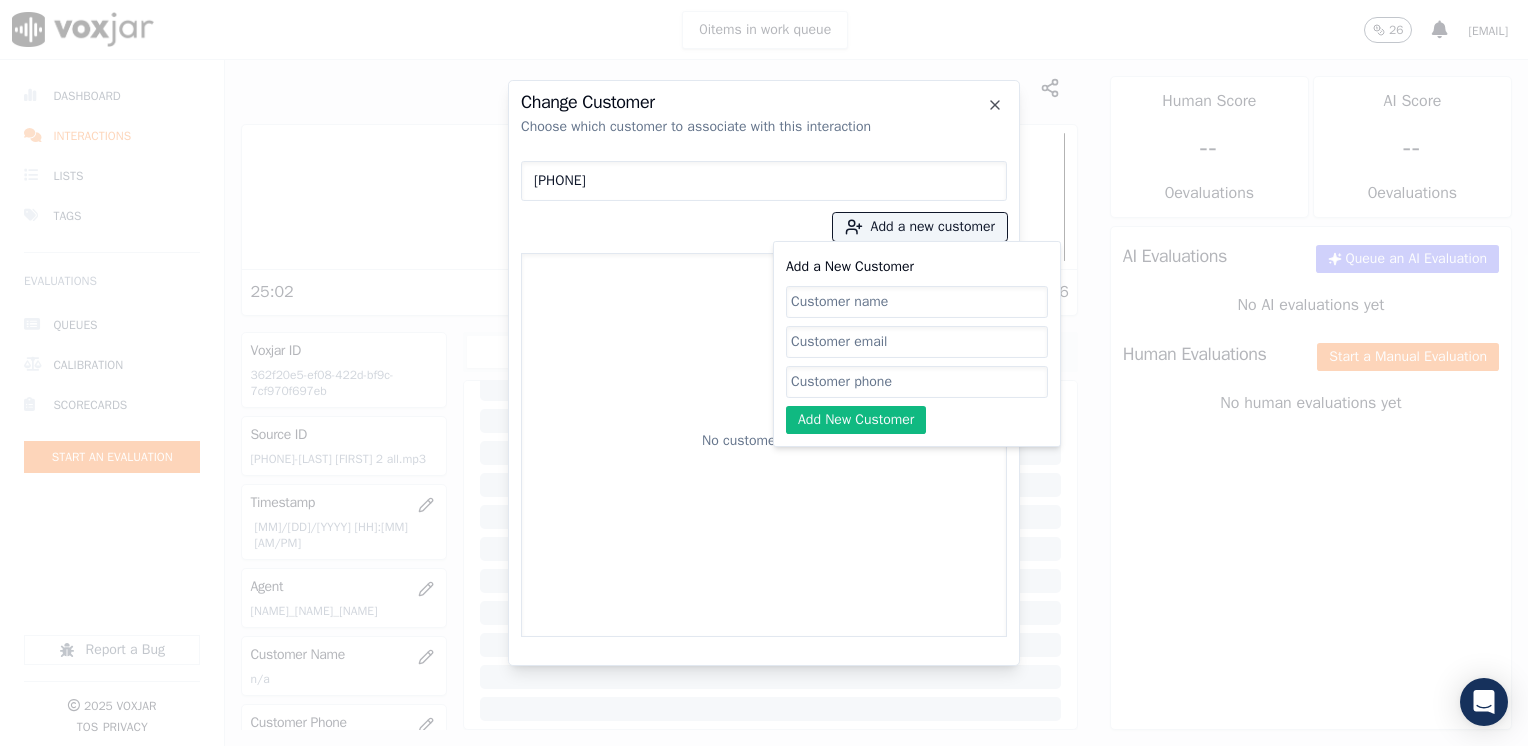 click on "Add a New Customer" 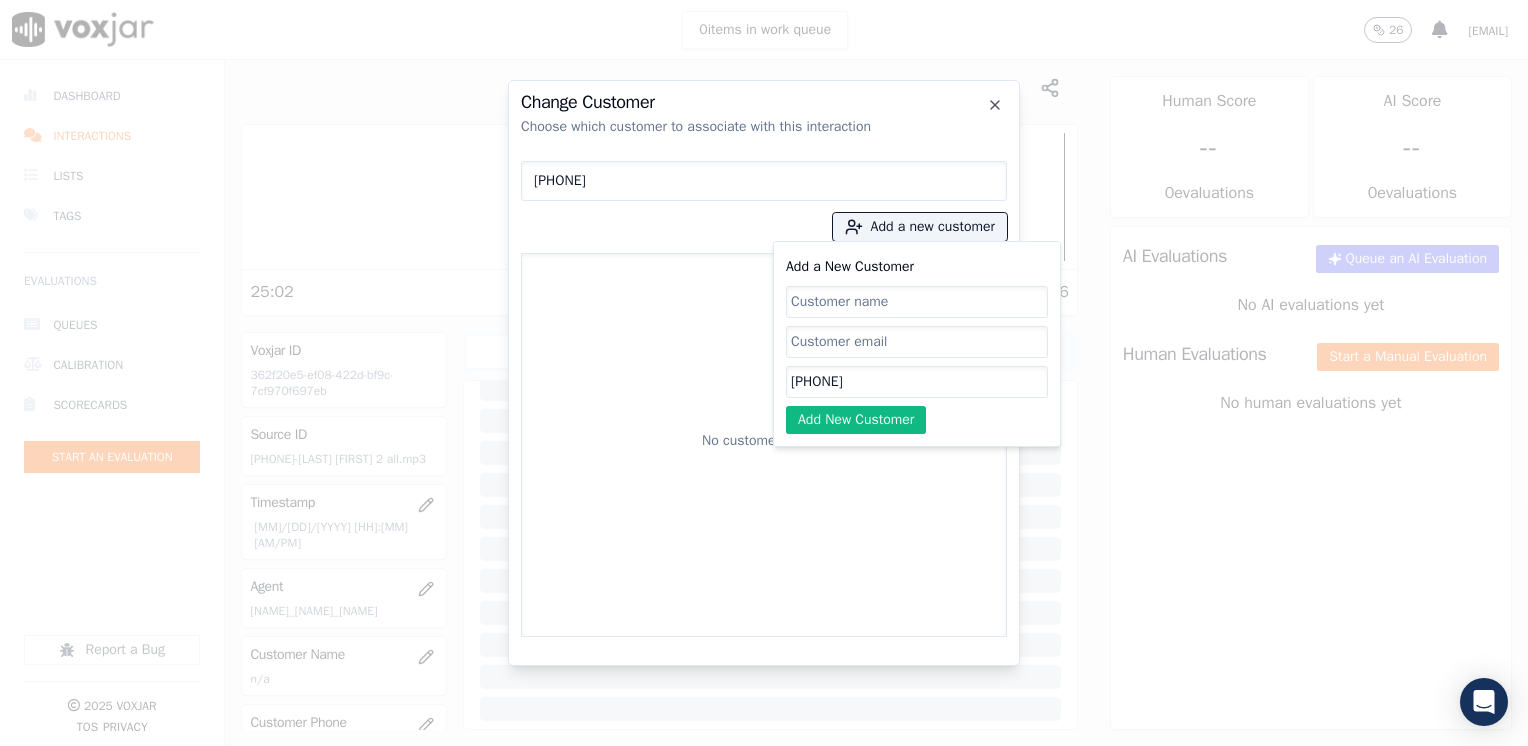type on "[PHONE]" 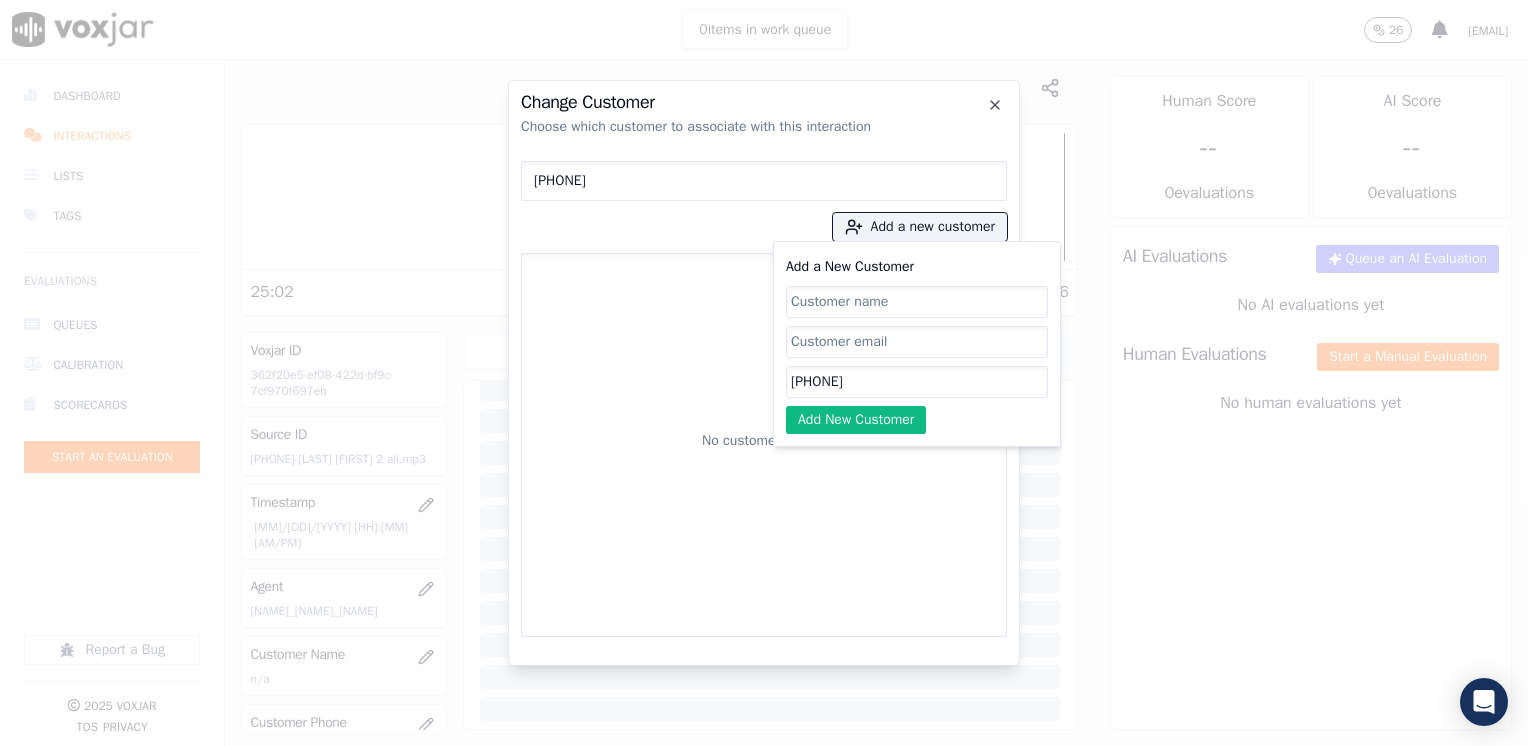 click on "Add a New Customer" 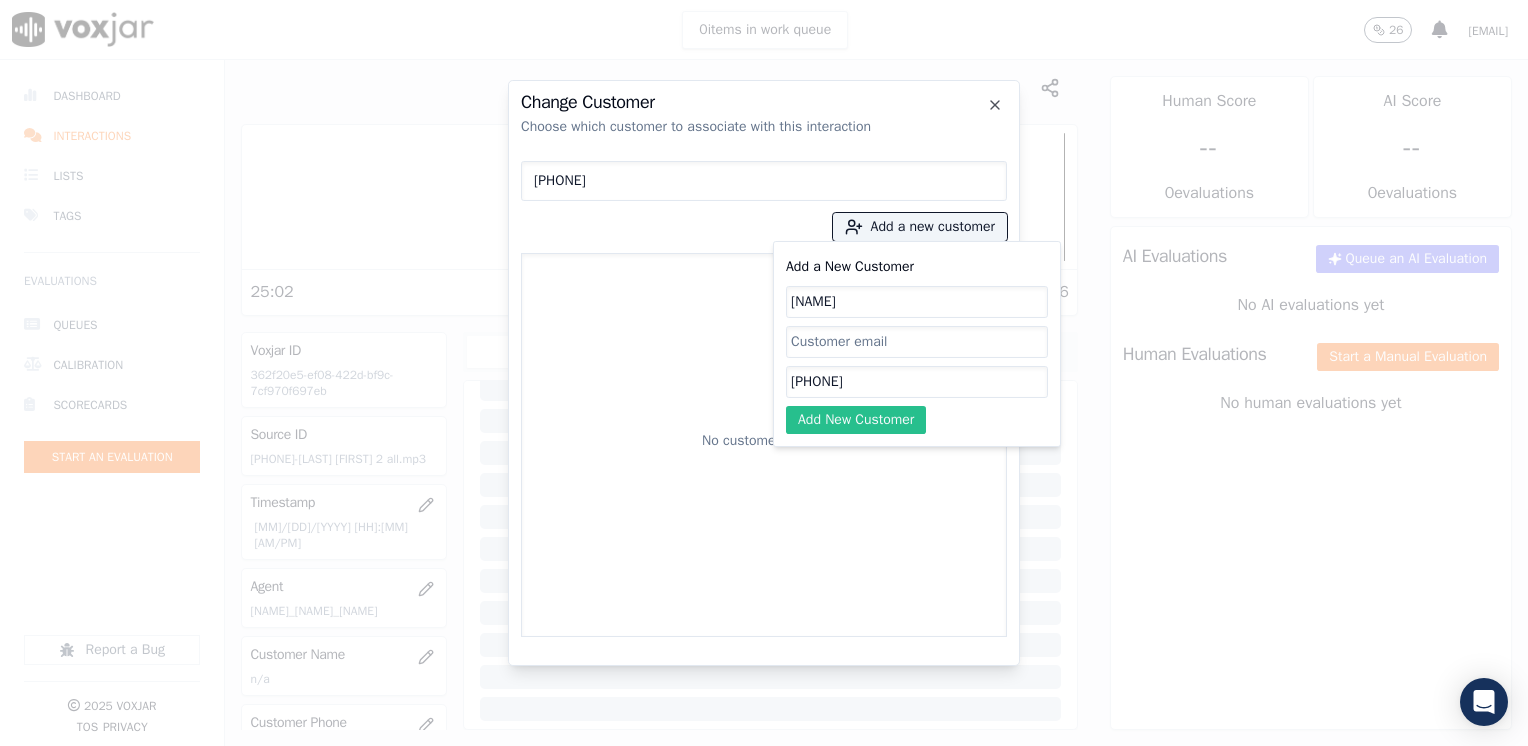 type on "[NAME]" 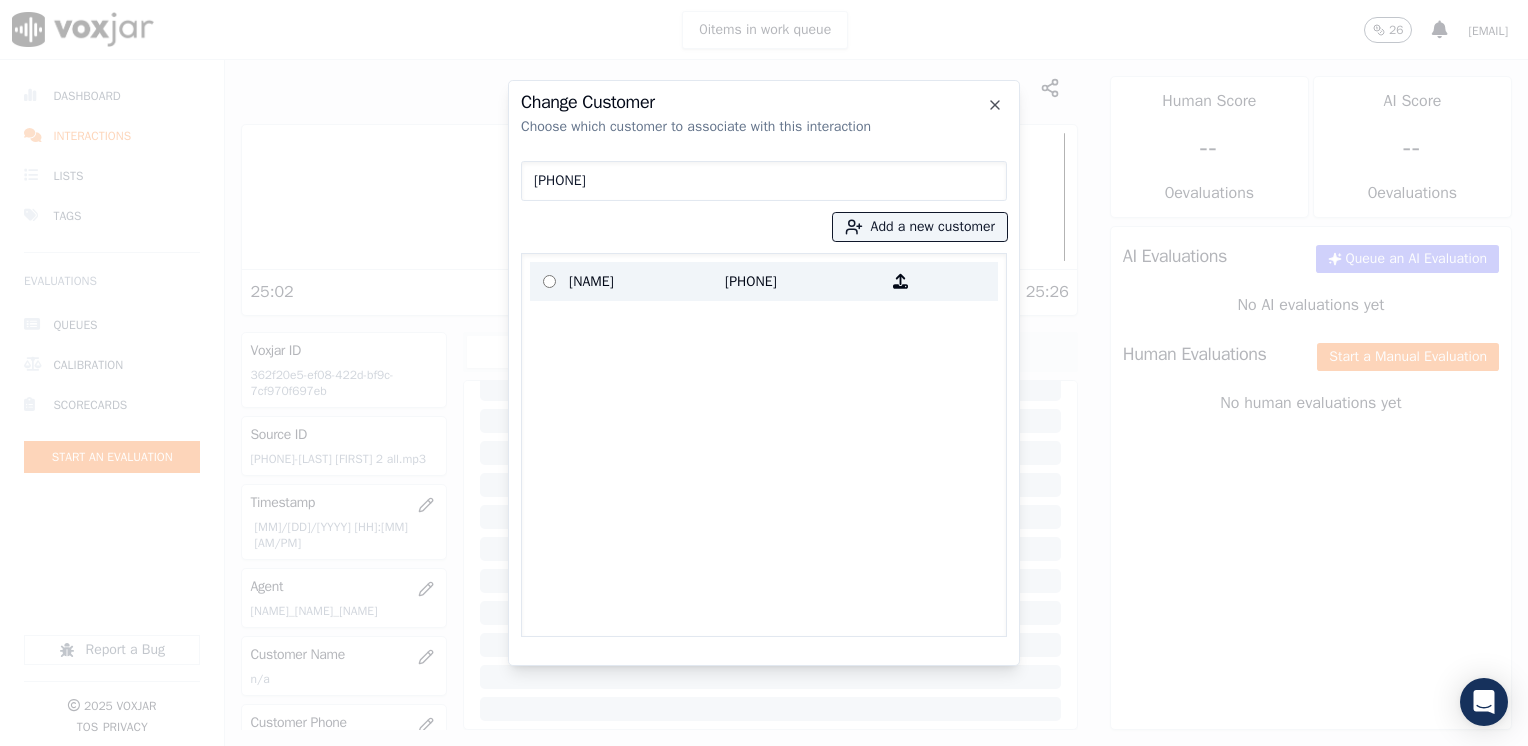 click on "[NAME]" at bounding box center (647, 281) 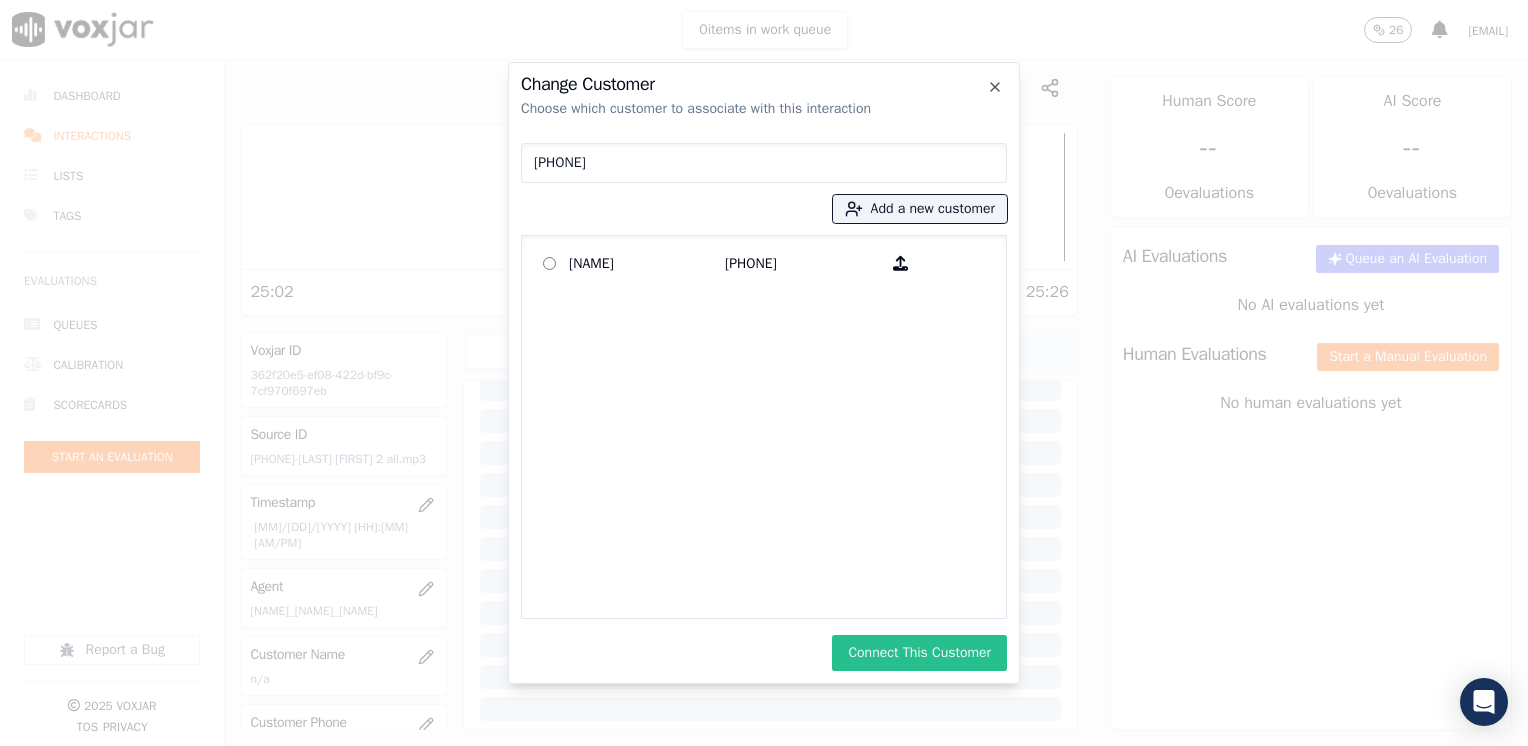 click on "Connect This Customer" at bounding box center [919, 653] 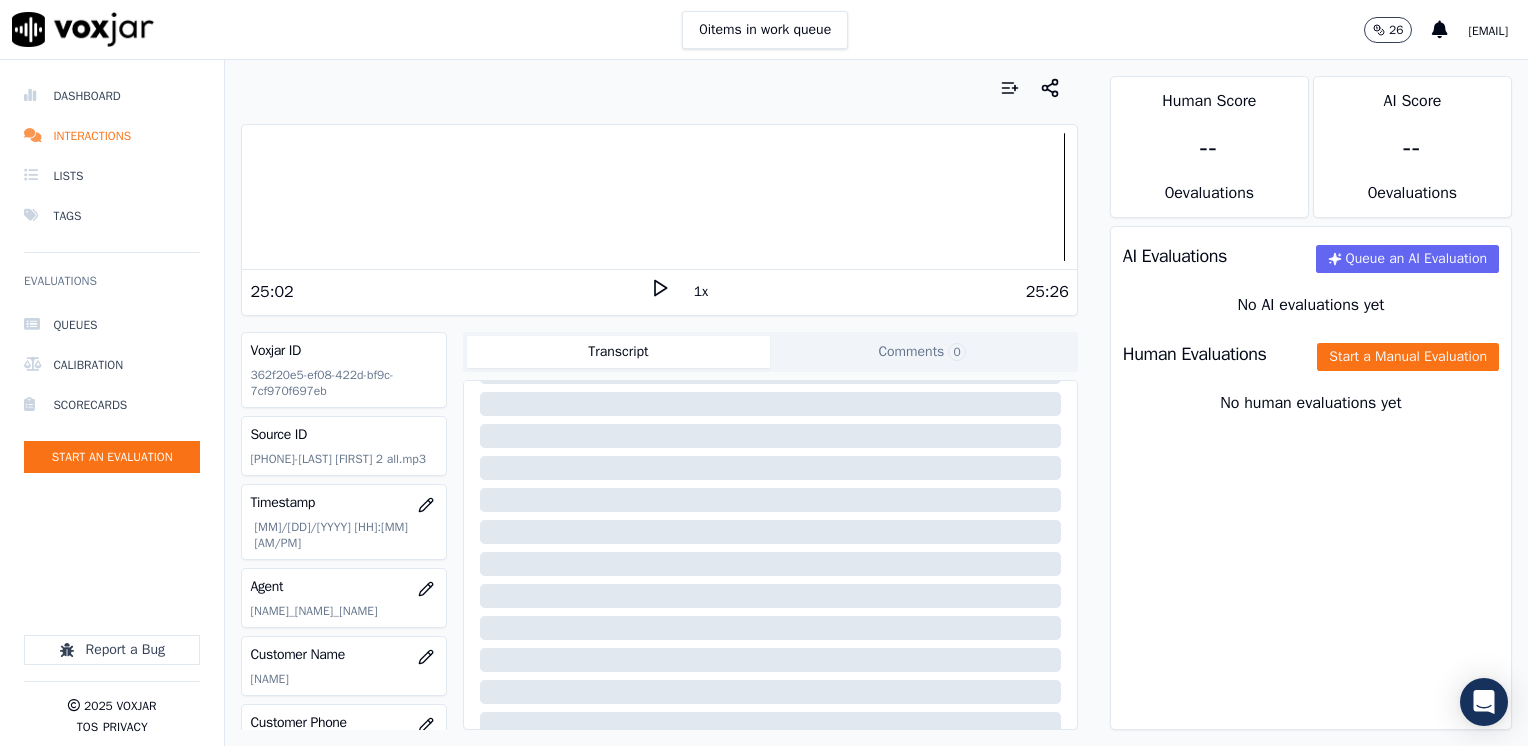 scroll, scrollTop: 296, scrollLeft: 0, axis: vertical 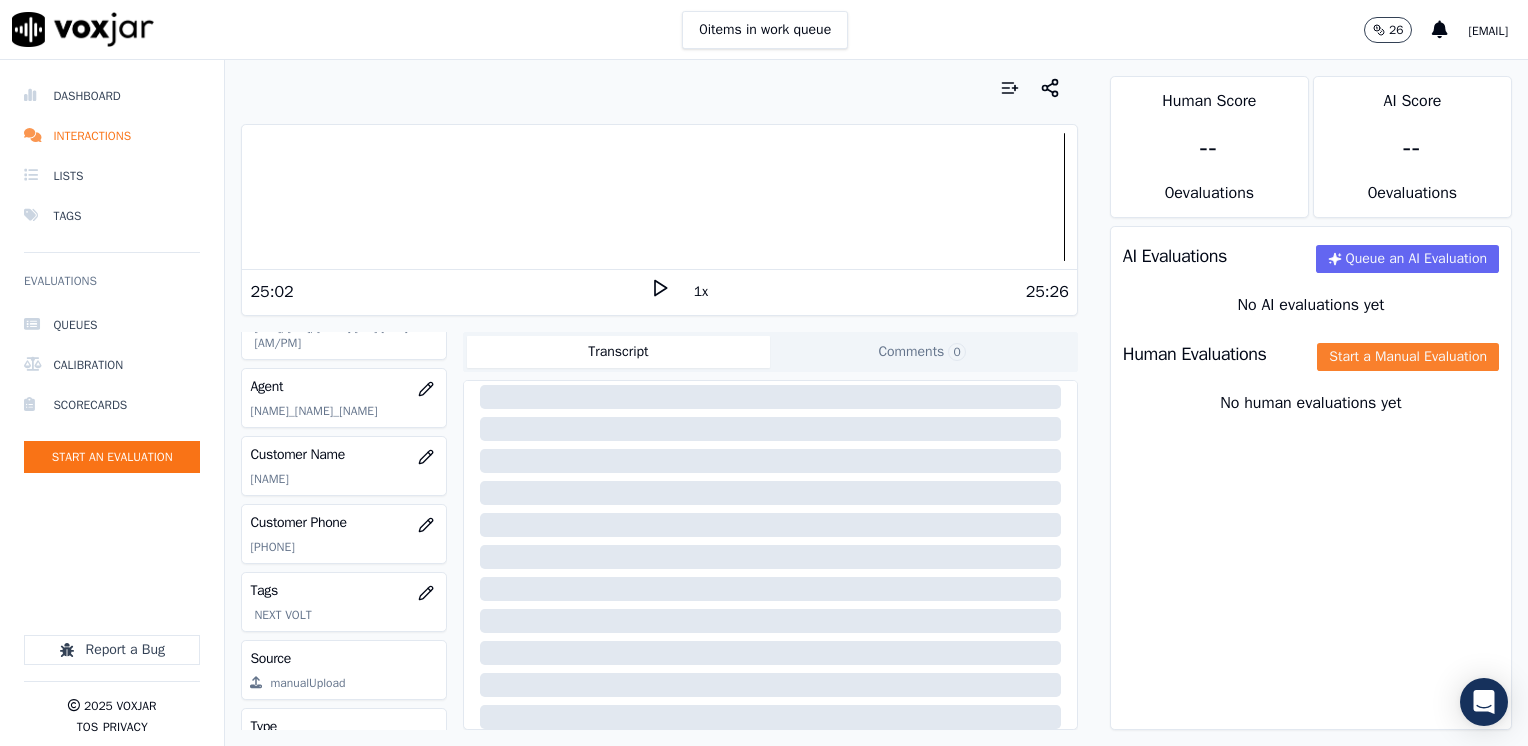 click on "Start a Manual Evaluation" 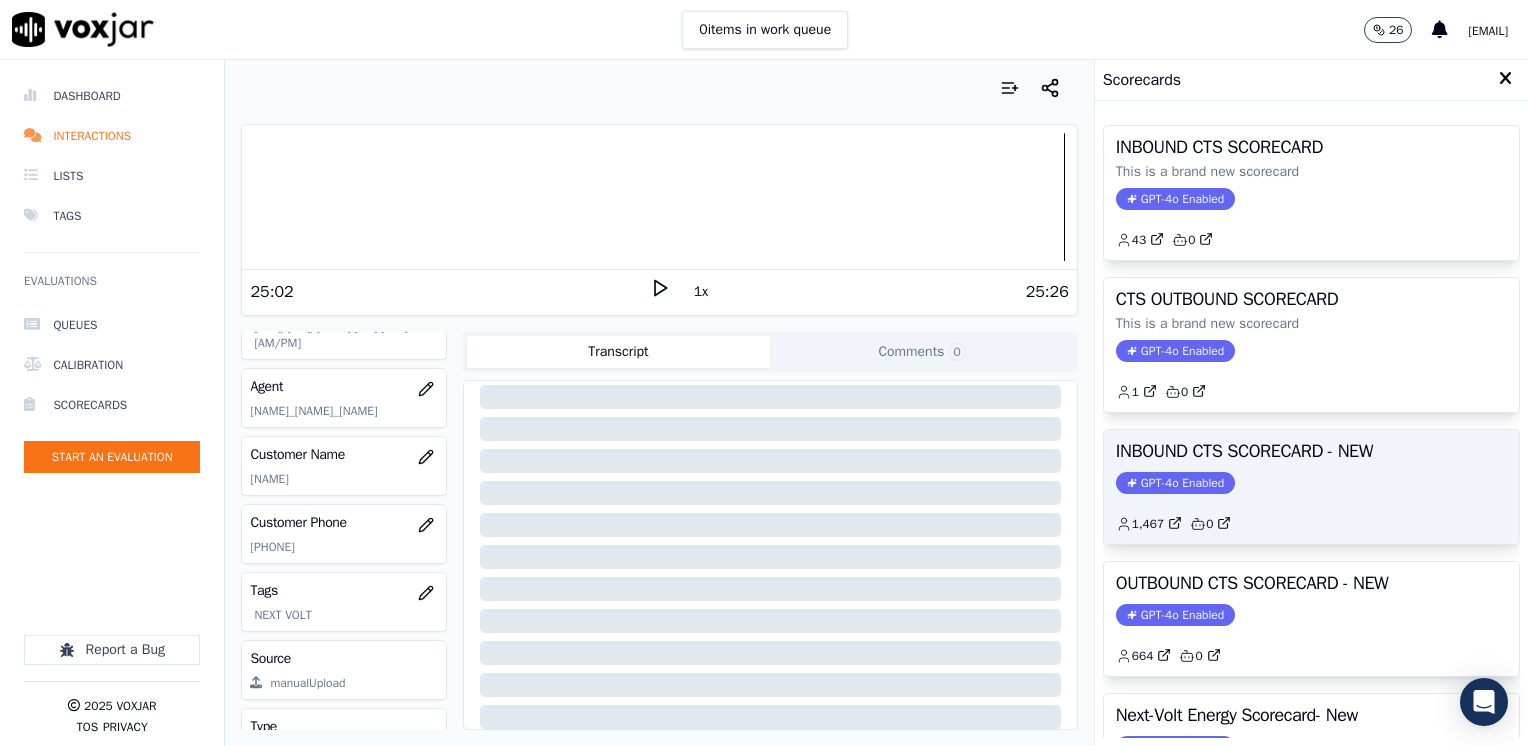 click on "GPT-4o Enabled" at bounding box center [1175, 483] 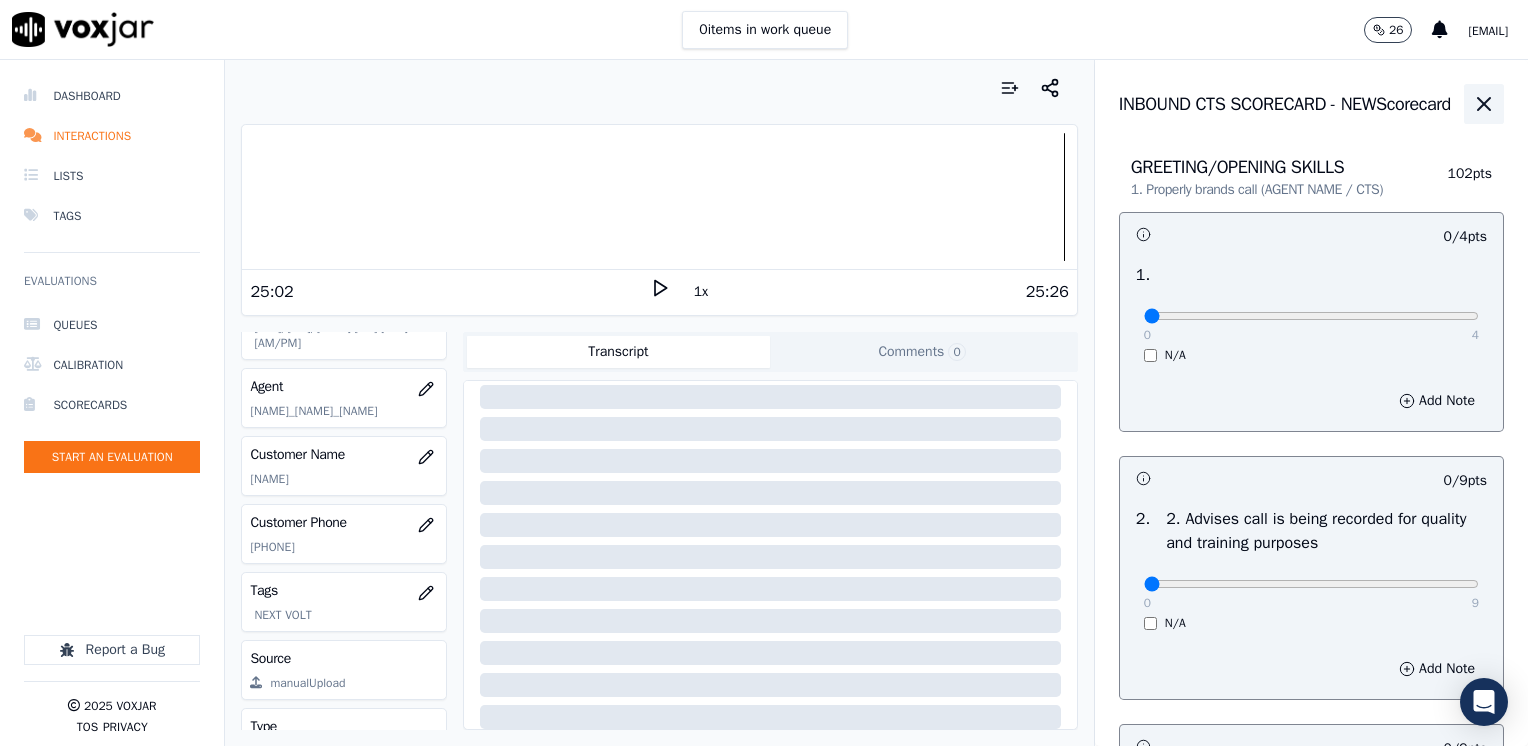 click 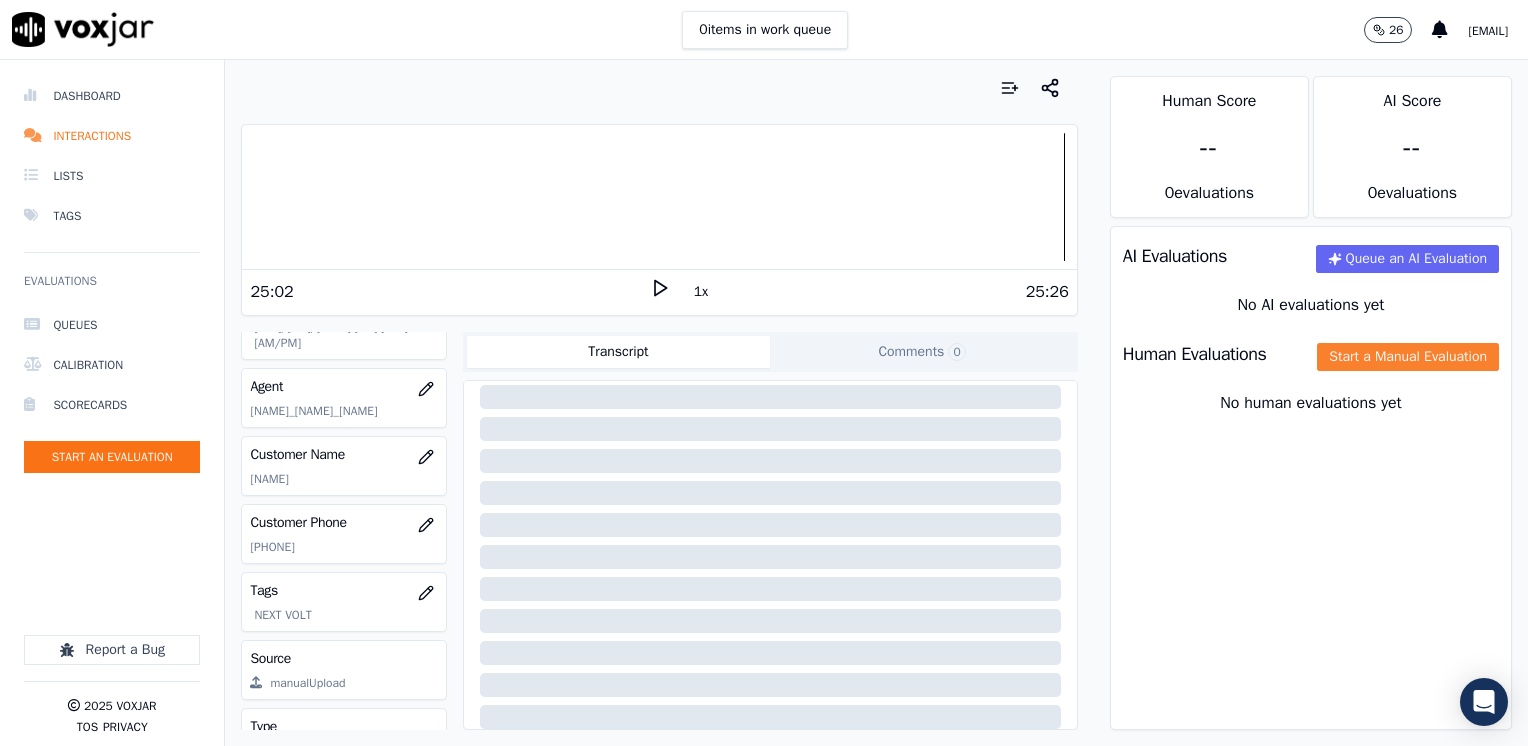click on "Start a Manual Evaluation" 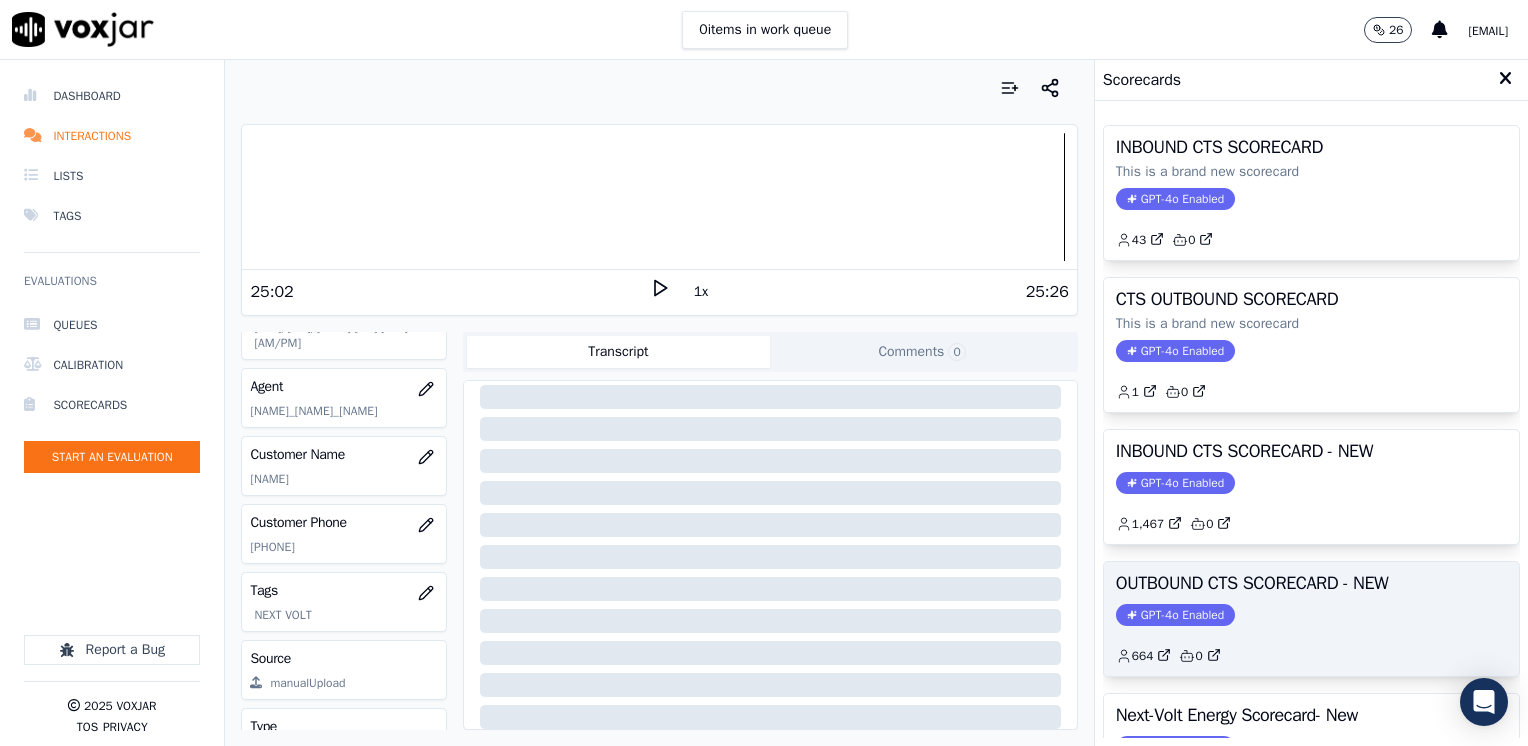 click on "GPT-4o Enabled" at bounding box center [1175, 615] 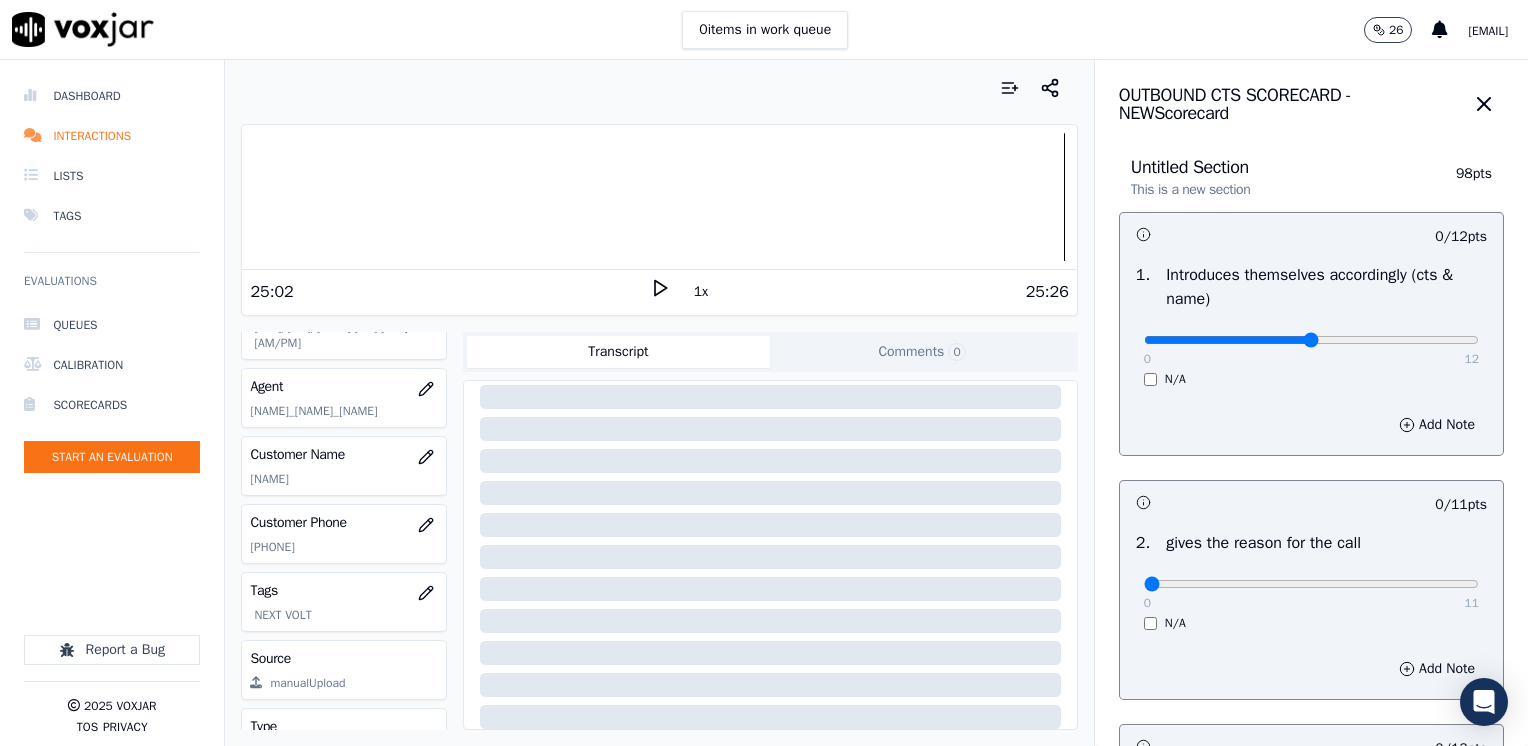 type on "6" 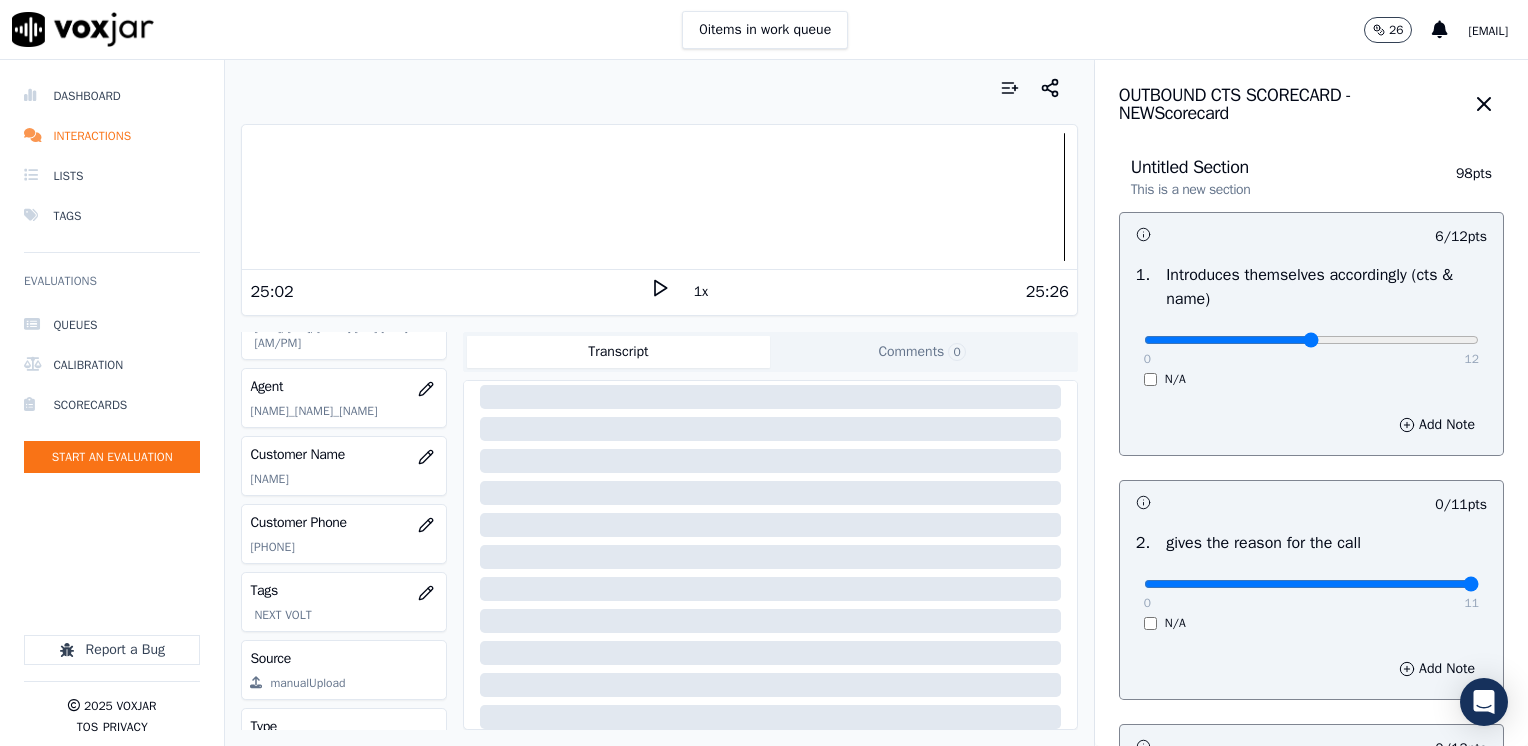 drag, startPoint x: 1130, startPoint y: 586, endPoint x: 1531, endPoint y: 564, distance: 401.60303 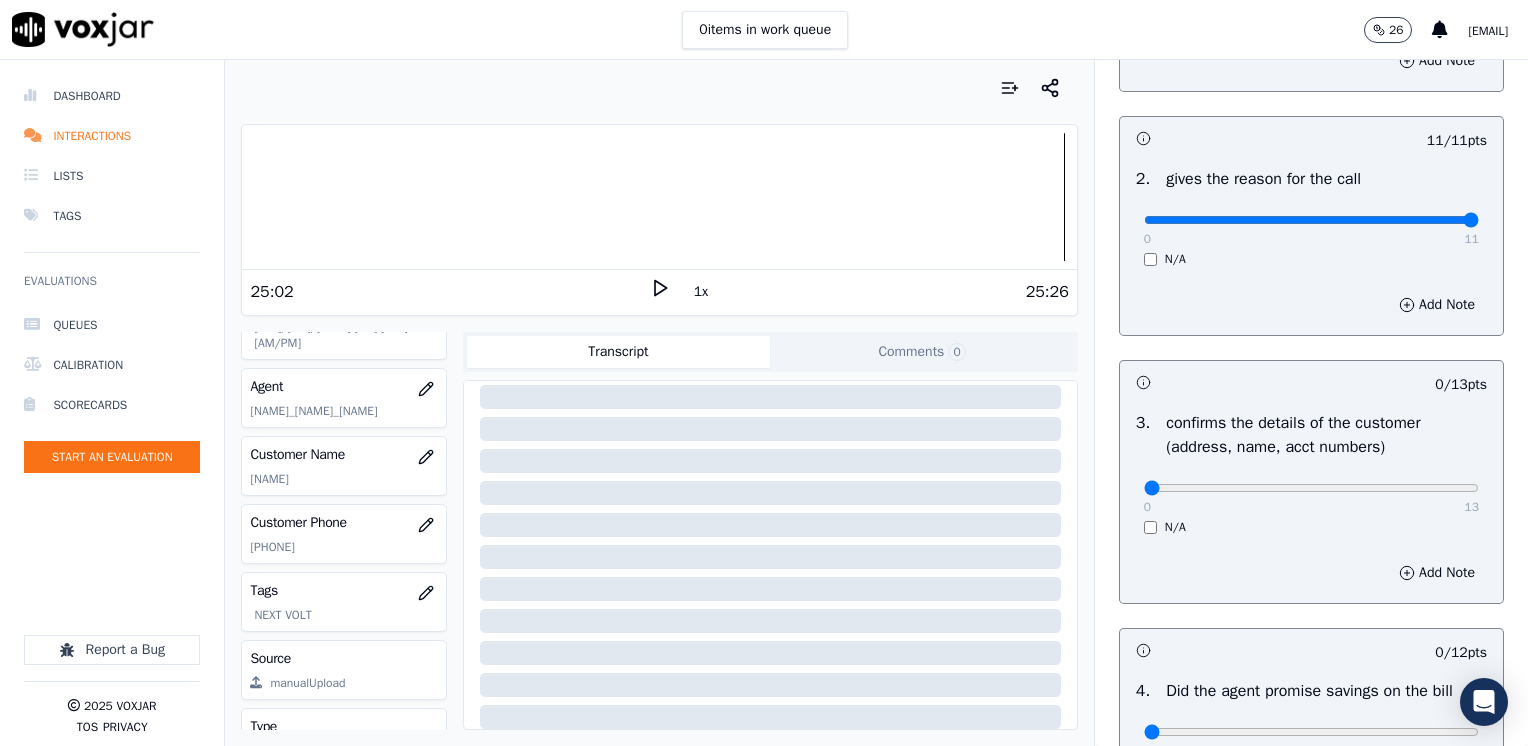 scroll, scrollTop: 400, scrollLeft: 0, axis: vertical 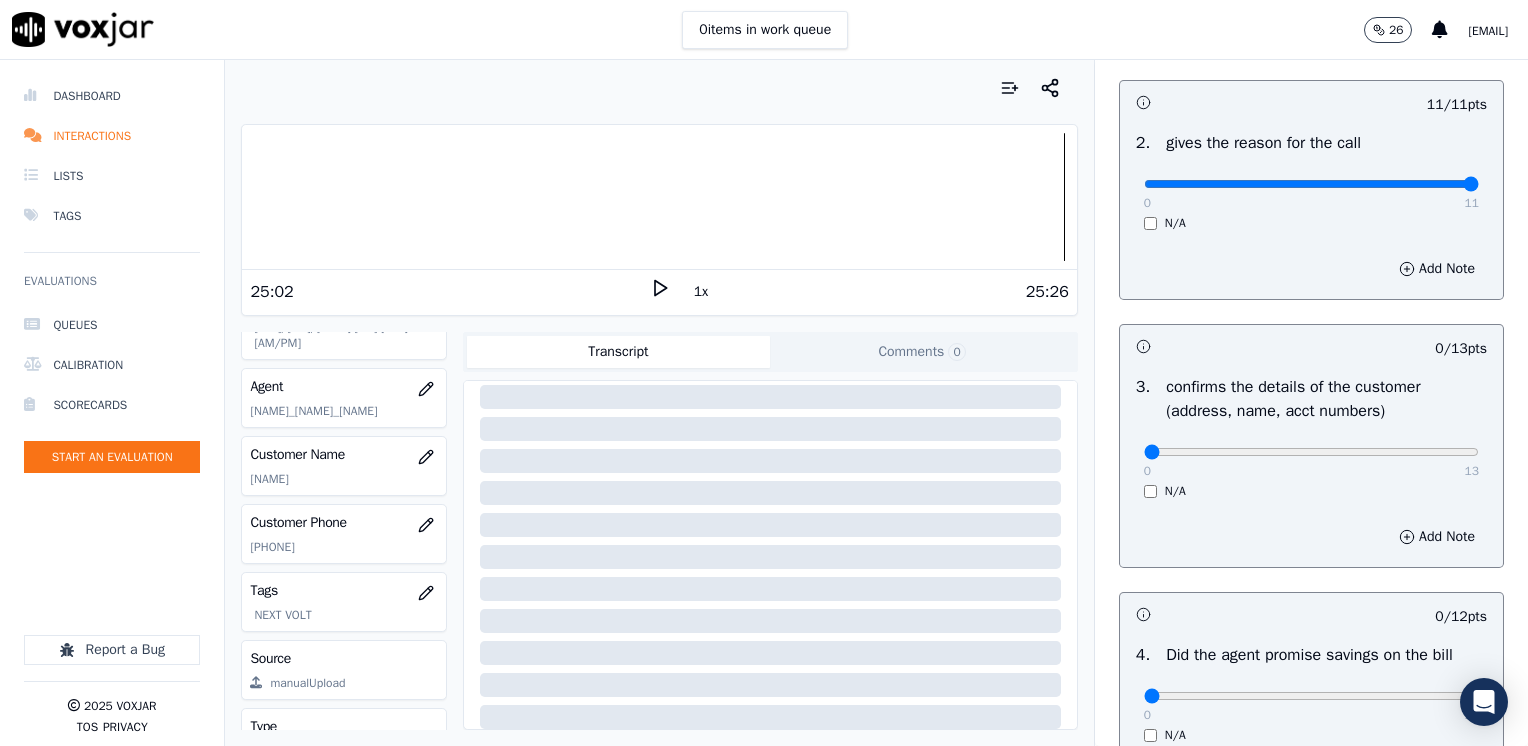 click at bounding box center [1311, -60] 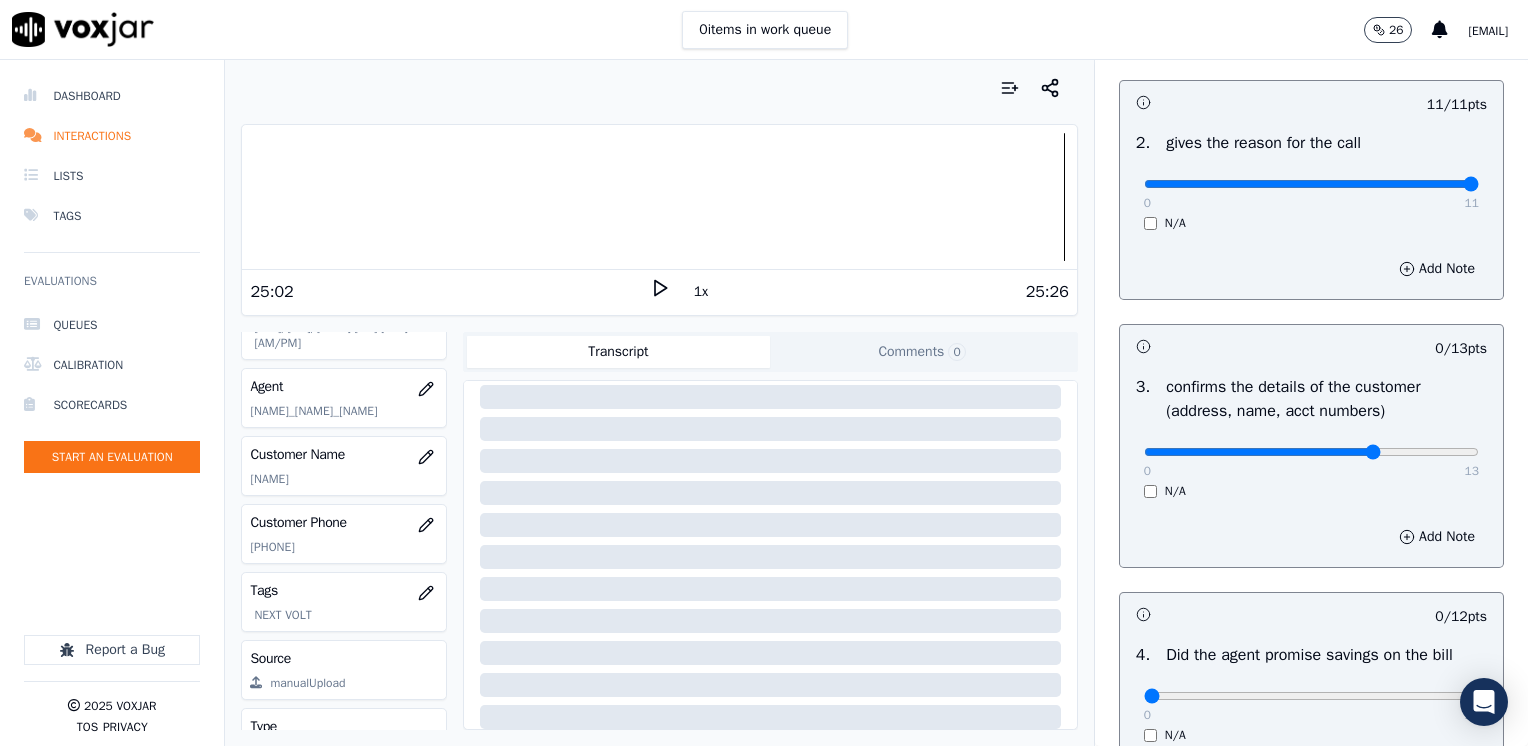 type on "9" 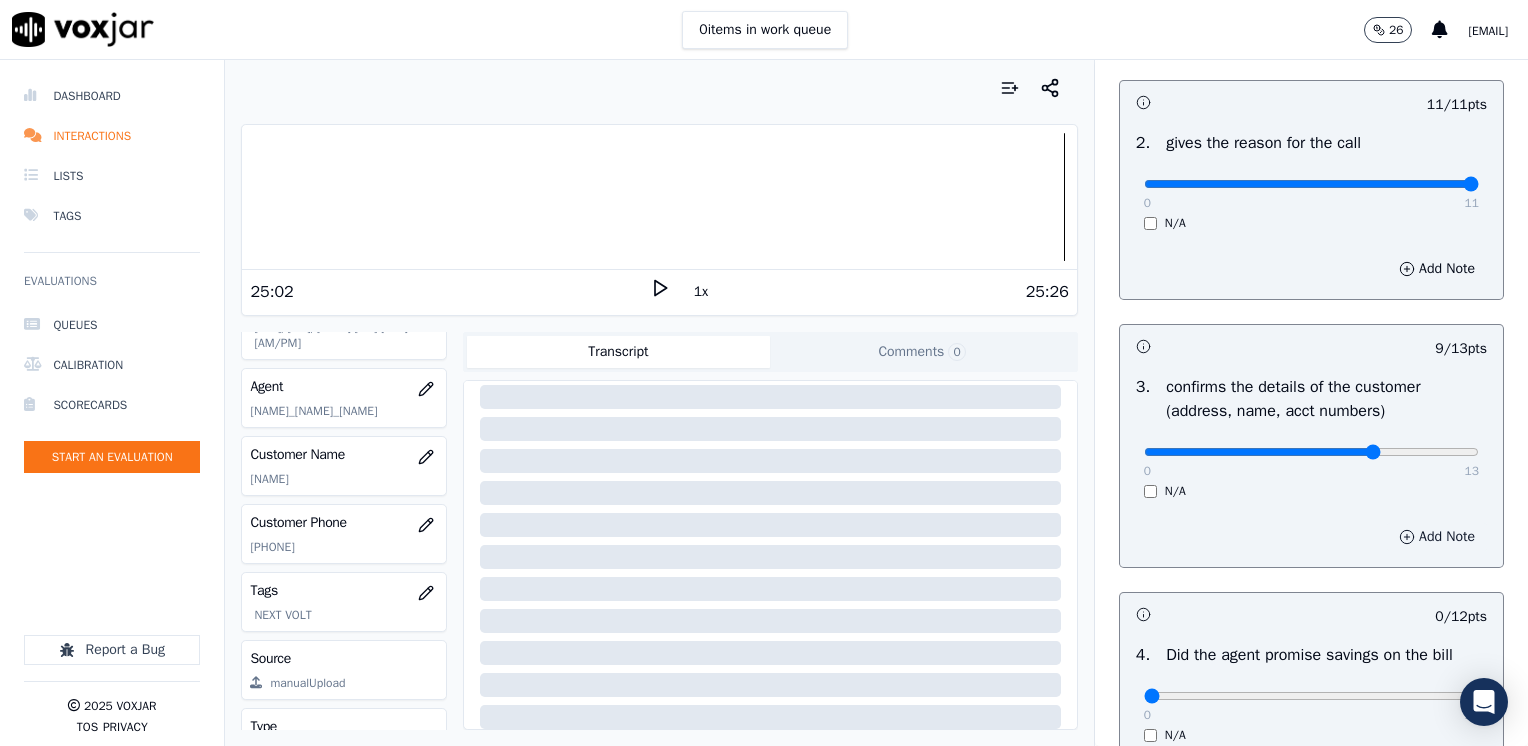 click on "Add Note" at bounding box center (1437, 537) 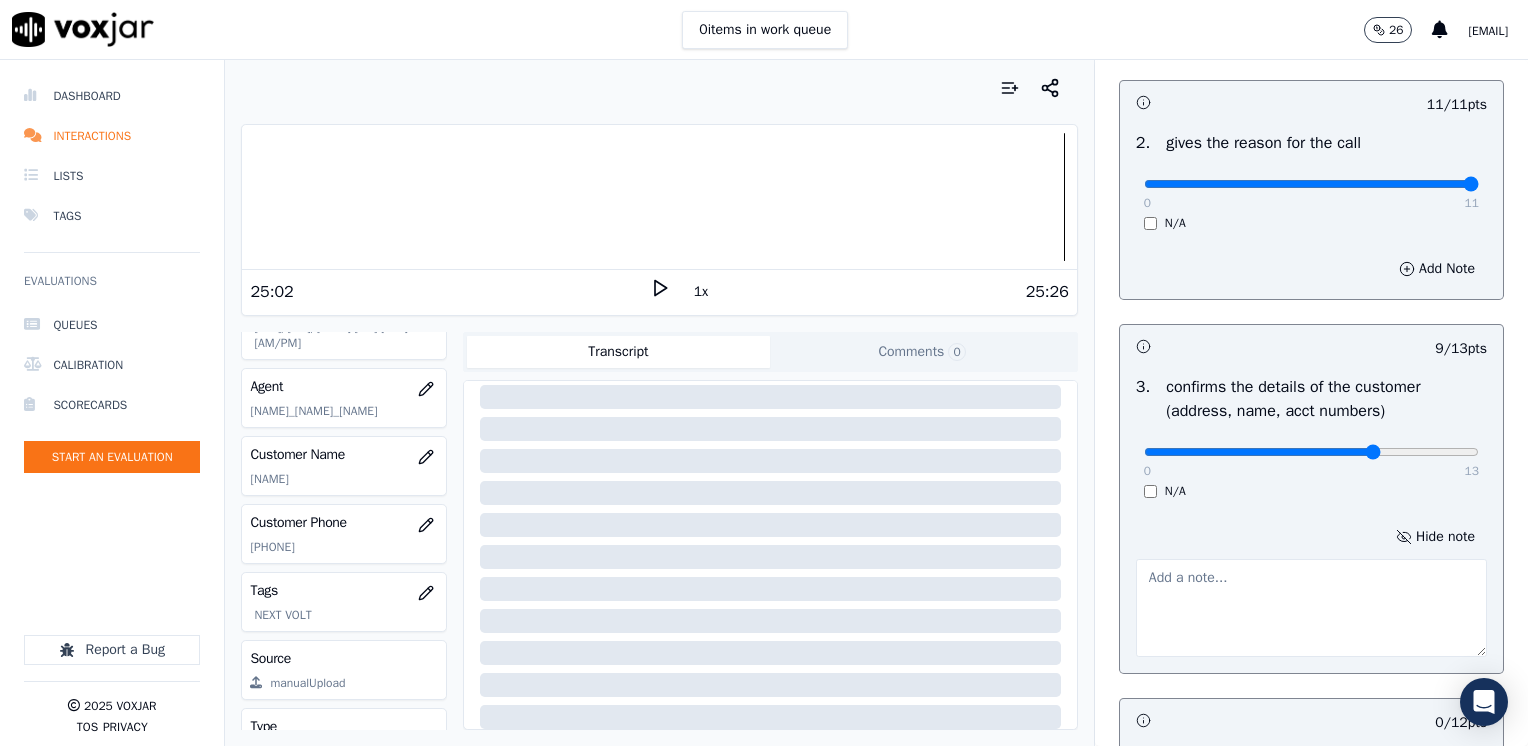click at bounding box center (1311, 608) 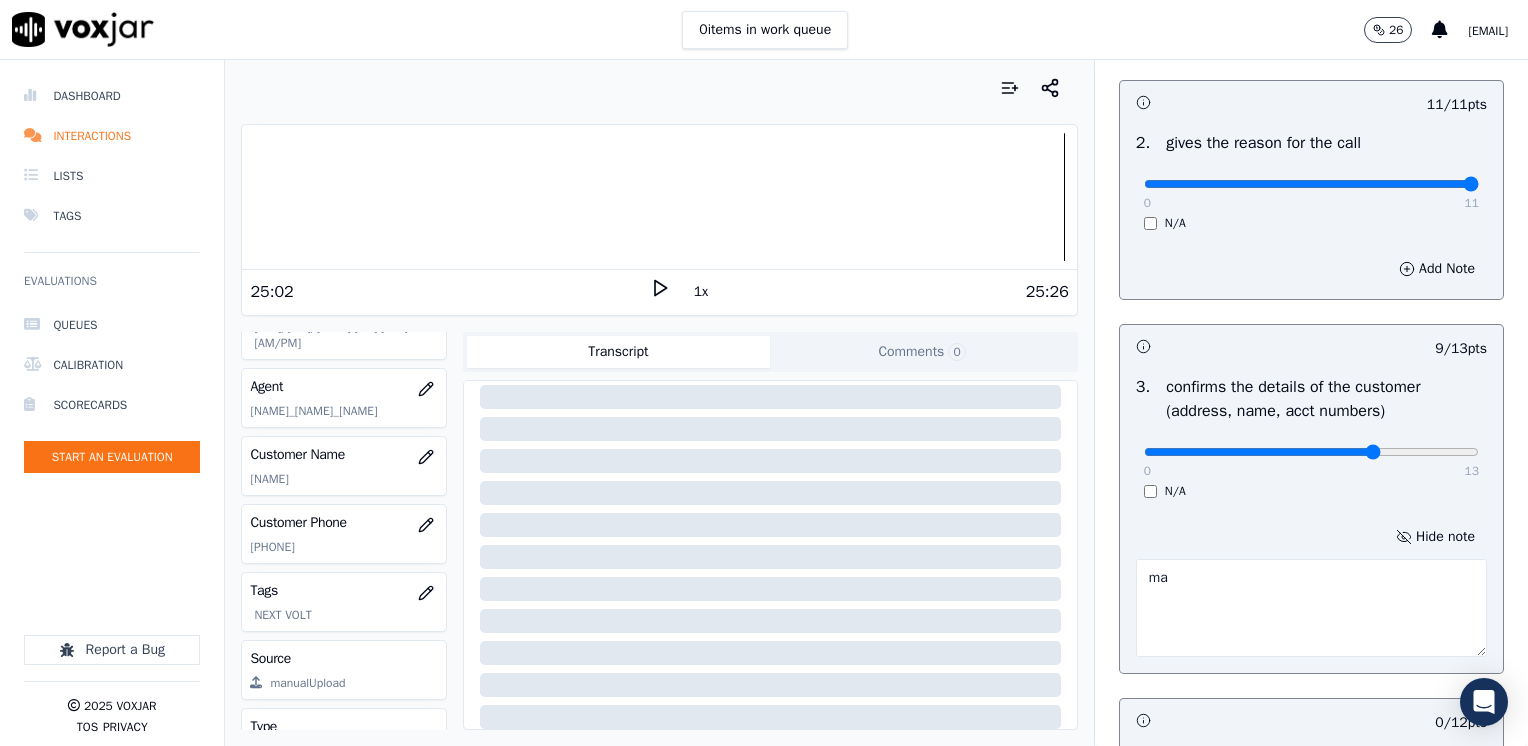 type on "m" 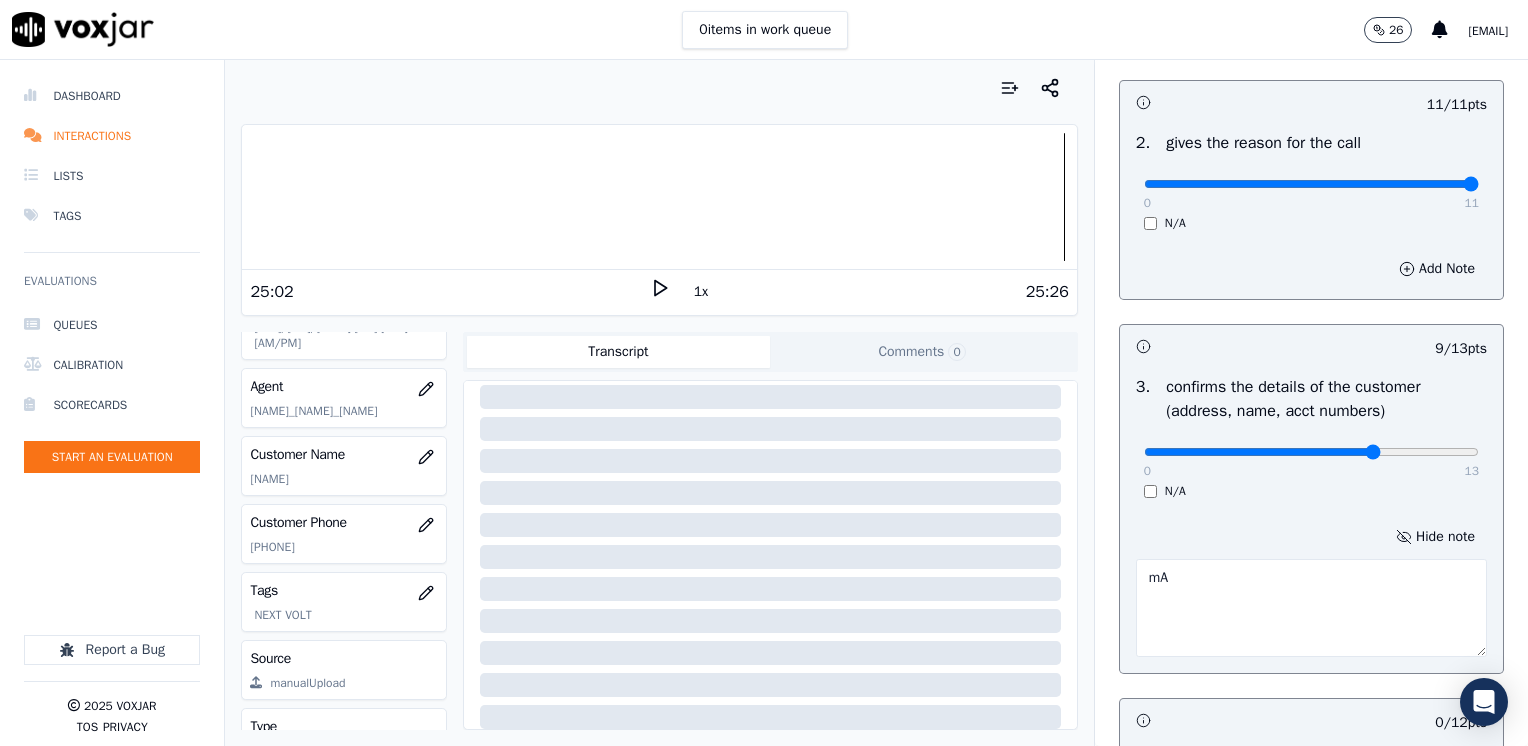 type on "m" 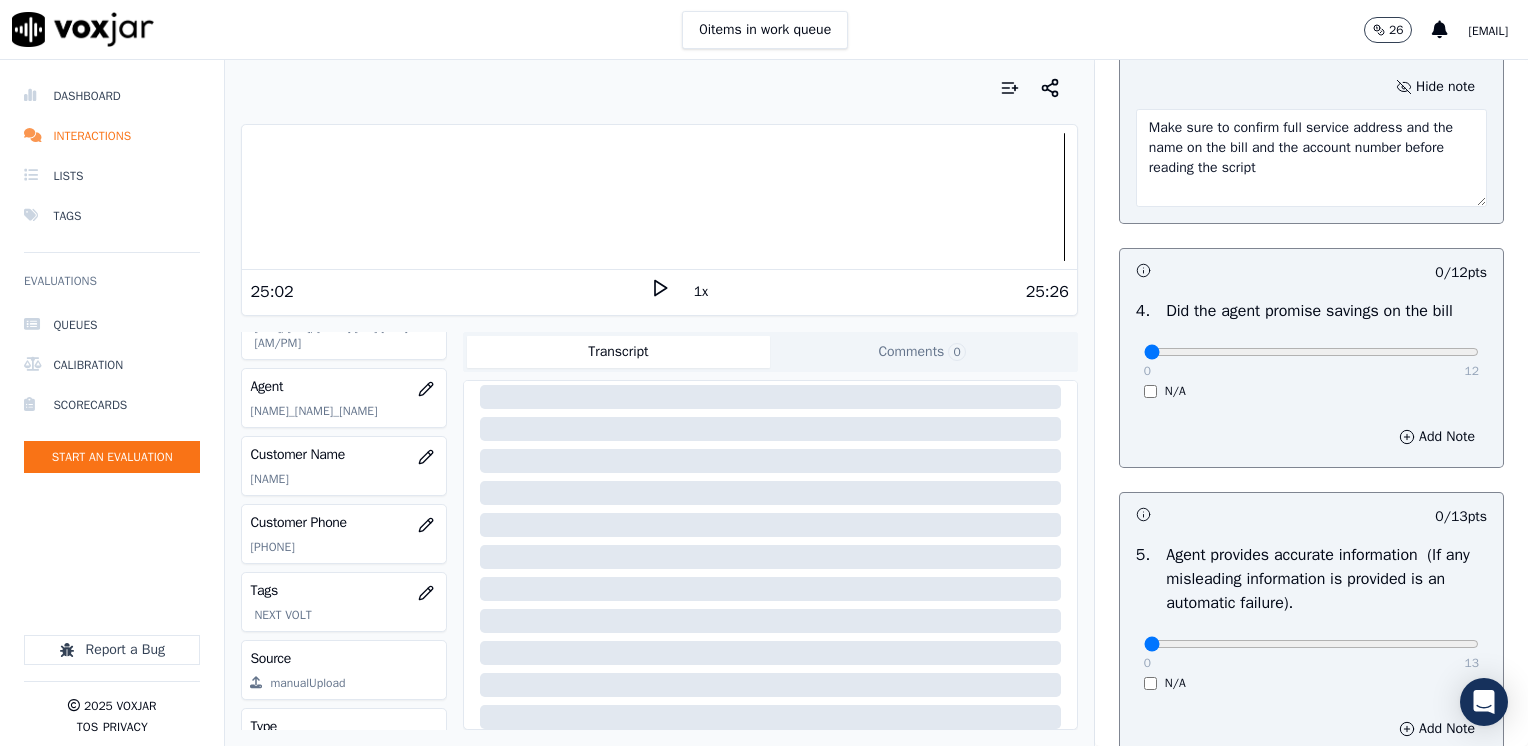 scroll, scrollTop: 1000, scrollLeft: 0, axis: vertical 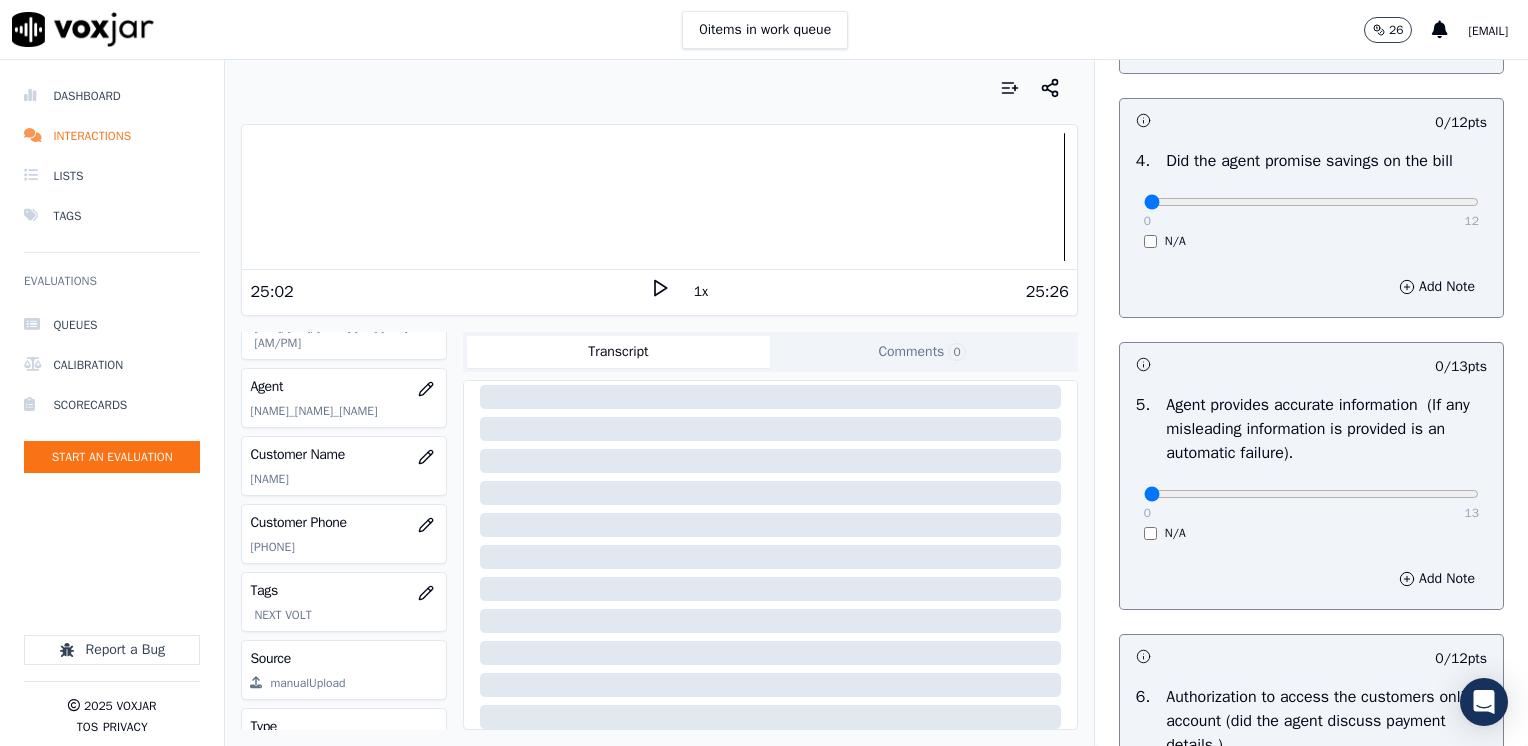 type on "Make sure to confirm full service address and the name on the bill and the account number before reading the script" 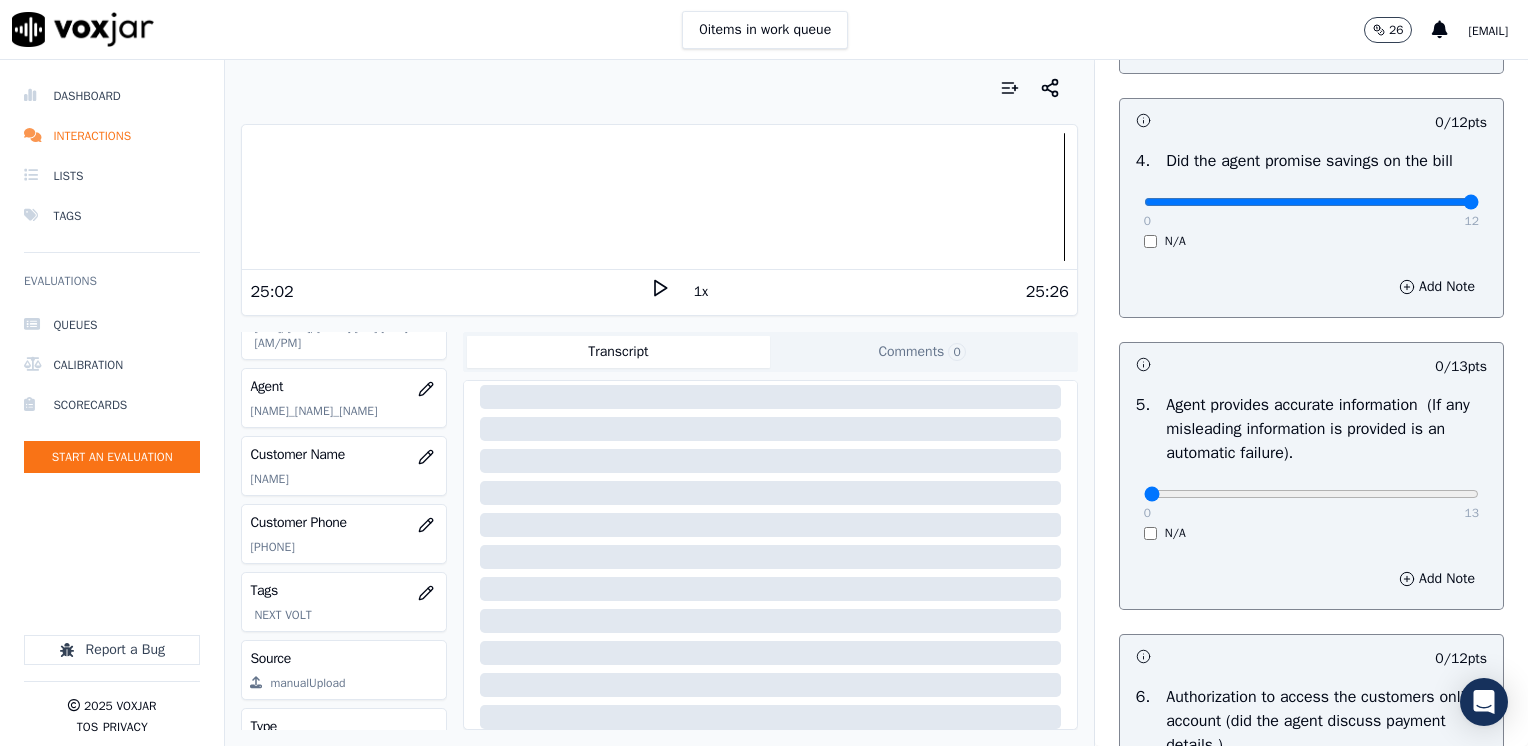 drag, startPoint x: 1137, startPoint y: 201, endPoint x: 1469, endPoint y: 262, distance: 337.5574 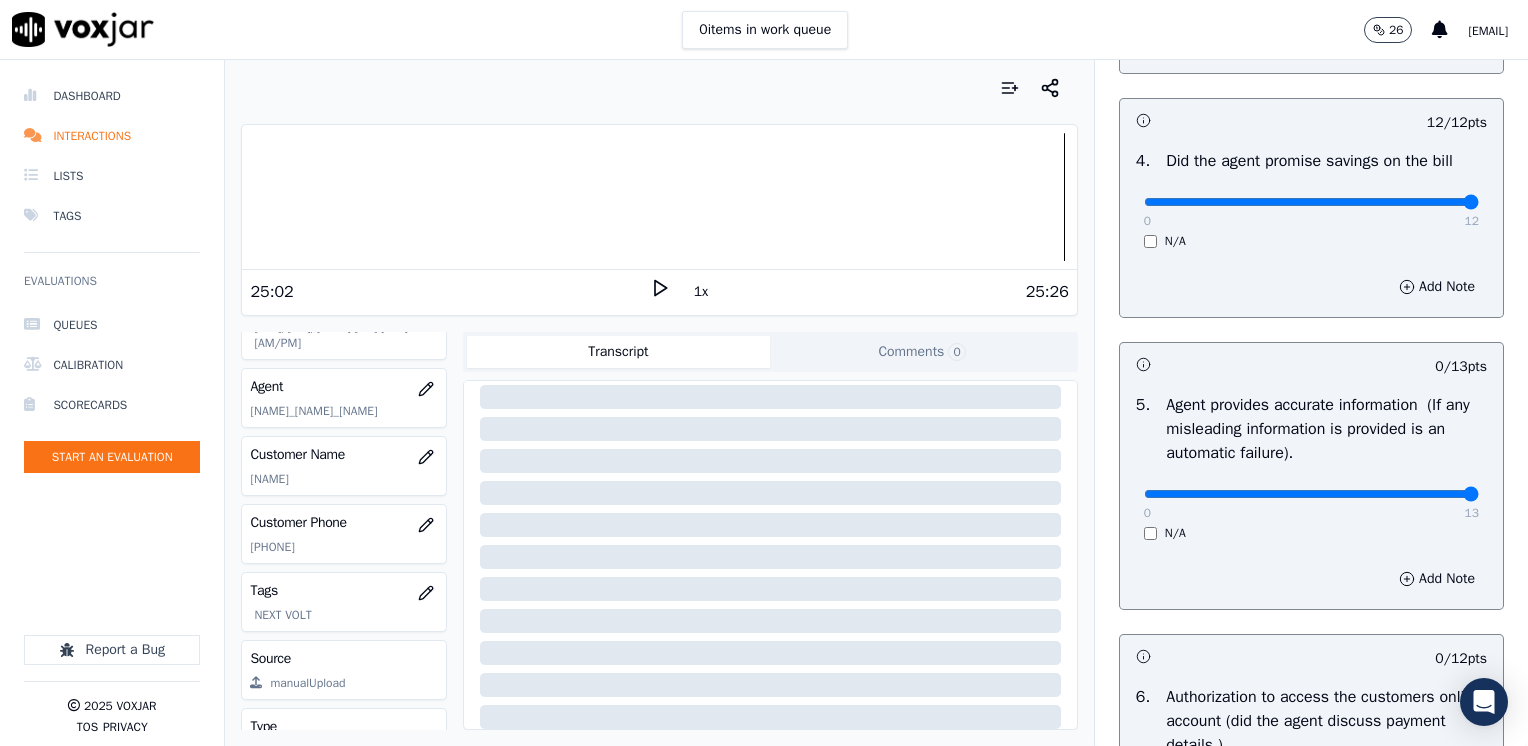 drag, startPoint x: 1127, startPoint y: 492, endPoint x: 1531, endPoint y: 478, distance: 404.2425 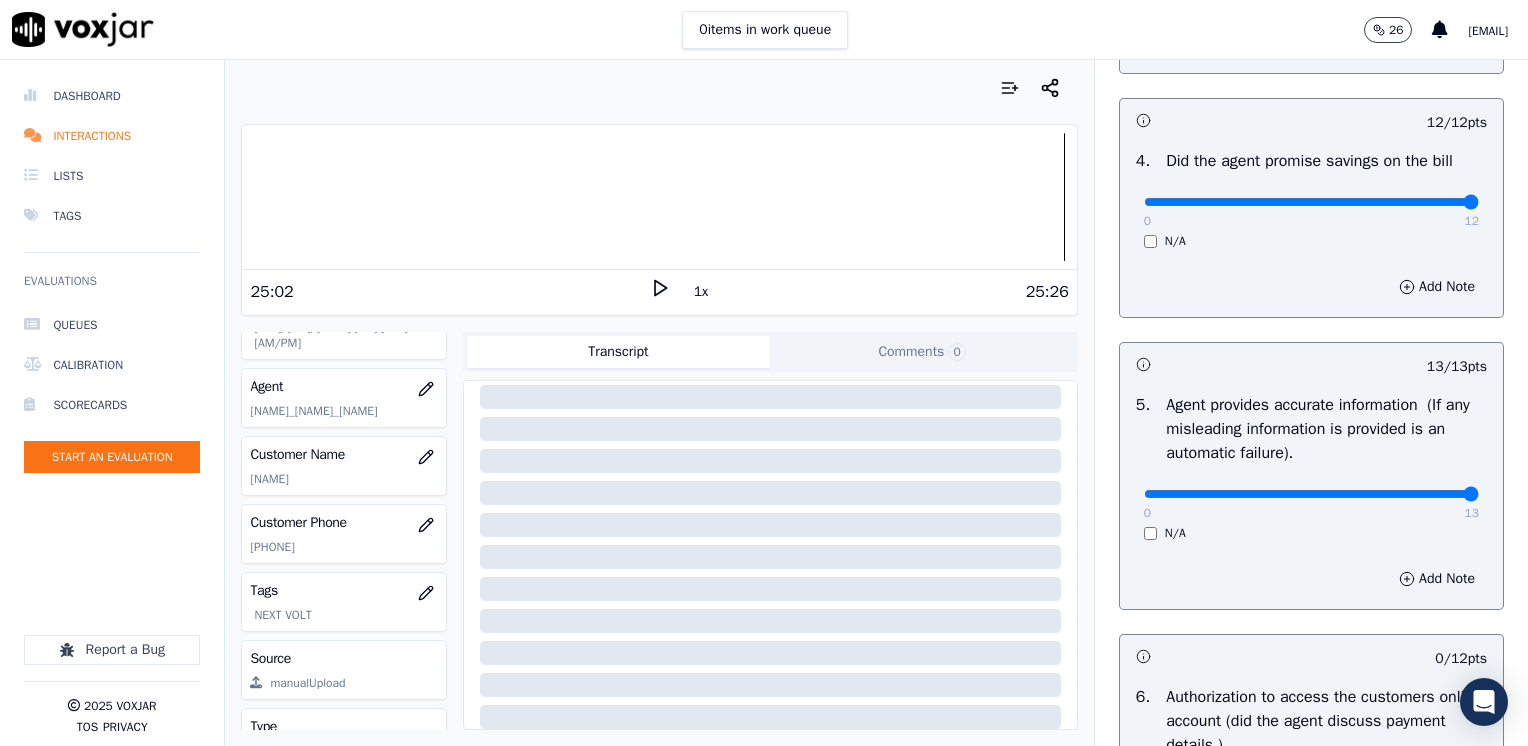 scroll, scrollTop: 1300, scrollLeft: 0, axis: vertical 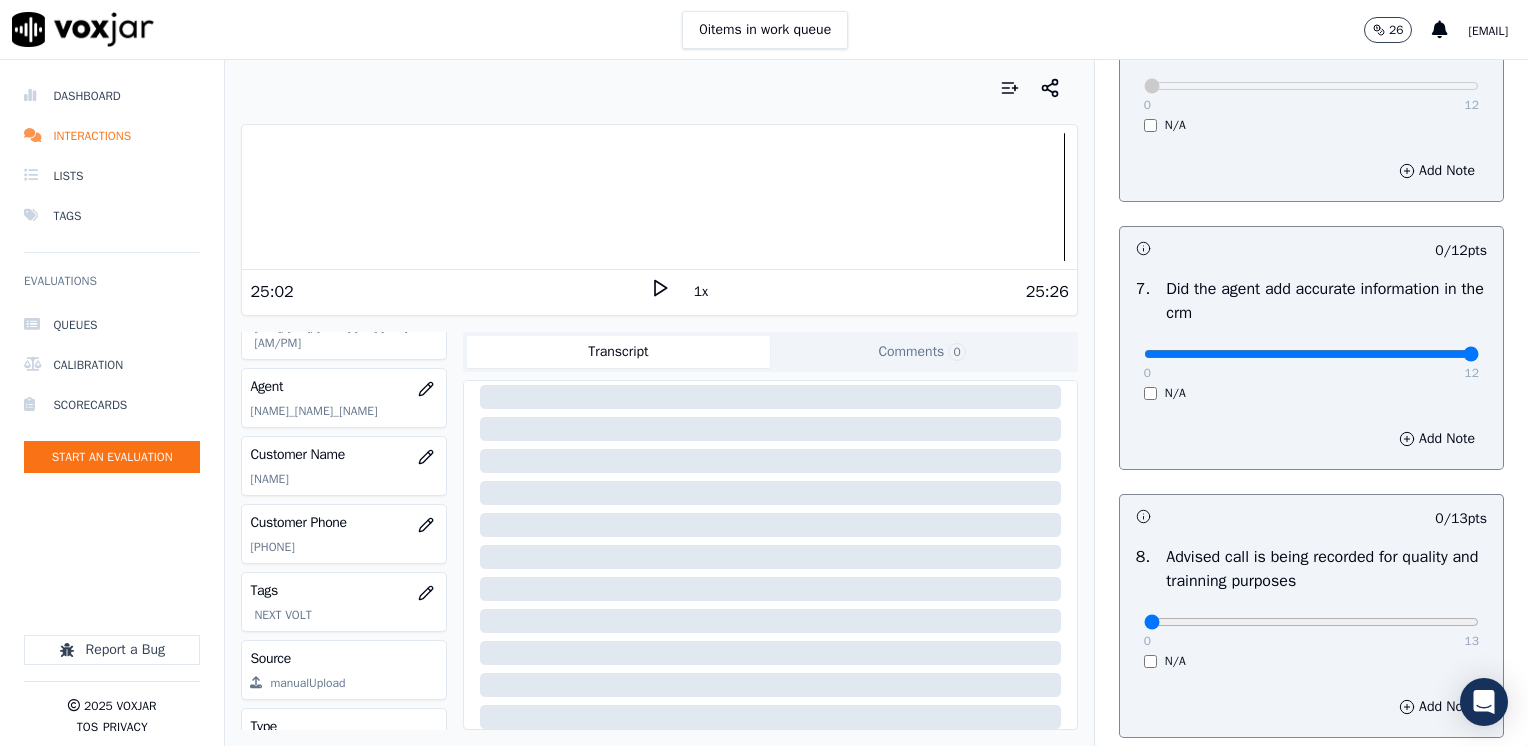drag, startPoint x: 1137, startPoint y: 344, endPoint x: 1531, endPoint y: 343, distance: 394.00128 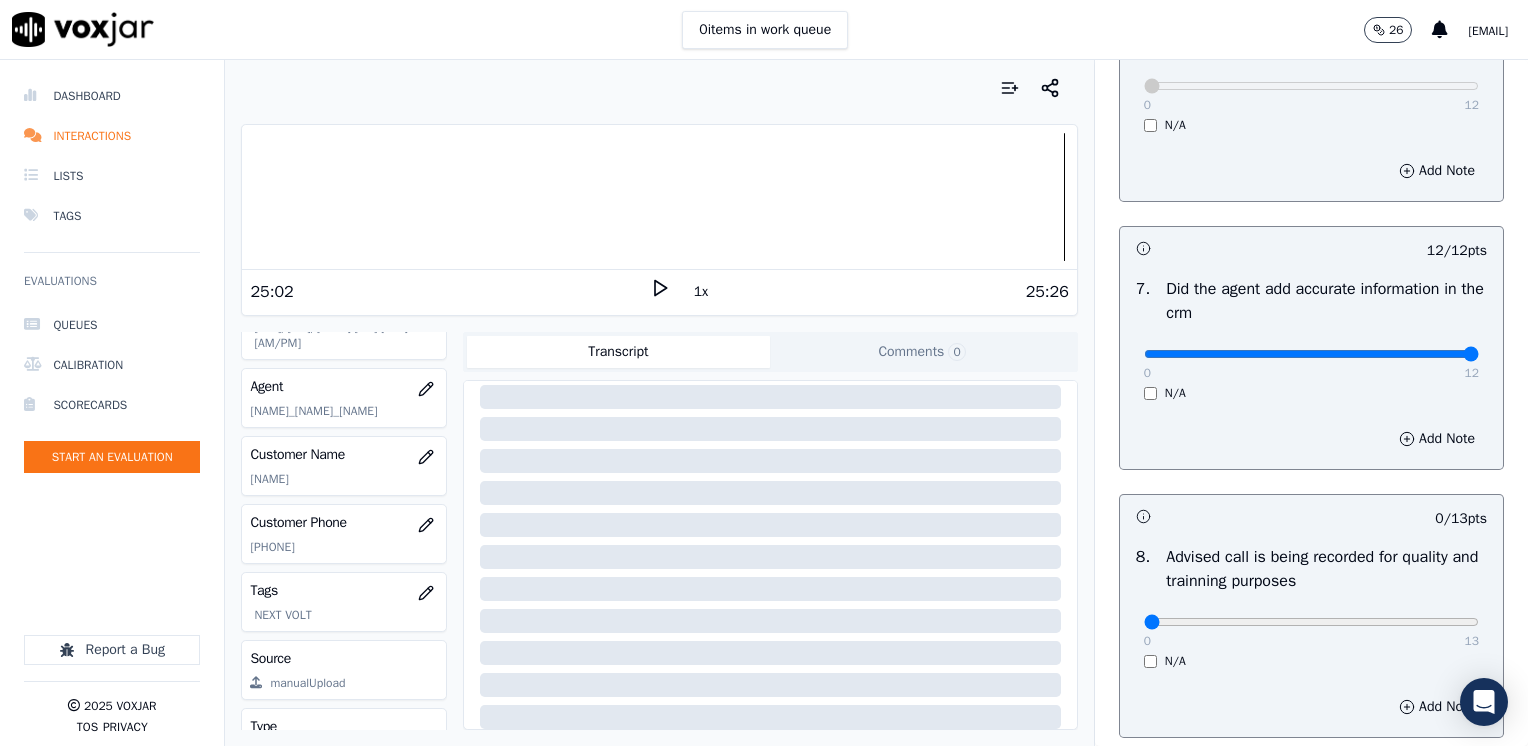 scroll, scrollTop: 1853, scrollLeft: 0, axis: vertical 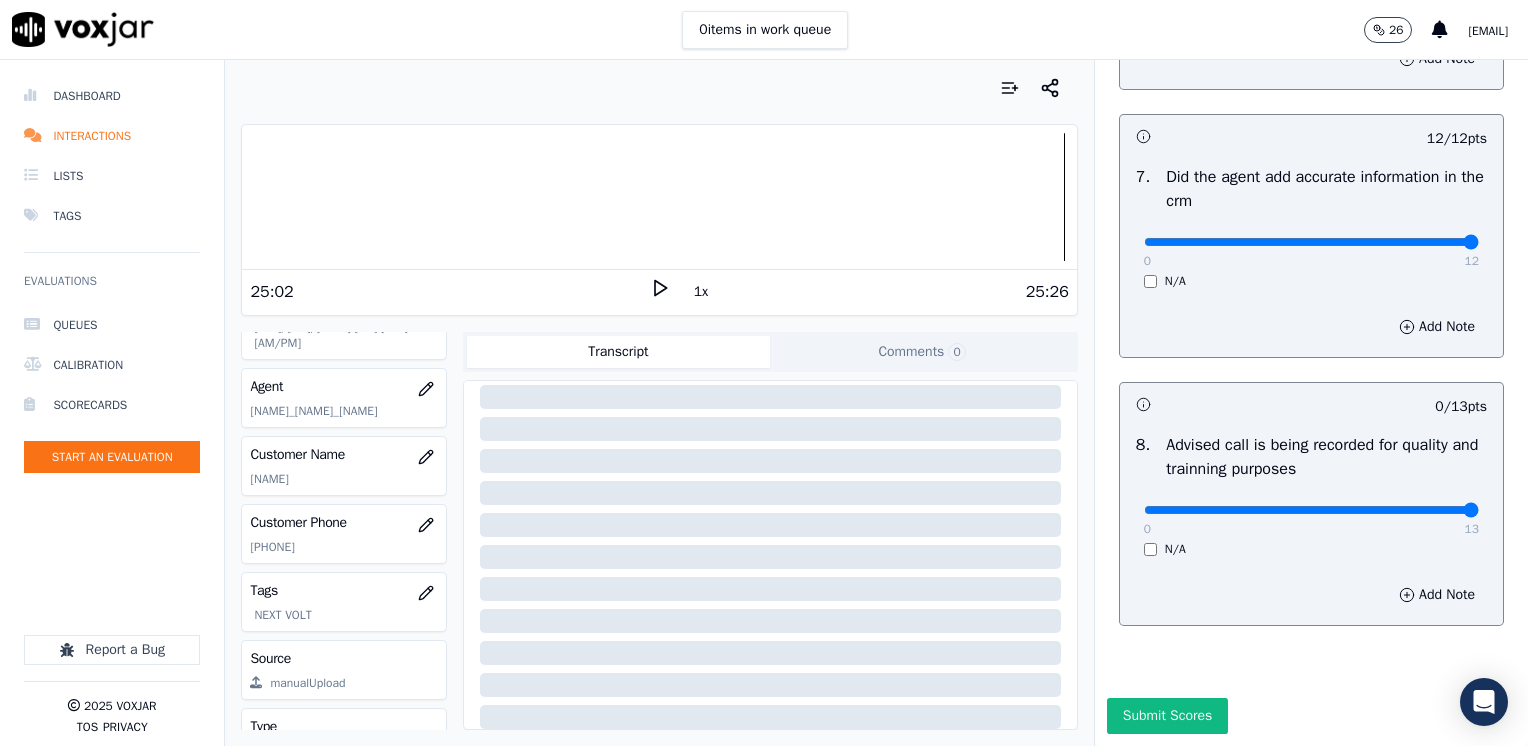 drag, startPoint x: 1127, startPoint y: 459, endPoint x: 1527, endPoint y: 454, distance: 400.03125 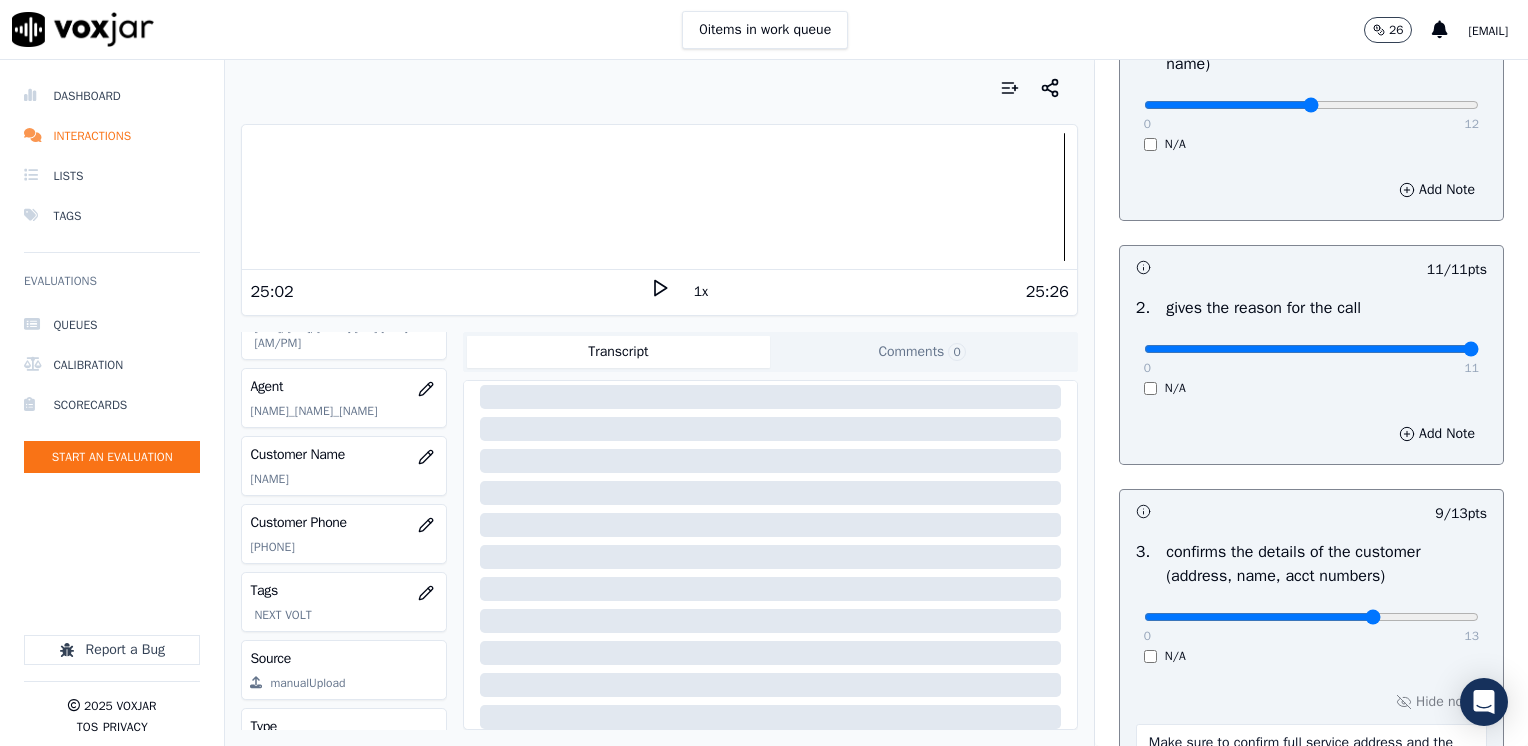 scroll, scrollTop: 0, scrollLeft: 0, axis: both 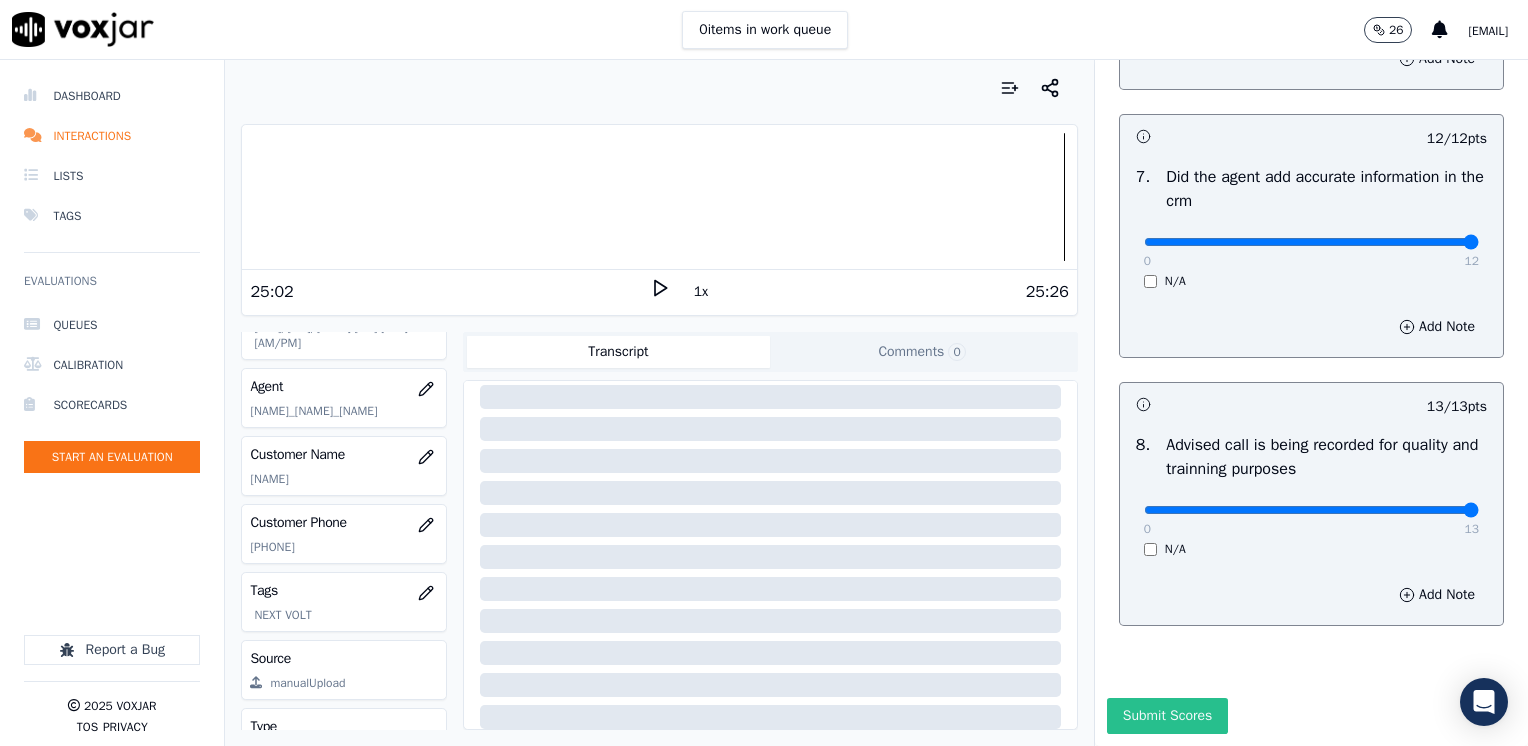 click on "Submit Scores" at bounding box center (1167, 716) 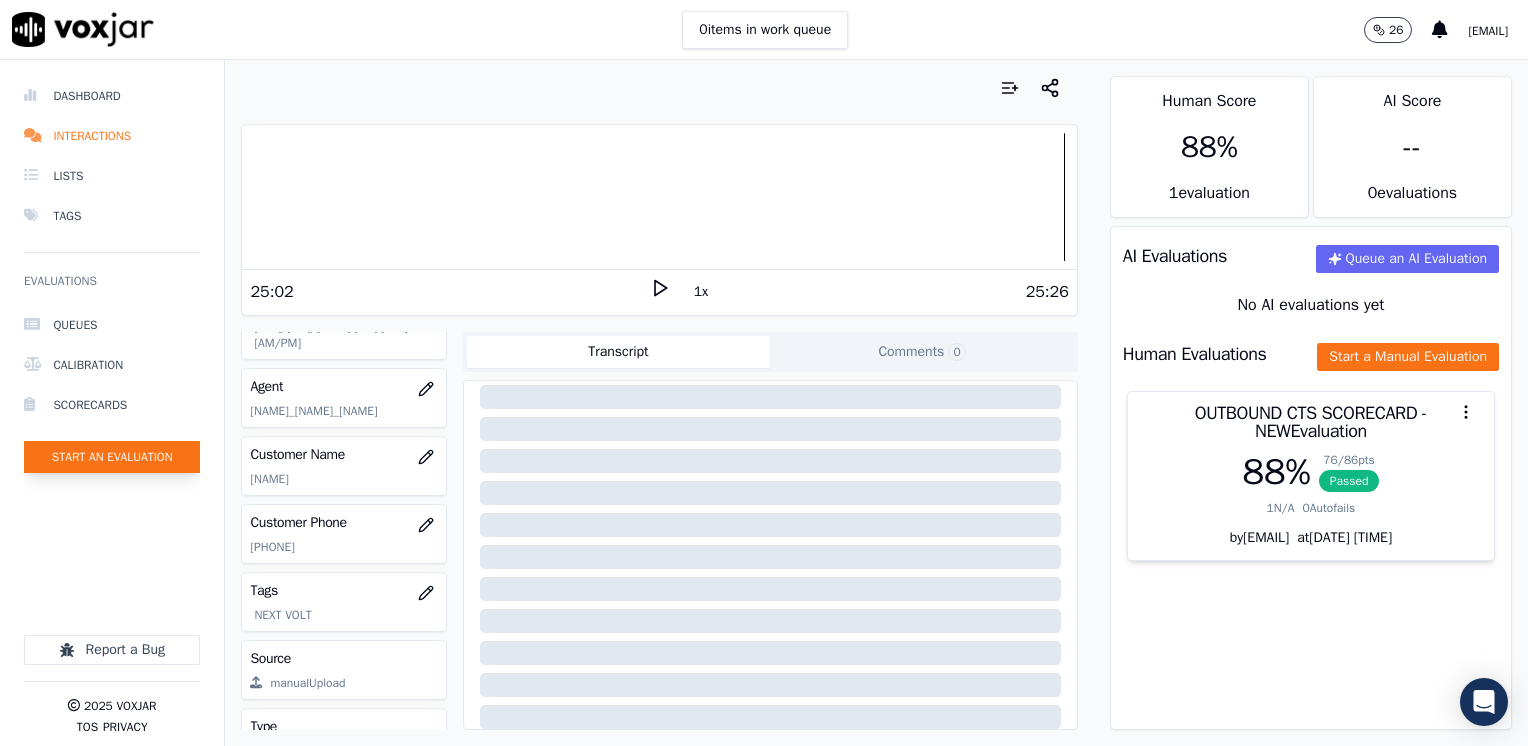 click on "Start an Evaluation" 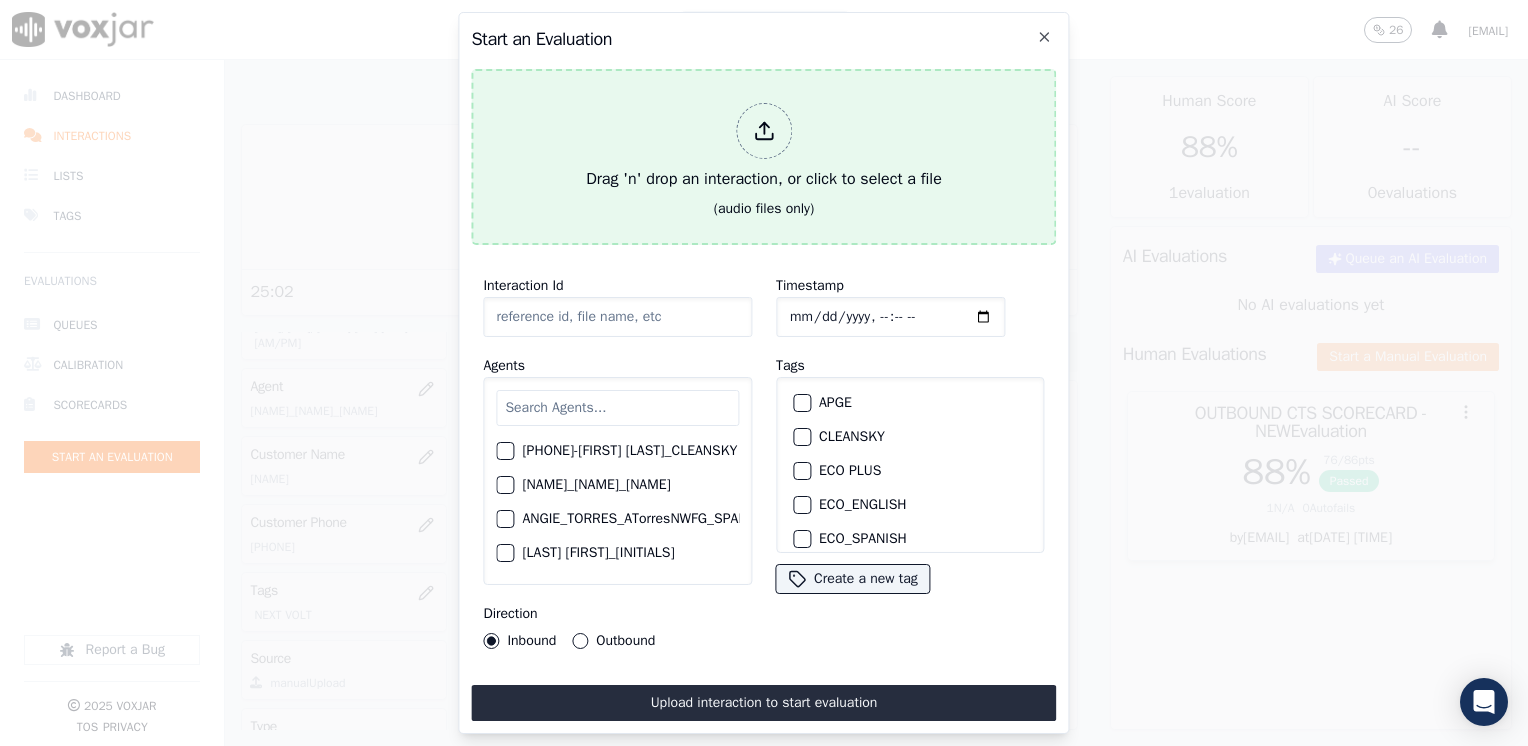 click at bounding box center [764, 131] 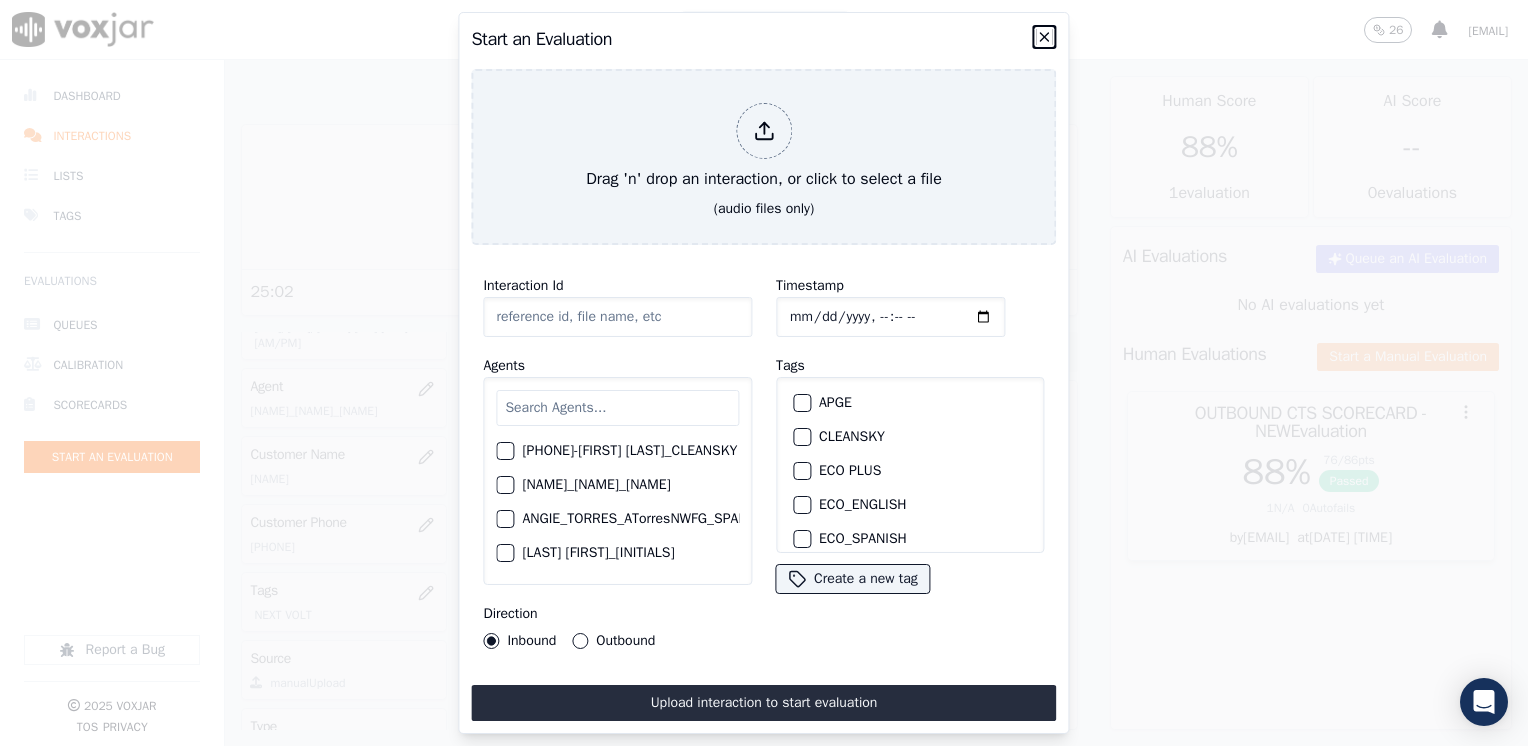 click 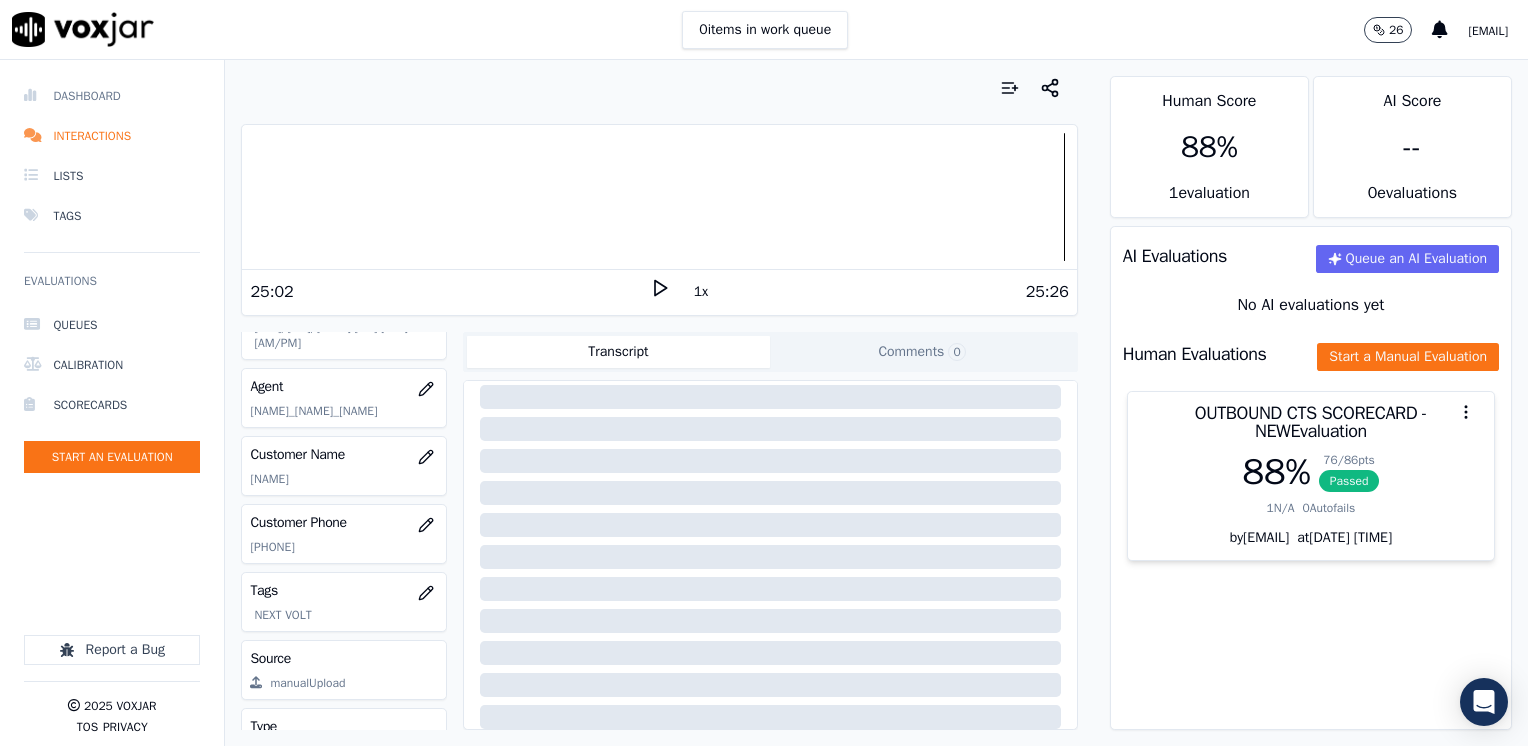 click on "Dashboard" at bounding box center (112, 96) 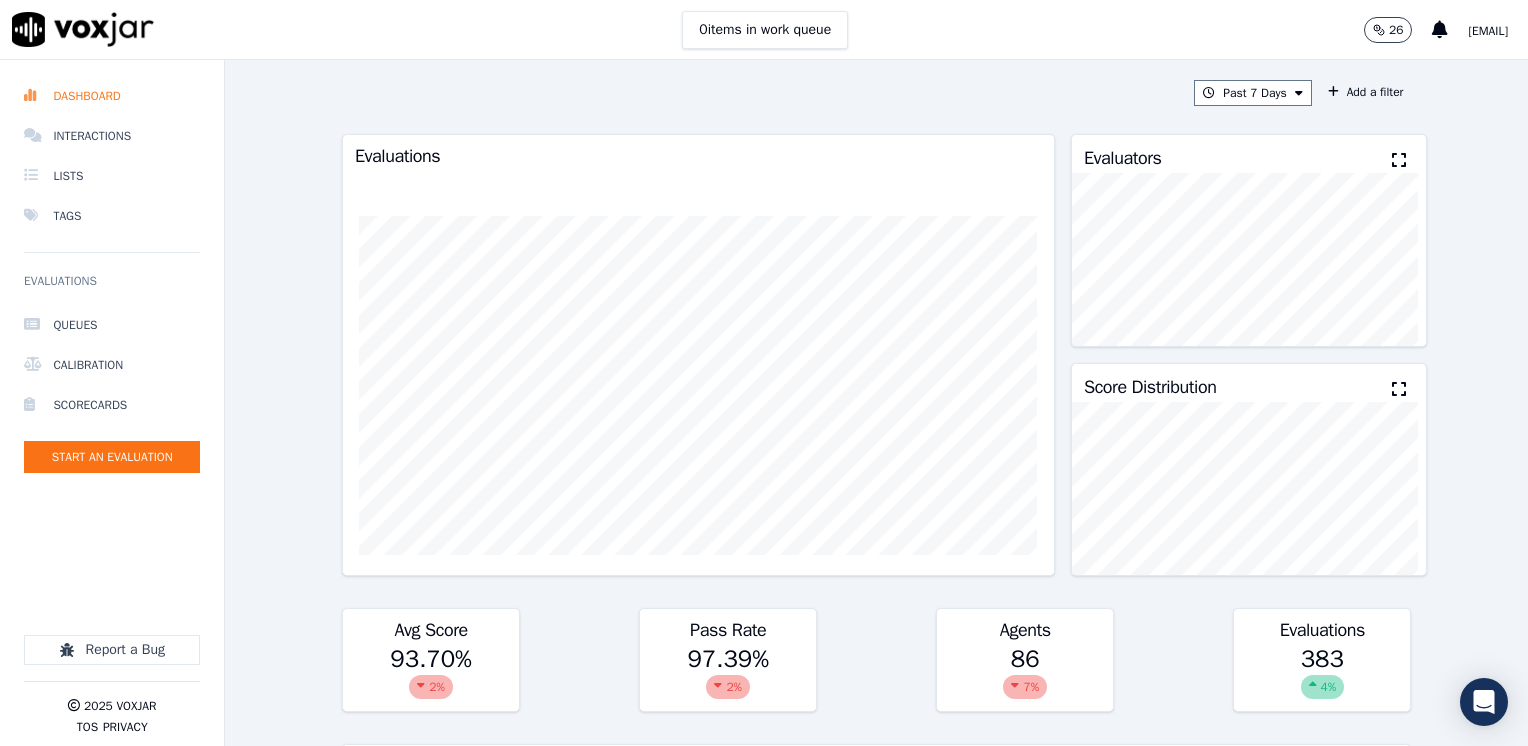 click at bounding box center (1399, 160) 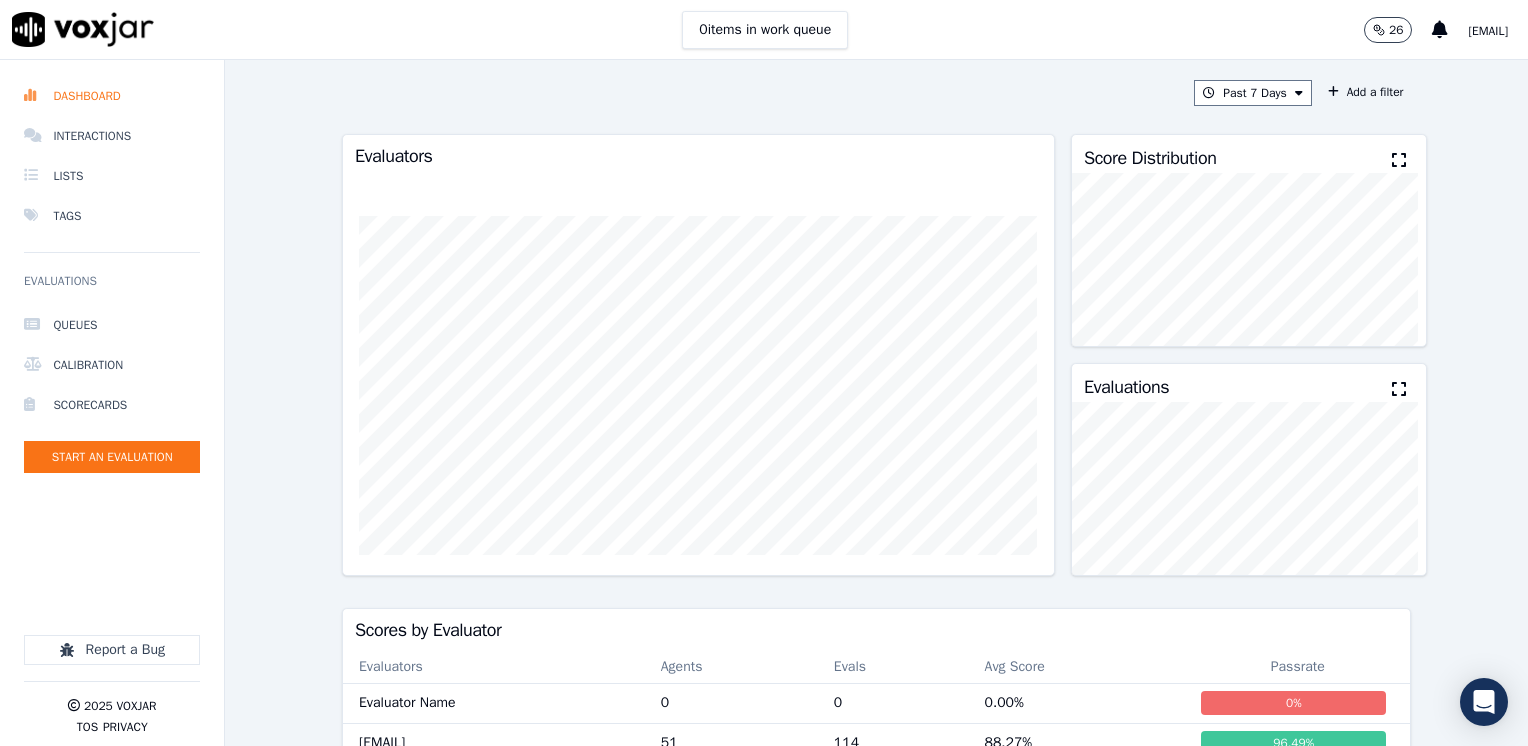 click at bounding box center [1399, 160] 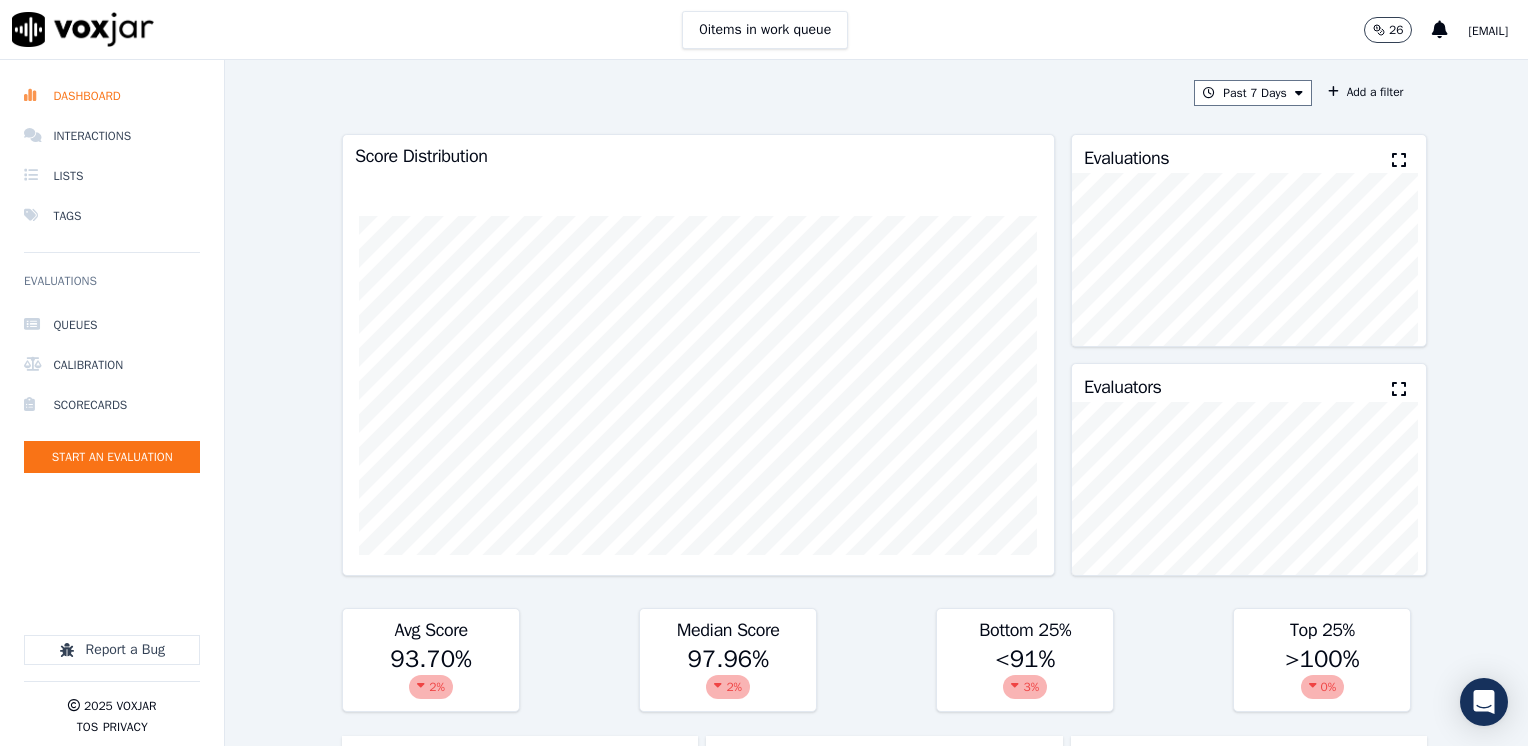 click at bounding box center [1399, 160] 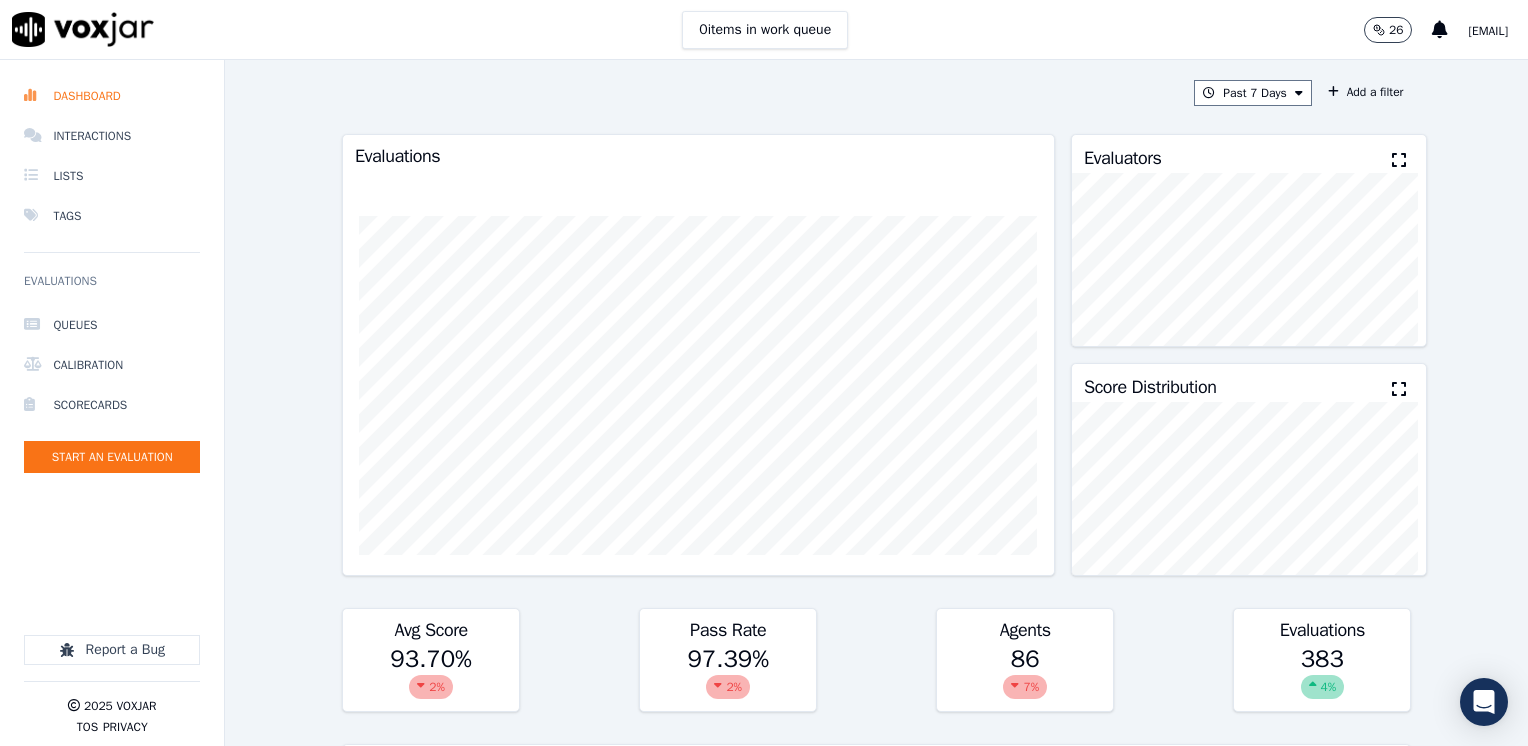 click at bounding box center (1399, 160) 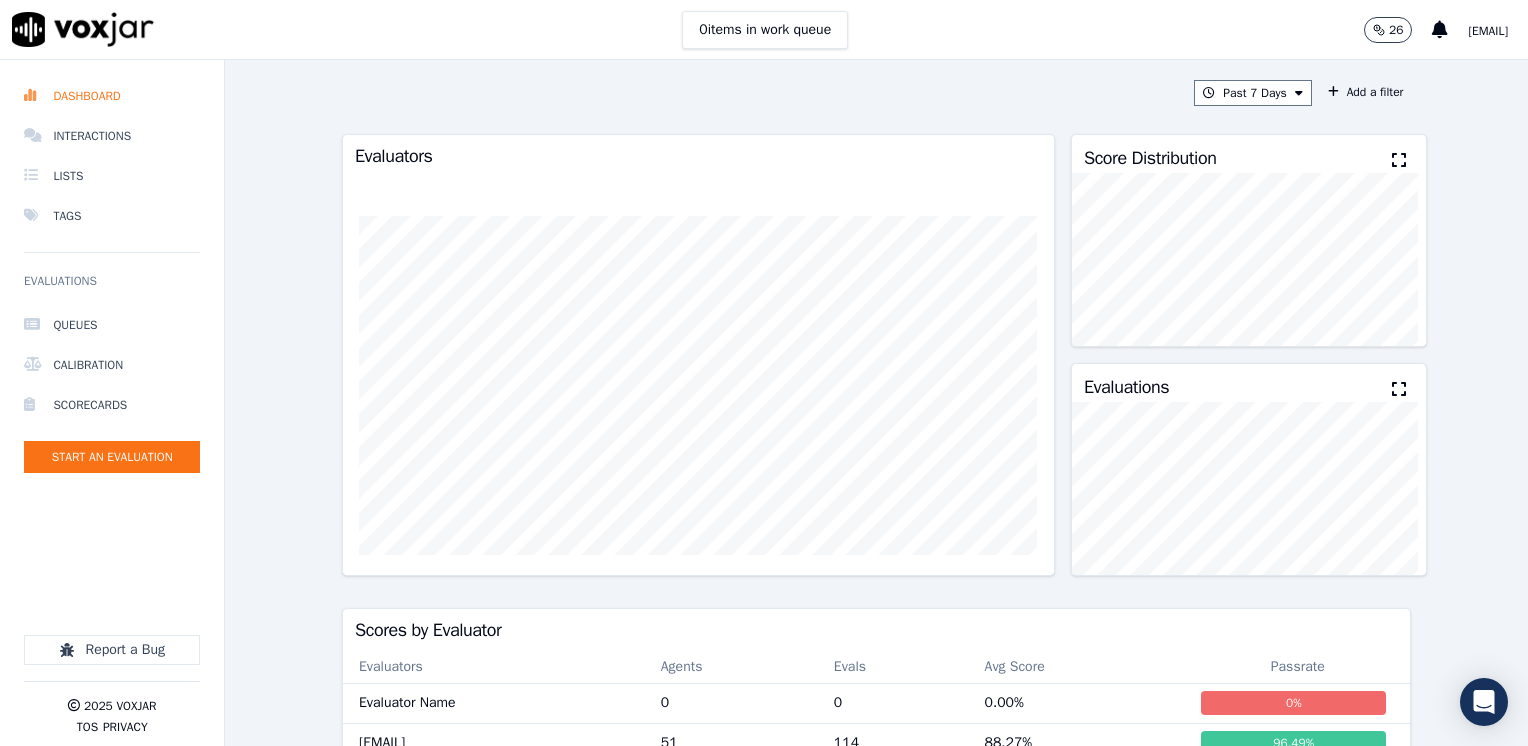click at bounding box center (1399, 160) 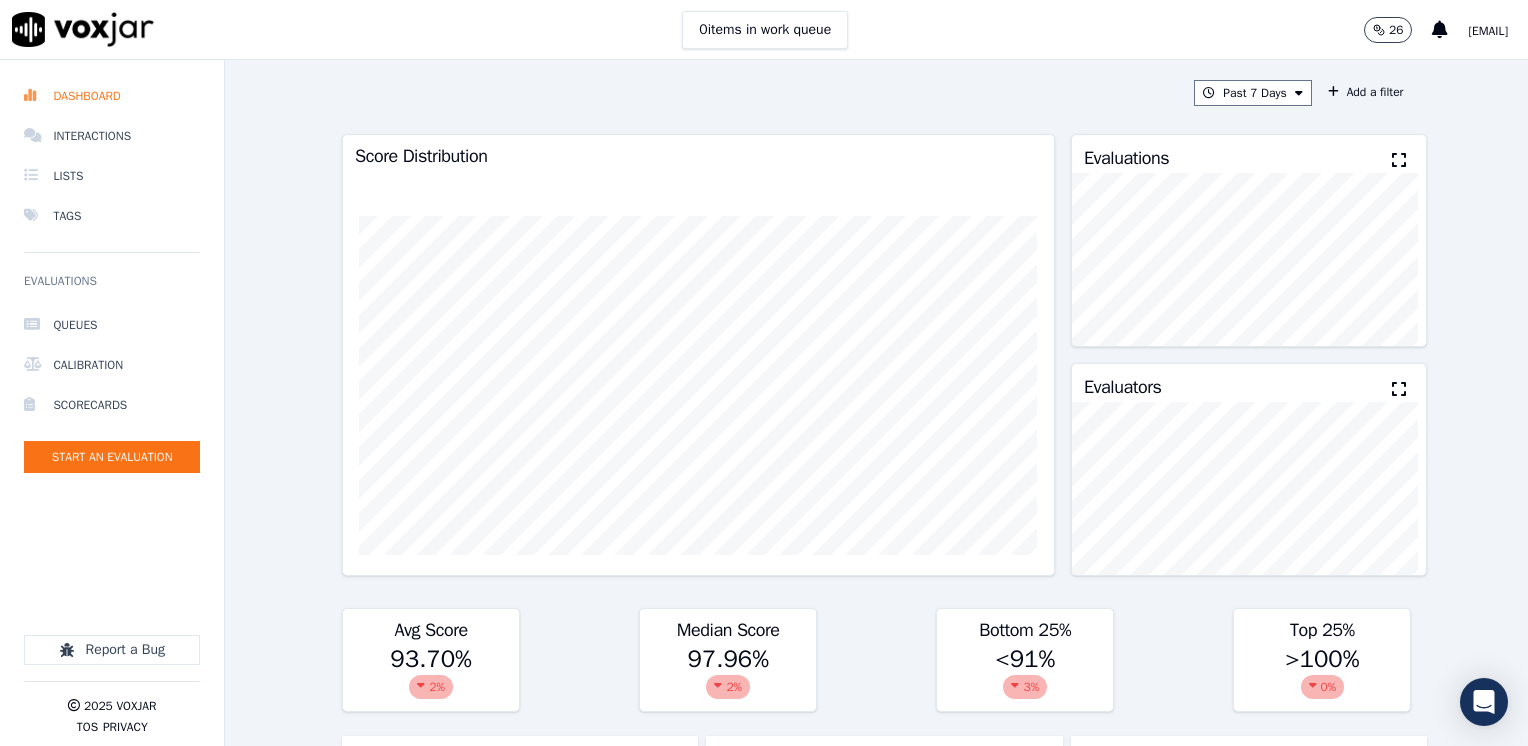 click at bounding box center [1399, 160] 